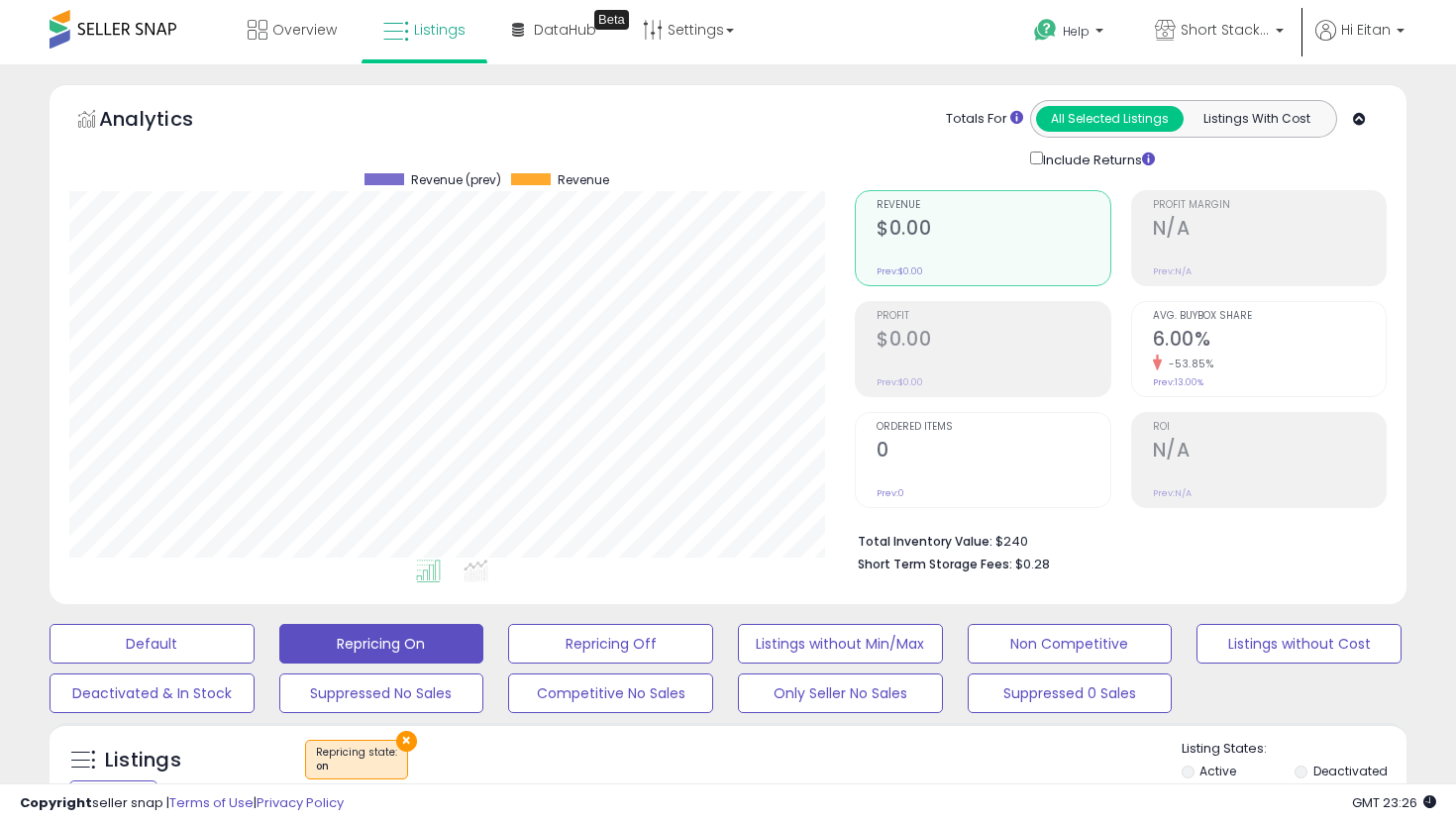 scroll, scrollTop: 510, scrollLeft: 0, axis: vertical 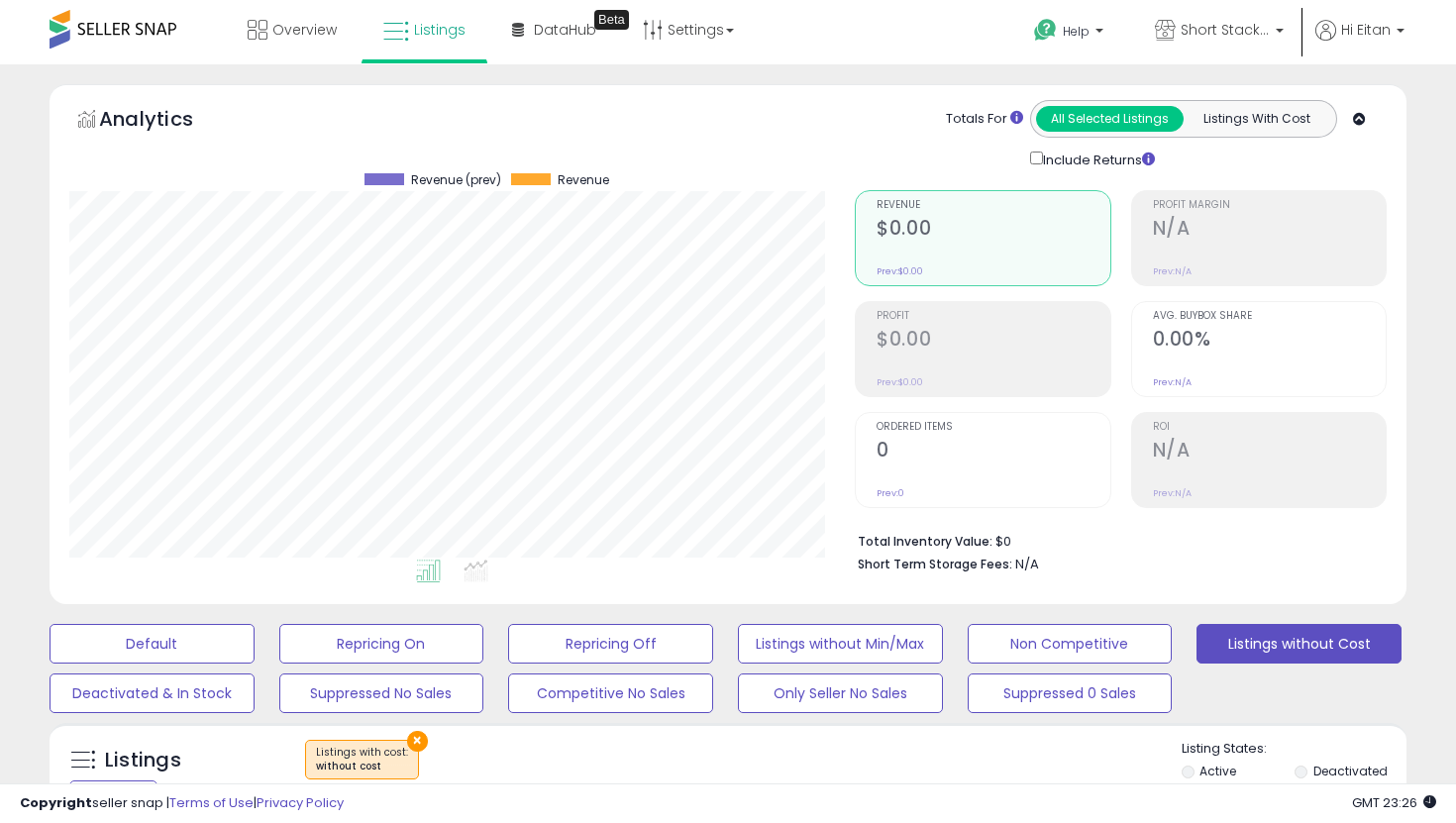select on "**********" 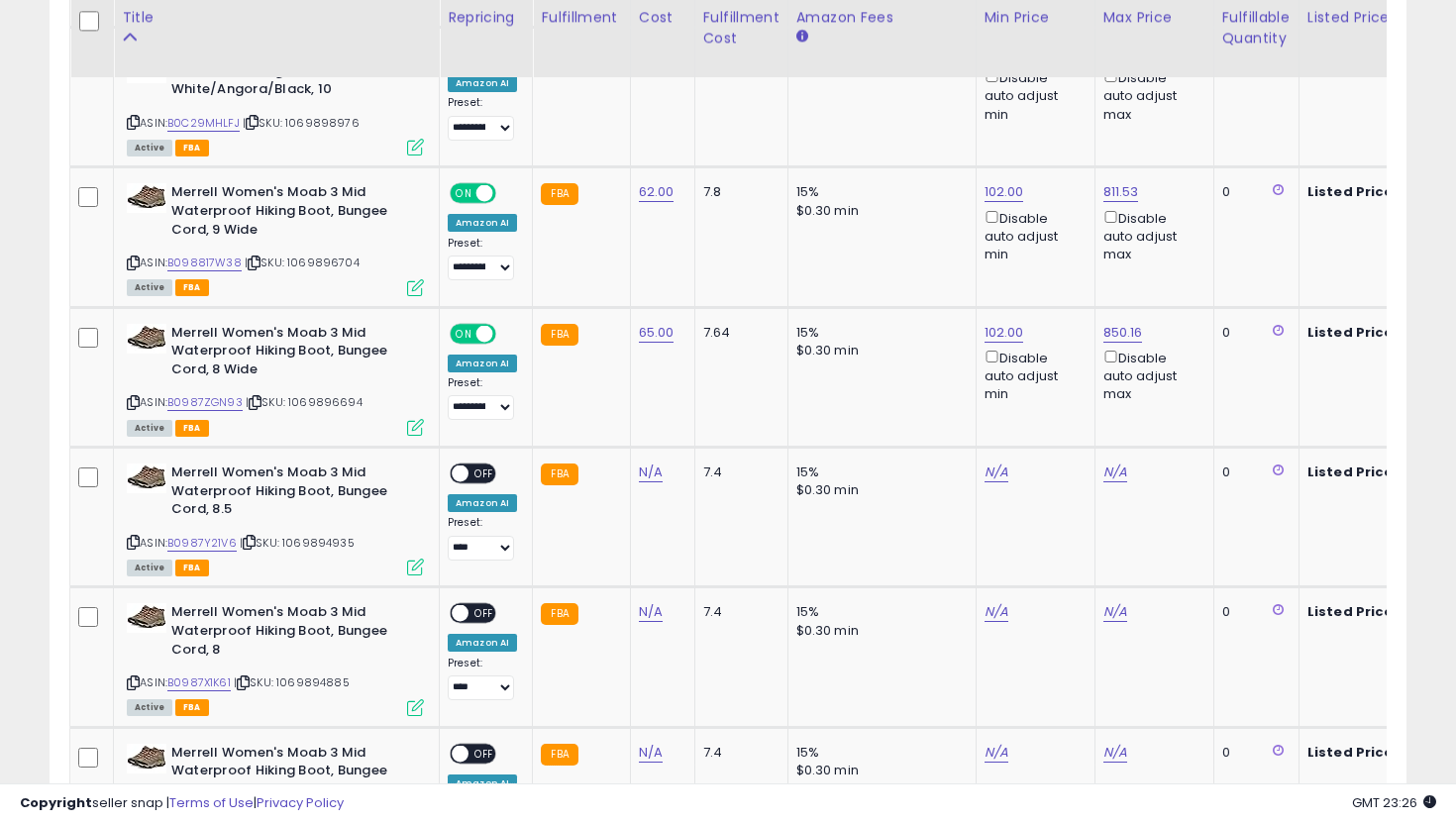 scroll, scrollTop: 989967, scrollLeft: 989690, axis: both 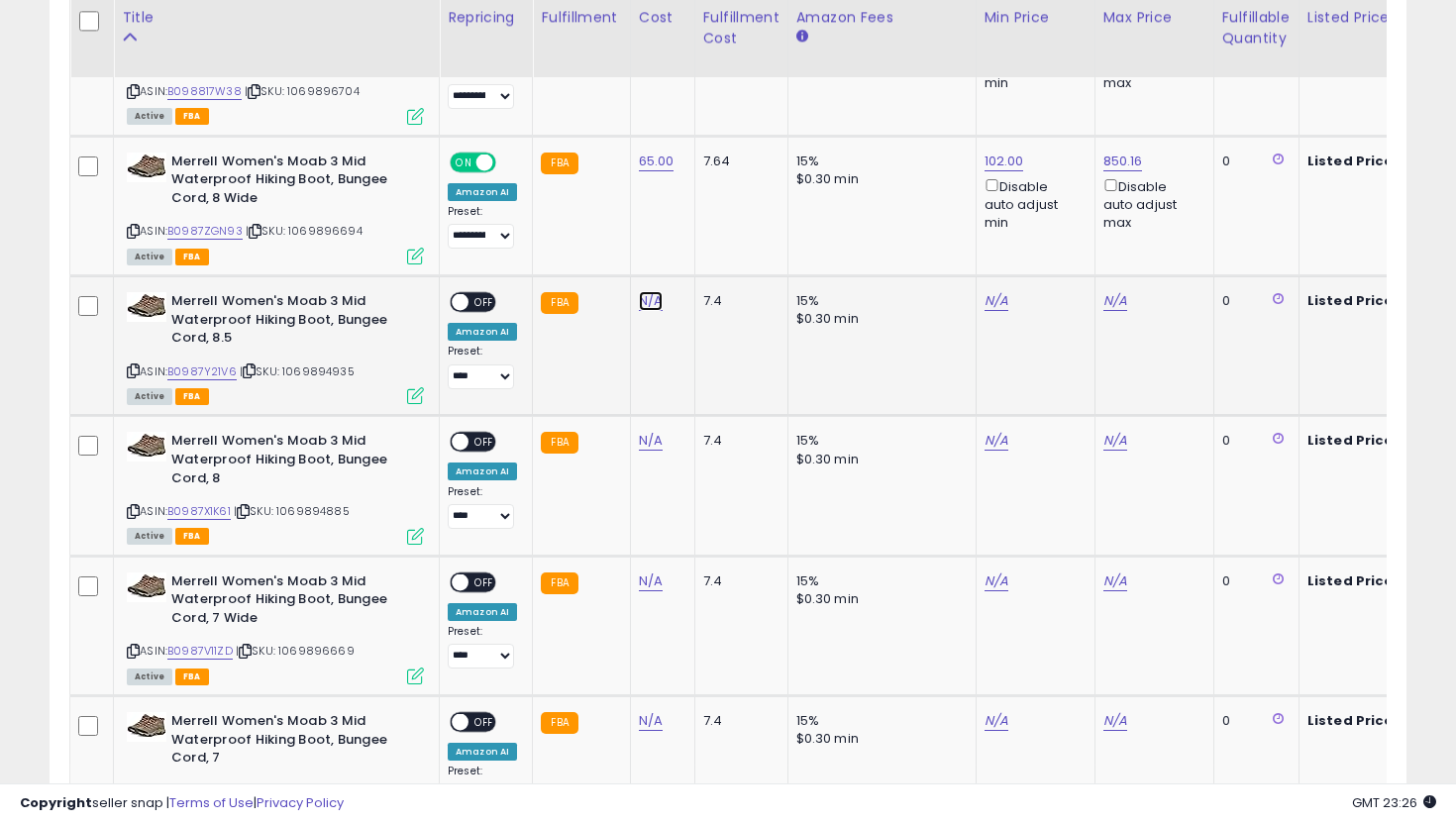 click on "N/A" at bounding box center (651, 301) 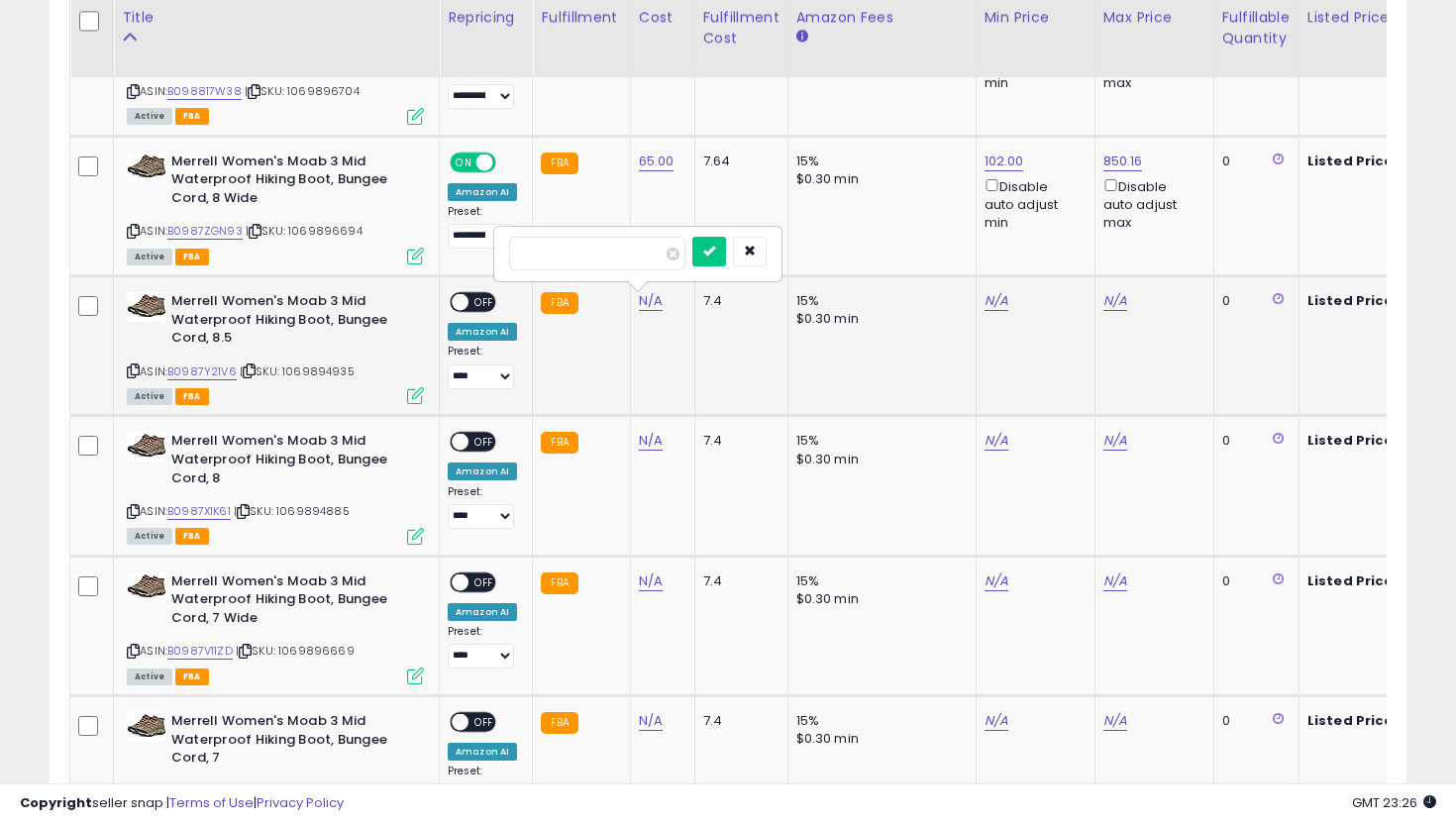 type on "**" 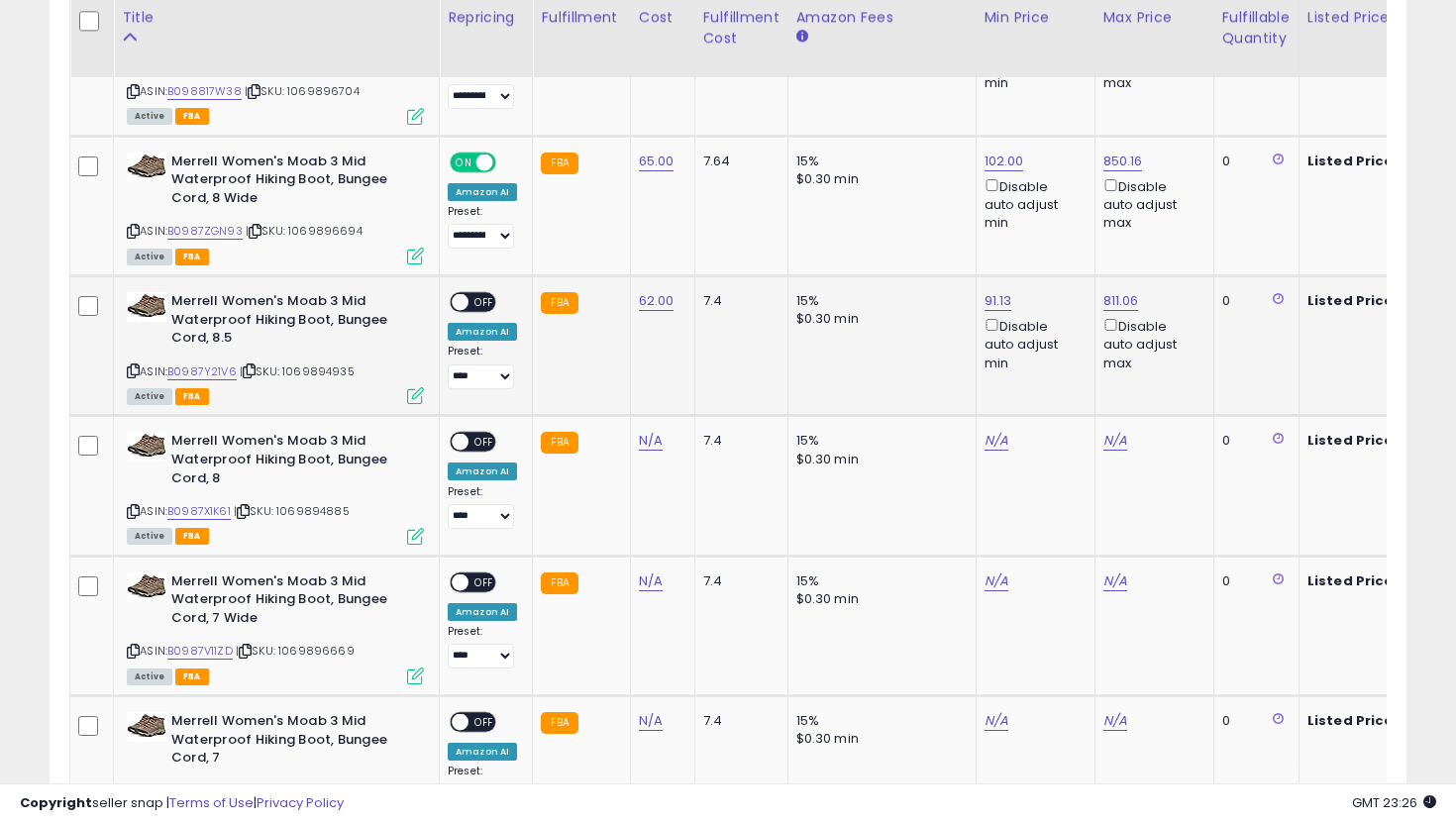 click on "OFF" at bounding box center (484, 302) 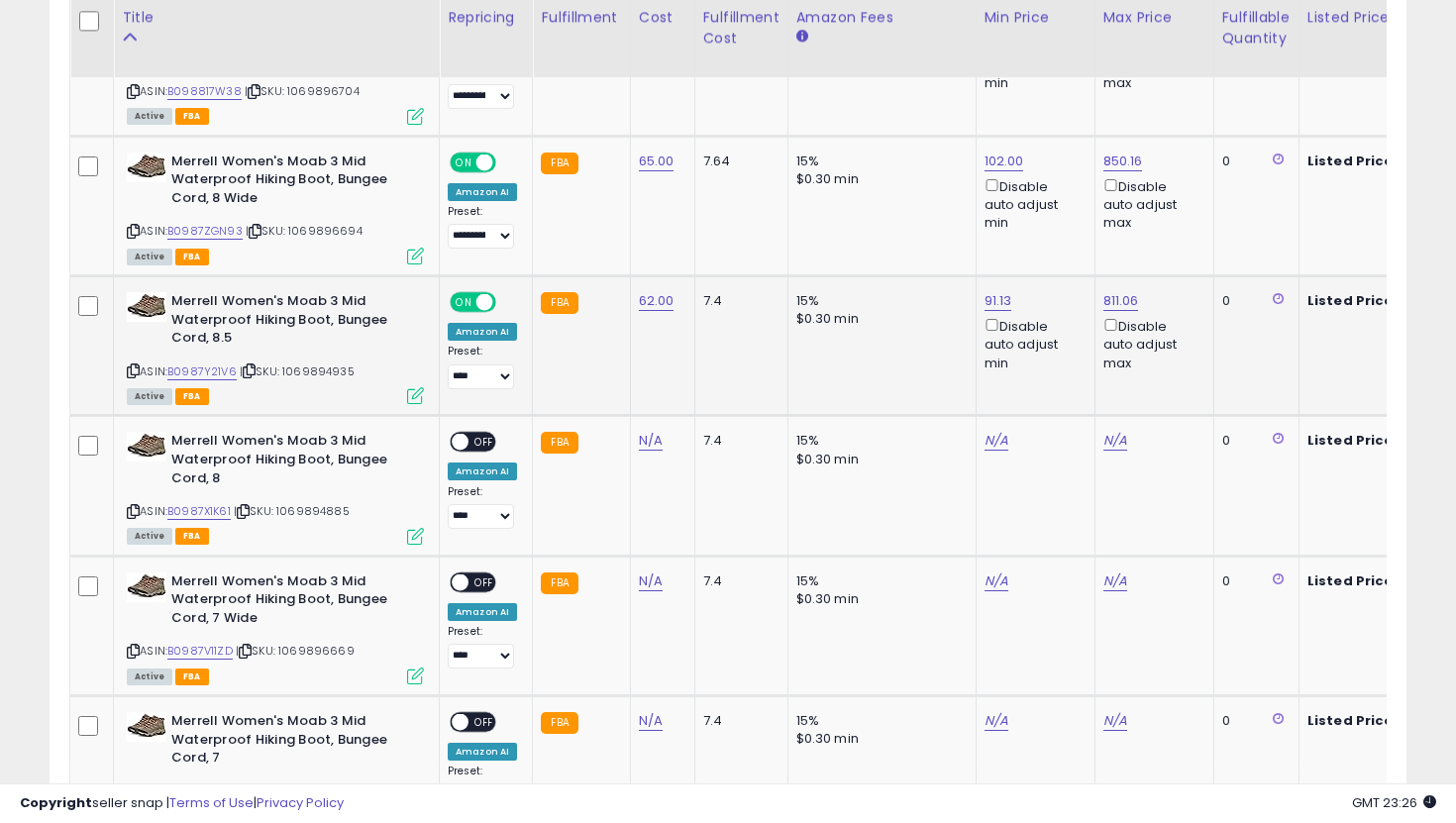 click on "**********" 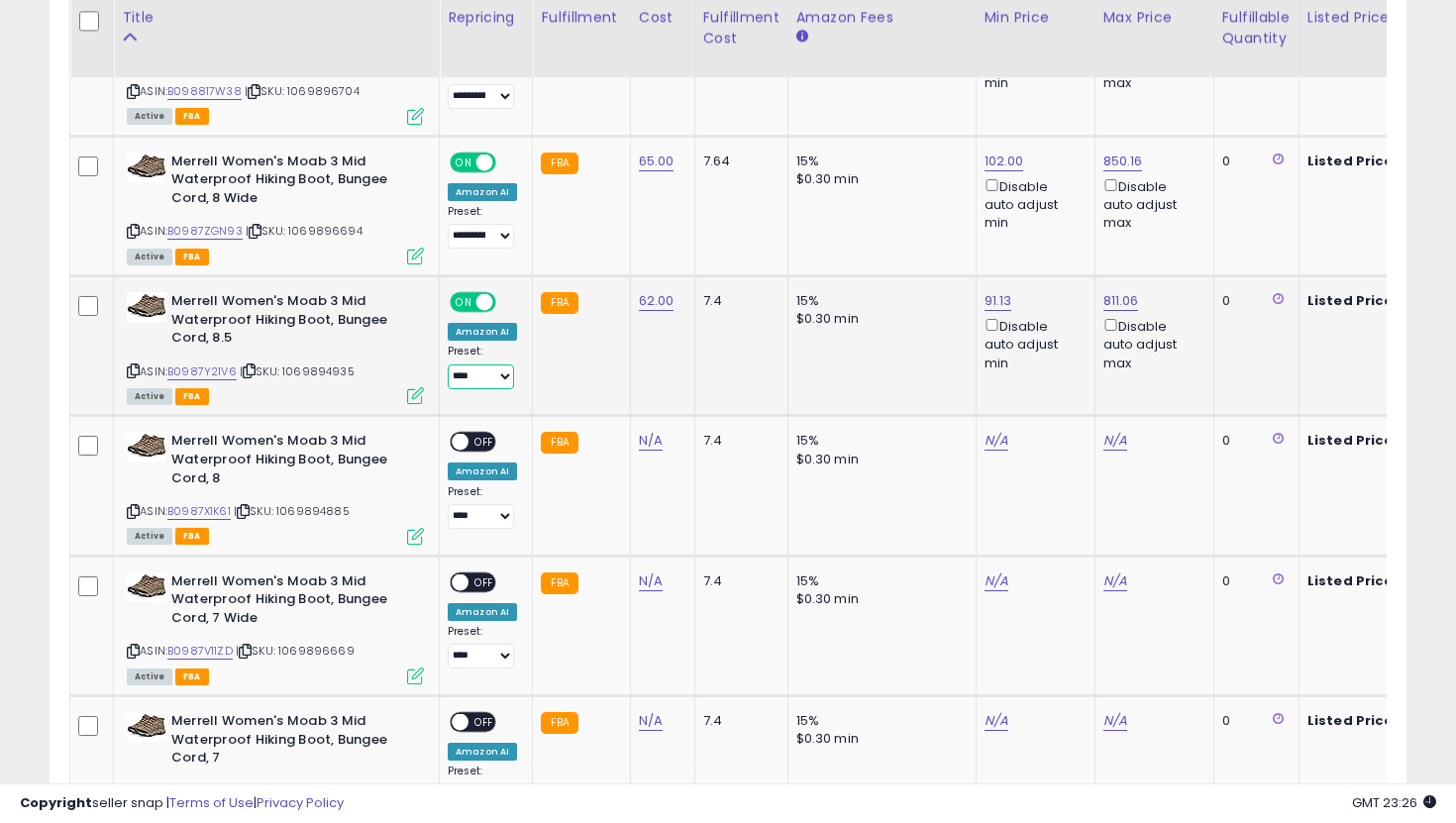 click on "**********" at bounding box center (480, 376) 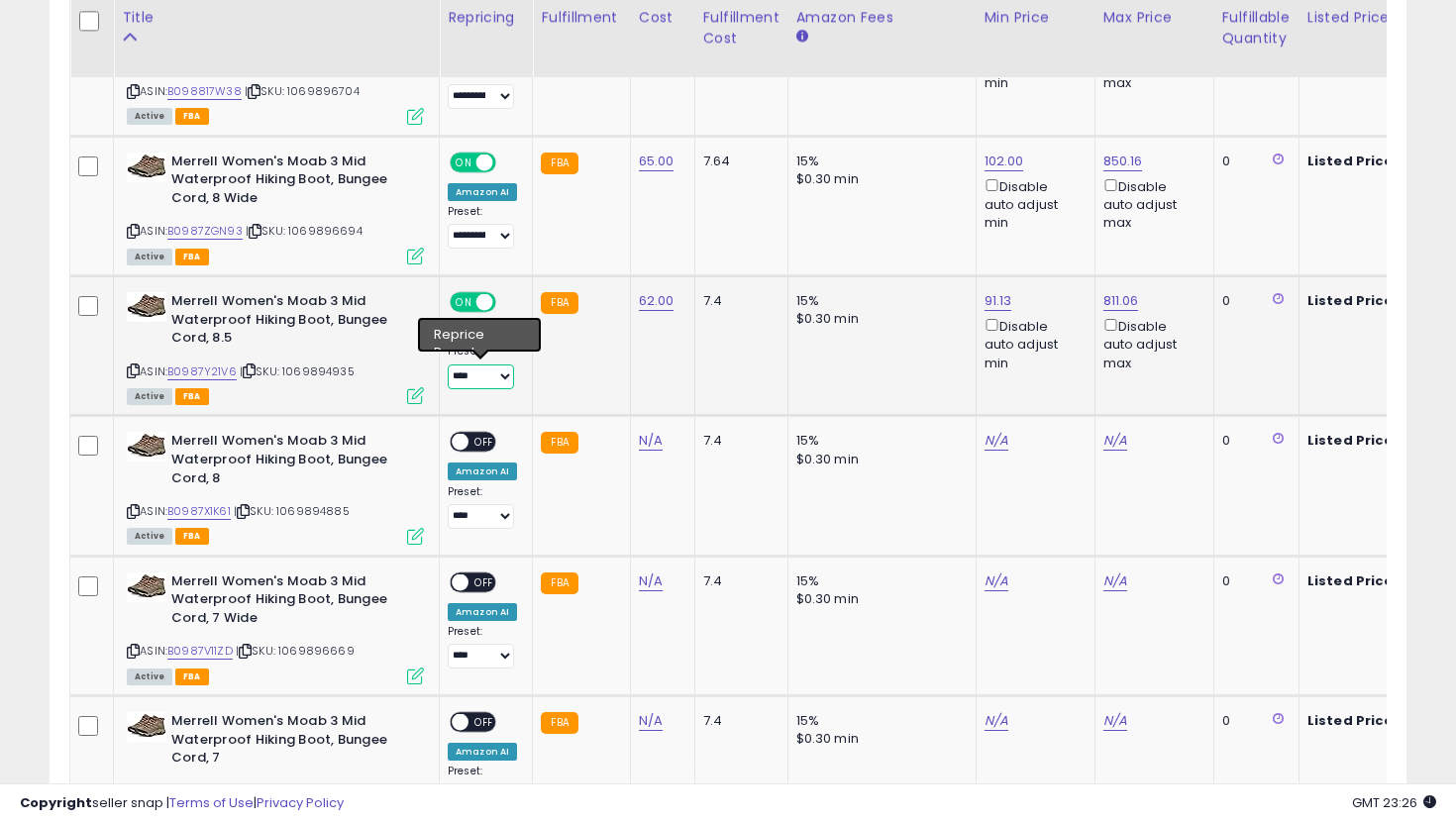 select on "**********" 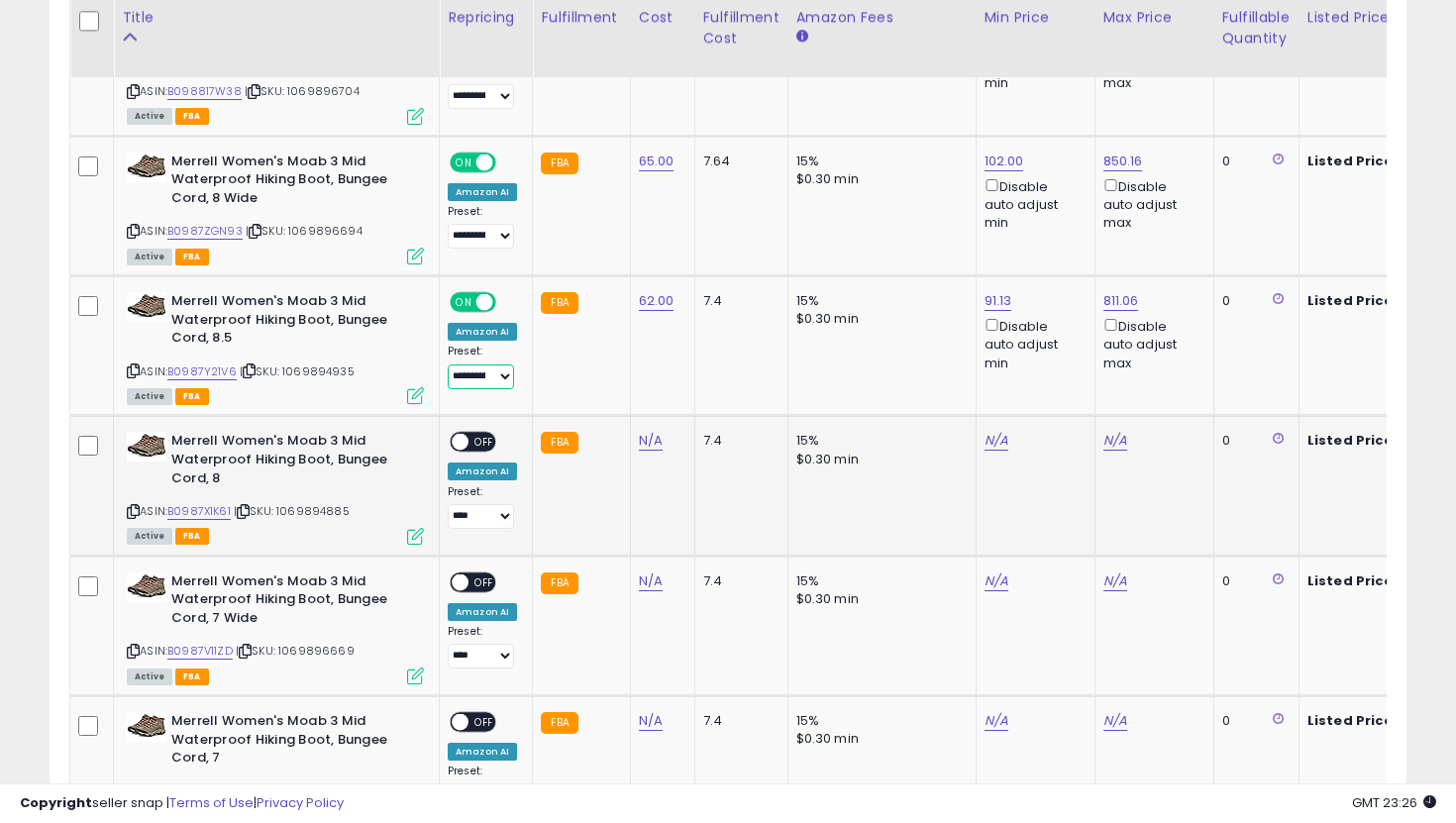 scroll, scrollTop: 0, scrollLeft: 428, axis: horizontal 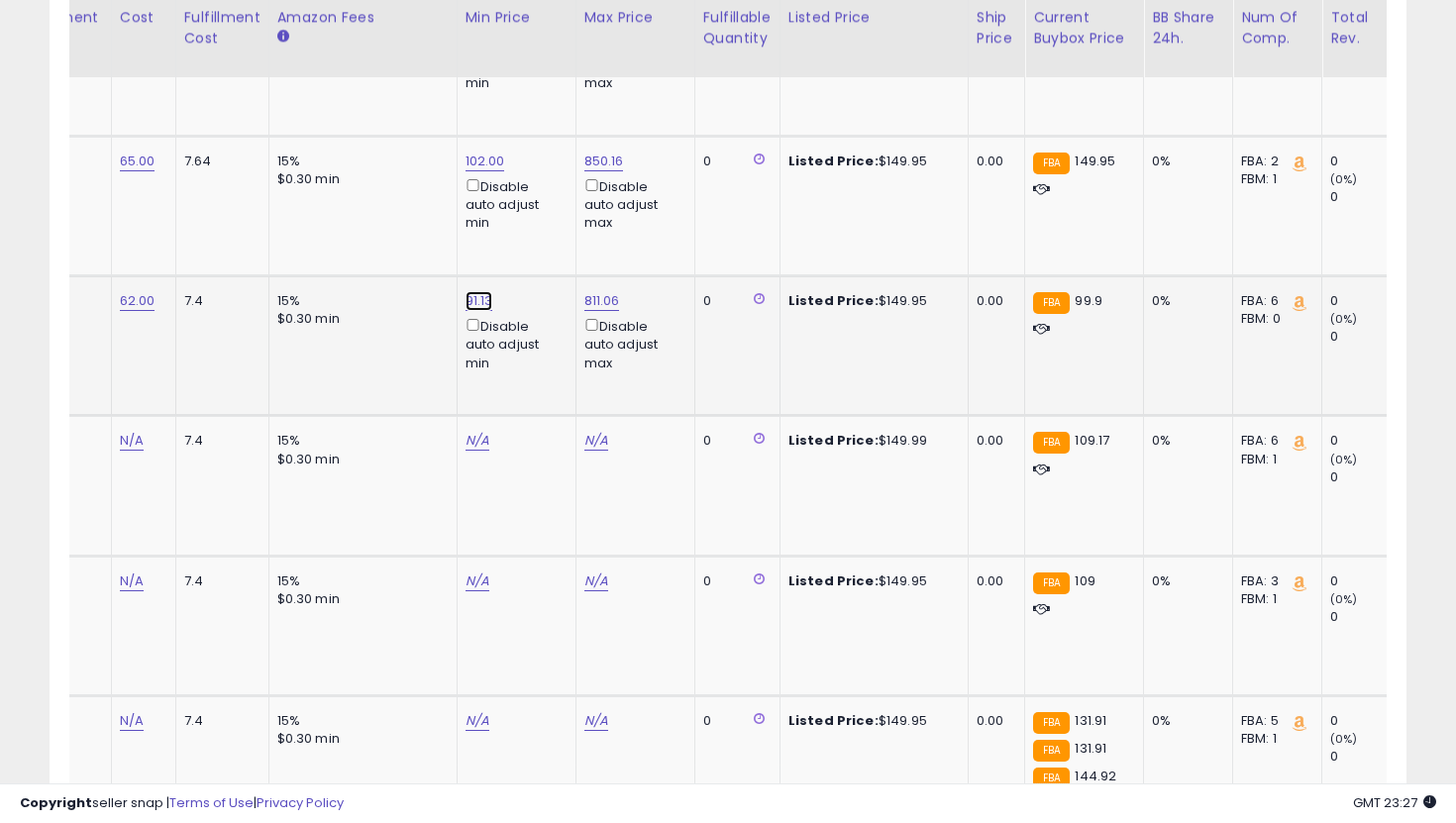 click on "91.13" at bounding box center (485, -2430) 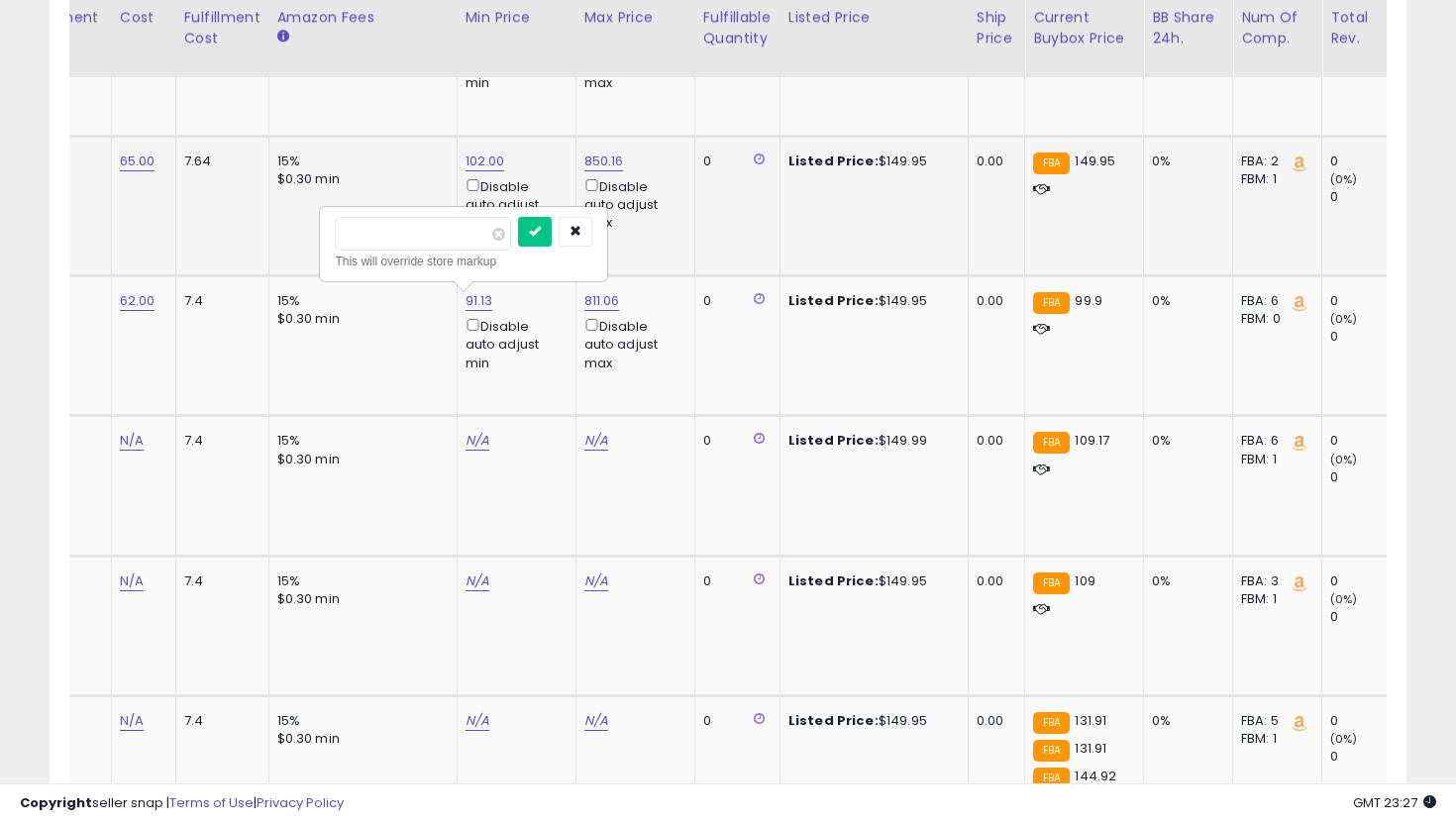 drag, startPoint x: 432, startPoint y: 238, endPoint x: 234, endPoint y: 186, distance: 204.71444 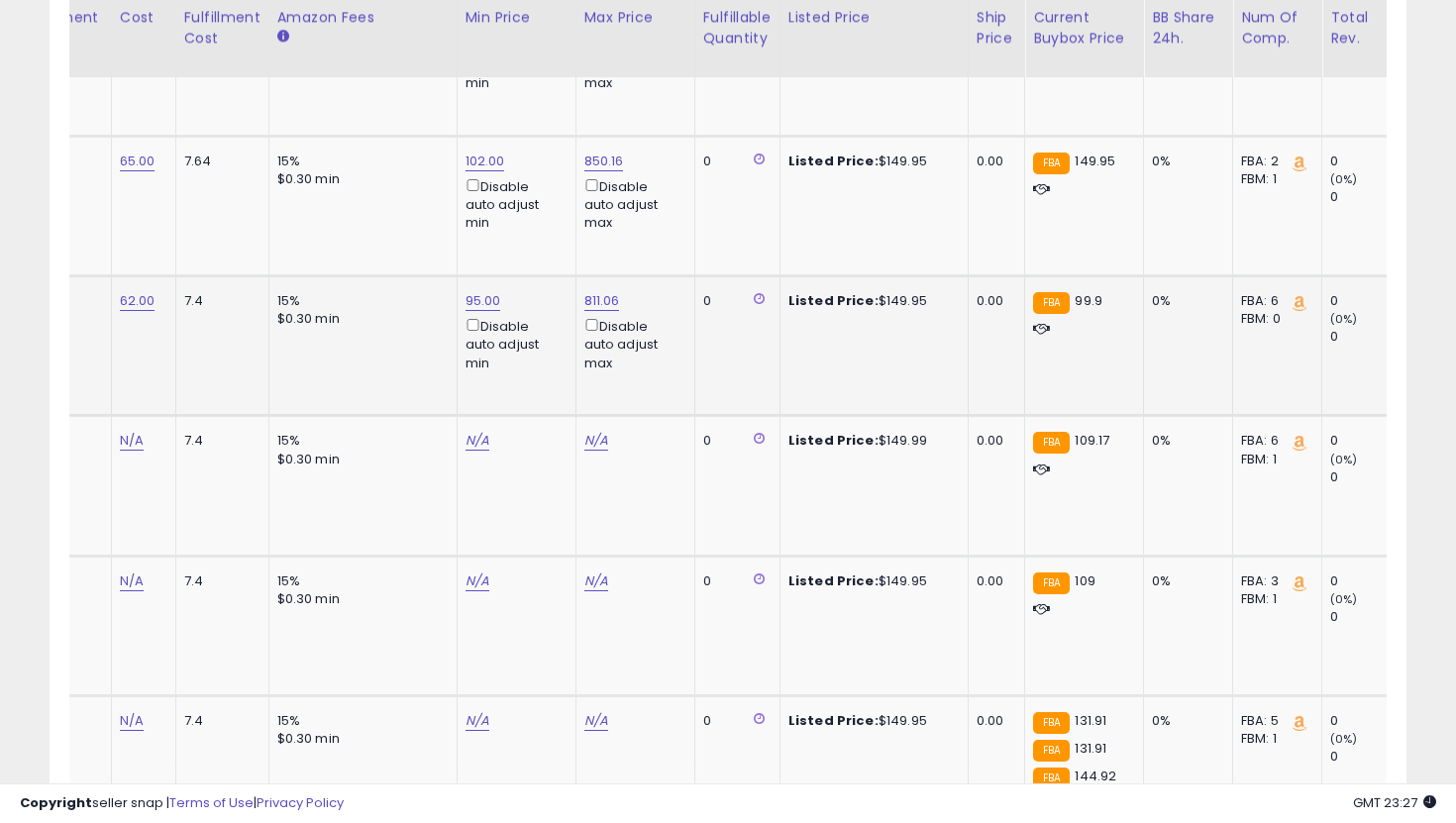 scroll, scrollTop: 0, scrollLeft: 402, axis: horizontal 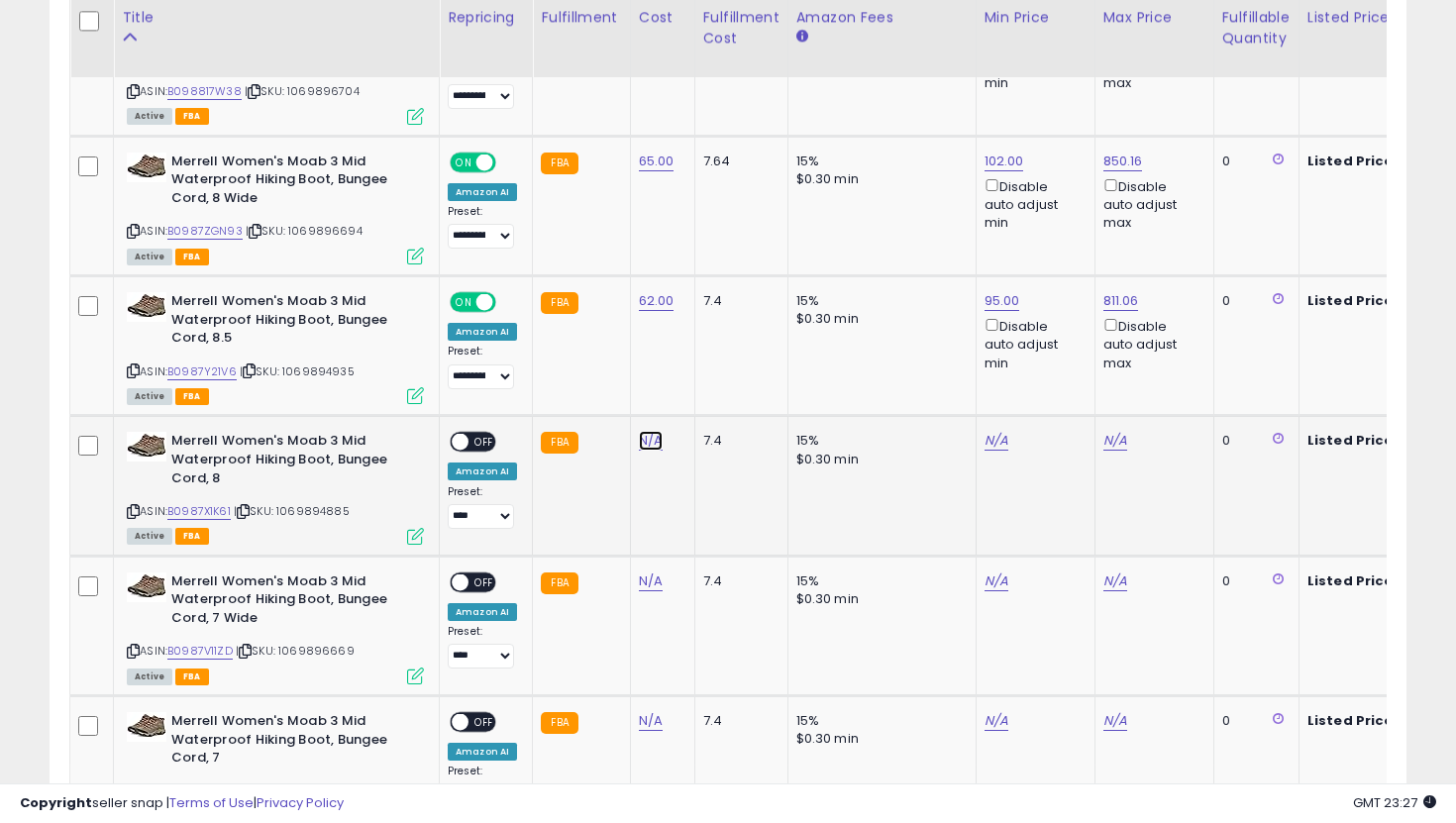click on "N/A" at bounding box center (651, 441) 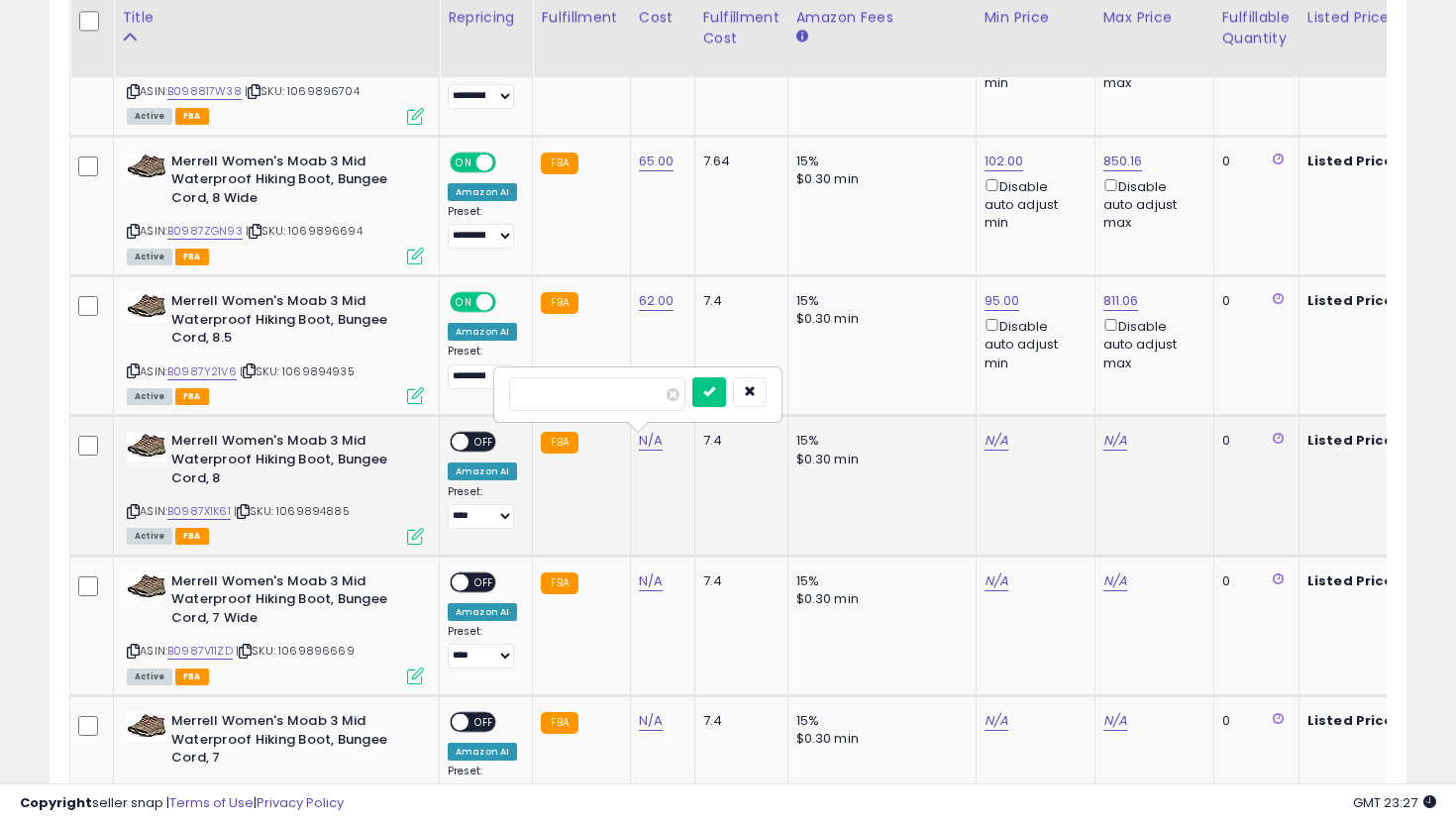 type on "**" 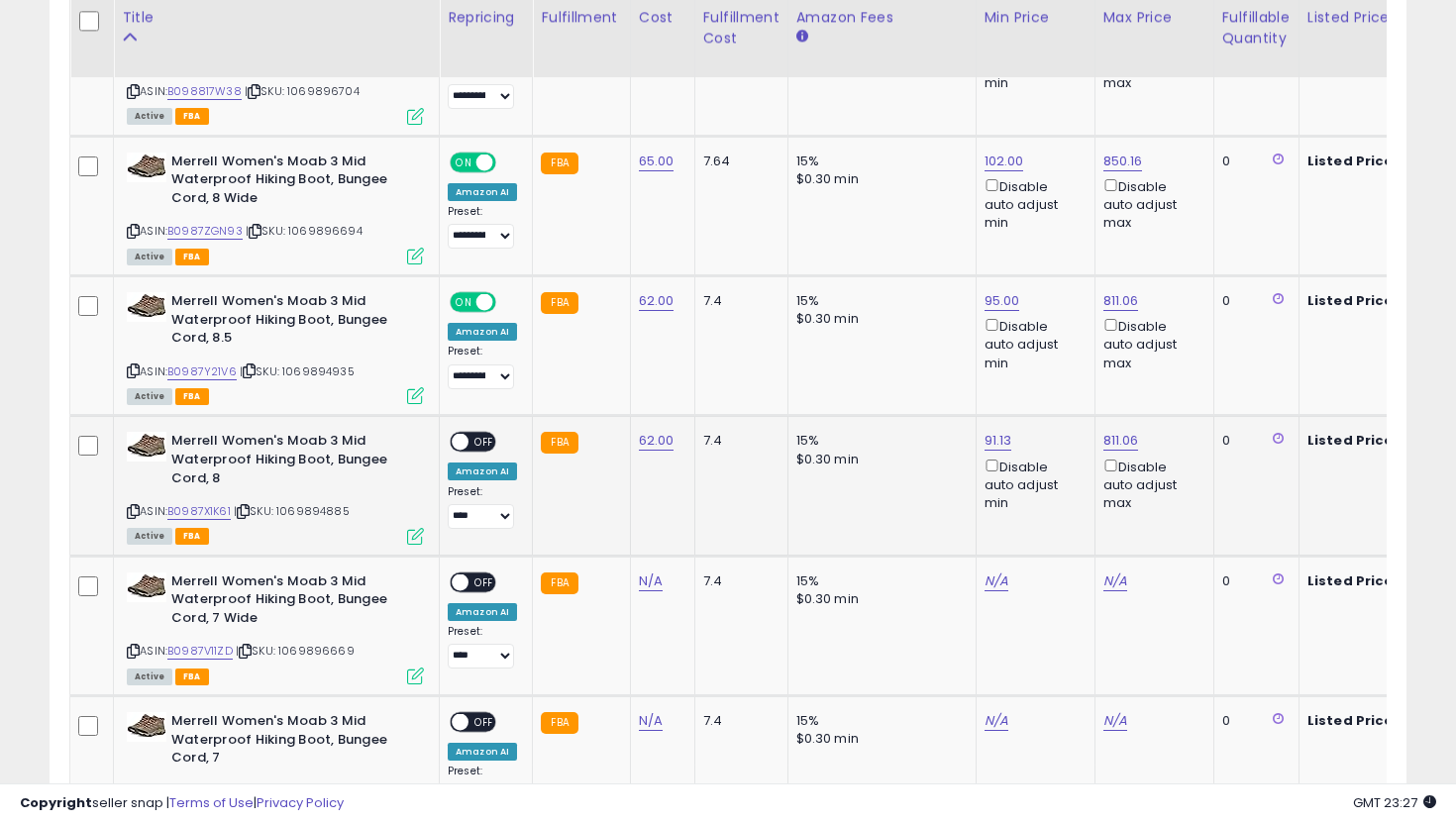 click on "ON   OFF" at bounding box center (451, 442) 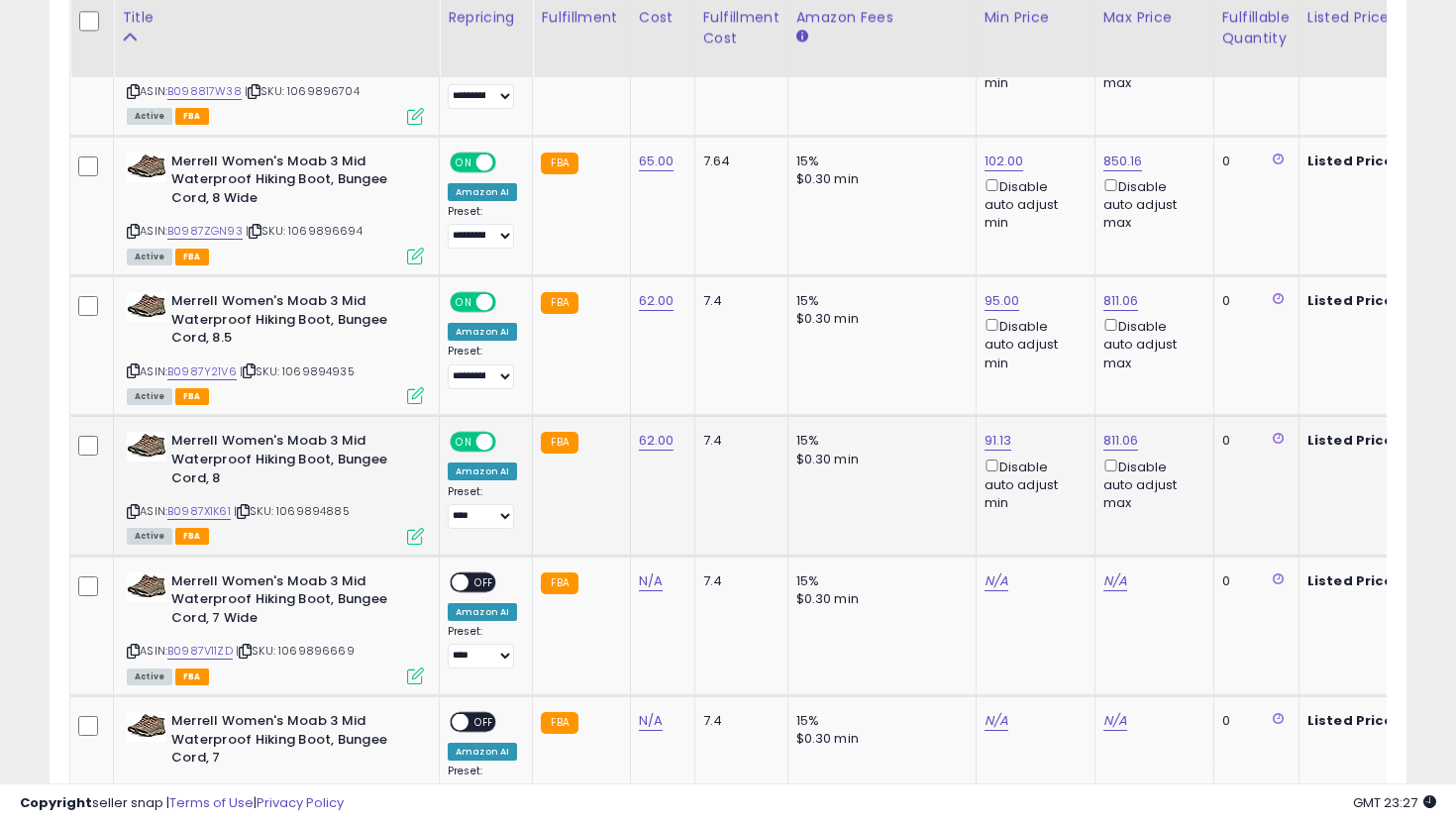 click on "**********" 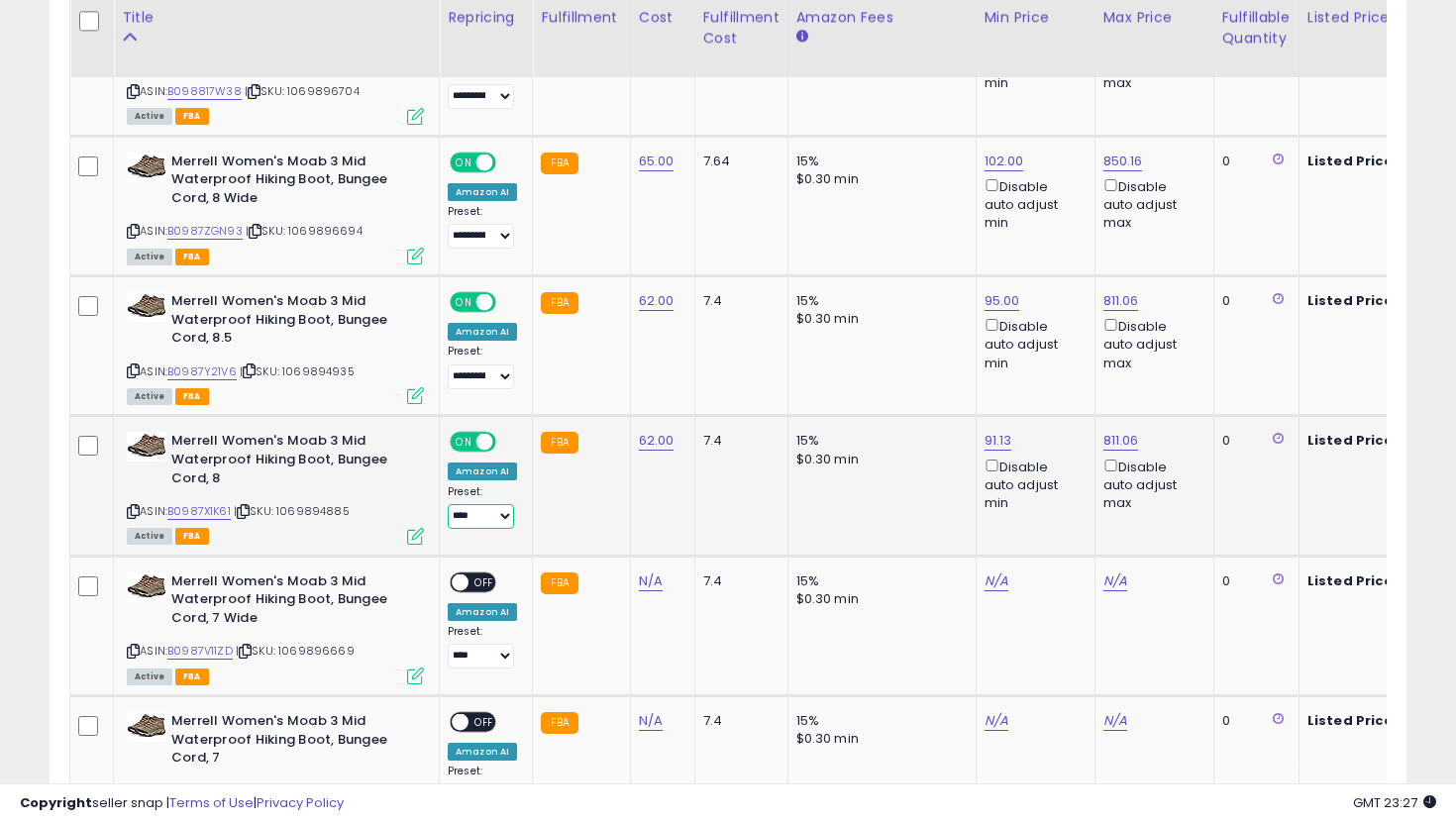 click on "**********" at bounding box center [480, 516] 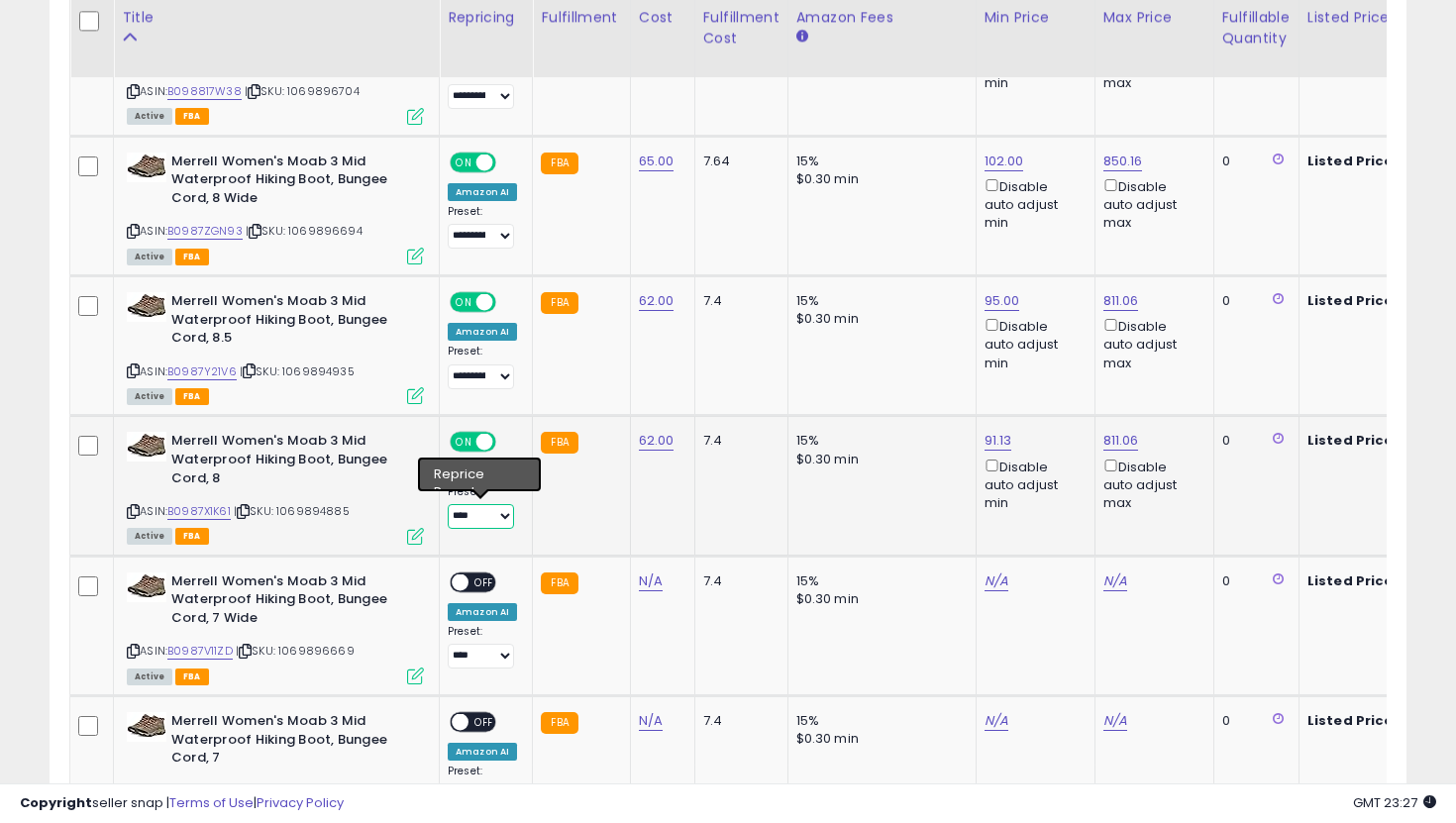 select on "**********" 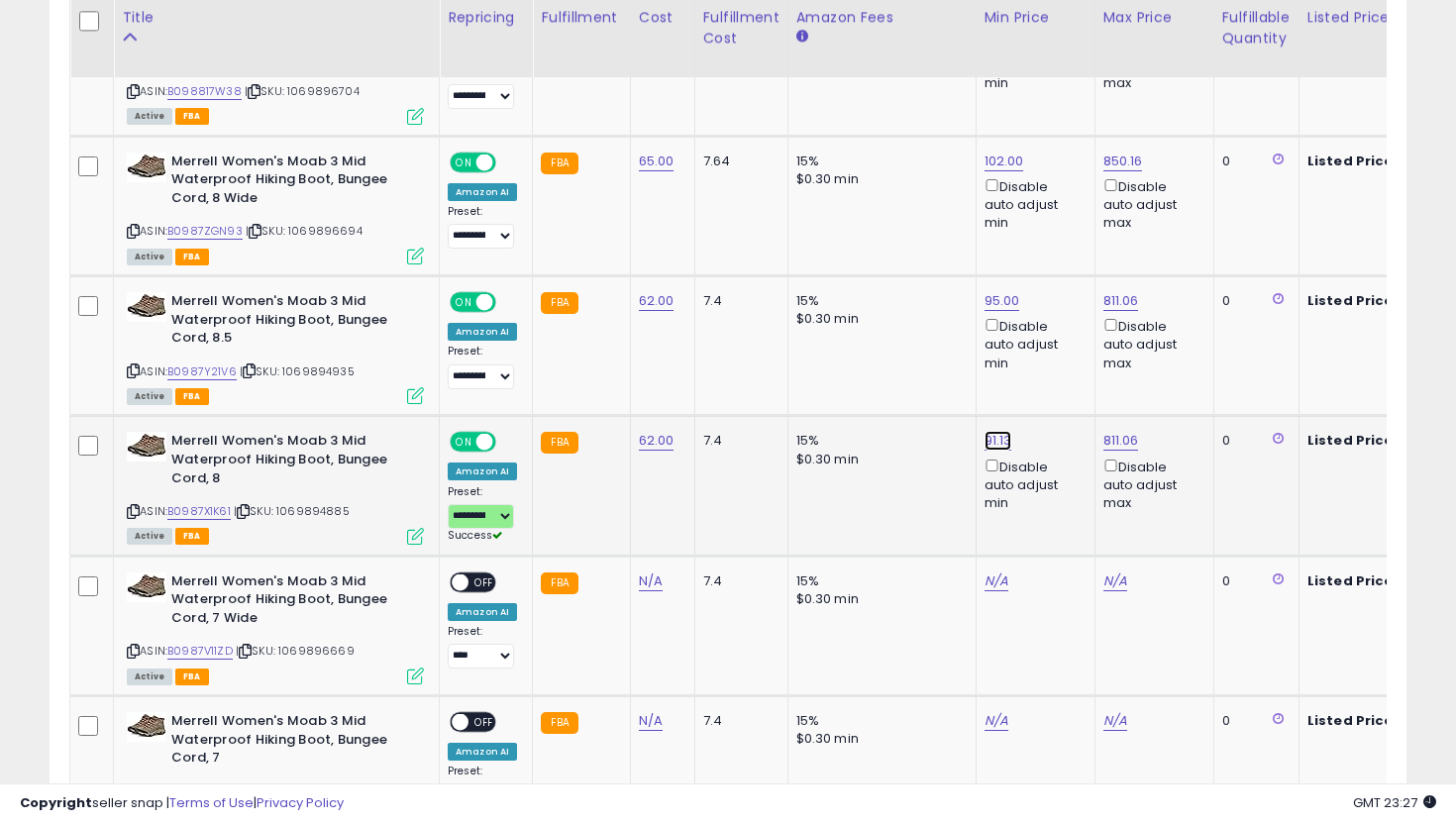 click on "91.13" at bounding box center [1004, -2430] 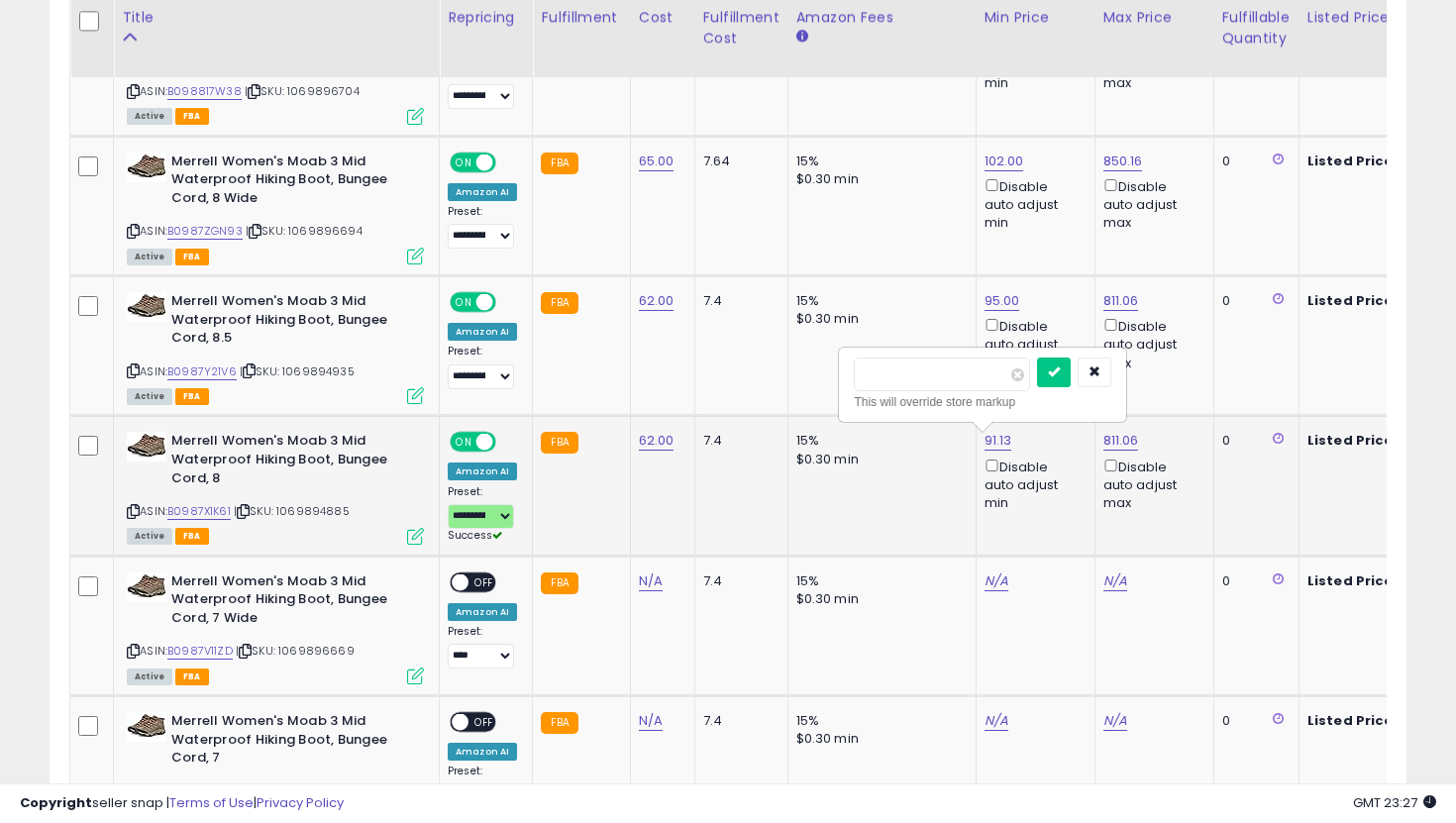 drag, startPoint x: 965, startPoint y: 378, endPoint x: 847, endPoint y: 363, distance: 118.94957 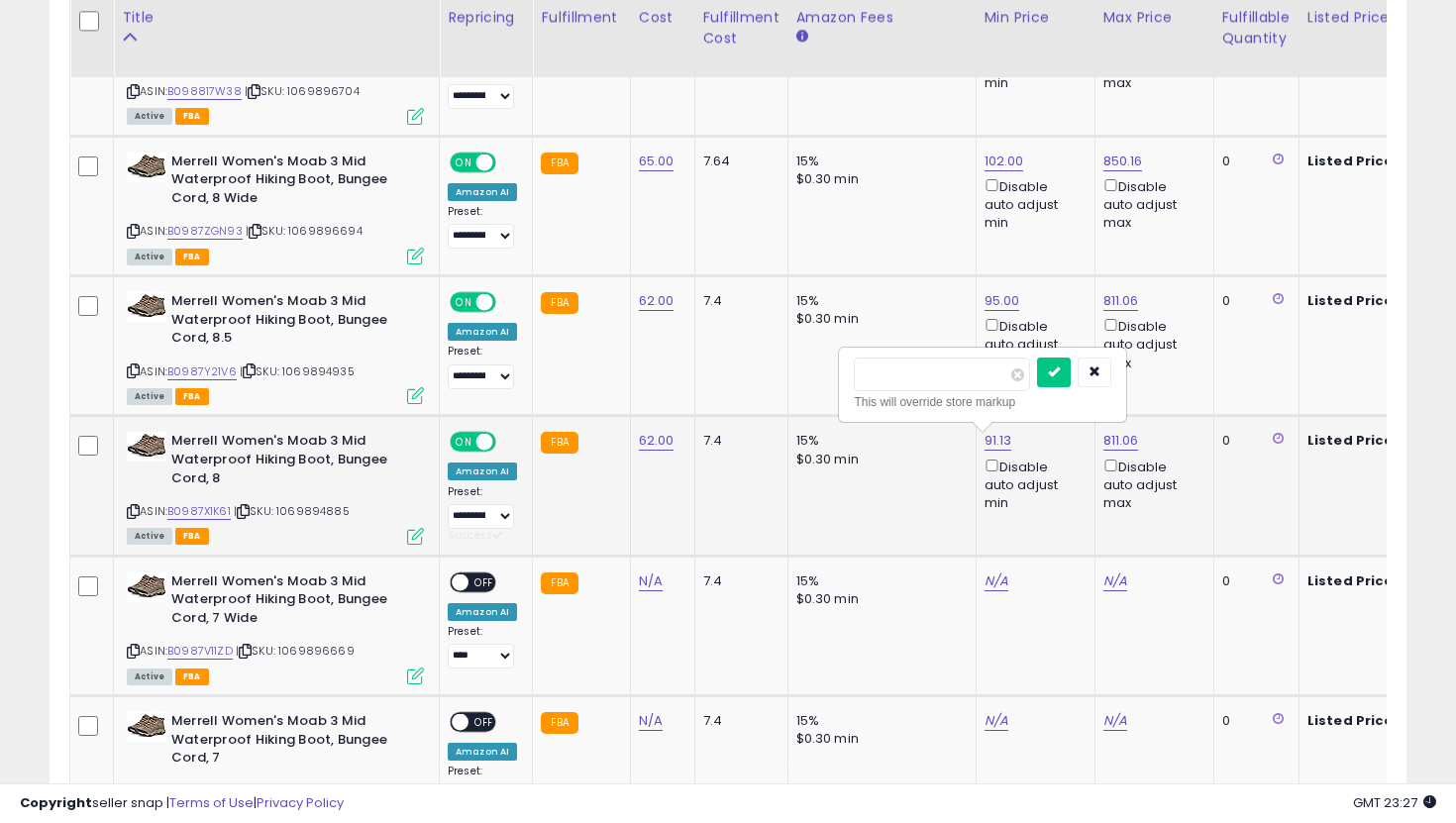 click at bounding box center (1054, 372) 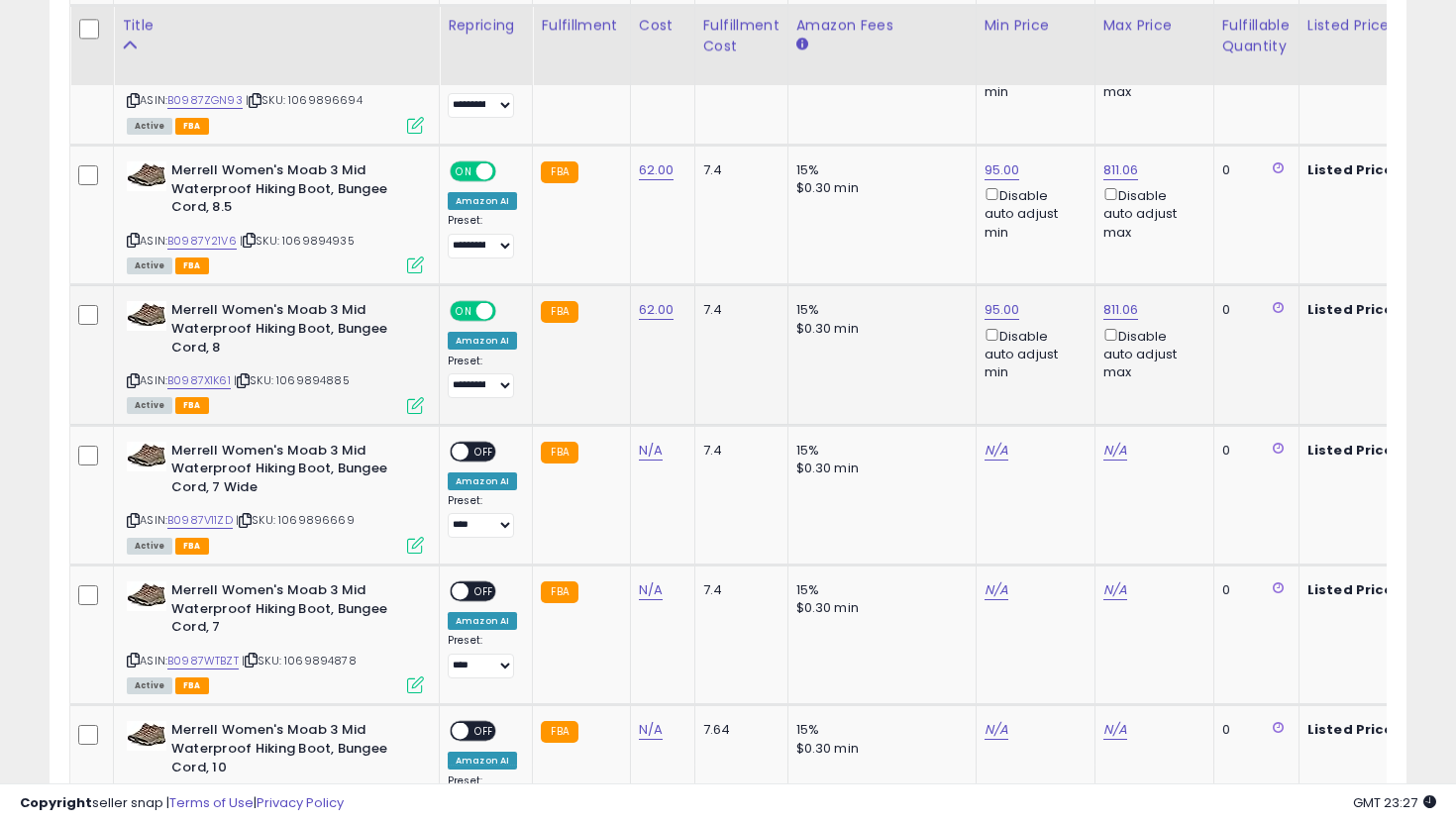 scroll, scrollTop: 3633, scrollLeft: 0, axis: vertical 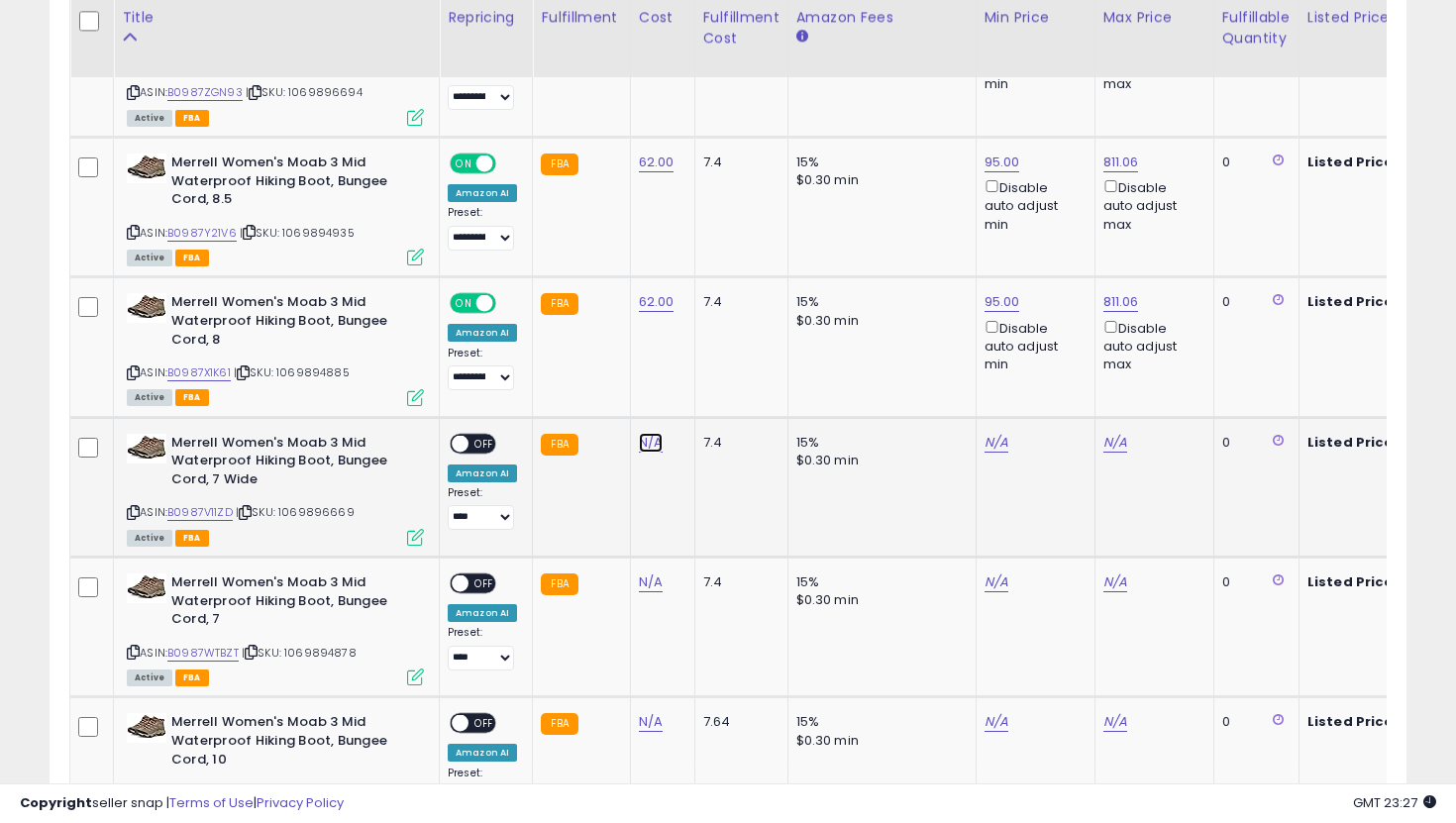 click on "N/A" at bounding box center [651, 443] 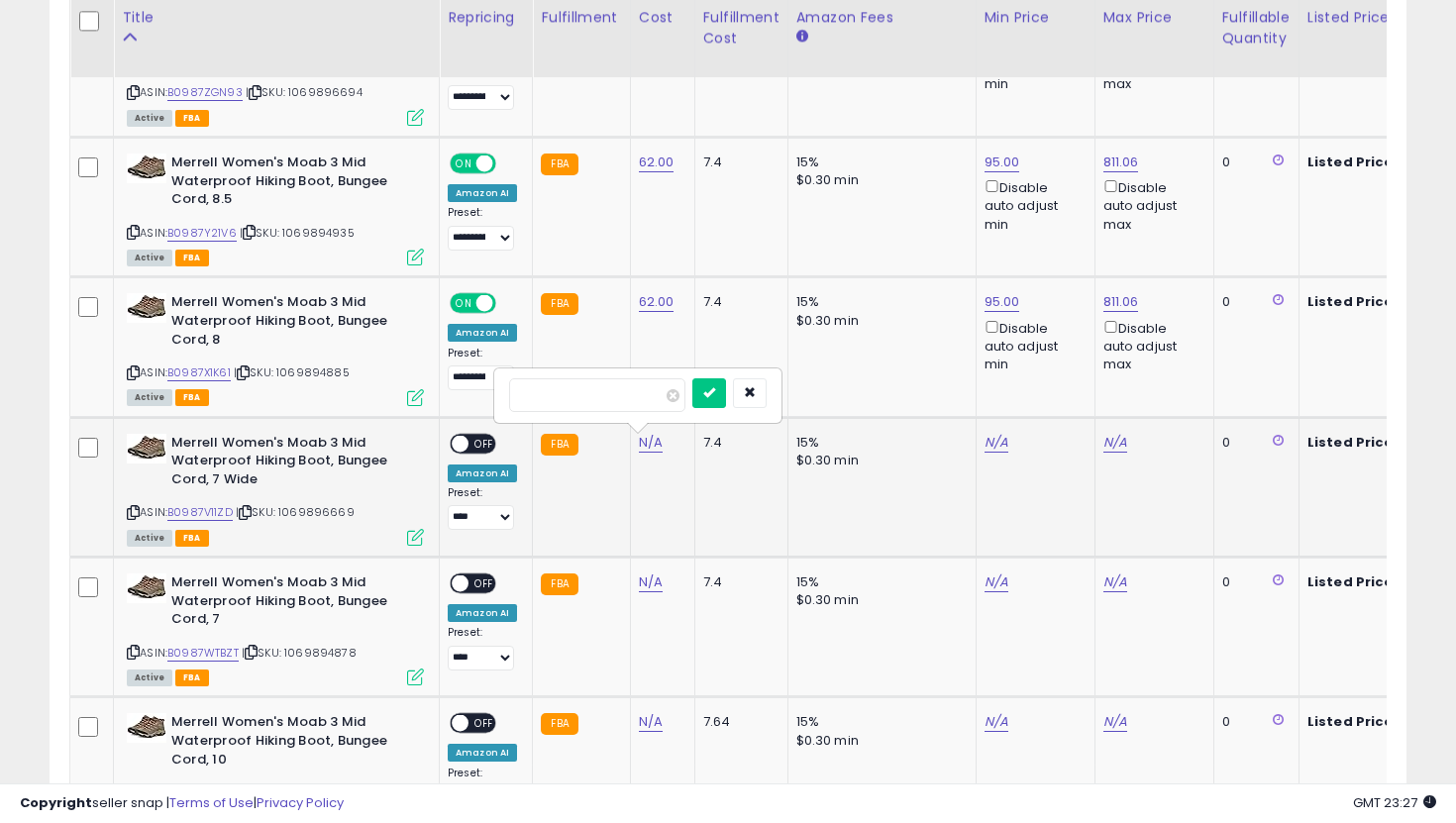 type on "**" 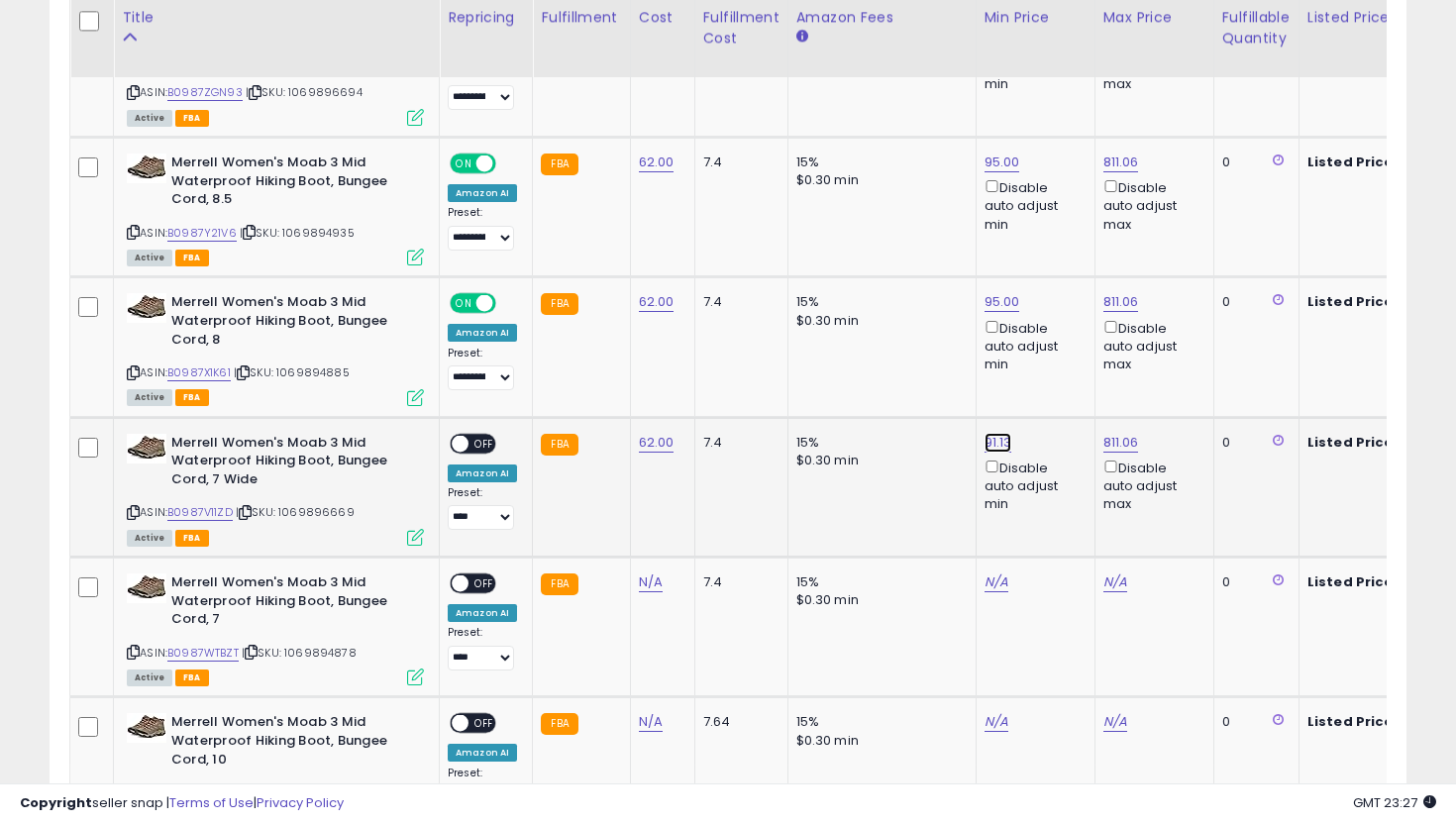 click on "91.13" at bounding box center (1004, -2569) 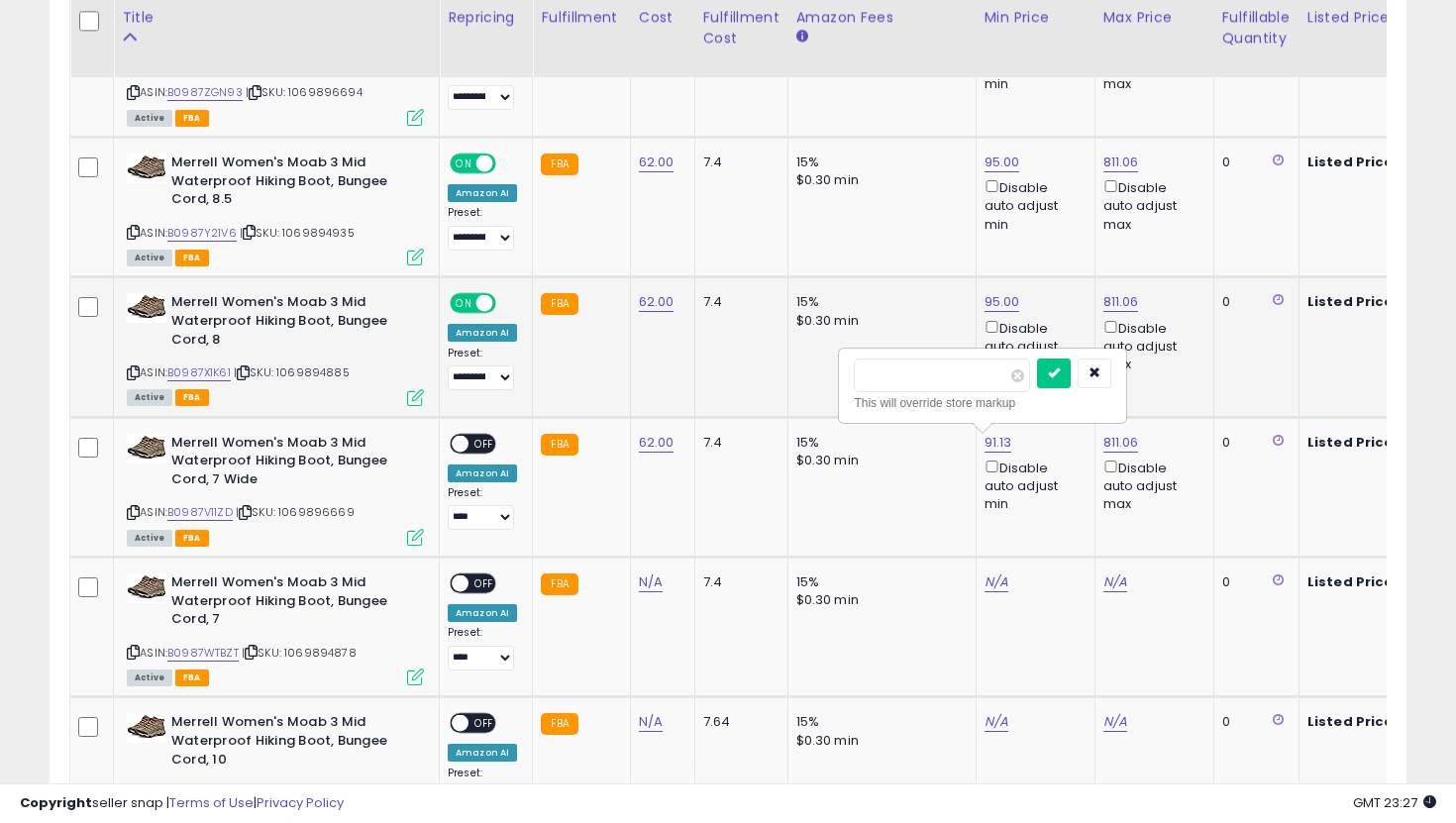 drag, startPoint x: 913, startPoint y: 377, endPoint x: 808, endPoint y: 368, distance: 105.385008 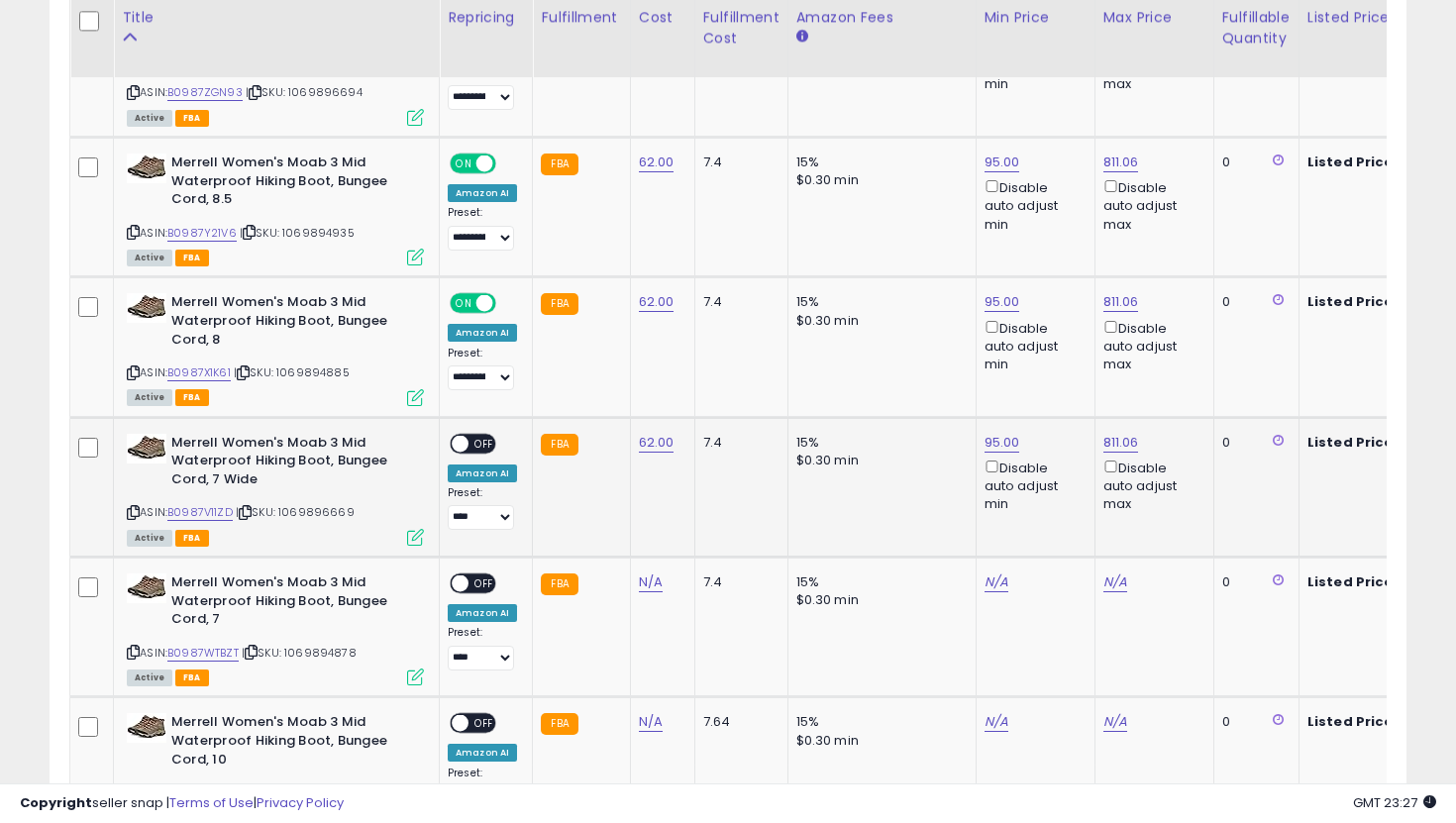click at bounding box center (460, 443) 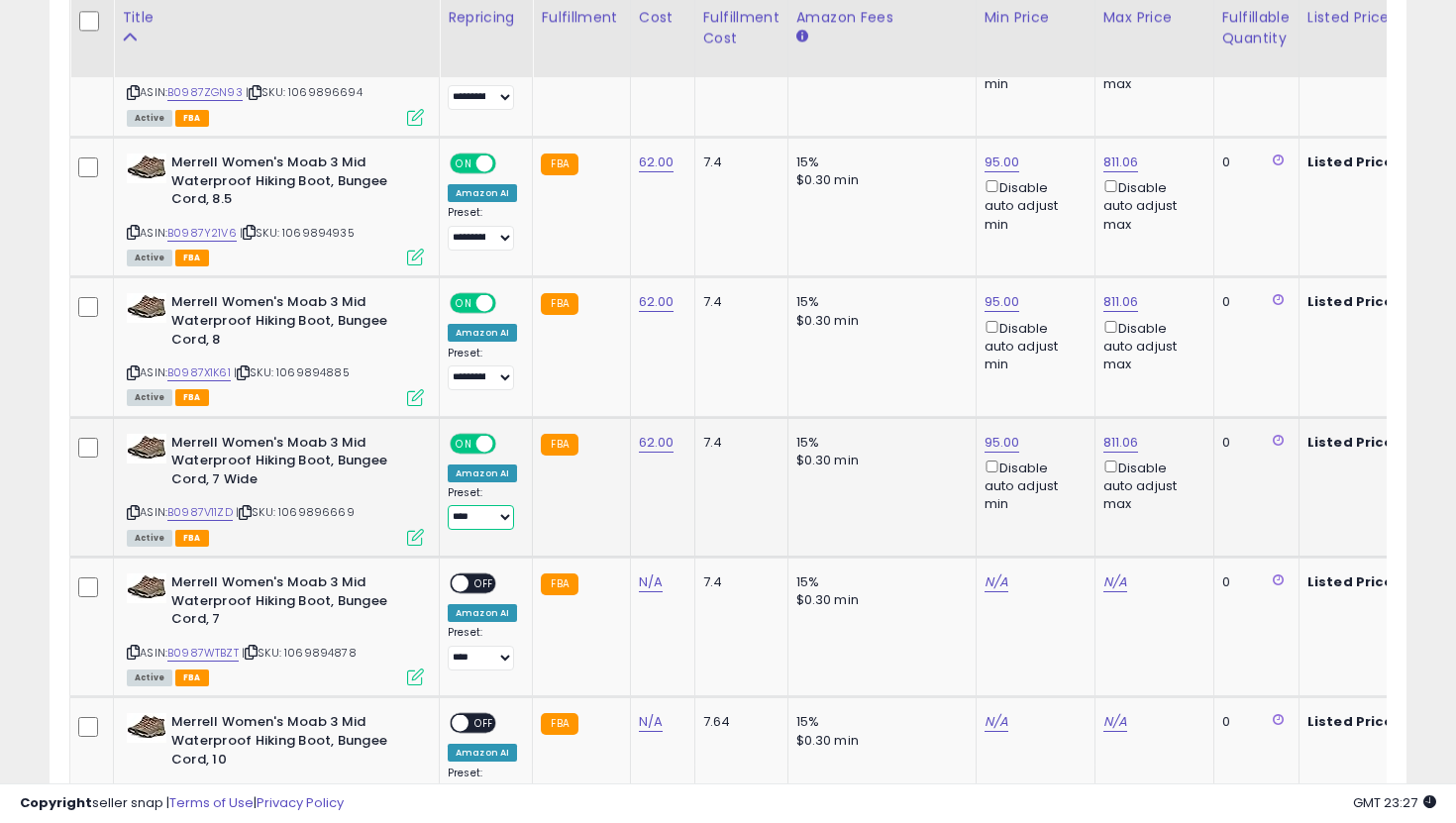 click on "**********" at bounding box center (480, 517) 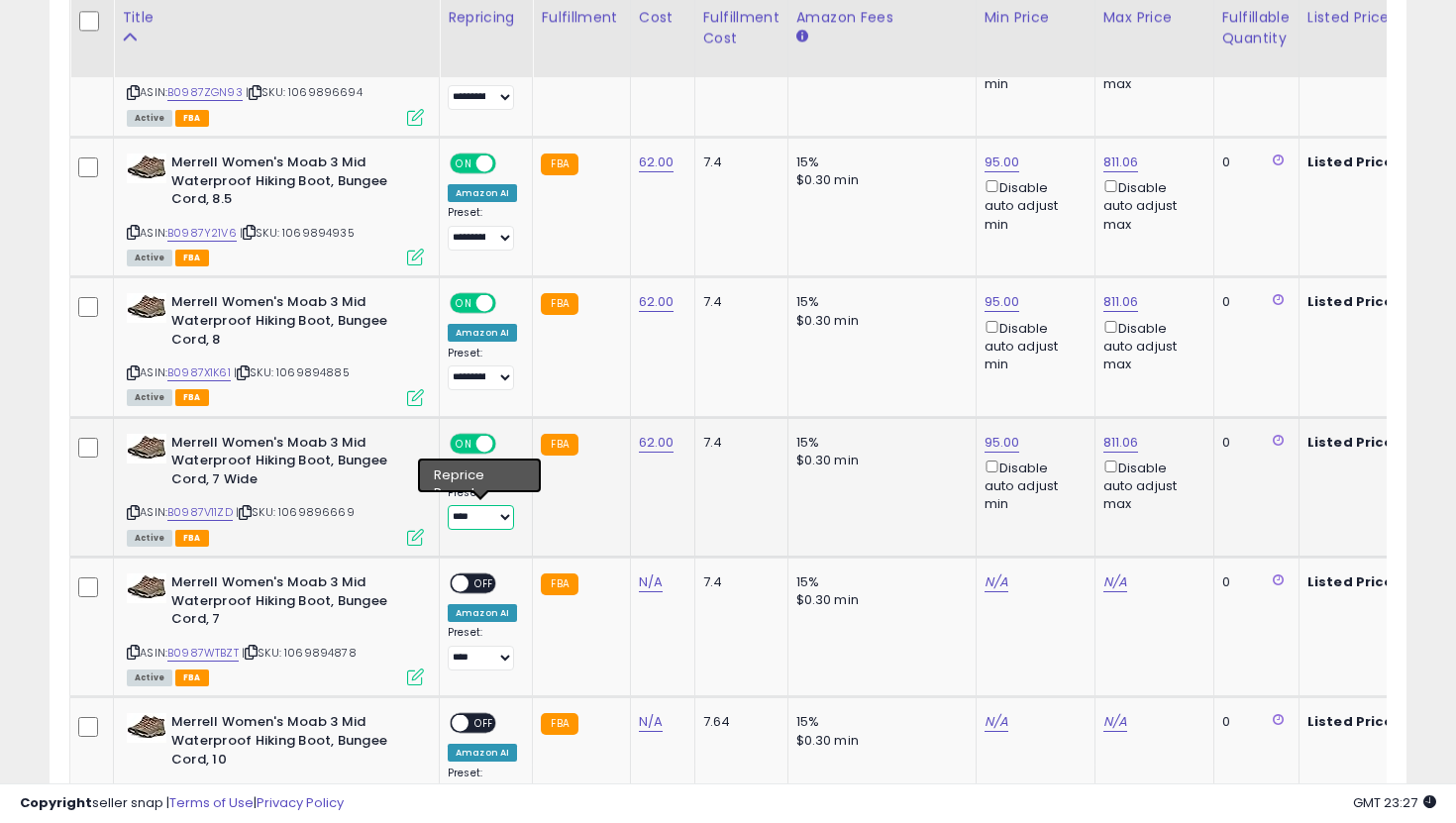 select on "**********" 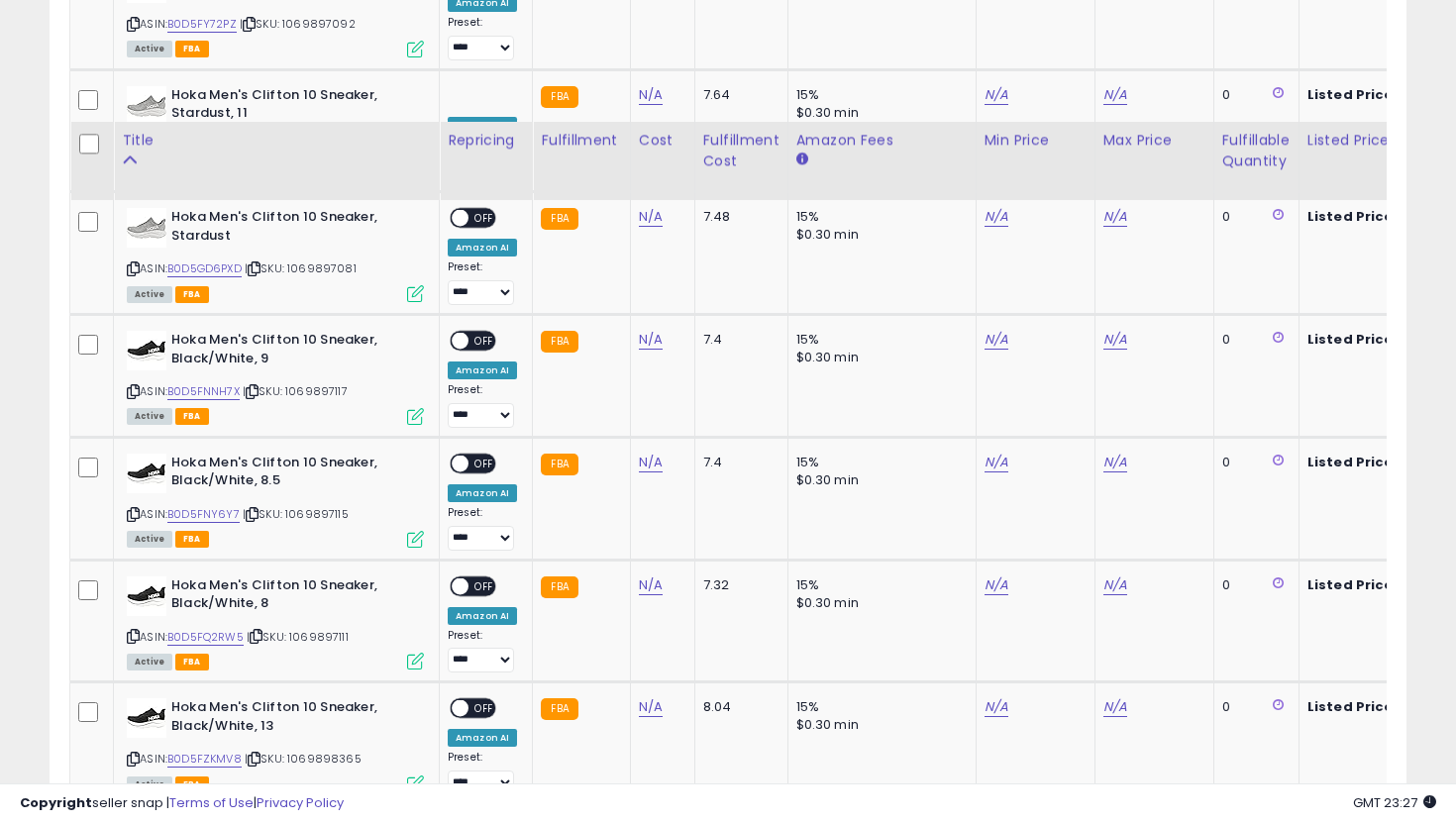 scroll, scrollTop: 6835, scrollLeft: 0, axis: vertical 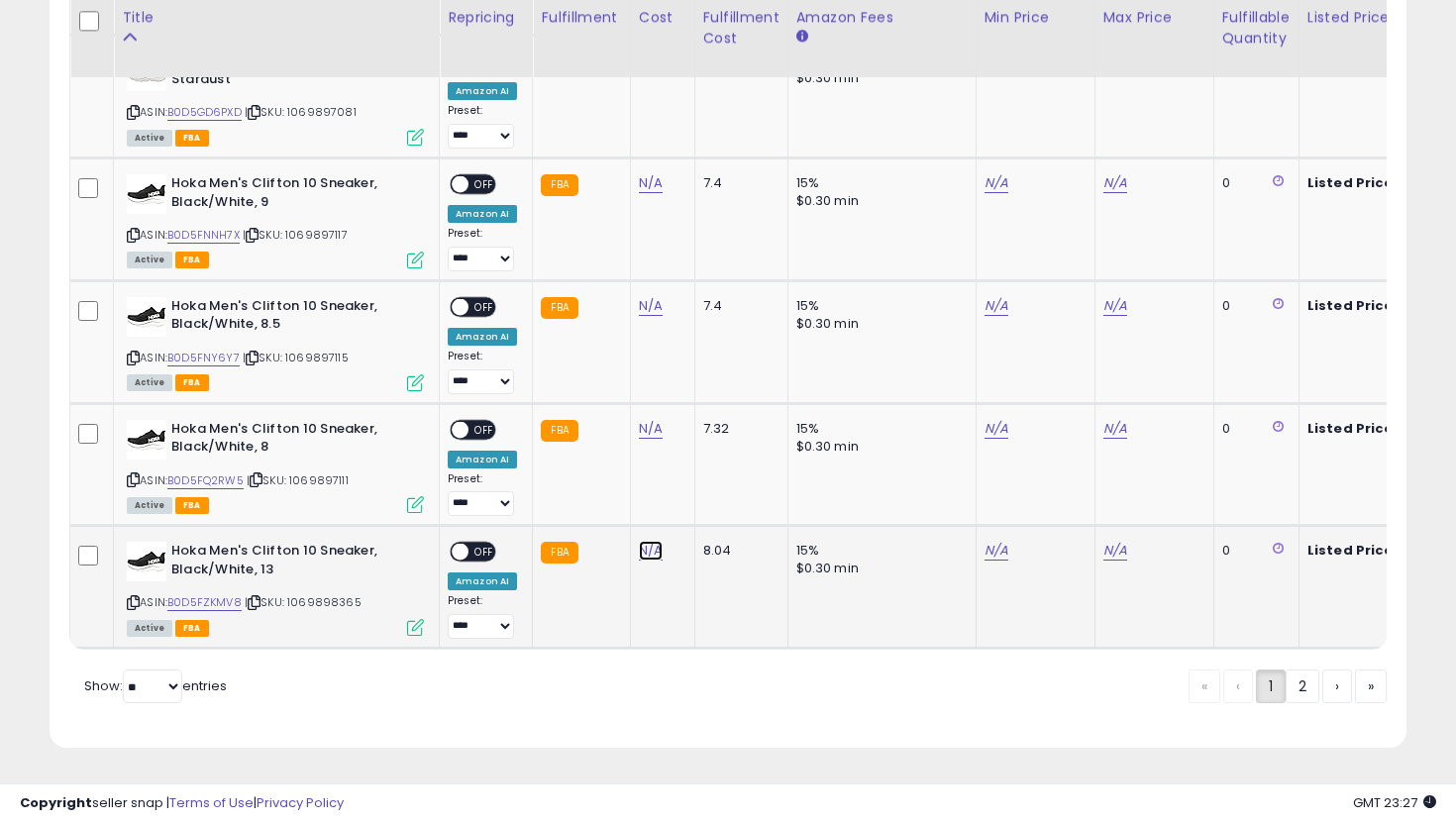 click on "N/A" at bounding box center [651, -2620] 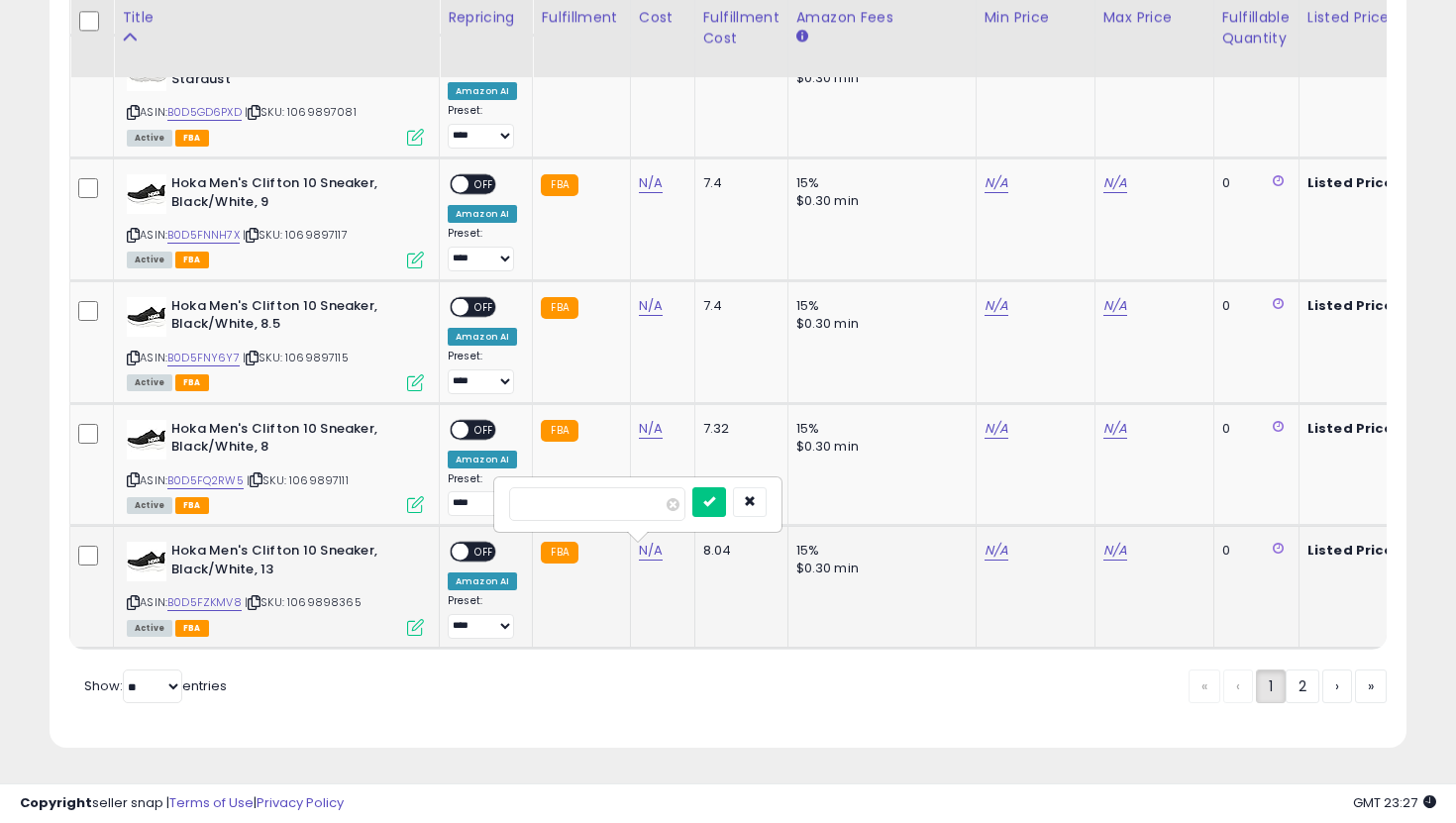 type on "***" 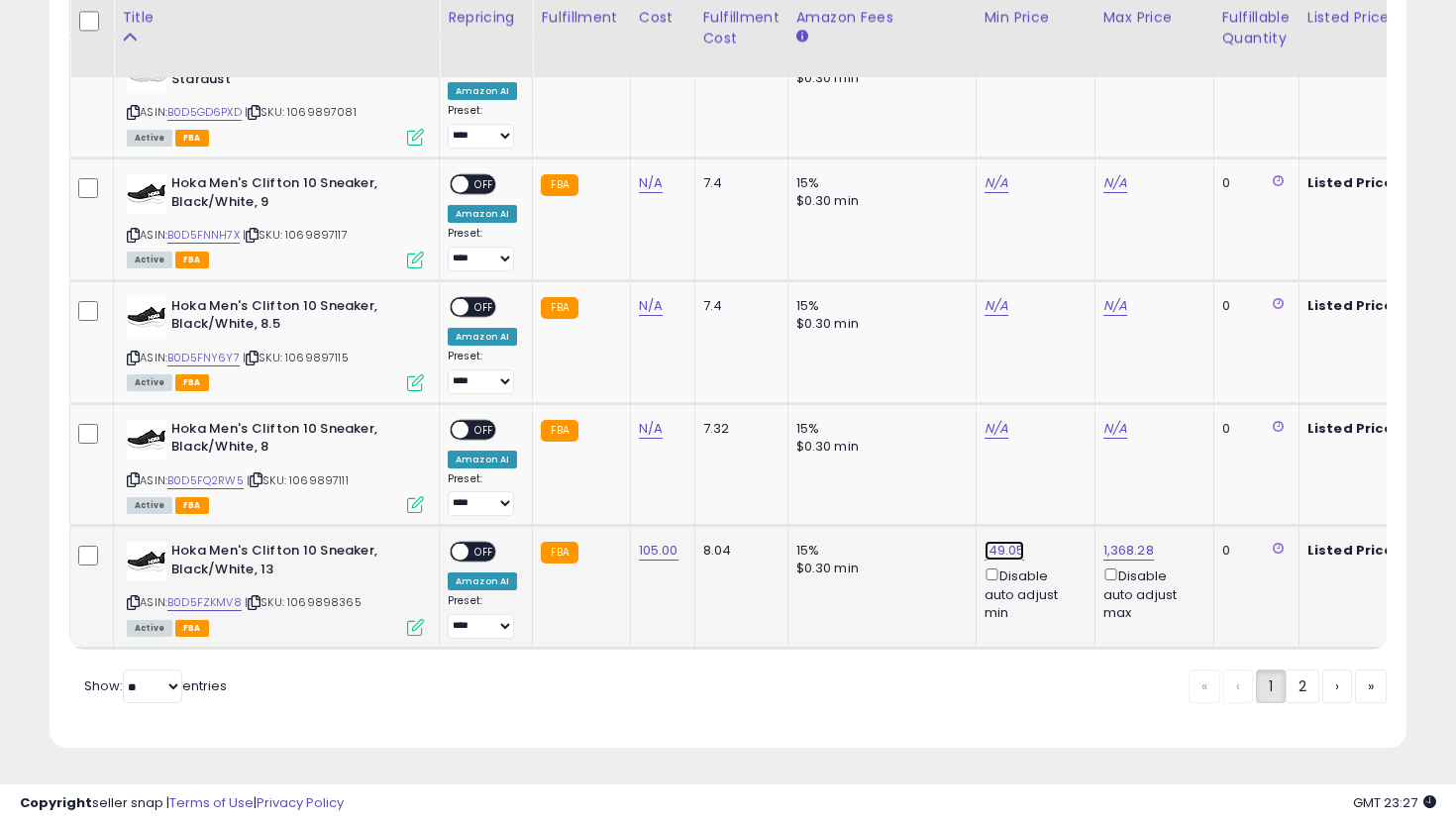 click on "149.05" at bounding box center [1004, -5771] 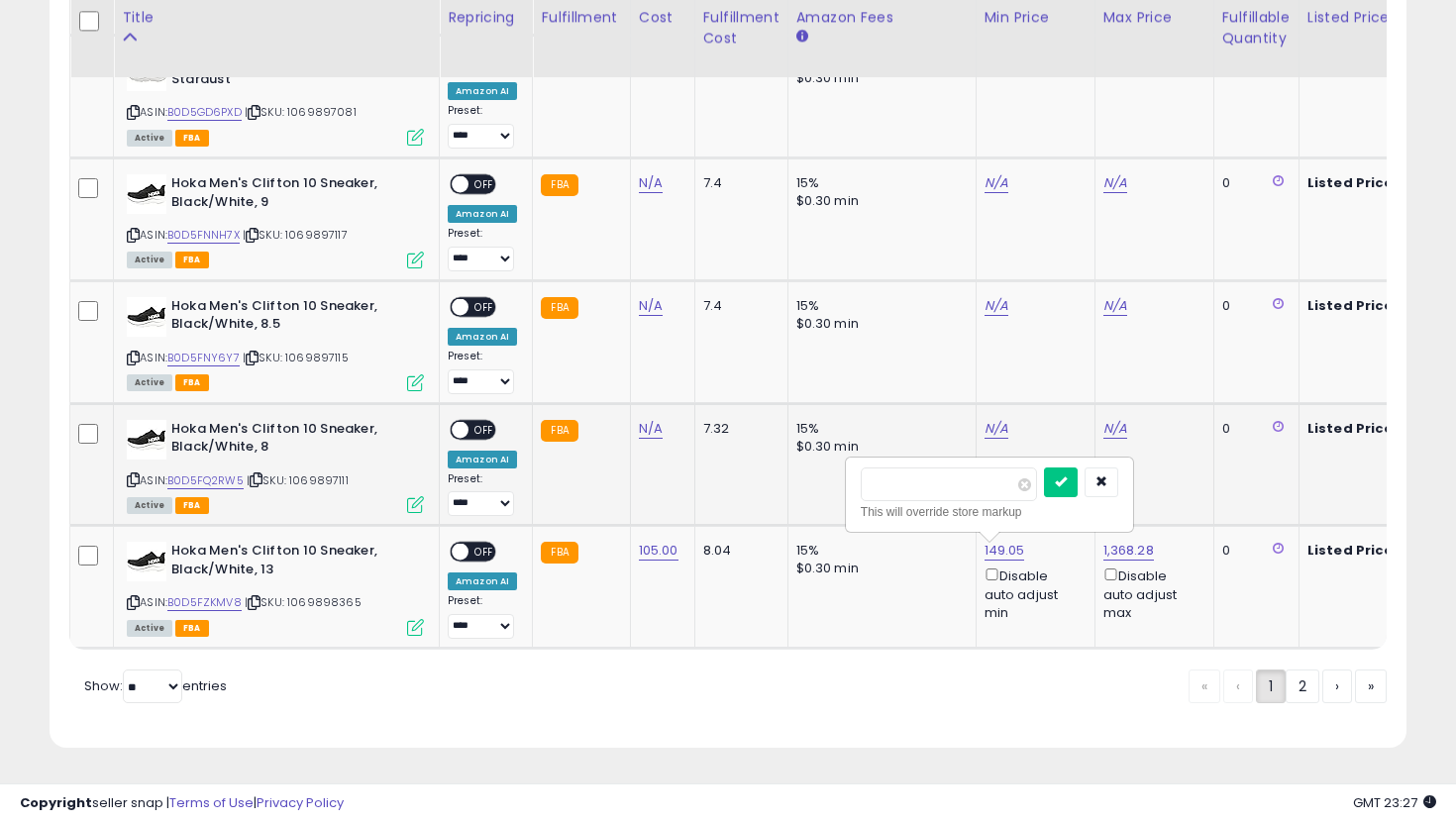 drag, startPoint x: 941, startPoint y: 474, endPoint x: 734, endPoint y: 472, distance: 207.00966 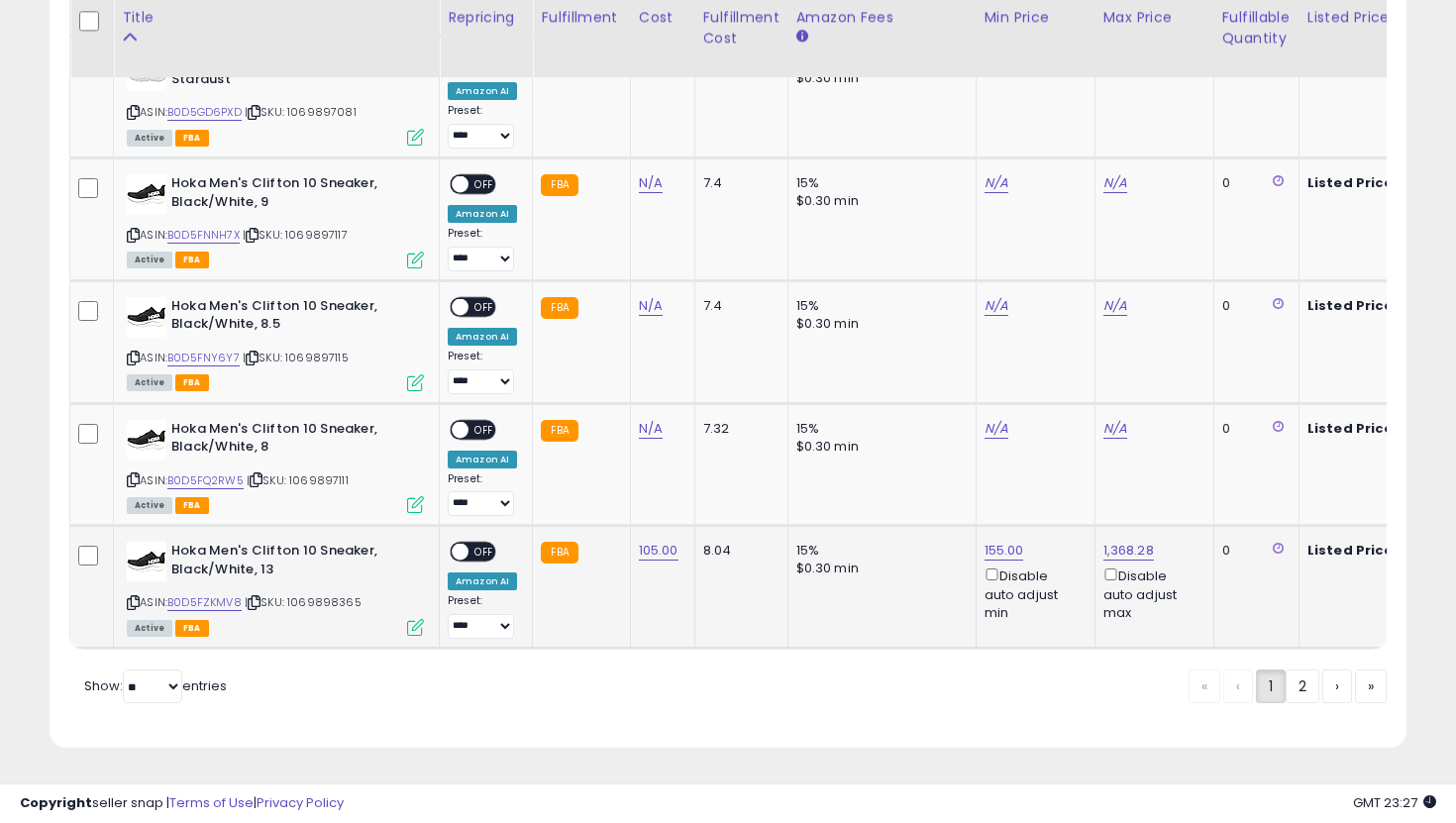 click on "OFF" at bounding box center (484, 552) 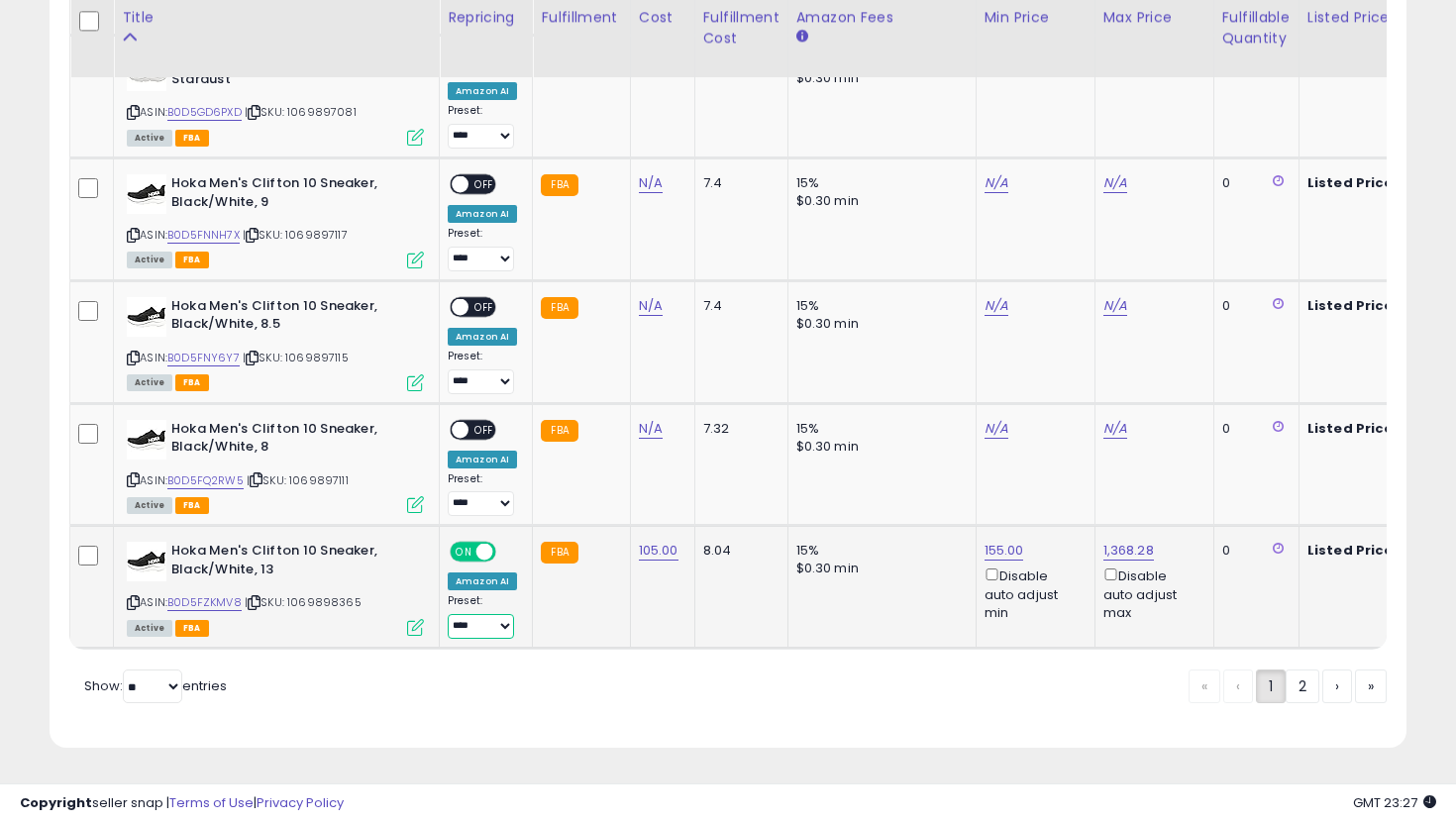 click on "**********" at bounding box center (480, 626) 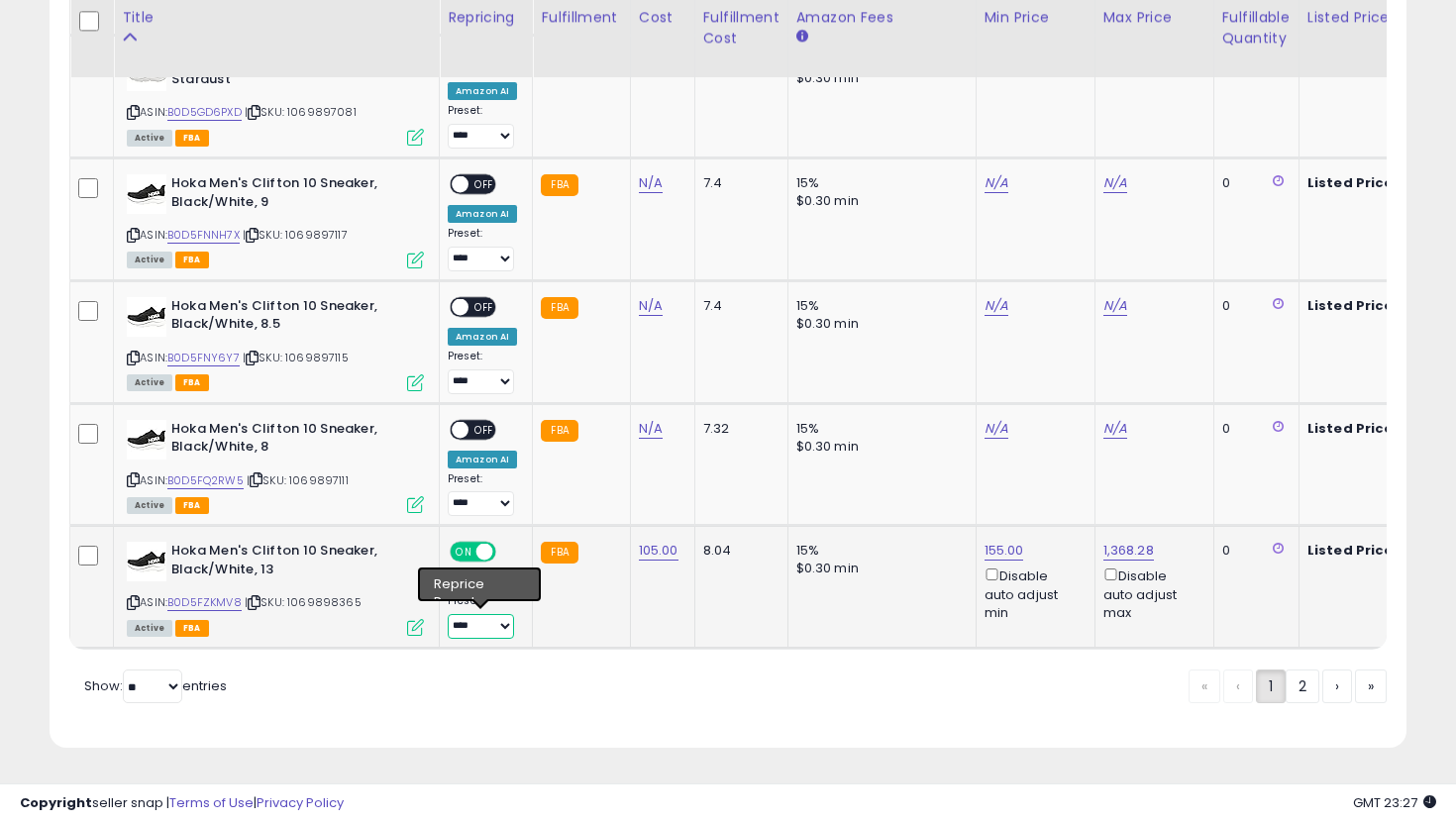 select on "**********" 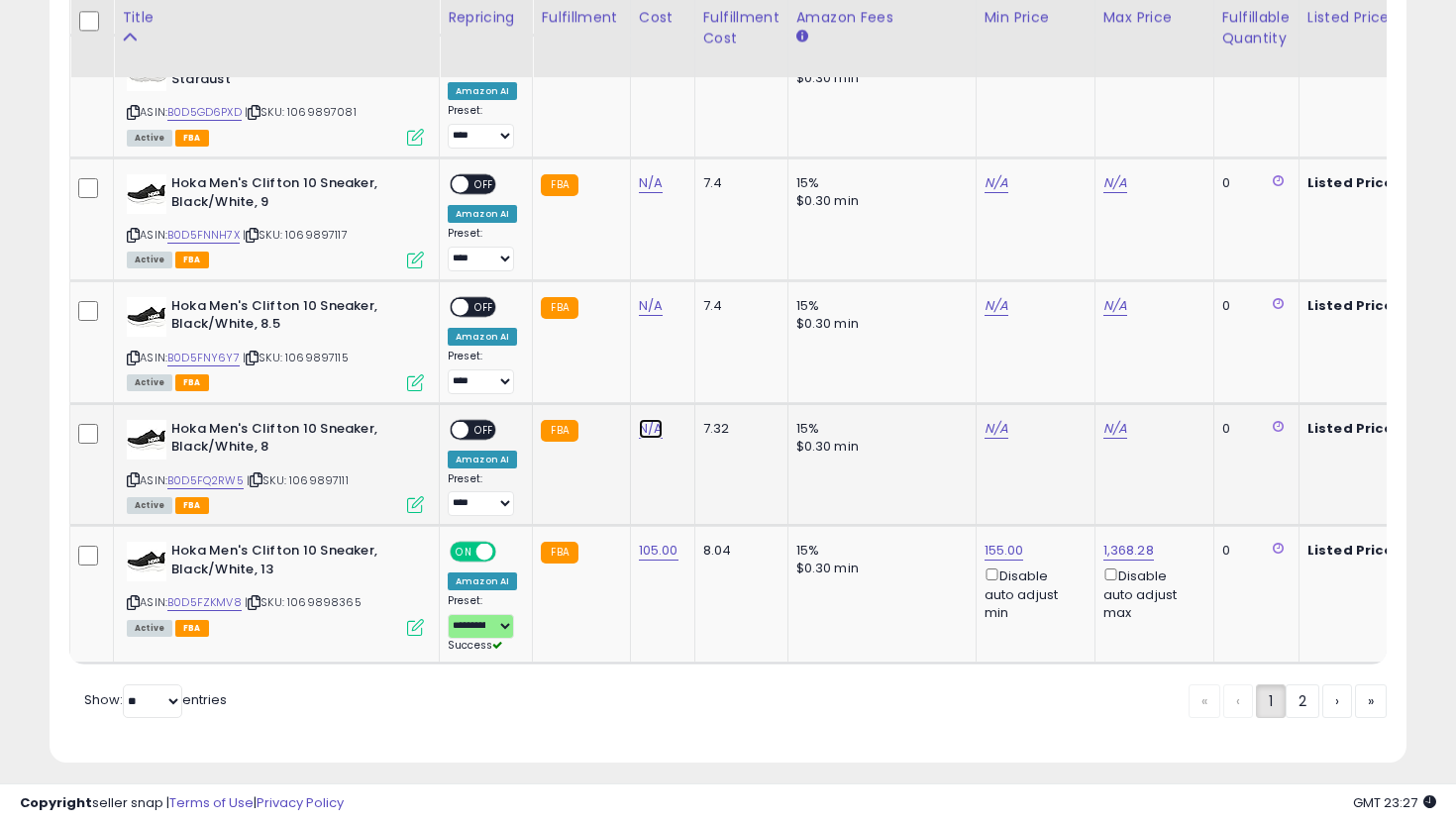 click on "N/A" at bounding box center (651, -2620) 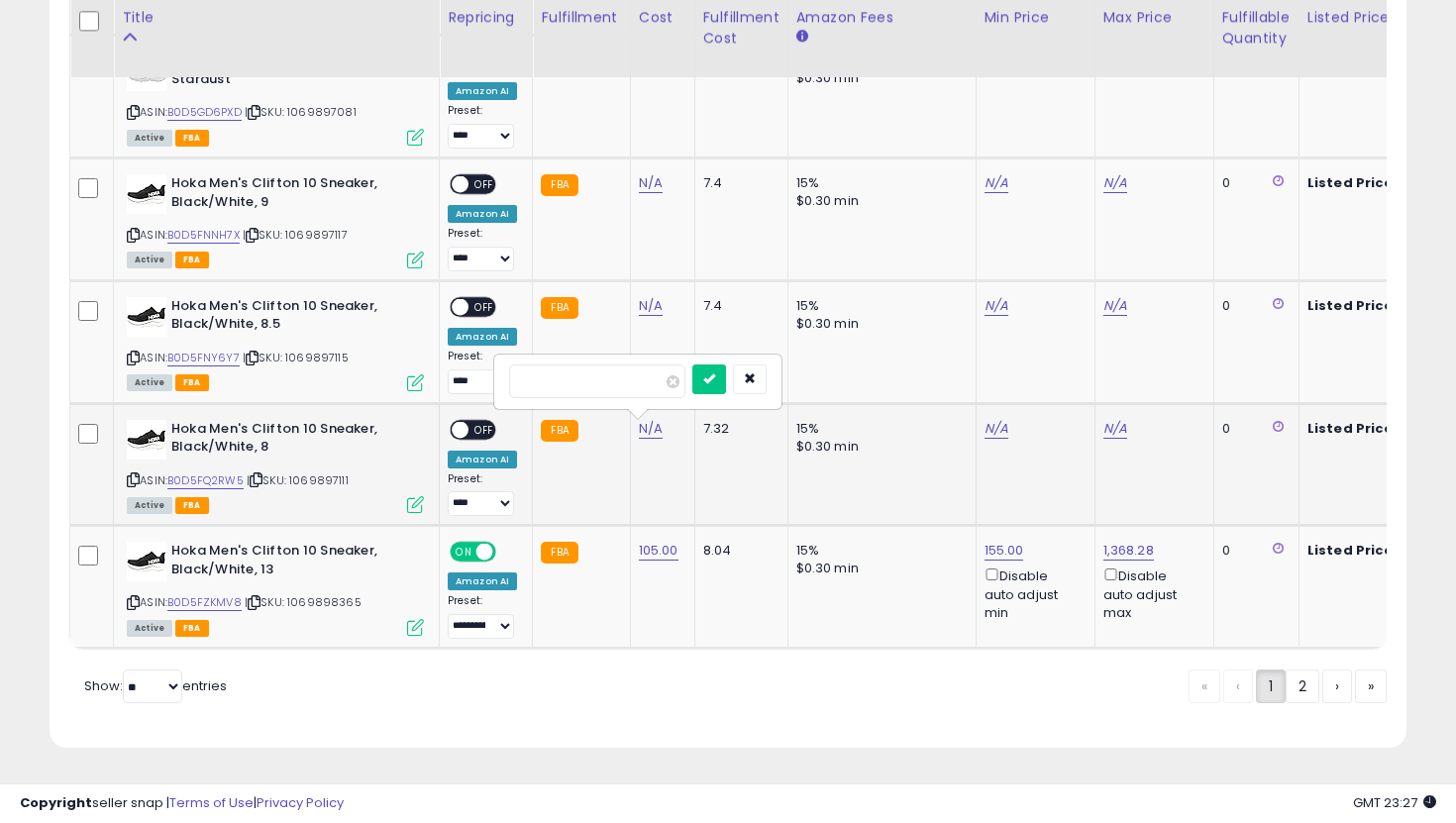 type on "***" 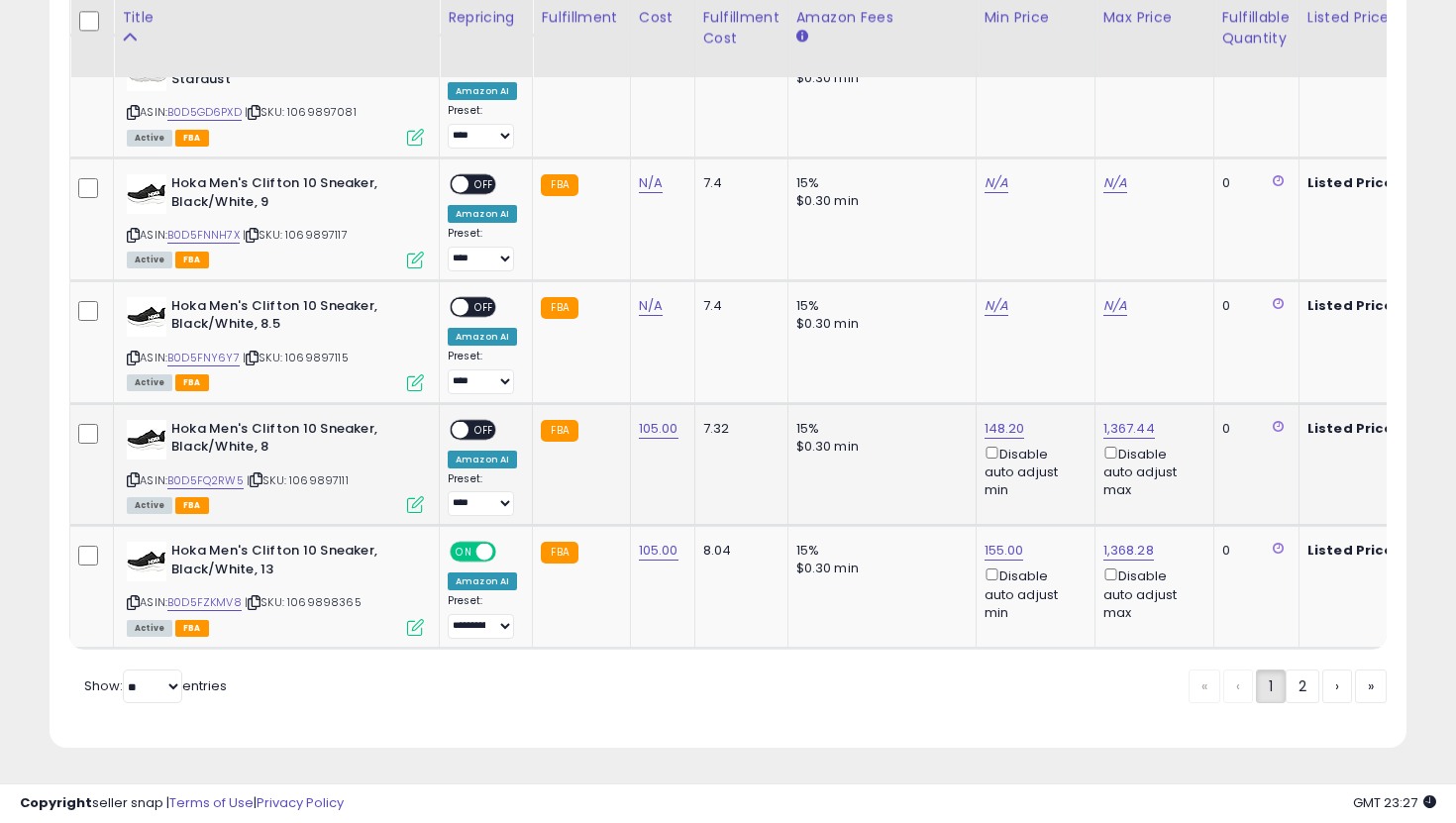 click on "148.20  Disable auto adjust min" at bounding box center [1032, 460] 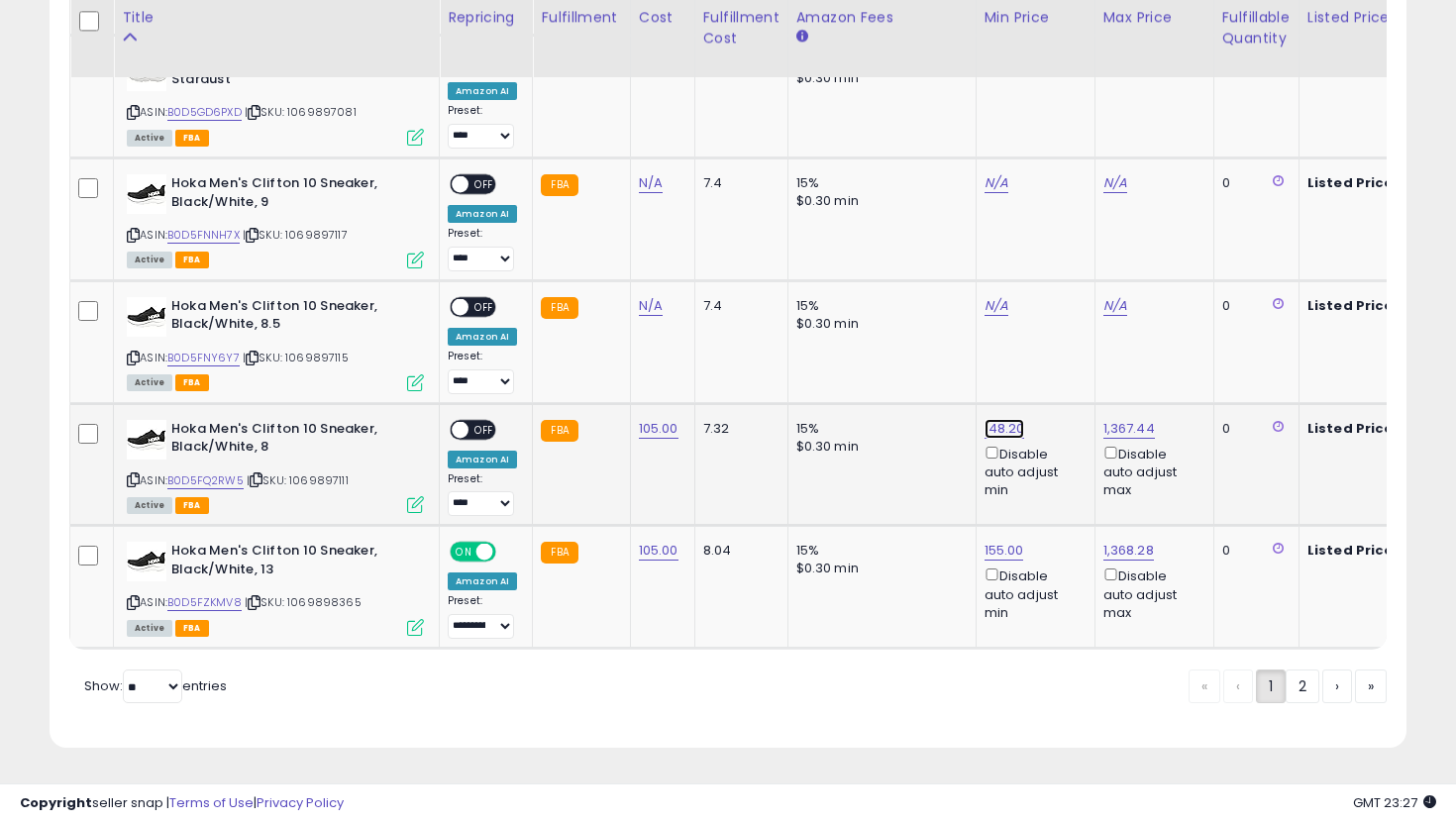 click on "148.20" at bounding box center (1004, -5771) 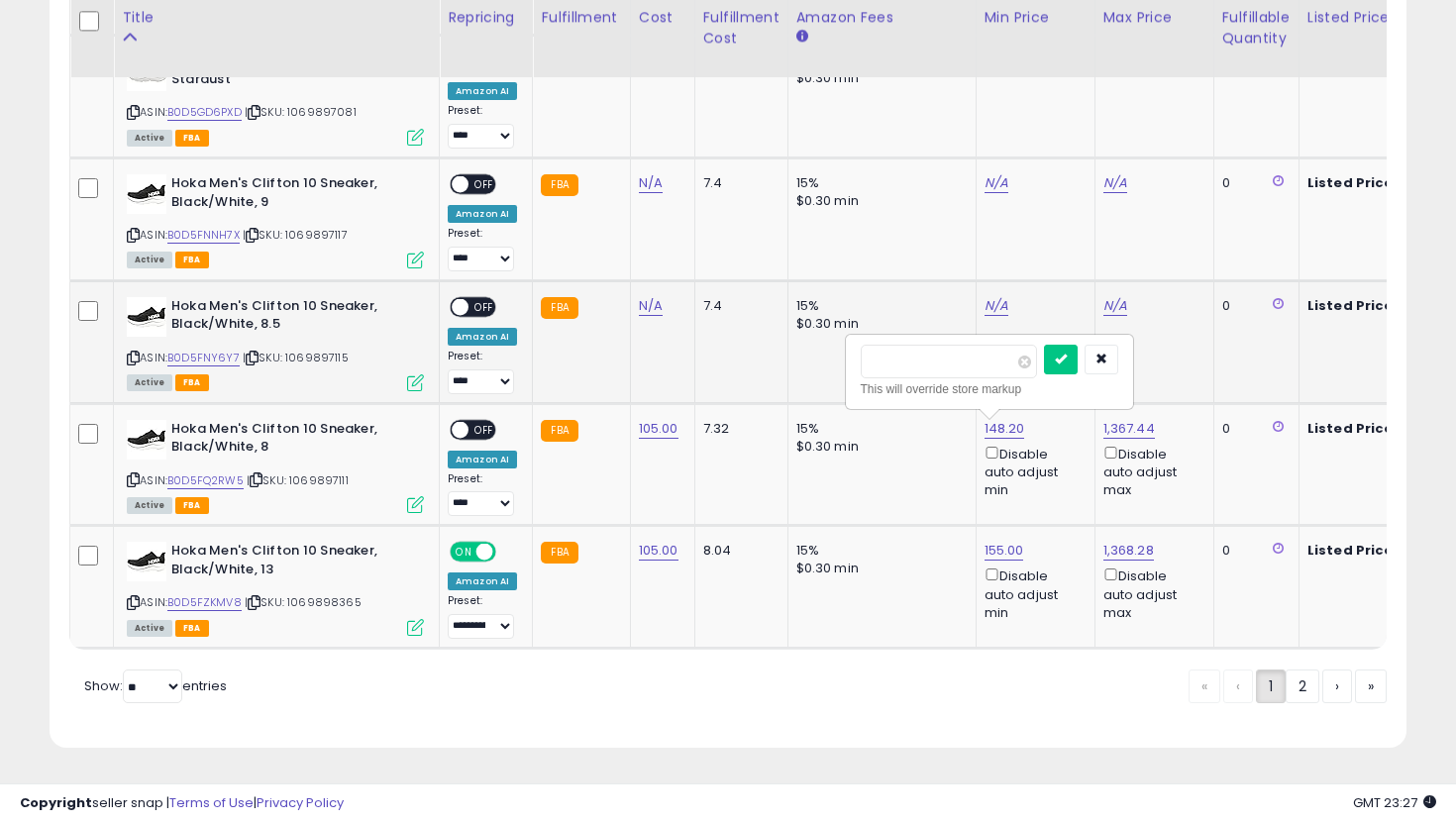 drag, startPoint x: 934, startPoint y: 361, endPoint x: 842, endPoint y: 341, distance: 94.14882 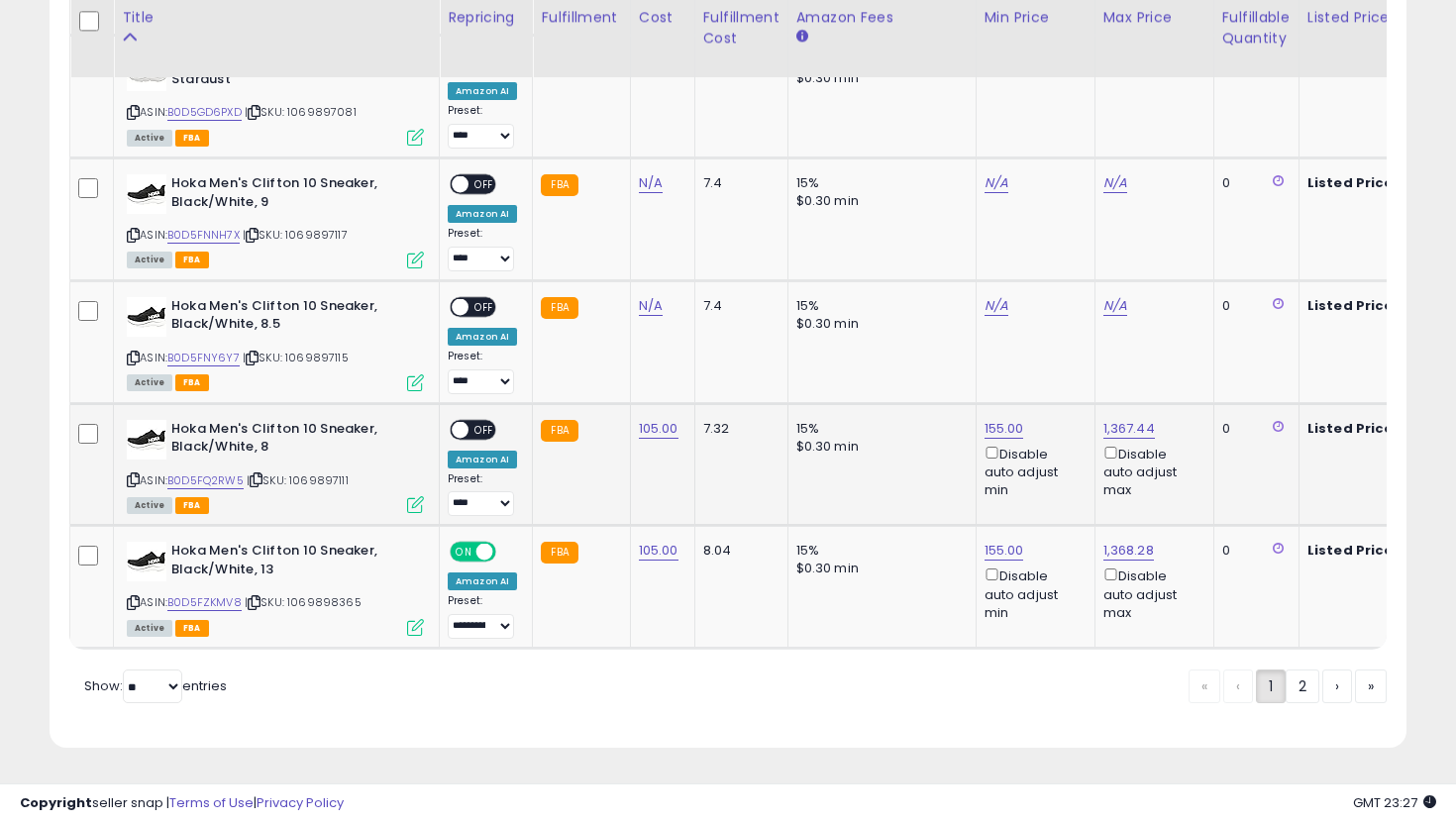 click on "OFF" at bounding box center (484, 429) 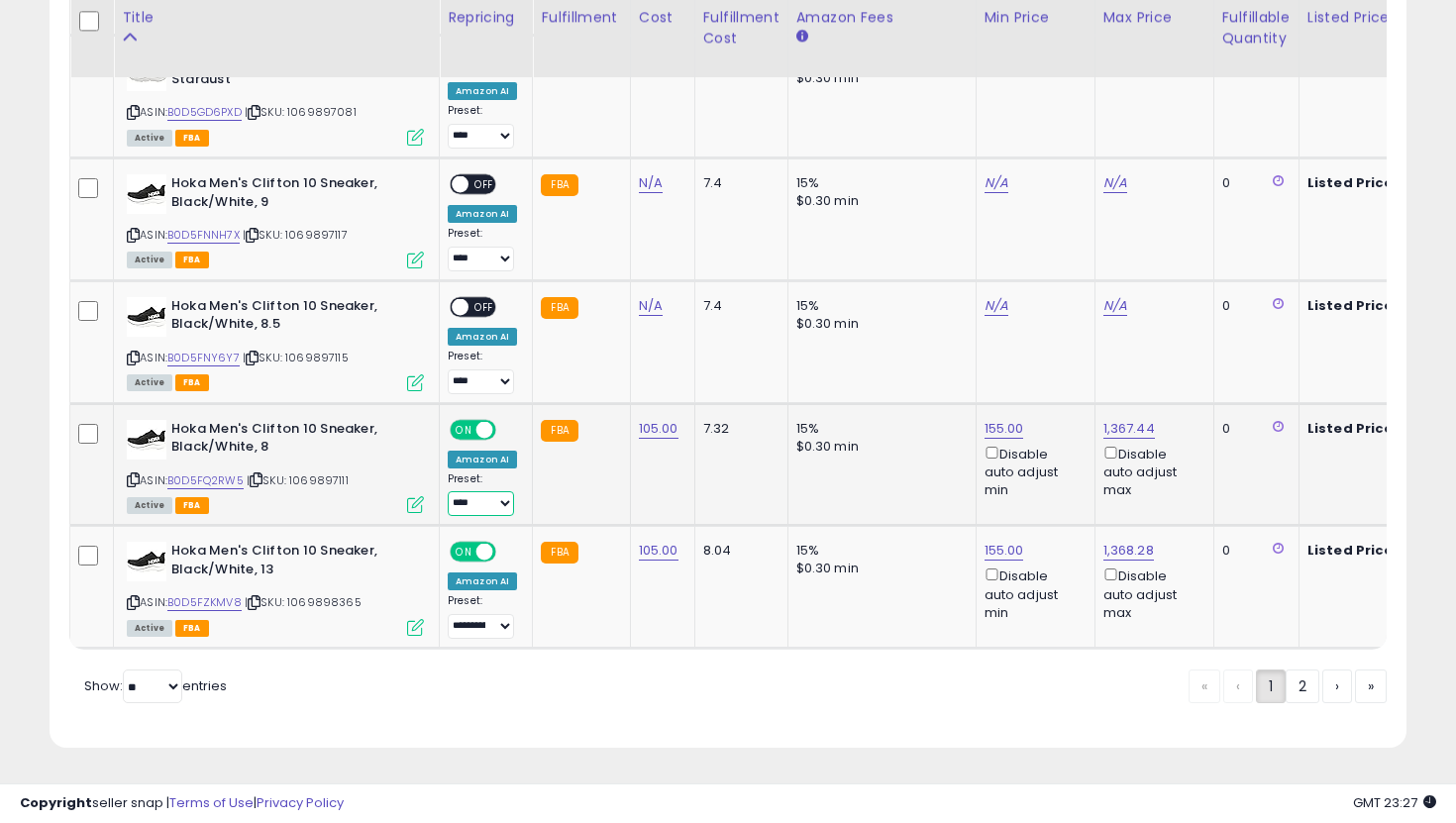 click on "**********" at bounding box center (480, 503) 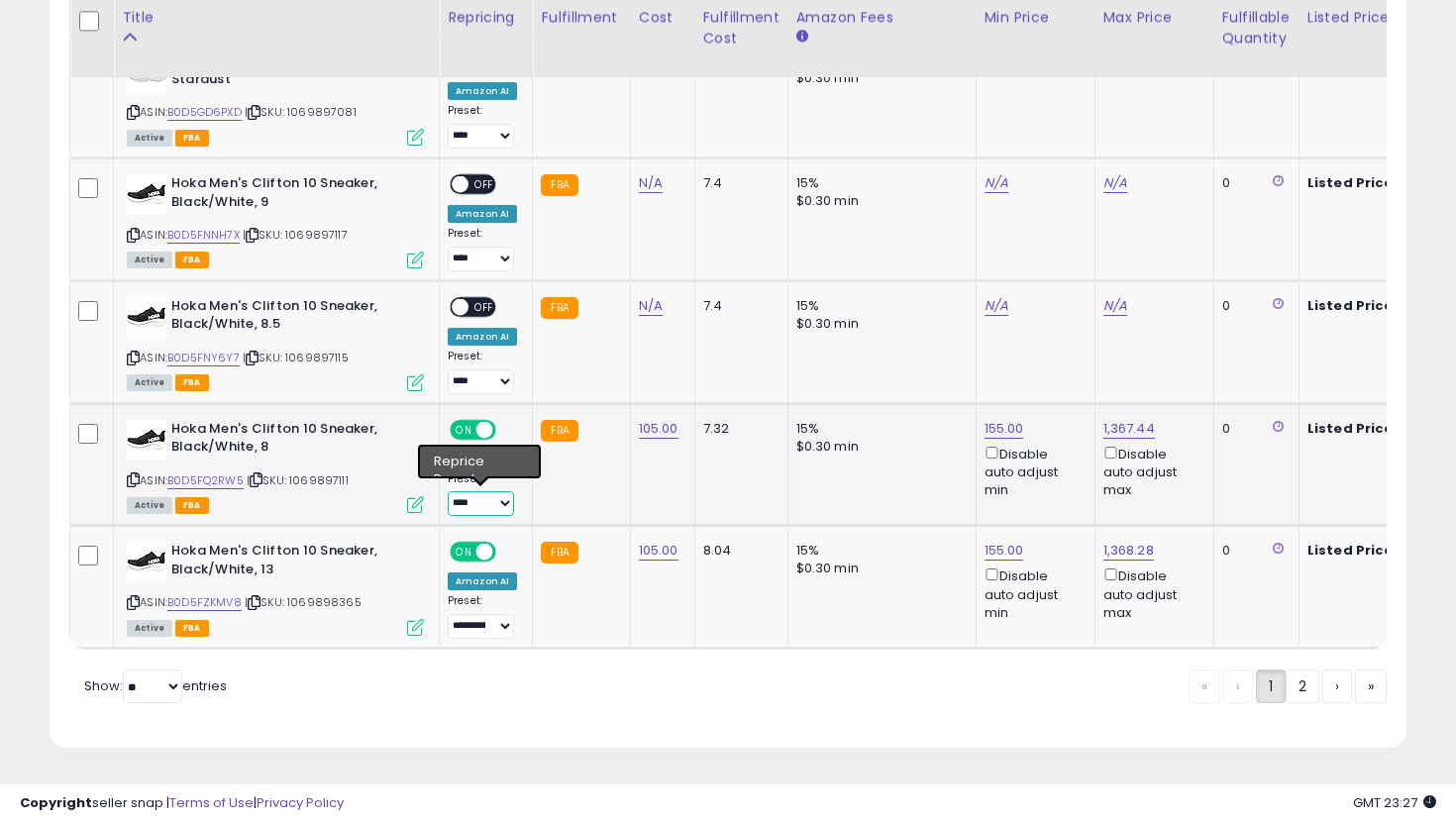 select on "**********" 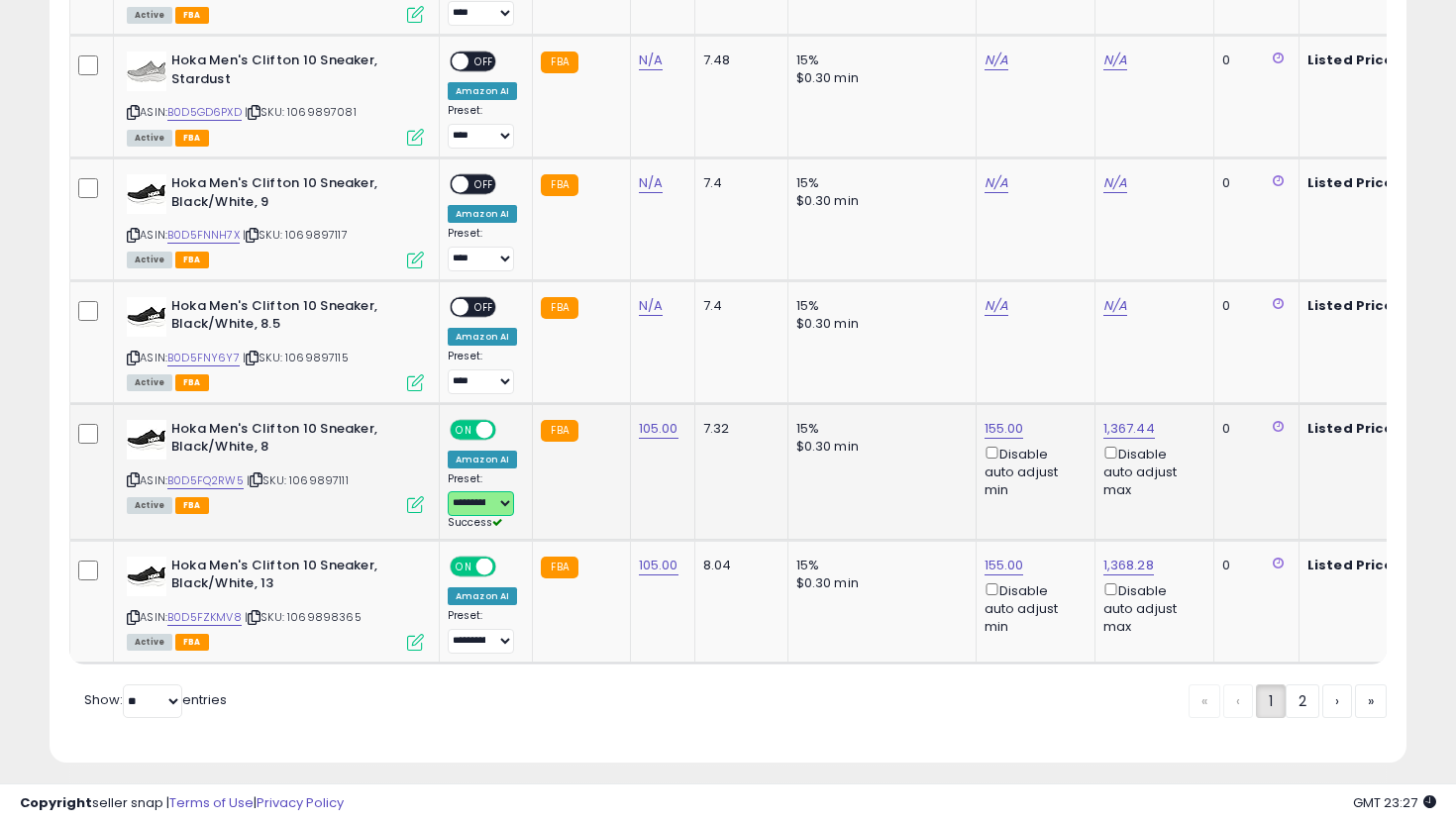scroll, scrollTop: 6656, scrollLeft: 0, axis: vertical 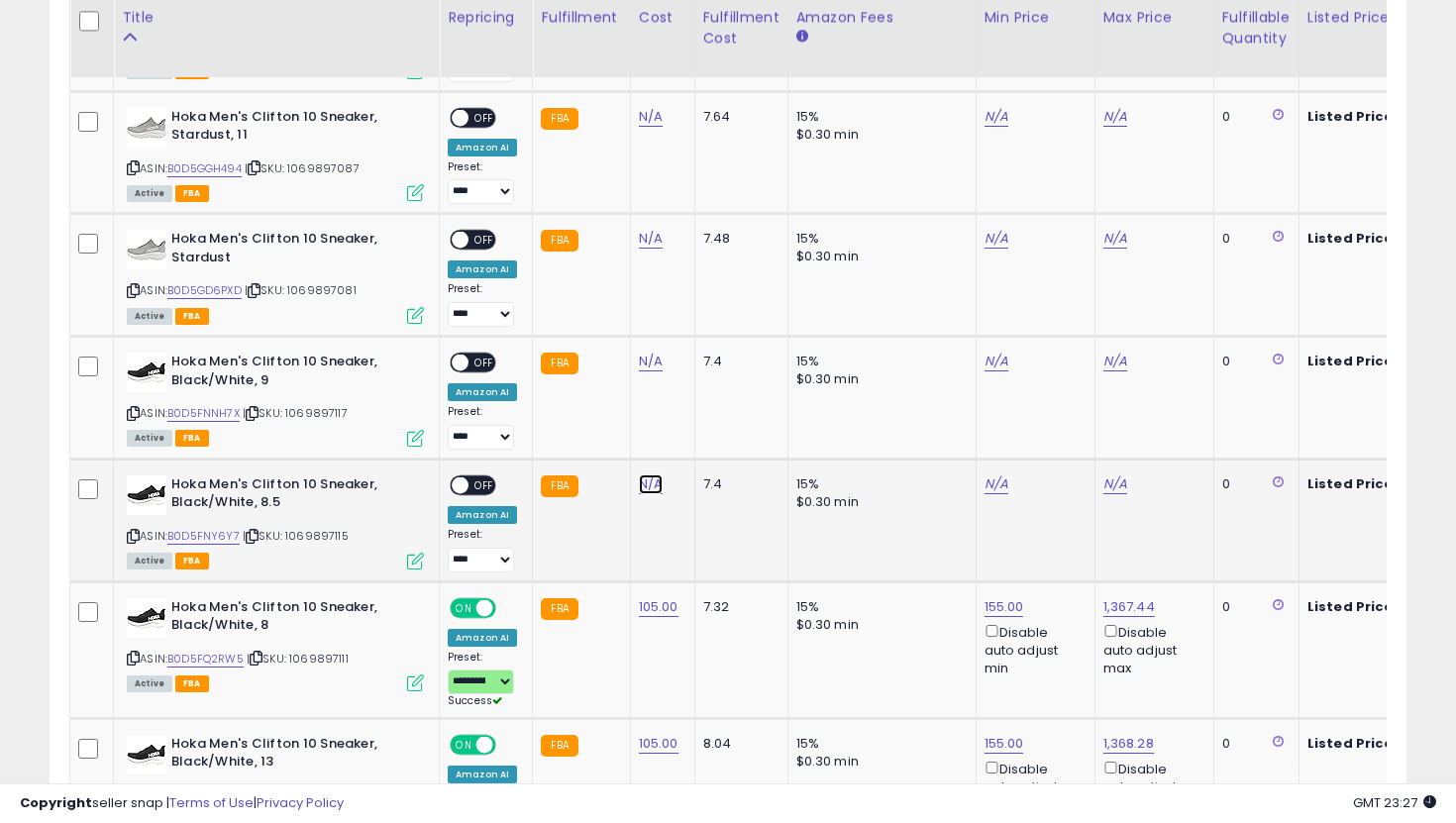 click on "N/A" at bounding box center [651, -2441] 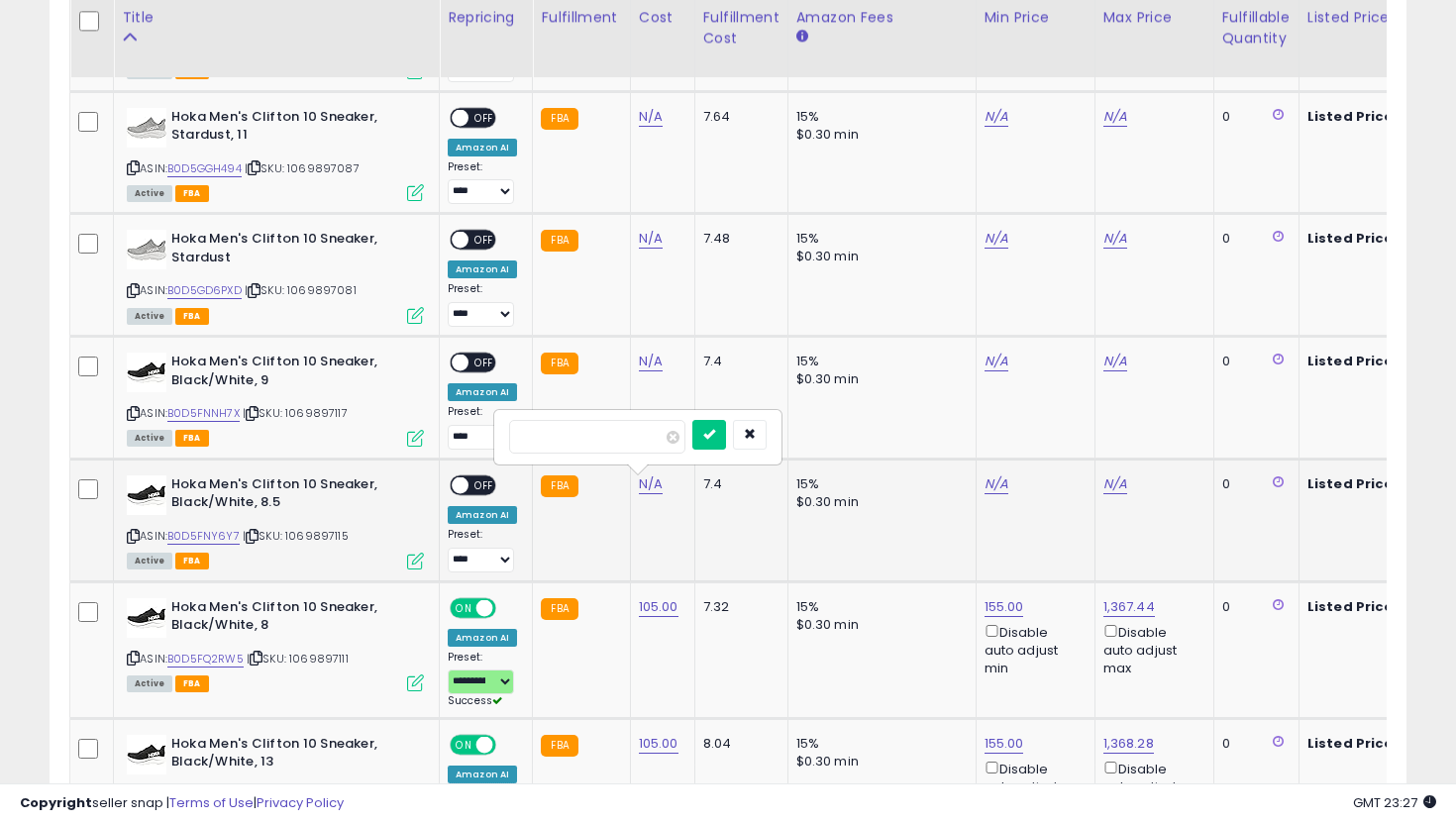 type on "***" 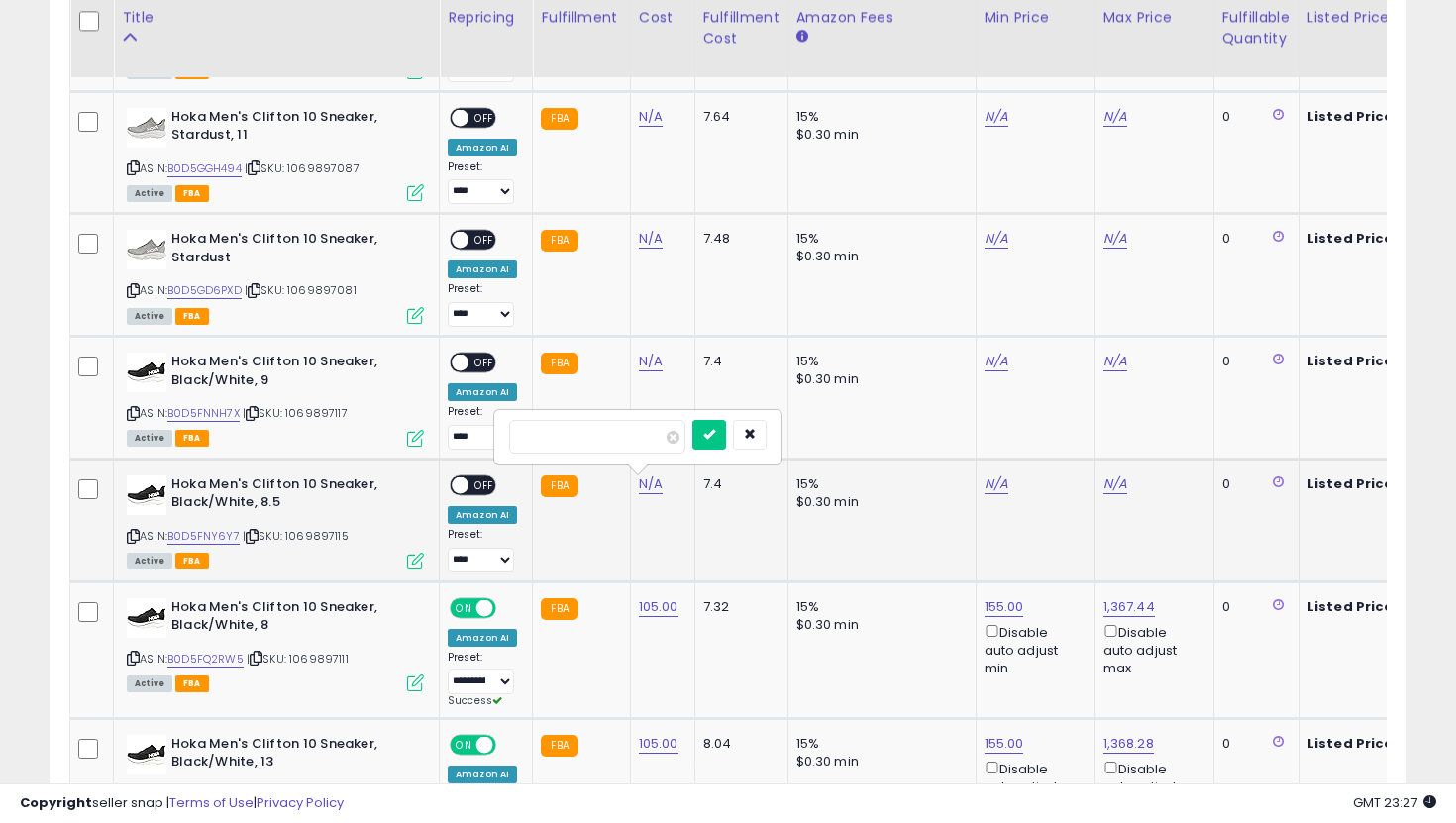 click at bounding box center [709, 435] 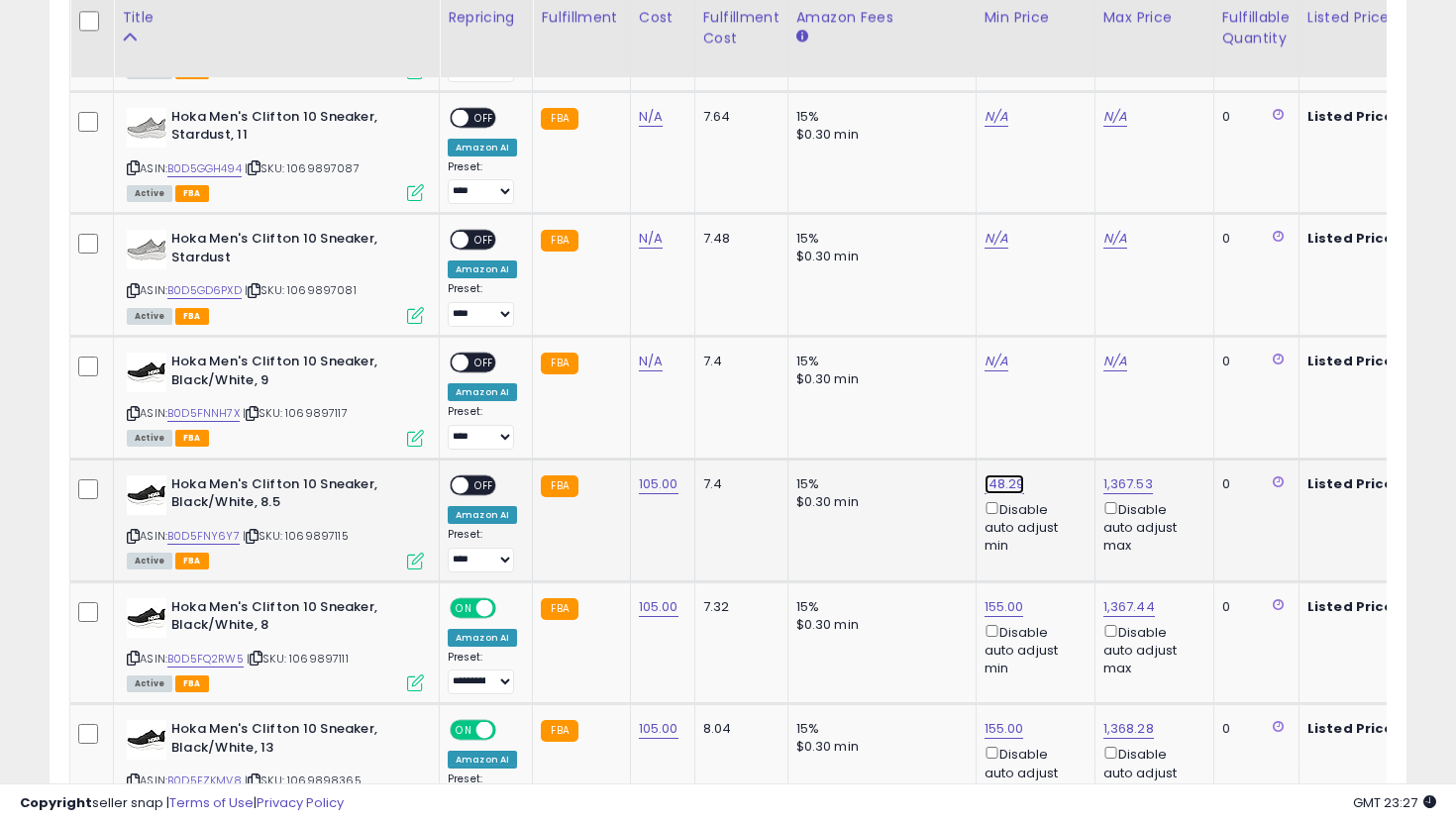 click on "148.29" at bounding box center [1004, -5593] 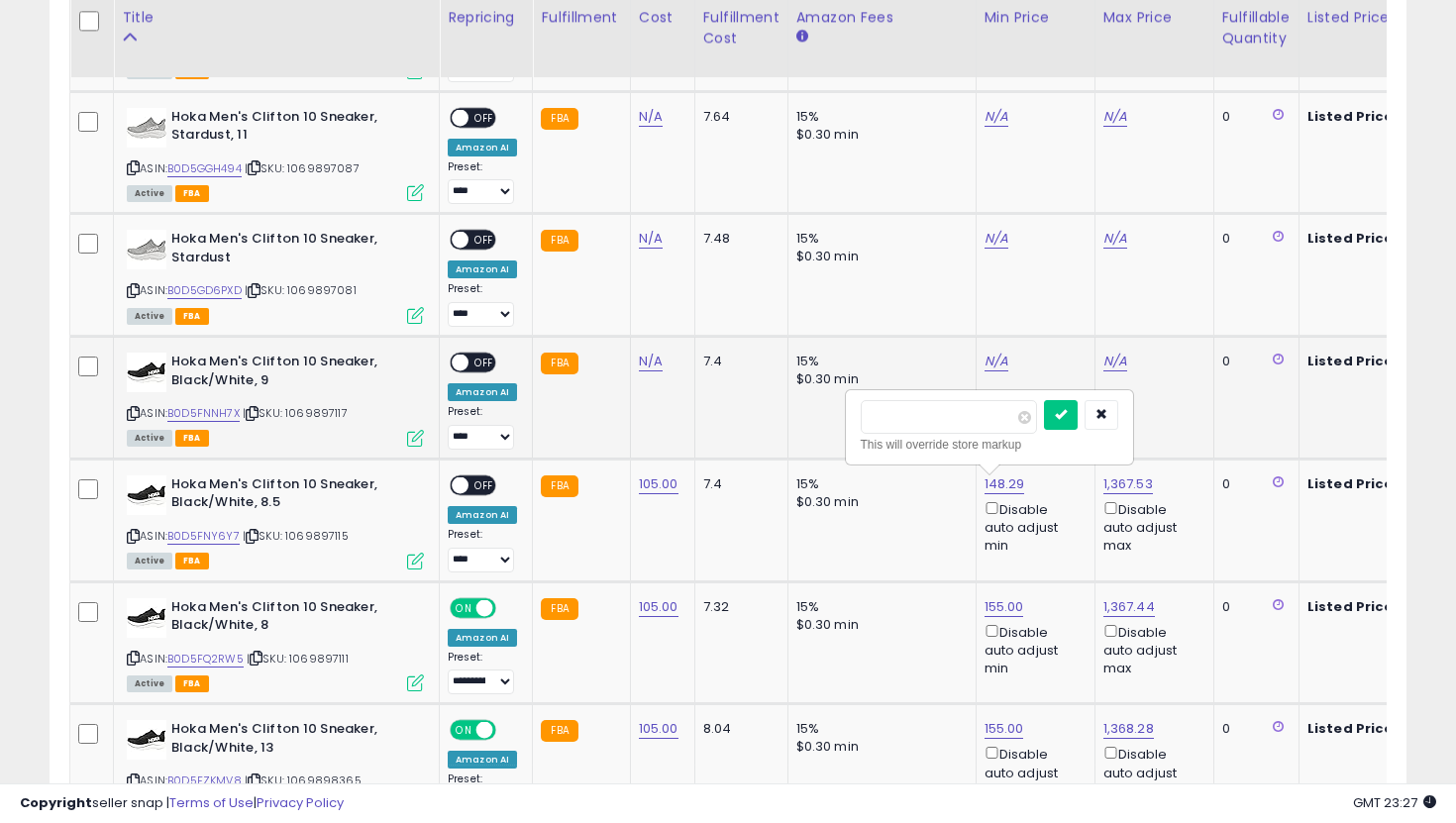 drag, startPoint x: 937, startPoint y: 408, endPoint x: 789, endPoint y: 408, distance: 148 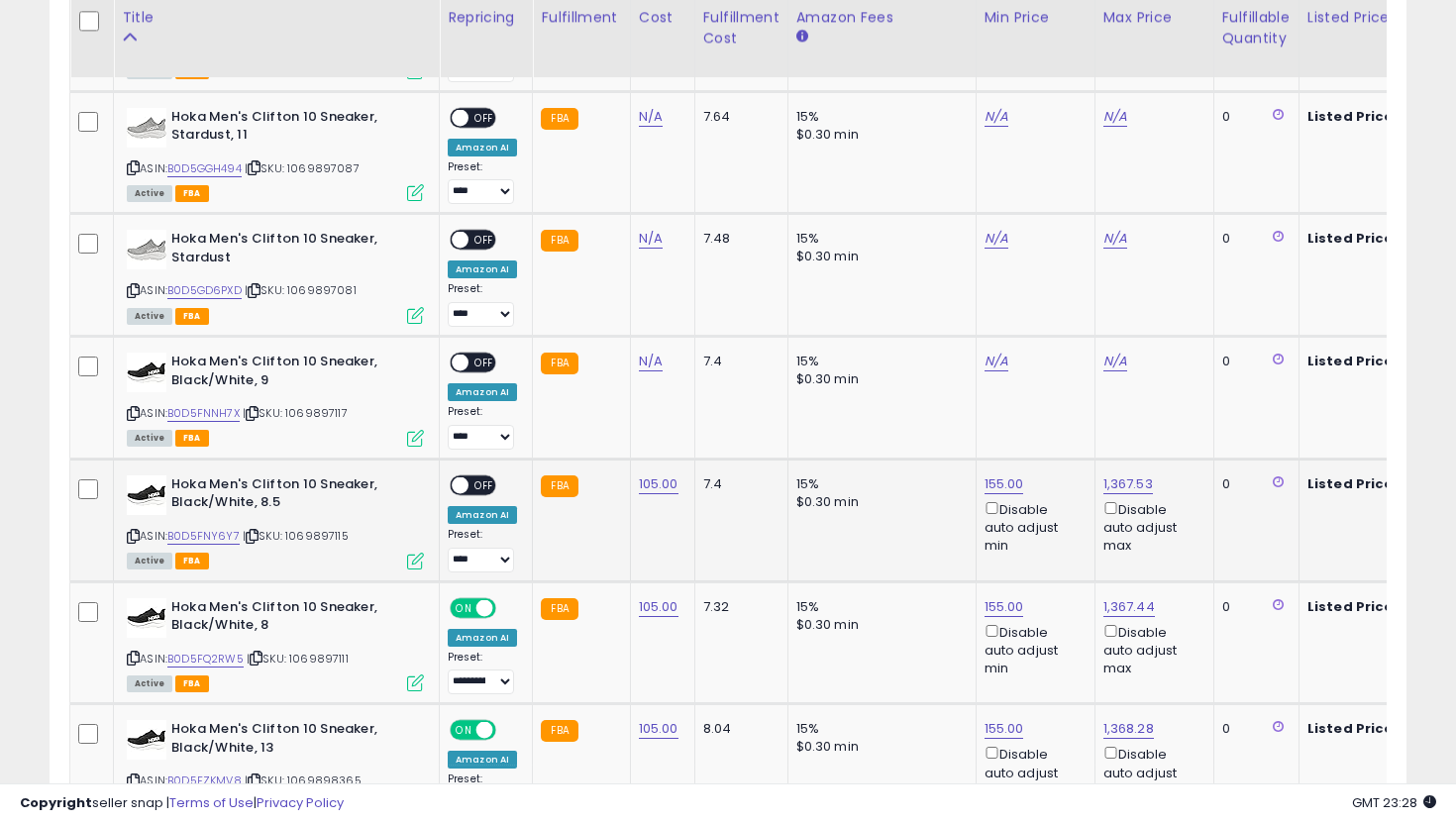 click on "OFF" at bounding box center [484, 484] 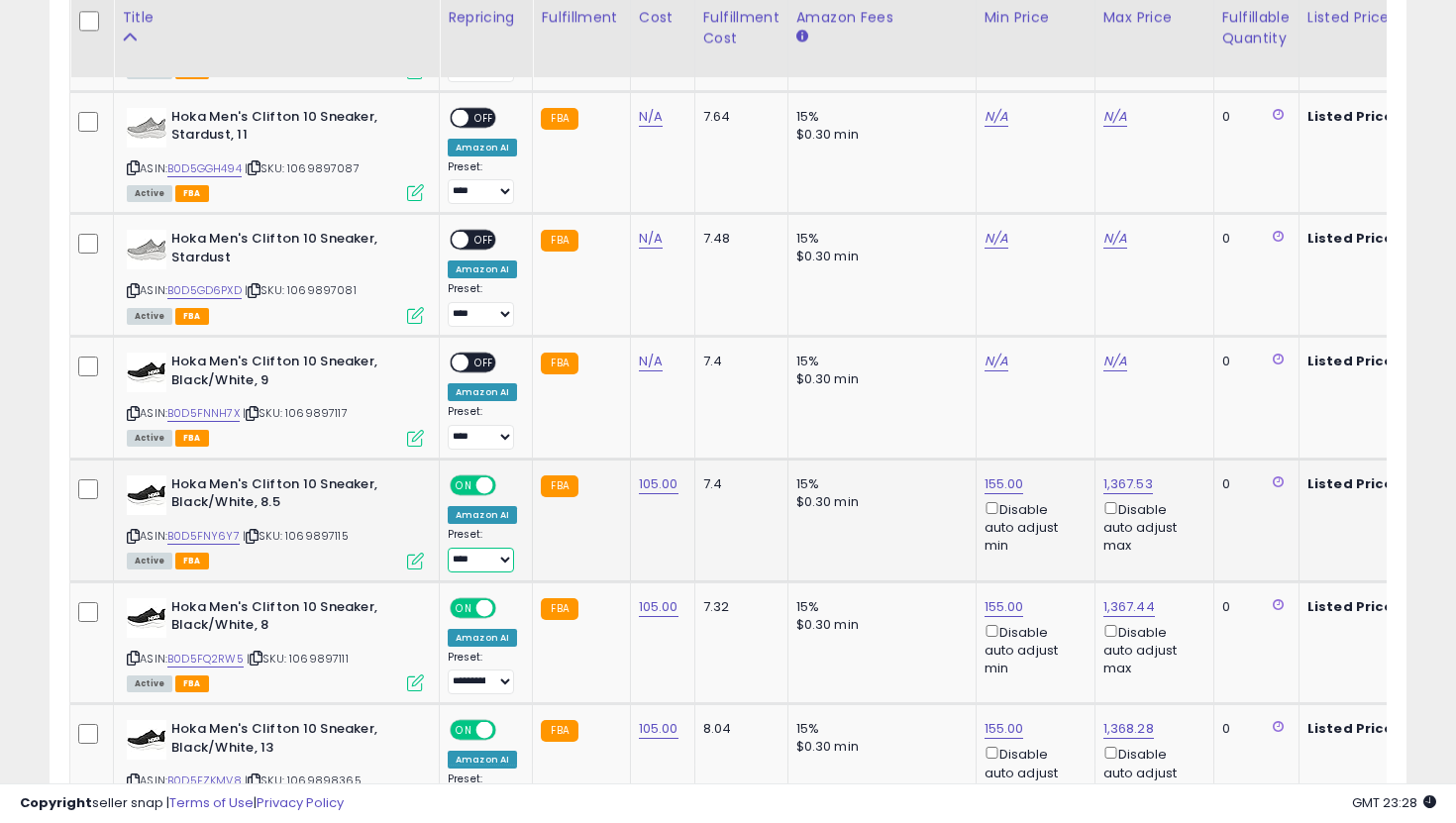 click on "**********" at bounding box center (480, 560) 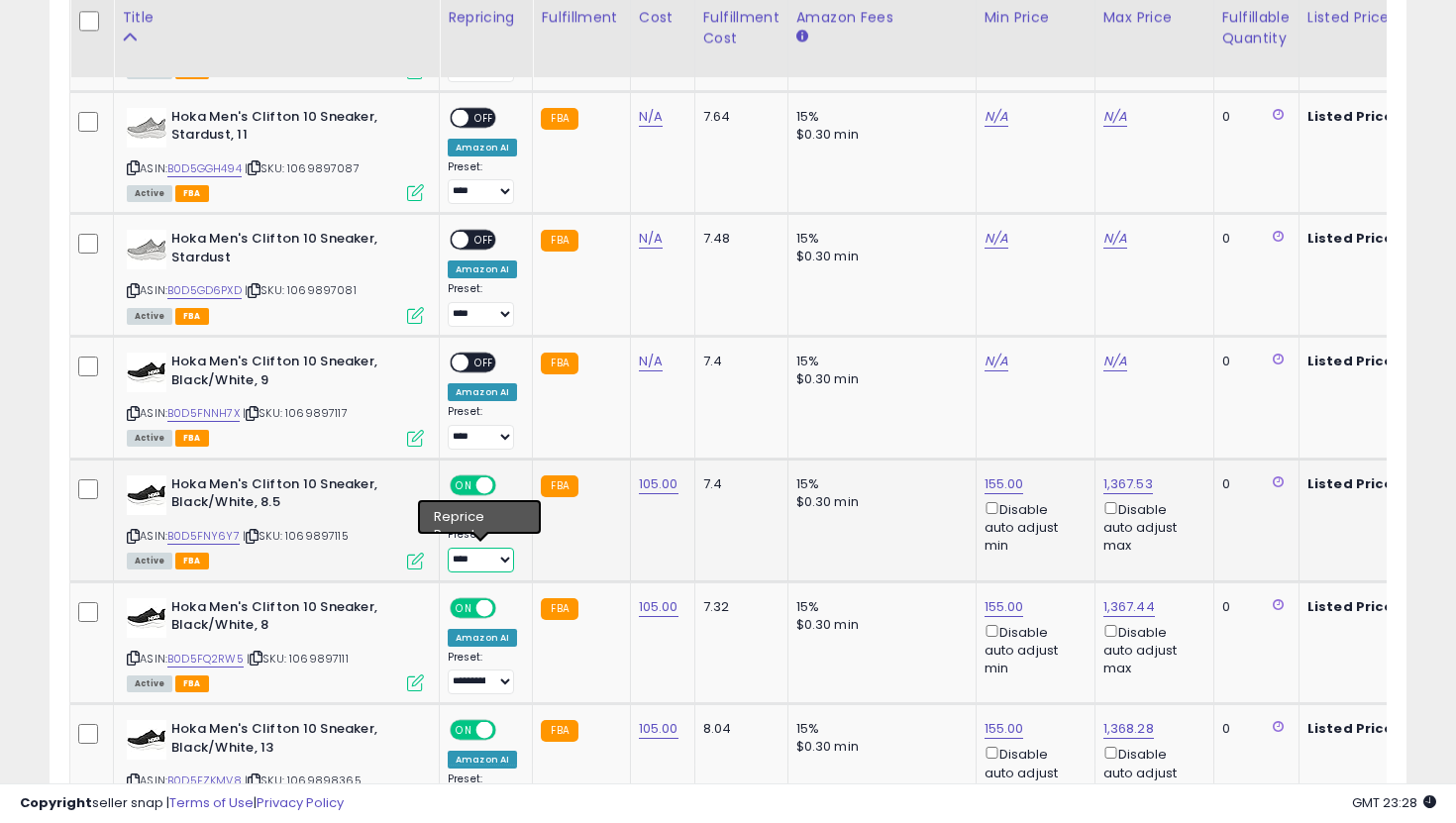 select on "**********" 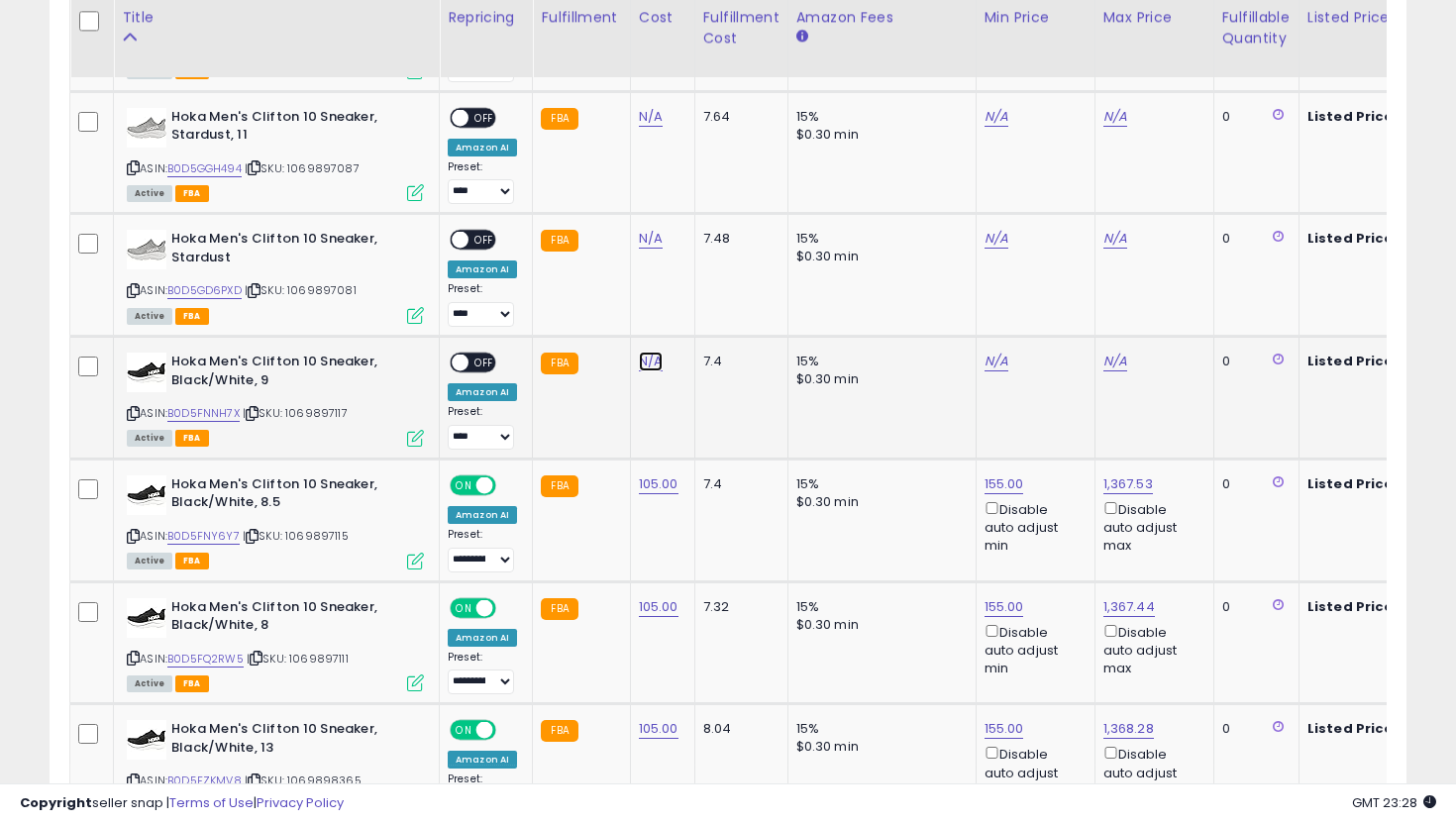 click on "N/A" at bounding box center [651, -2441] 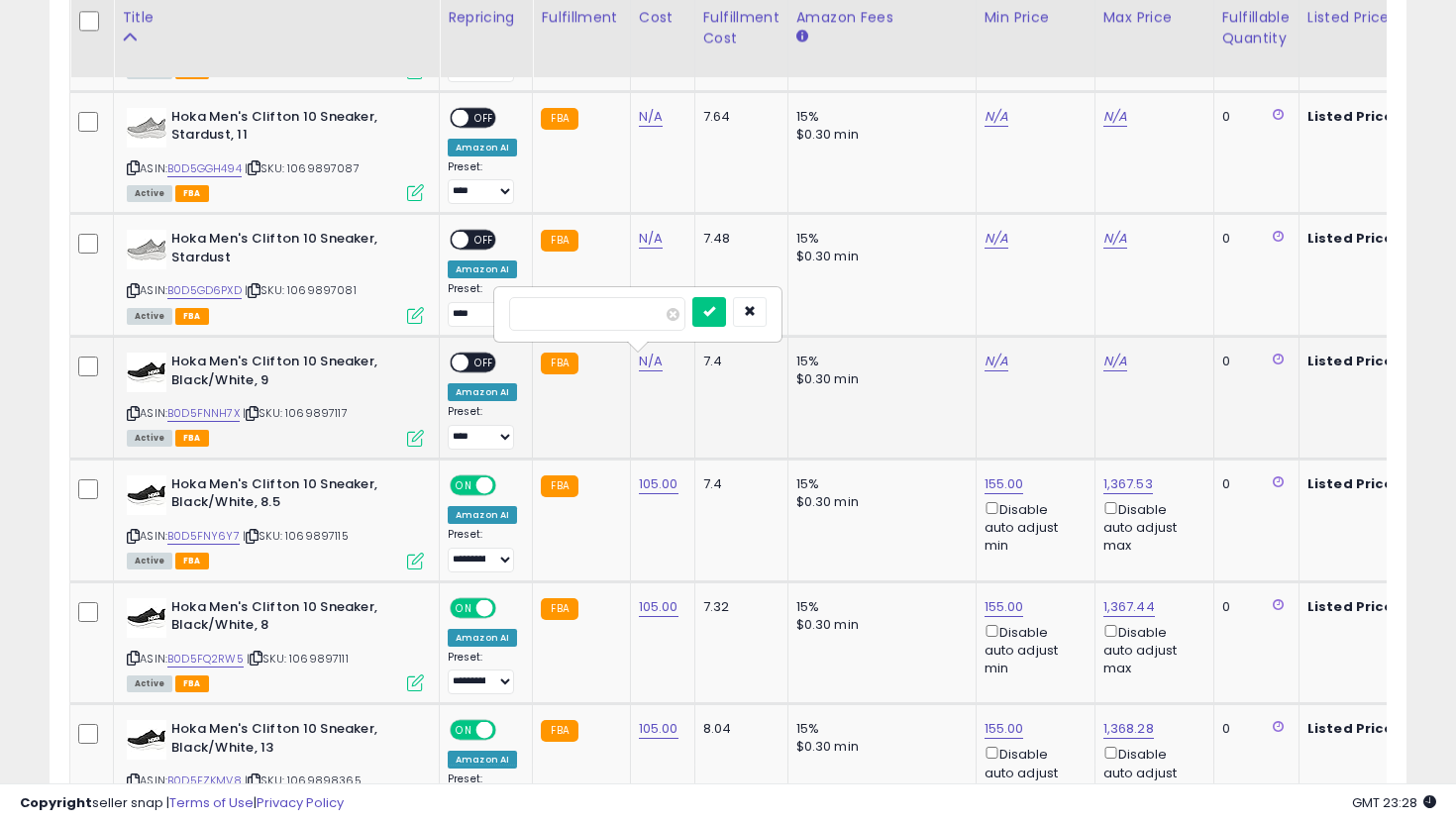 type on "***" 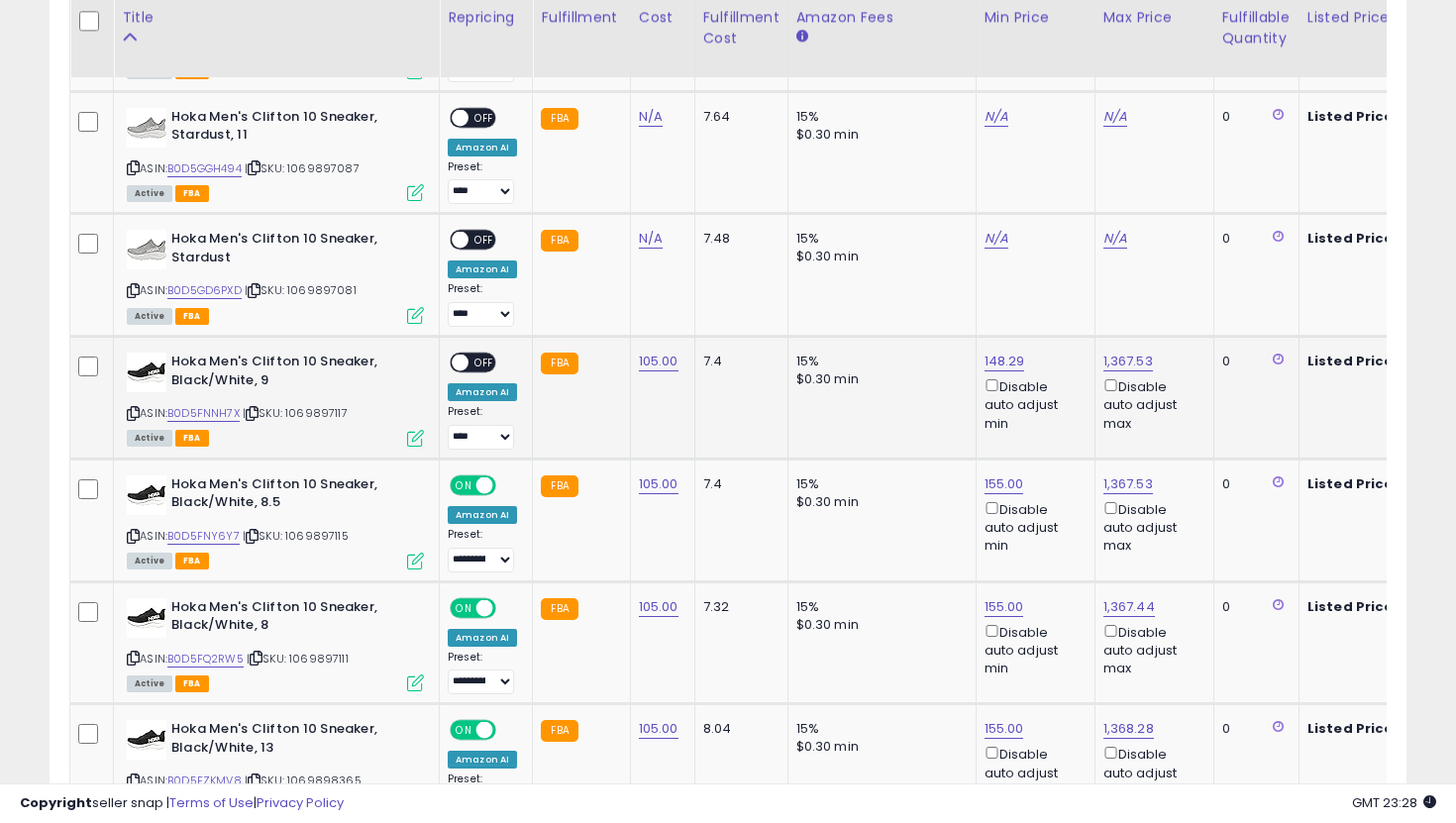 click on "148.29  Disable auto adjust min" 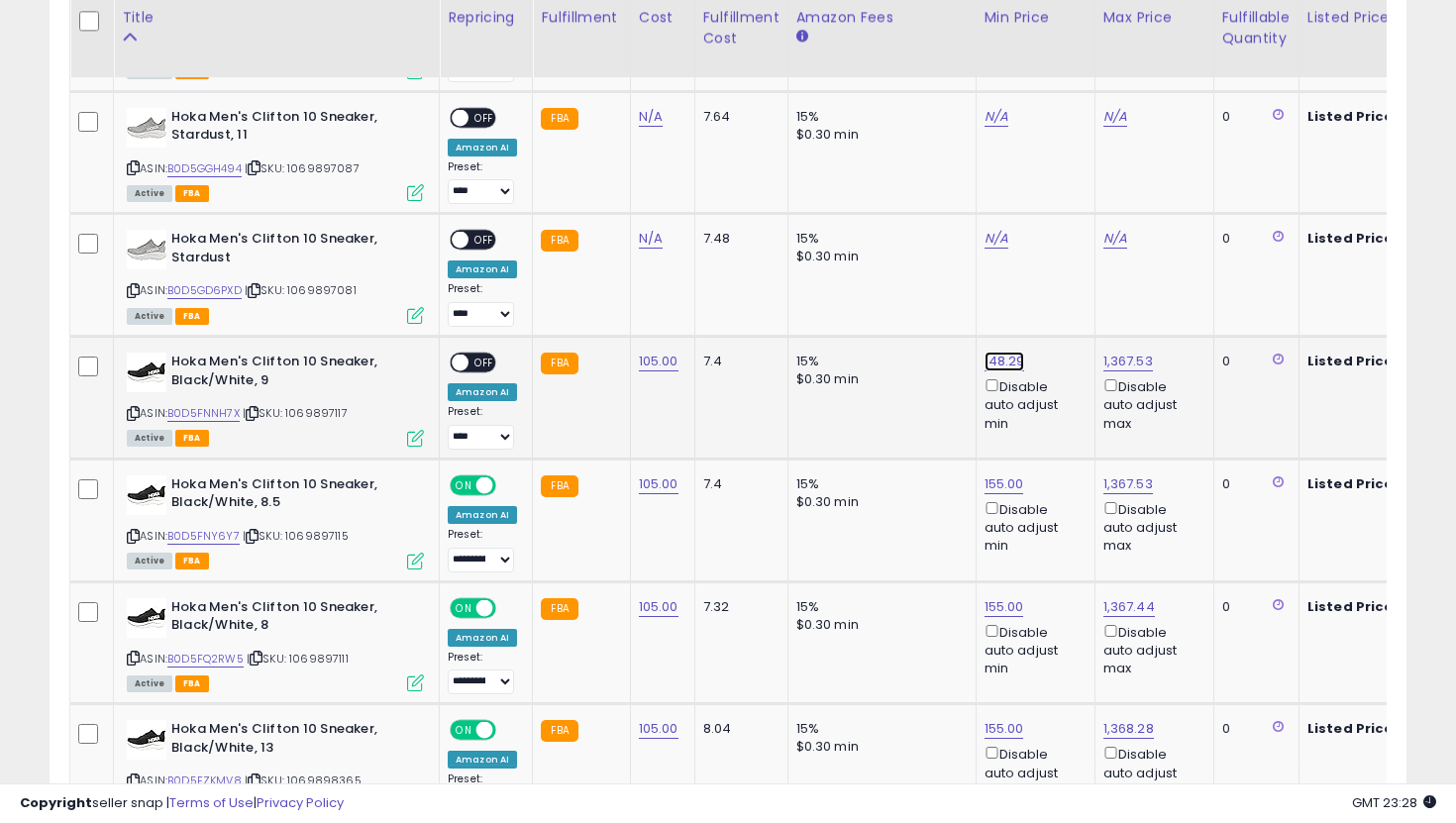 click on "148.29" at bounding box center [1004, -5593] 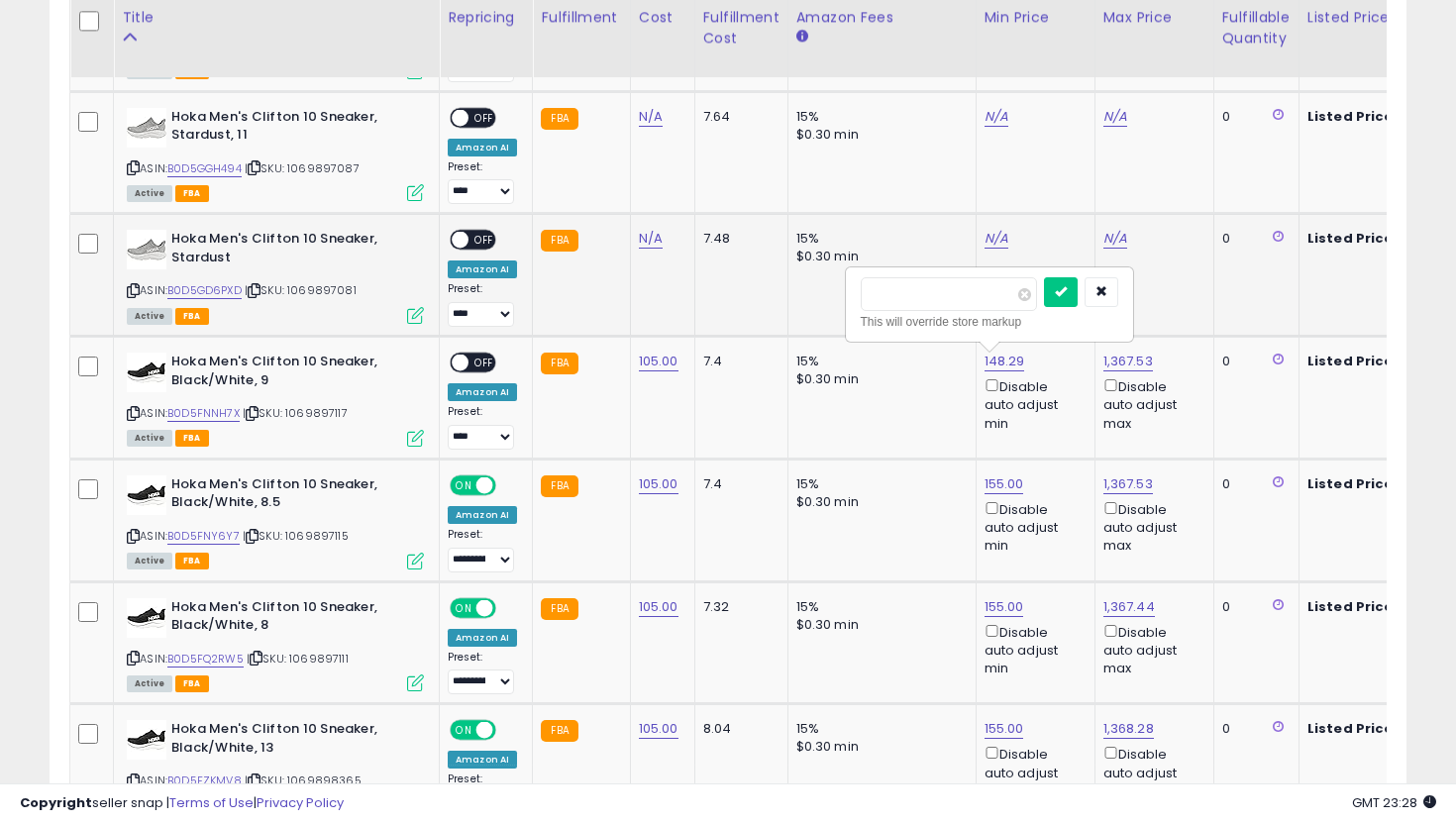 drag, startPoint x: 944, startPoint y: 301, endPoint x: 801, endPoint y: 283, distance: 144.12841 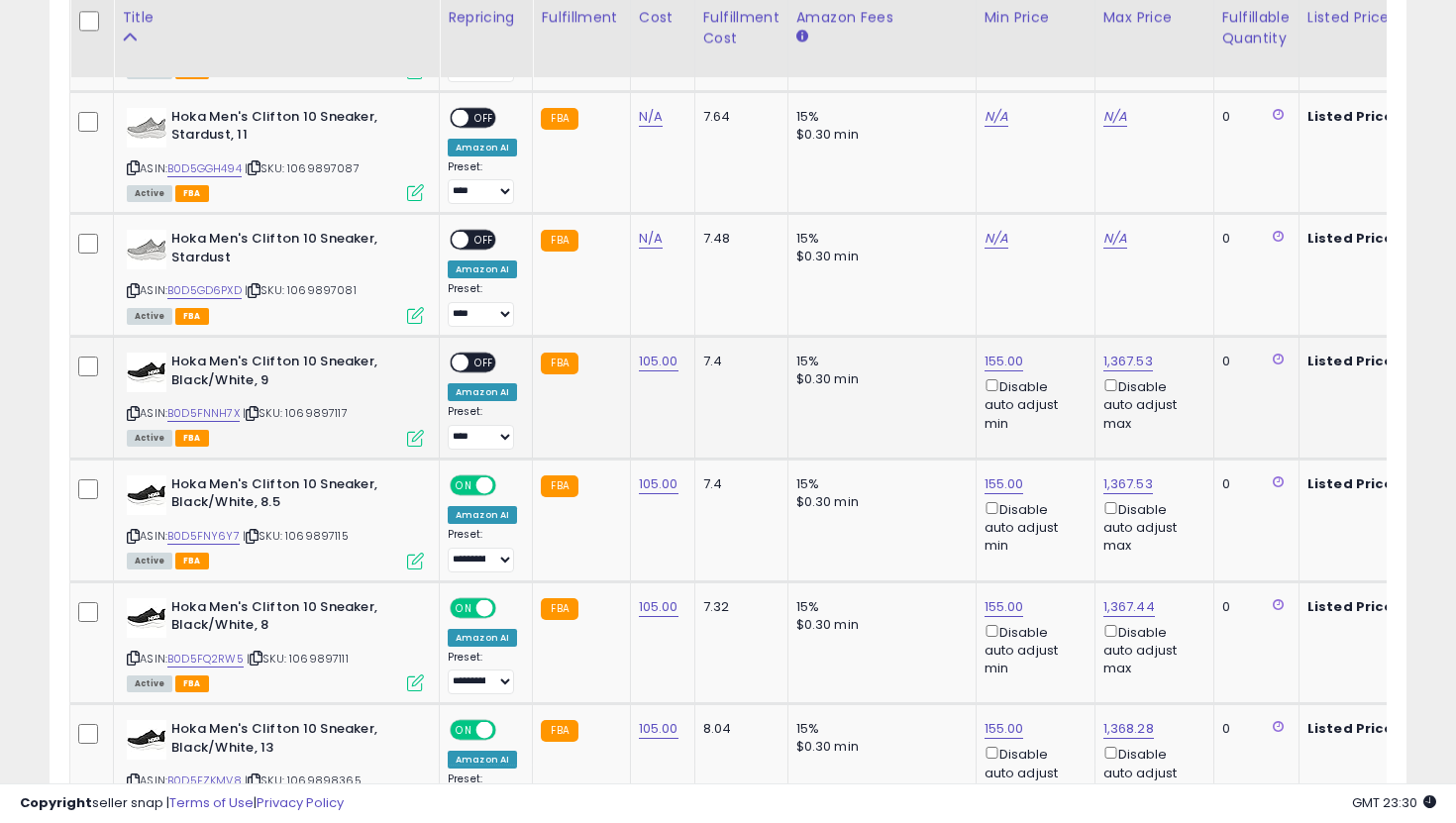 click on "**********" 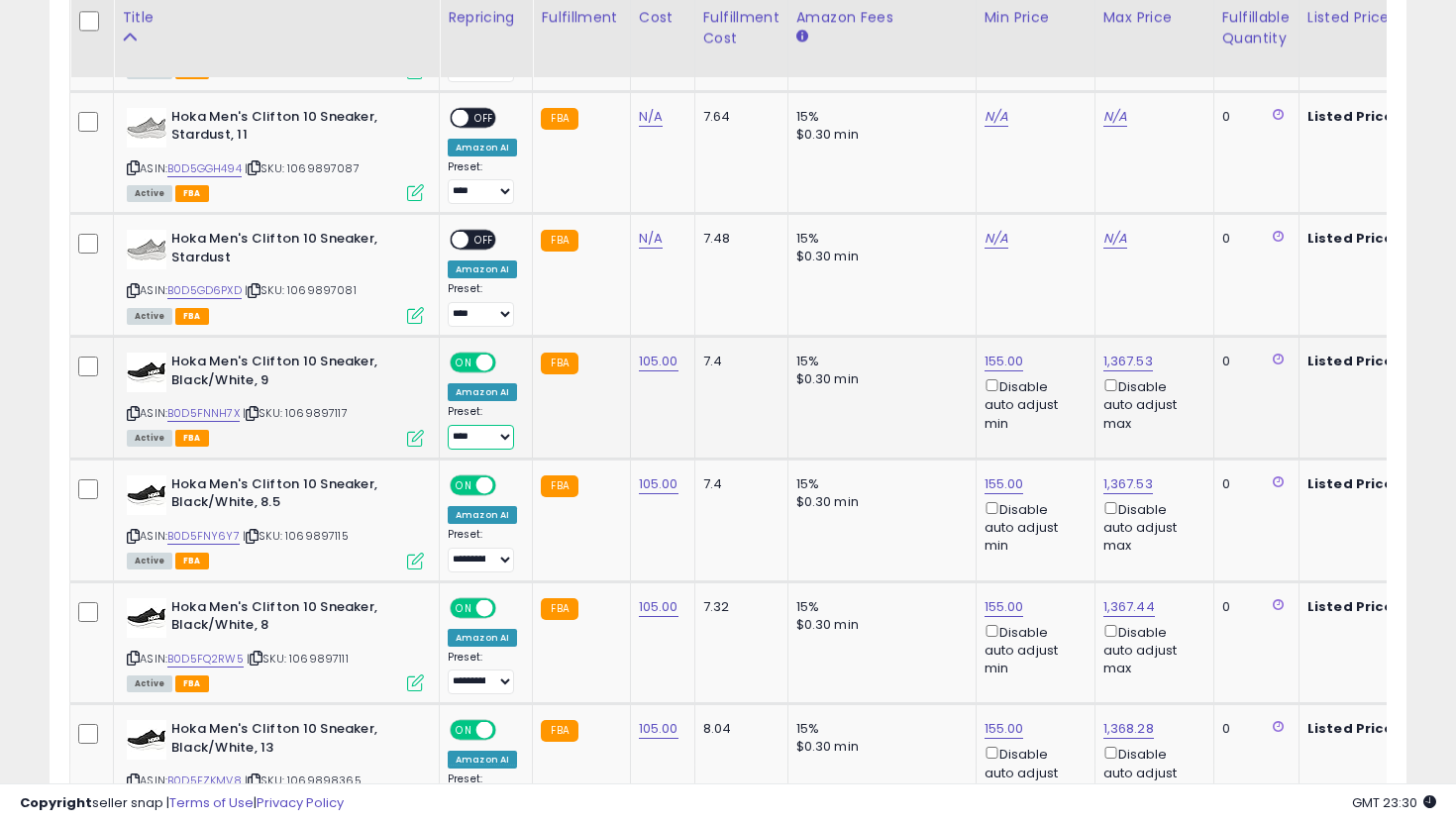 click on "**********" at bounding box center [480, 437] 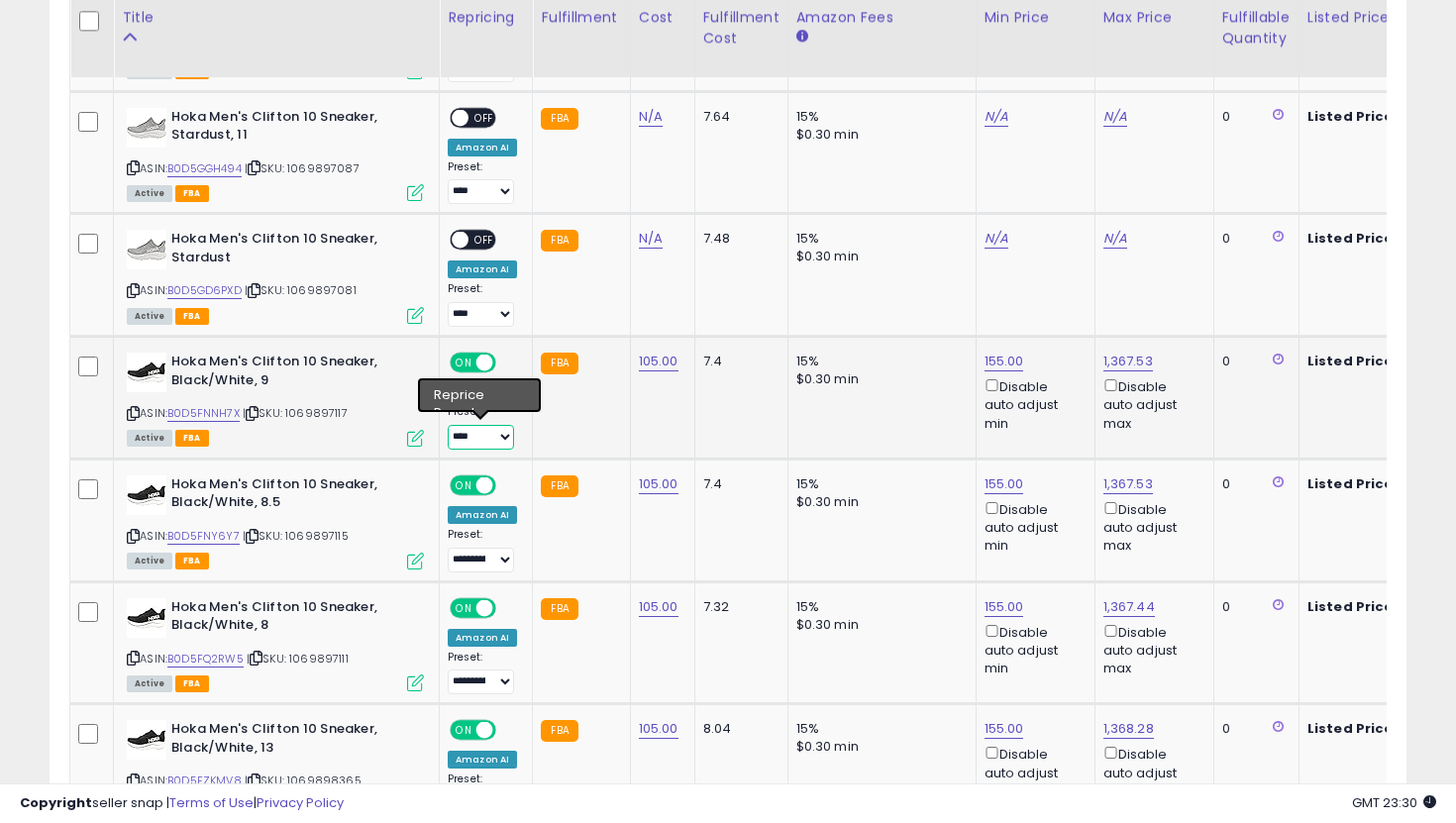 select on "**********" 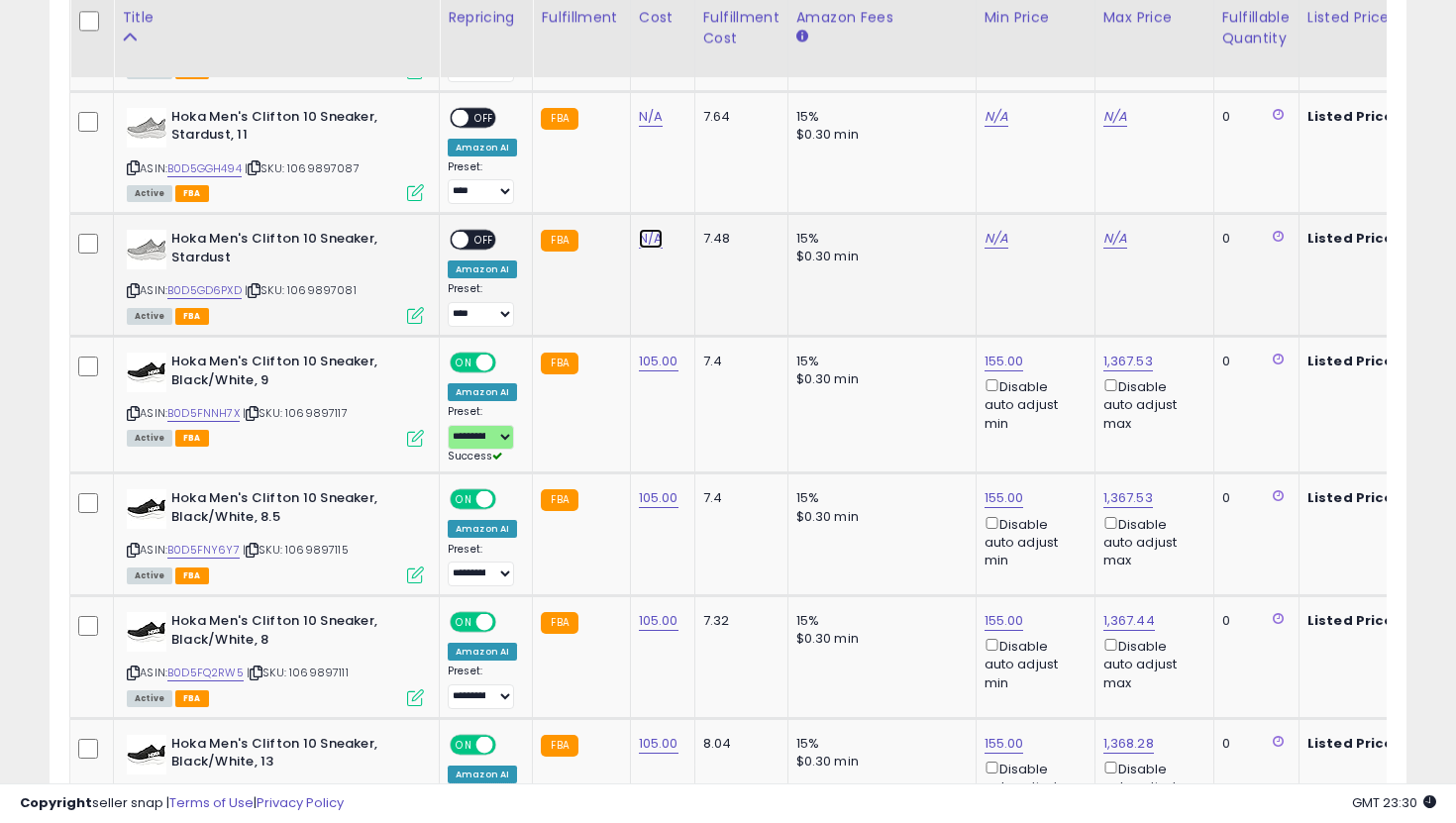 click on "N/A" at bounding box center [651, -2441] 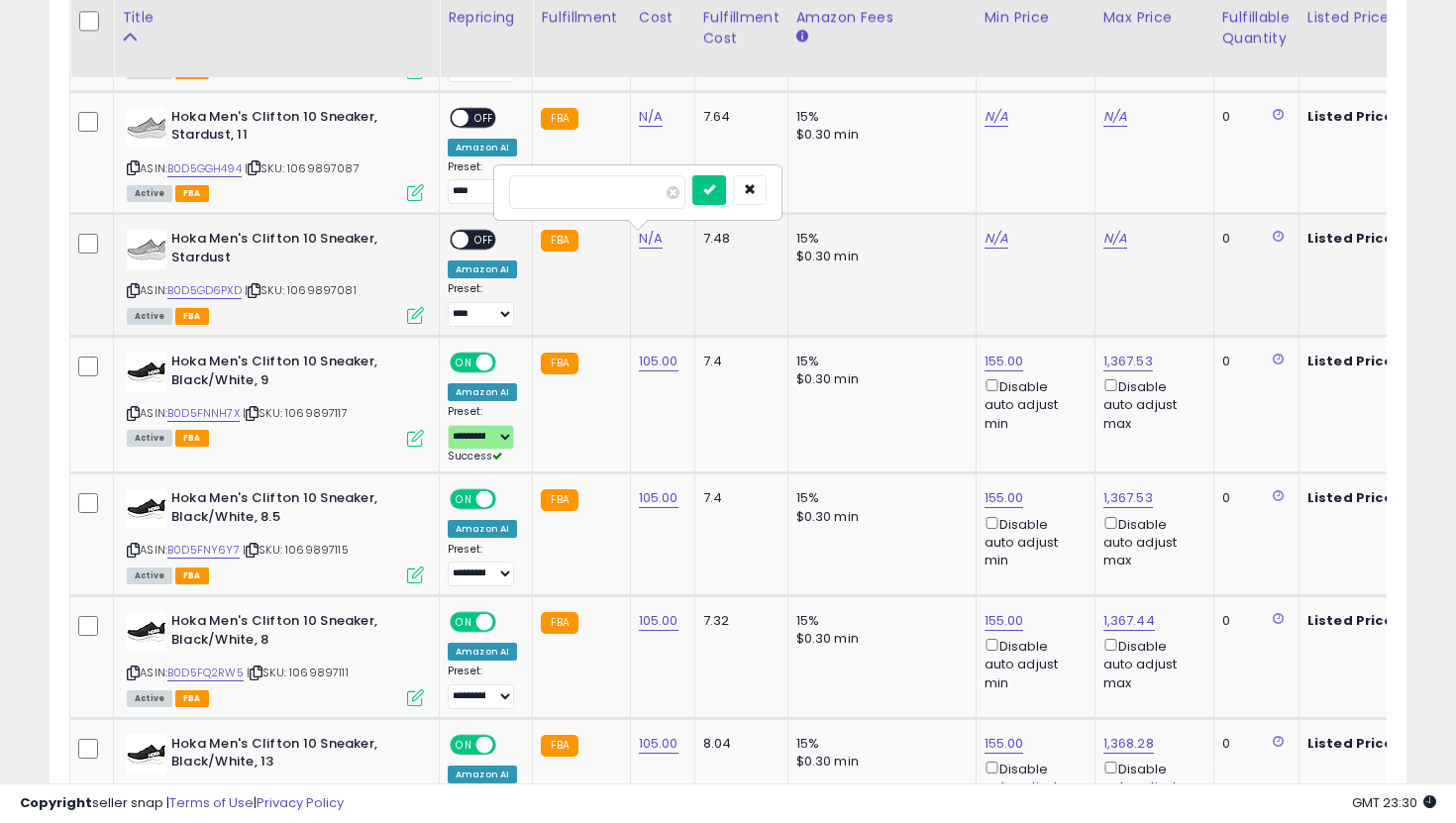 type on "***" 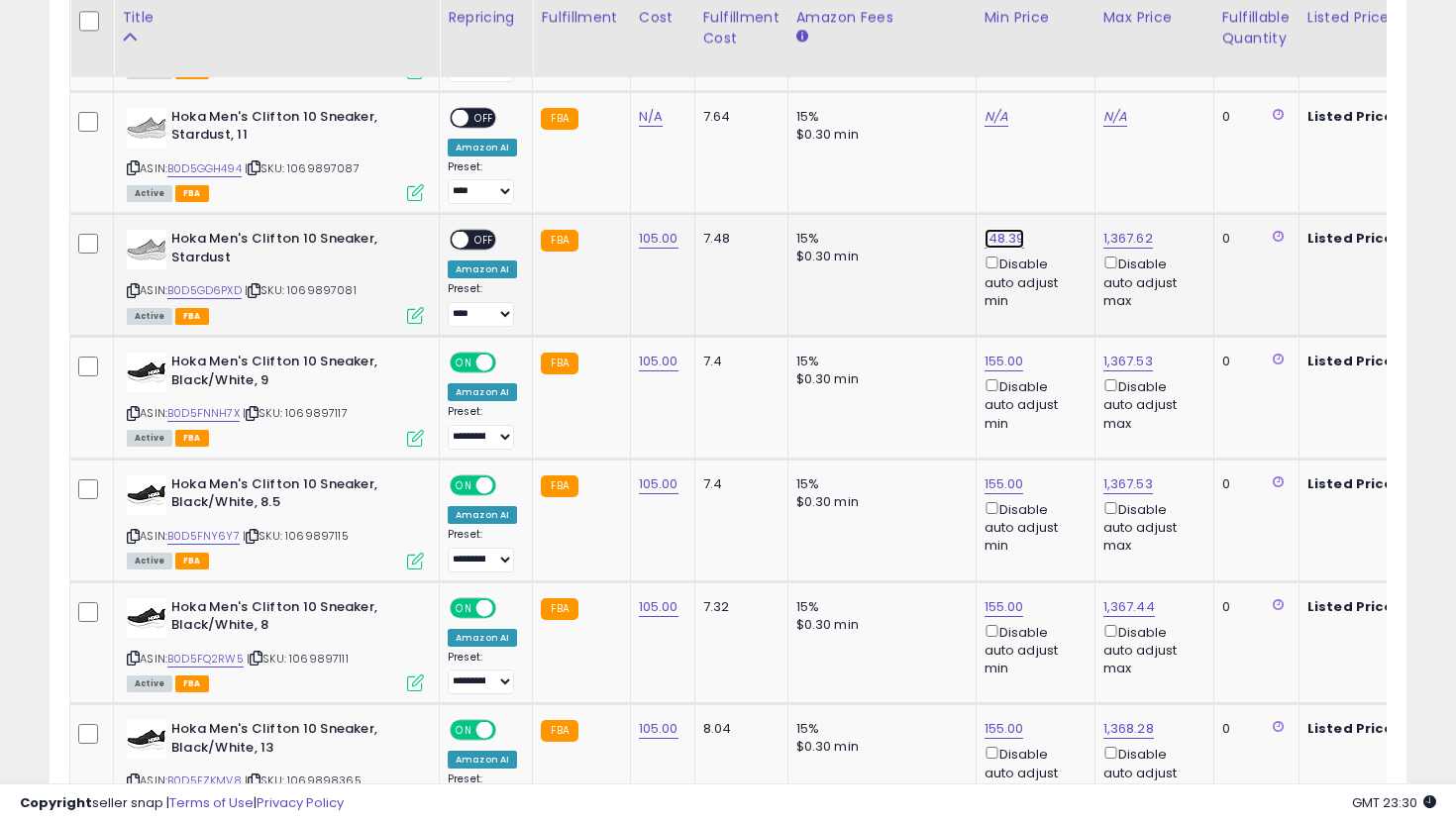 click on "148.39" at bounding box center (1004, -5593) 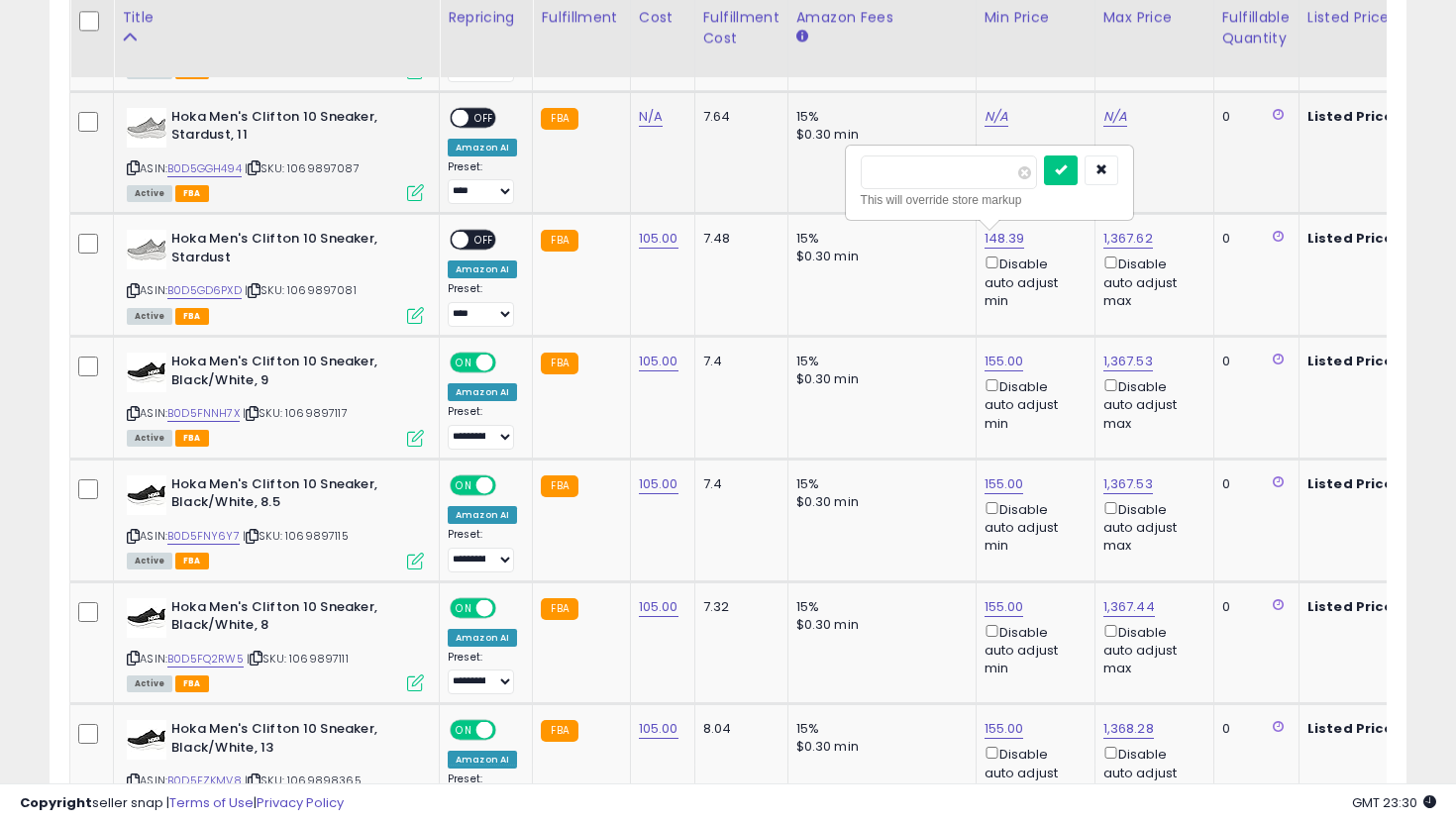 drag, startPoint x: 957, startPoint y: 180, endPoint x: 779, endPoint y: 165, distance: 178.6309 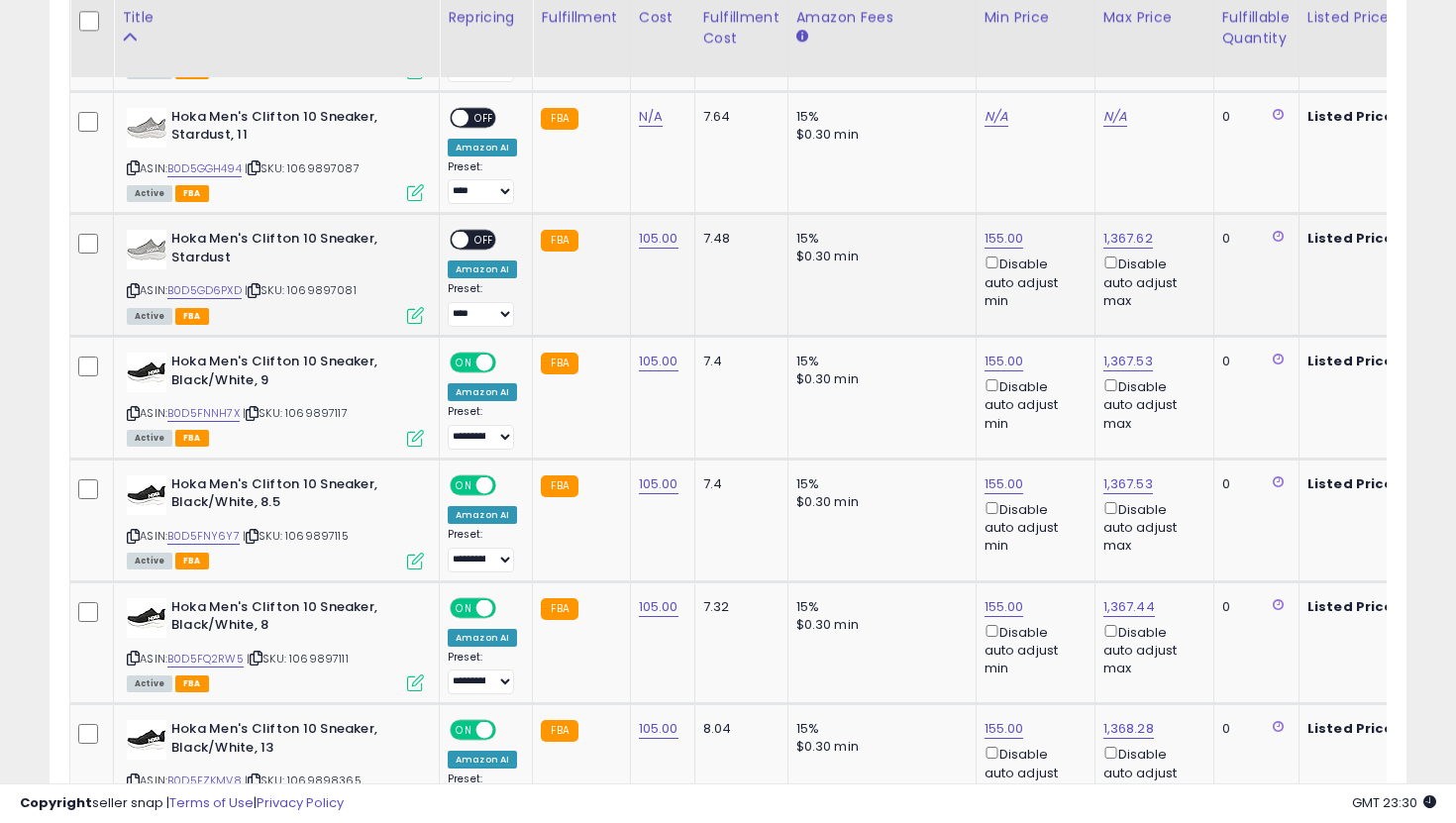 click on "Hoka Men's Clifton 10 Sneaker, Stardust  ASIN:  B0D5GD6PXD    |   SKU: 1069897081 Active FBA" 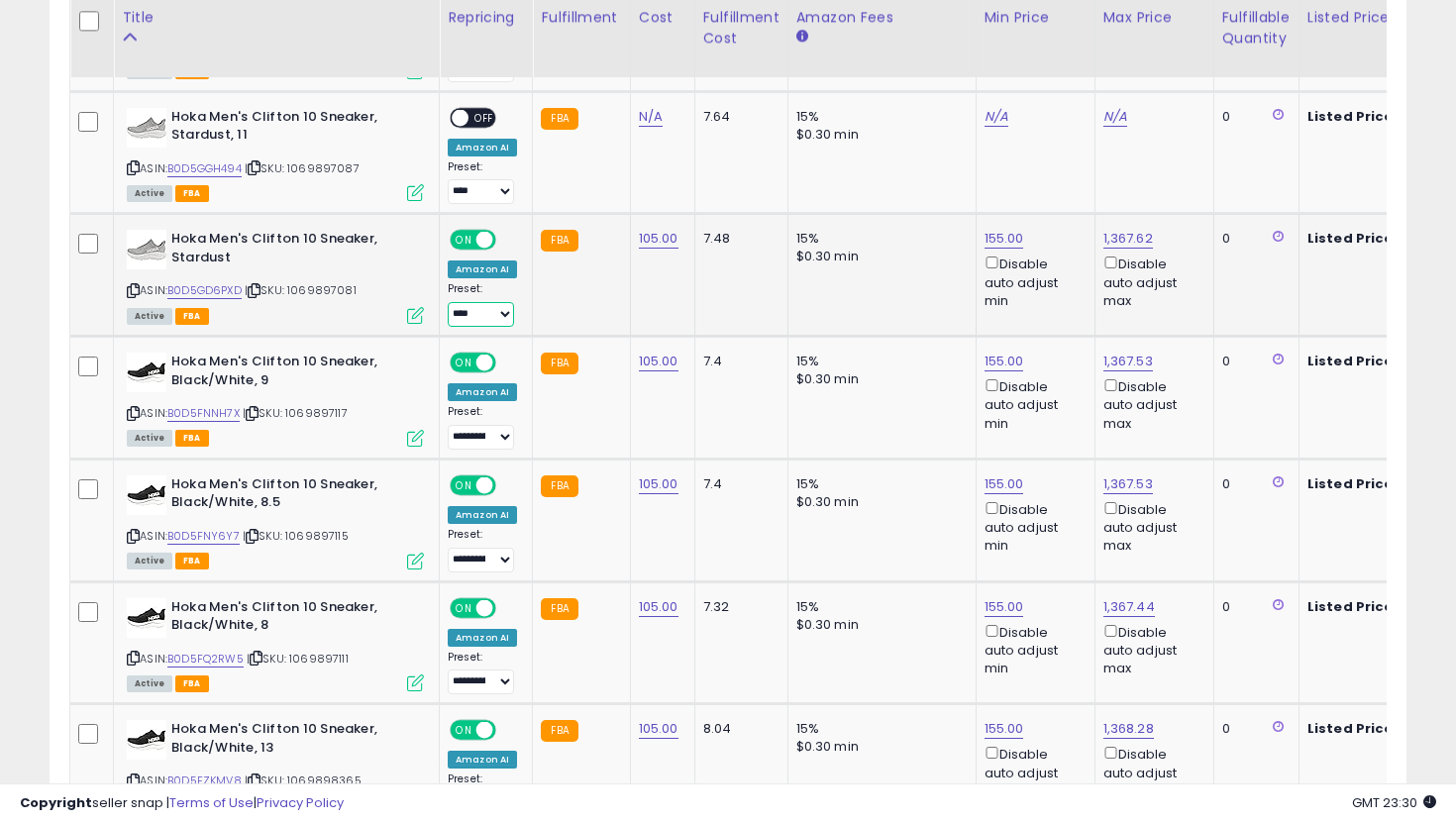 click on "**********" at bounding box center [480, 314] 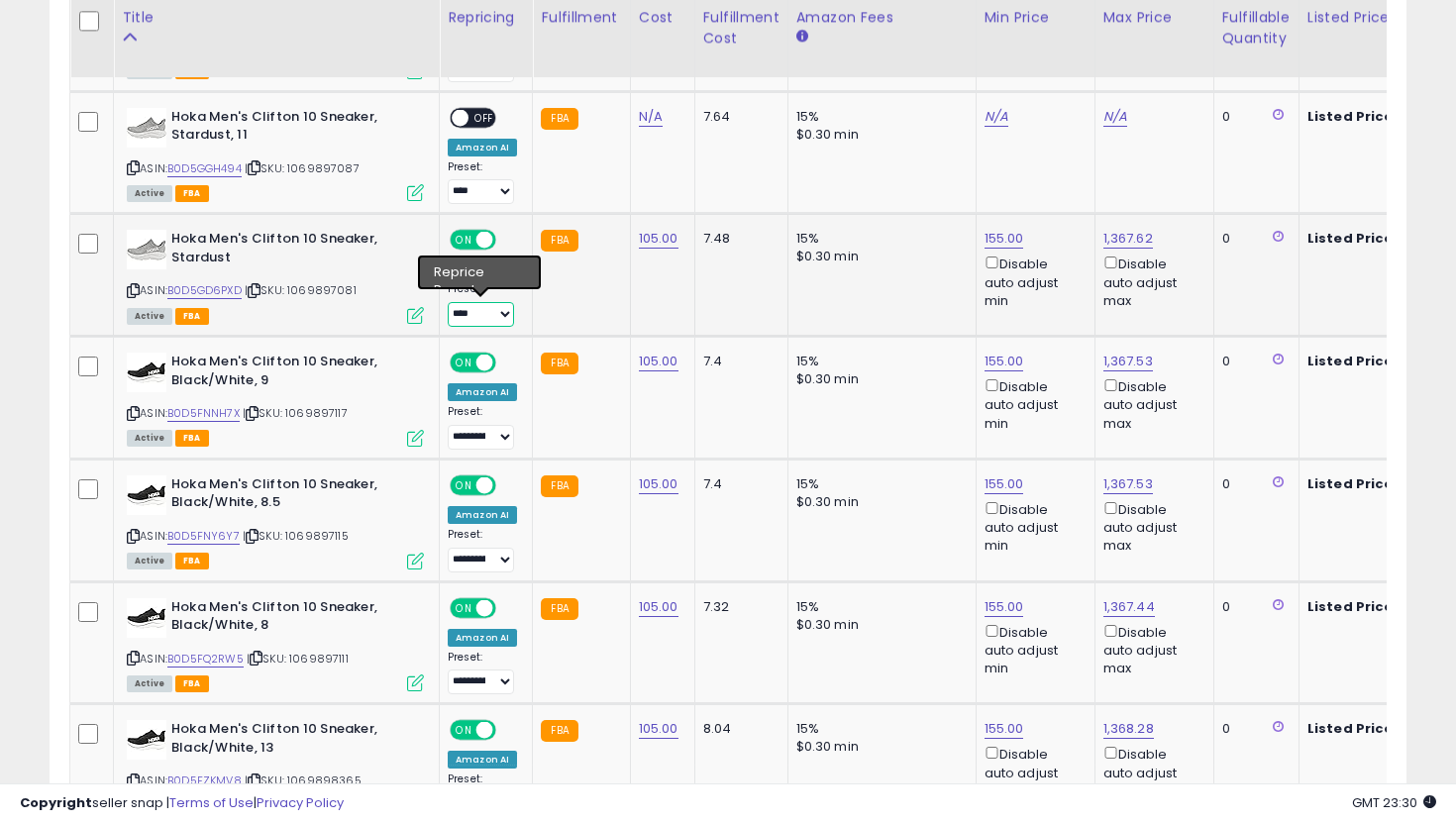 select on "**********" 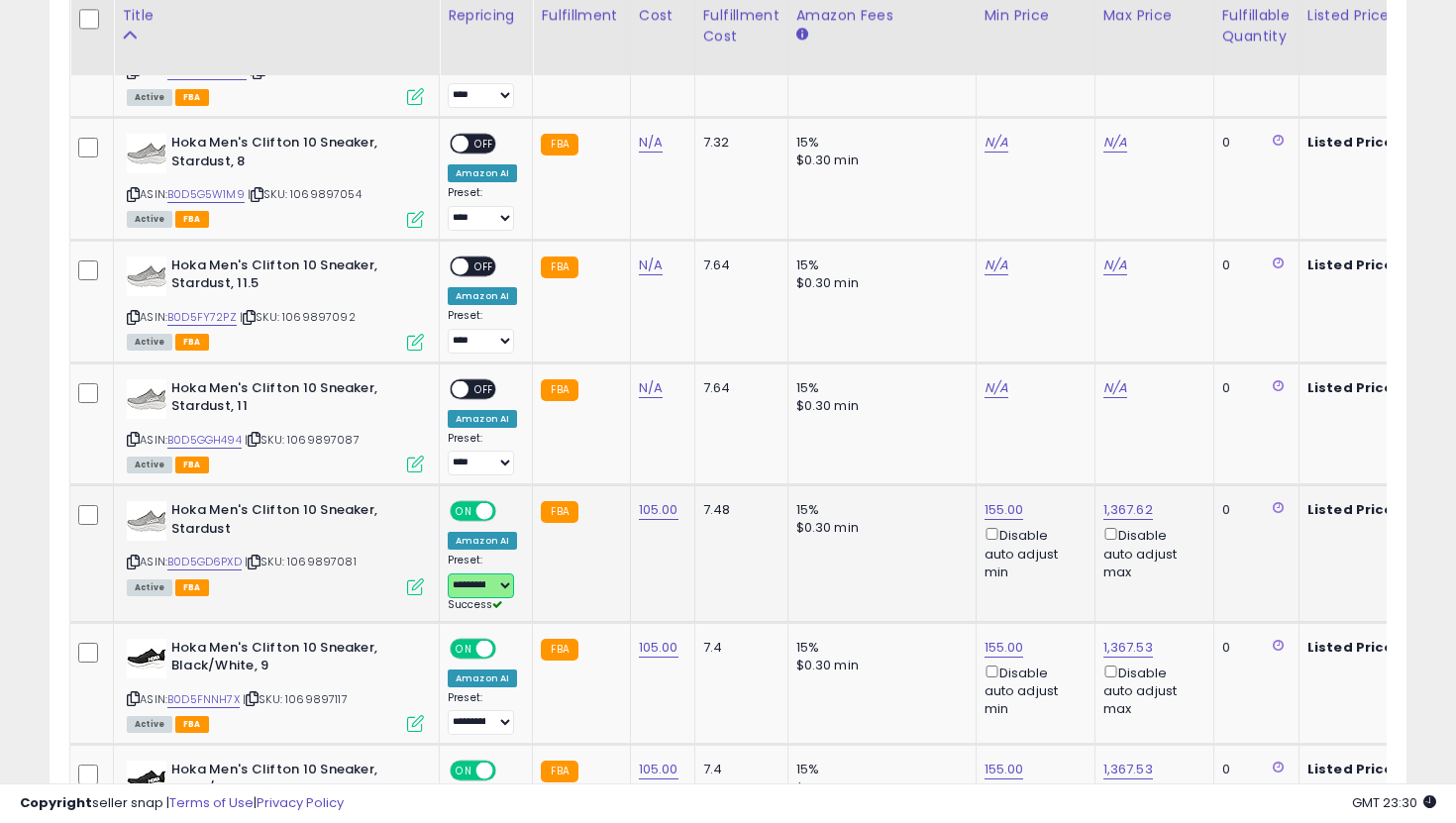 scroll, scrollTop: 6383, scrollLeft: 0, axis: vertical 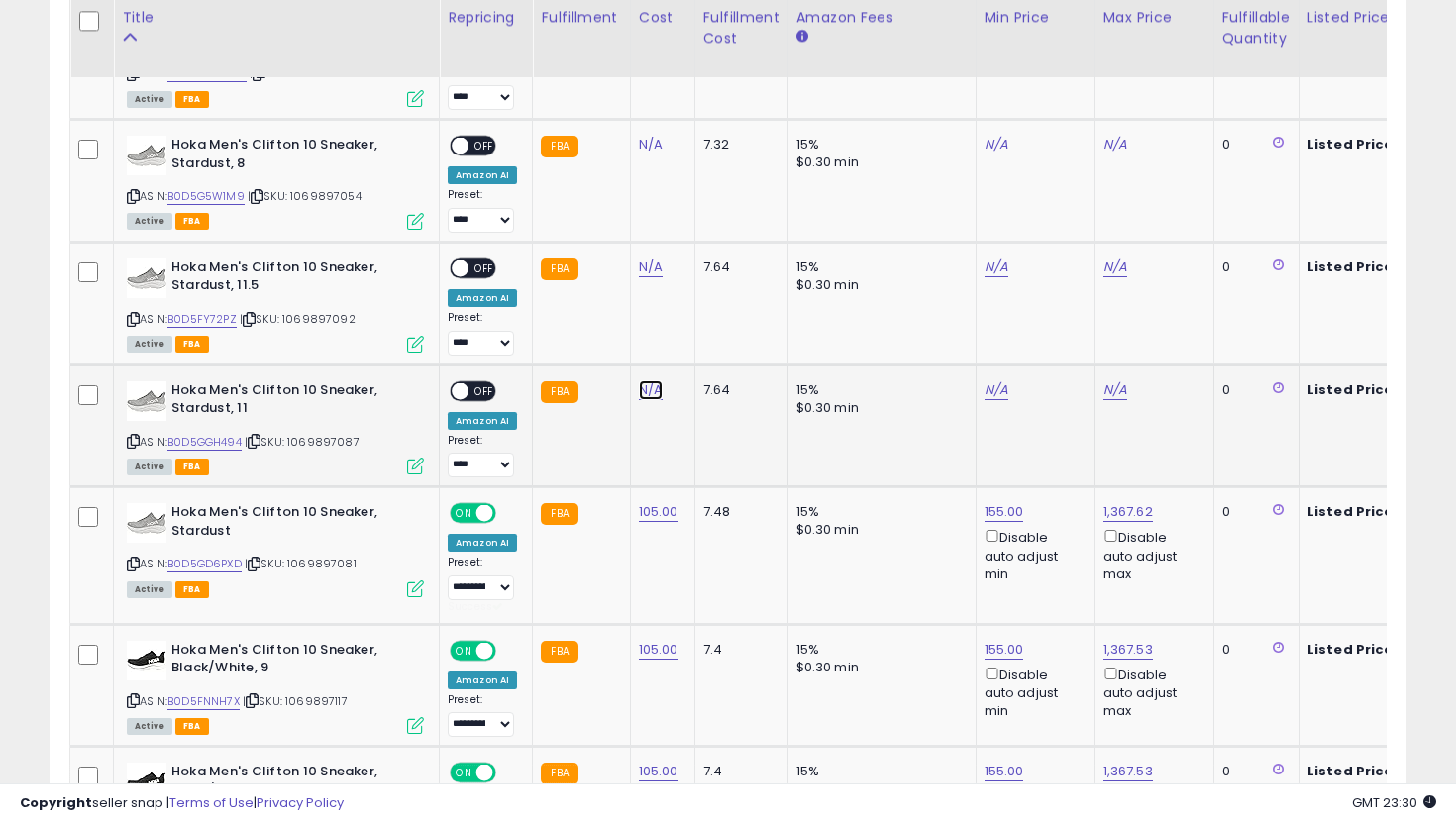 click on "N/A" at bounding box center [651, -2168] 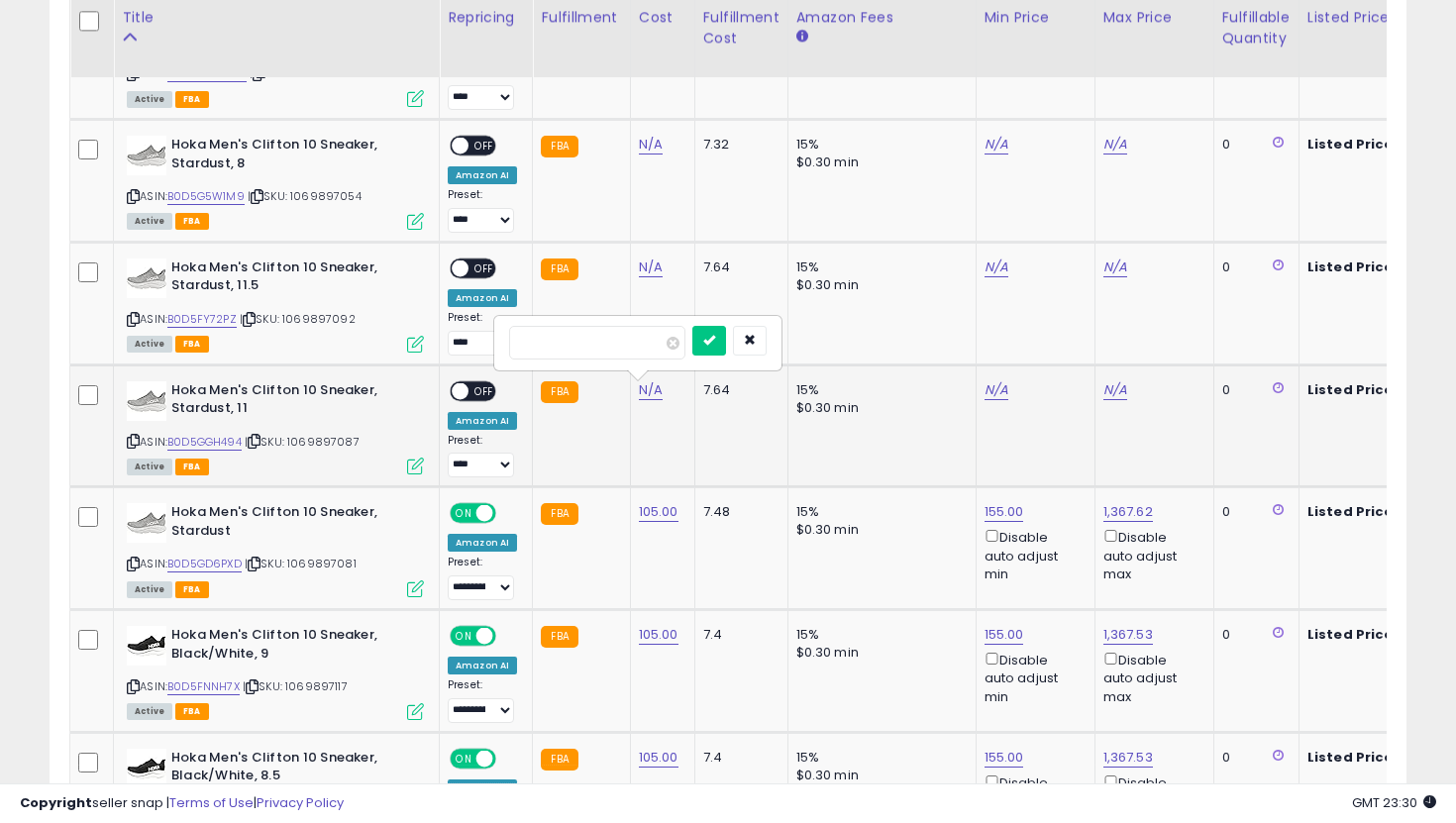 type on "***" 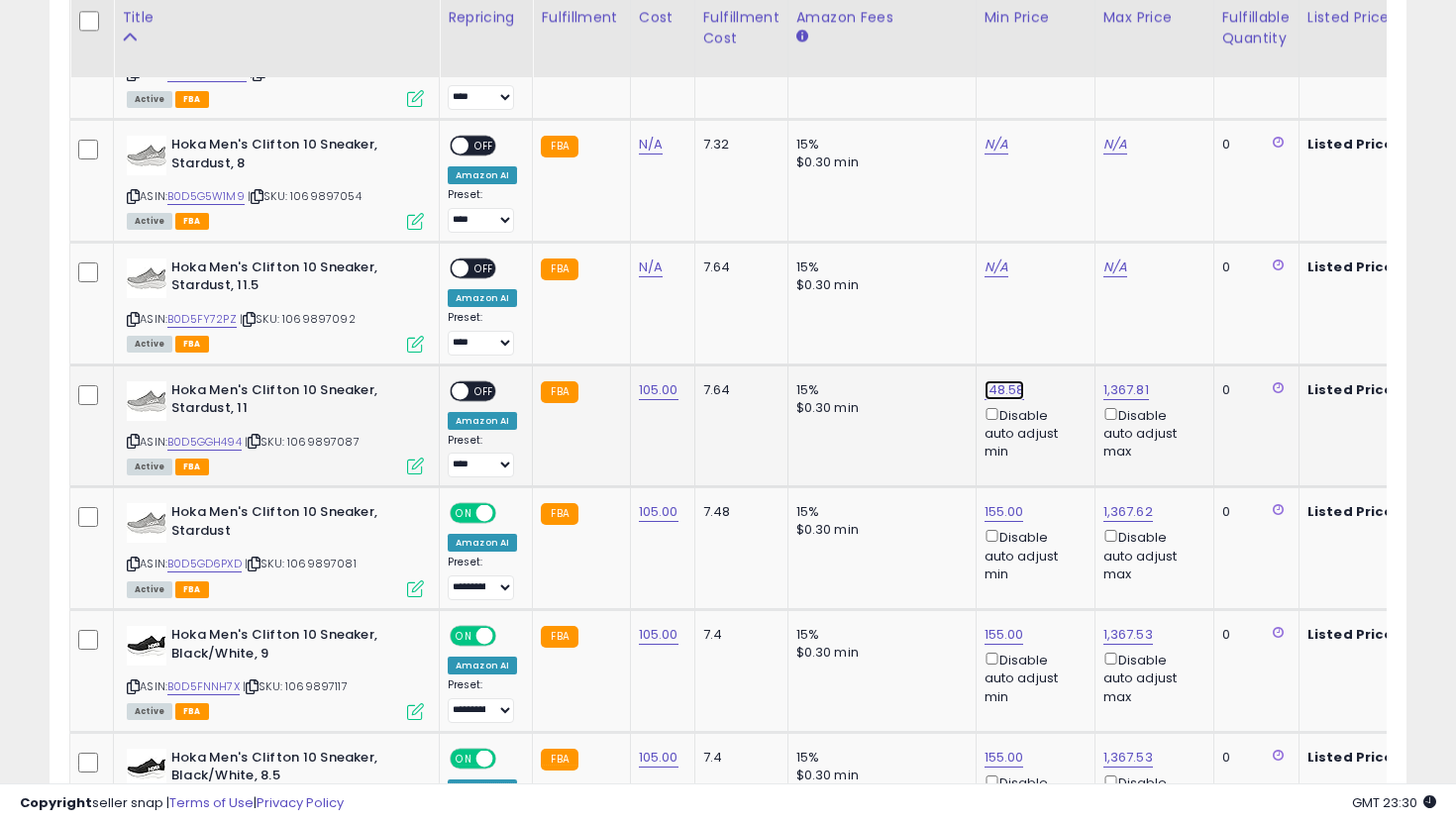 click on "148.58" at bounding box center [1004, -5319] 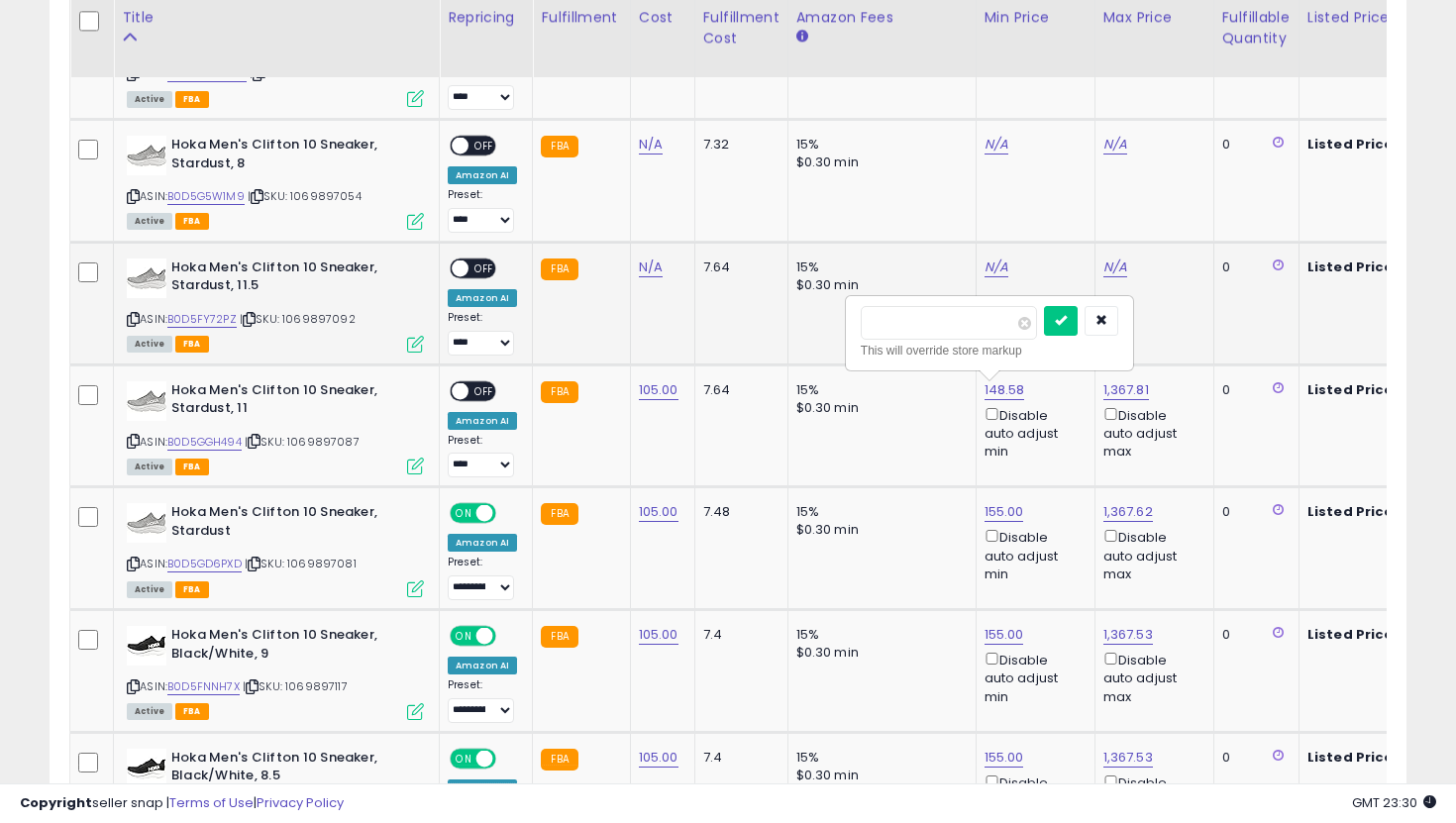 drag, startPoint x: 948, startPoint y: 329, endPoint x: 817, endPoint y: 315, distance: 131.74597 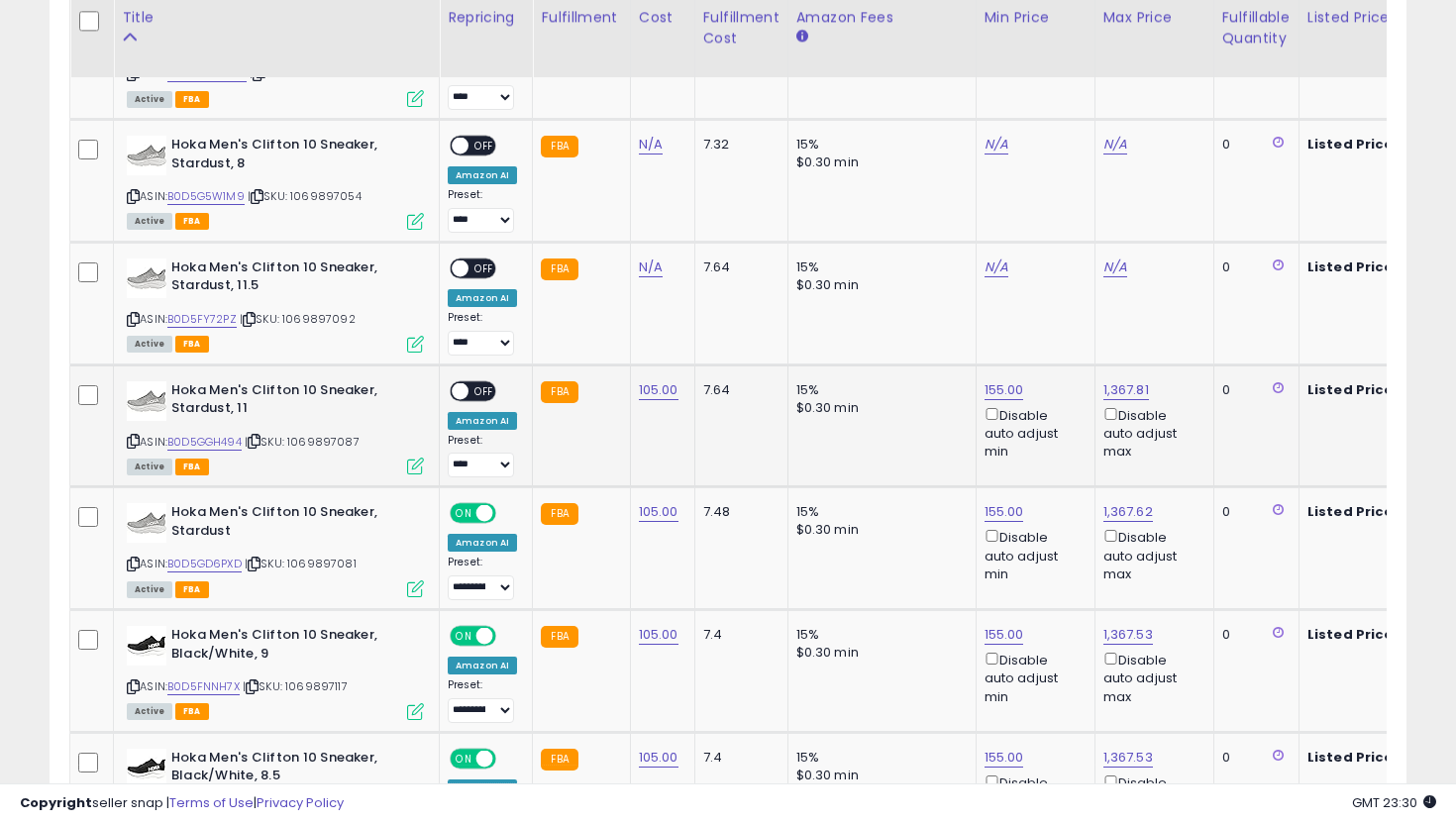 scroll, scrollTop: 0, scrollLeft: 117, axis: horizontal 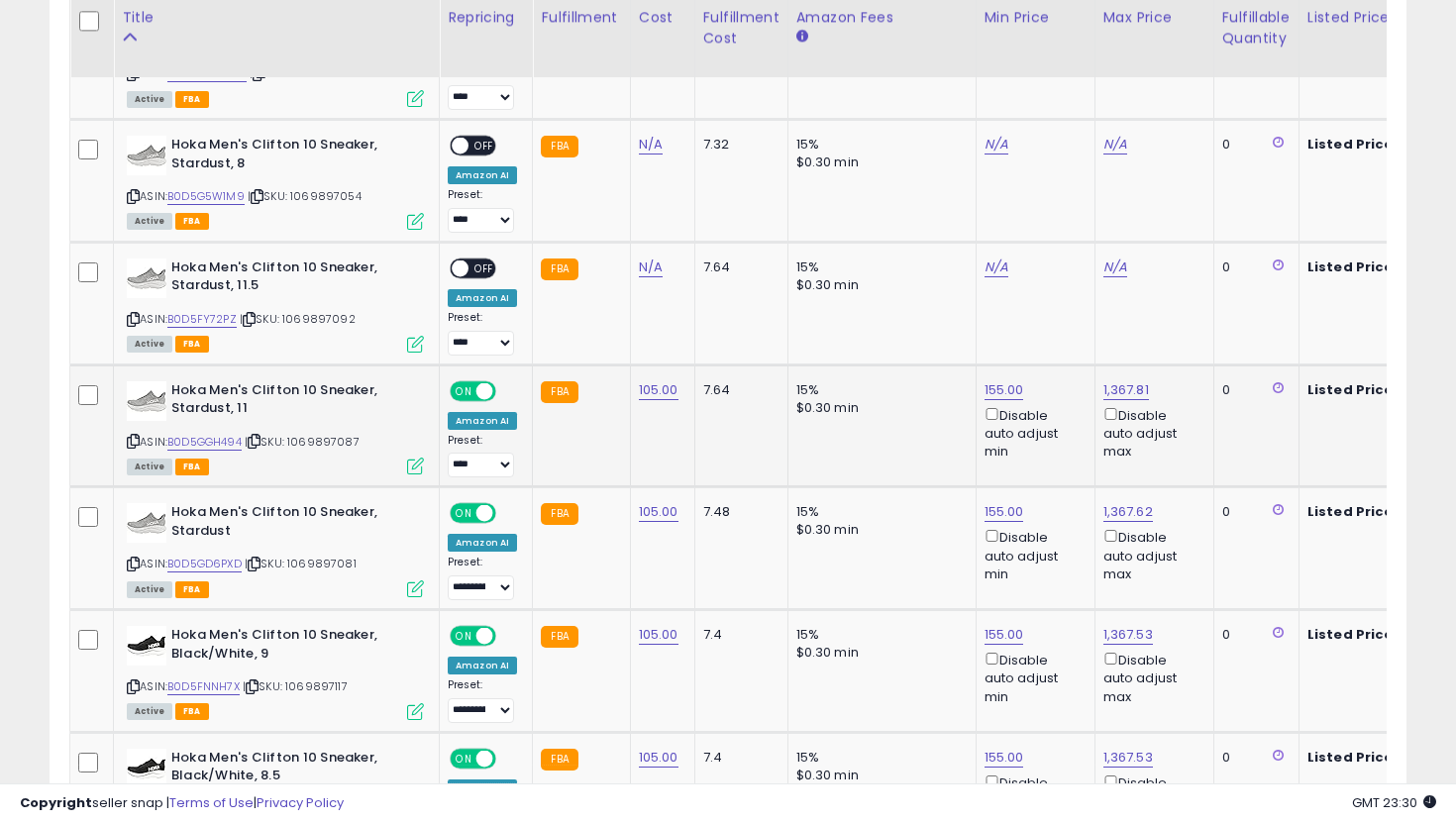 click on "**********" 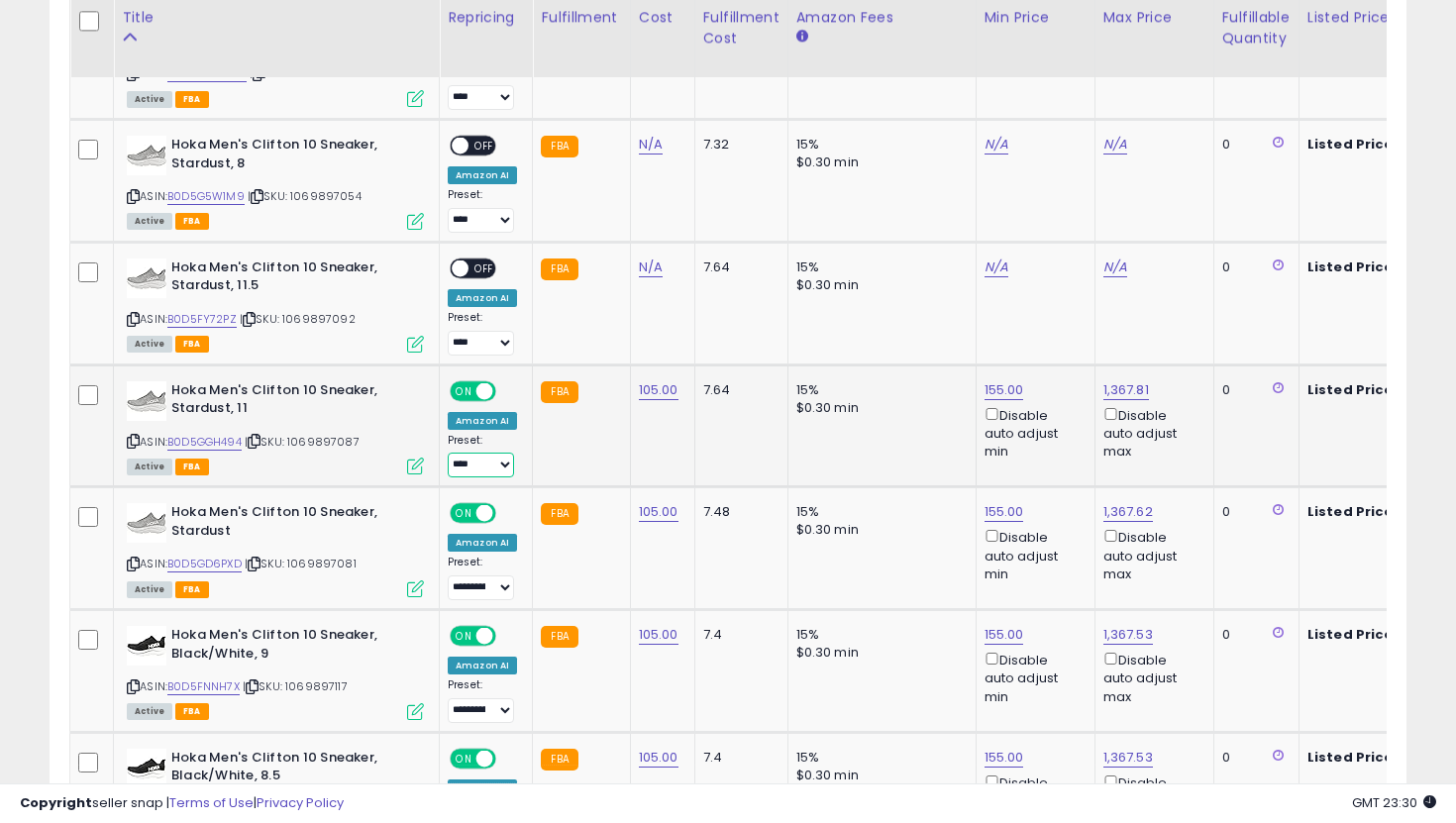 click on "**********" at bounding box center (480, 464) 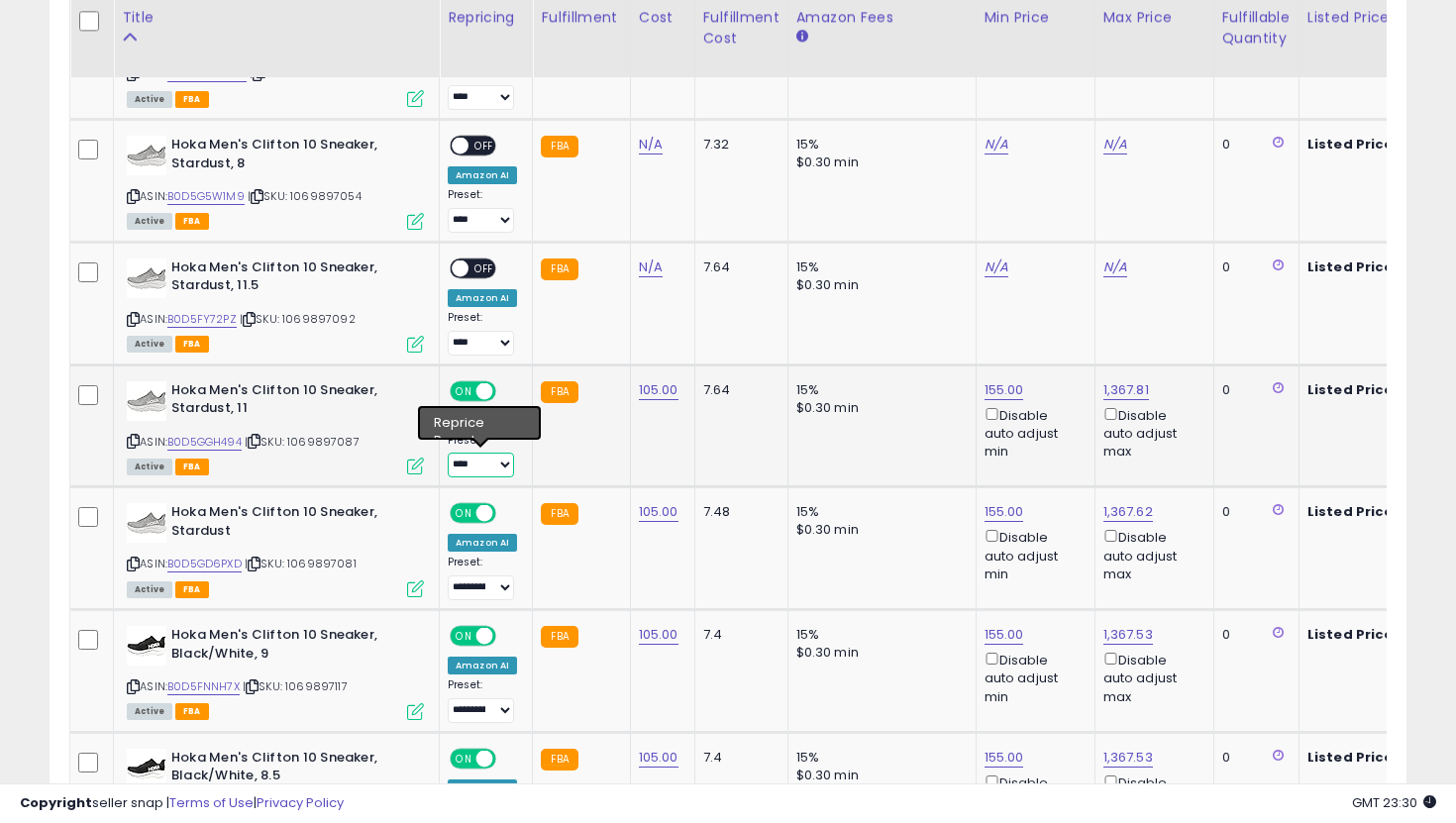 select on "**********" 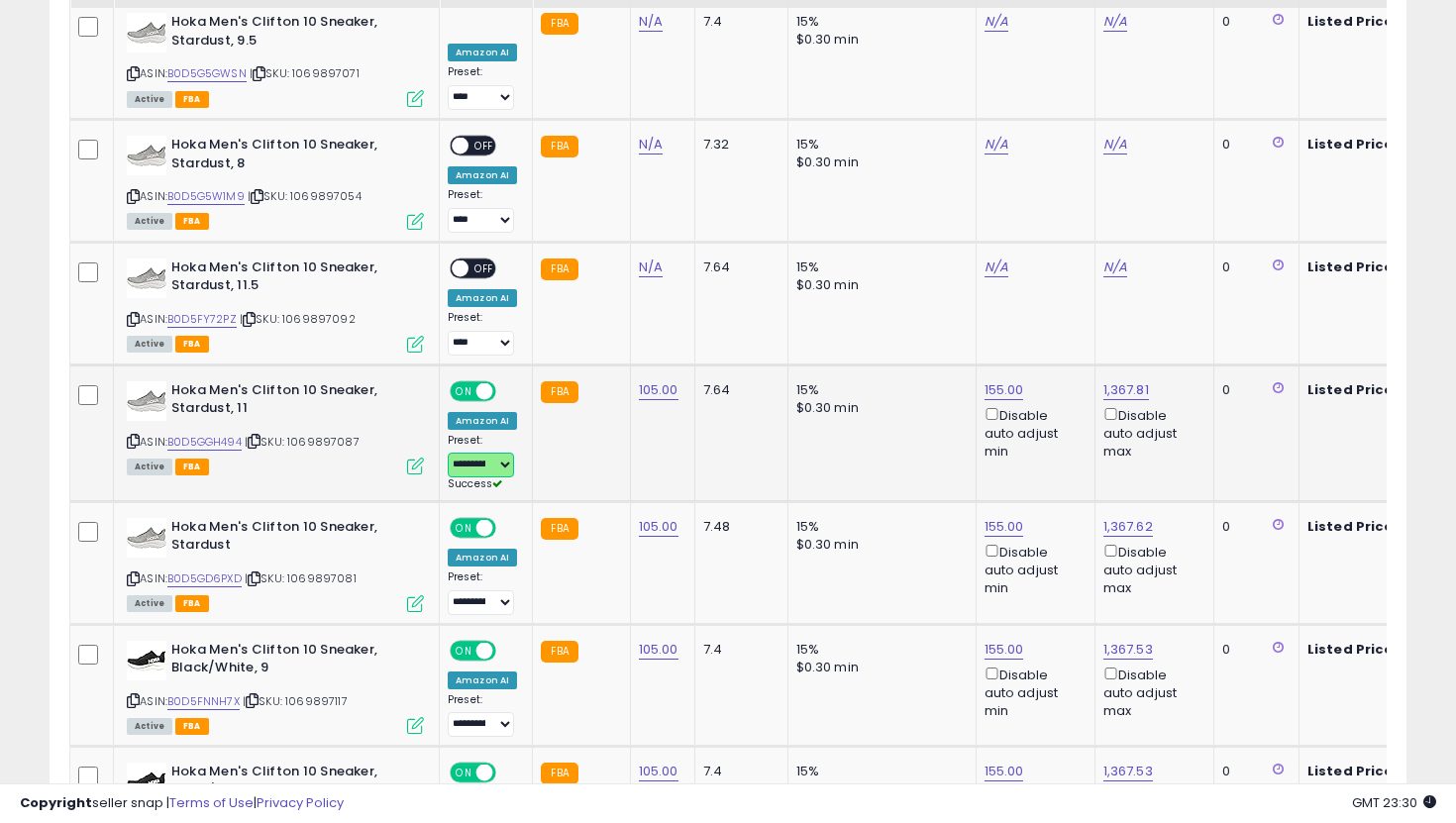 scroll, scrollTop: 6271, scrollLeft: 0, axis: vertical 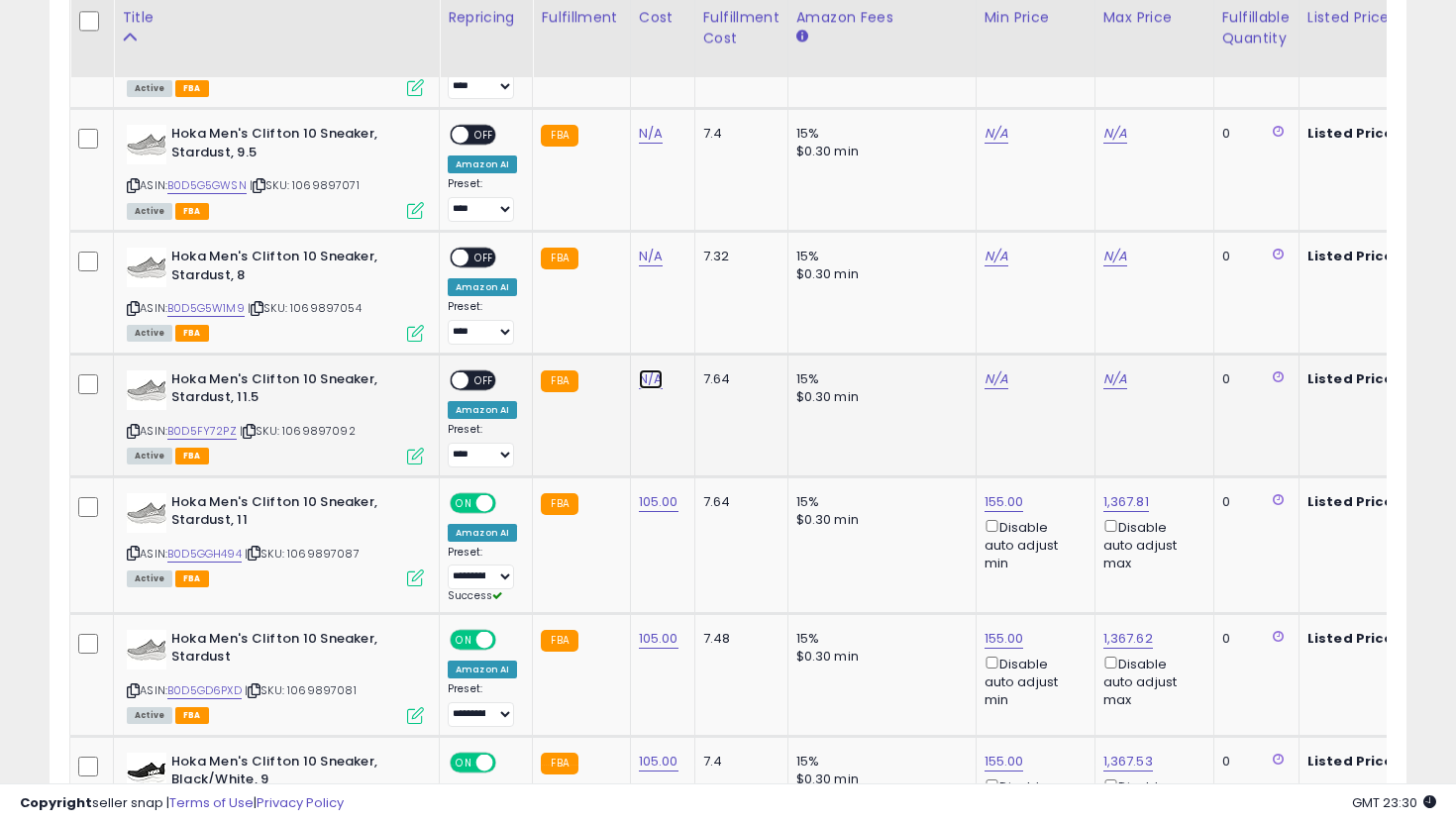 click on "N/A" at bounding box center (651, -2056) 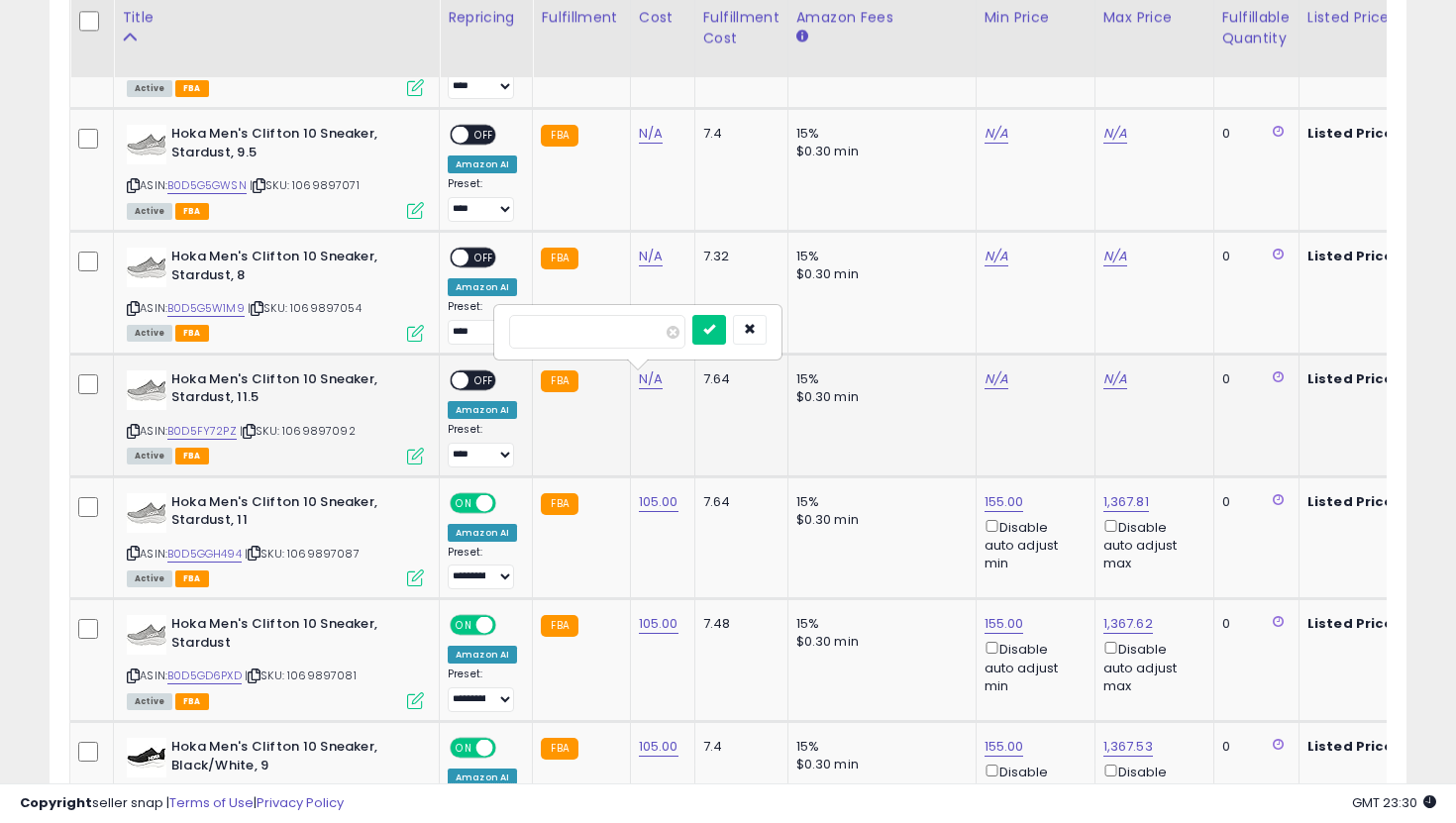 type on "***" 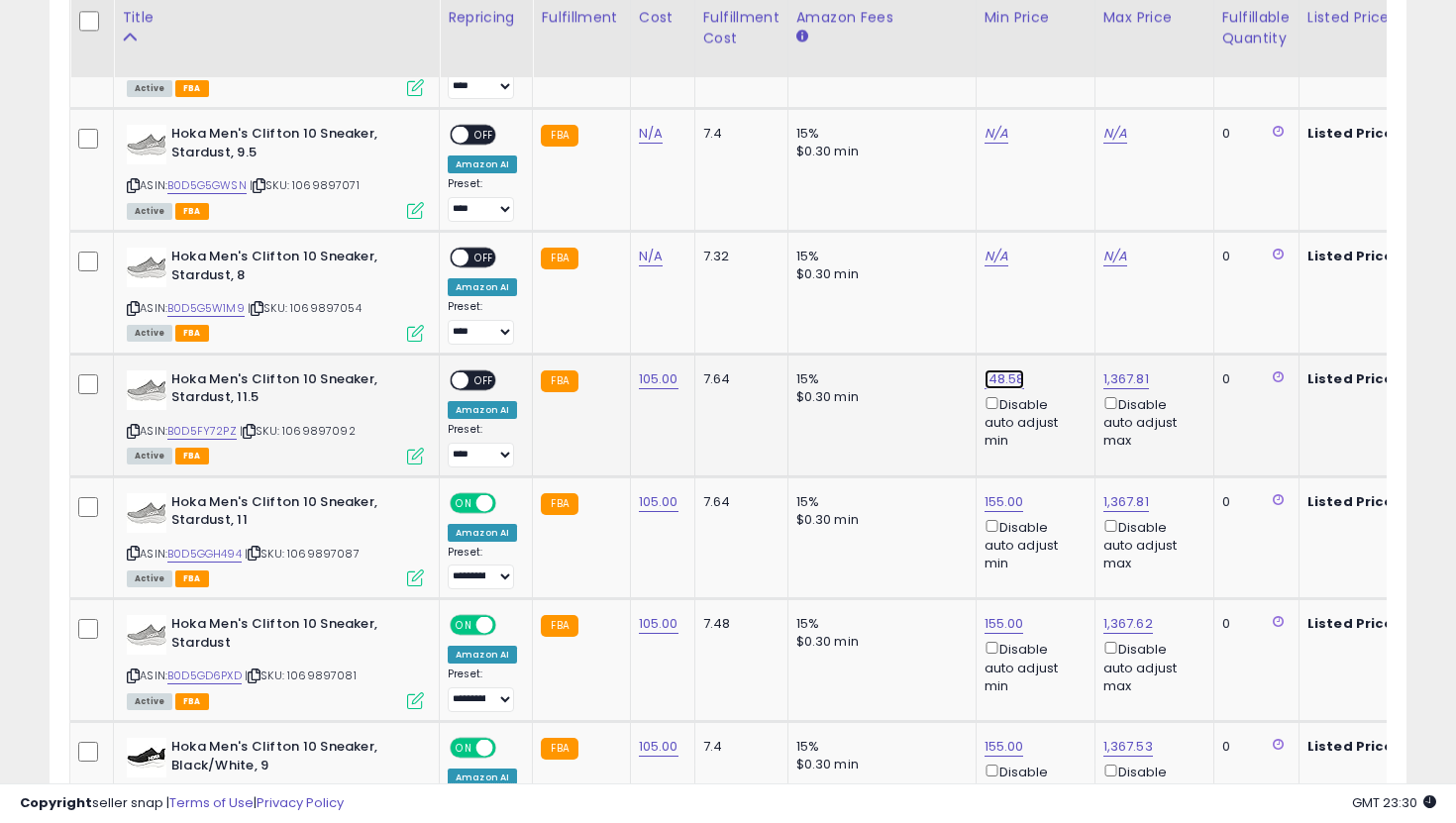 click on "148.58" at bounding box center [1004, -5207] 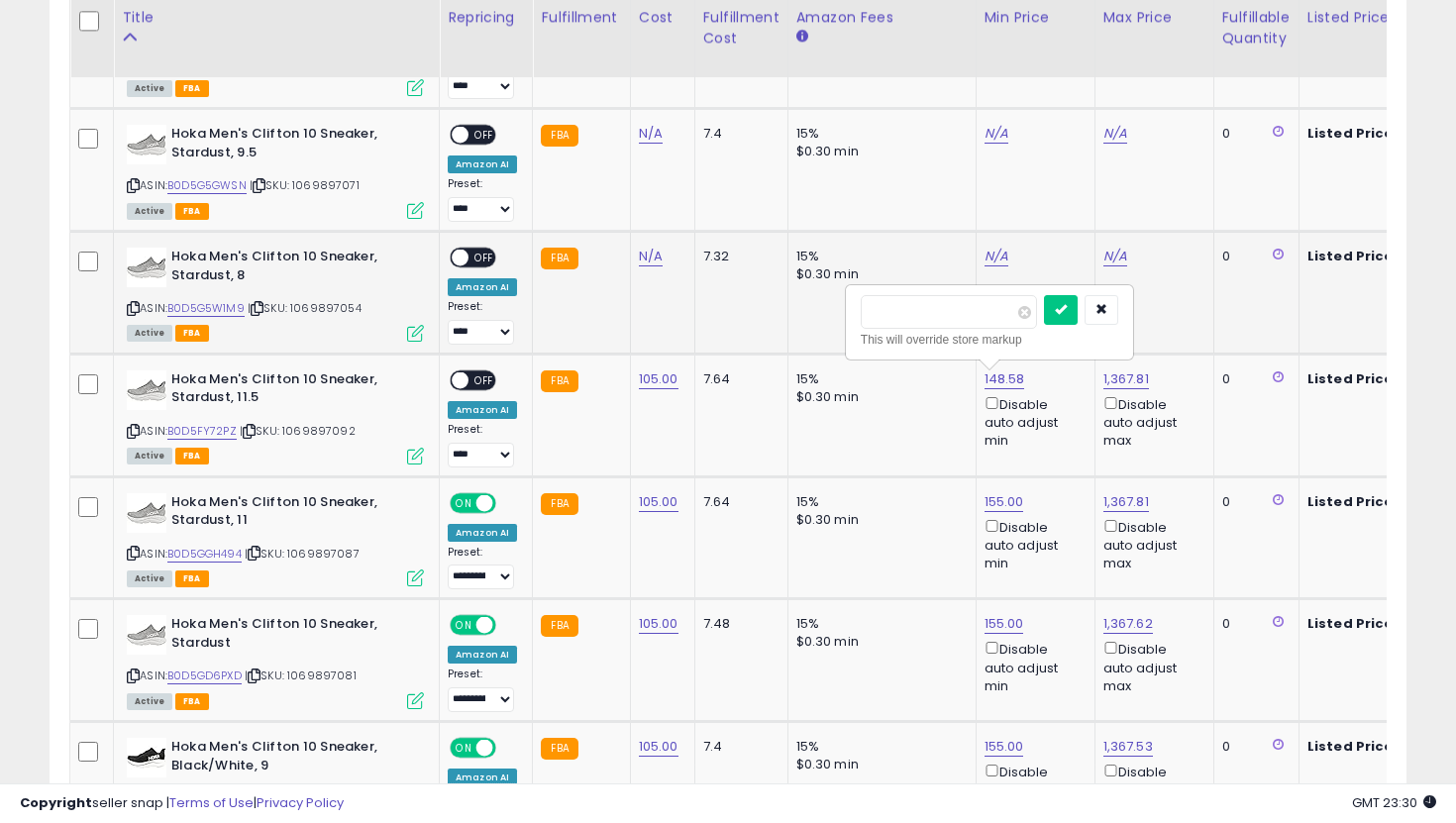 drag, startPoint x: 939, startPoint y: 318, endPoint x: 833, endPoint y: 300, distance: 107.51744 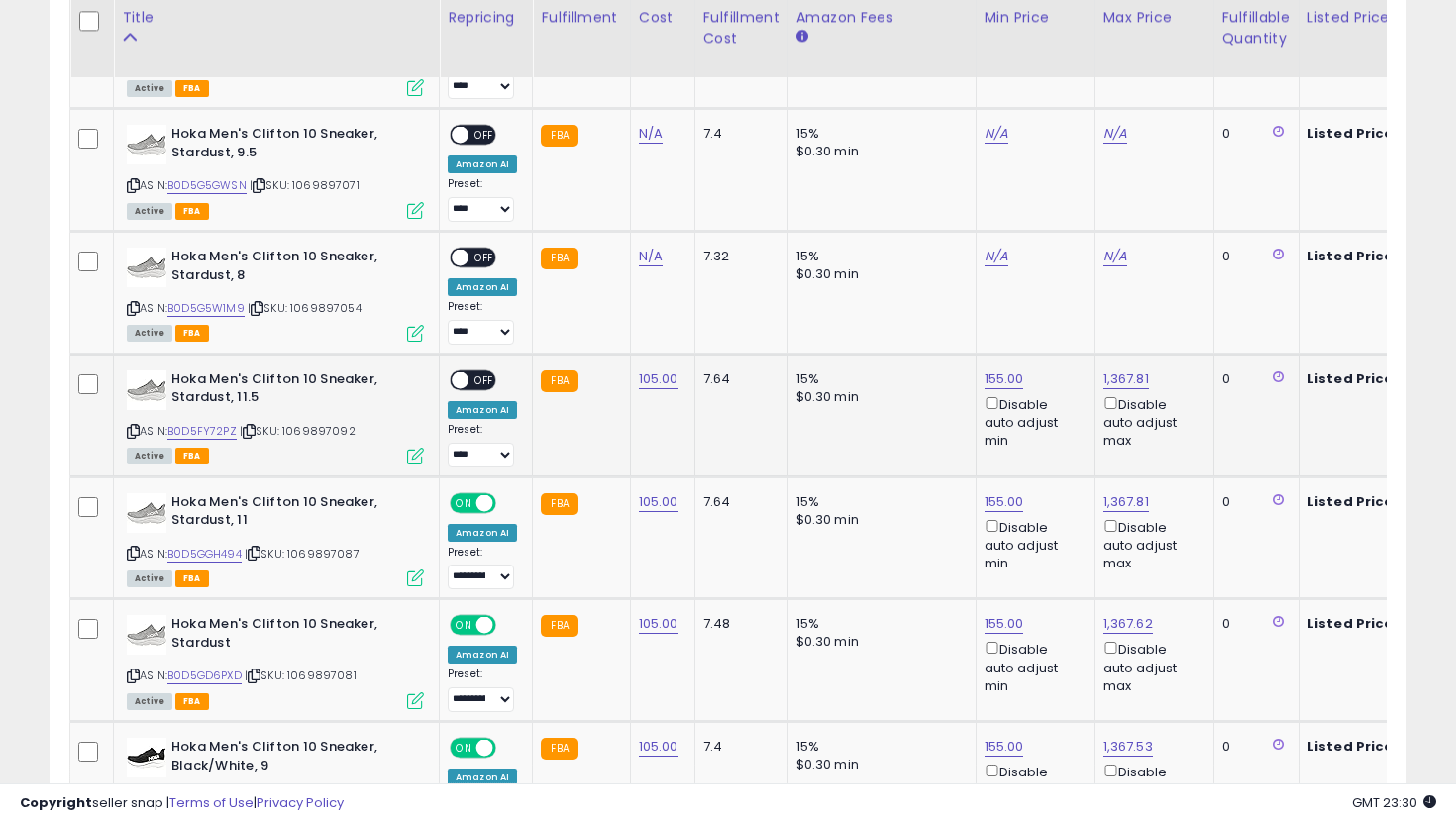 click on "OFF" at bounding box center (484, 379) 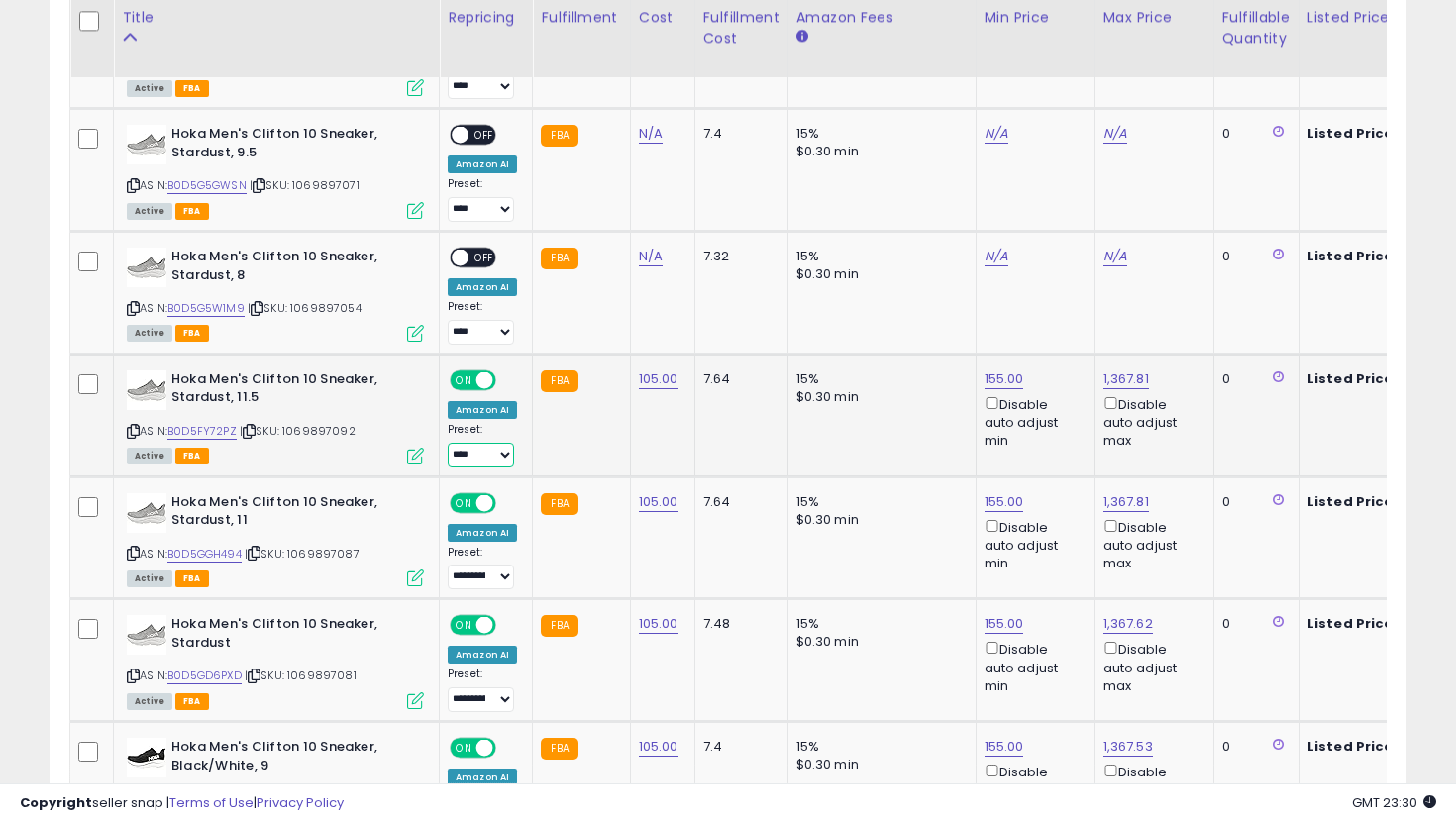 click on "**********" at bounding box center (480, 455) 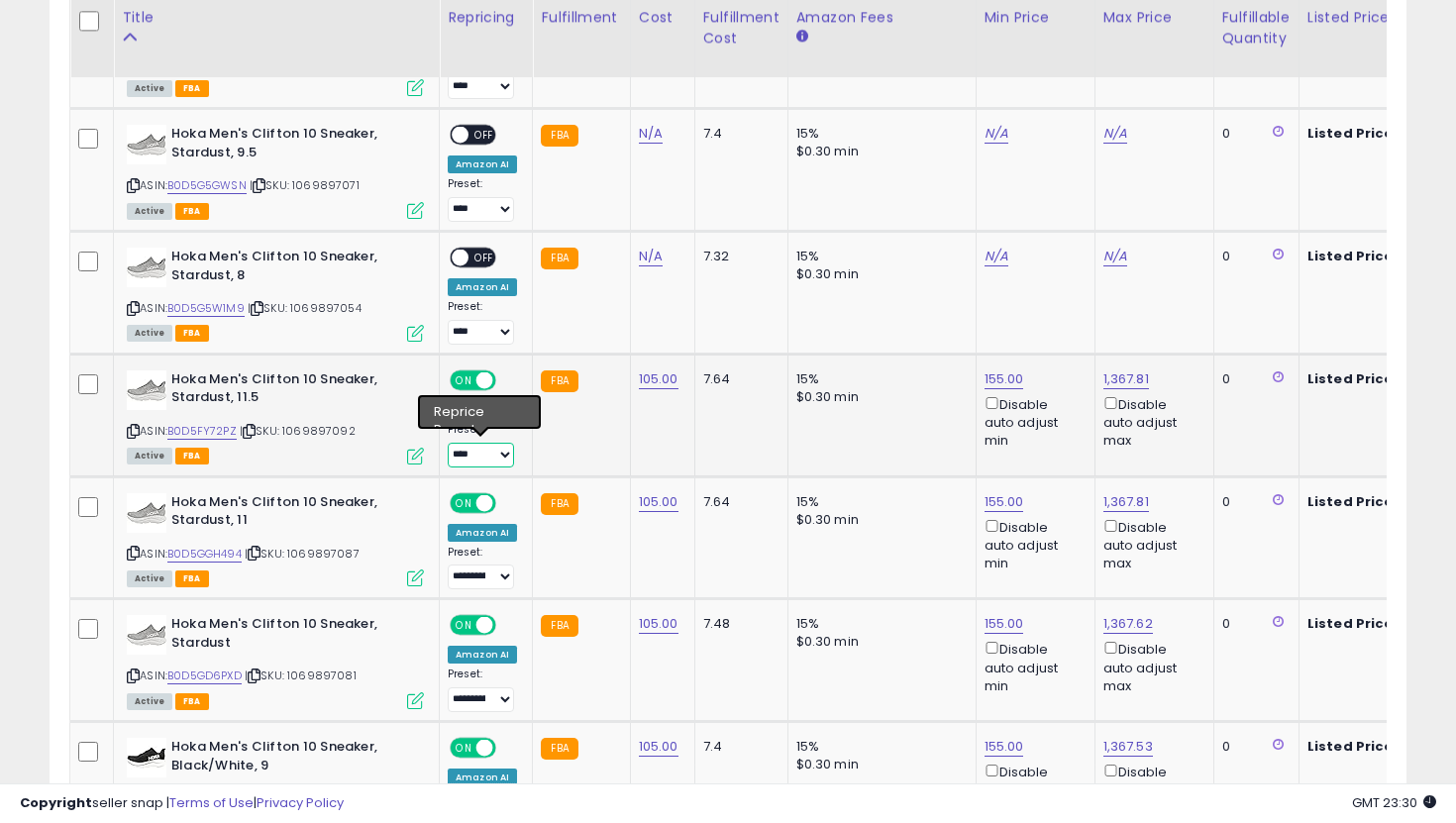 select on "**********" 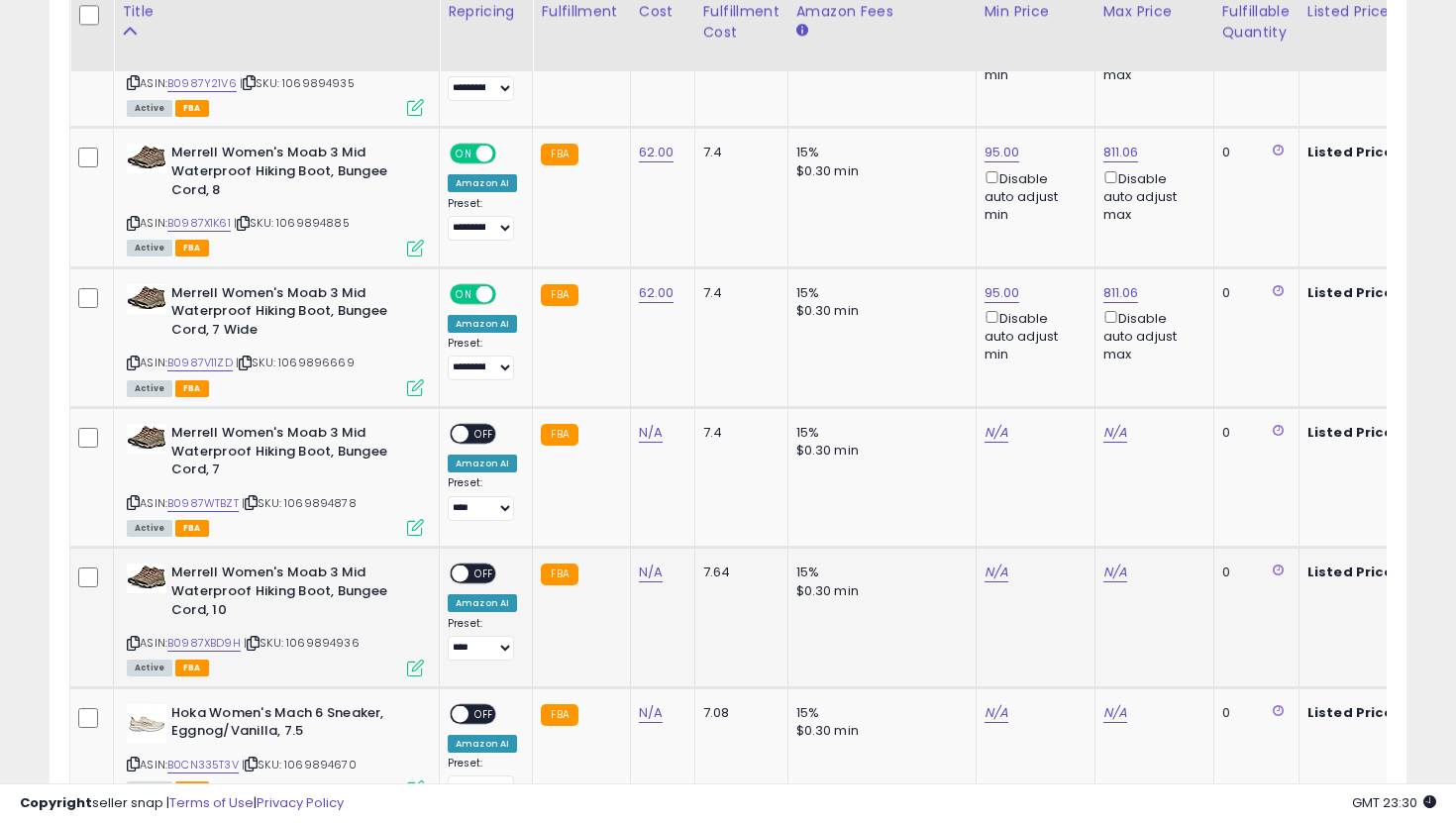 scroll, scrollTop: 3773, scrollLeft: 0, axis: vertical 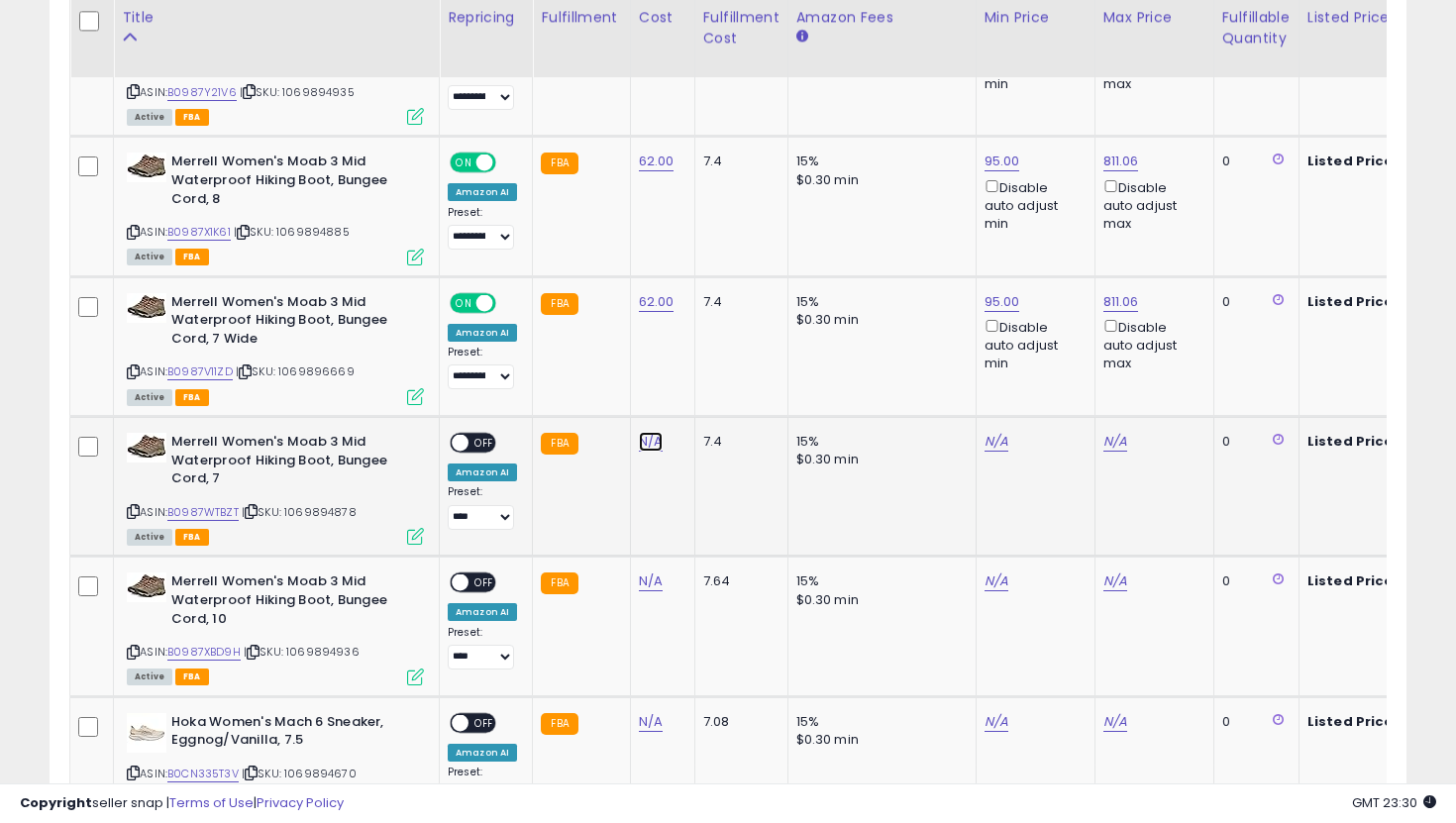 click on "N/A" at bounding box center (651, 442) 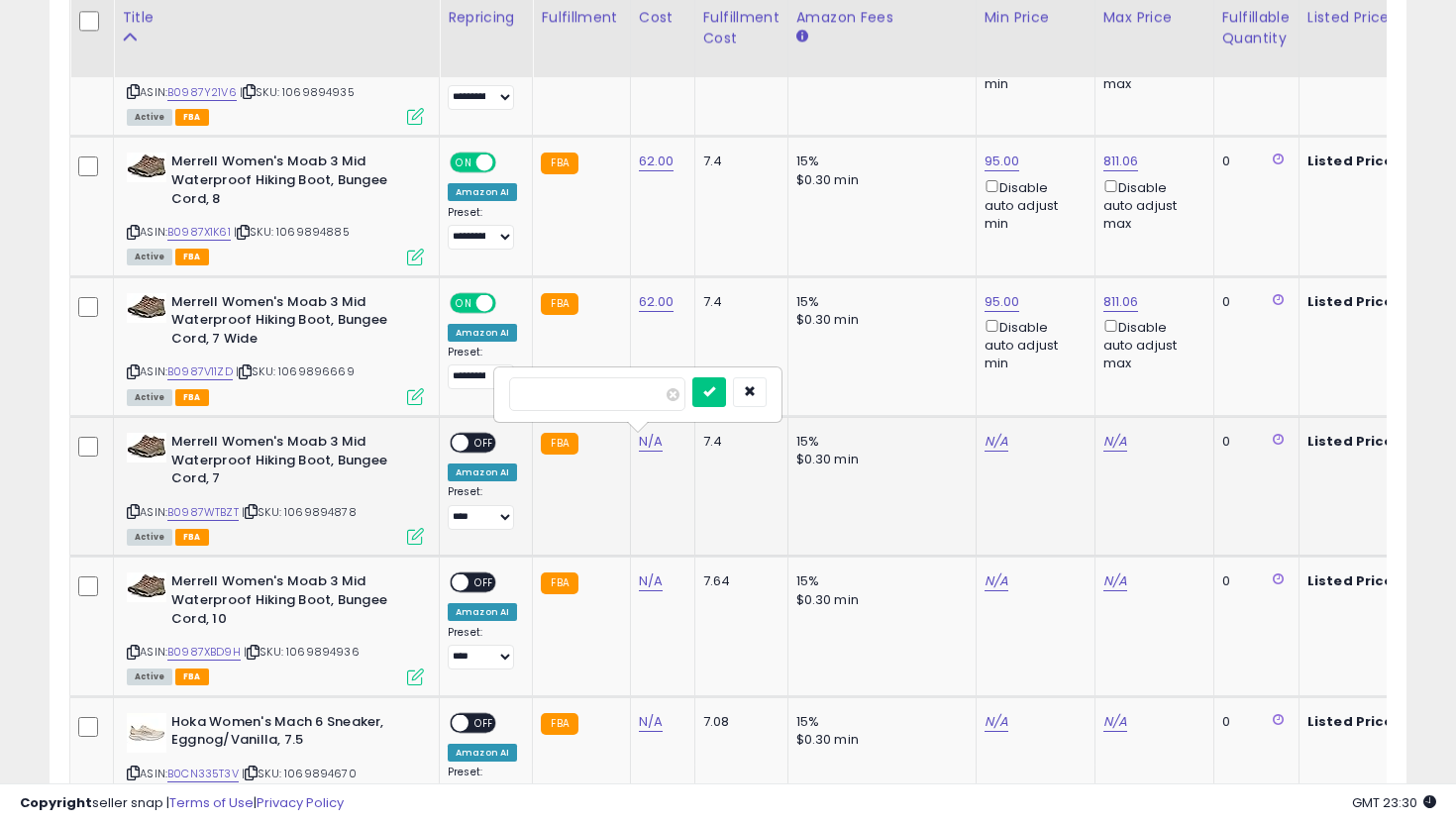 type on "**" 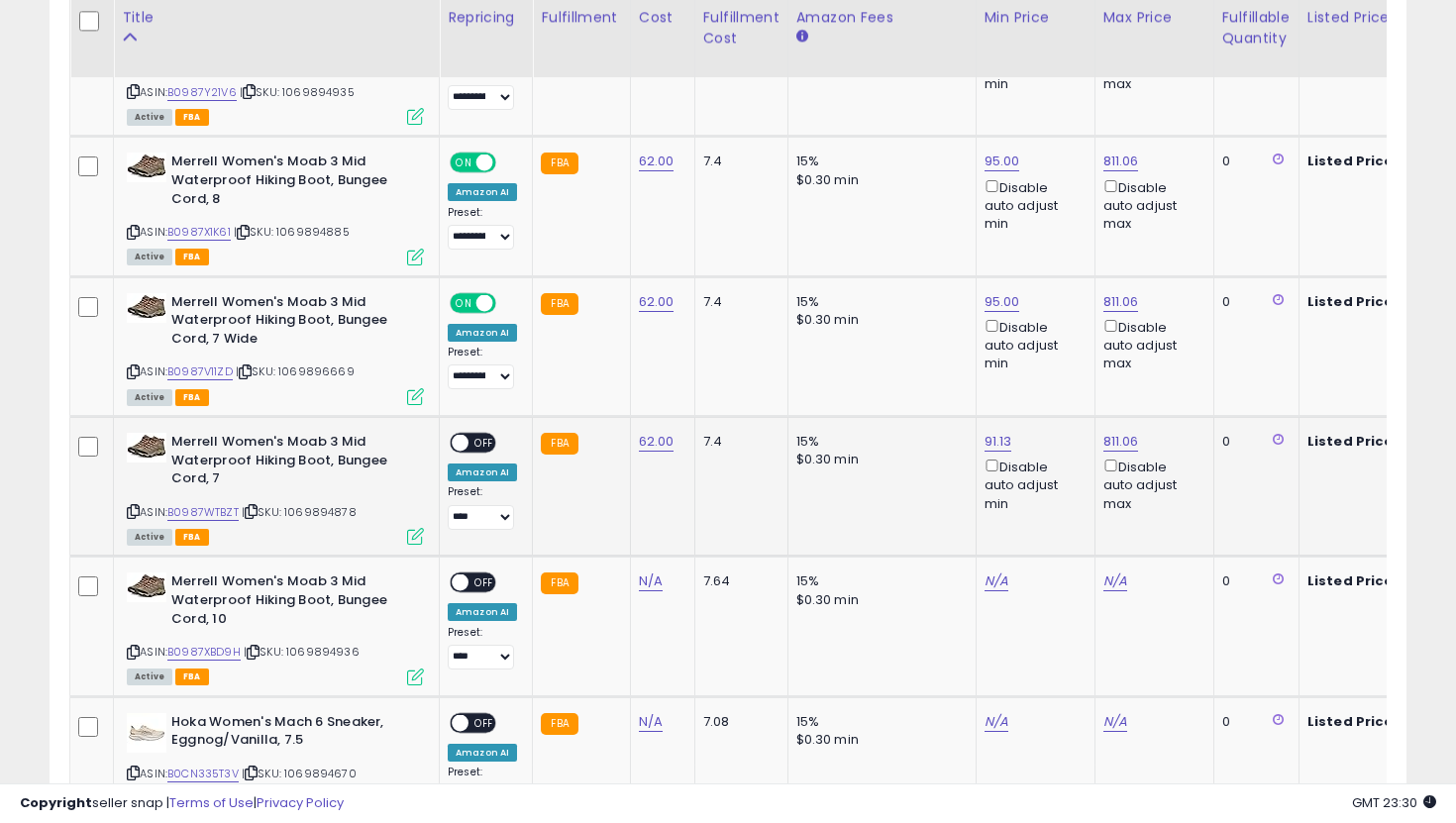 click on "OFF" at bounding box center (484, 443) 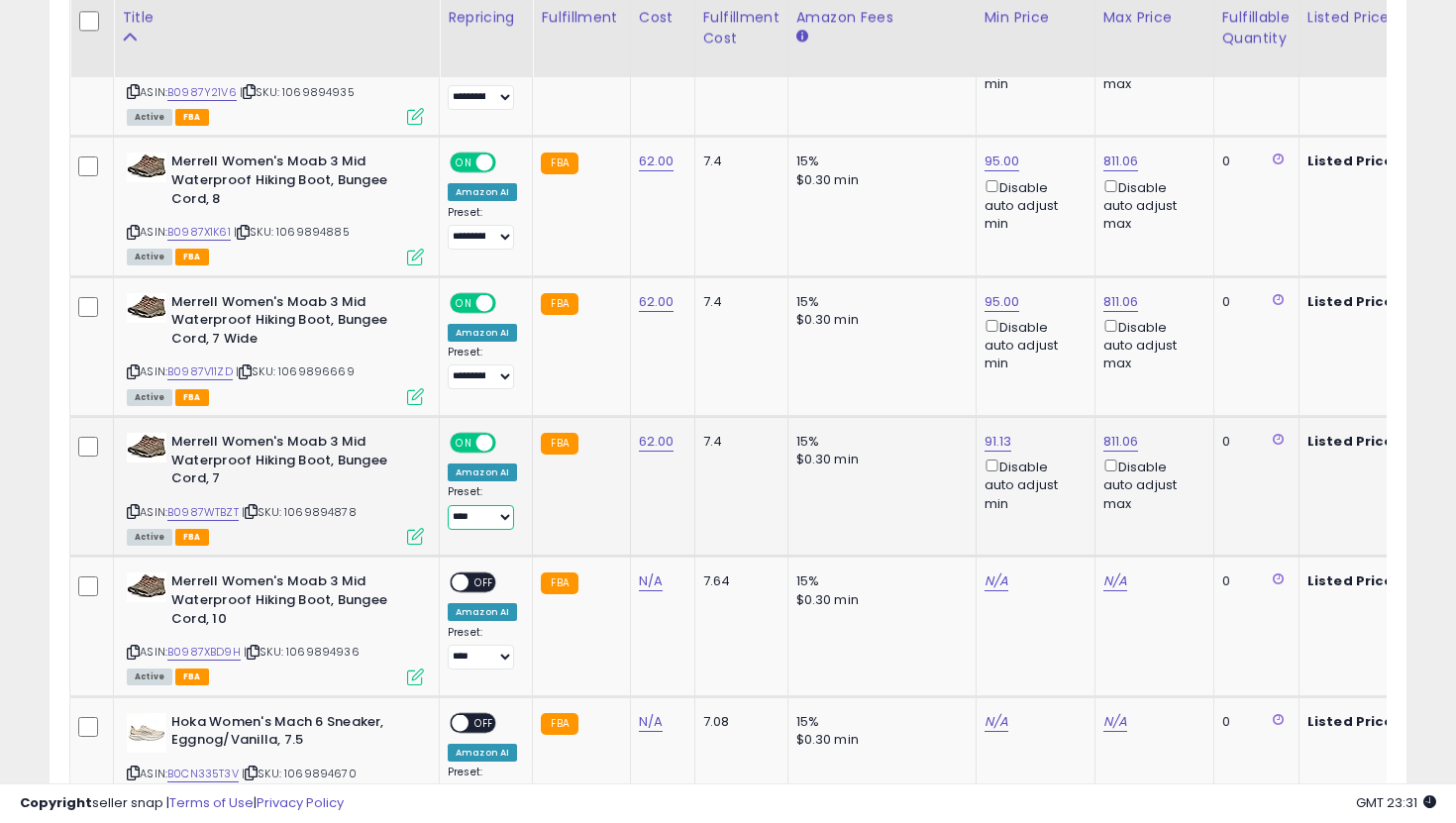 click on "**********" at bounding box center (480, 517) 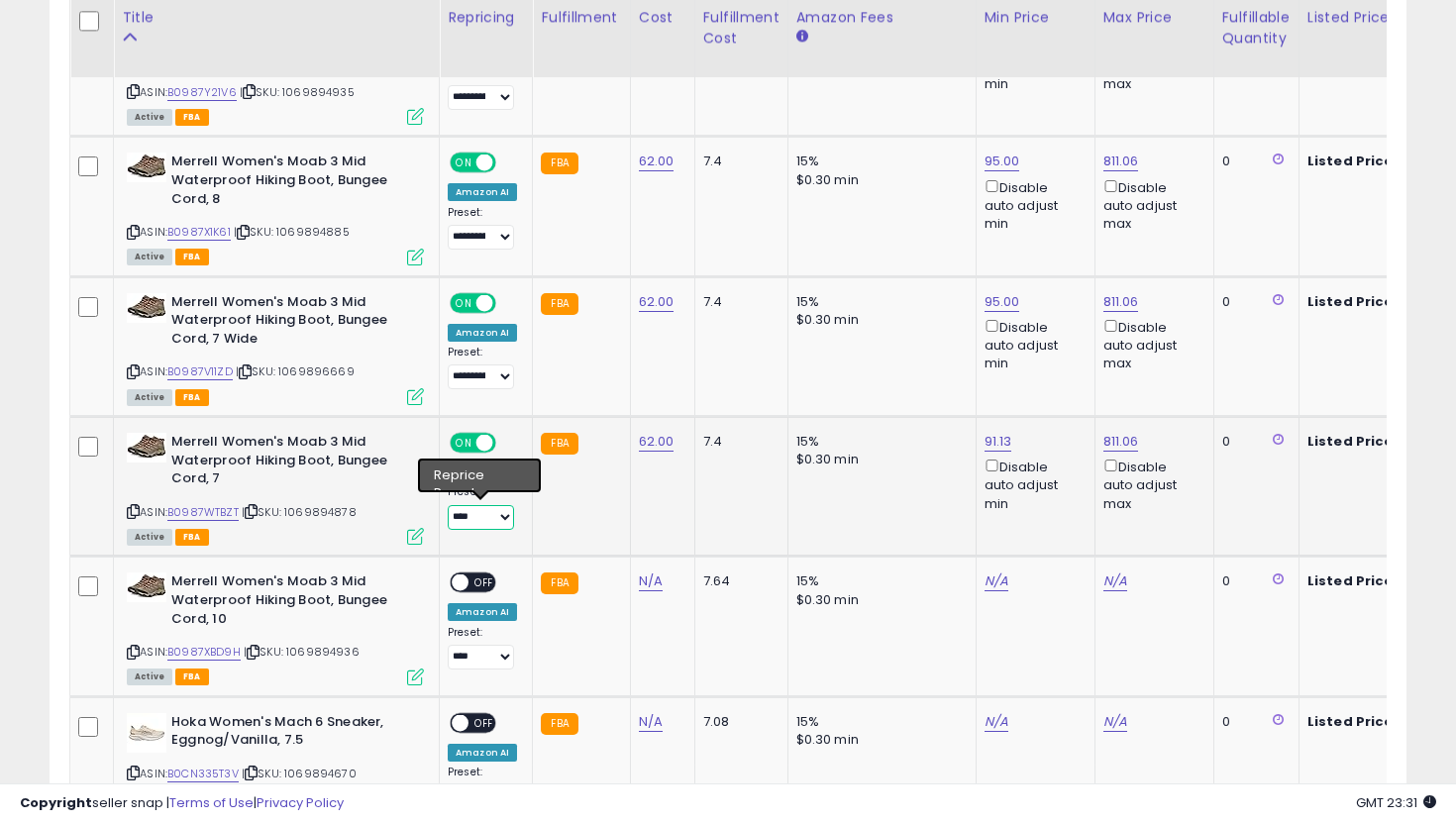 select on "**********" 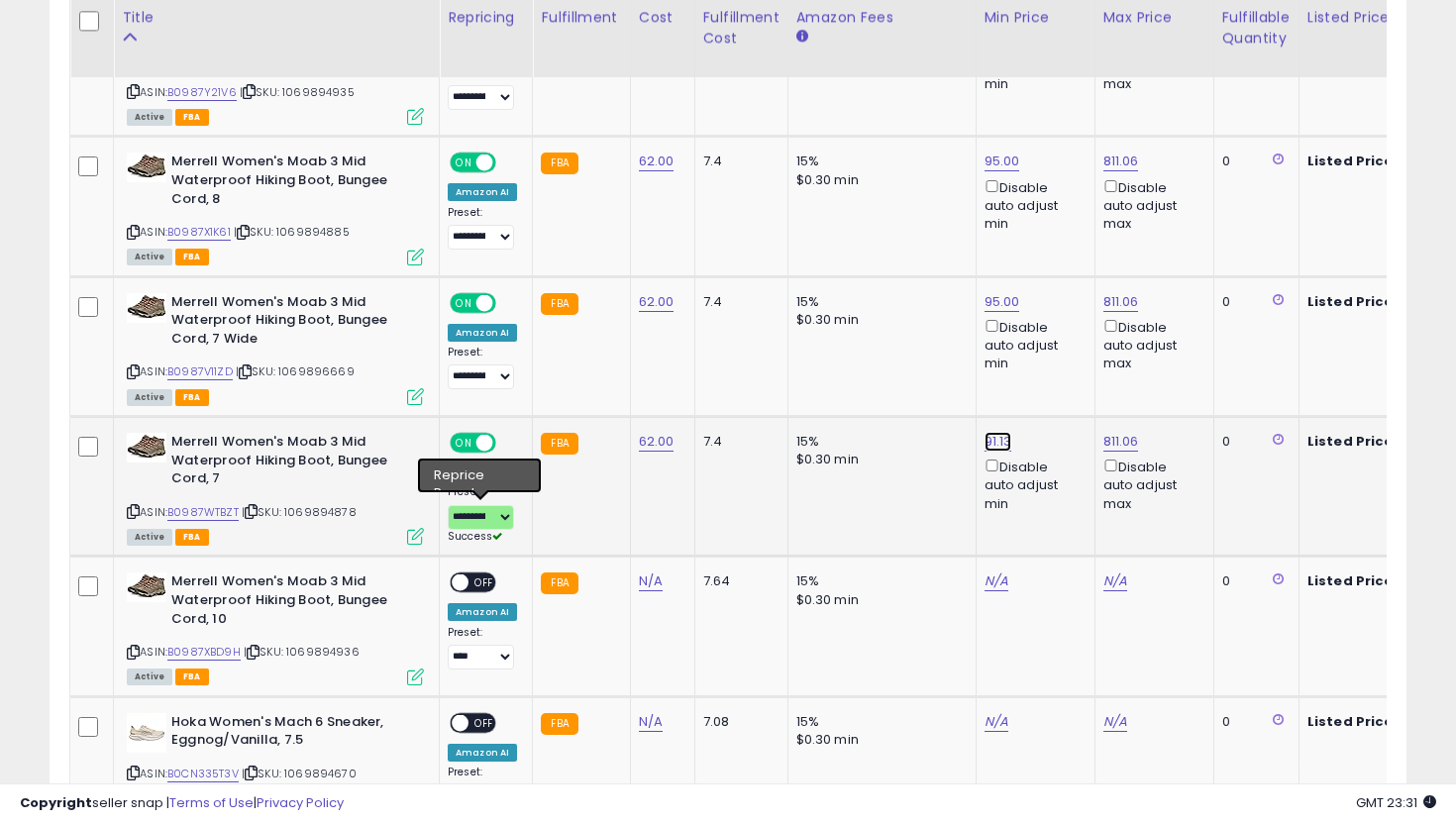 click on "91.13" at bounding box center [1004, -2710] 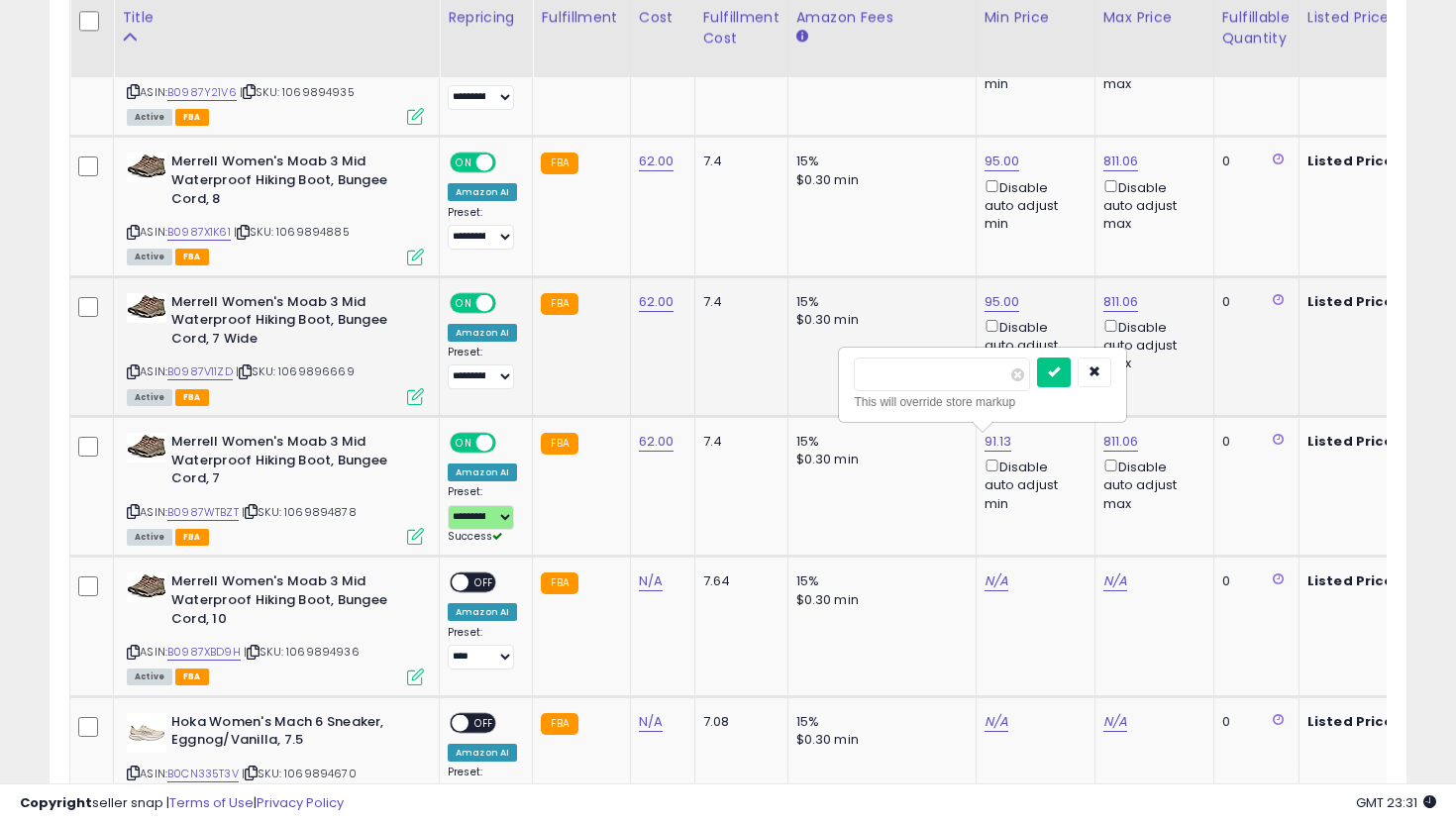 click on "**********" at bounding box center [1456, 487] 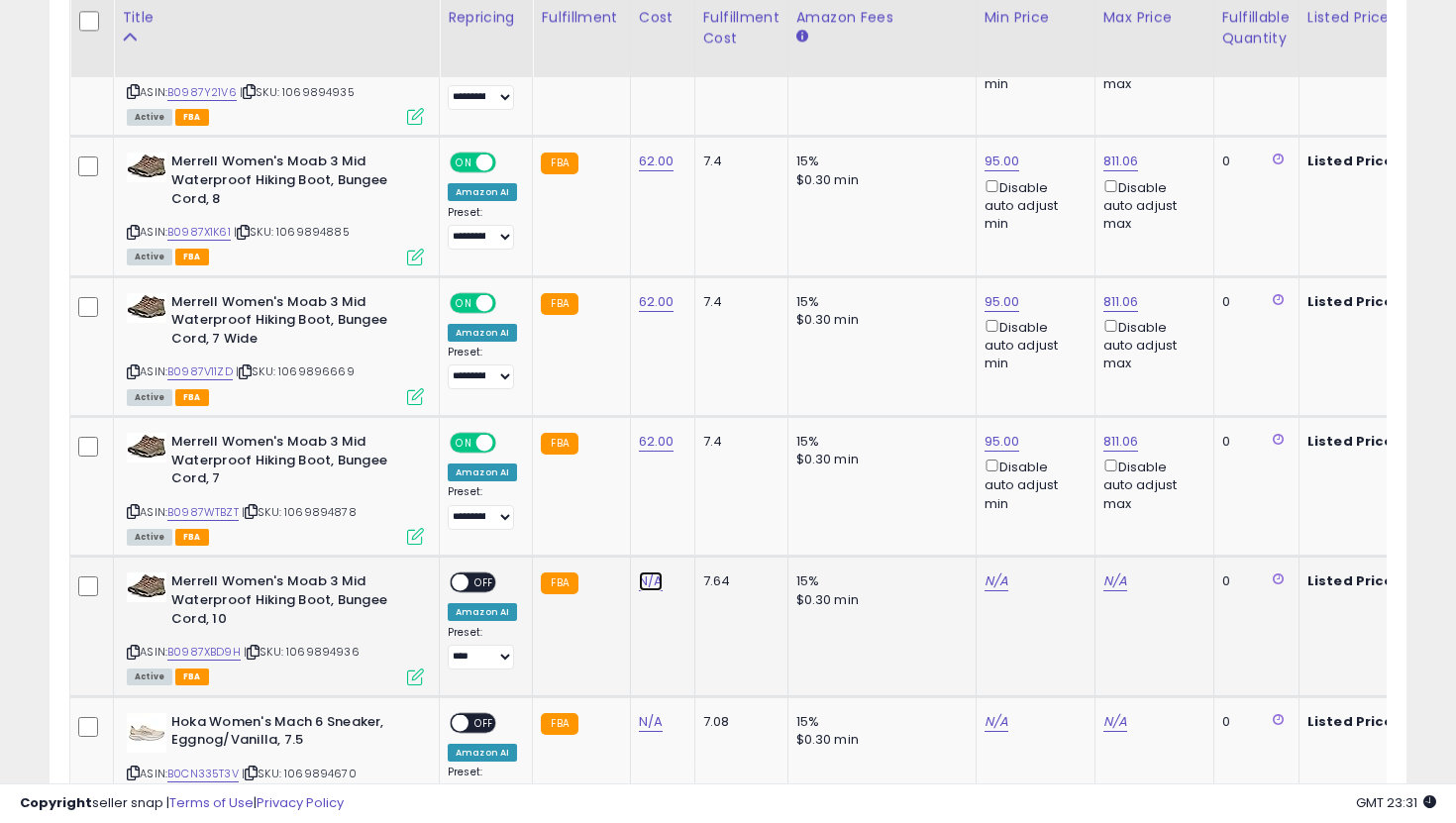 click on "N/A" at bounding box center [651, 581] 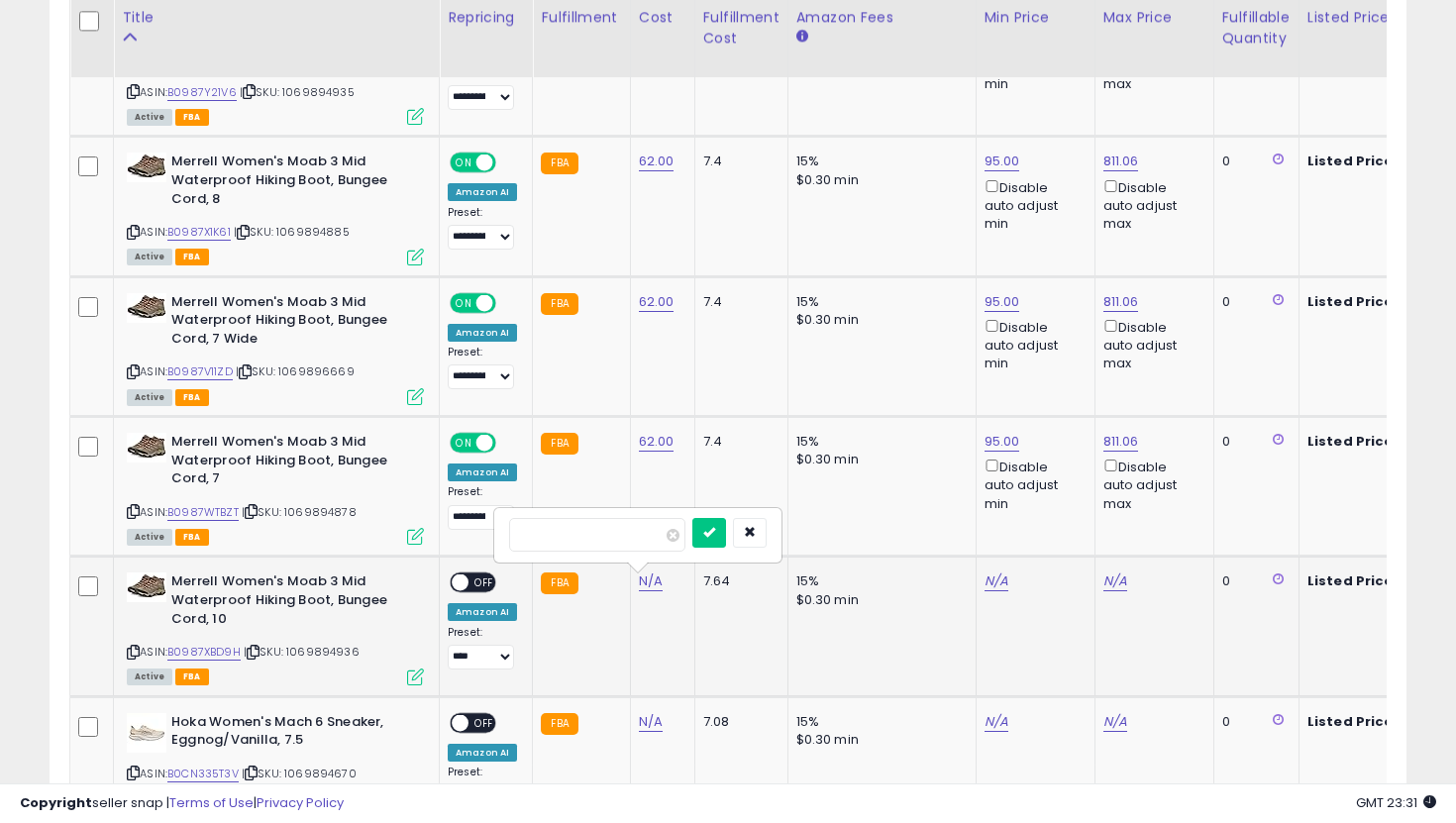 type on "**" 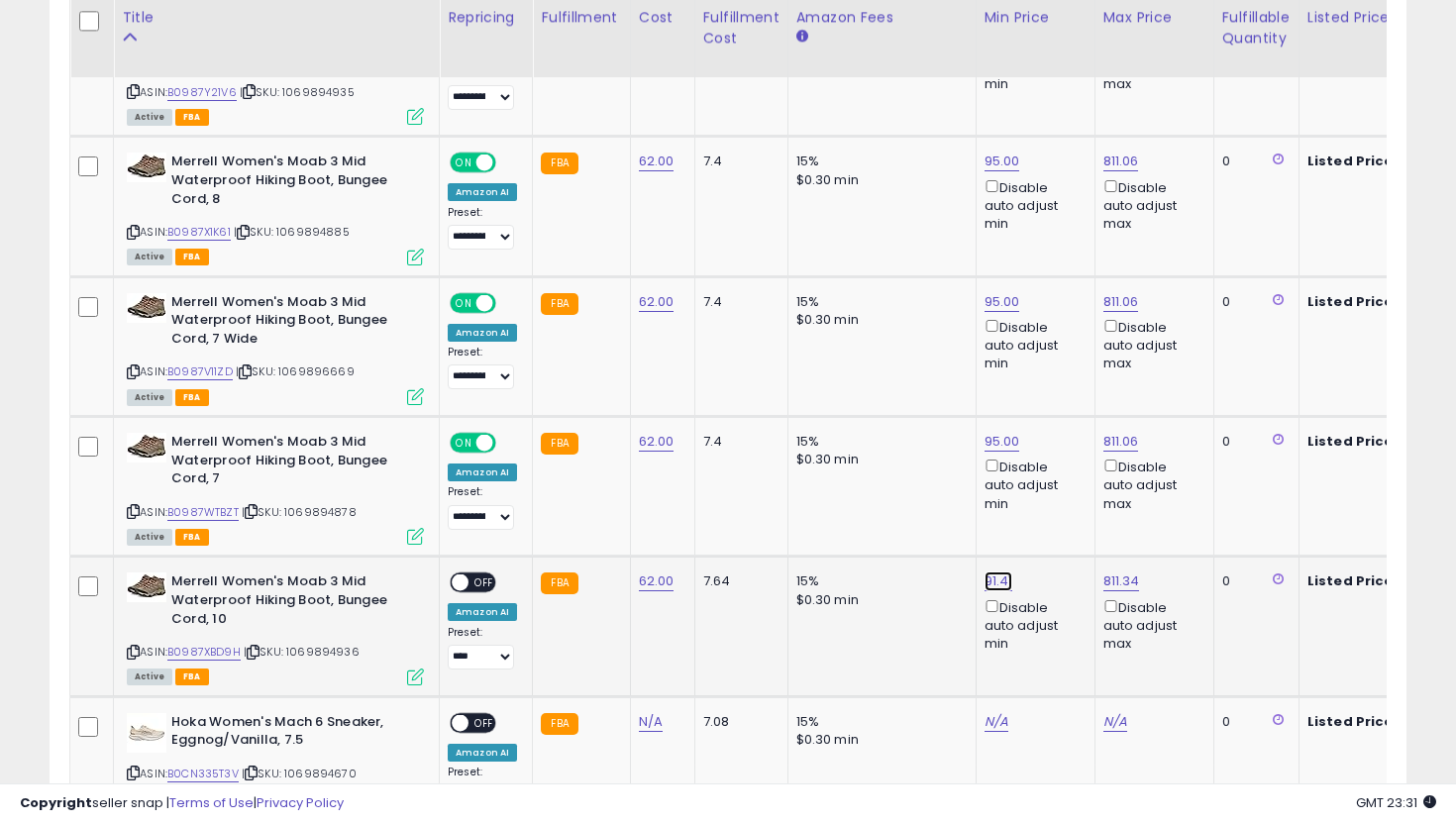 click on "91.41" at bounding box center [1004, -2710] 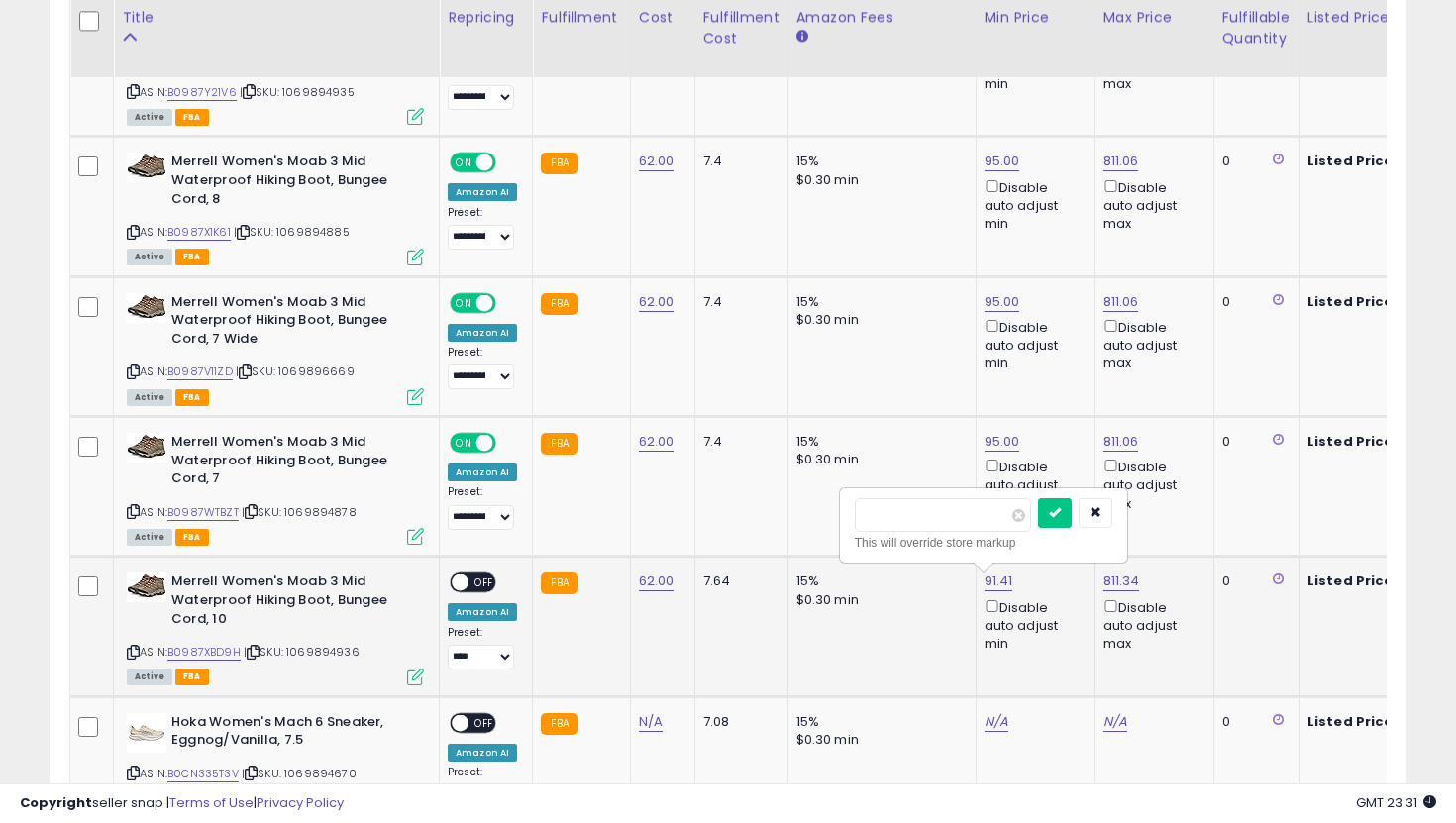 drag, startPoint x: 932, startPoint y: 521, endPoint x: 849, endPoint y: 521, distance: 83 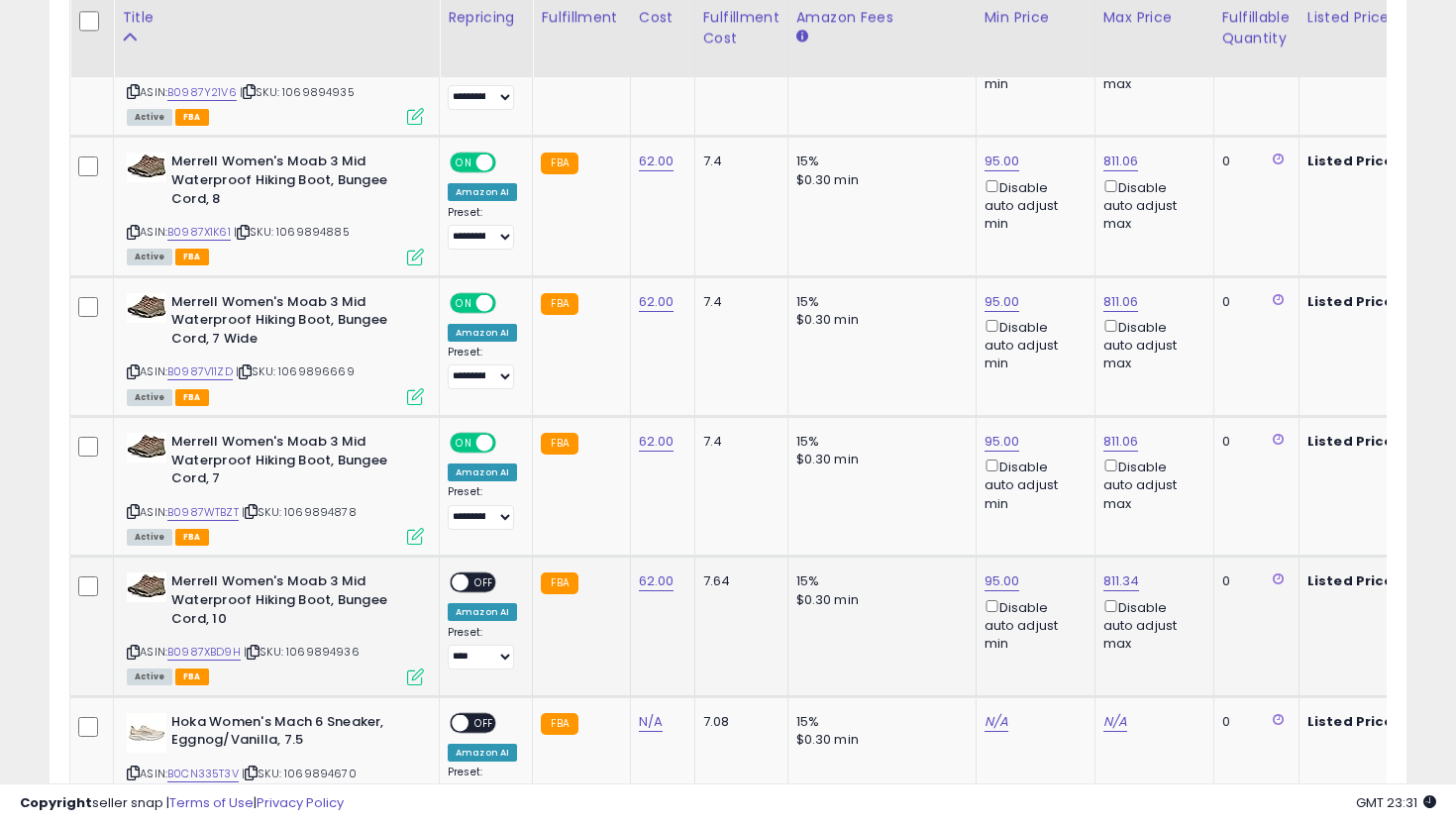 click on "OFF" at bounding box center (484, 582) 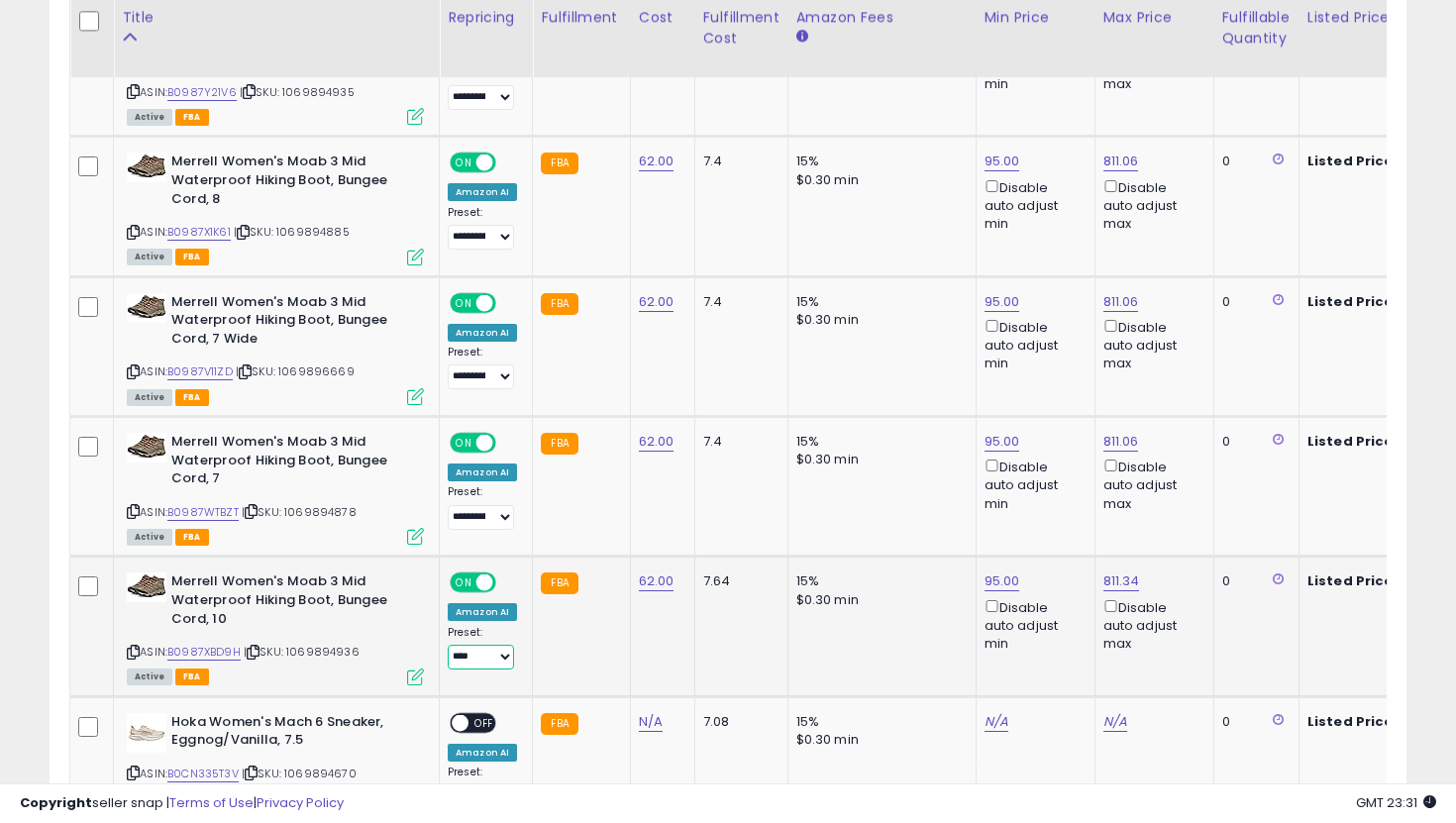 click on "**********" at bounding box center [480, 657] 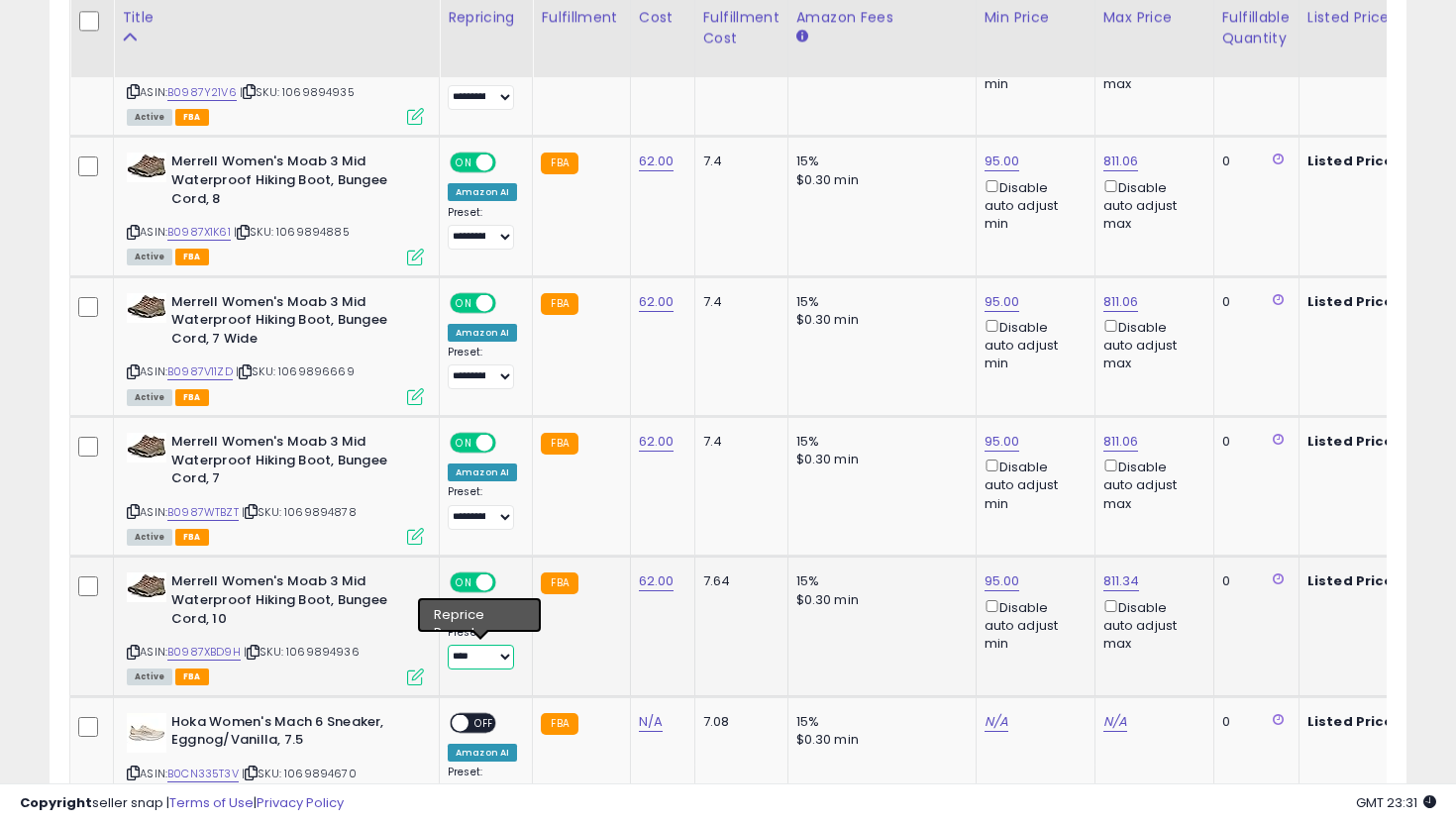 select on "**********" 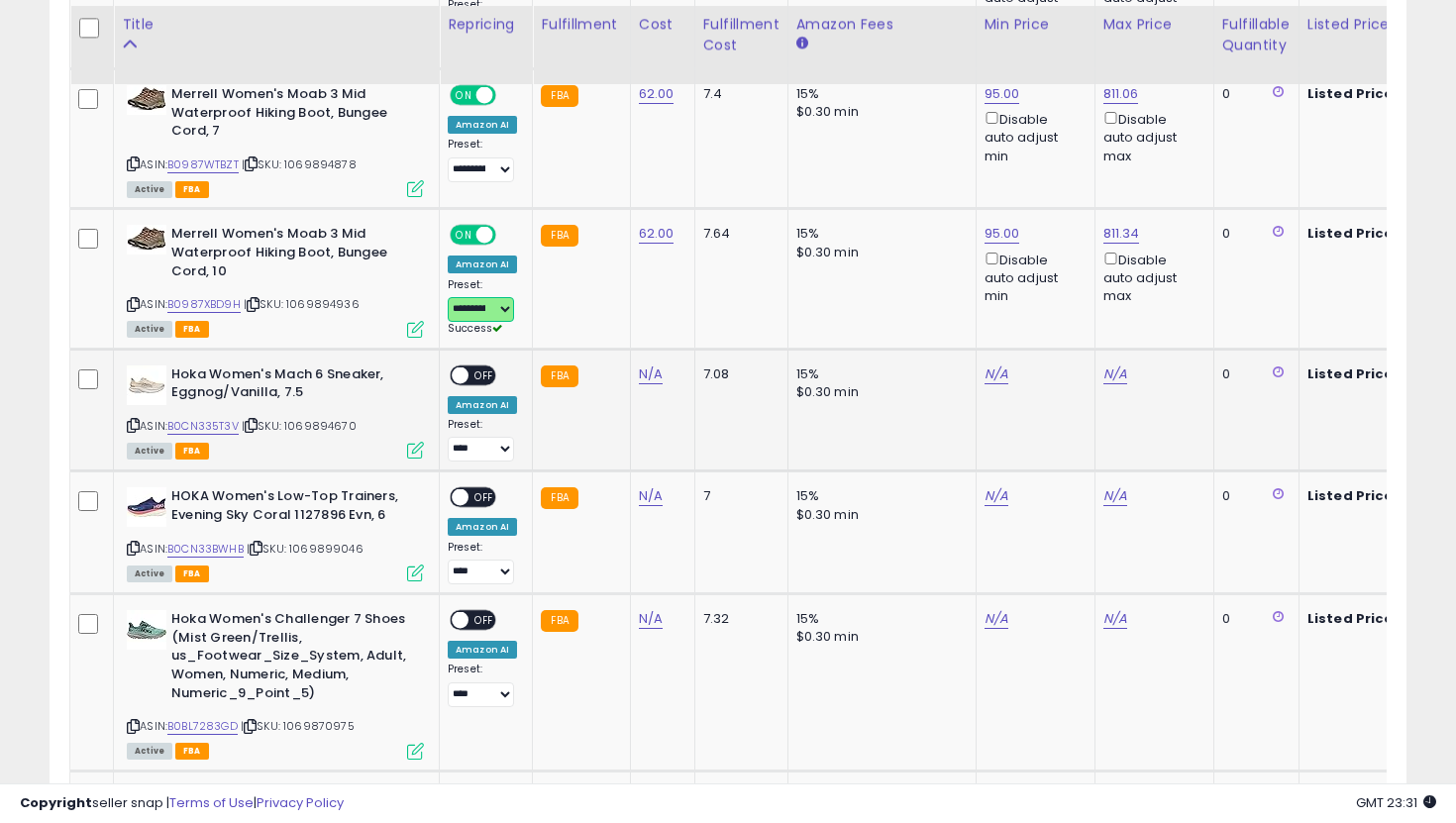 scroll, scrollTop: 4128, scrollLeft: 0, axis: vertical 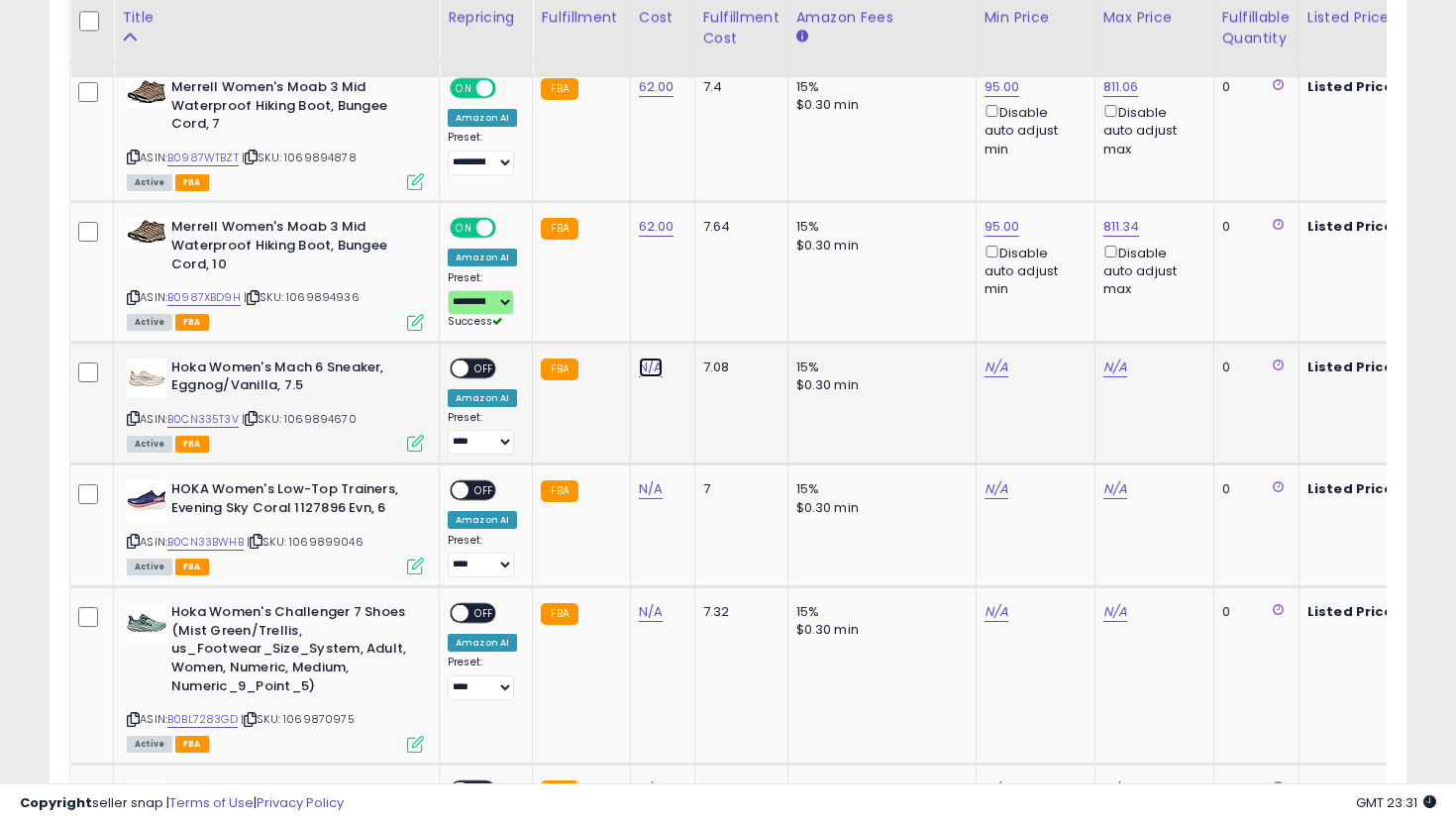 click on "N/A" at bounding box center [651, 367] 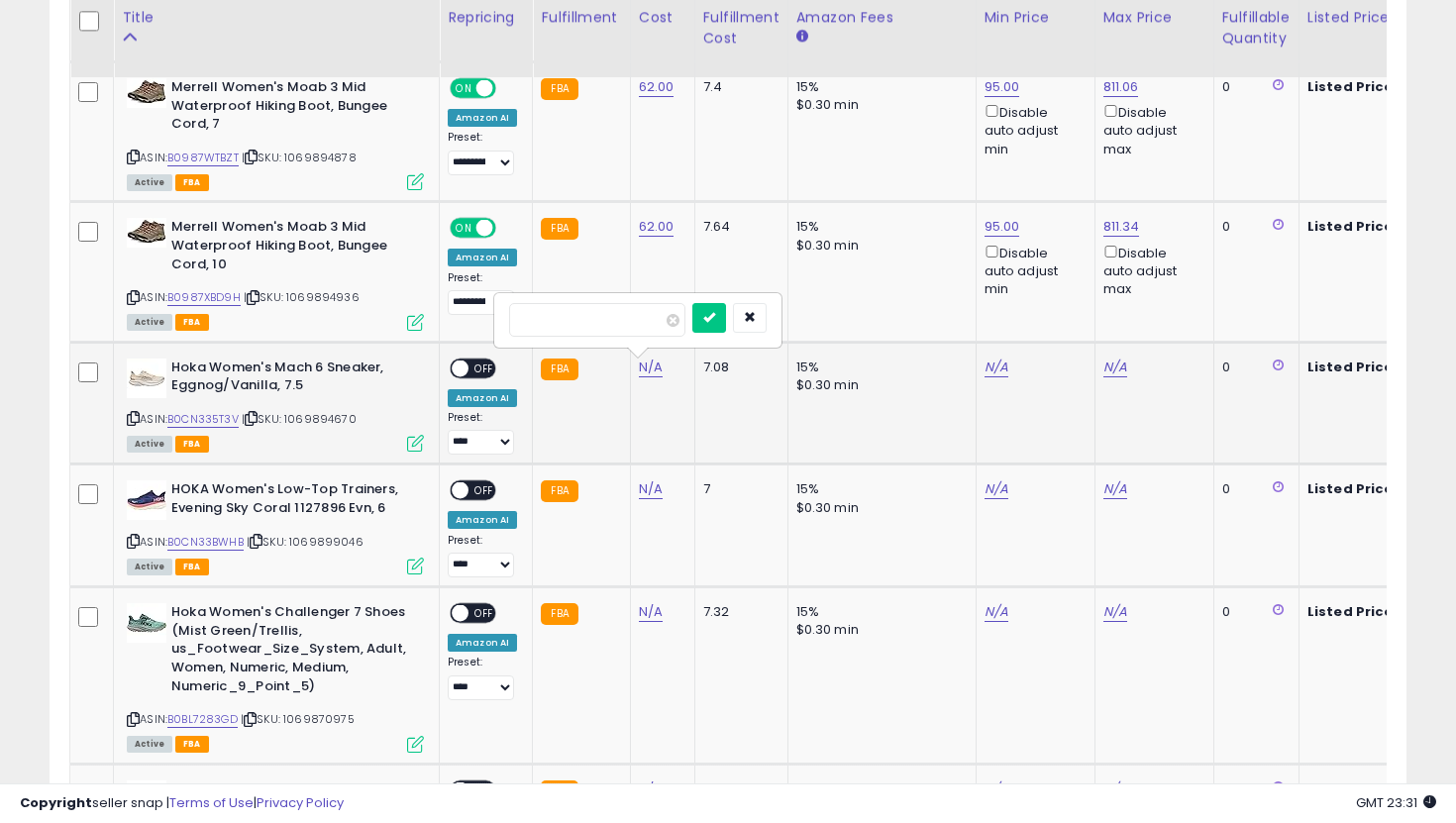 type on "***" 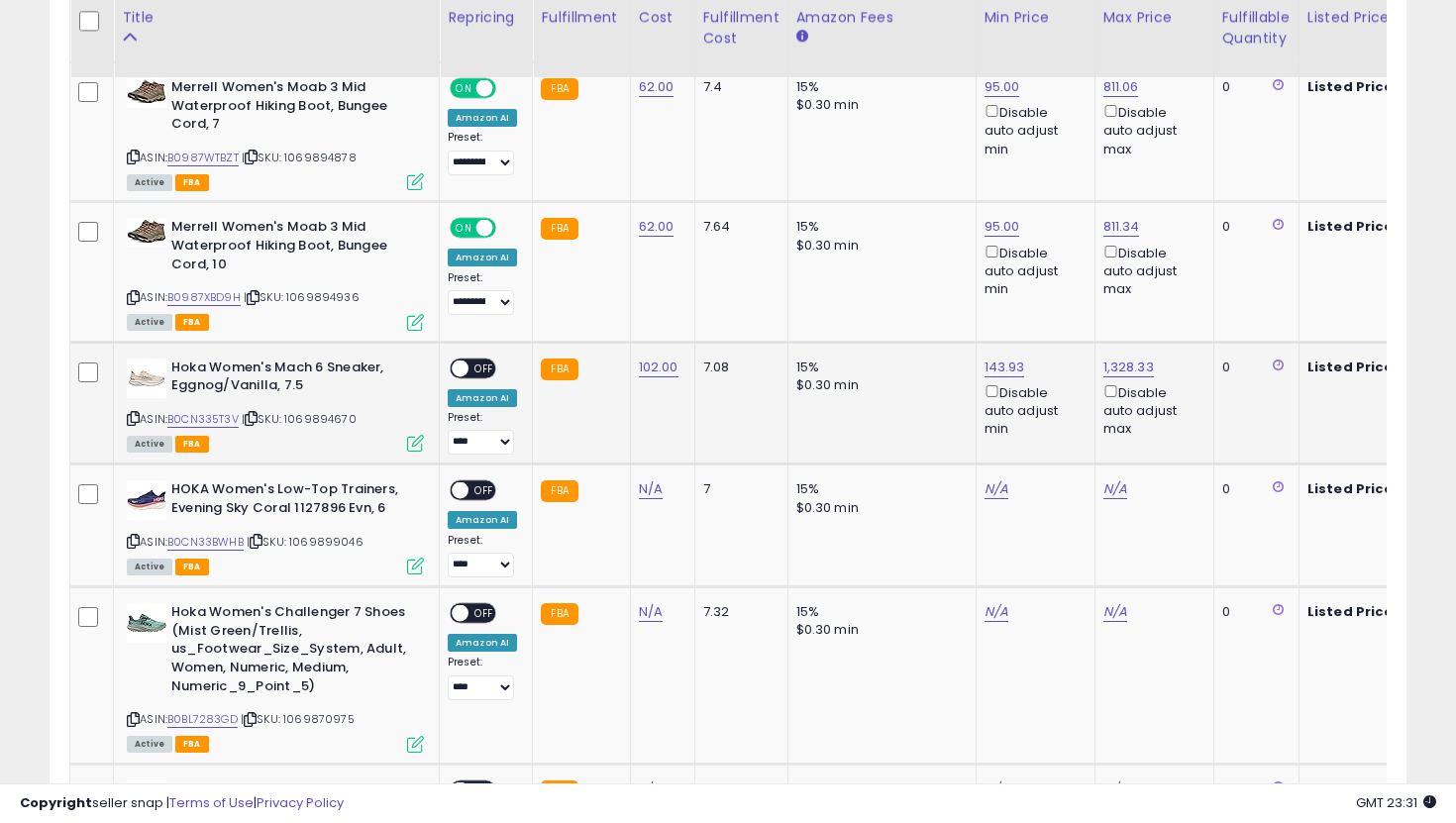 scroll, scrollTop: 0, scrollLeft: 455, axis: horizontal 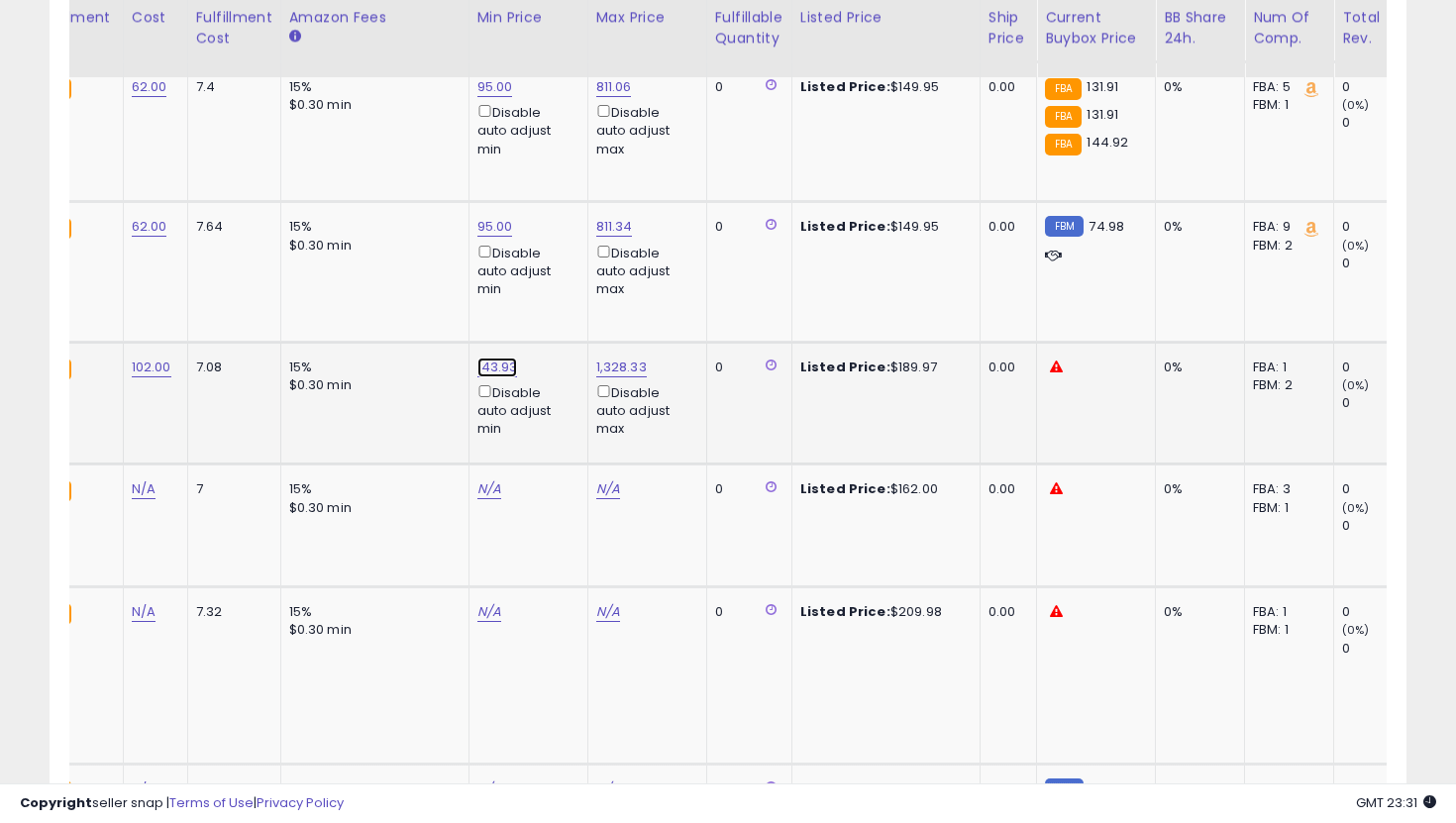 click on "143.93" at bounding box center (497, -3064) 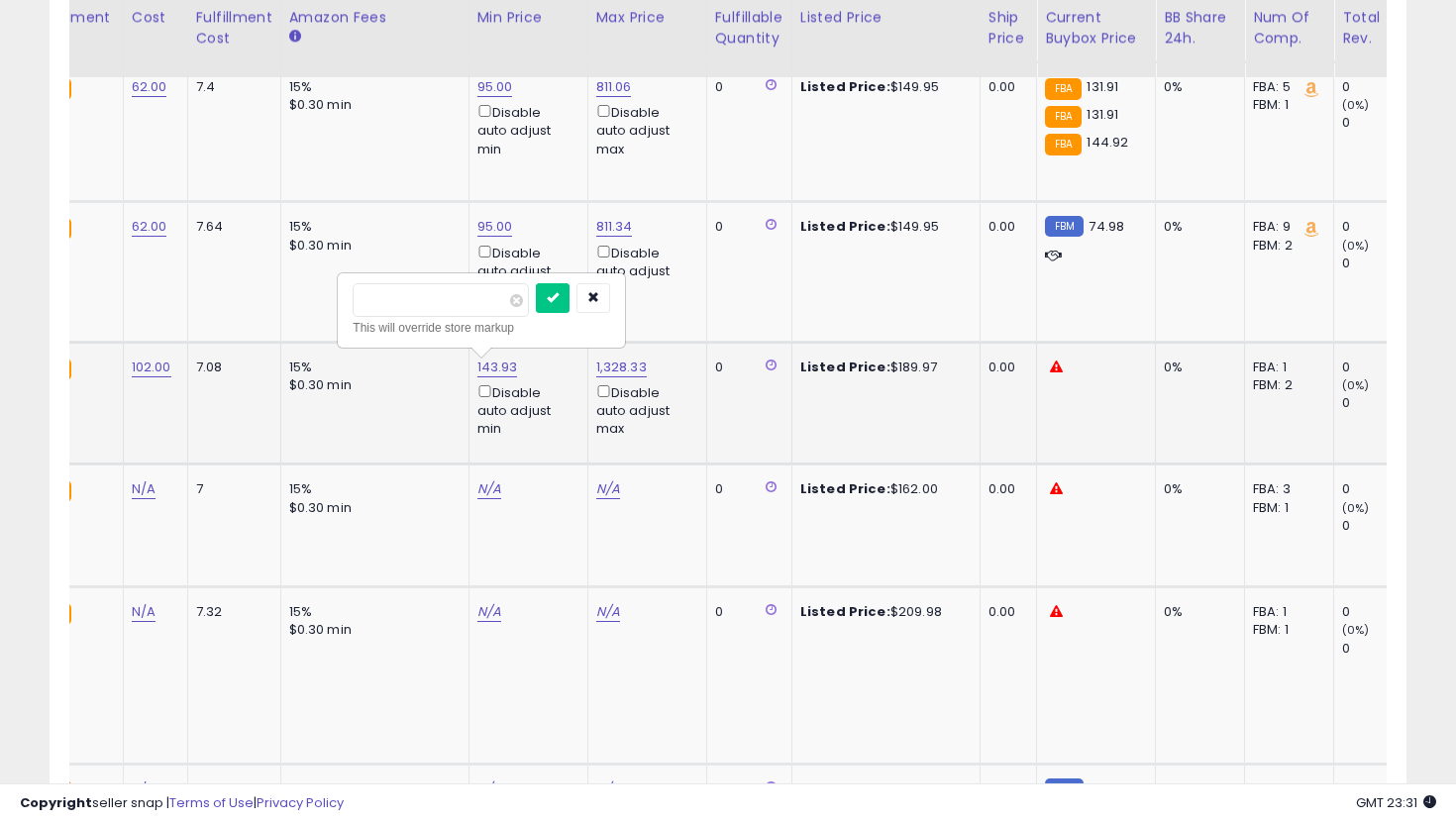 click on "******" at bounding box center (441, 300) 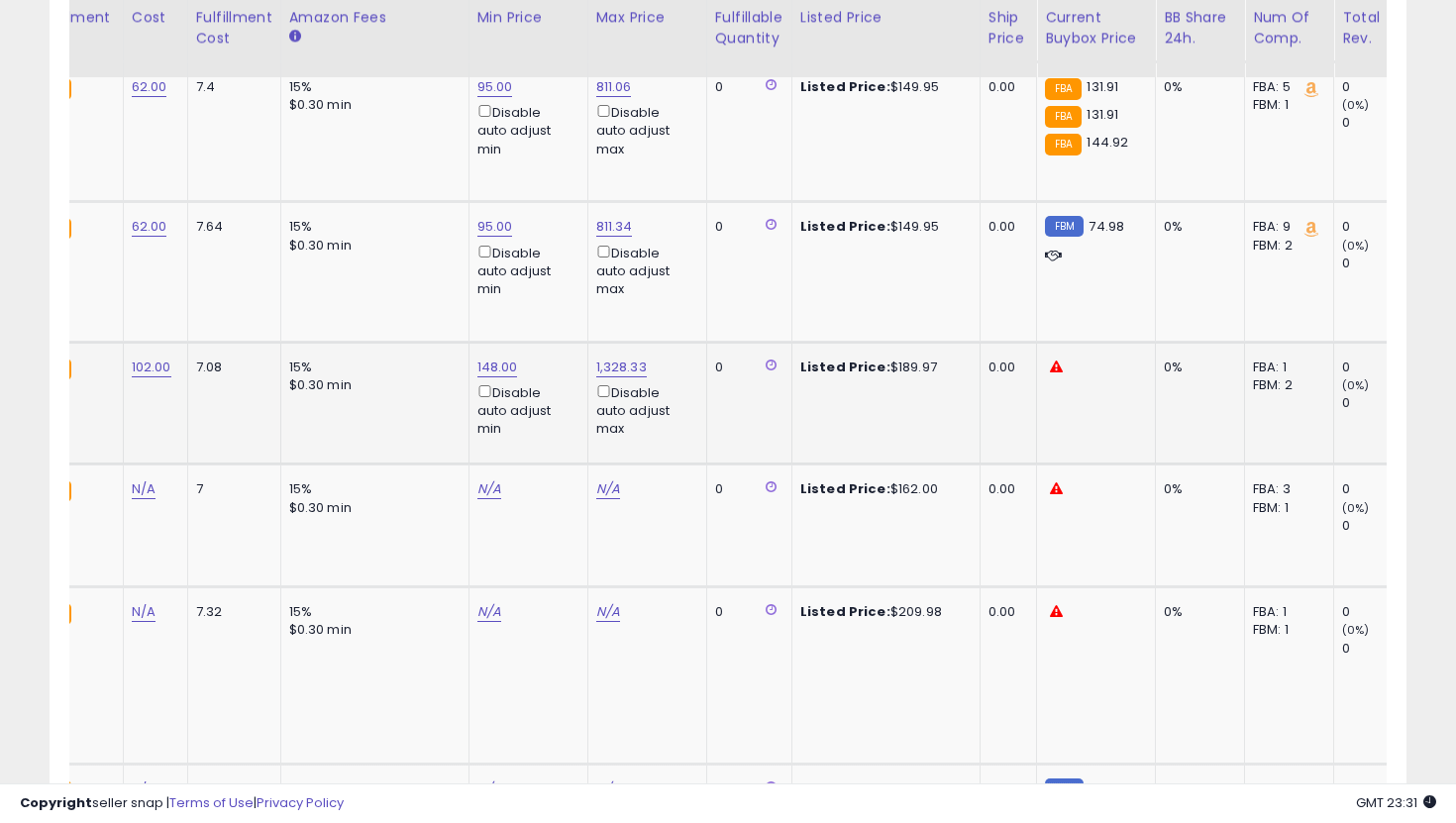 scroll, scrollTop: 0, scrollLeft: 176, axis: horizontal 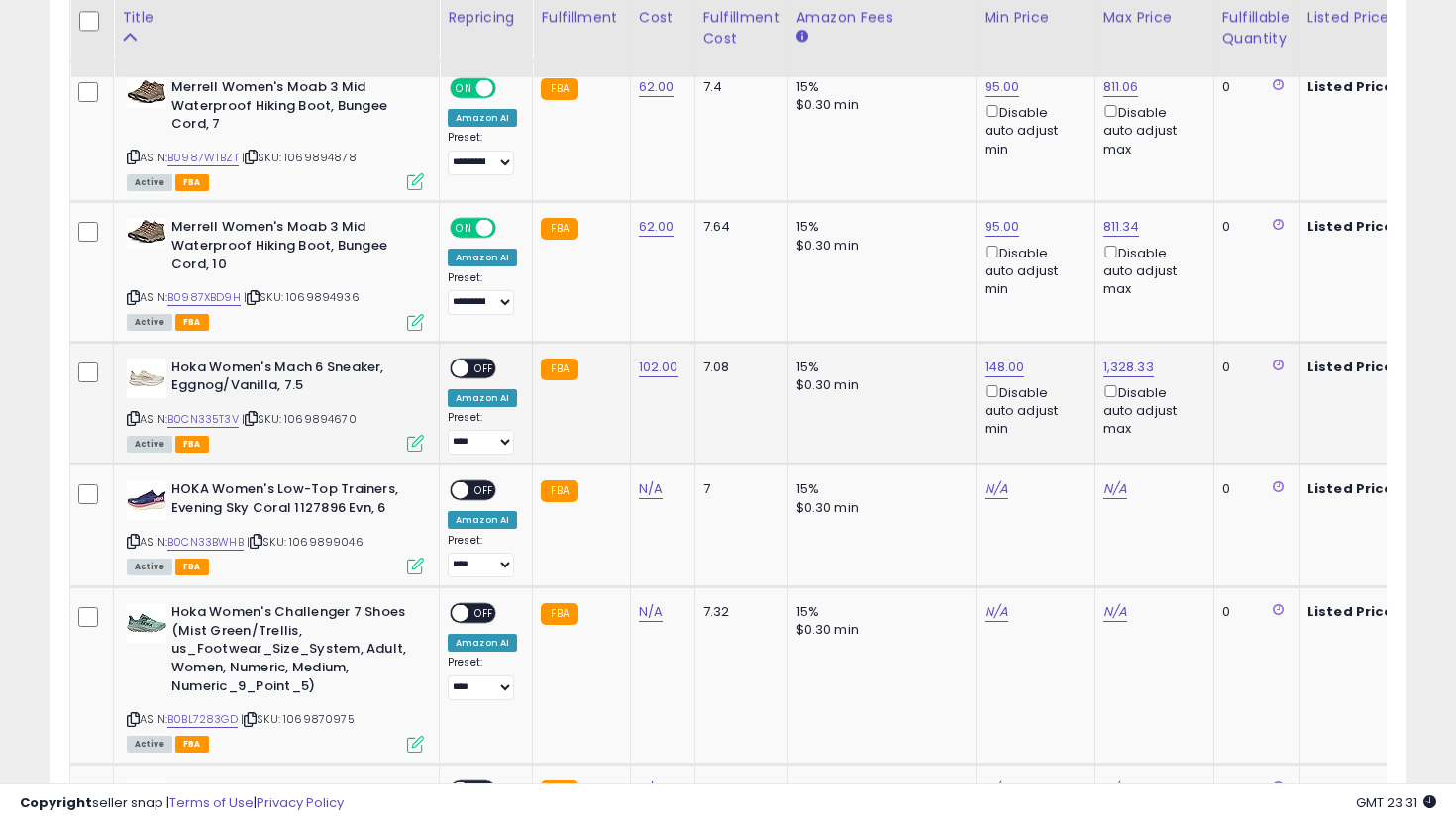 click on "ON   OFF" at bounding box center (451, 367) 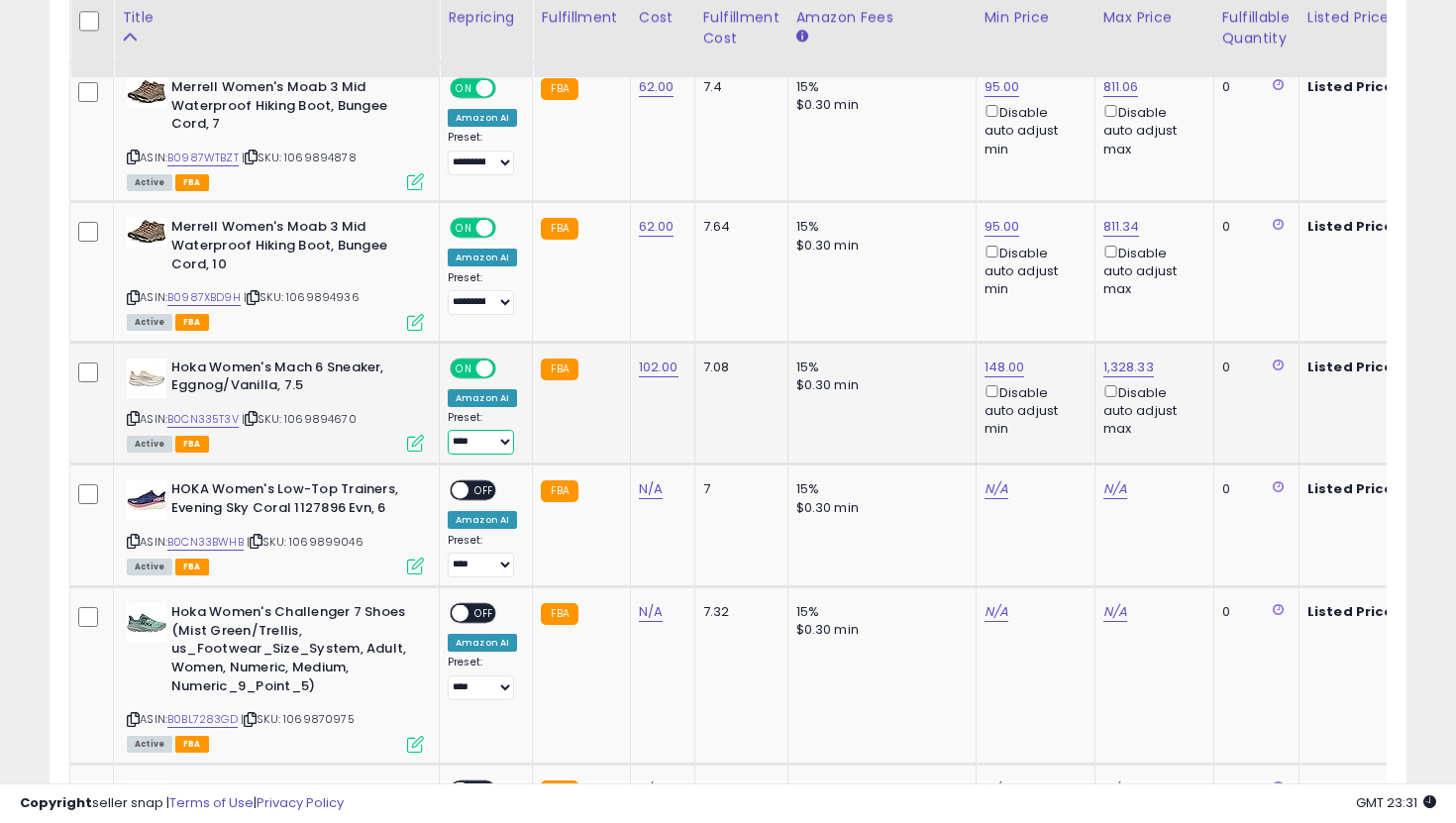 click on "**********" at bounding box center [480, 442] 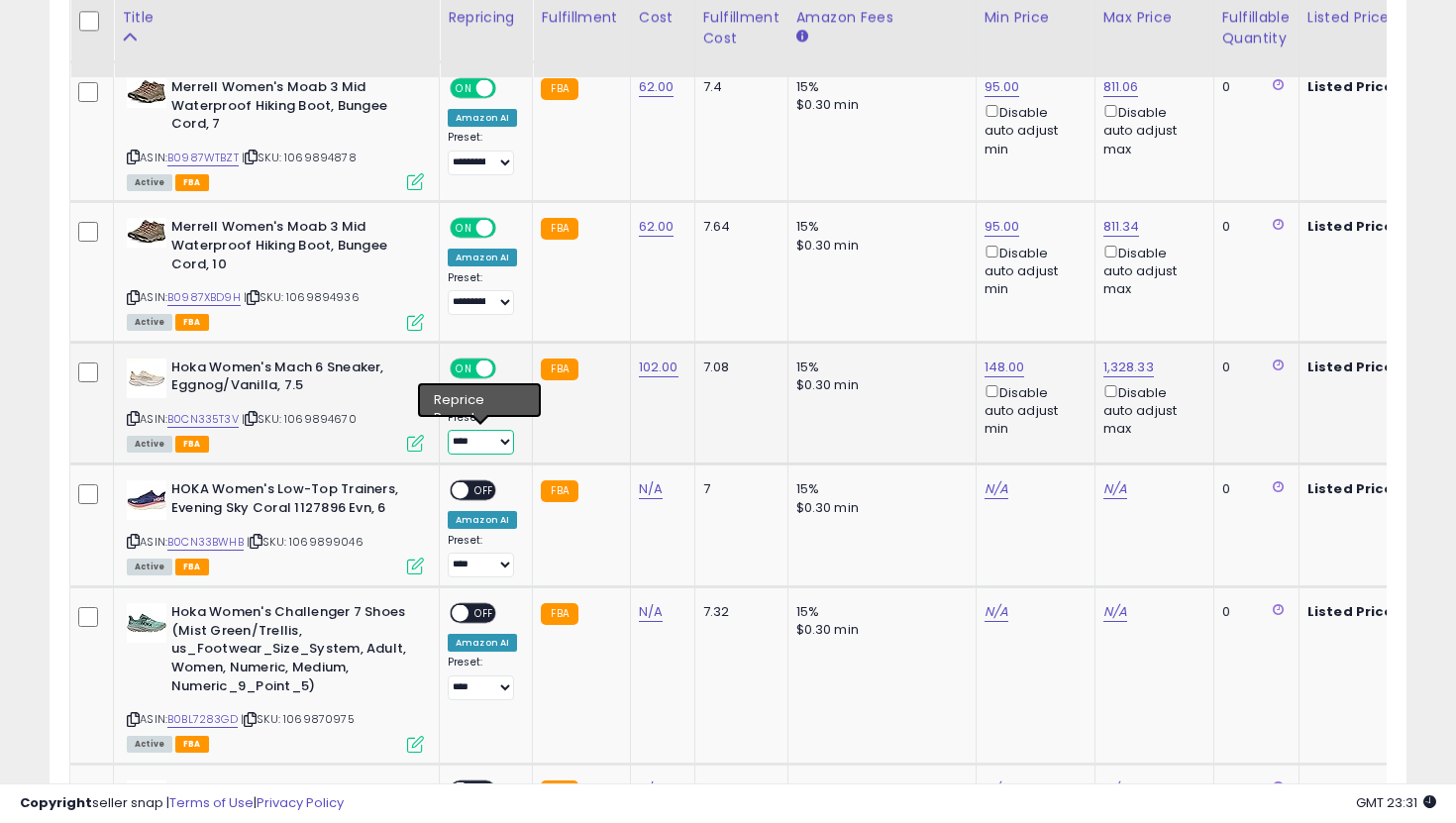 select on "**********" 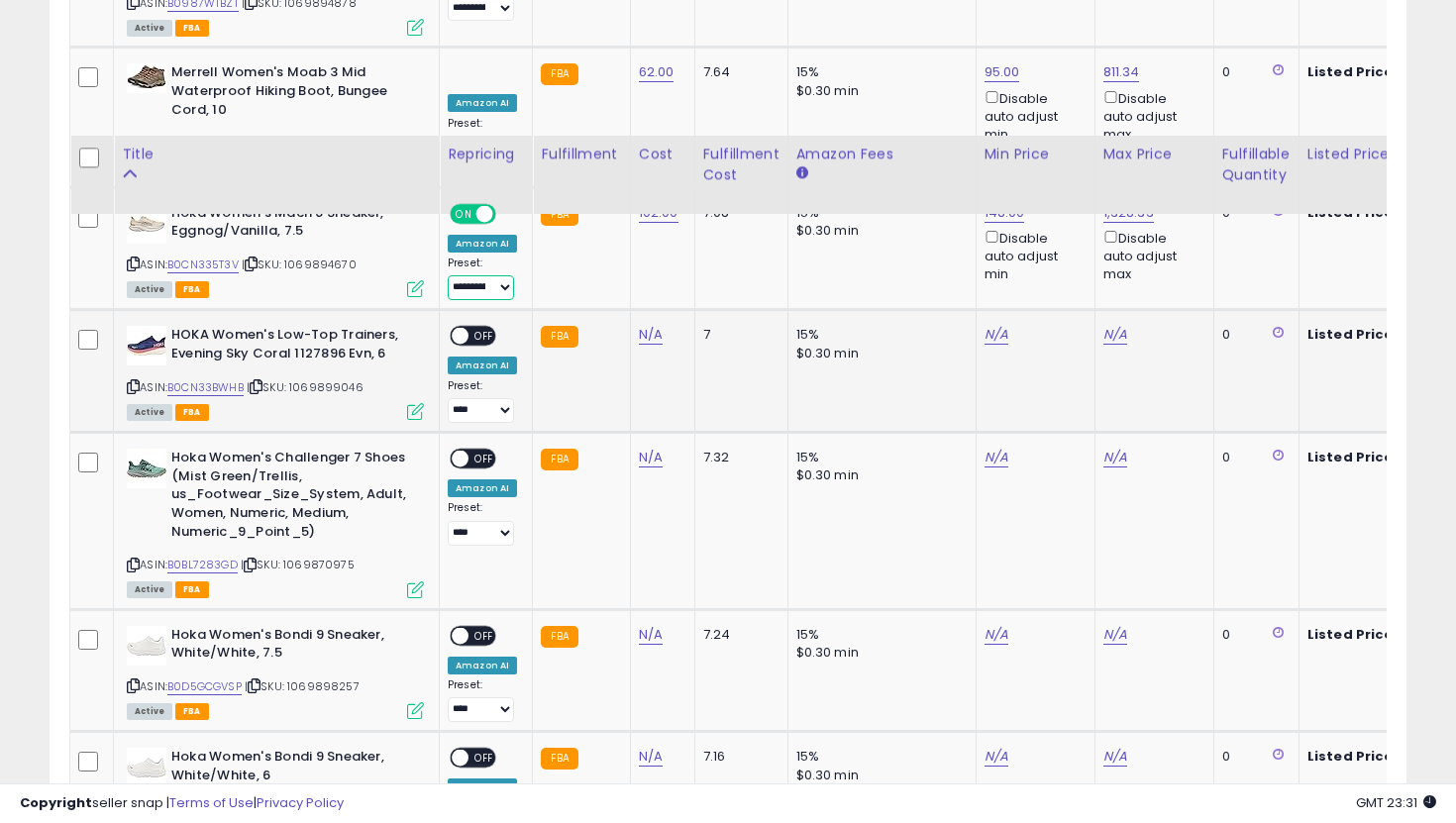 scroll, scrollTop: 4270, scrollLeft: 0, axis: vertical 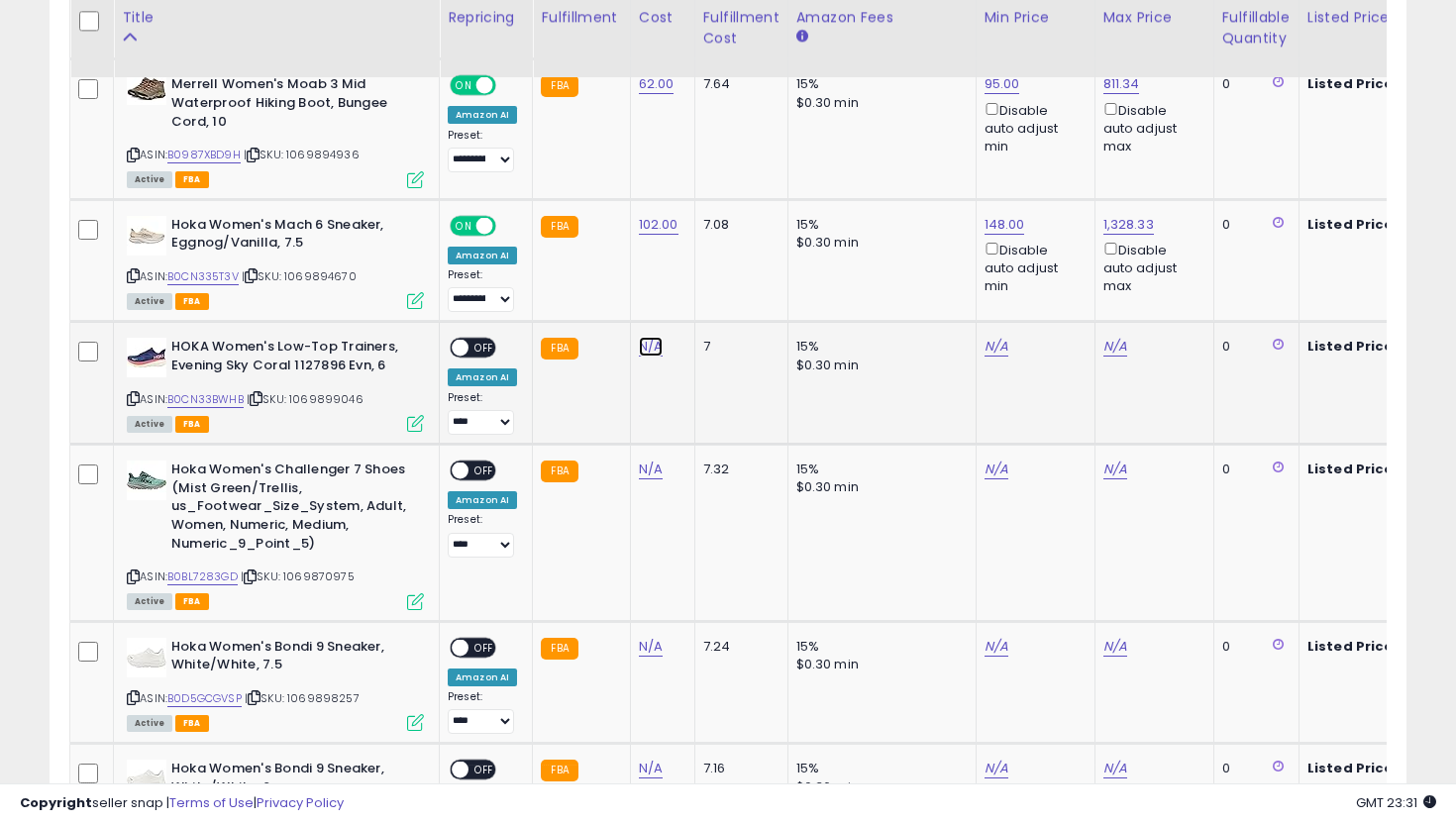 click on "N/A" at bounding box center (651, 347) 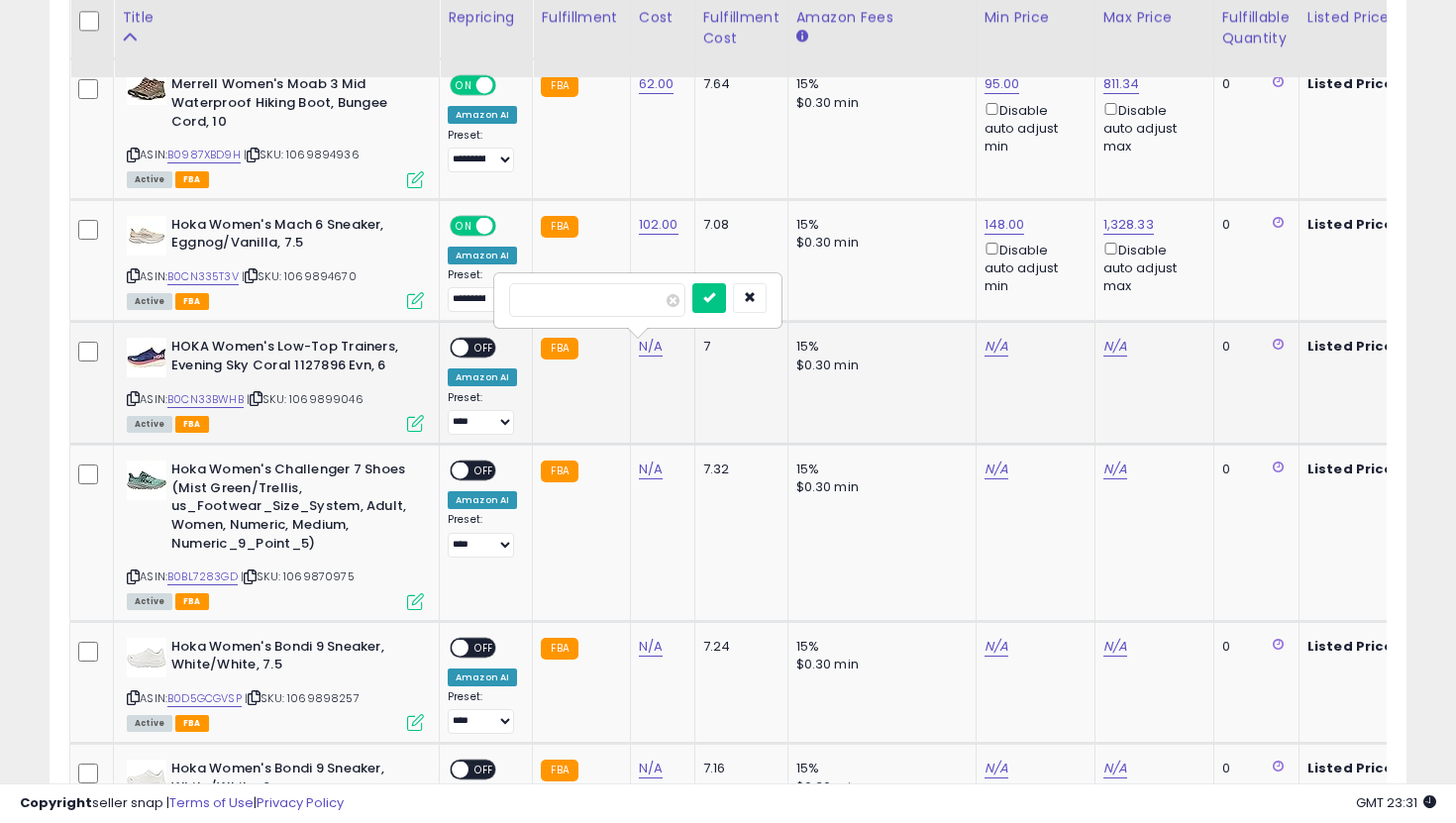 type on "***" 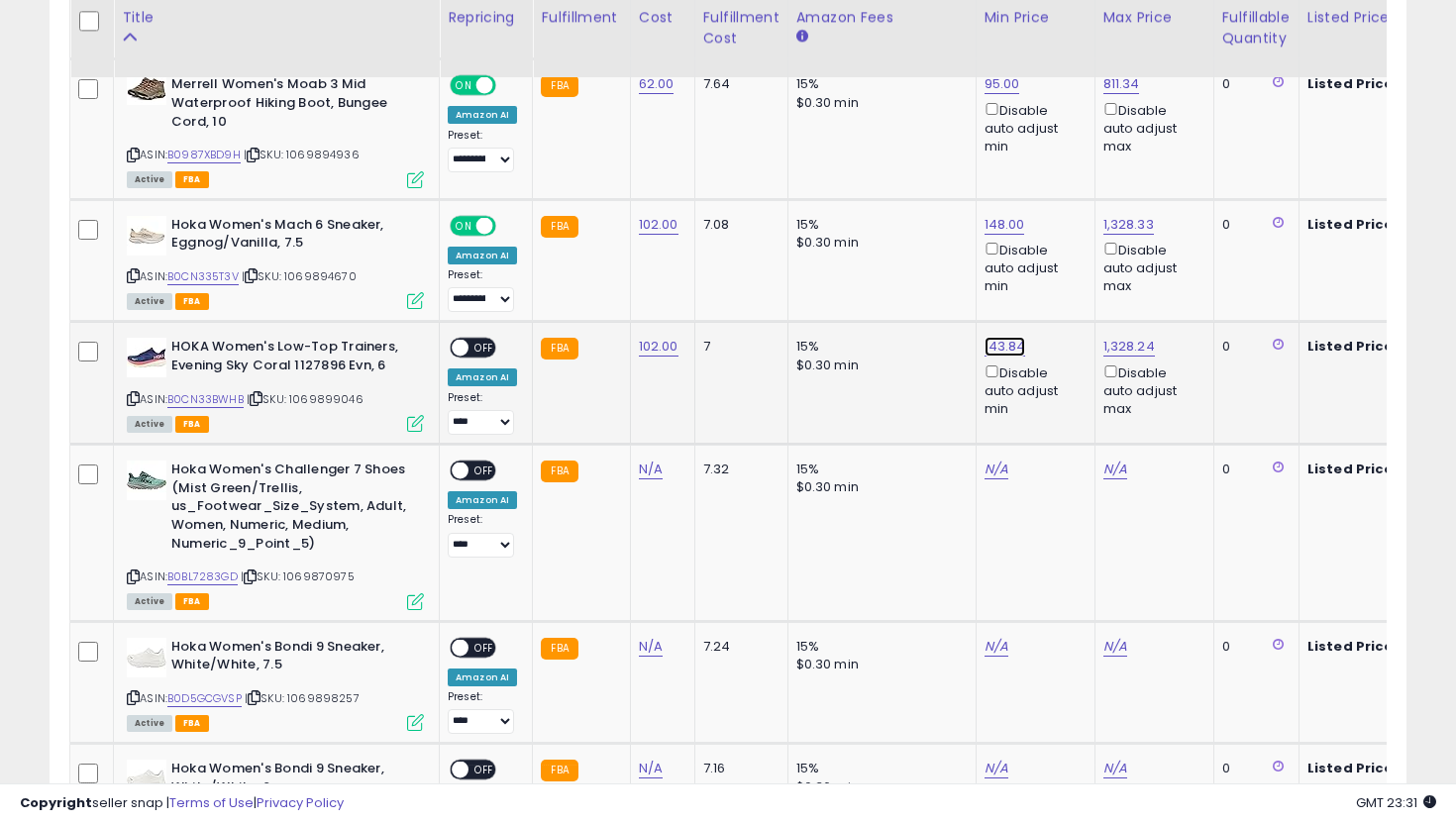 click on "143.84" at bounding box center (1004, -3207) 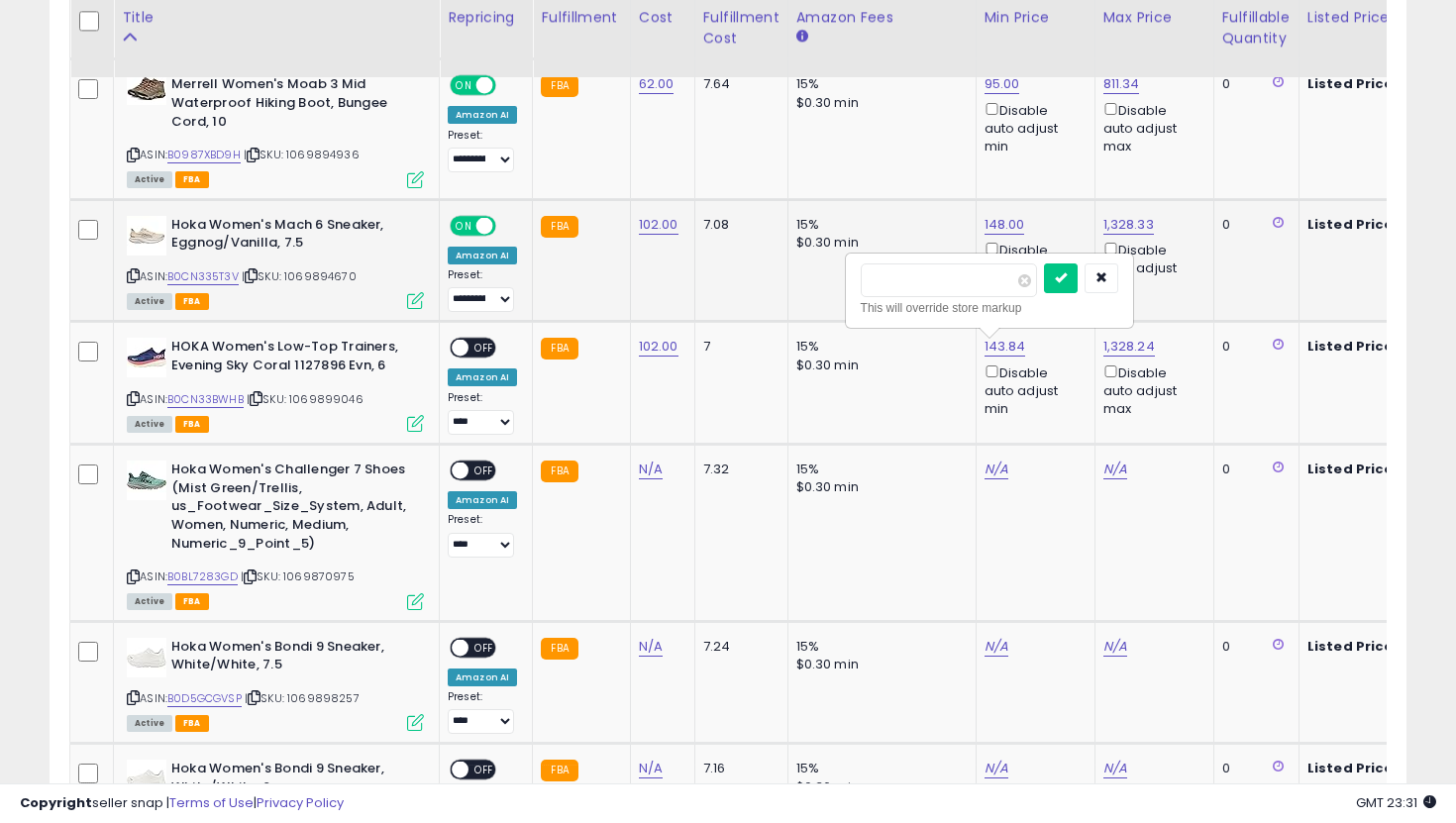 drag, startPoint x: 975, startPoint y: 280, endPoint x: 769, endPoint y: 274, distance: 206.08736 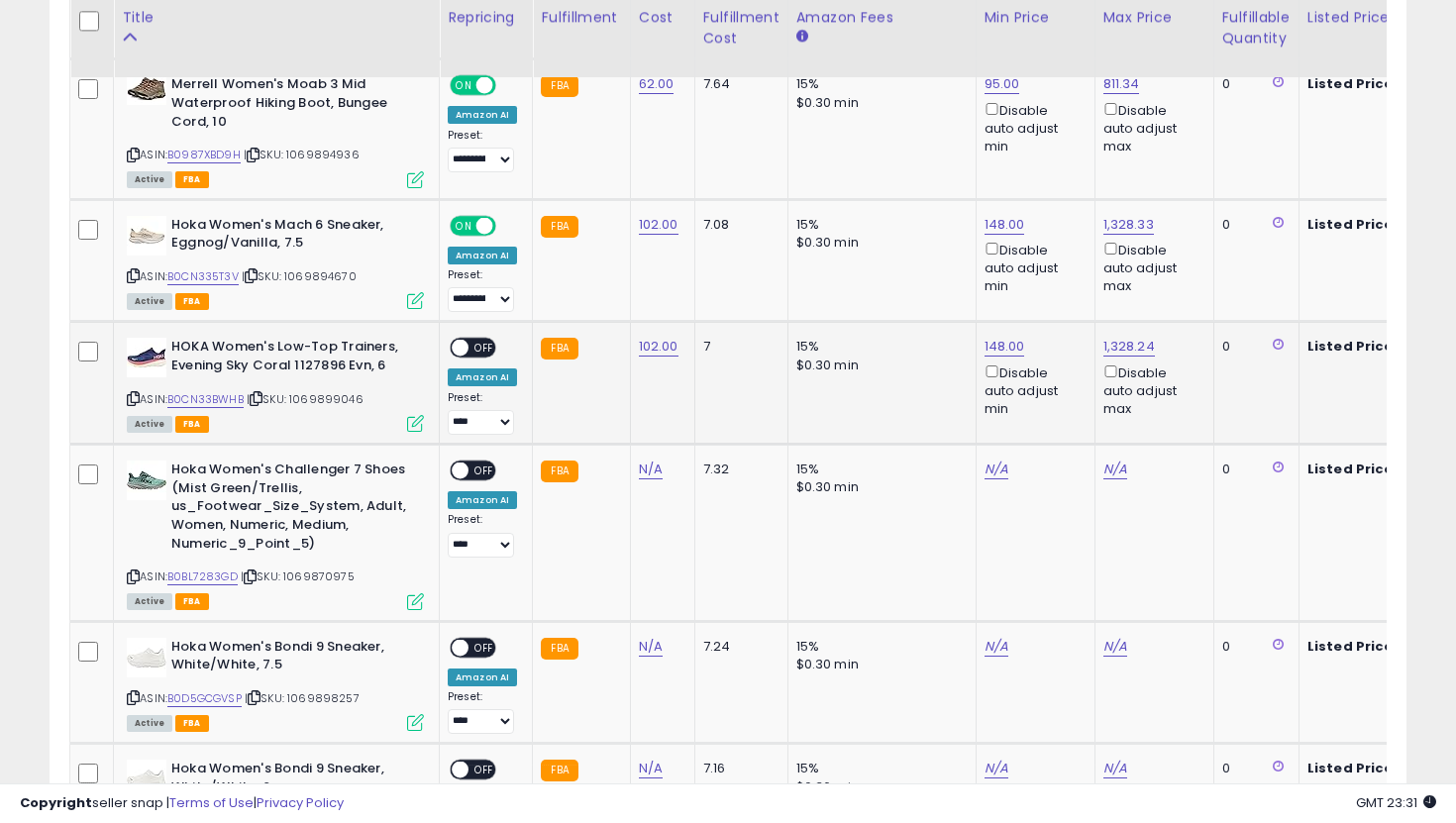 click at bounding box center (460, 348) 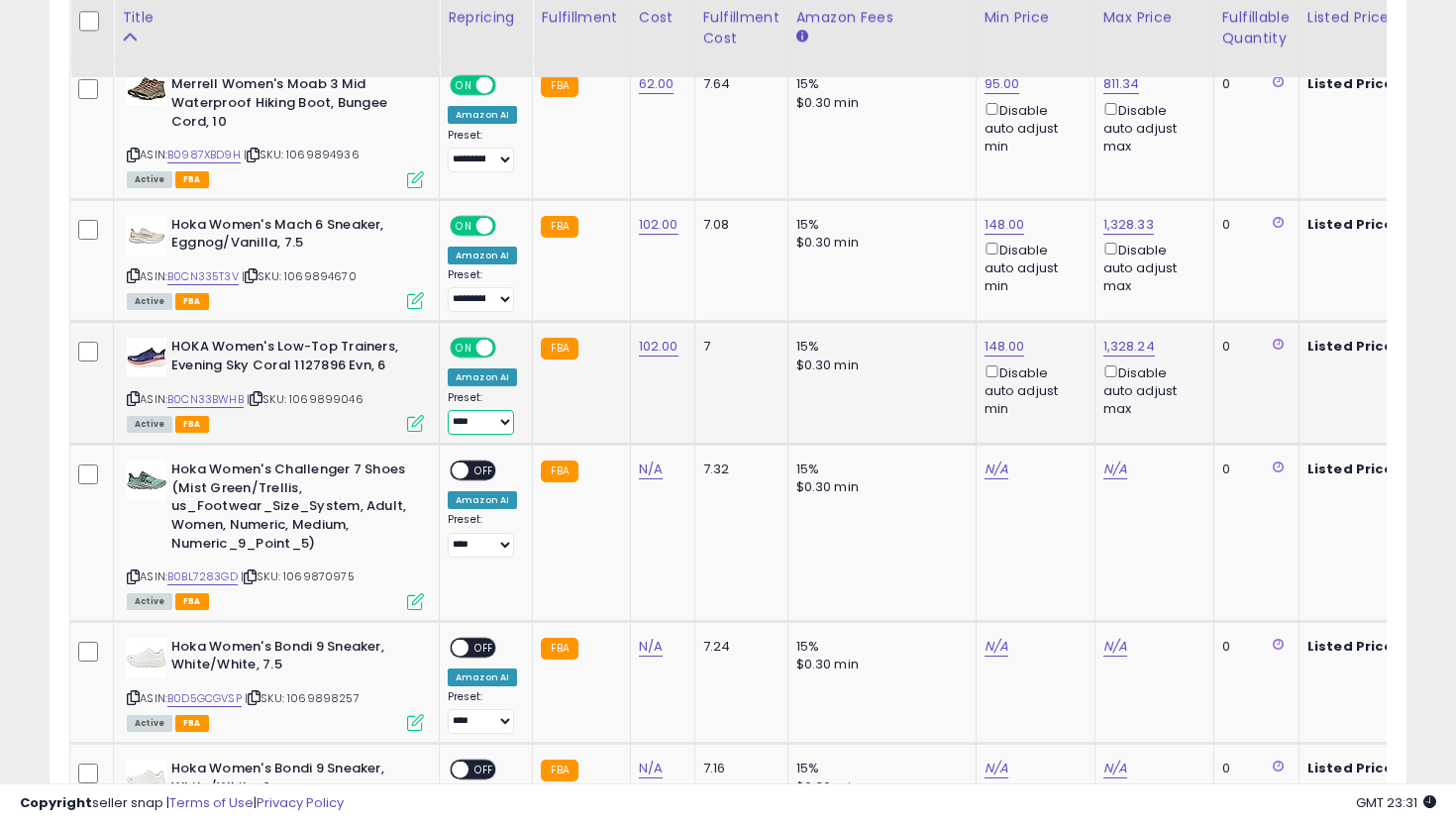 click on "**********" at bounding box center [480, 422] 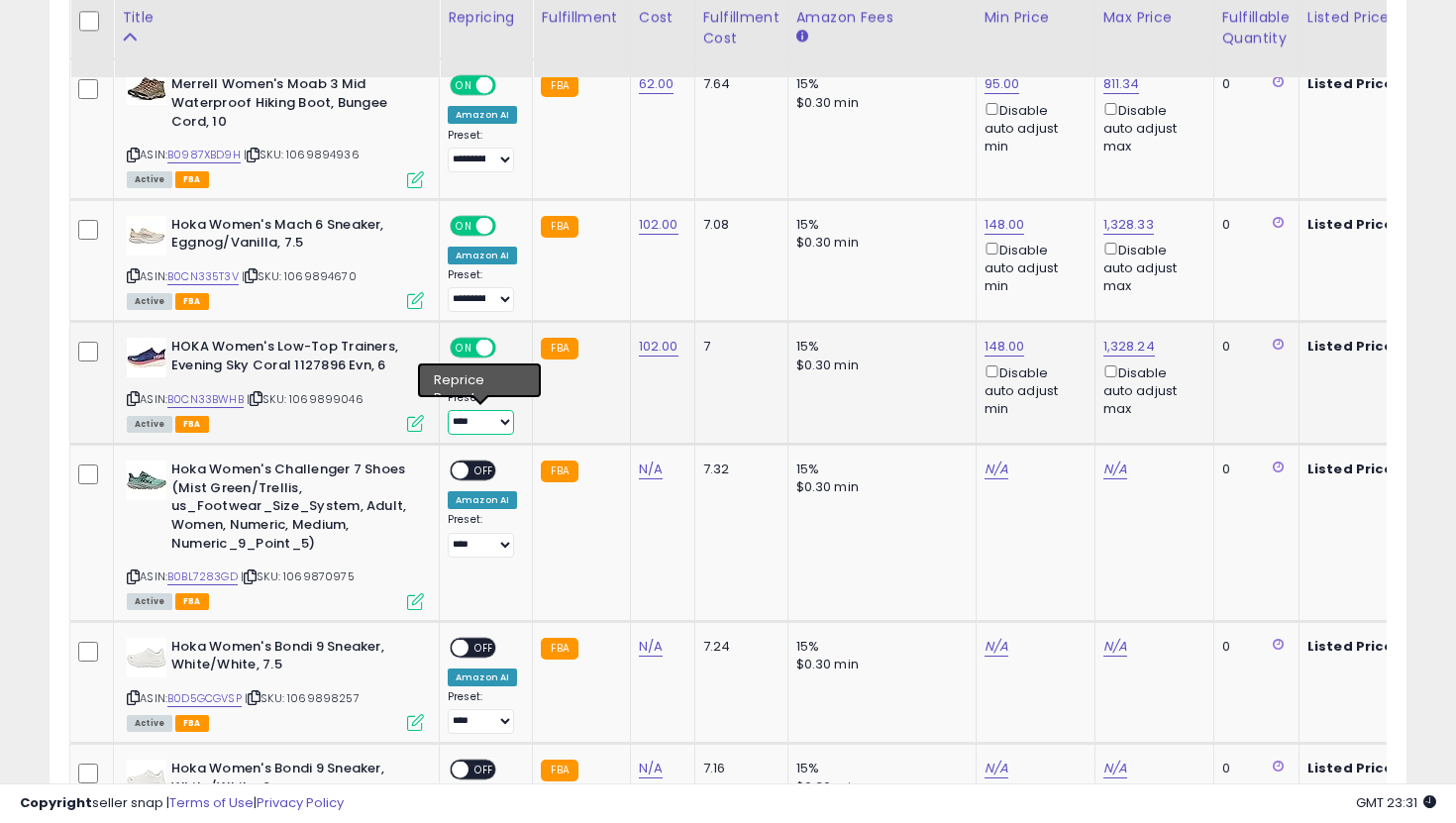 select on "**********" 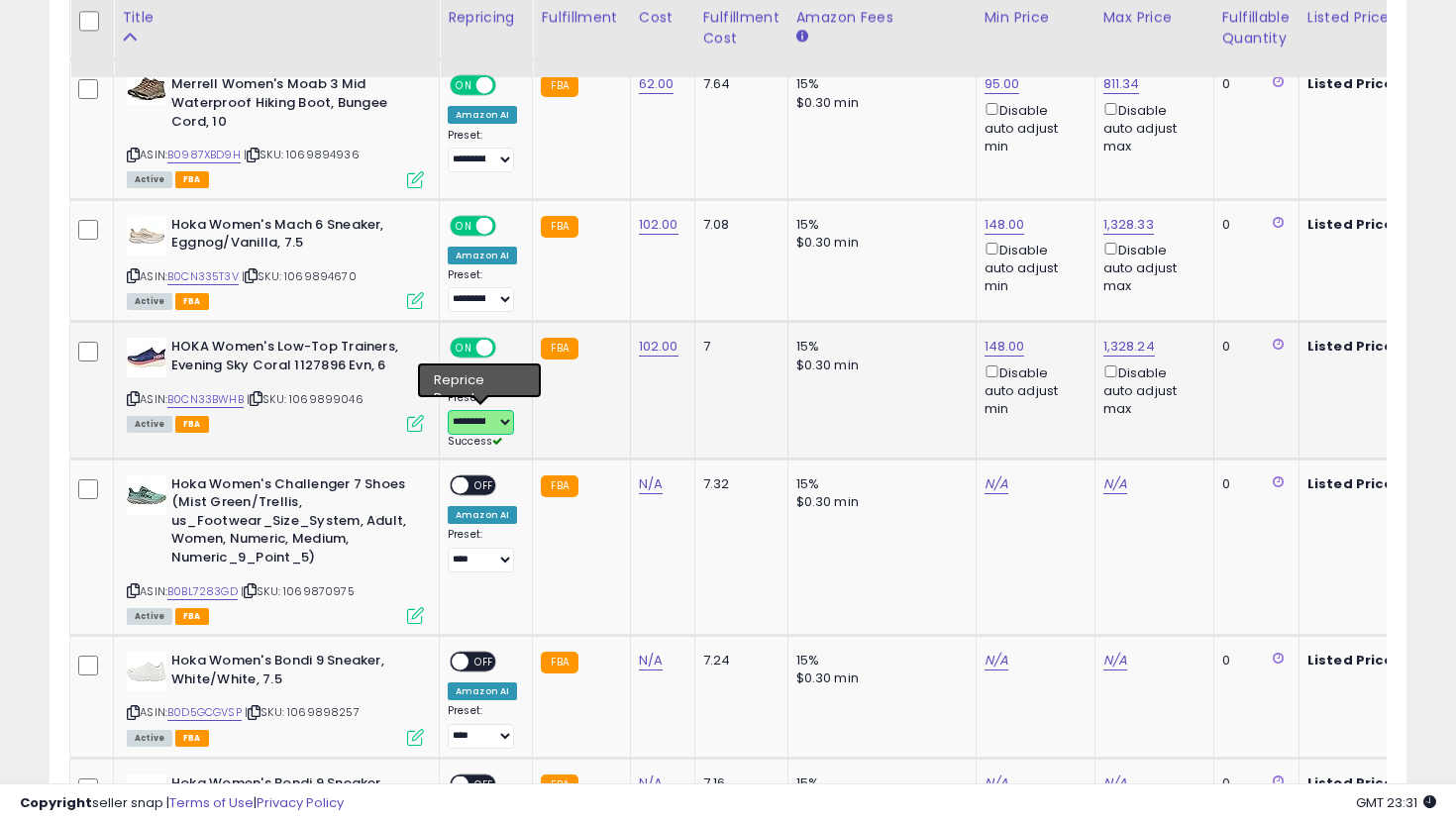 scroll, scrollTop: 0, scrollLeft: 412, axis: horizontal 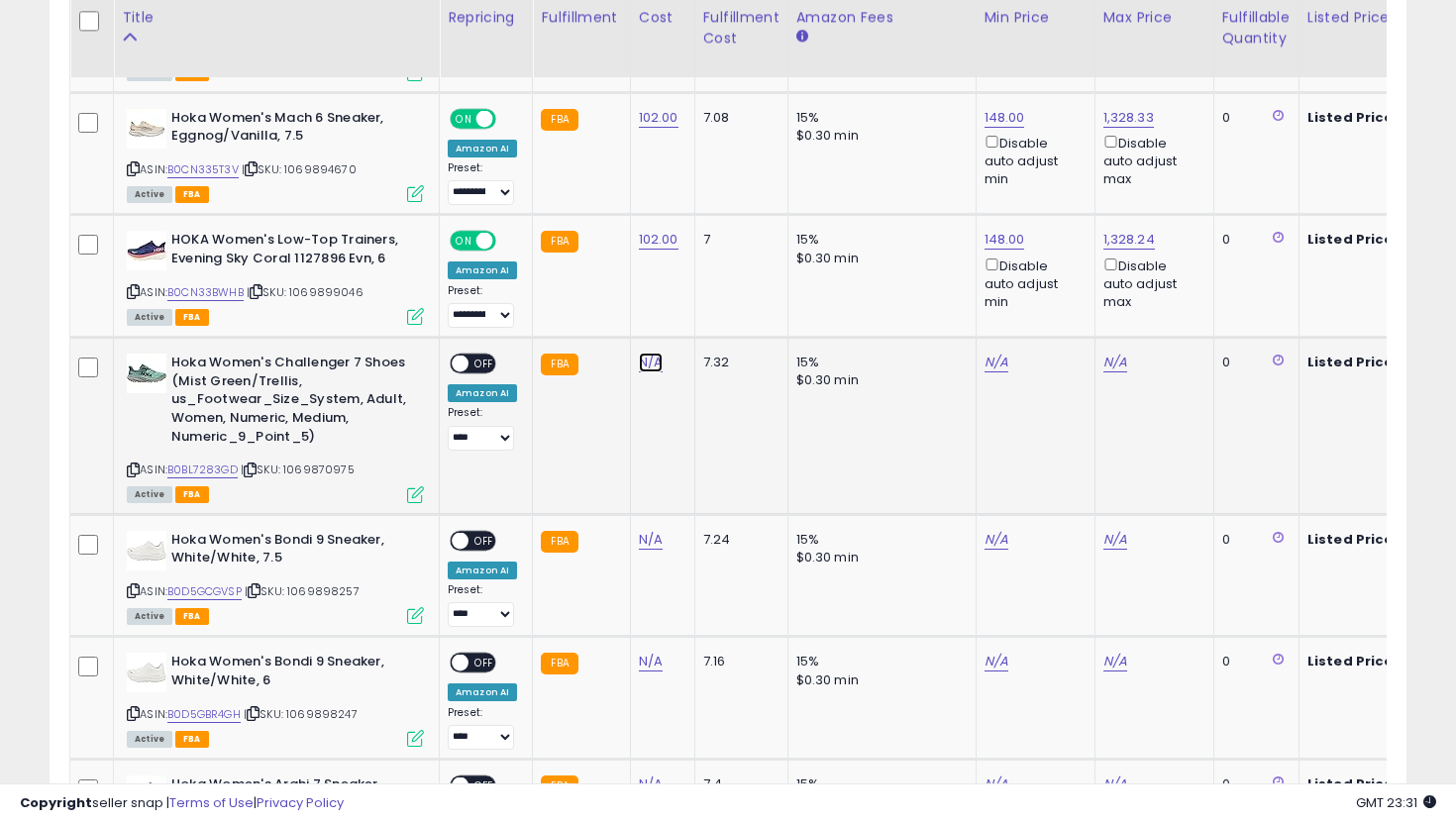 click on "N/A" at bounding box center [651, 362] 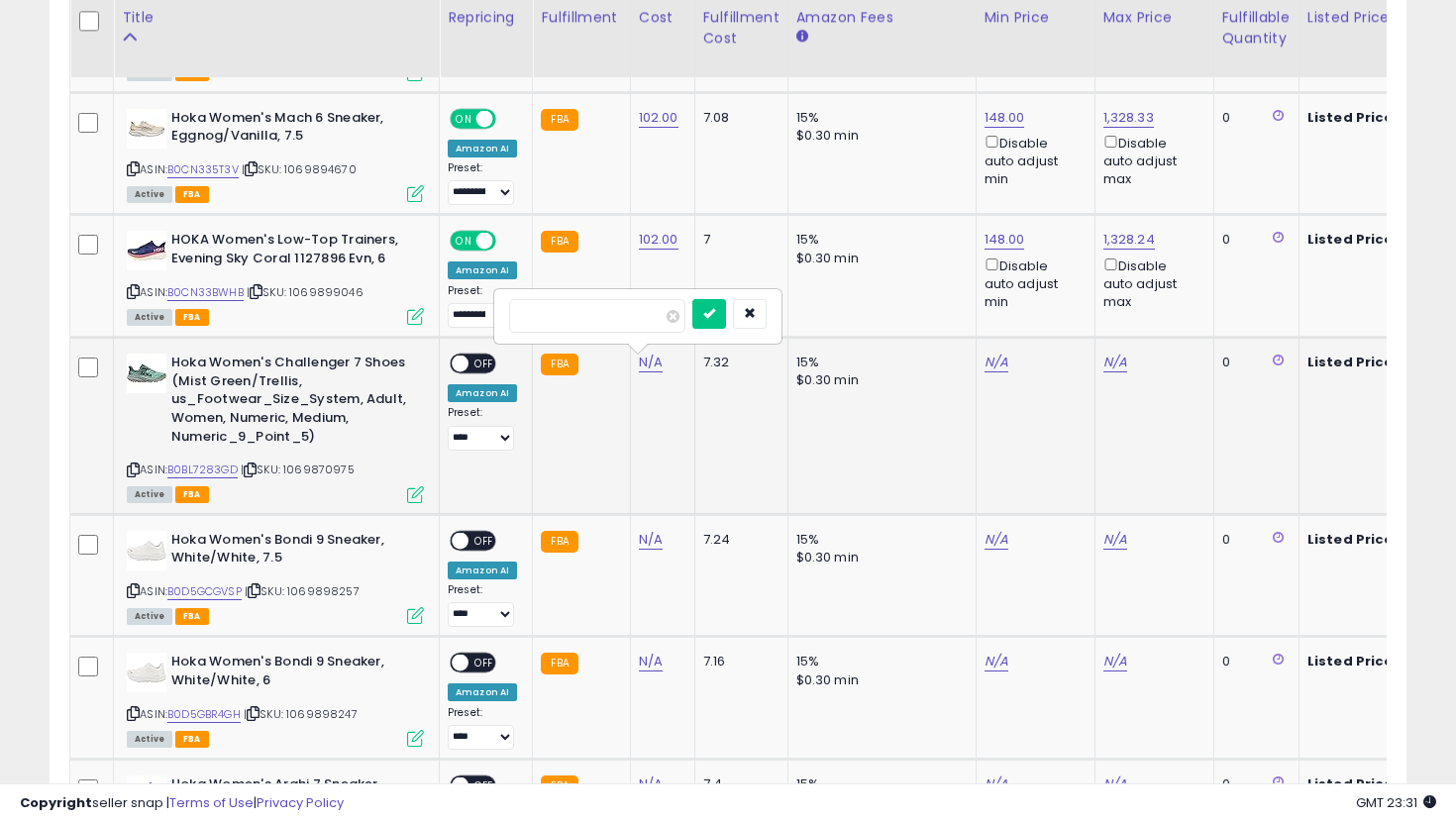 type on "***" 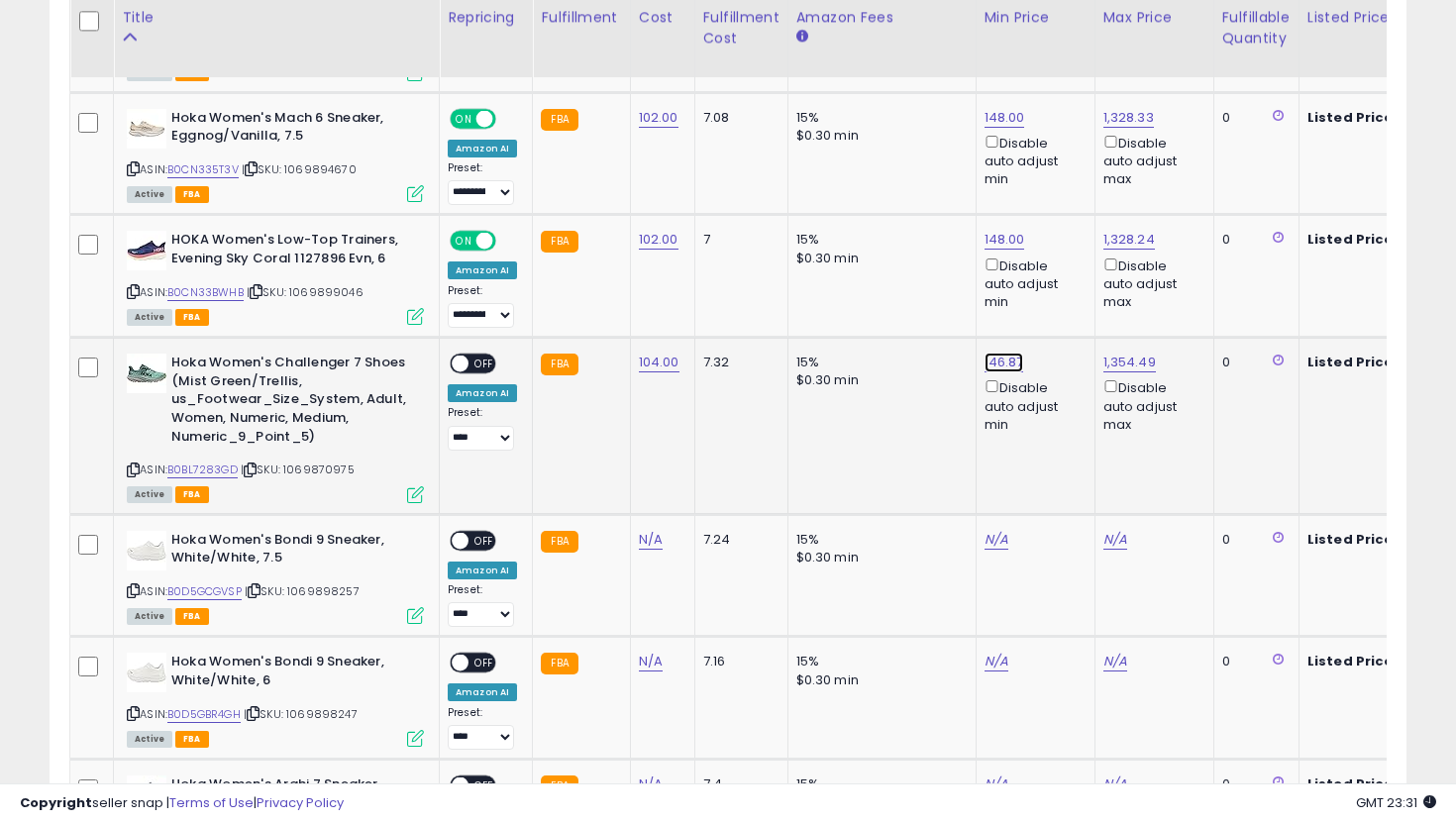 click on "146.87" at bounding box center [1004, -3314] 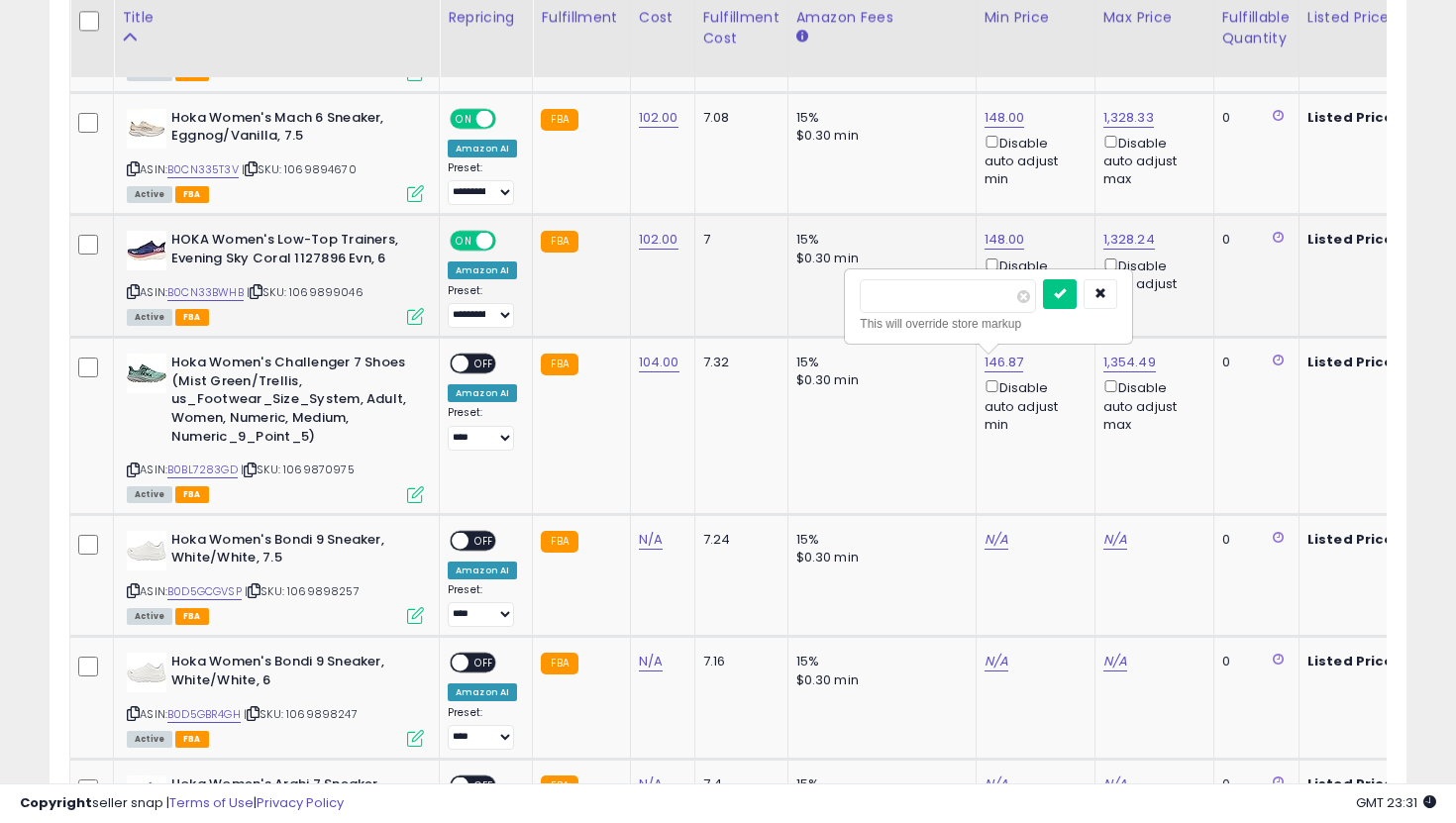 drag, startPoint x: 943, startPoint y: 301, endPoint x: 838, endPoint y: 293, distance: 105.30432 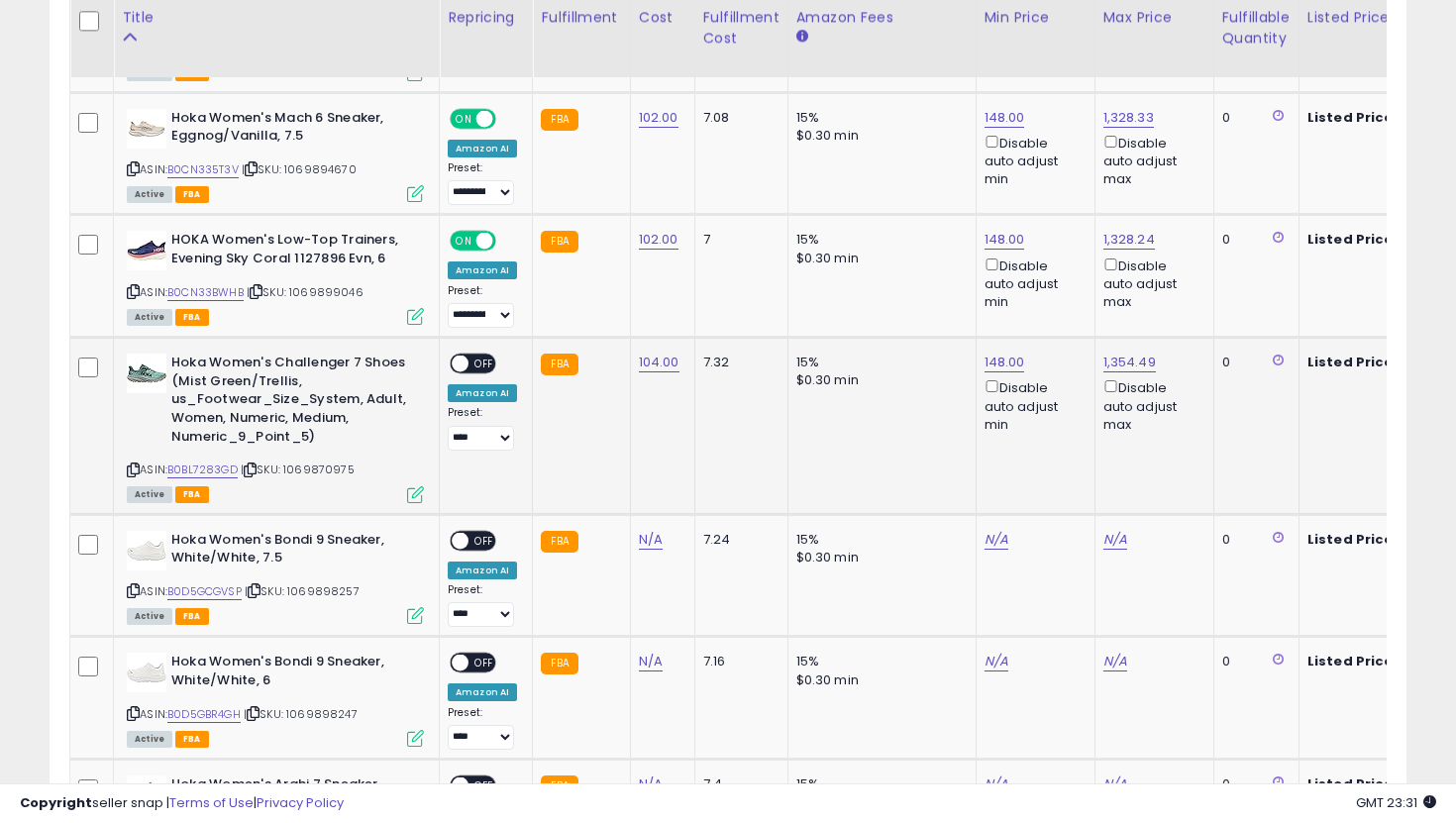 scroll, scrollTop: 0, scrollLeft: 670, axis: horizontal 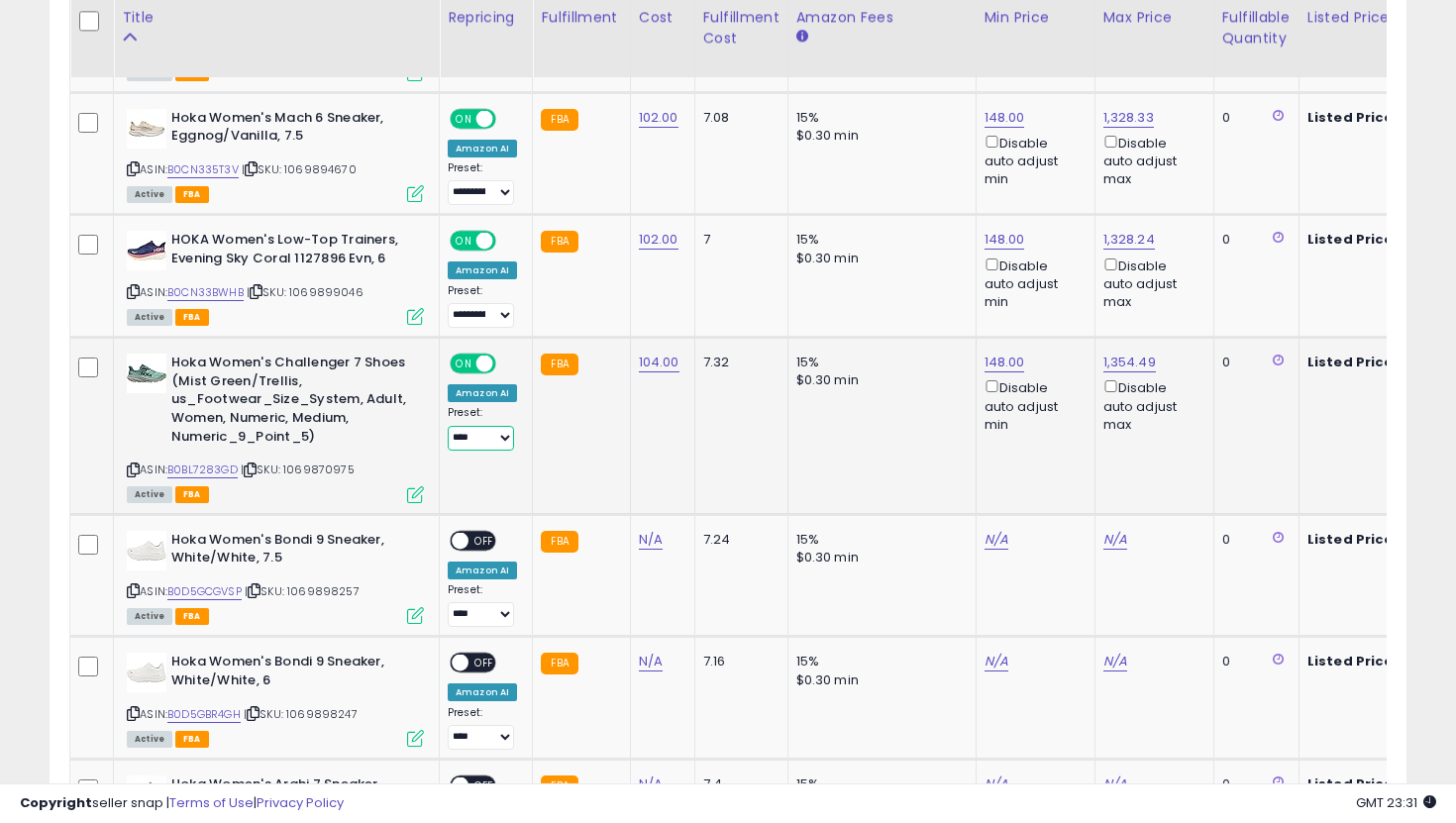 click on "**********" at bounding box center (480, 438) 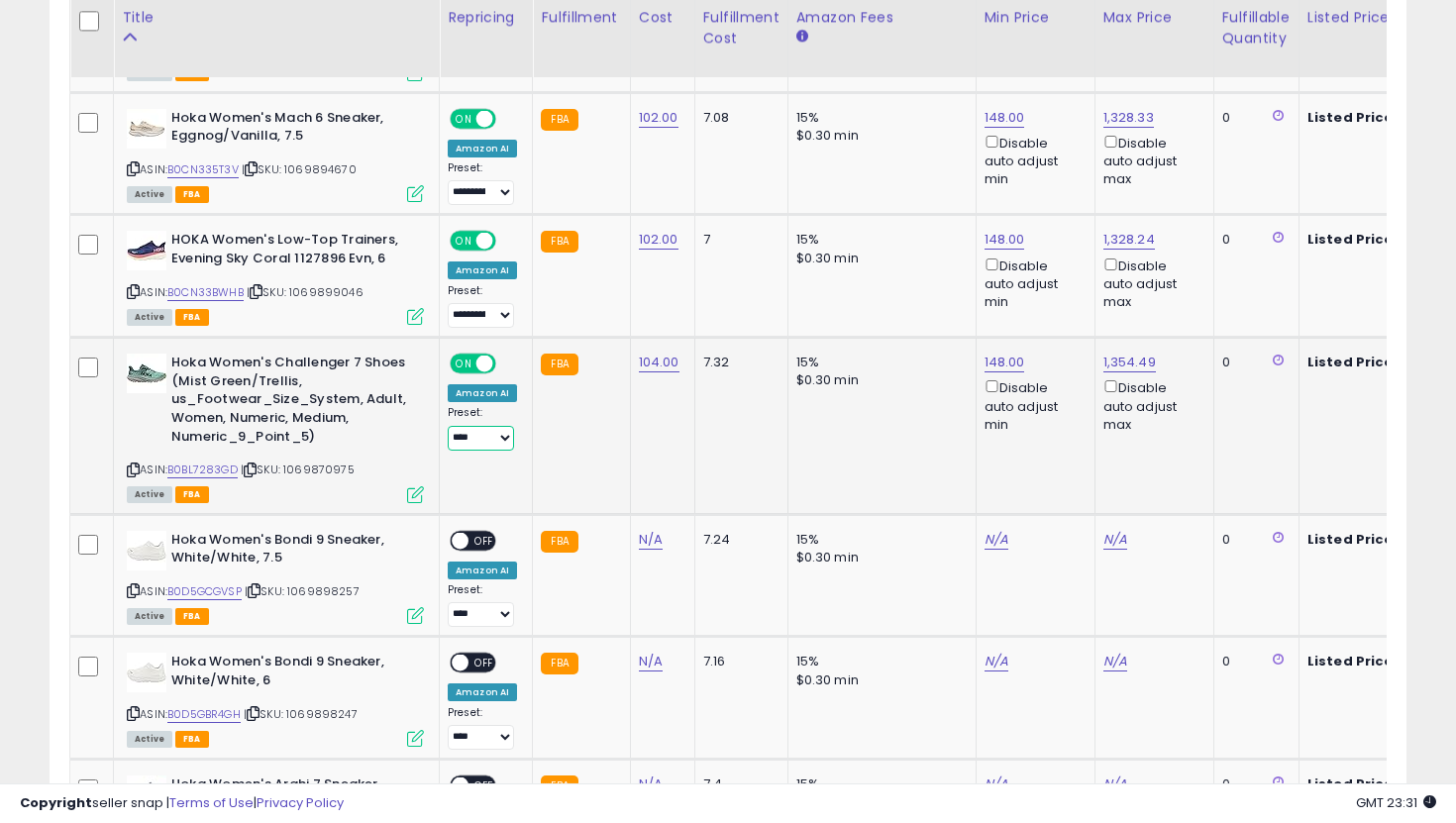 select on "**********" 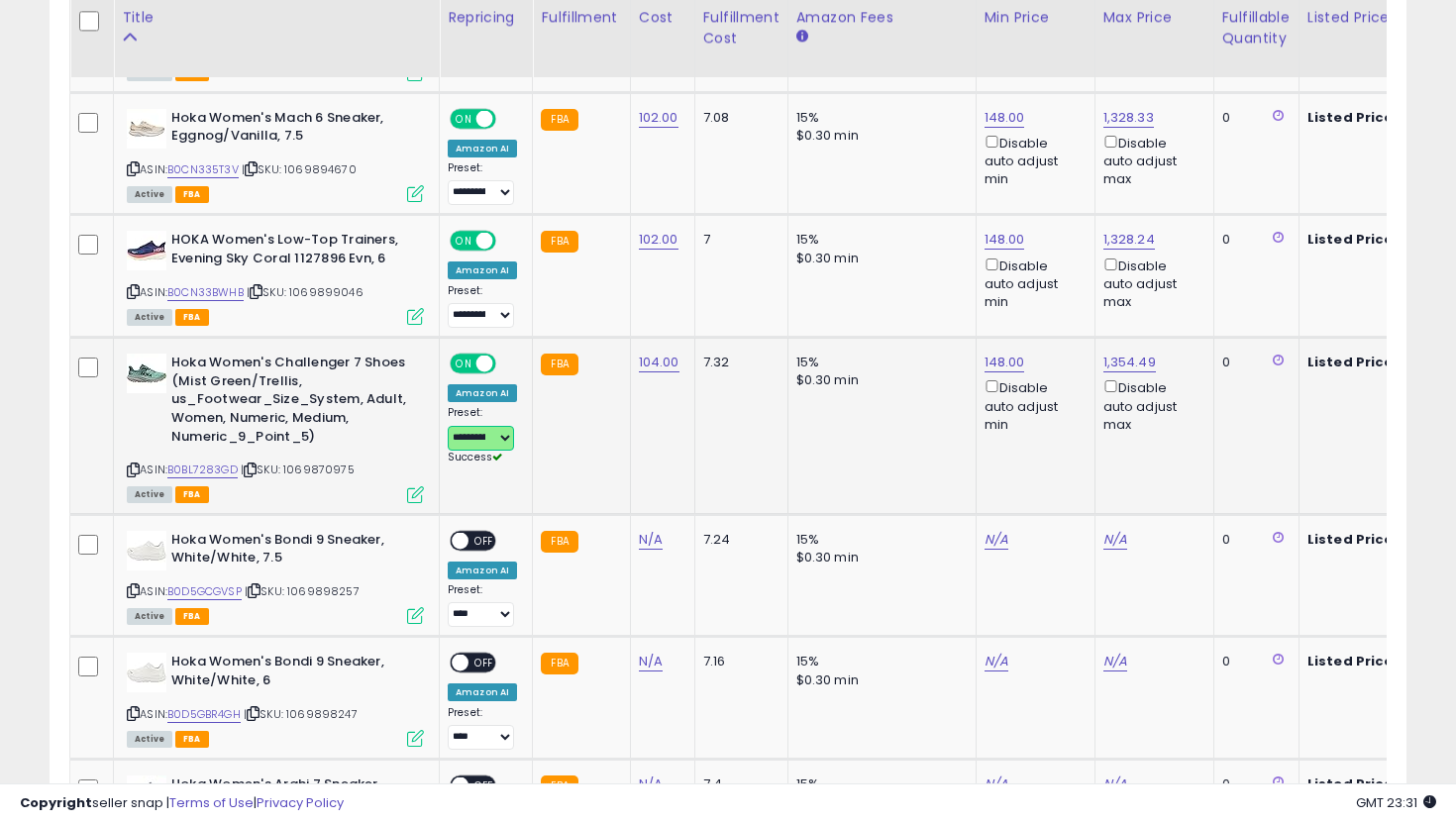 scroll, scrollTop: 0, scrollLeft: 365, axis: horizontal 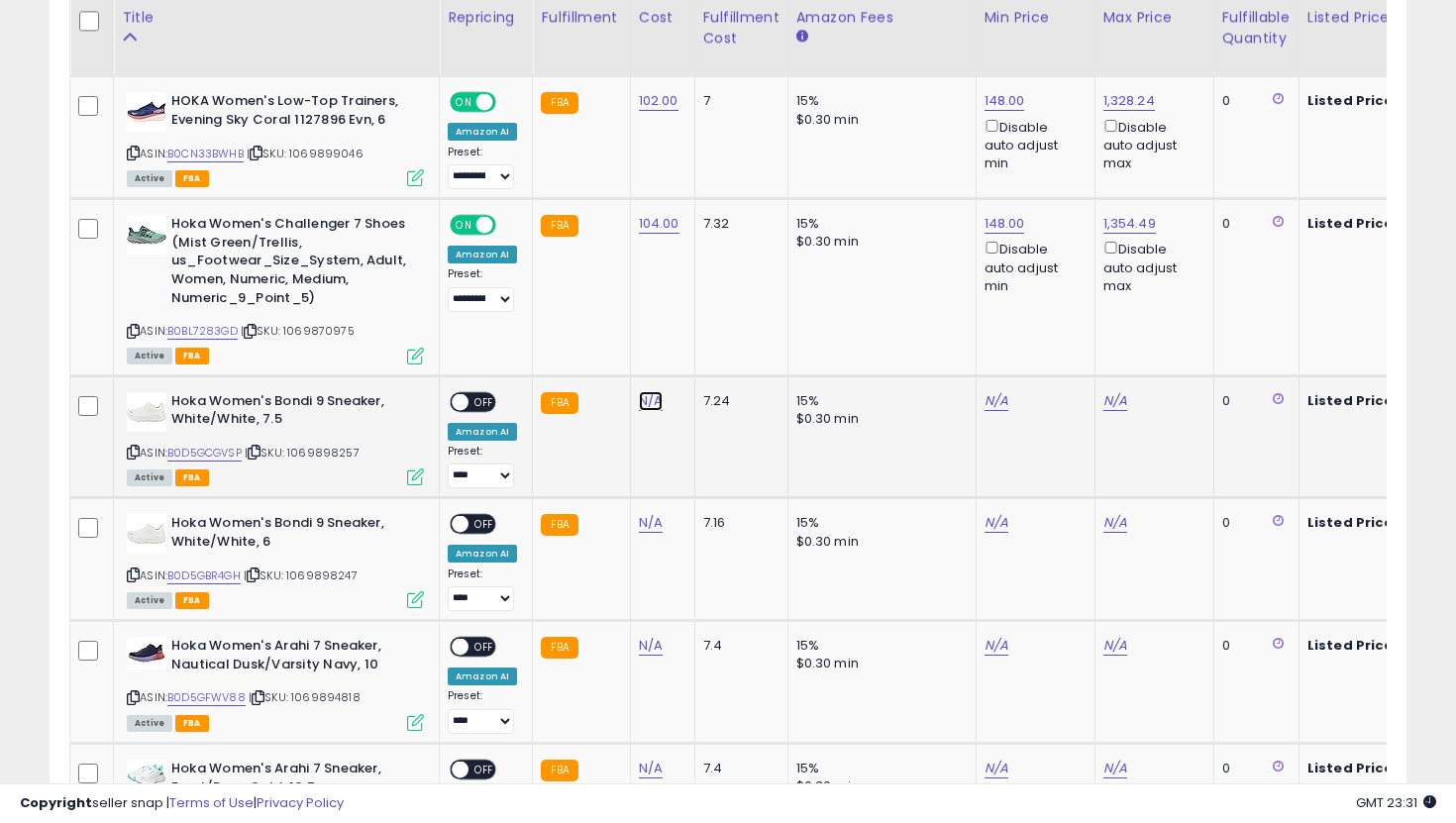 click on "N/A" at bounding box center (651, 401) 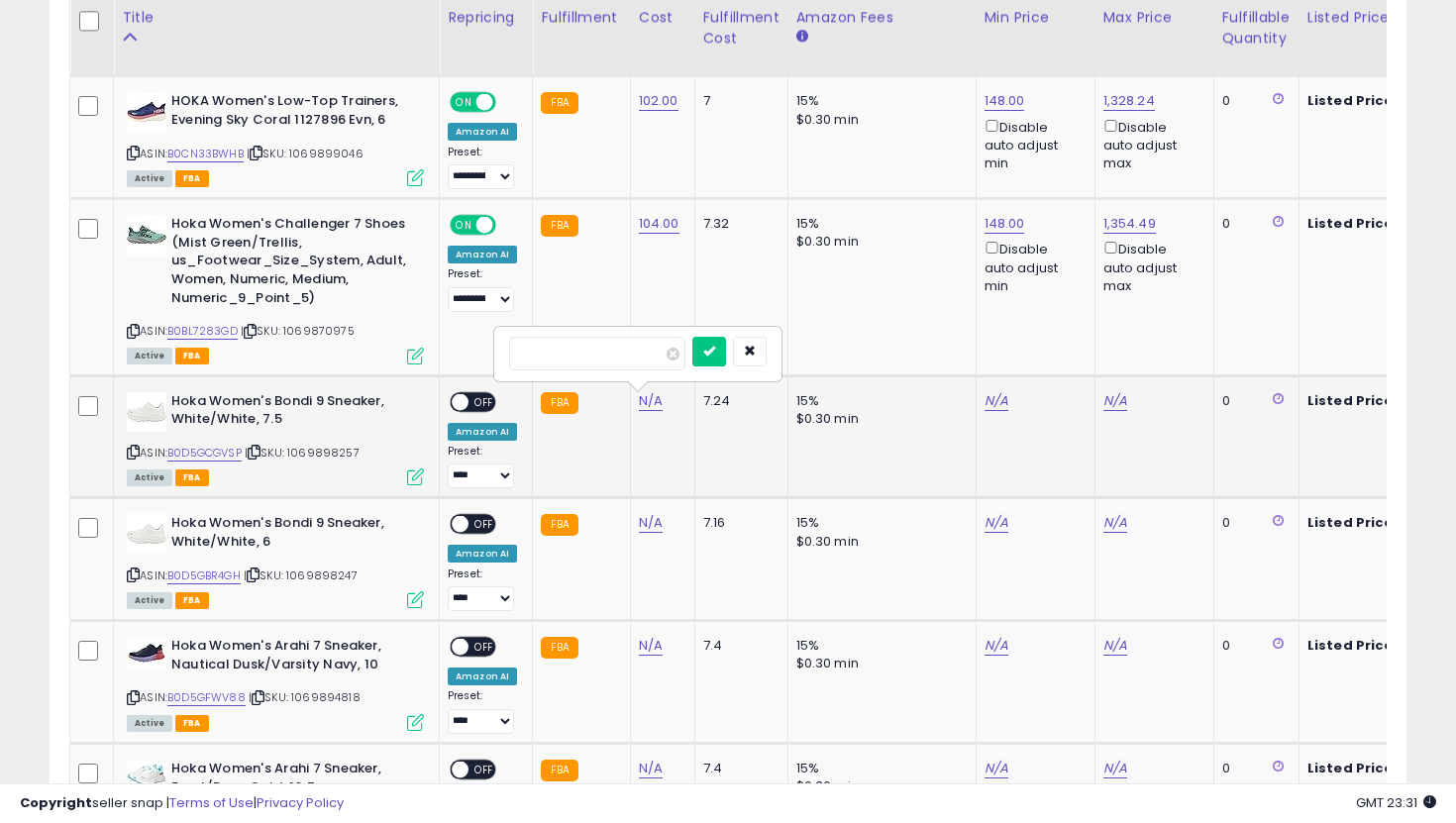type on "***" 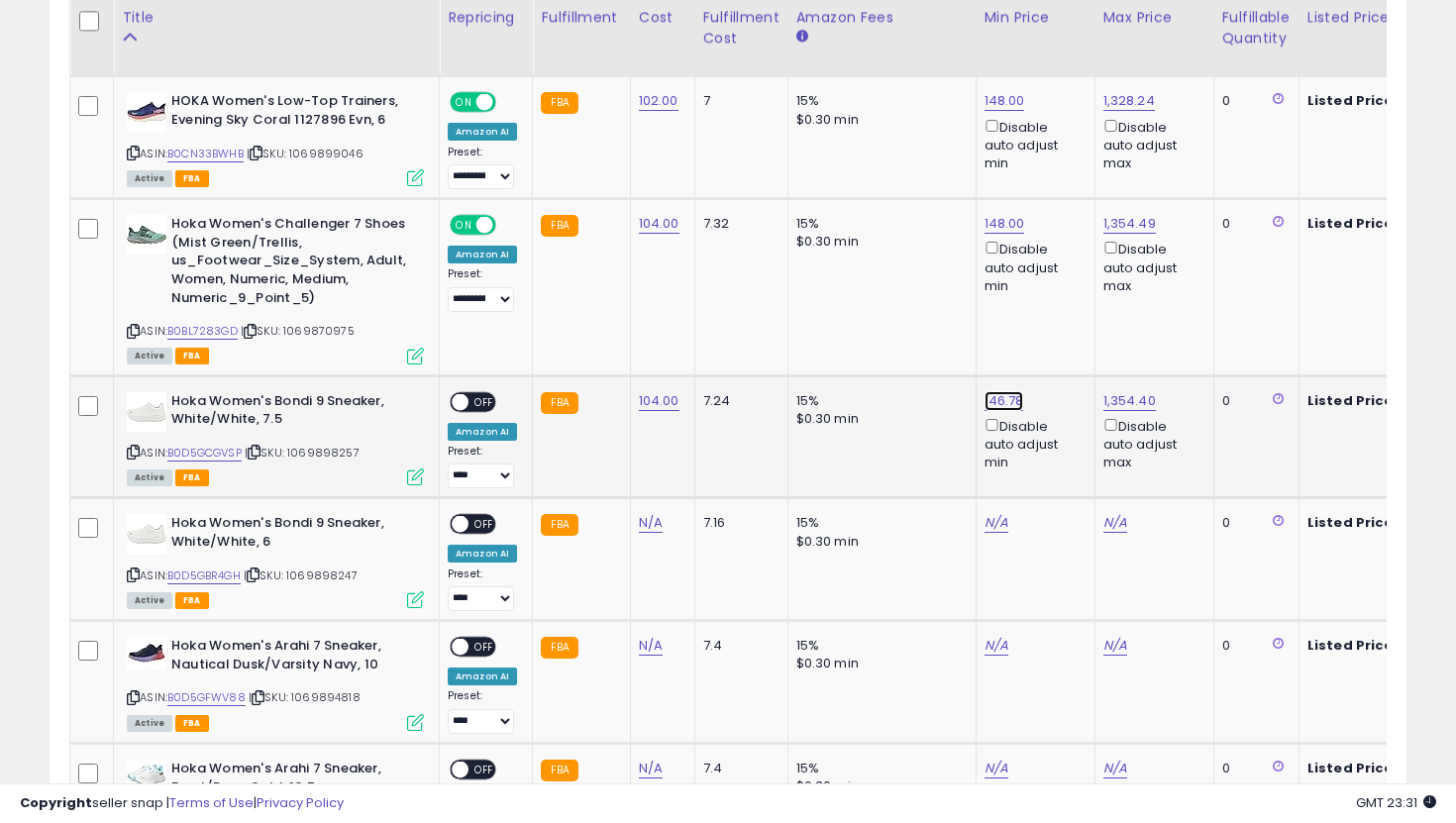 click on "146.78" at bounding box center (1004, -3452) 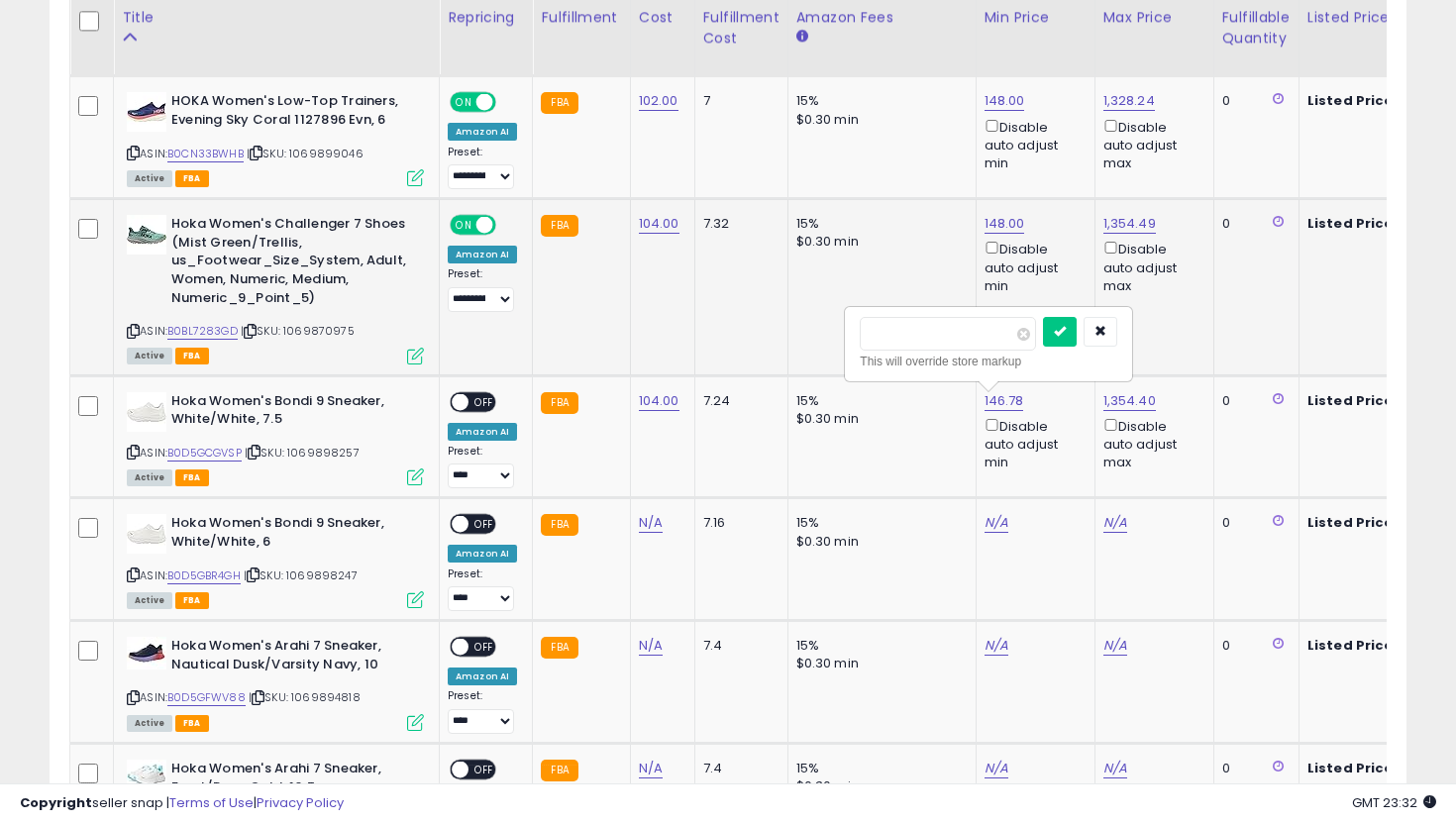 drag, startPoint x: 943, startPoint y: 341, endPoint x: 782, endPoint y: 336, distance: 161.07762 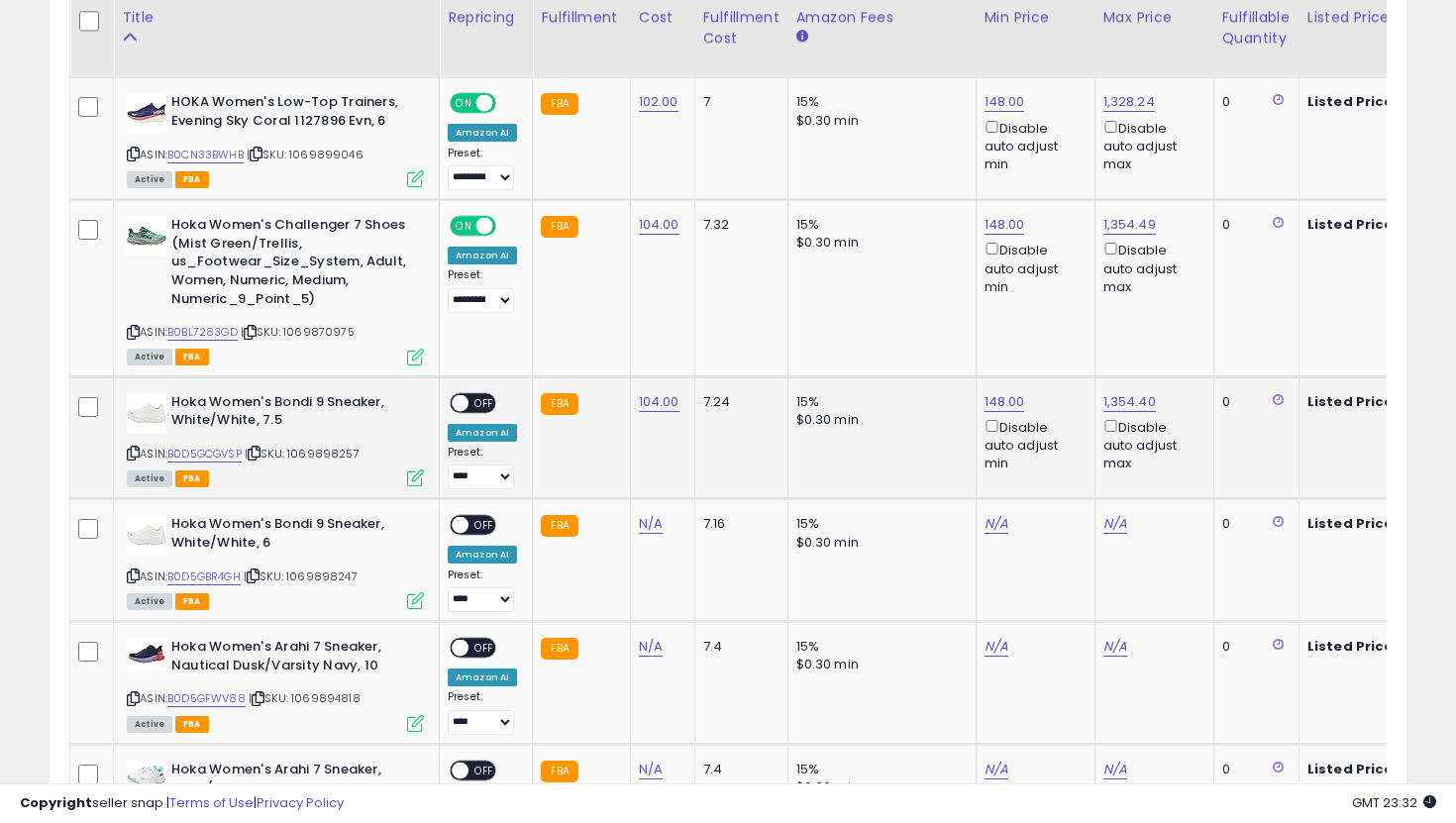 click on "OFF" at bounding box center [484, 402] 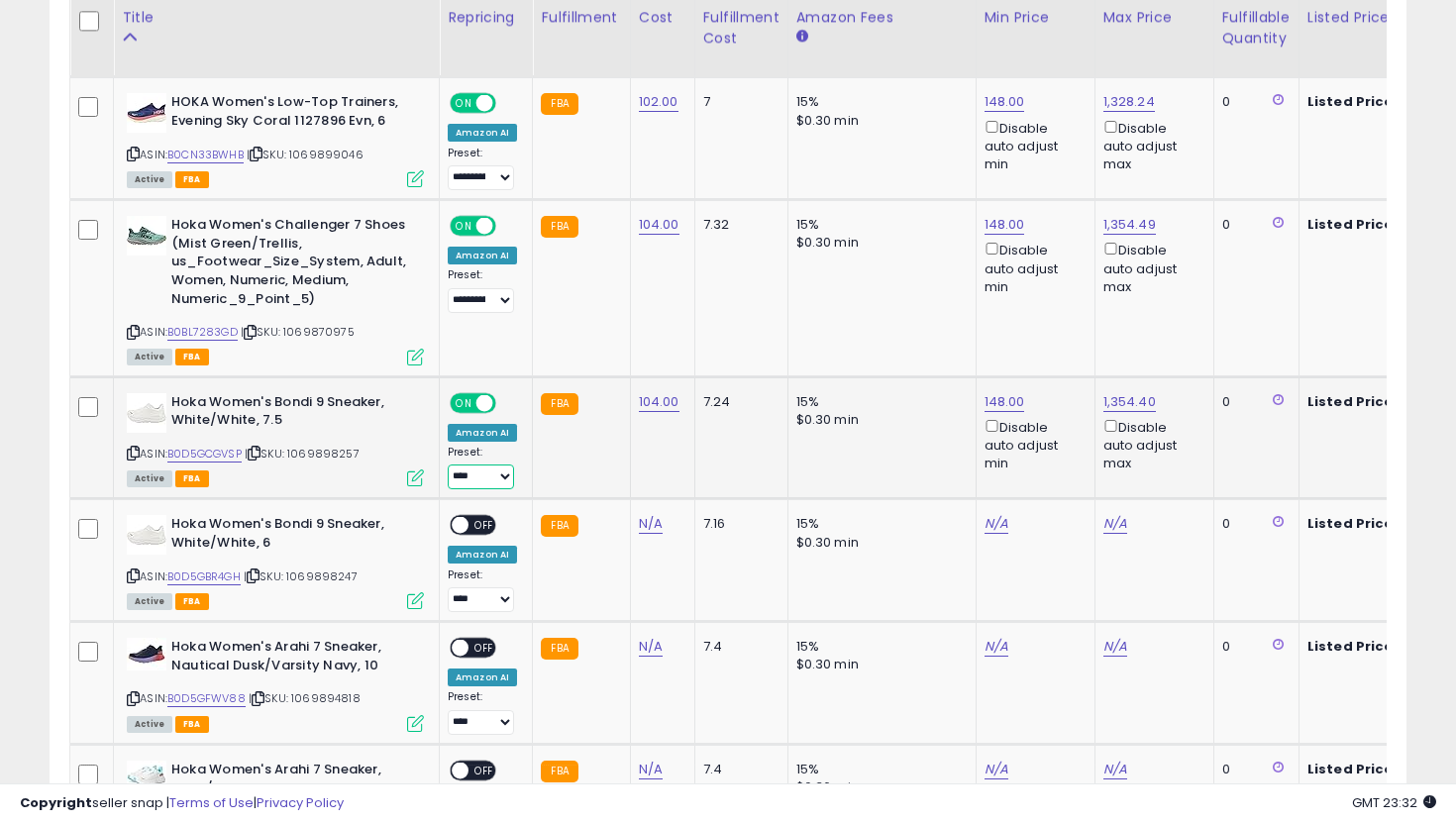 click on "**********" at bounding box center (480, 476) 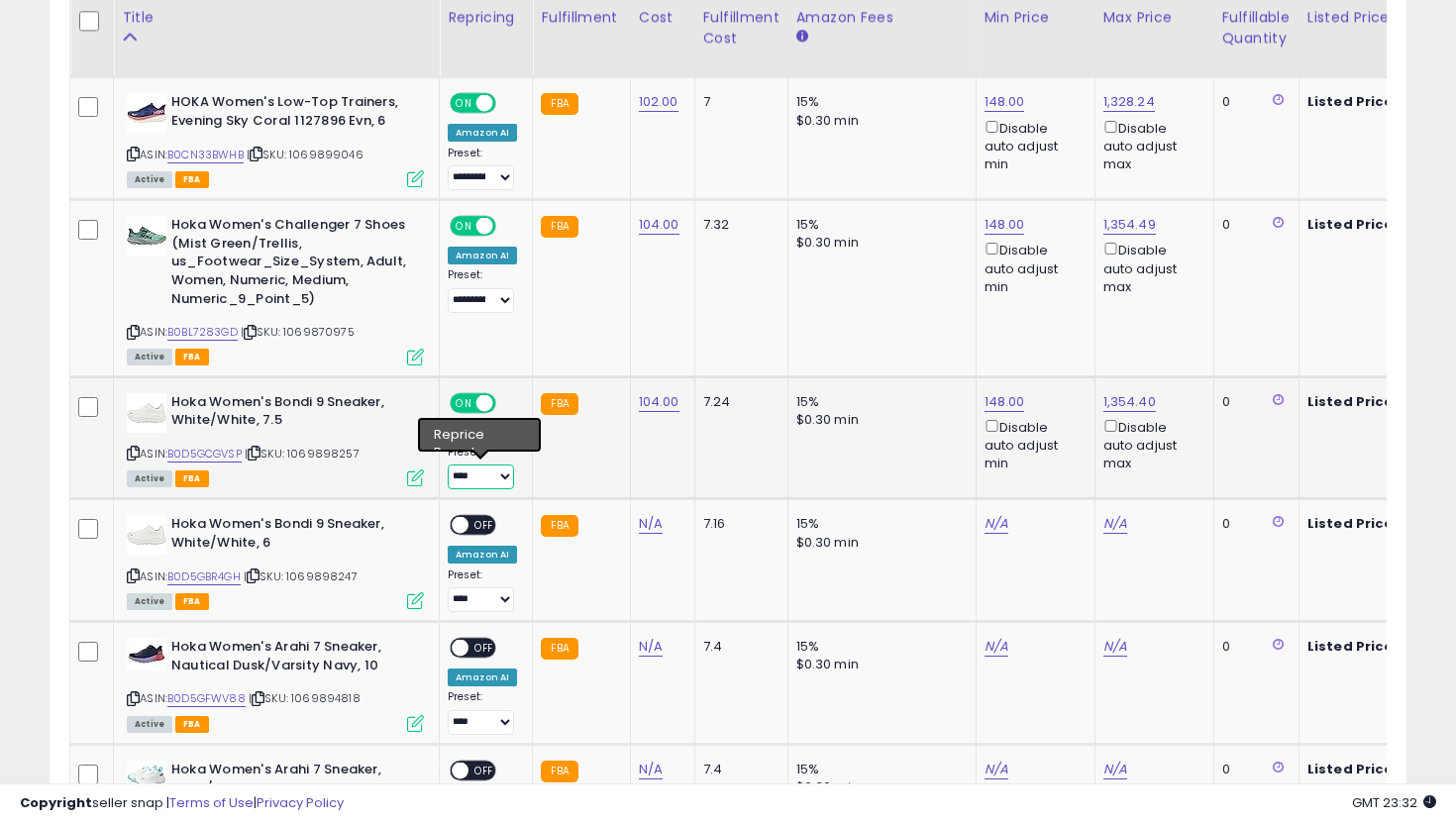 select on "**********" 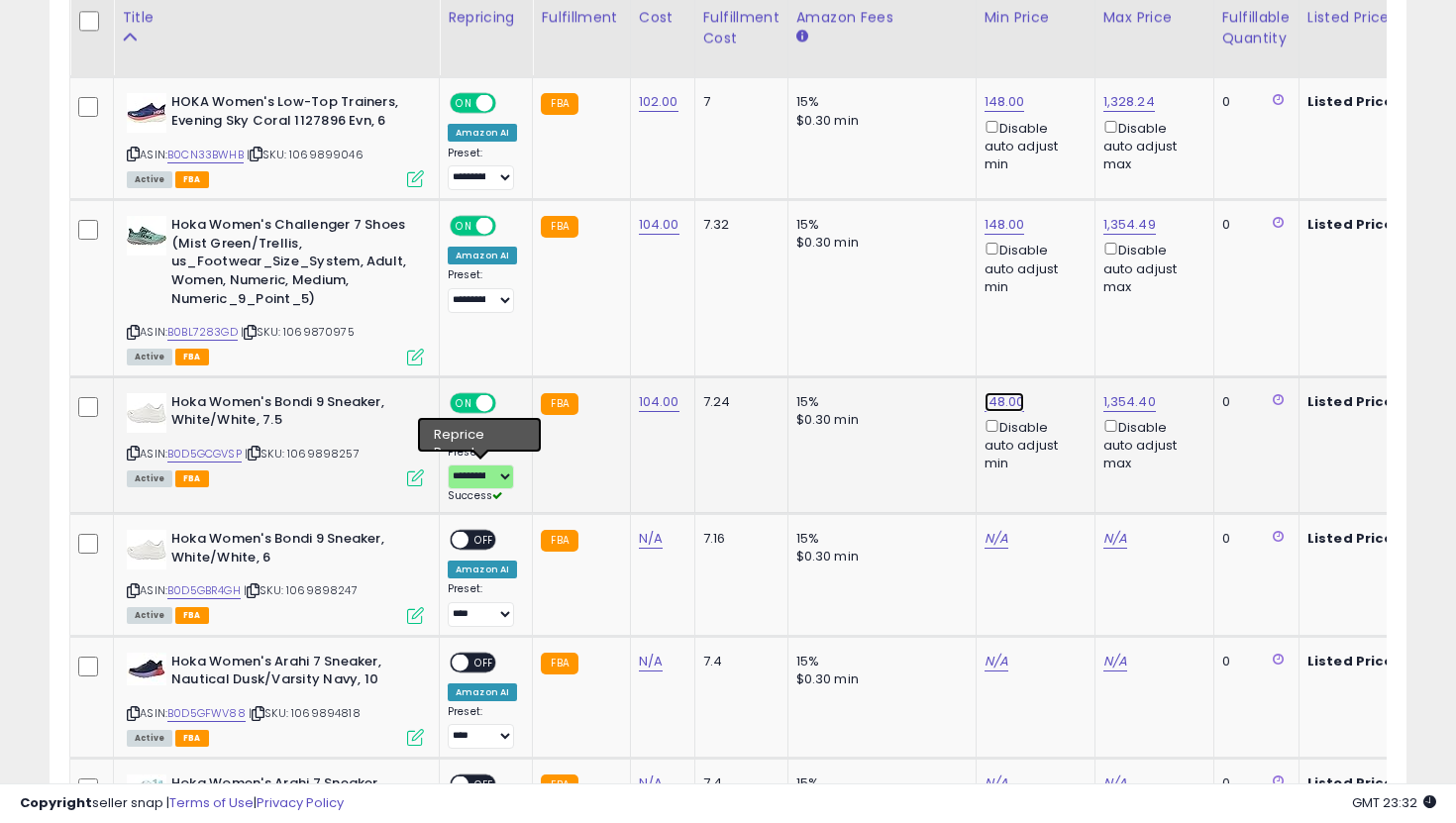 click on "148.00" at bounding box center [1004, -3451] 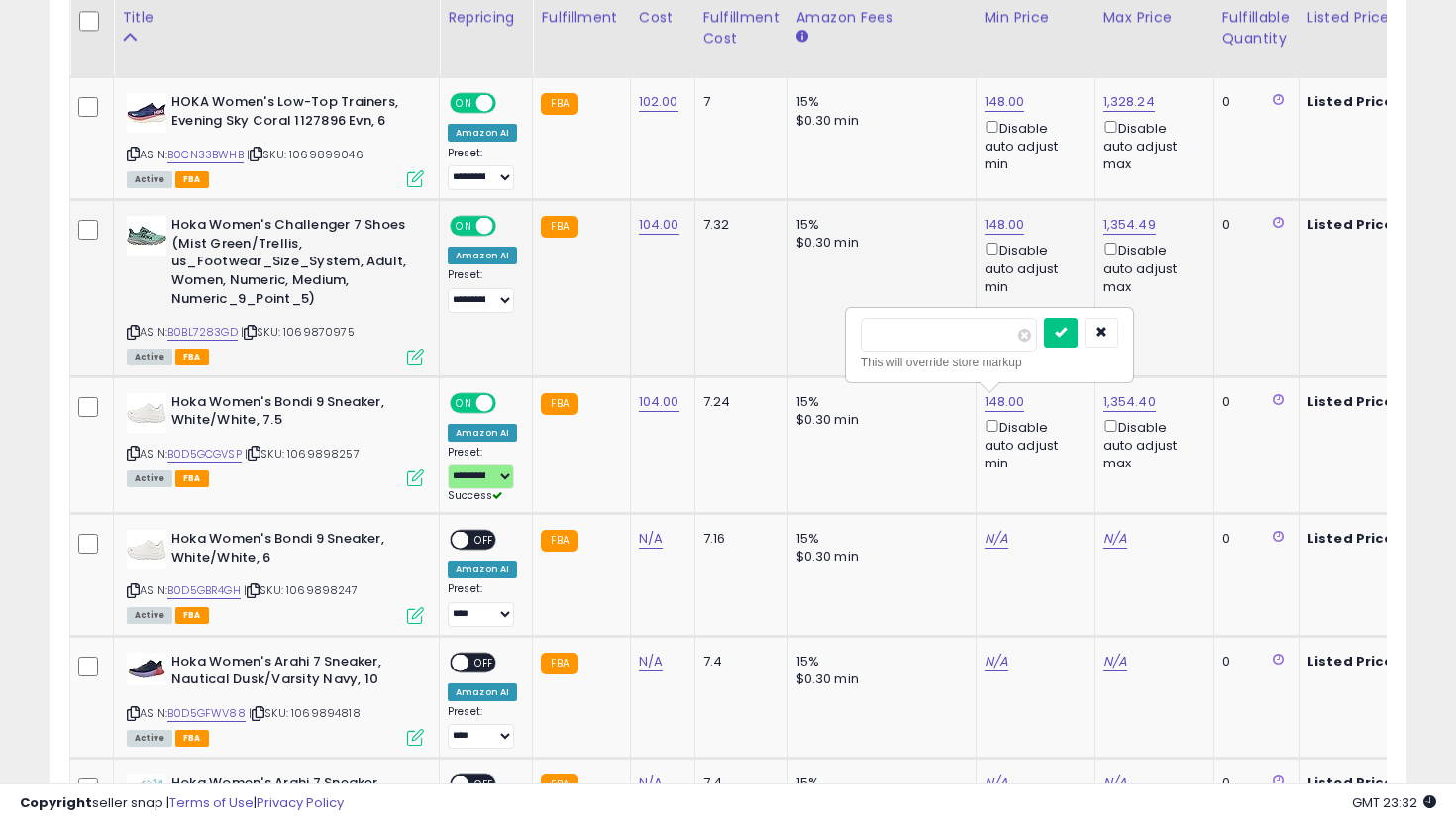 drag, startPoint x: 846, startPoint y: 326, endPoint x: 778, endPoint y: 319, distance: 68.359345 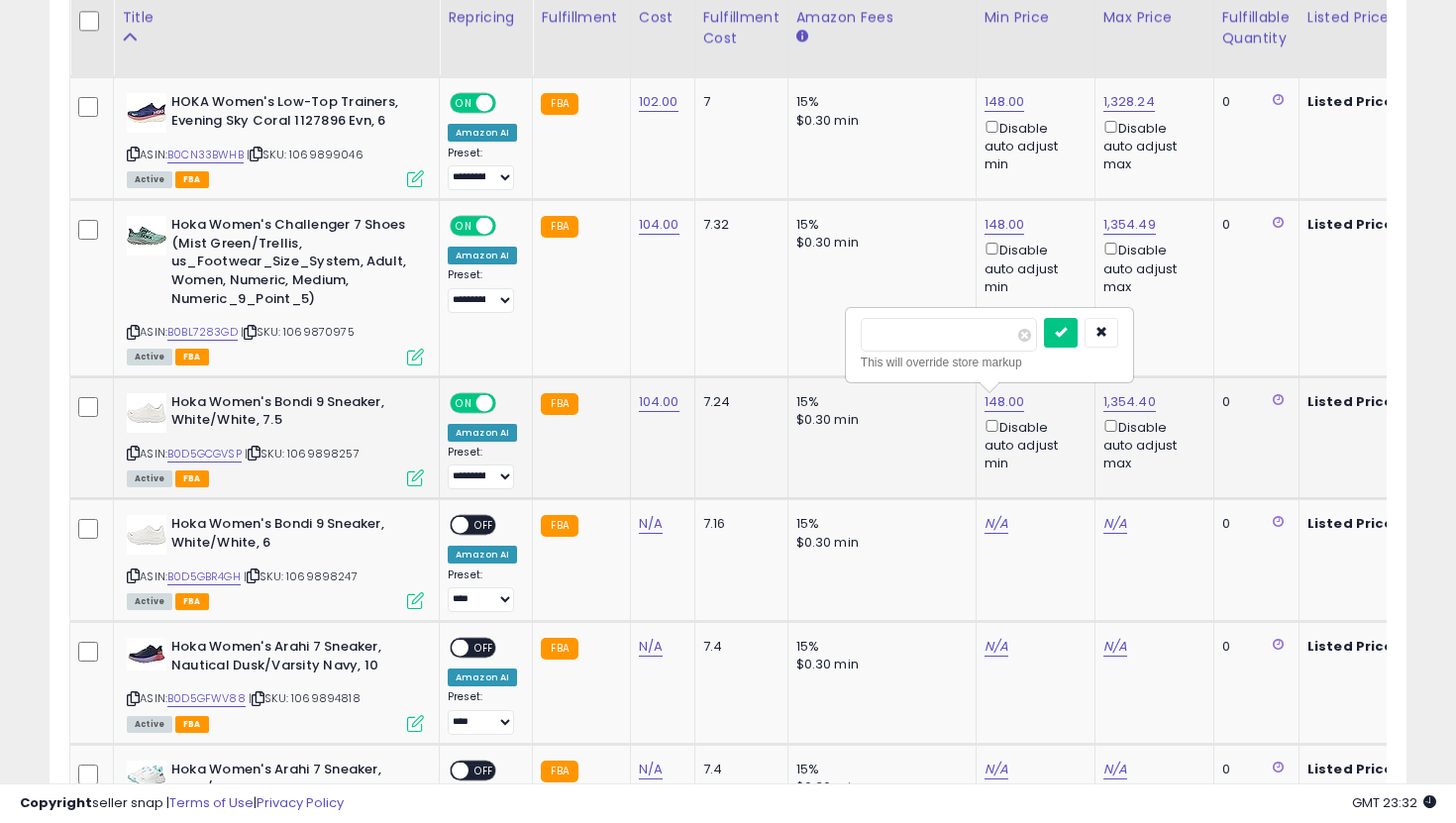type on "***" 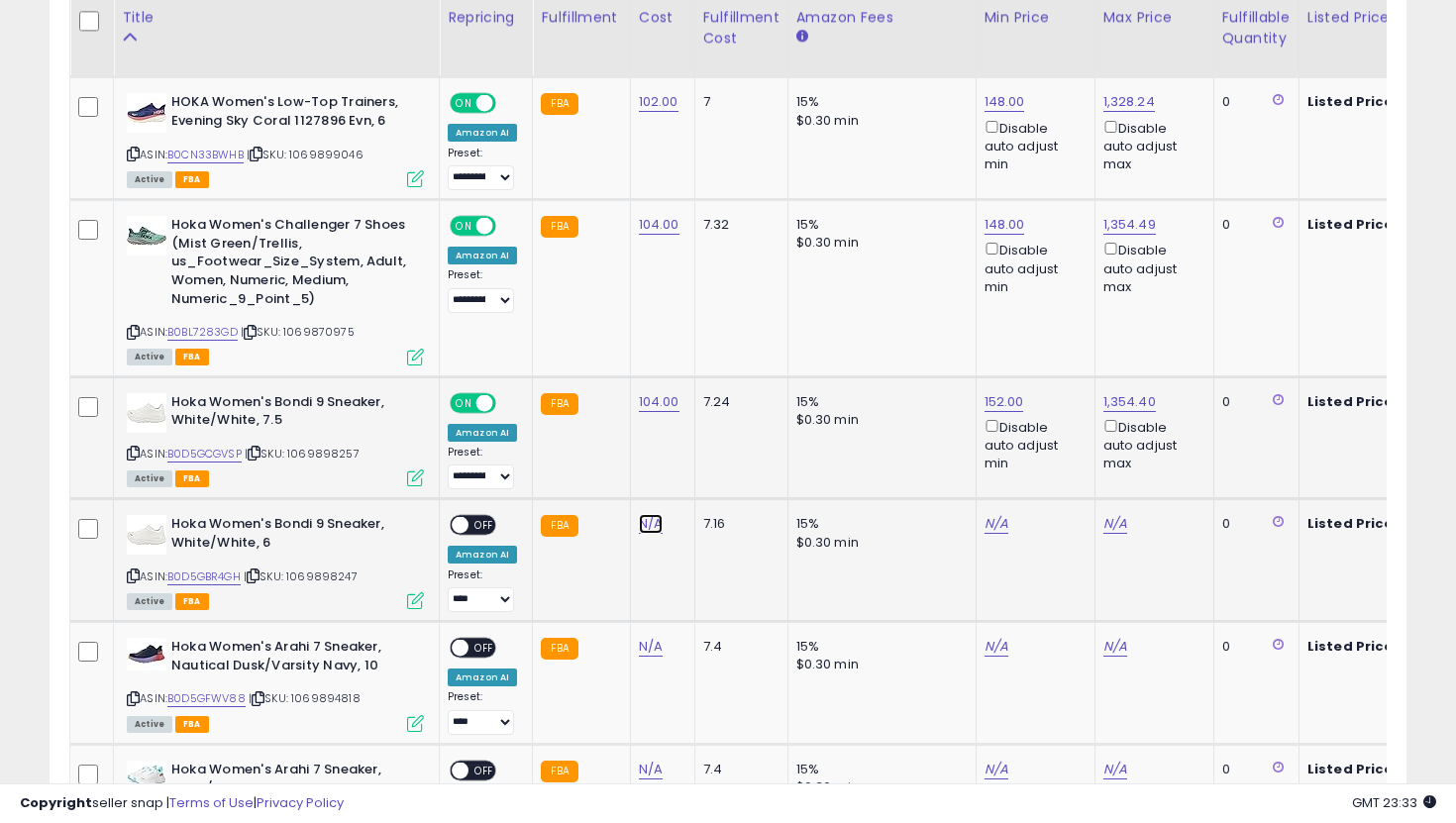 click on "N/A" at bounding box center [651, 524] 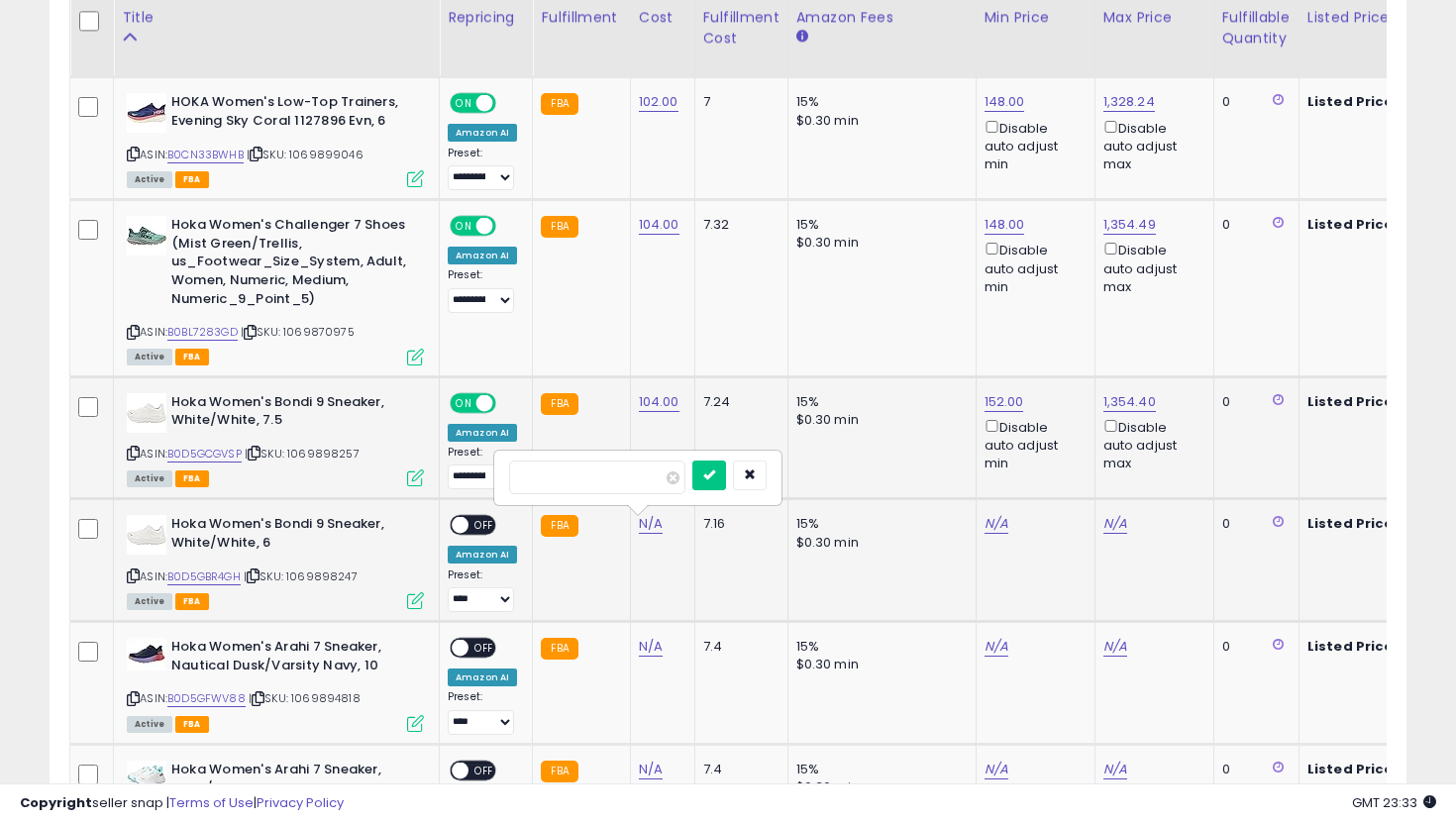 type on "***" 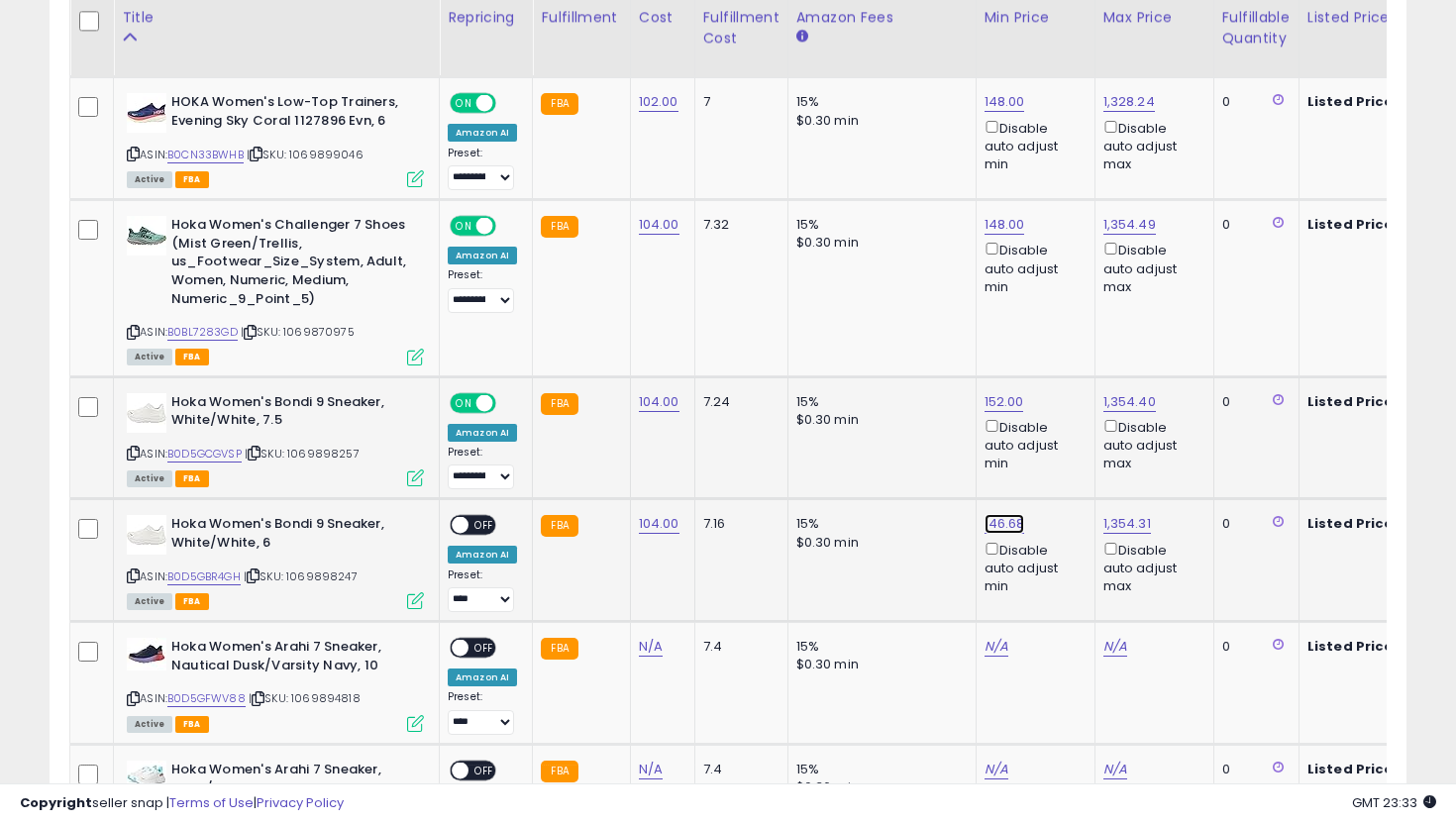click on "146.68" at bounding box center [1004, -3451] 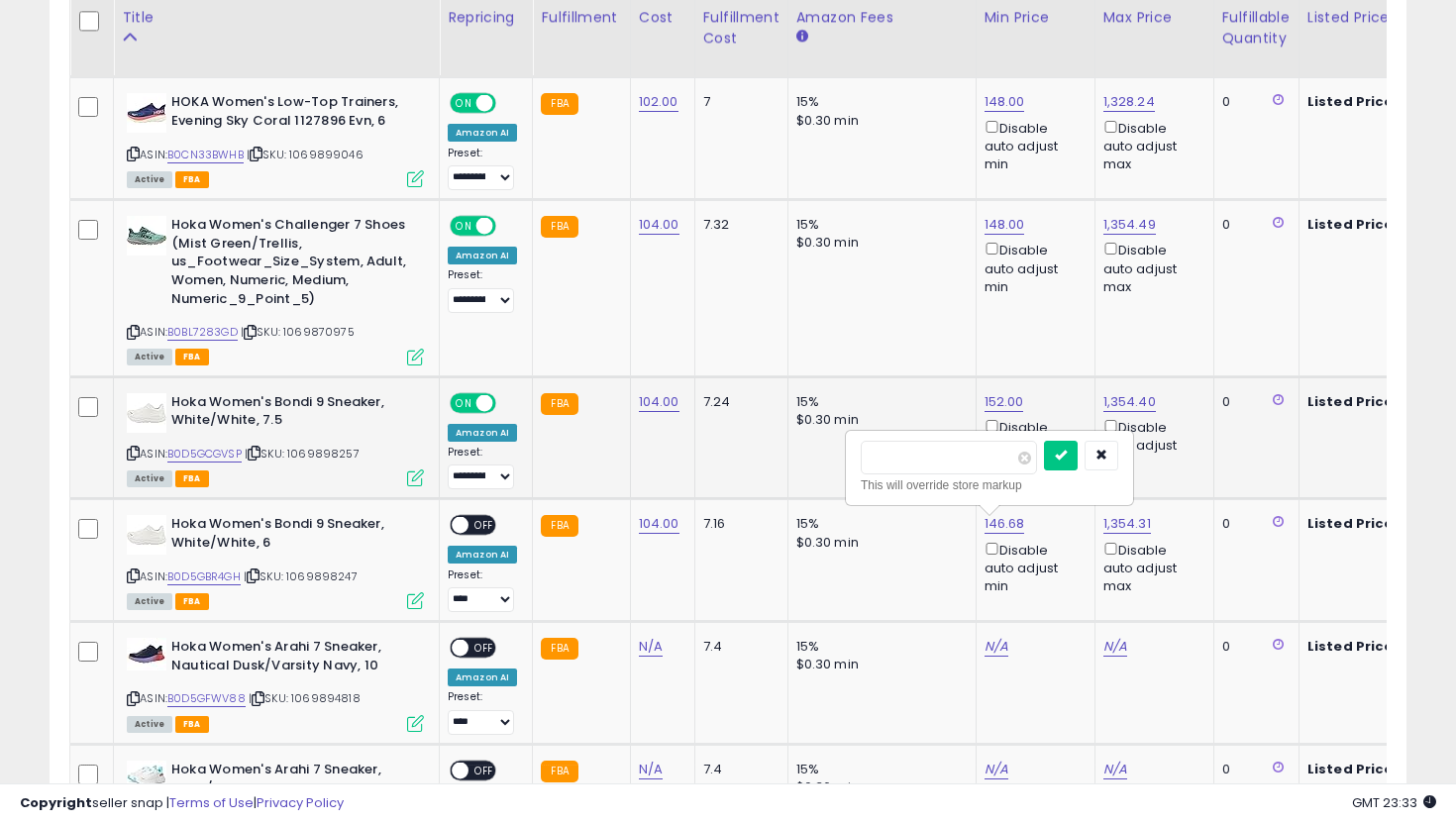 drag, startPoint x: 945, startPoint y: 452, endPoint x: 761, endPoint y: 452, distance: 184 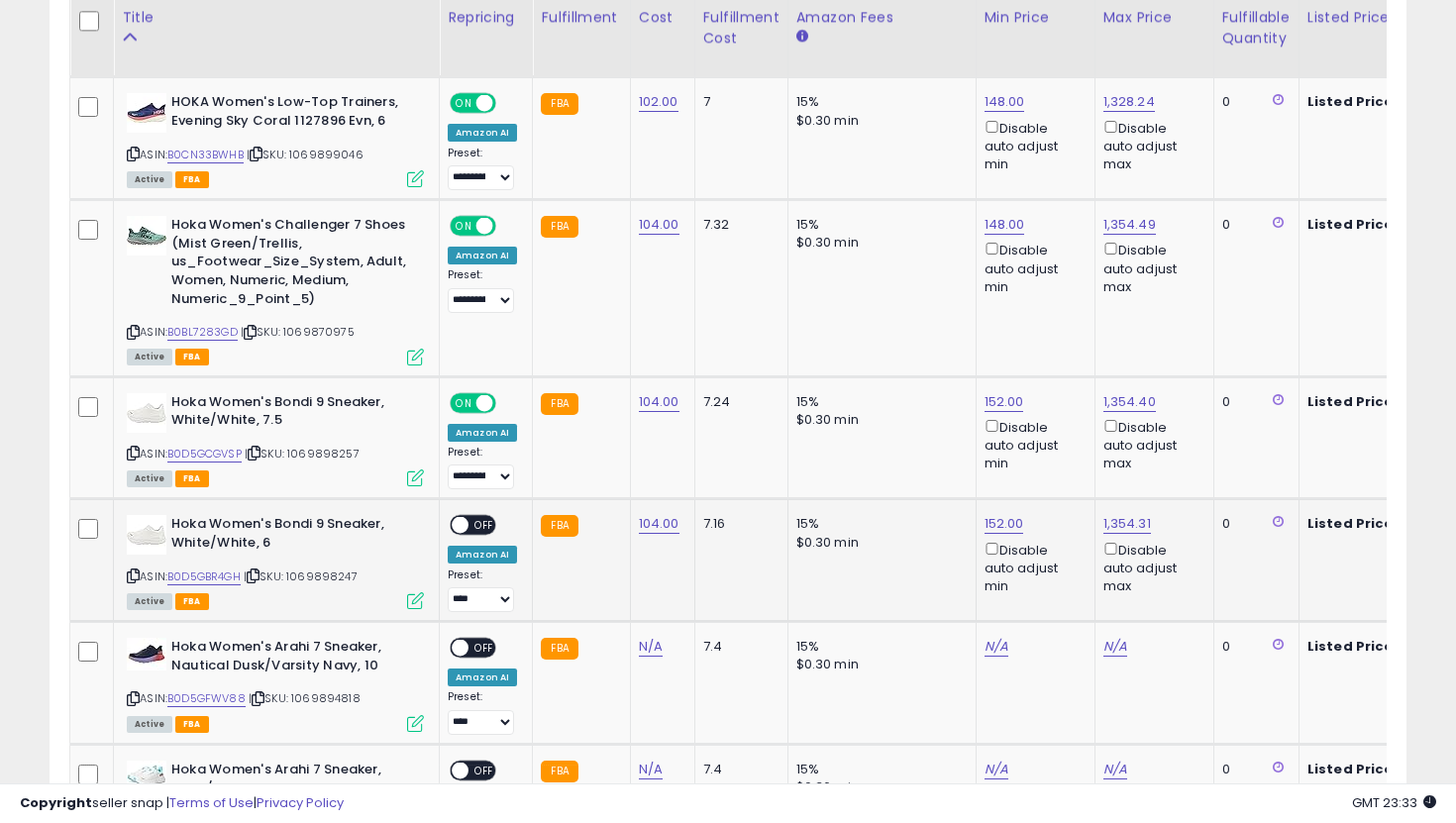 click at bounding box center (460, 525) 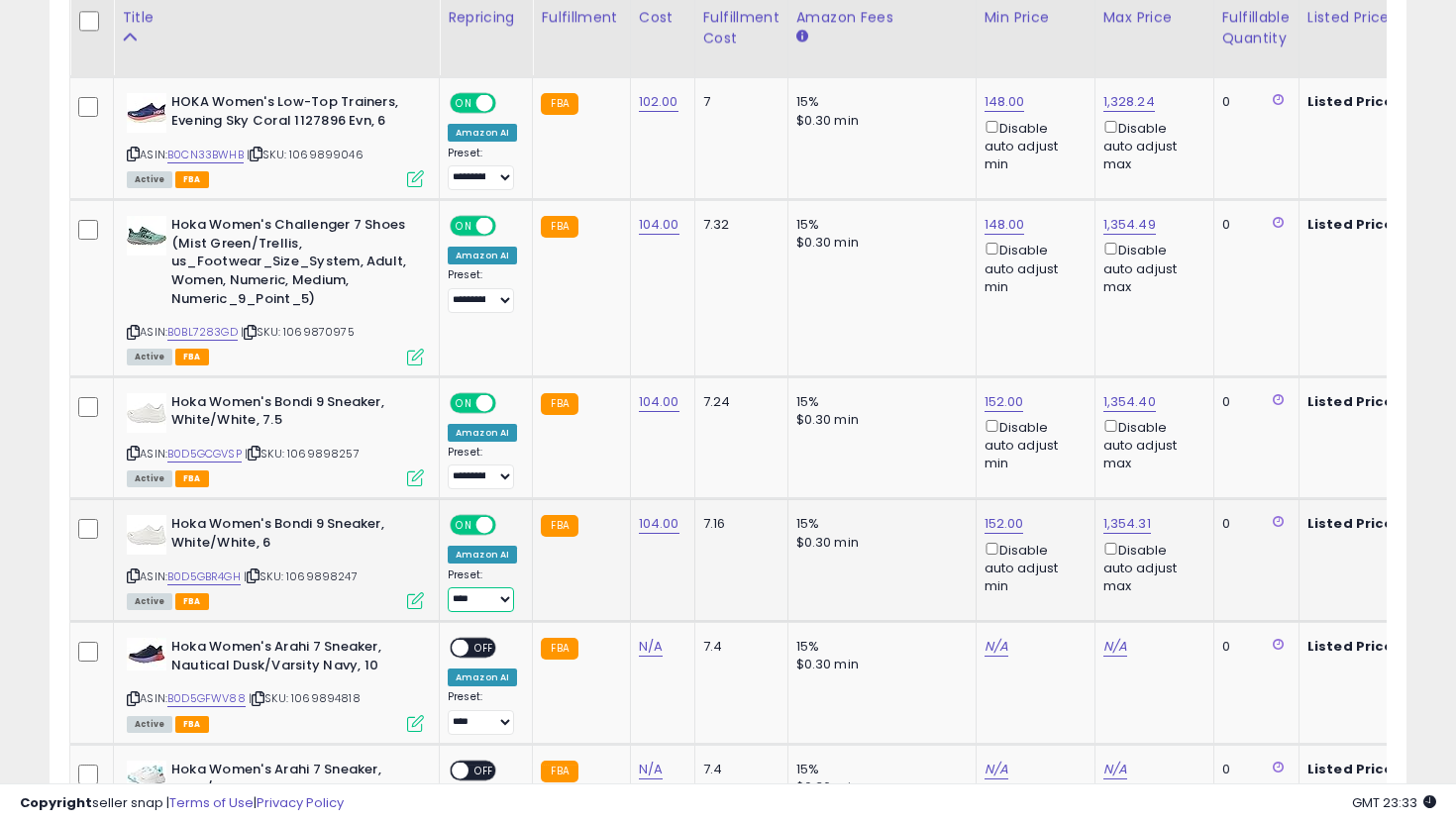 click on "**********" at bounding box center [480, 599] 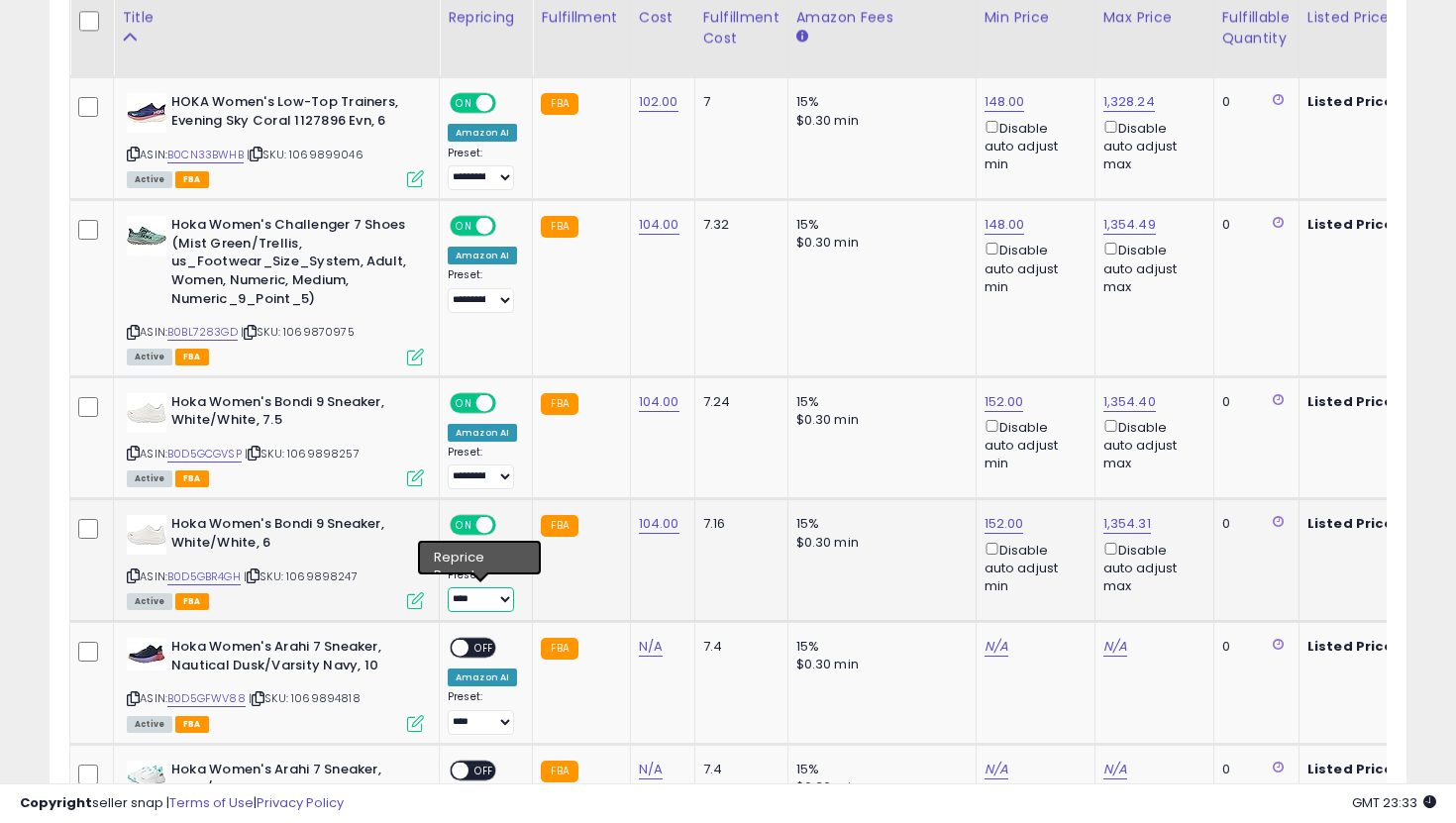 select on "**********" 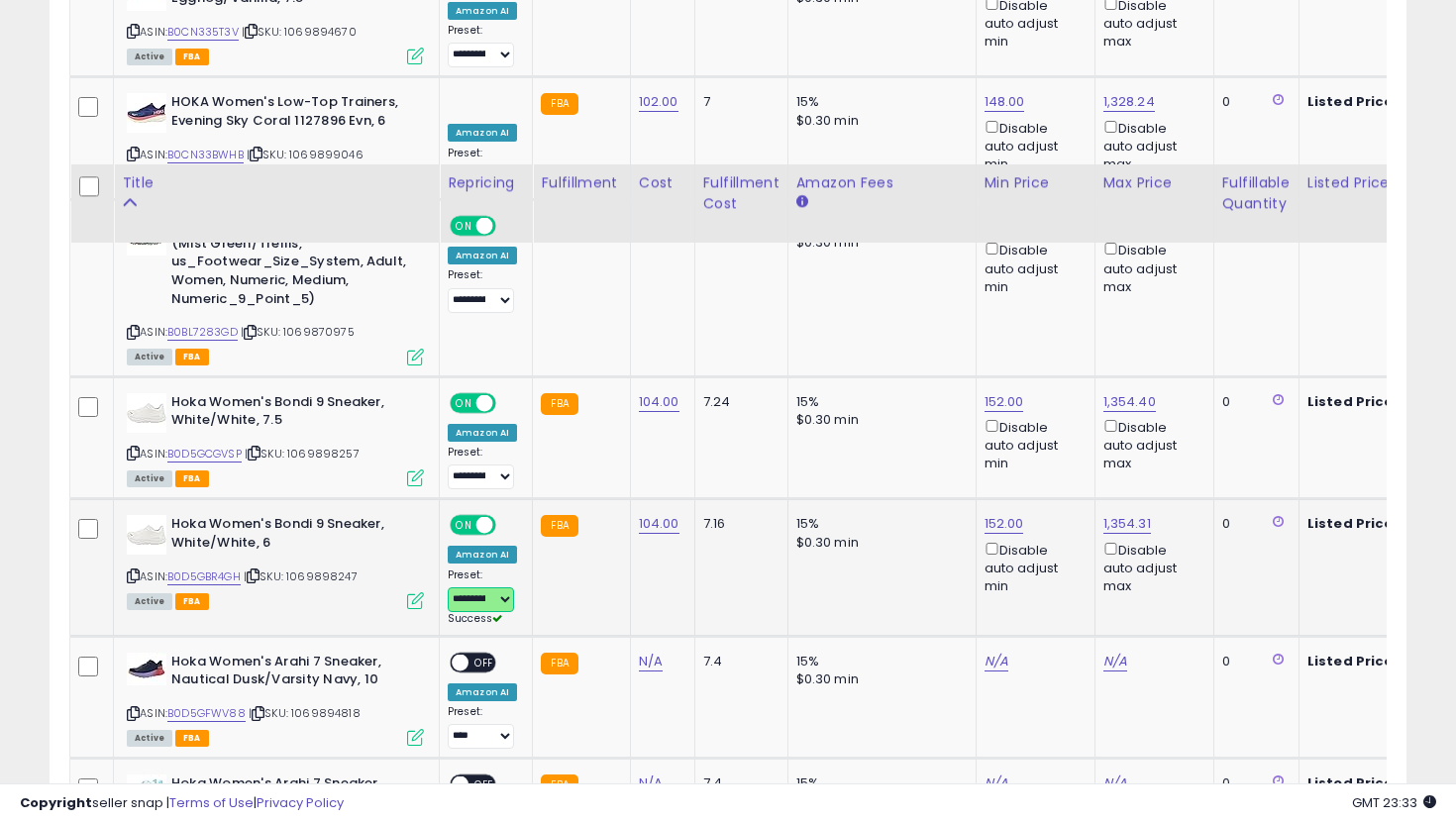 scroll, scrollTop: 4725, scrollLeft: 0, axis: vertical 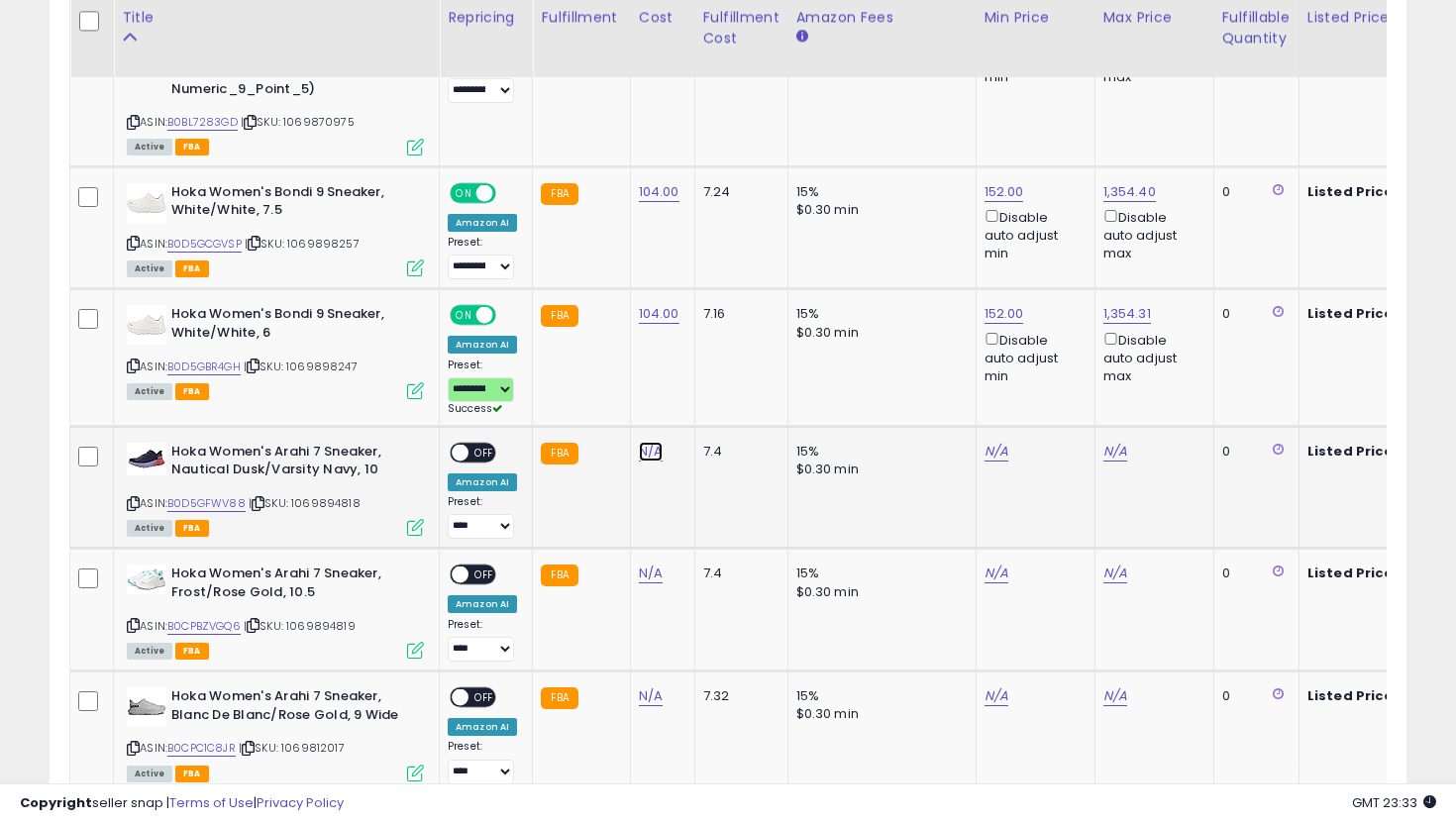 click on "N/A" at bounding box center (651, 452) 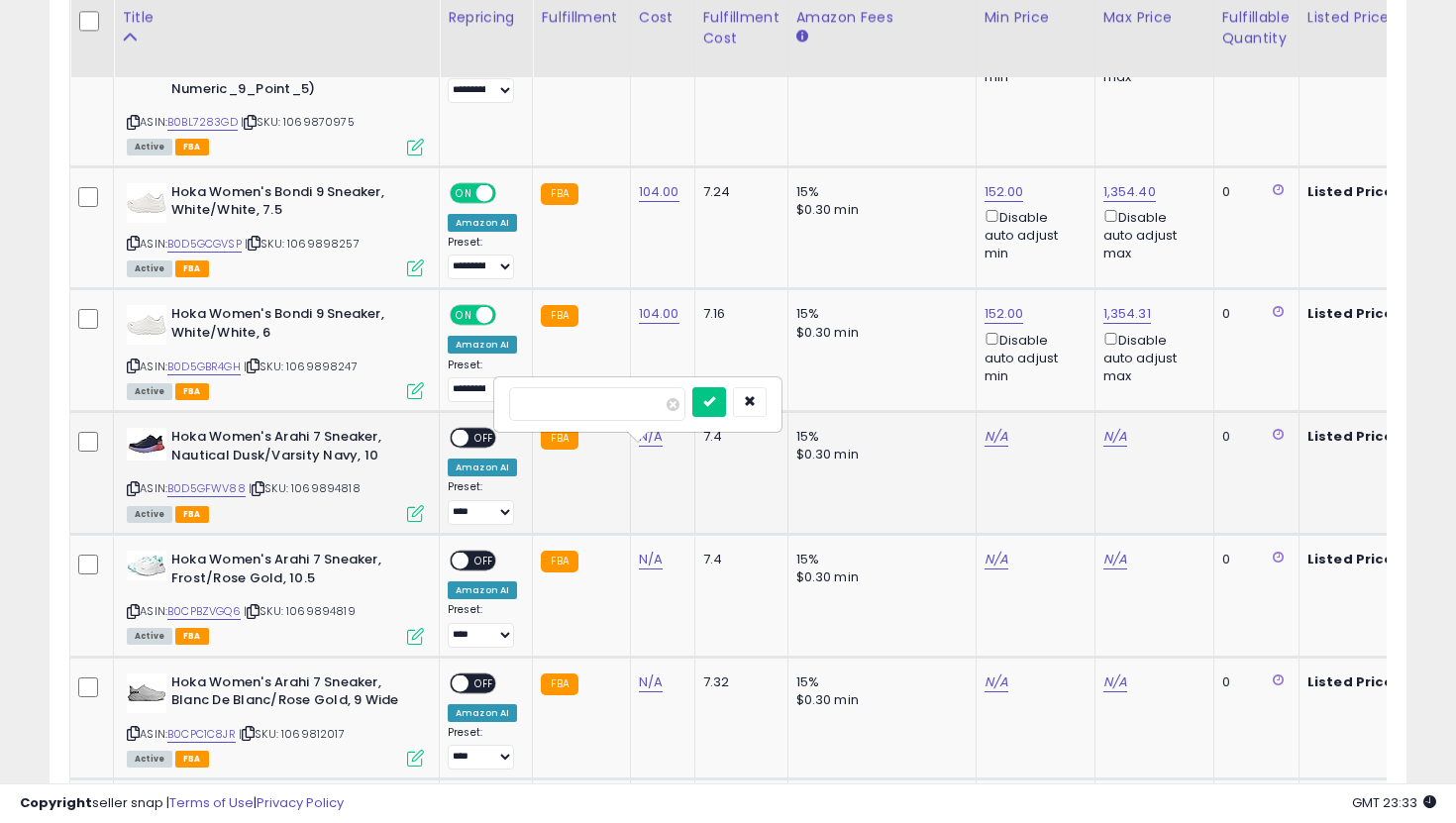 type on "***" 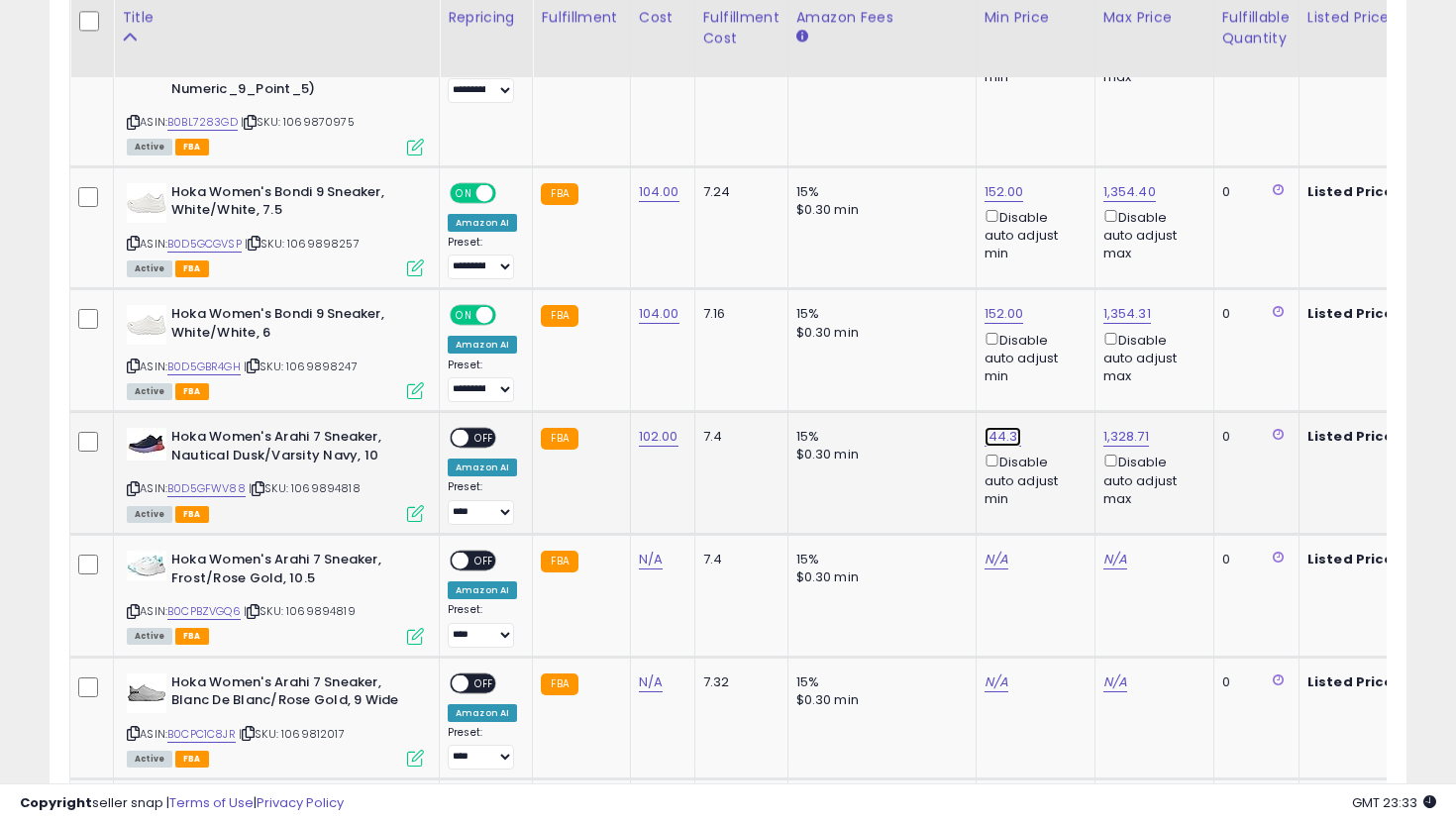 click on "144.31" at bounding box center (1004, -3661) 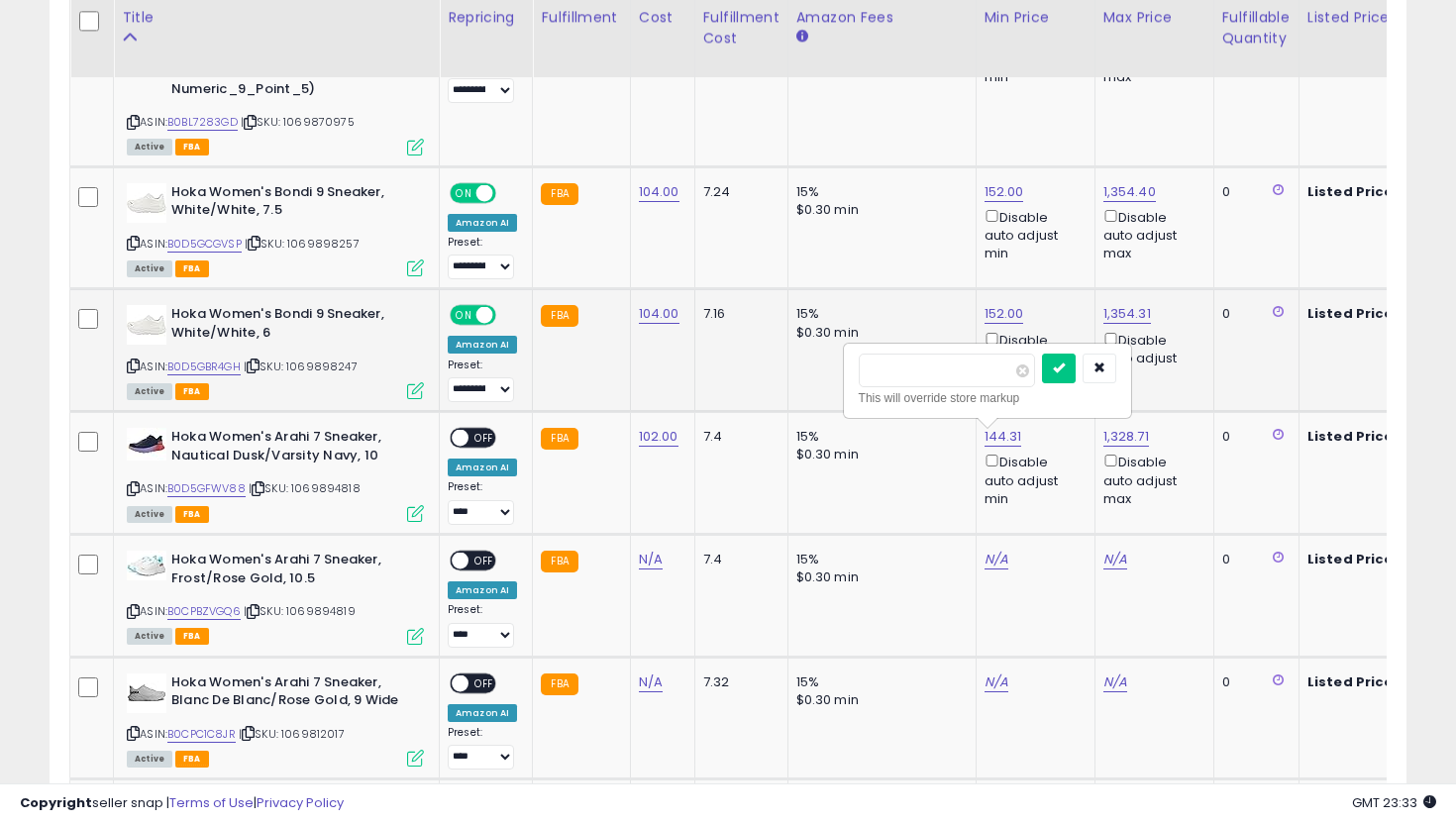 drag, startPoint x: 956, startPoint y: 373, endPoint x: 783, endPoint y: 372, distance: 173.00289 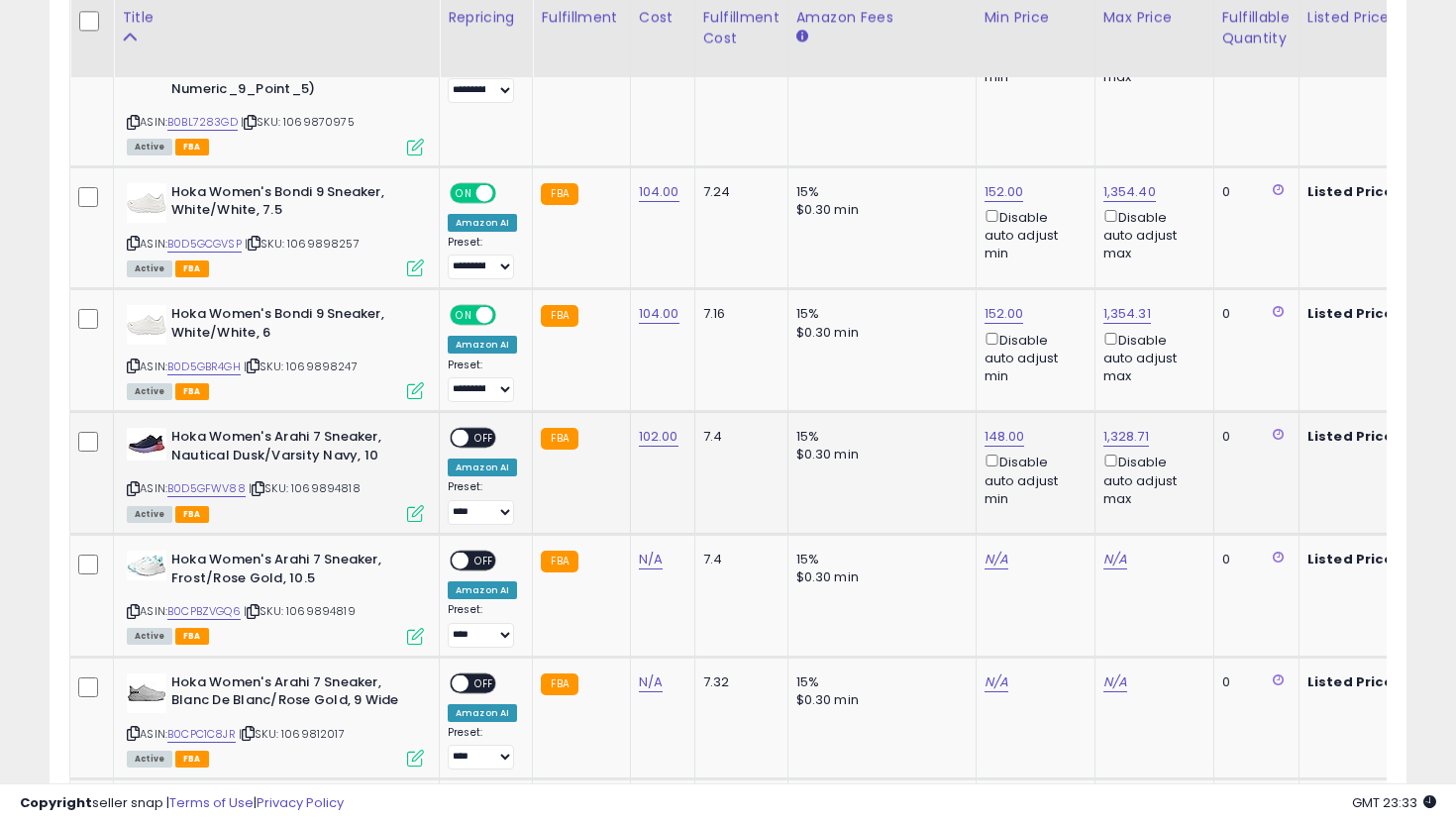 click on "ON   OFF" at bounding box center (451, 438) 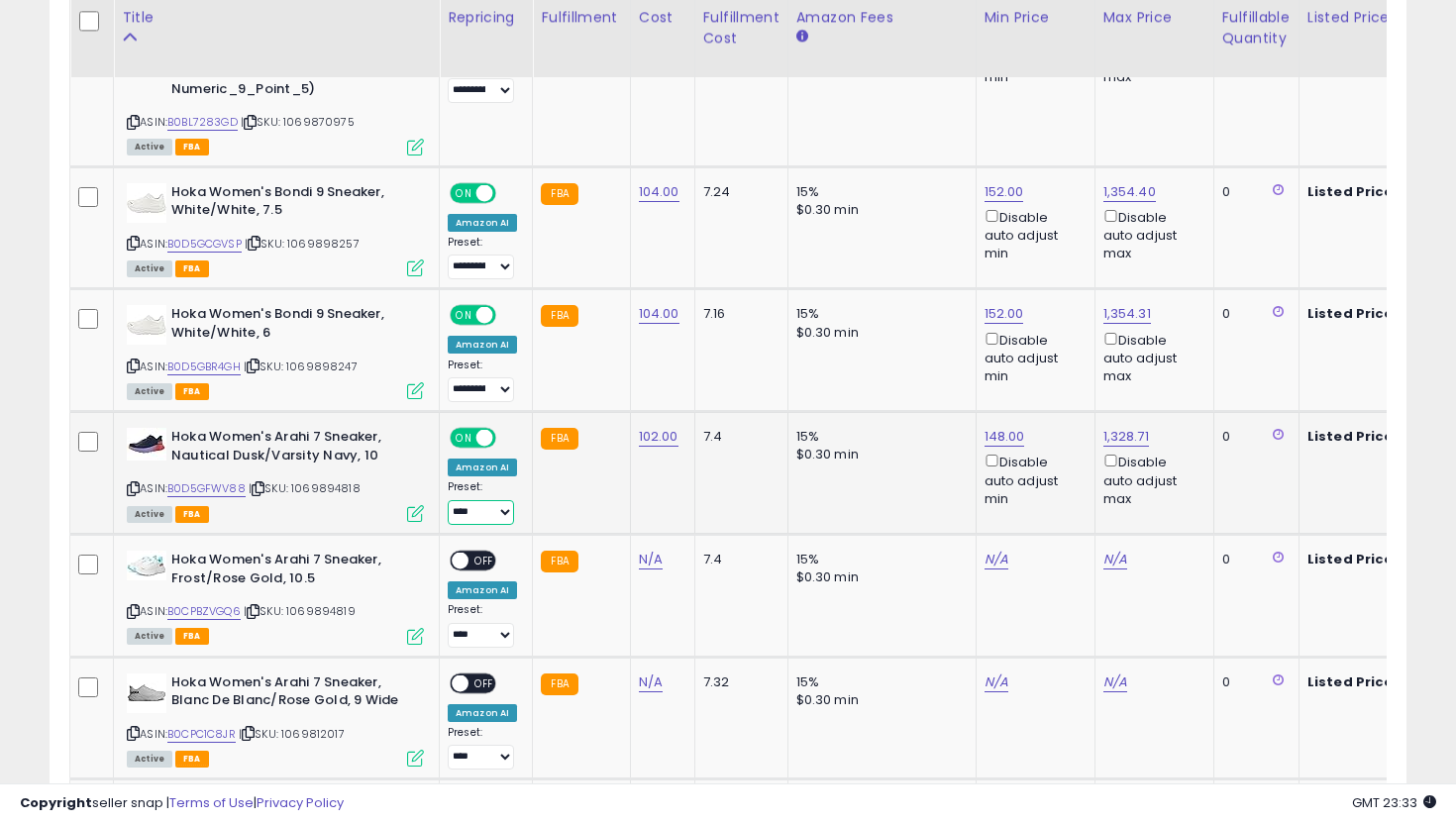 click on "**********" at bounding box center [480, 512] 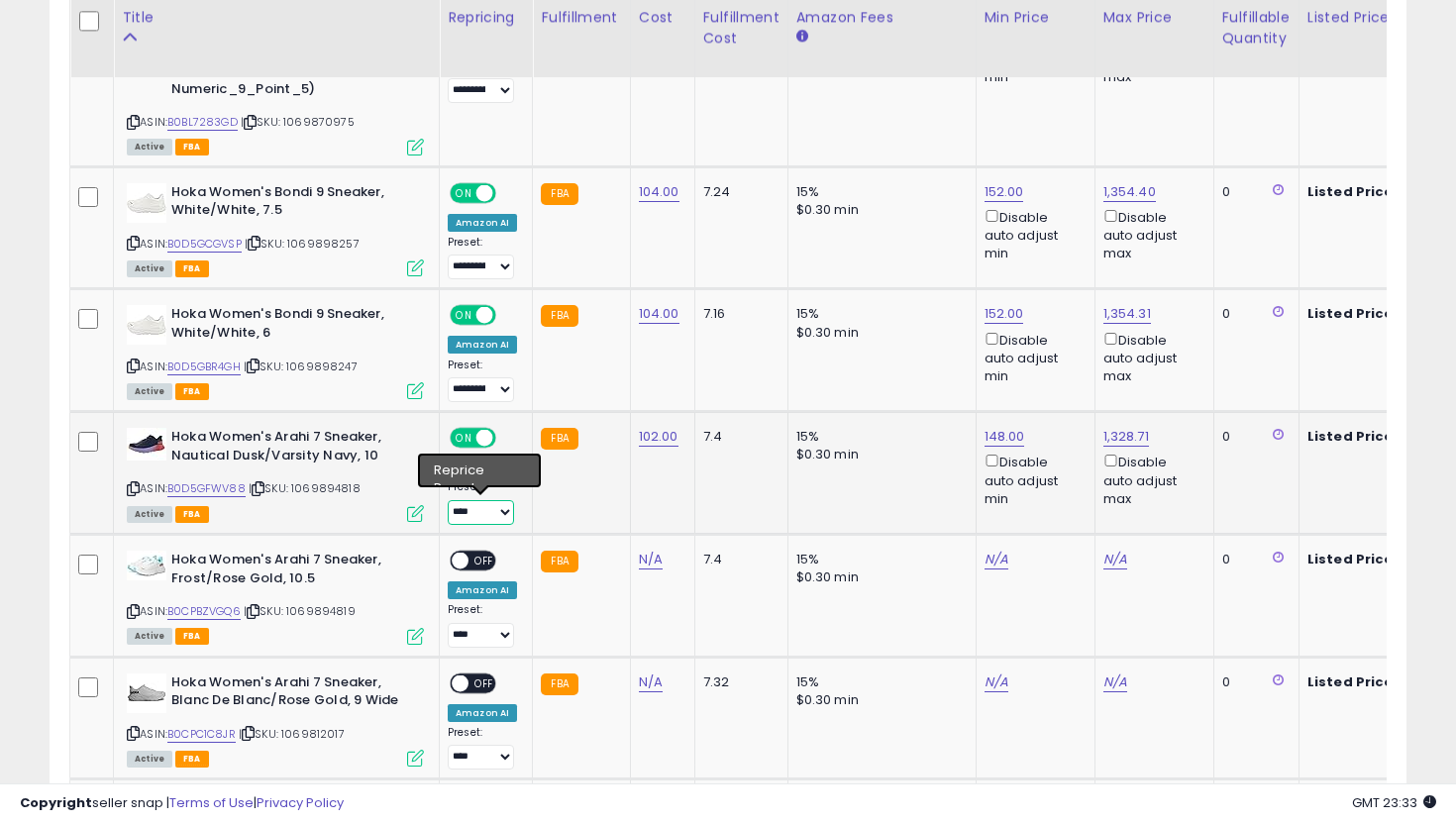 select on "**********" 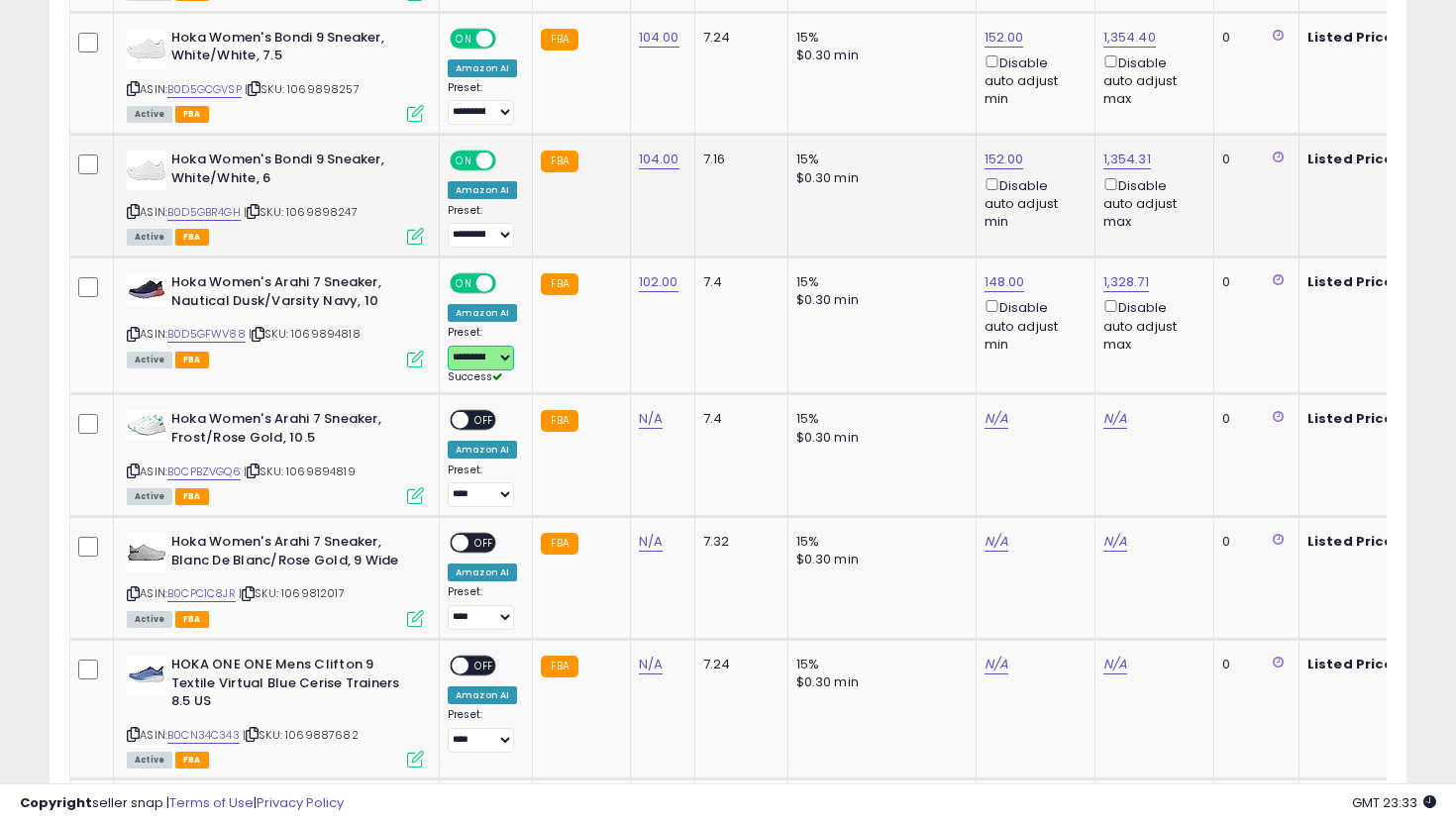 scroll, scrollTop: 4907, scrollLeft: 0, axis: vertical 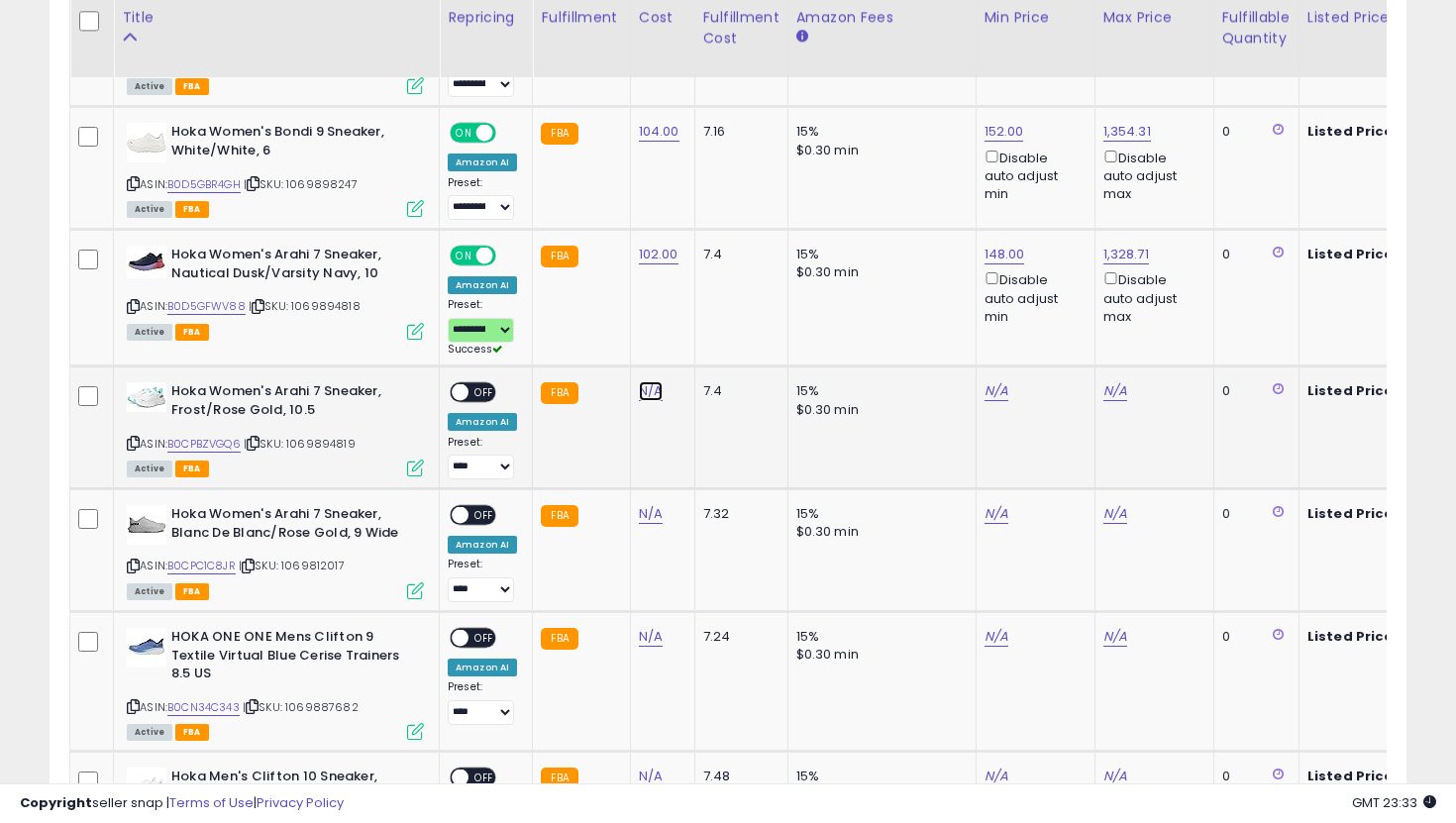 click on "N/A" at bounding box center [651, 391] 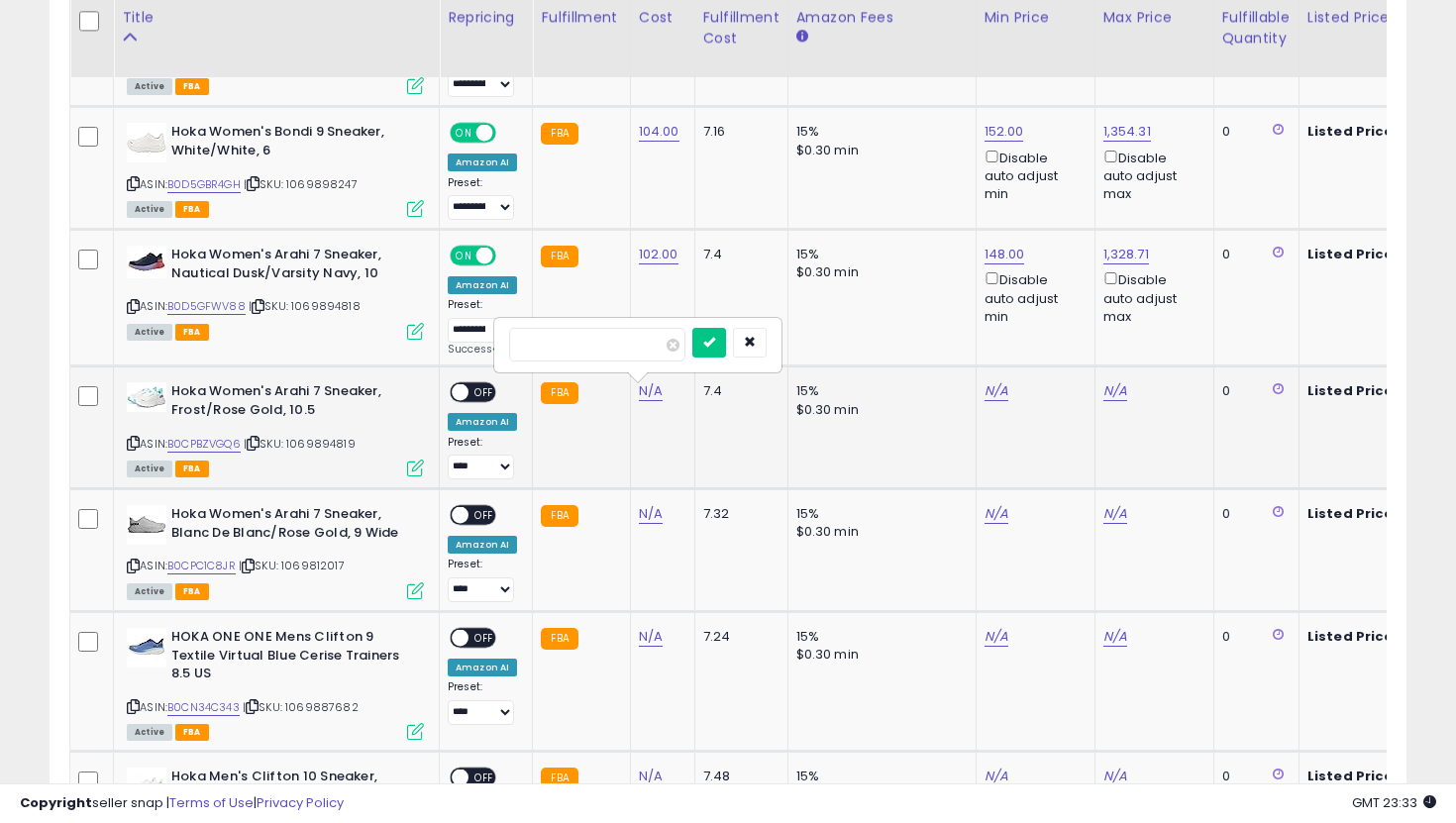 type on "**" 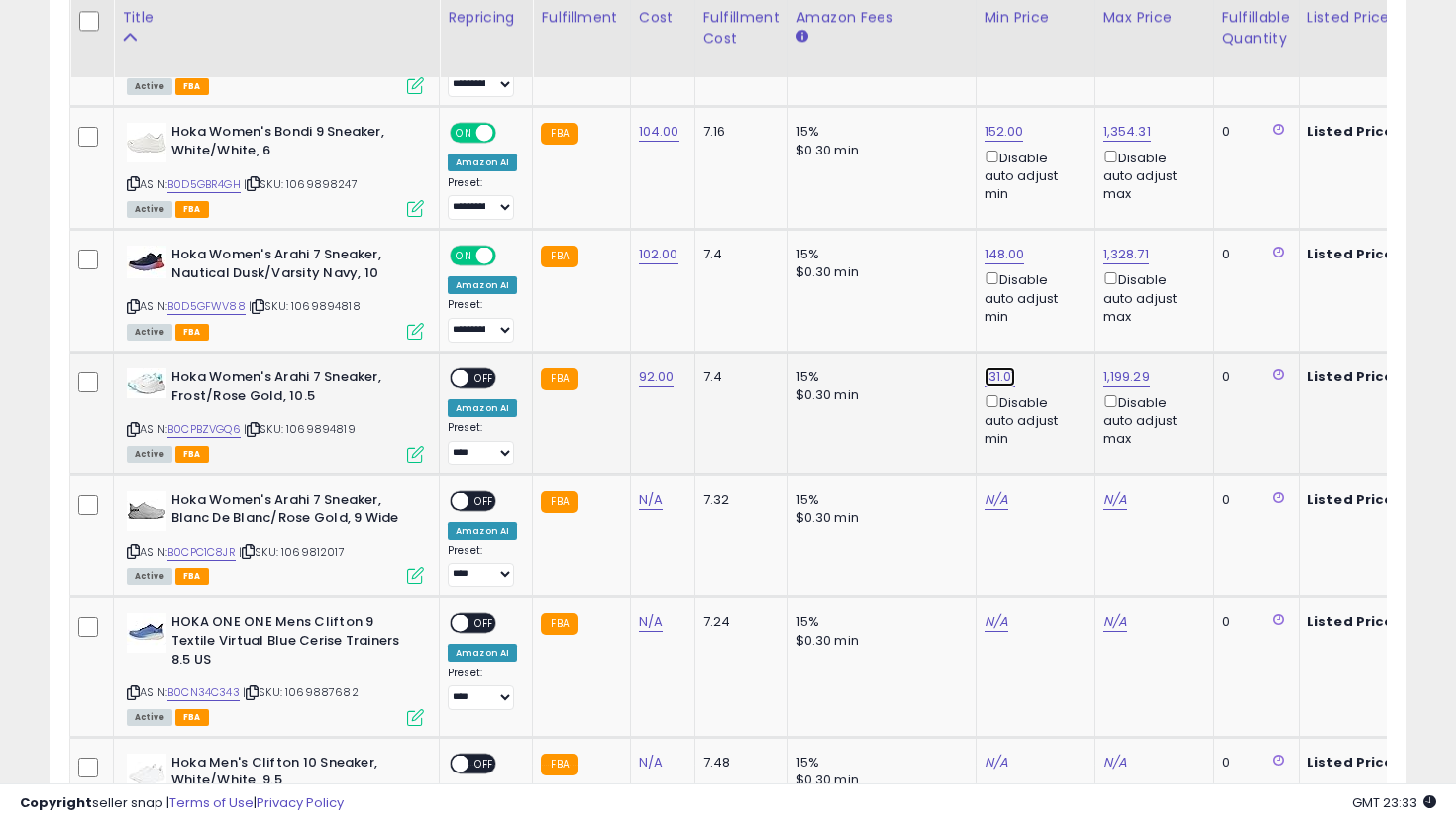 click on "131.01" at bounding box center [1004, -3844] 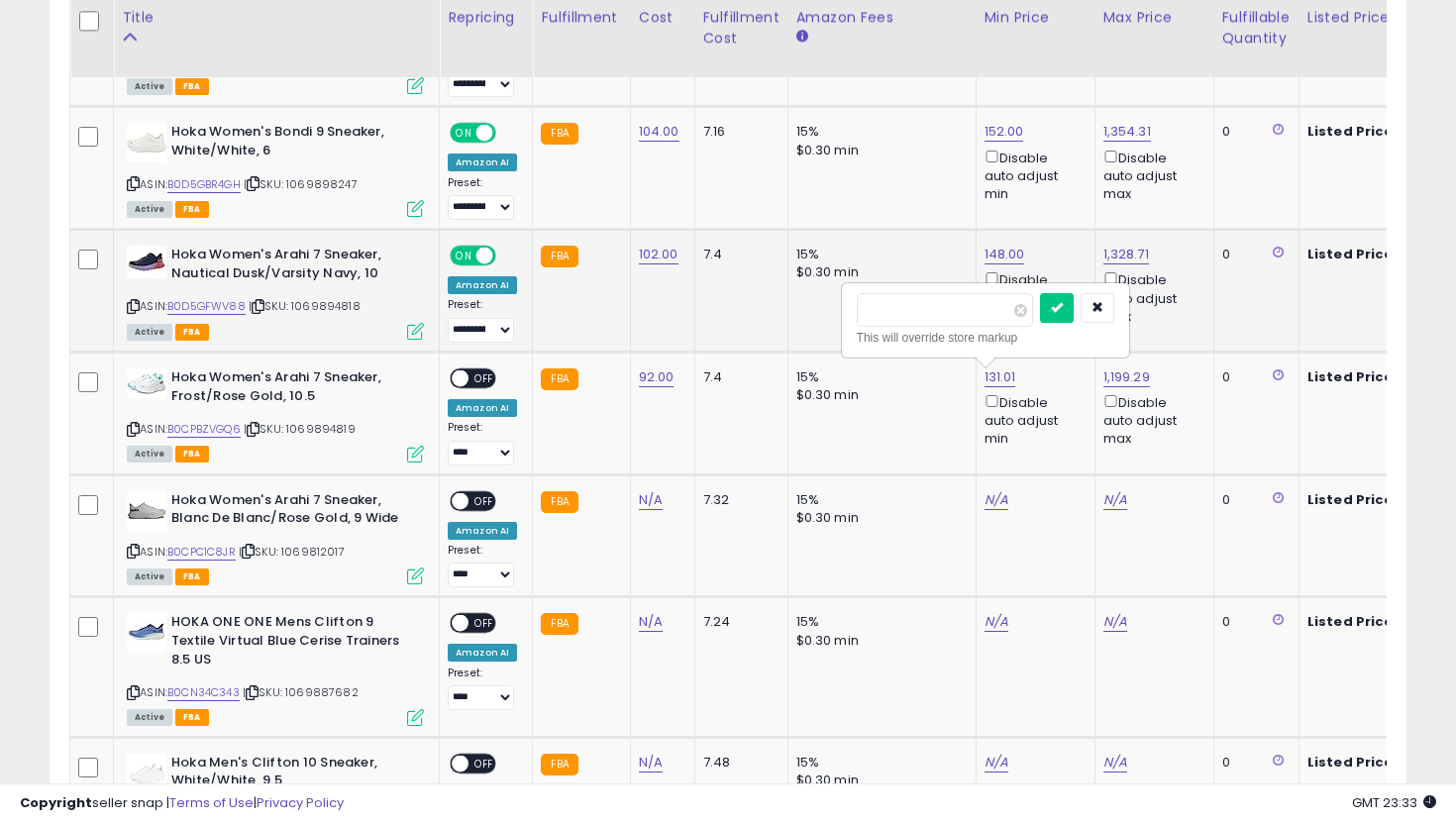 drag, startPoint x: 926, startPoint y: 316, endPoint x: 792, endPoint y: 316, distance: 134 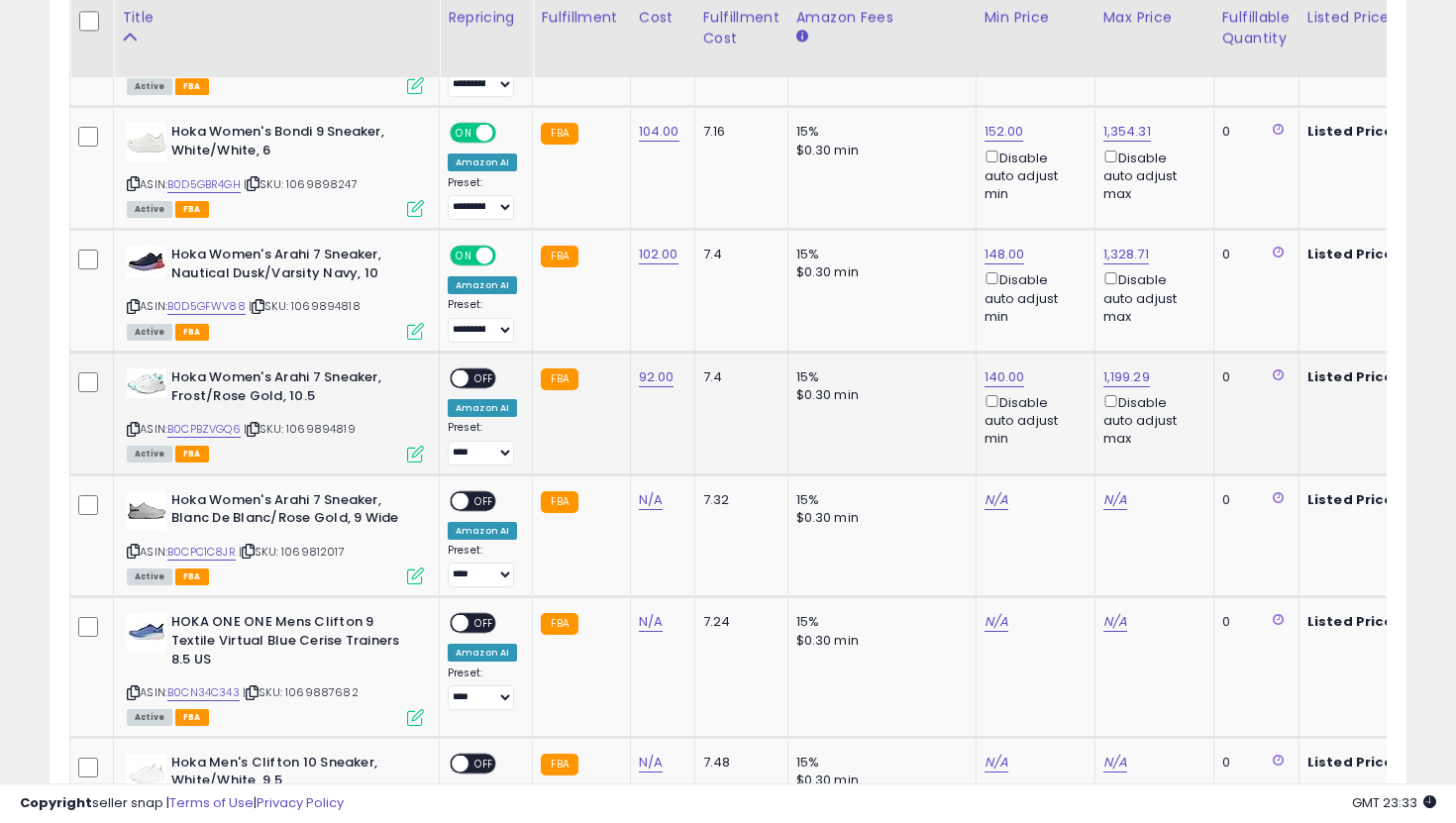 click on "**********" at bounding box center [482, 417] 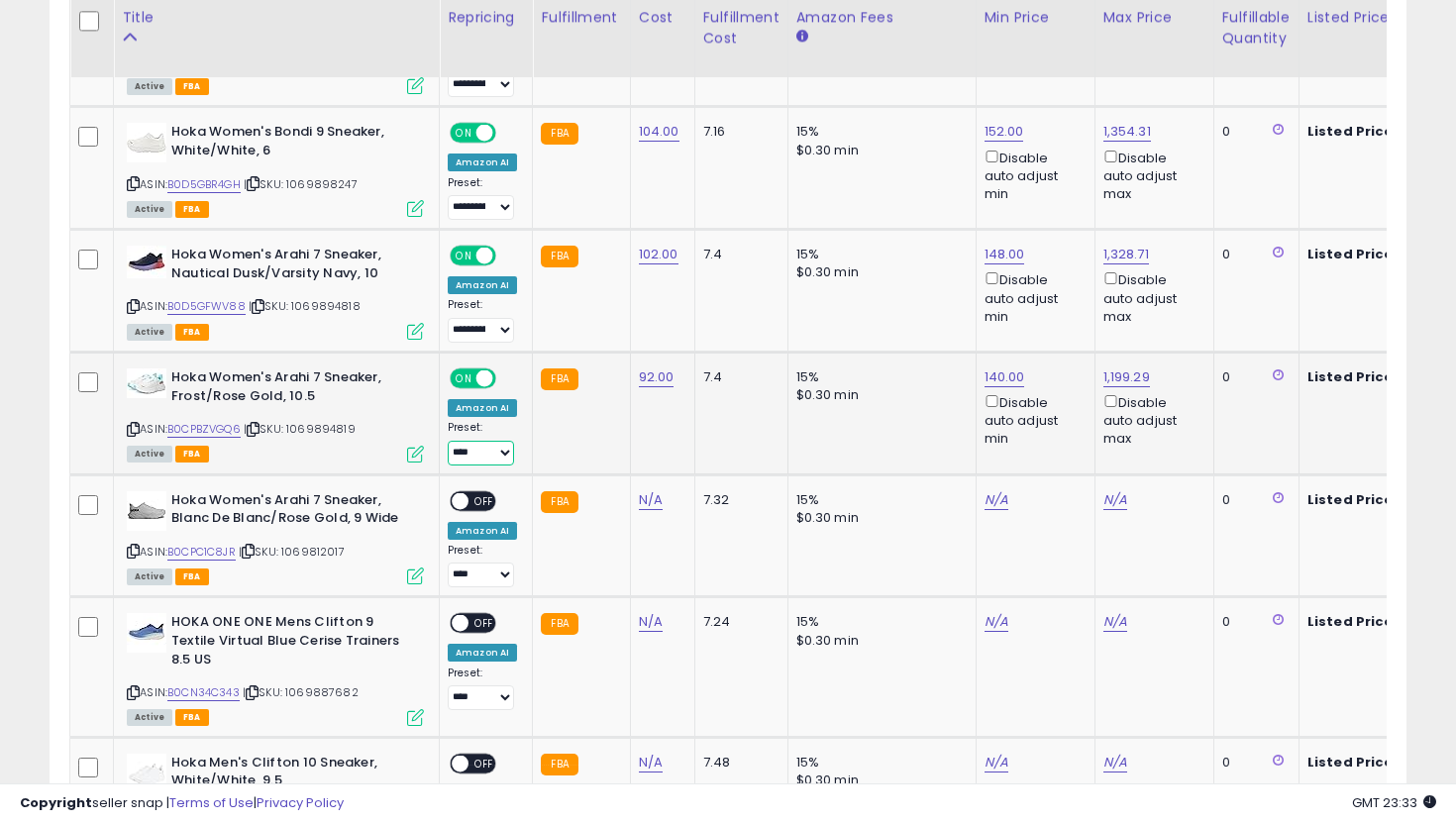 click on "**********" at bounding box center (480, 453) 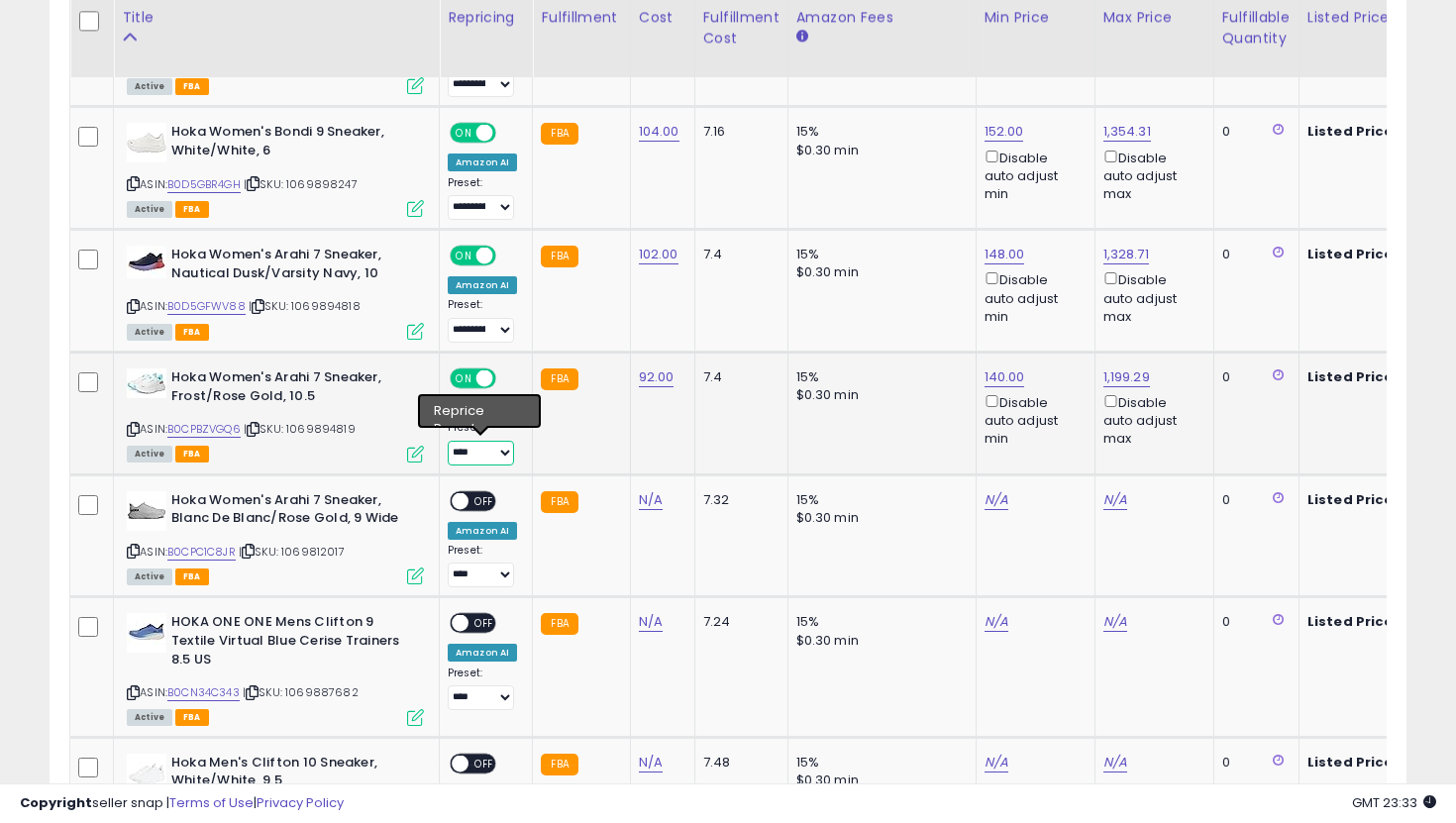select on "**********" 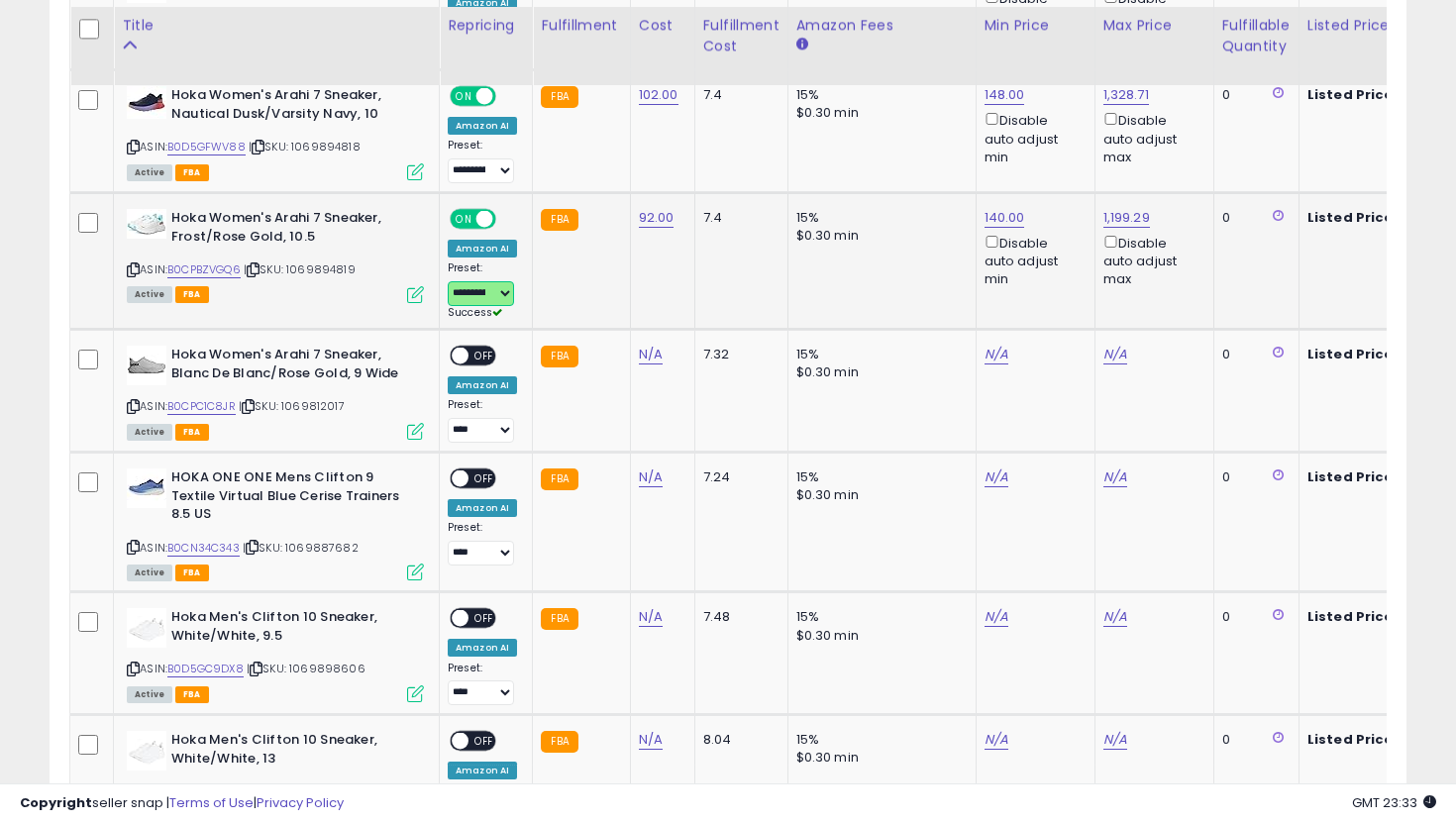 scroll, scrollTop: 5075, scrollLeft: 0, axis: vertical 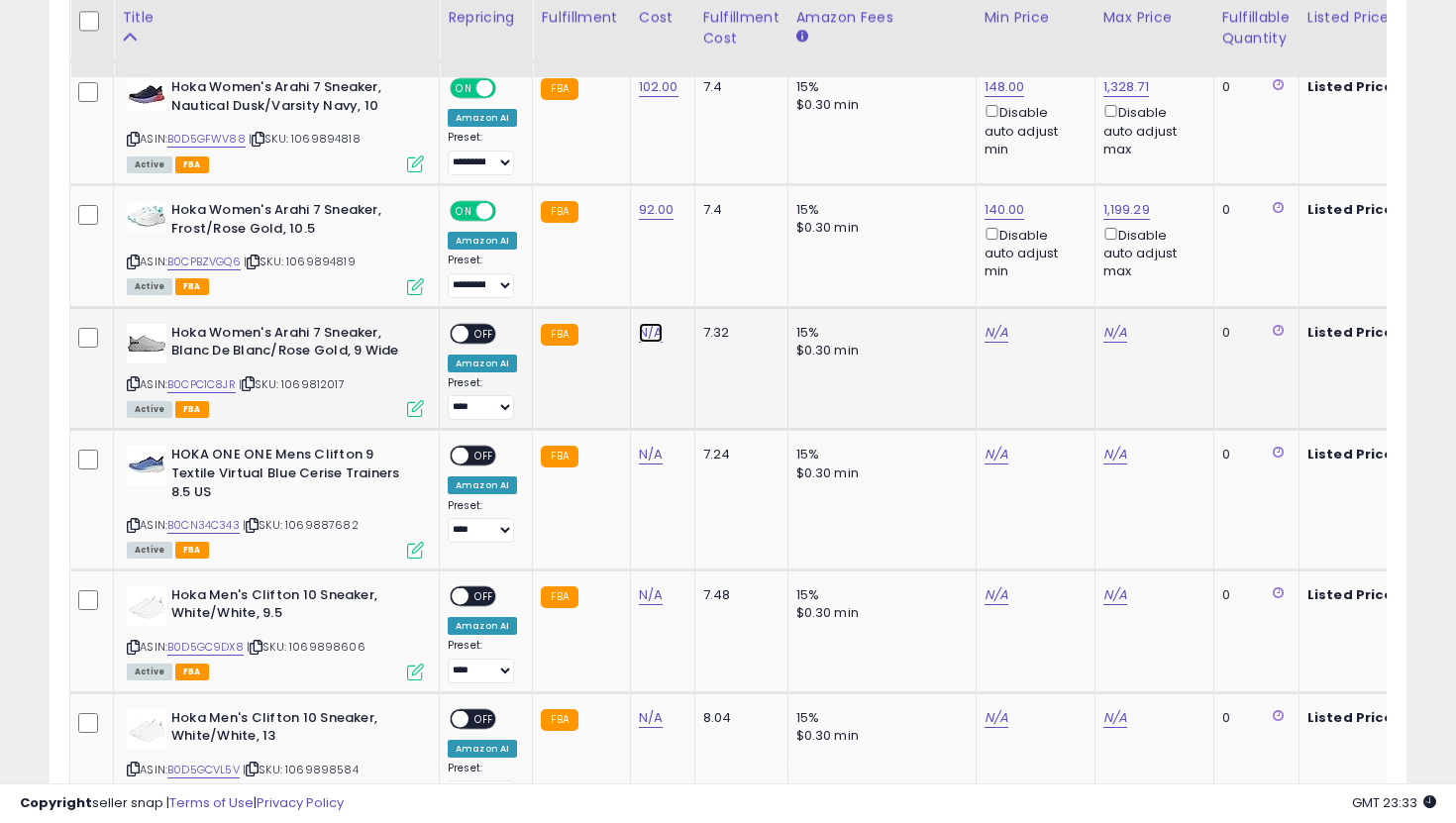 click on "N/A" at bounding box center (651, 333) 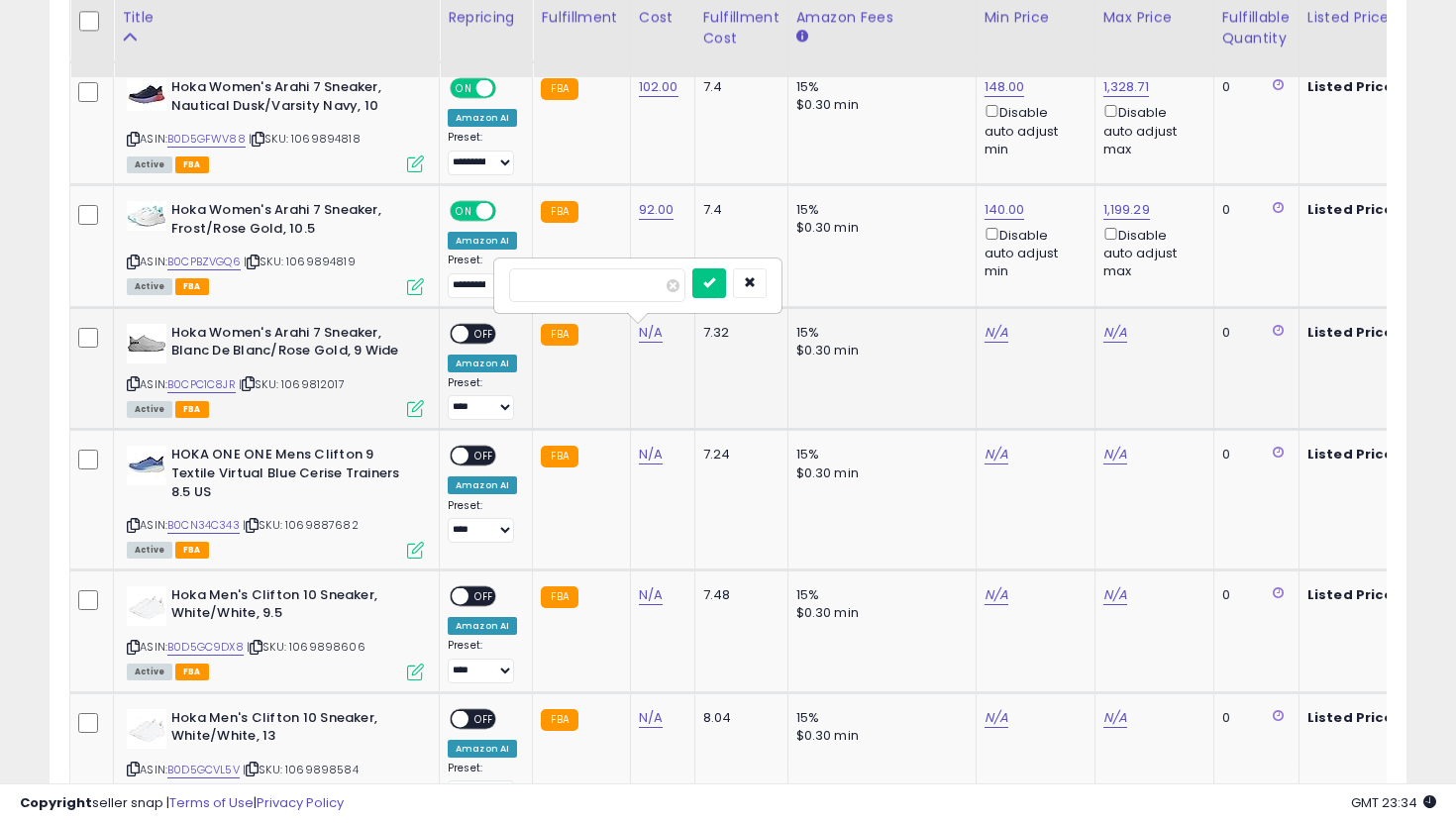 type on "*" 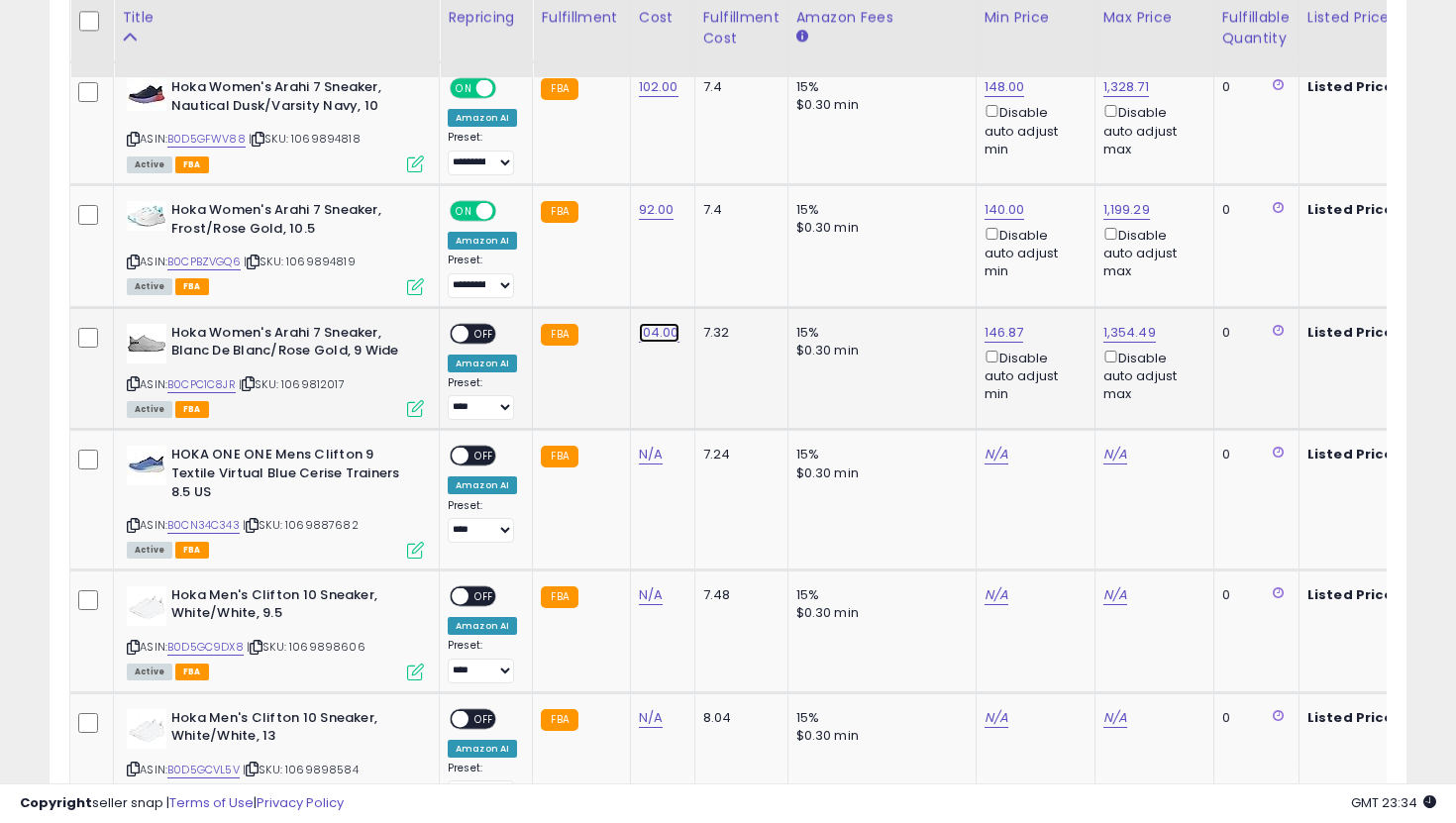 click on "104.00" at bounding box center [659, 333] 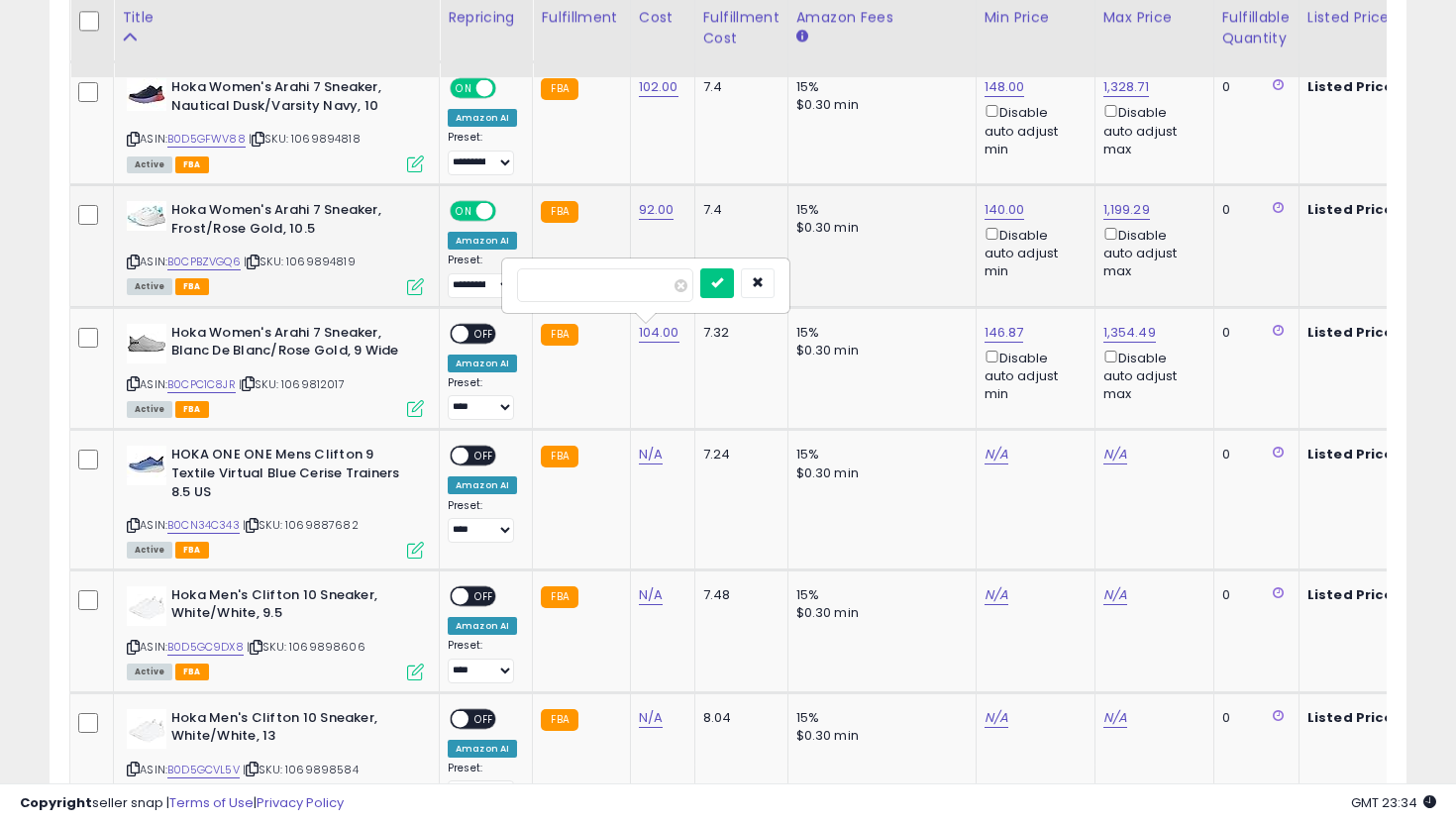 drag, startPoint x: 591, startPoint y: 281, endPoint x: 457, endPoint y: 270, distance: 134.45073 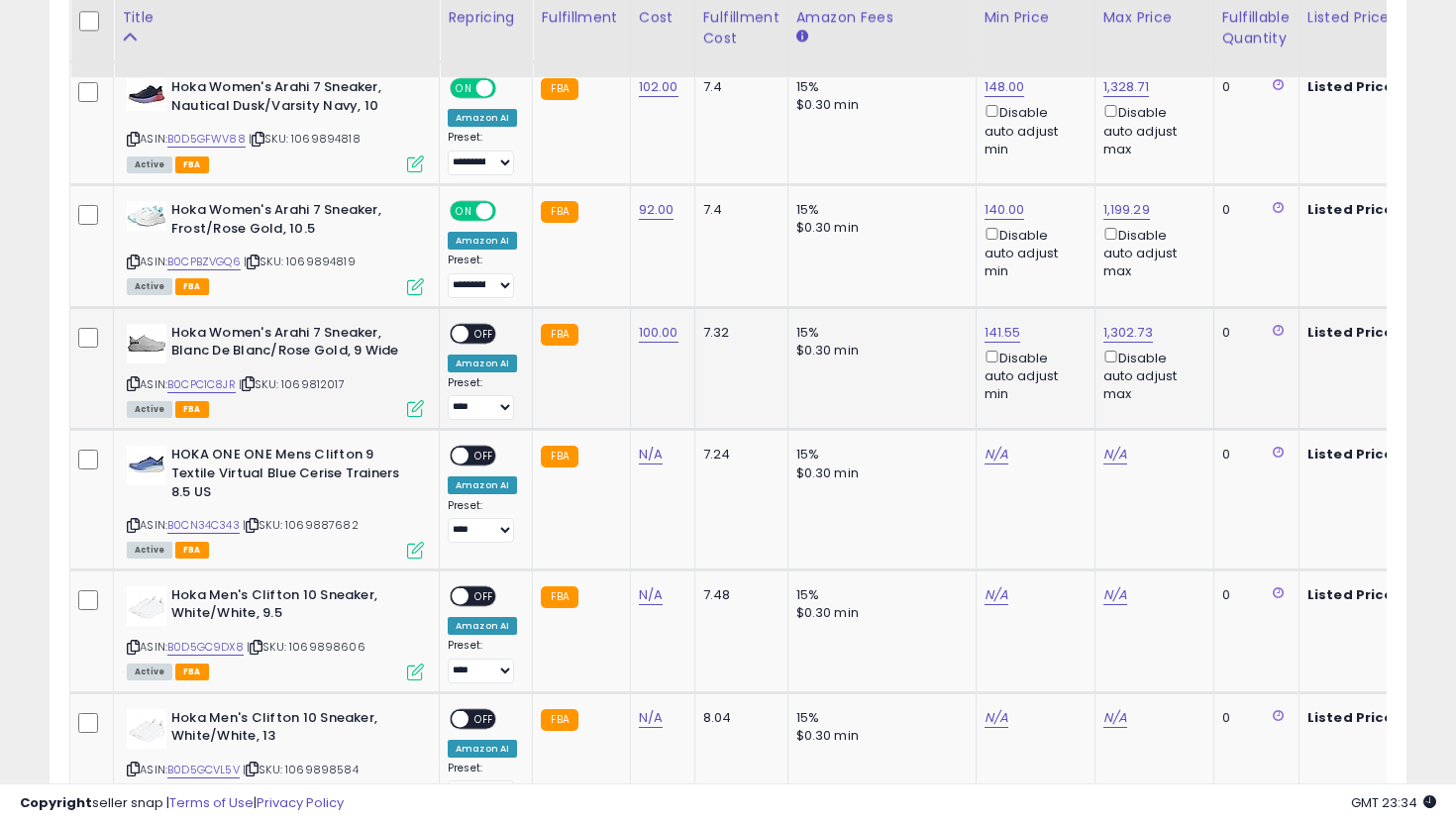 click on "141.55  Disable auto adjust min" at bounding box center [1032, 363] 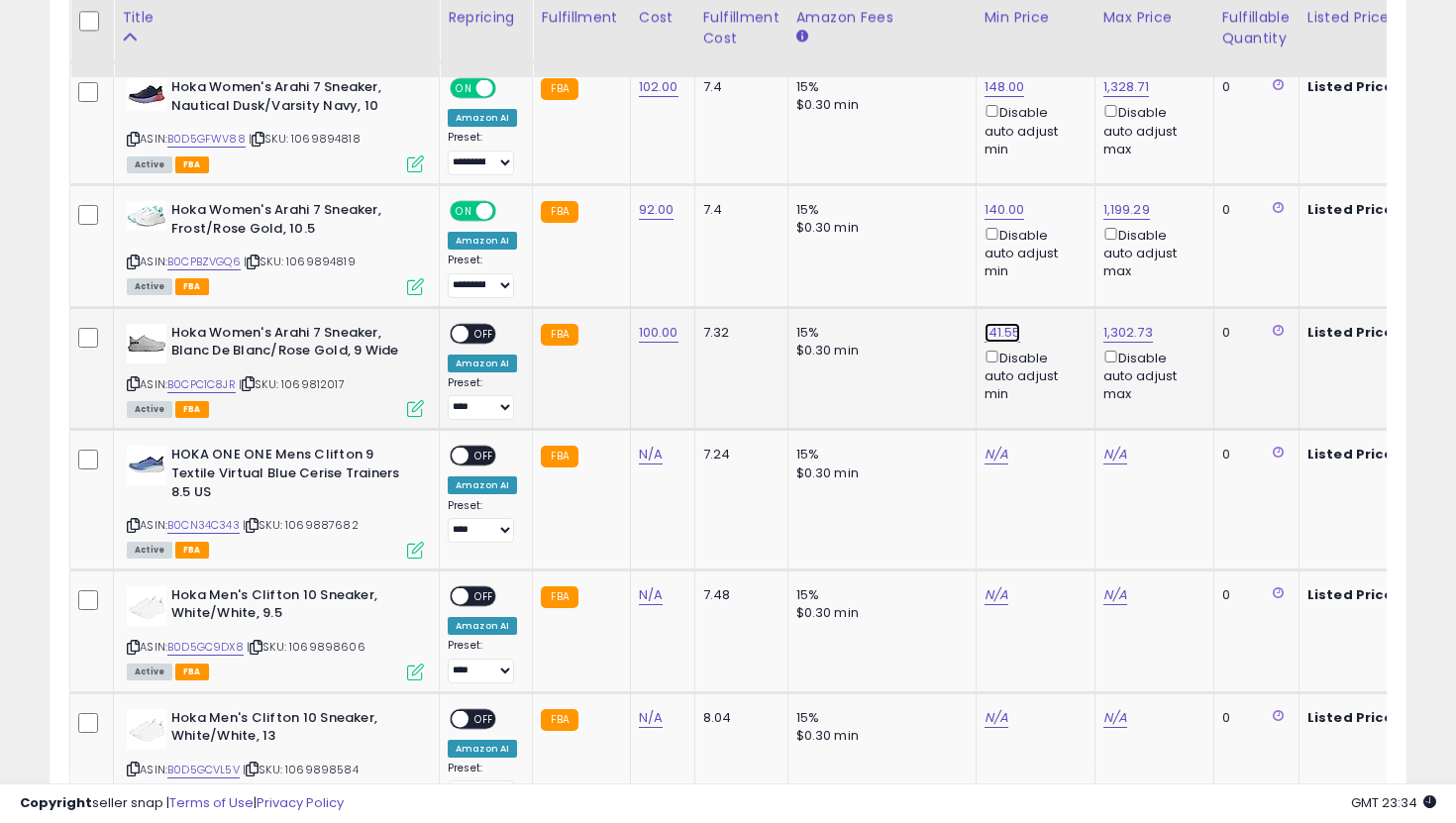 click on "141.55" at bounding box center [1004, -4011] 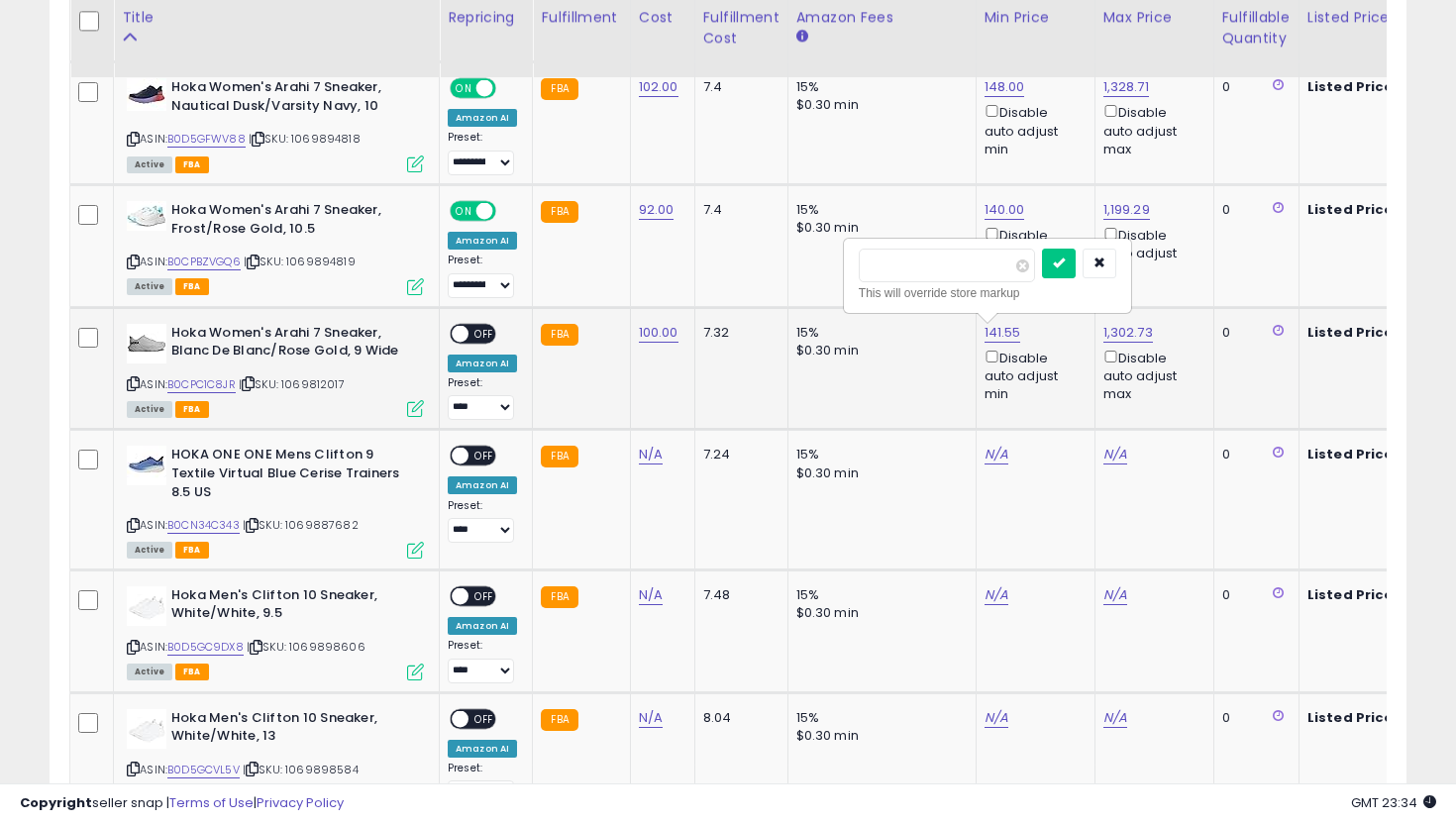 drag, startPoint x: 947, startPoint y: 258, endPoint x: 868, endPoint y: 258, distance: 79 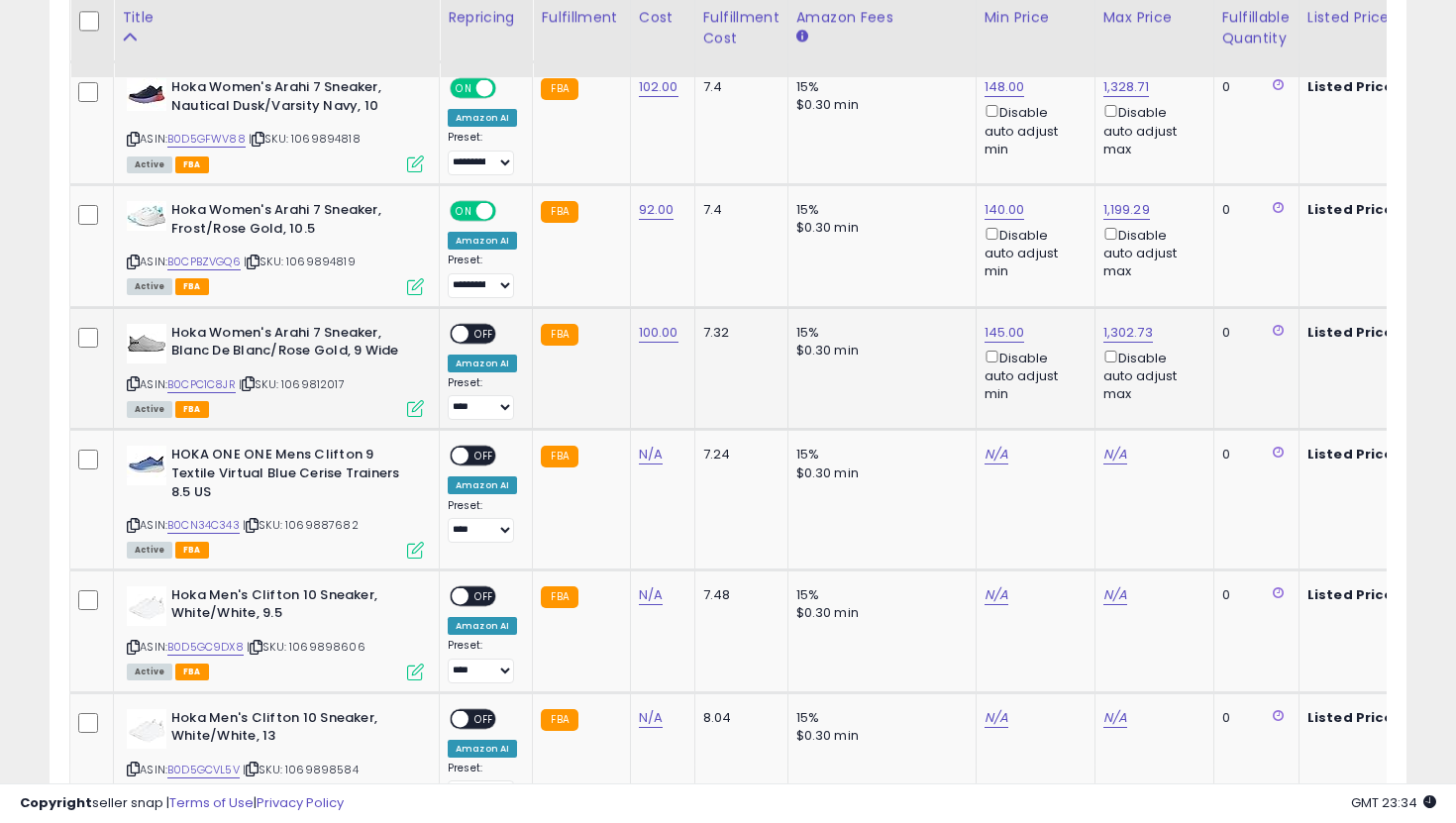 scroll, scrollTop: 0, scrollLeft: 159, axis: horizontal 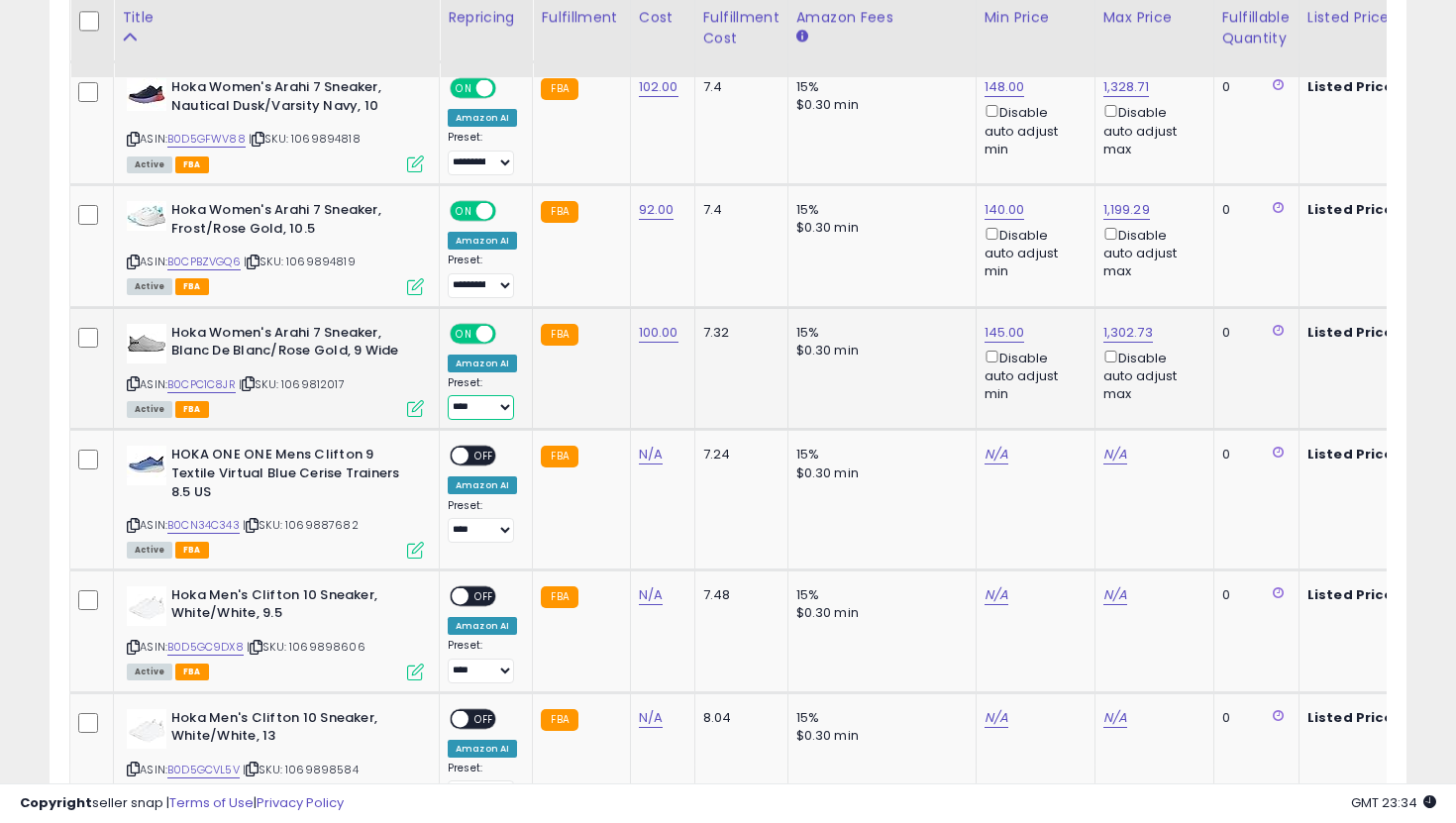 click on "**********" at bounding box center [480, 407] 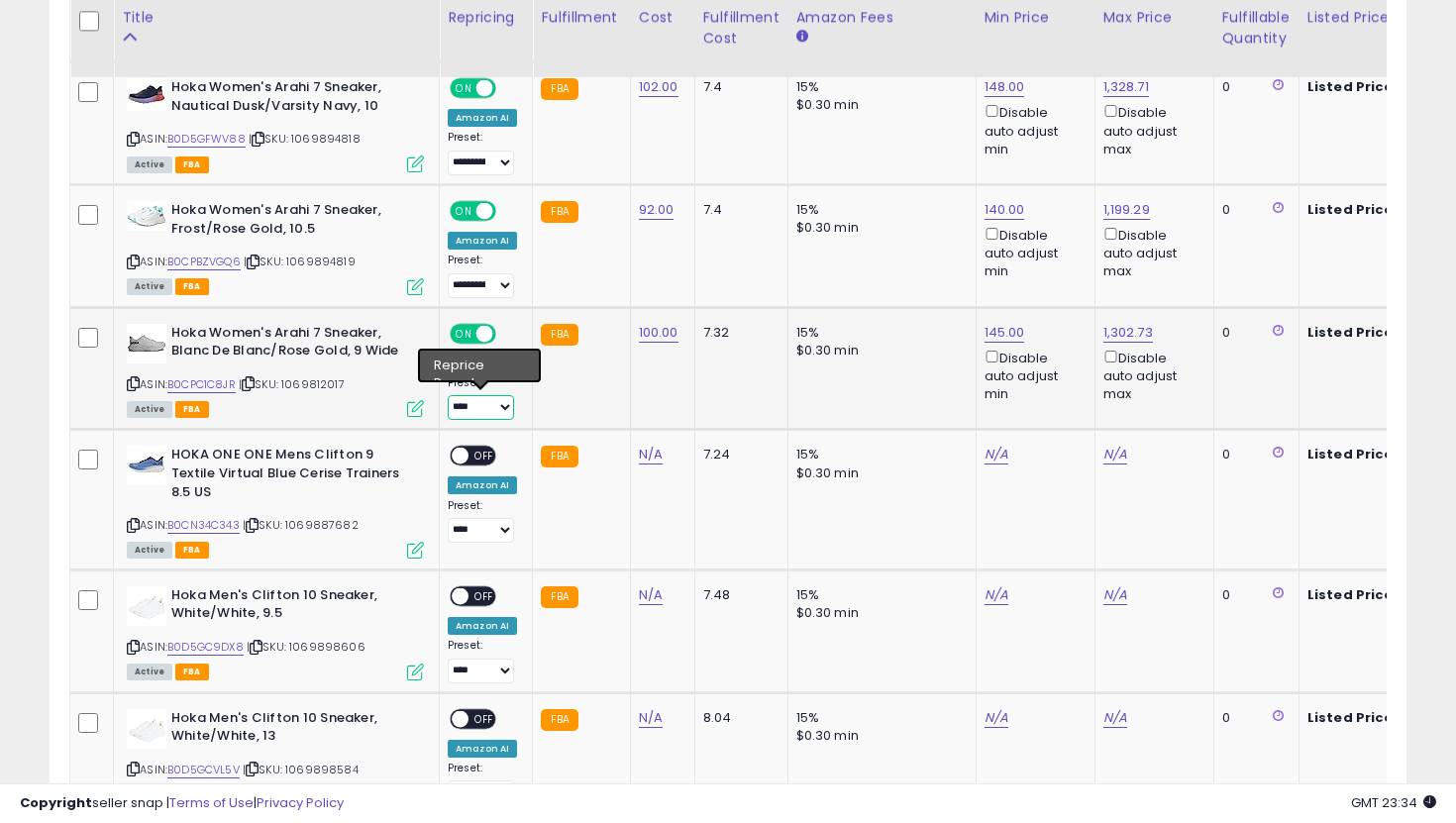 select on "**********" 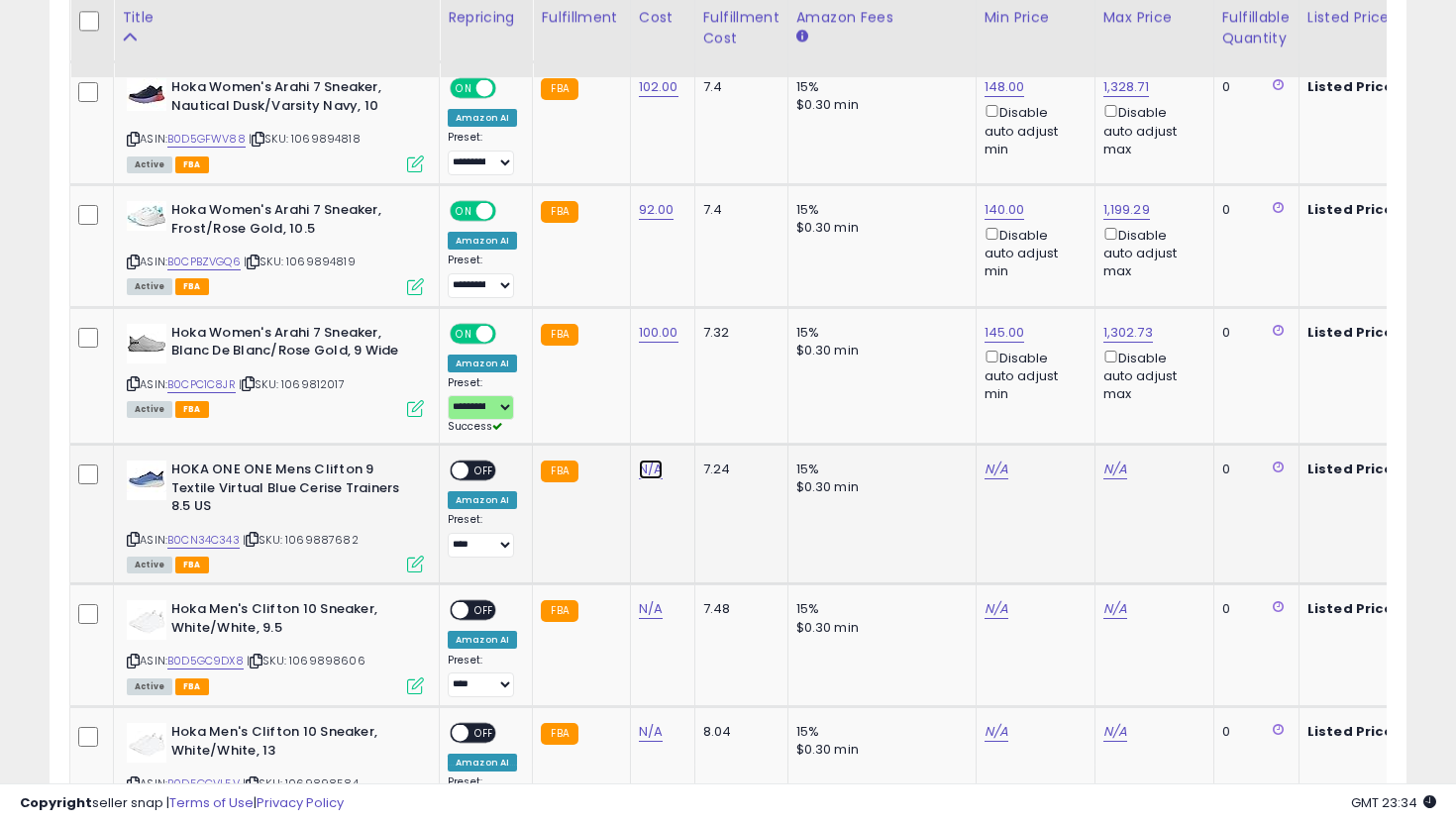 click on "N/A" at bounding box center [651, 469] 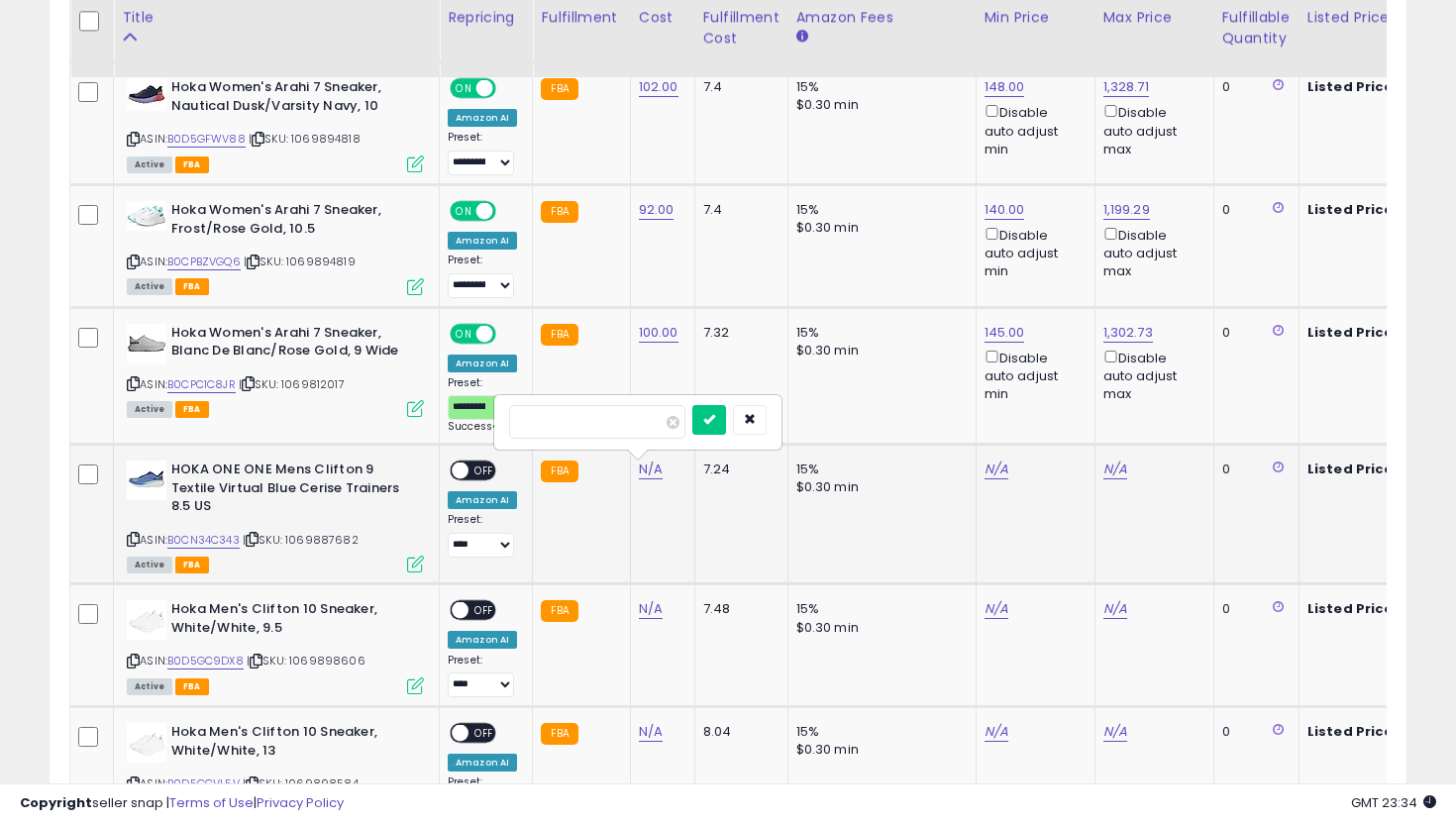 type on "***" 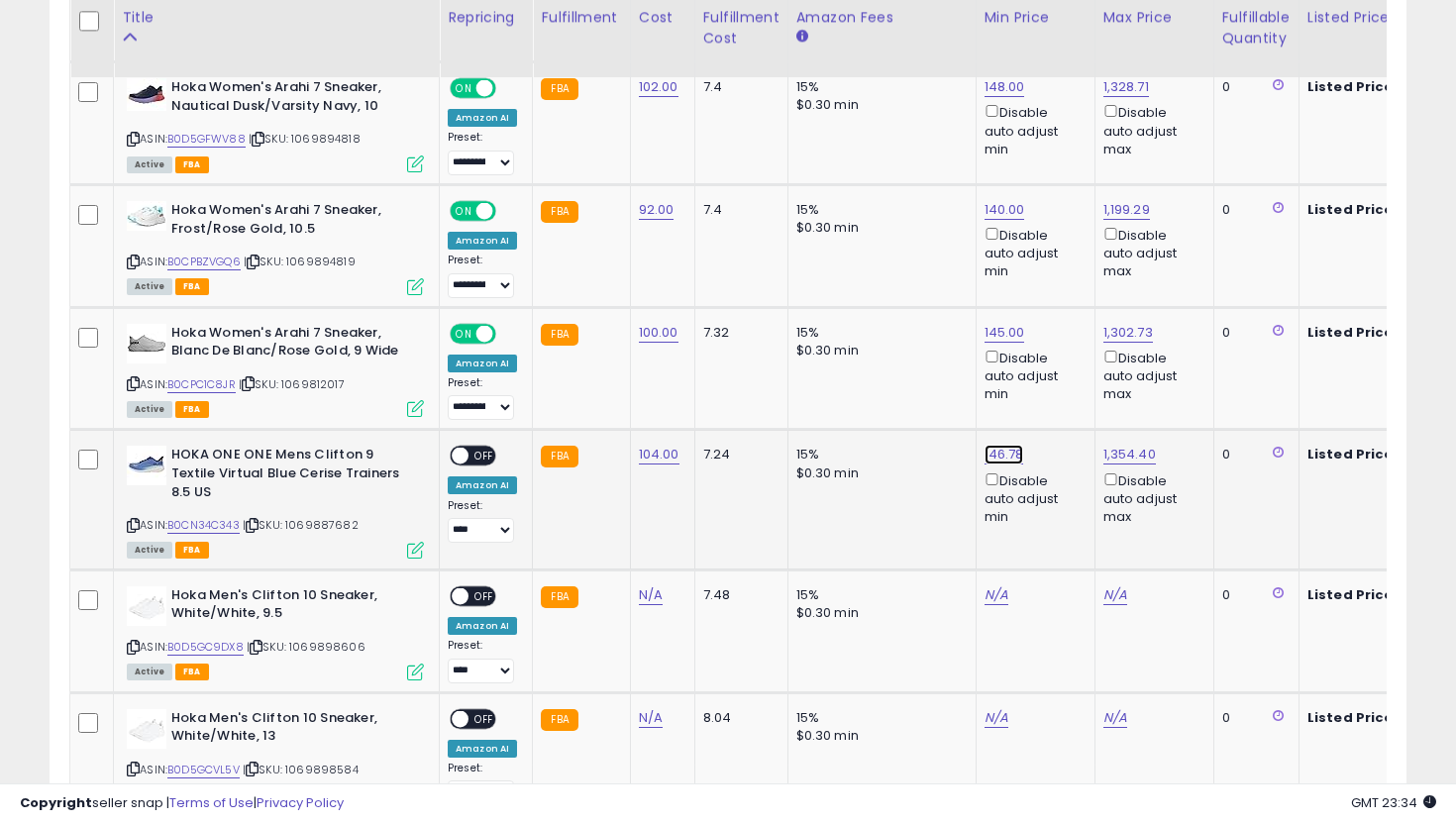 click on "146.78" at bounding box center (1004, -4011) 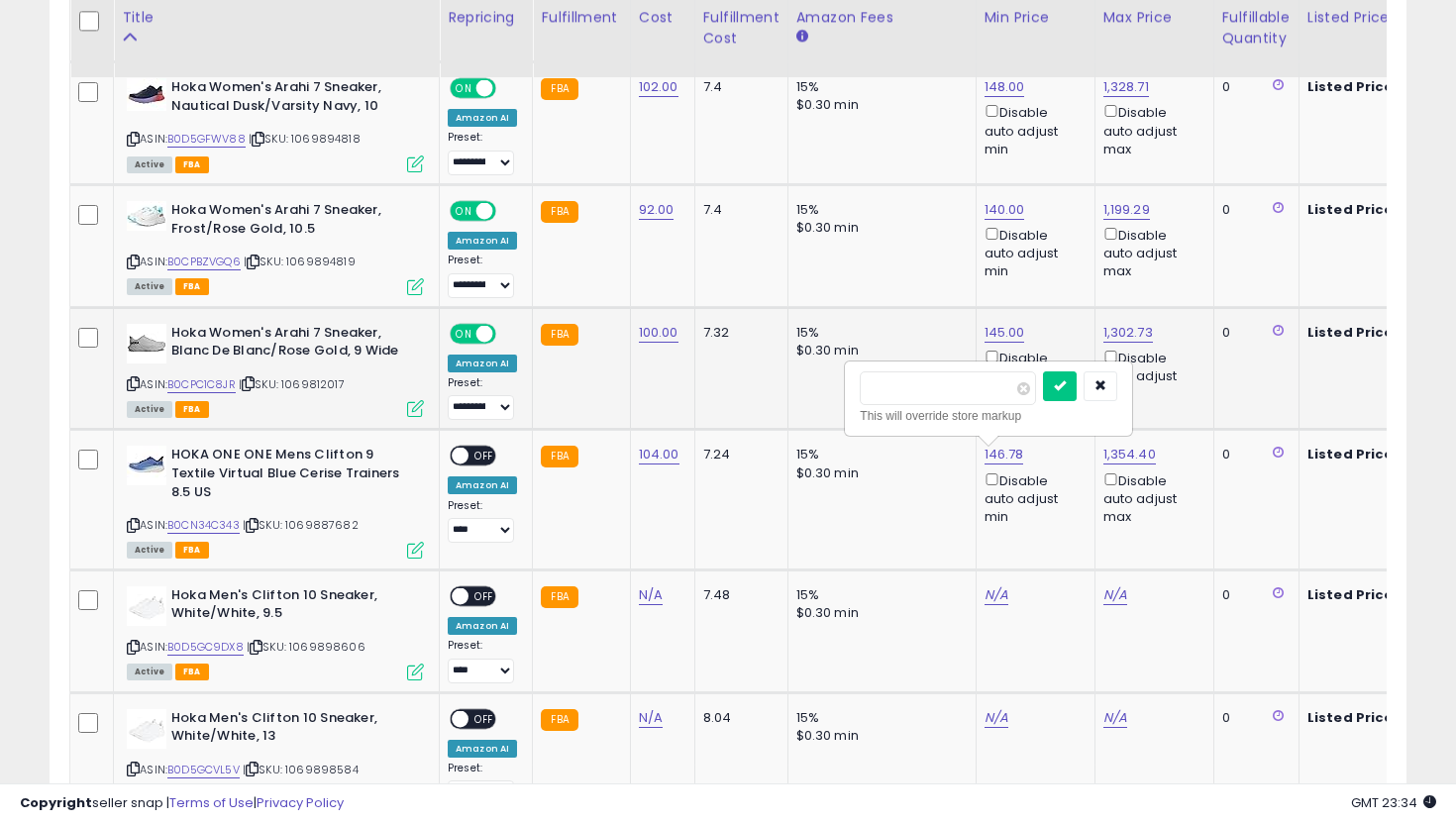 drag, startPoint x: 923, startPoint y: 394, endPoint x: 832, endPoint y: 390, distance: 91.08787 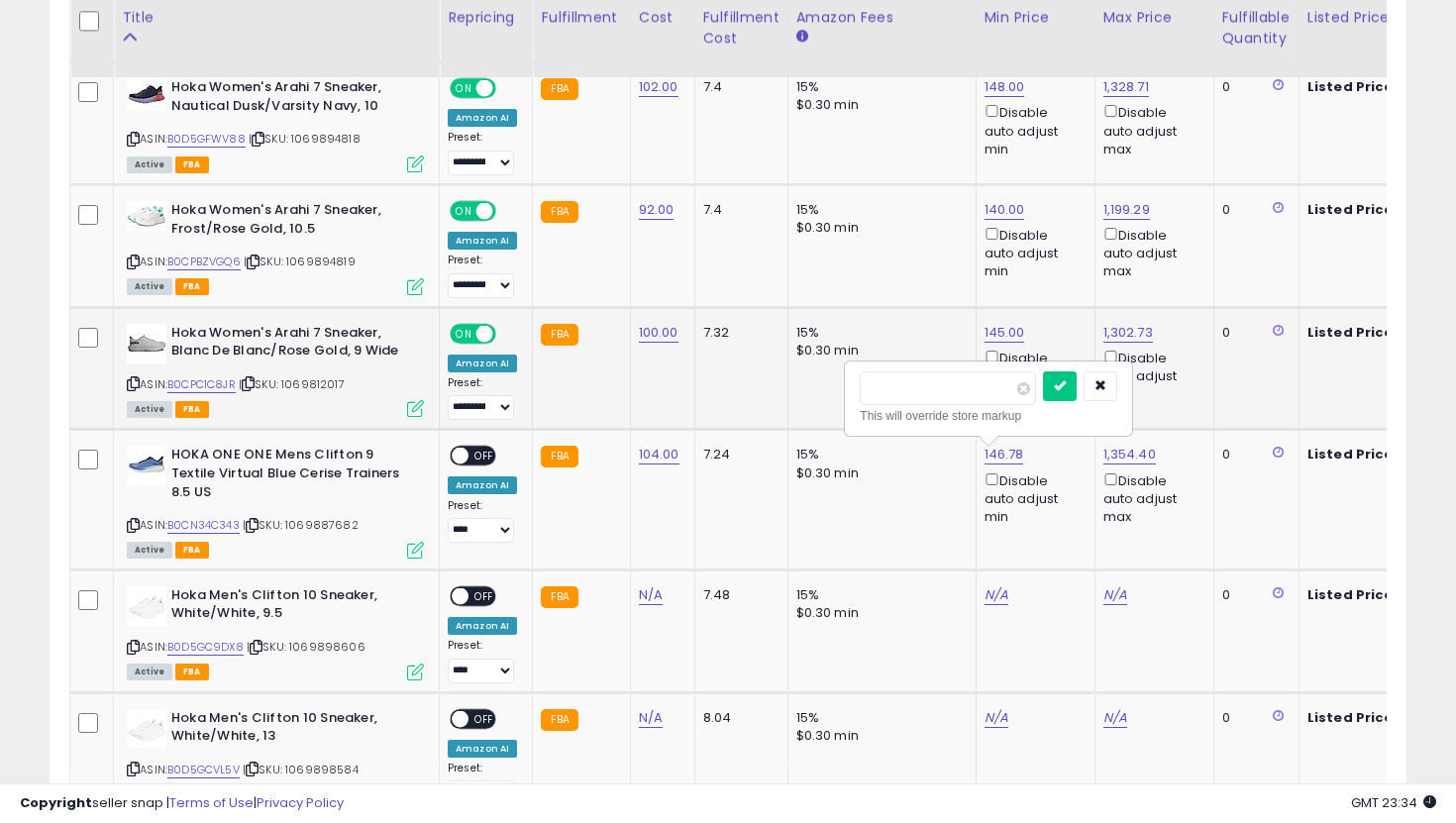 type on "***" 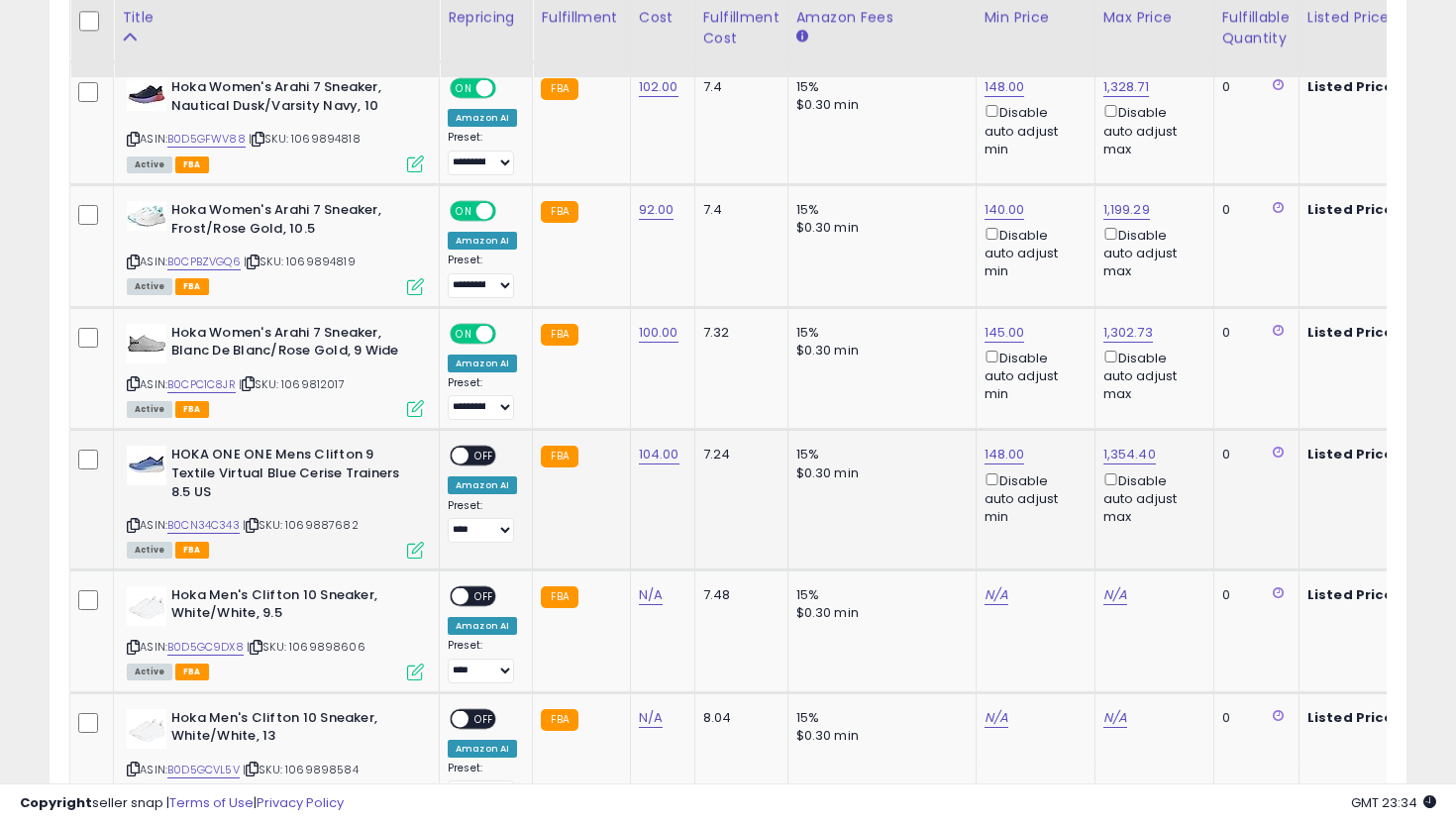 scroll, scrollTop: 0, scrollLeft: 558, axis: horizontal 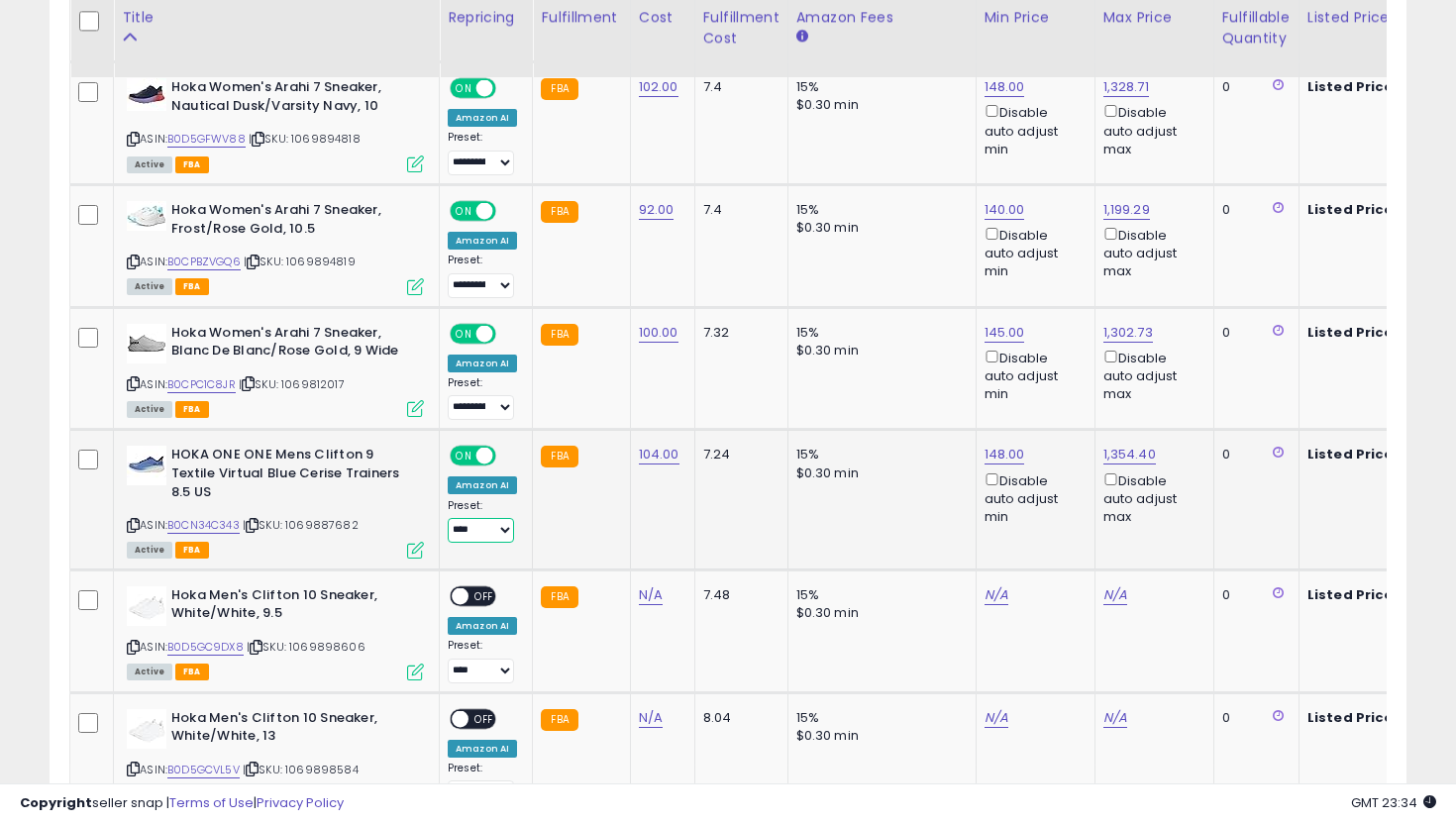 click on "**********" at bounding box center [480, 530] 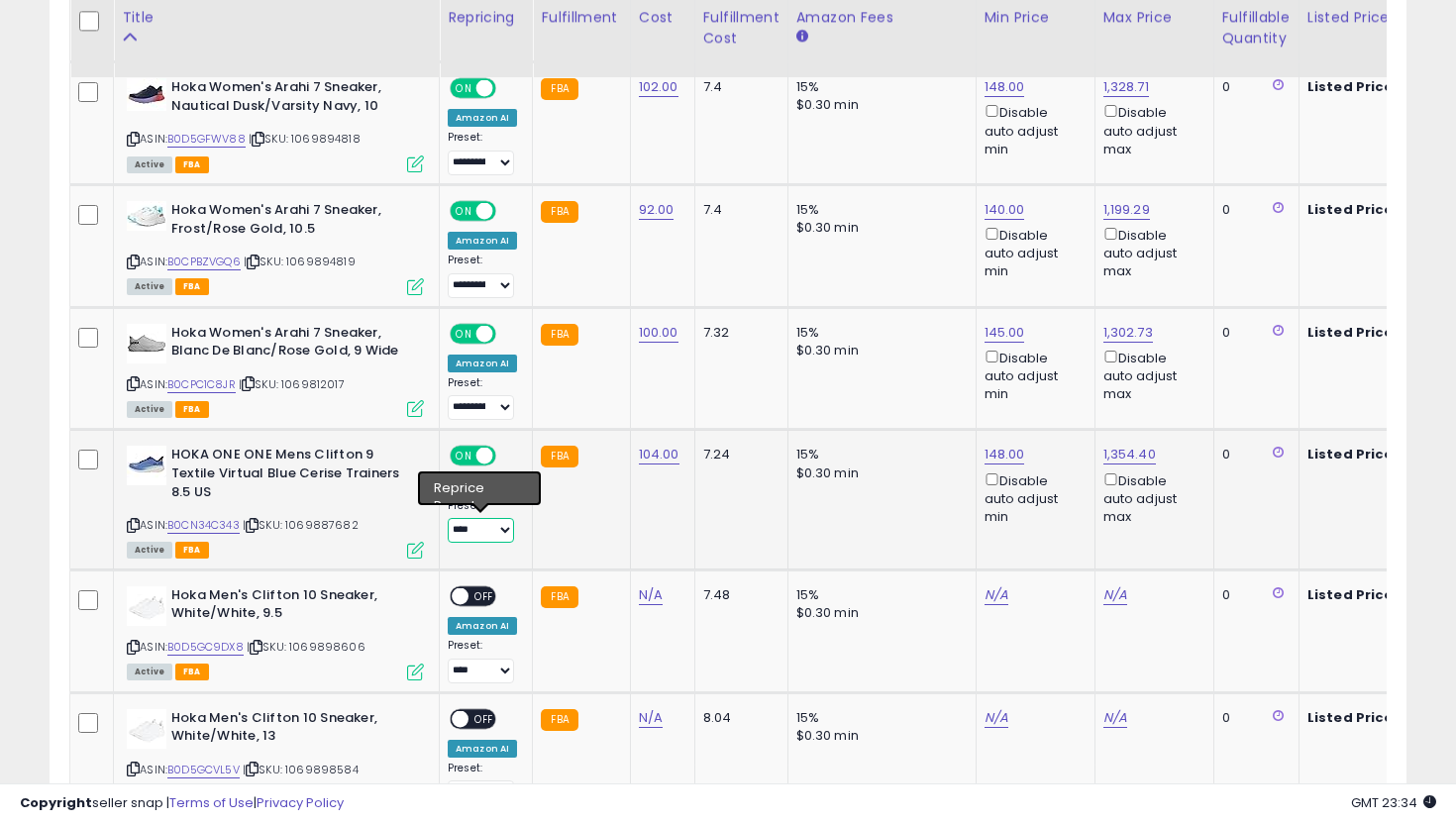 select on "**********" 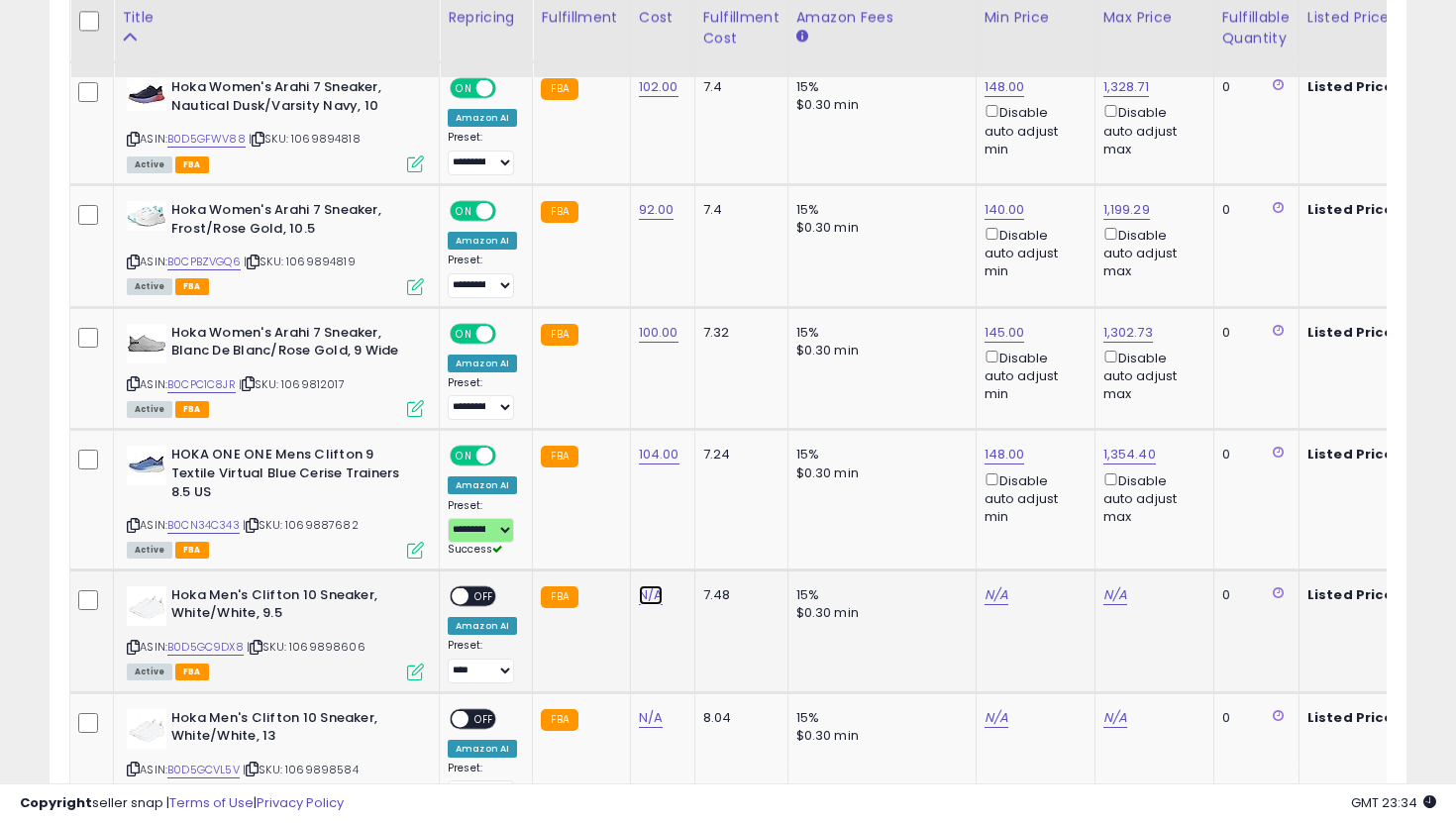 click on "N/A" at bounding box center (651, 595) 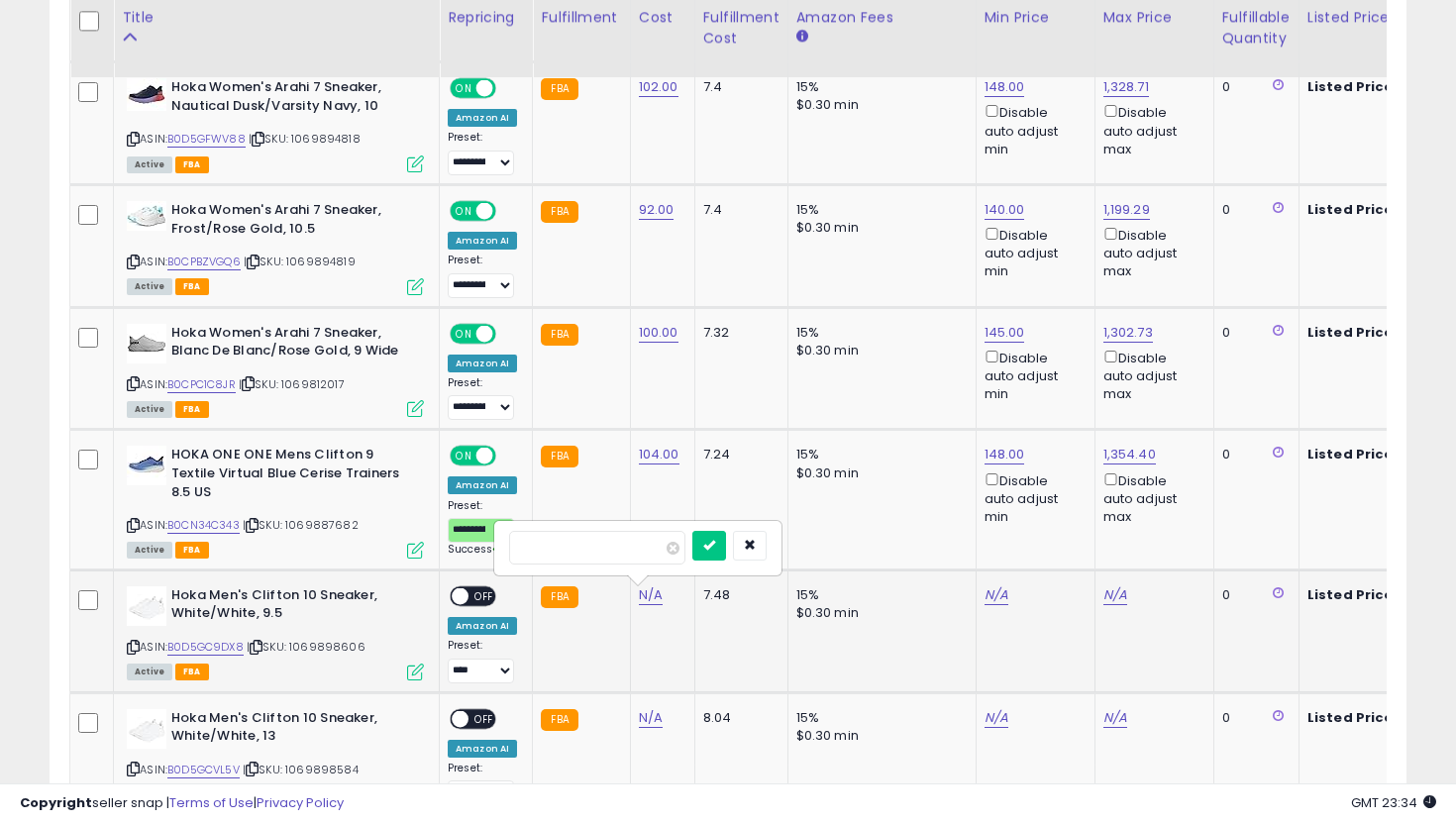 type on "***" 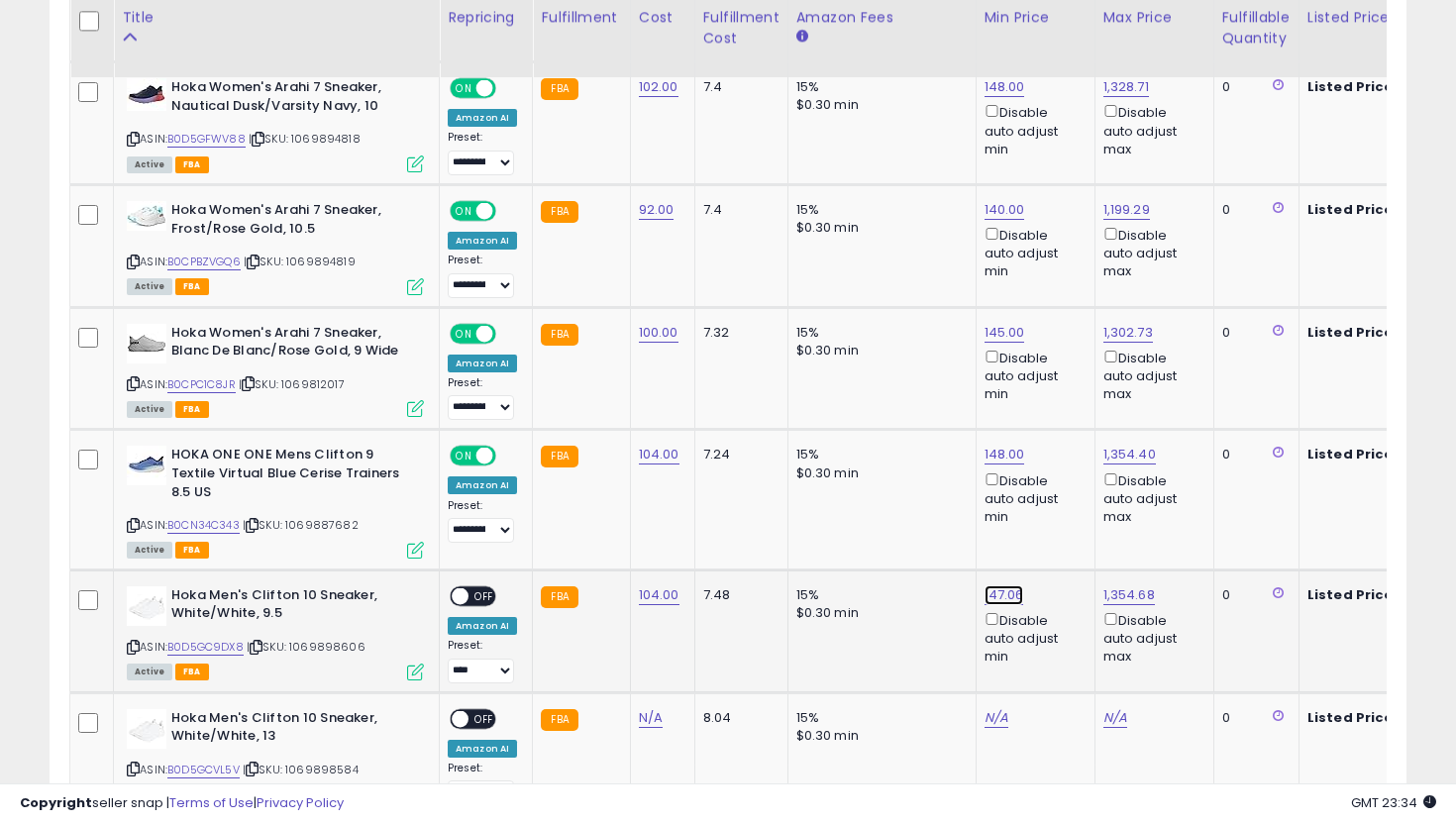 click on "147.06" at bounding box center [1004, -4011] 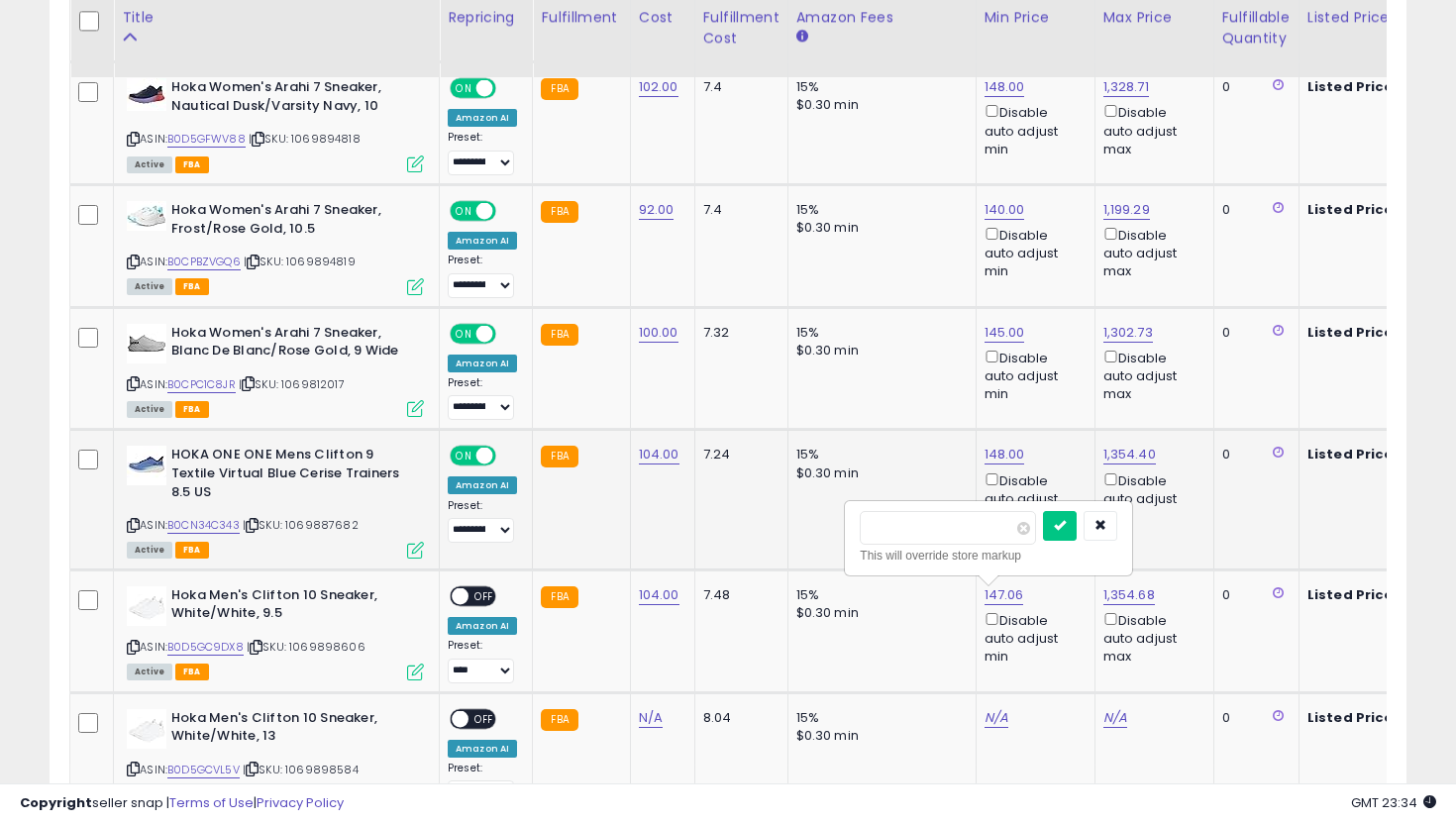 drag, startPoint x: 947, startPoint y: 524, endPoint x: 831, endPoint y: 508, distance: 117.09825 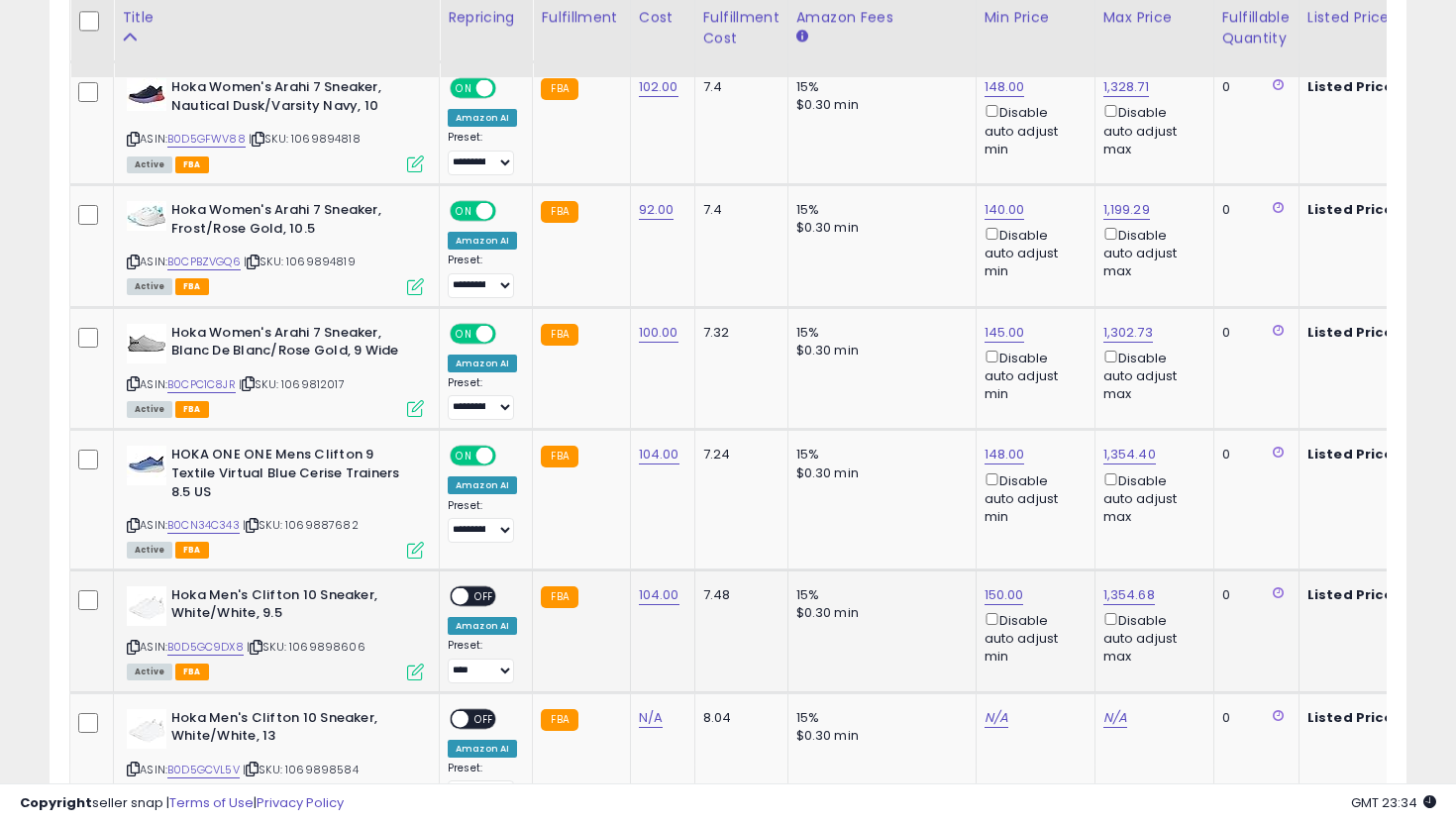 scroll, scrollTop: 0, scrollLeft: 152, axis: horizontal 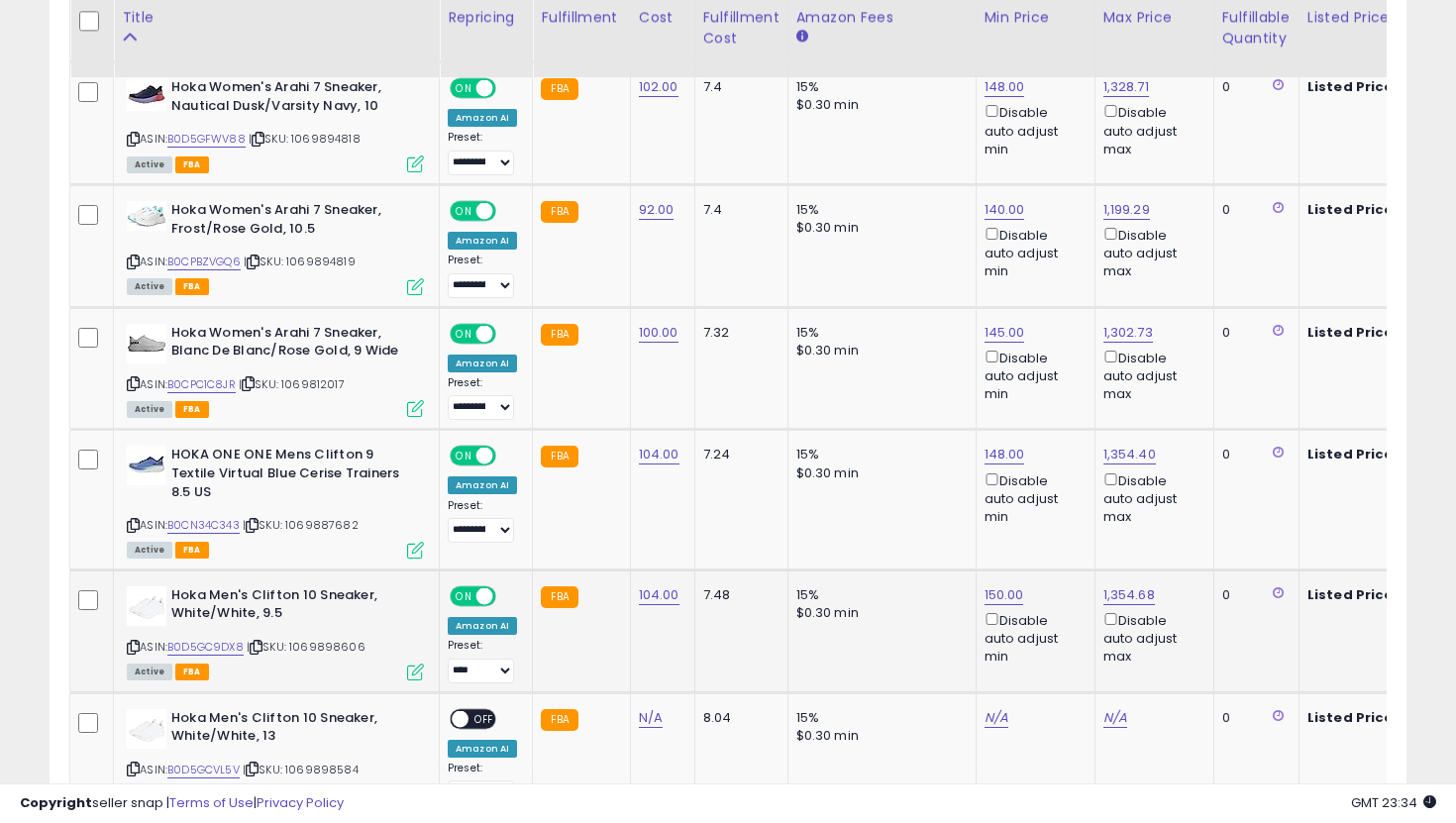 click on "**********" at bounding box center (482, 661) 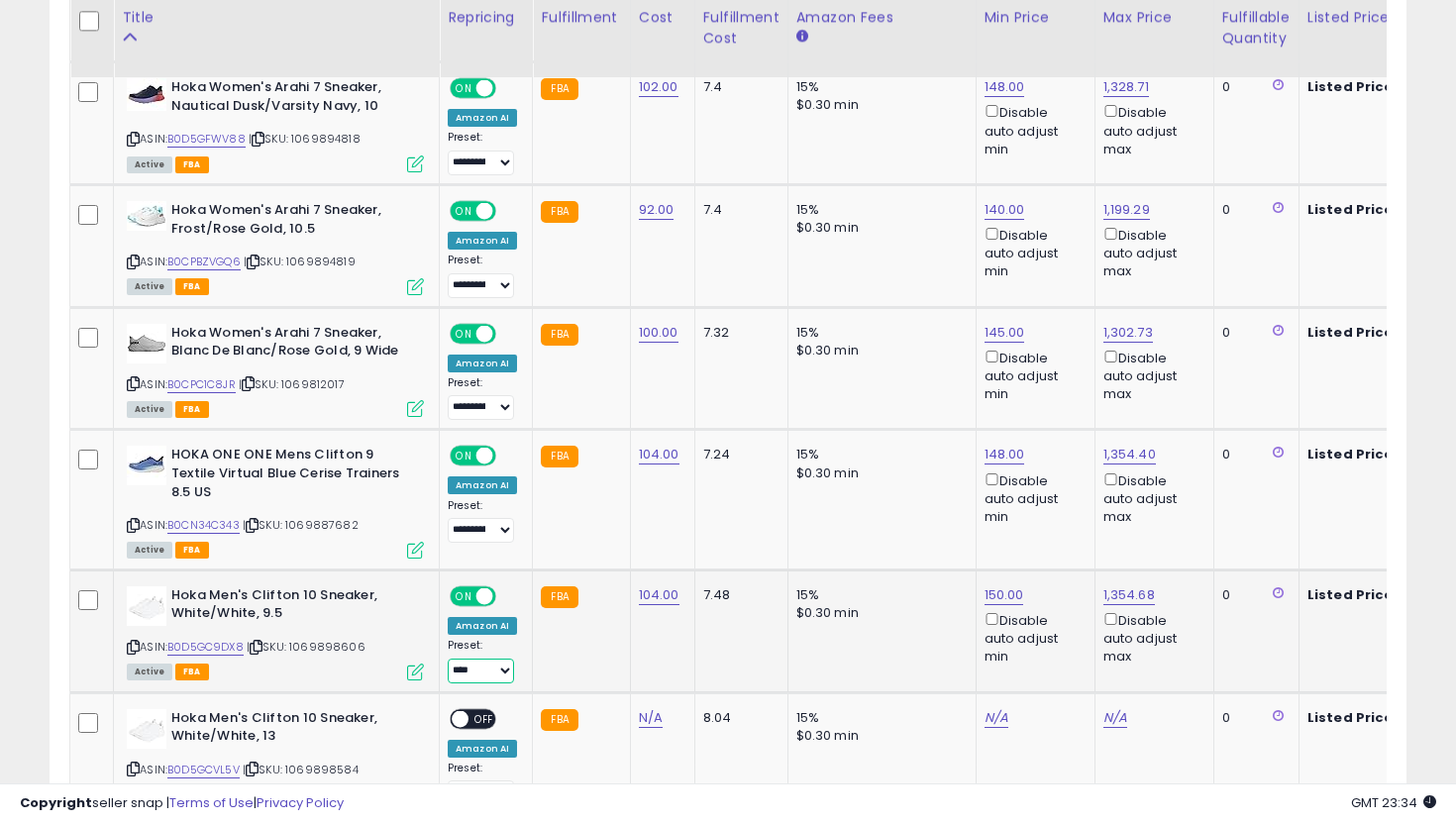 click on "**********" at bounding box center (480, 670) 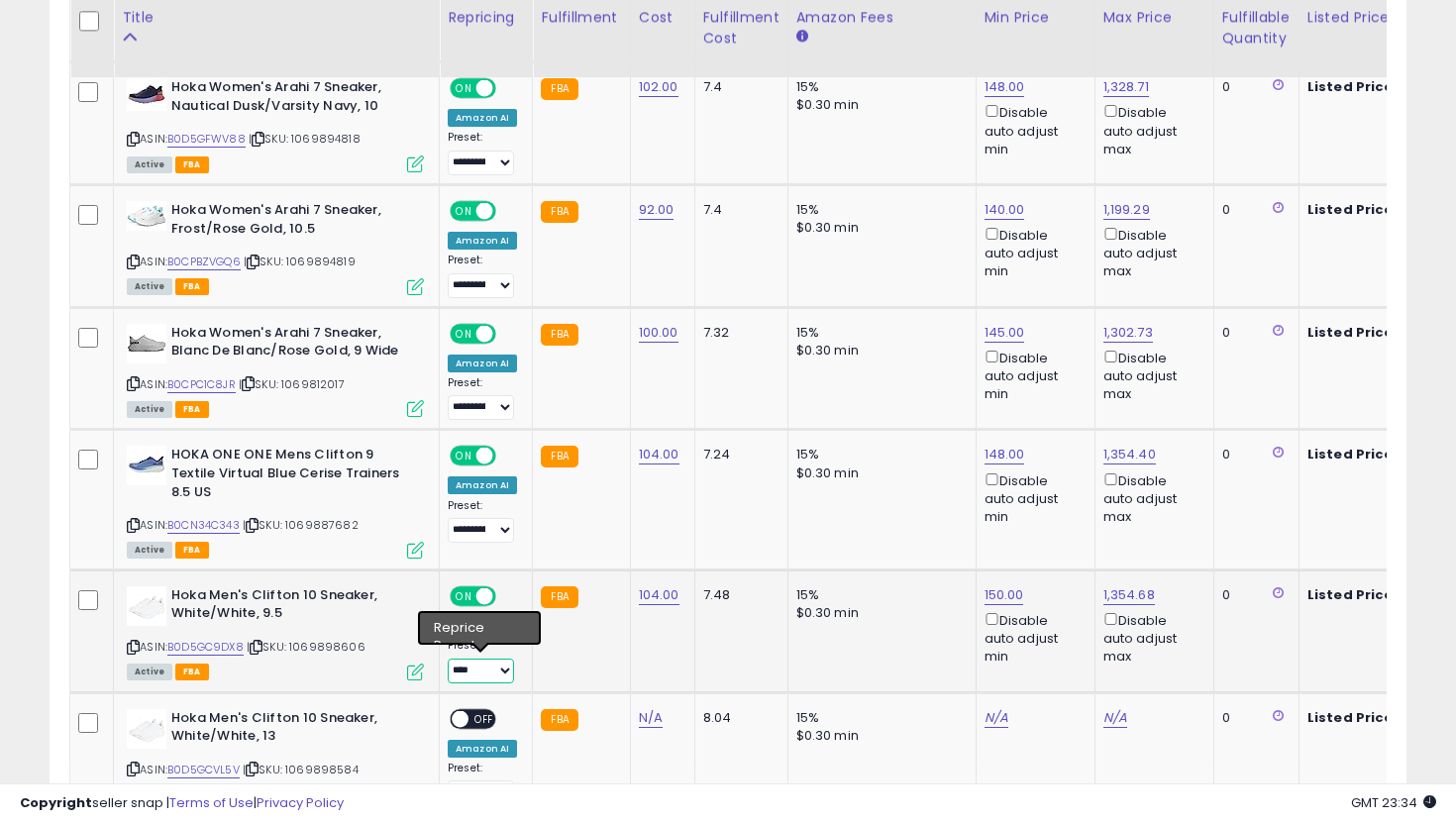select on "**********" 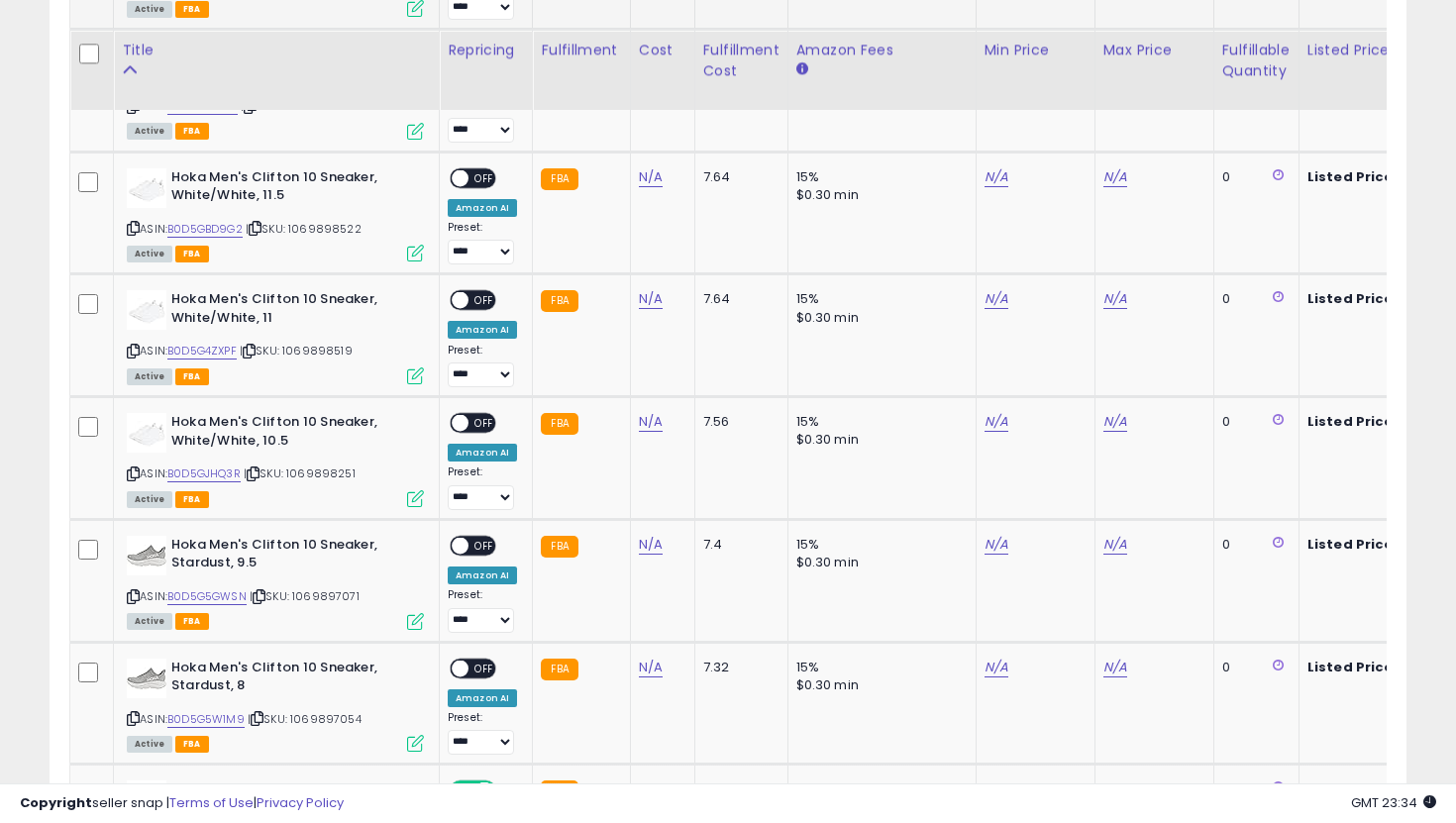 scroll, scrollTop: 5907, scrollLeft: 0, axis: vertical 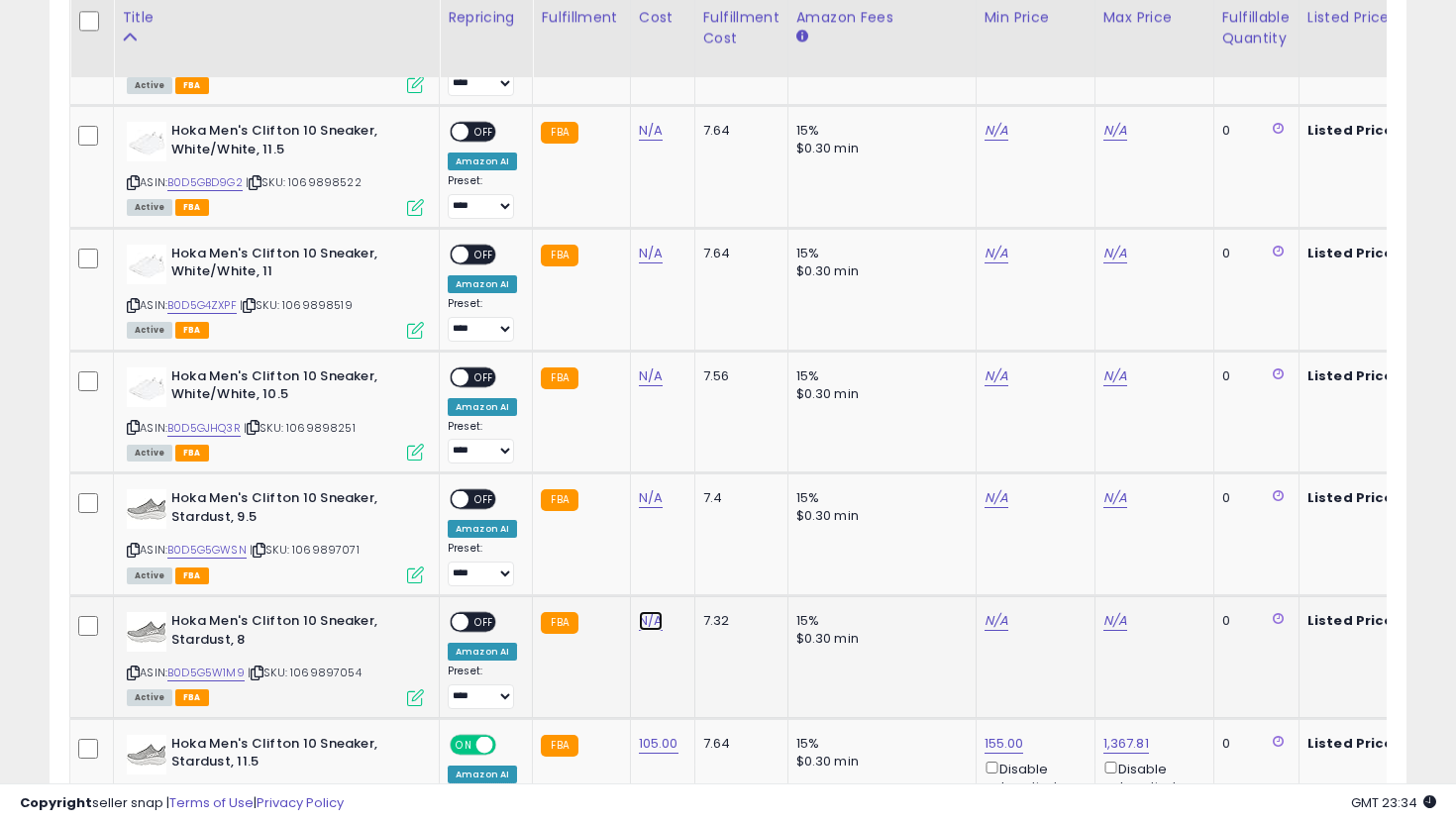 click on "N/A" at bounding box center (651, -114) 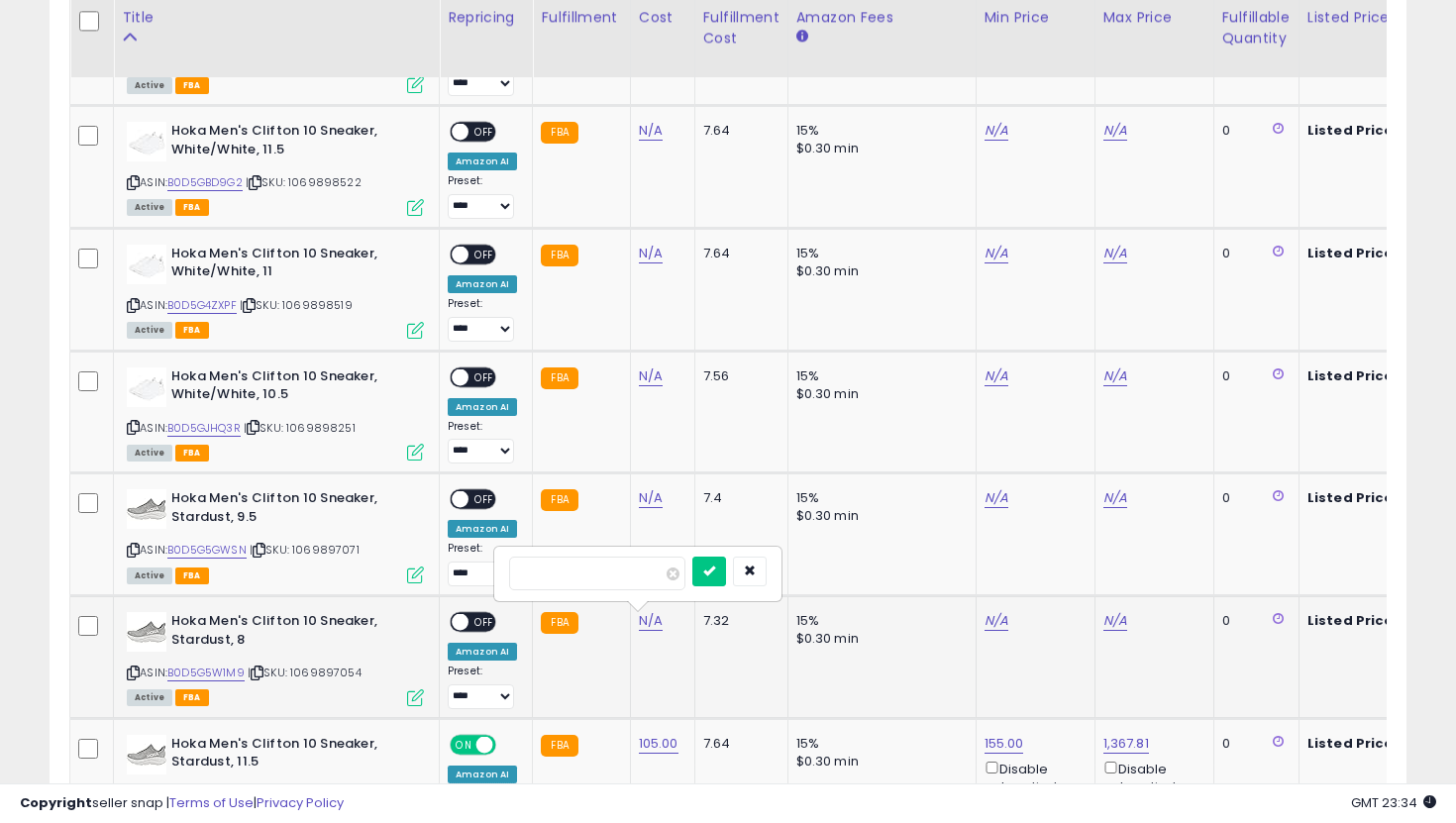 type on "***" 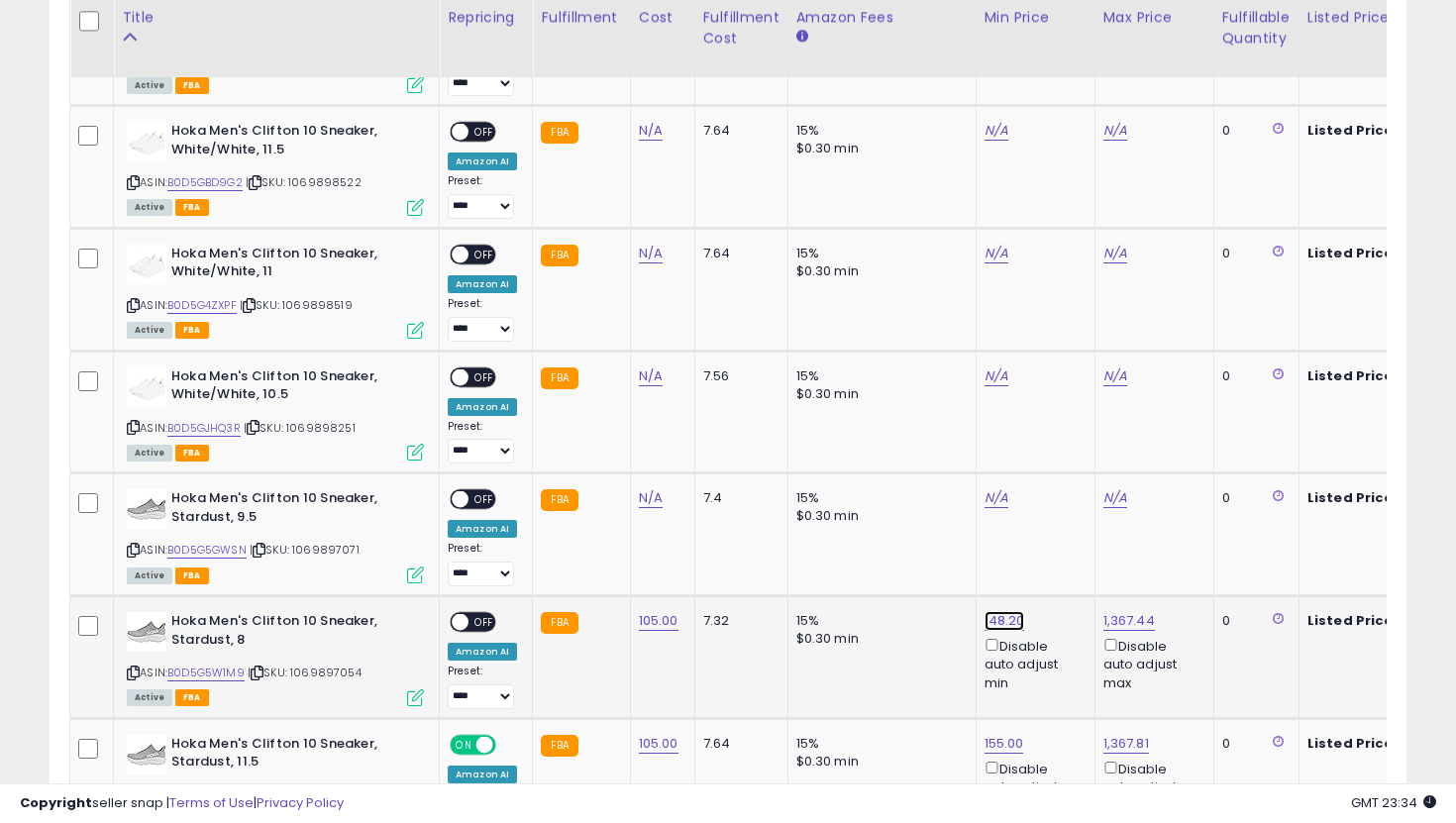 click on "148.20" at bounding box center (1004, -4843) 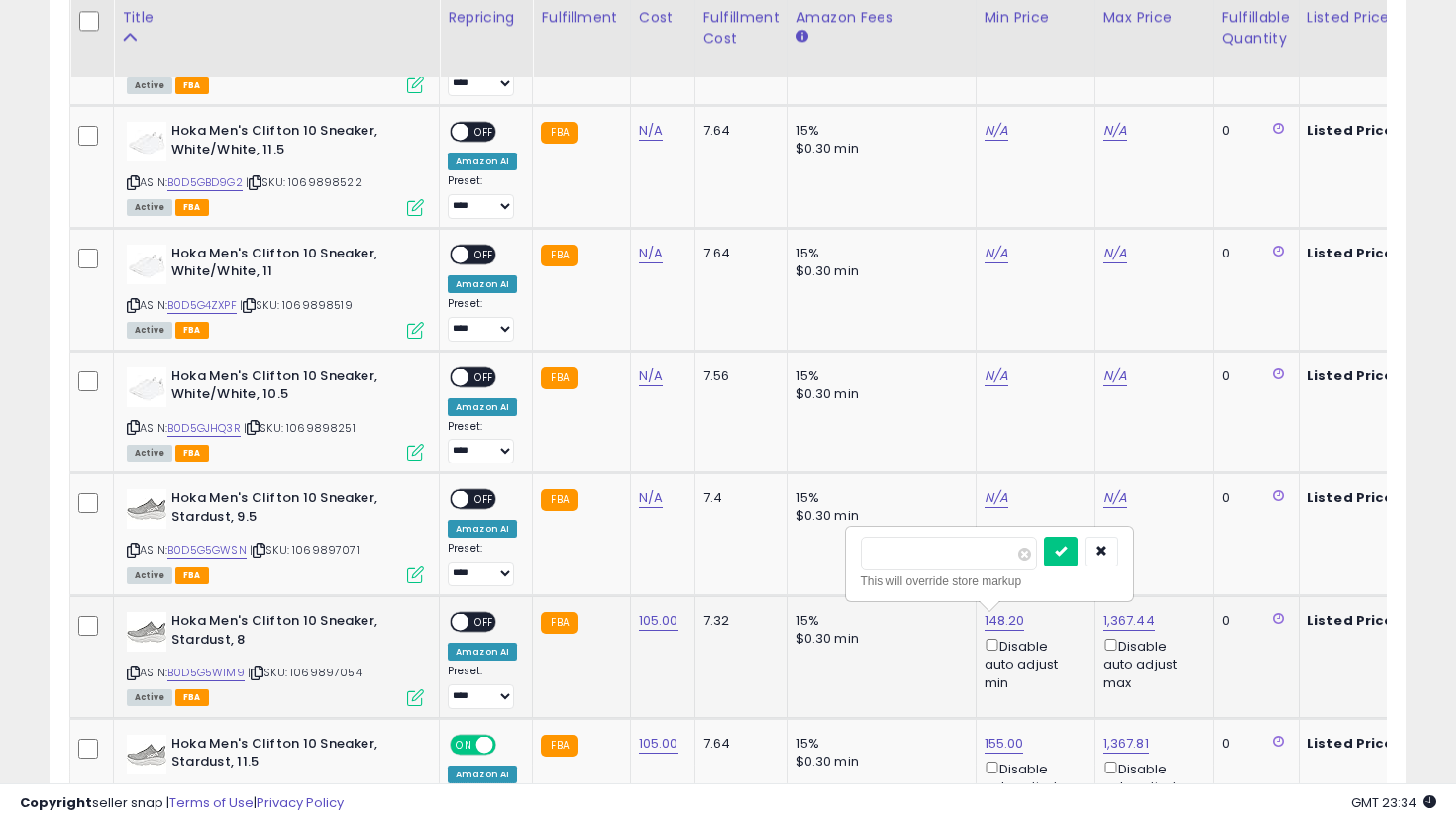 drag, startPoint x: 936, startPoint y: 539, endPoint x: 949, endPoint y: 553, distance: 19.104973 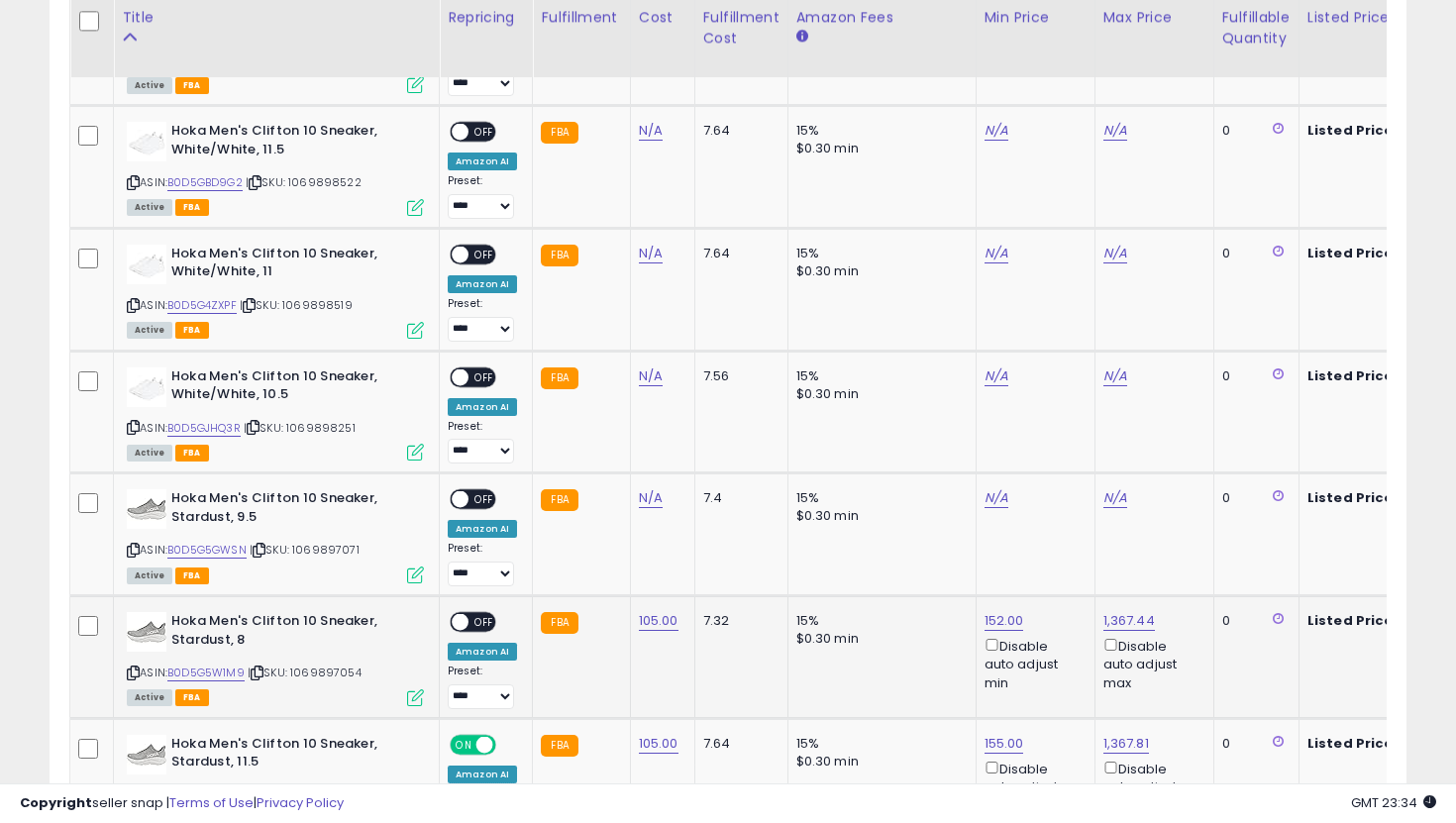 click on "ON   OFF" at bounding box center (472, 622) 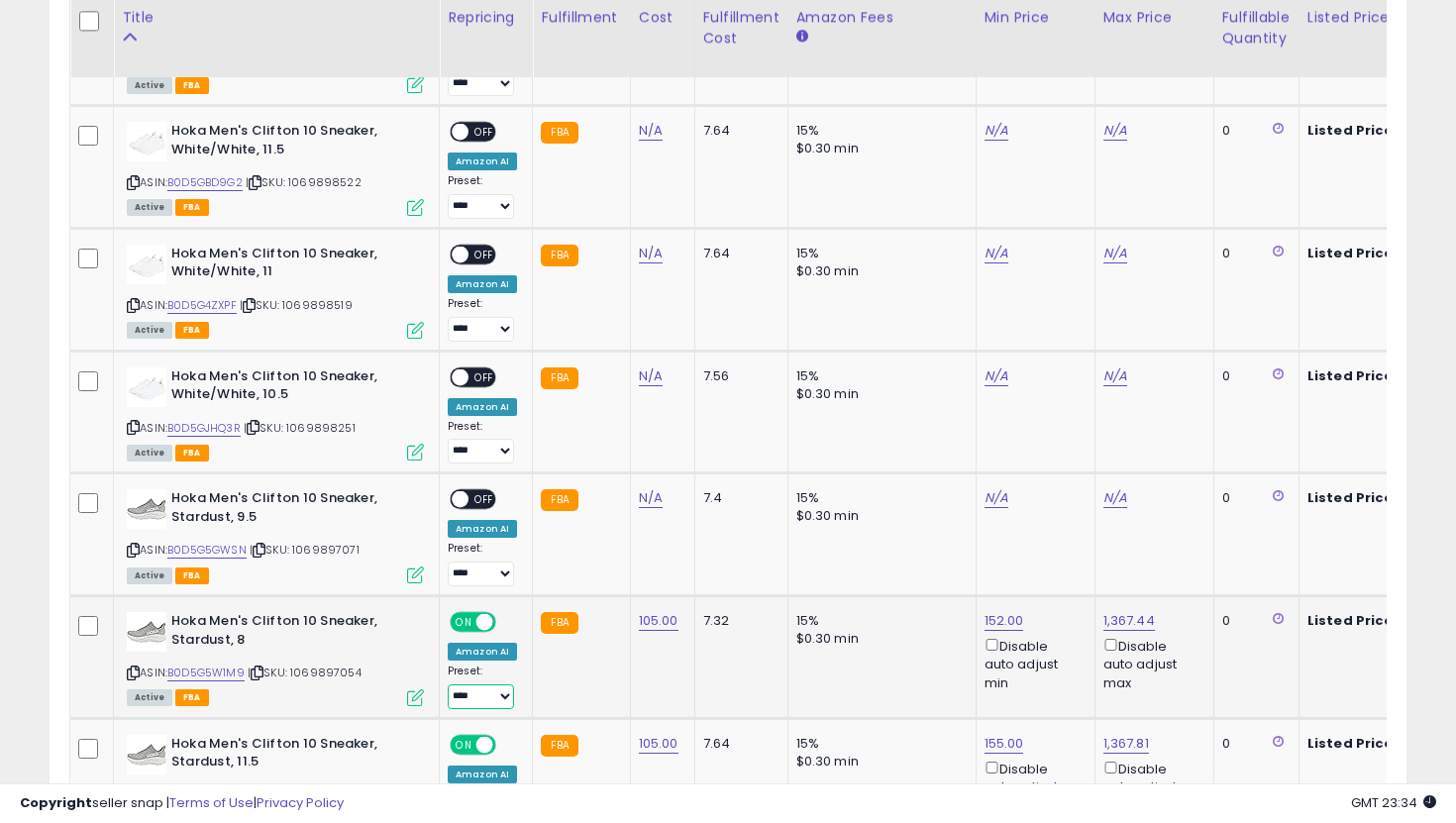 click on "**********" at bounding box center (480, 696) 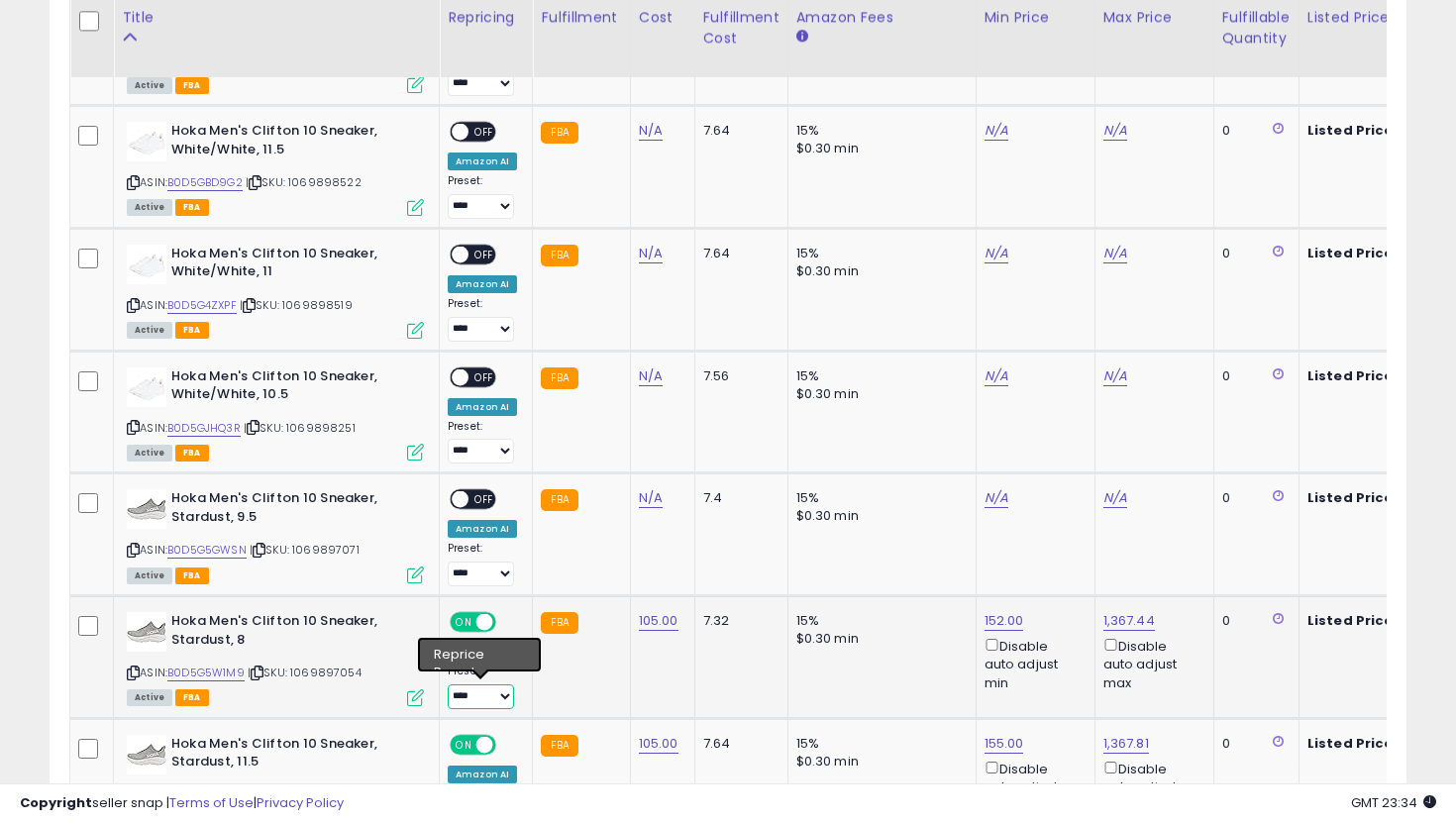 select on "**********" 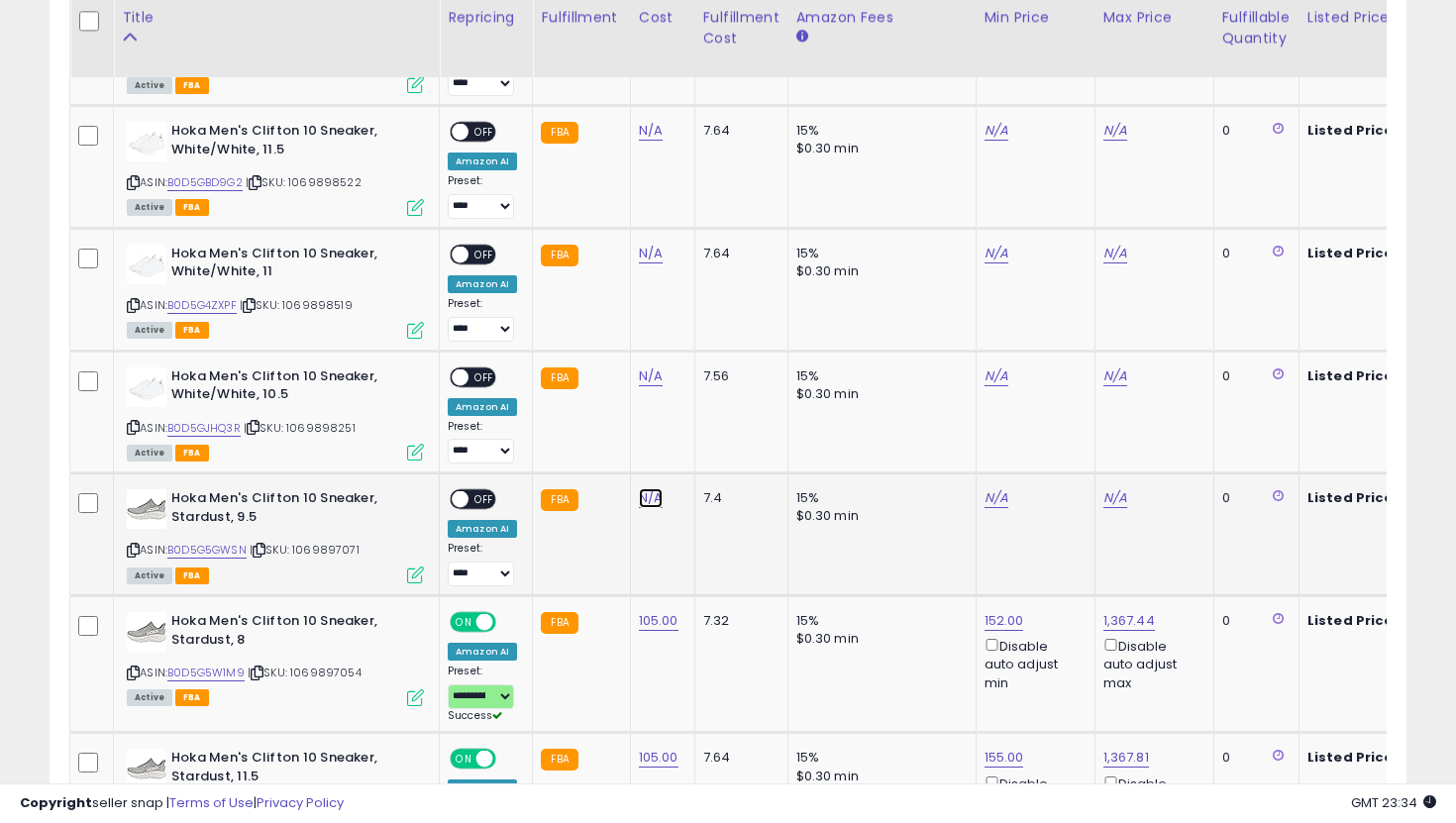 click on "N/A" at bounding box center (651, -114) 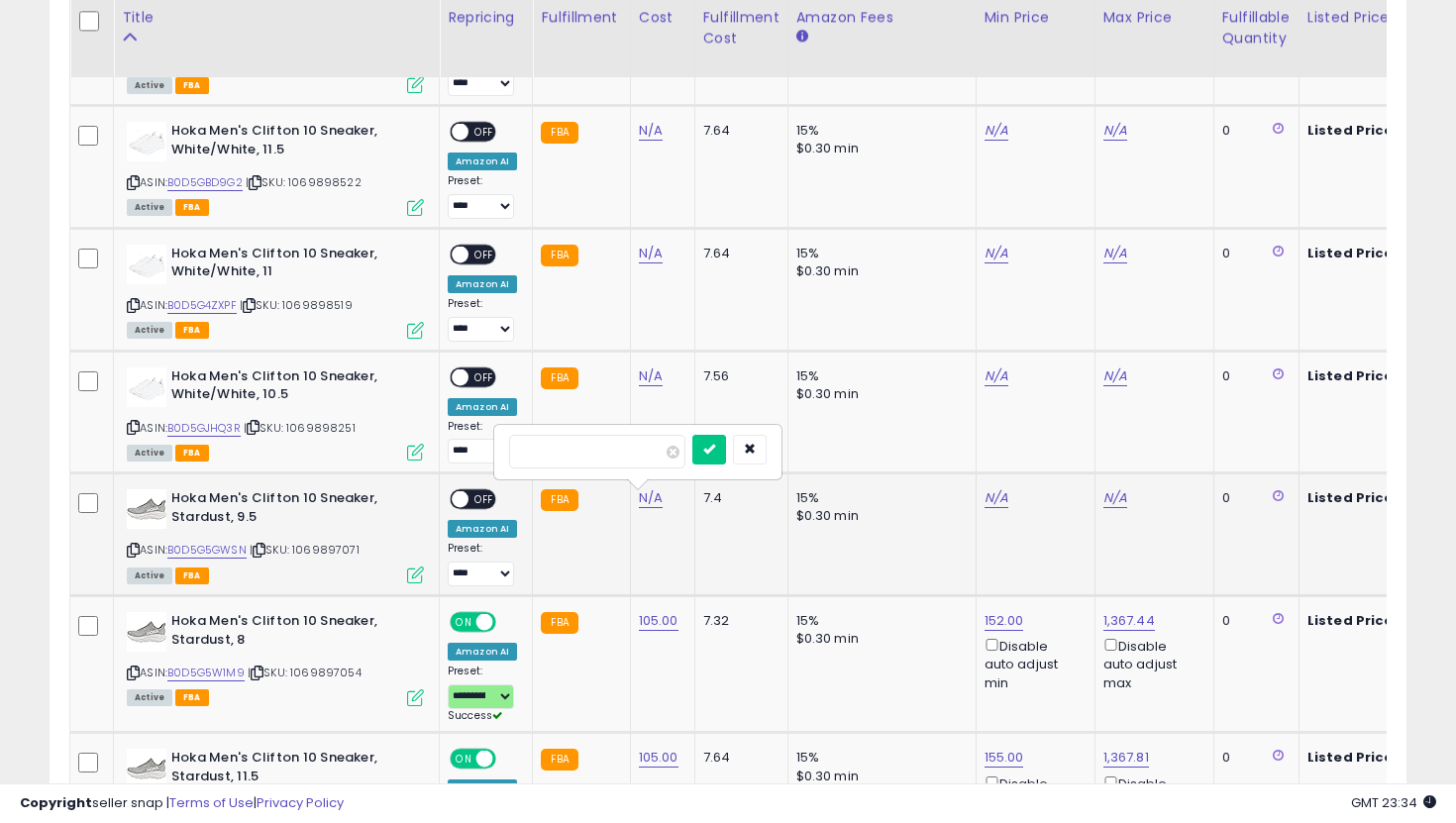 type on "***" 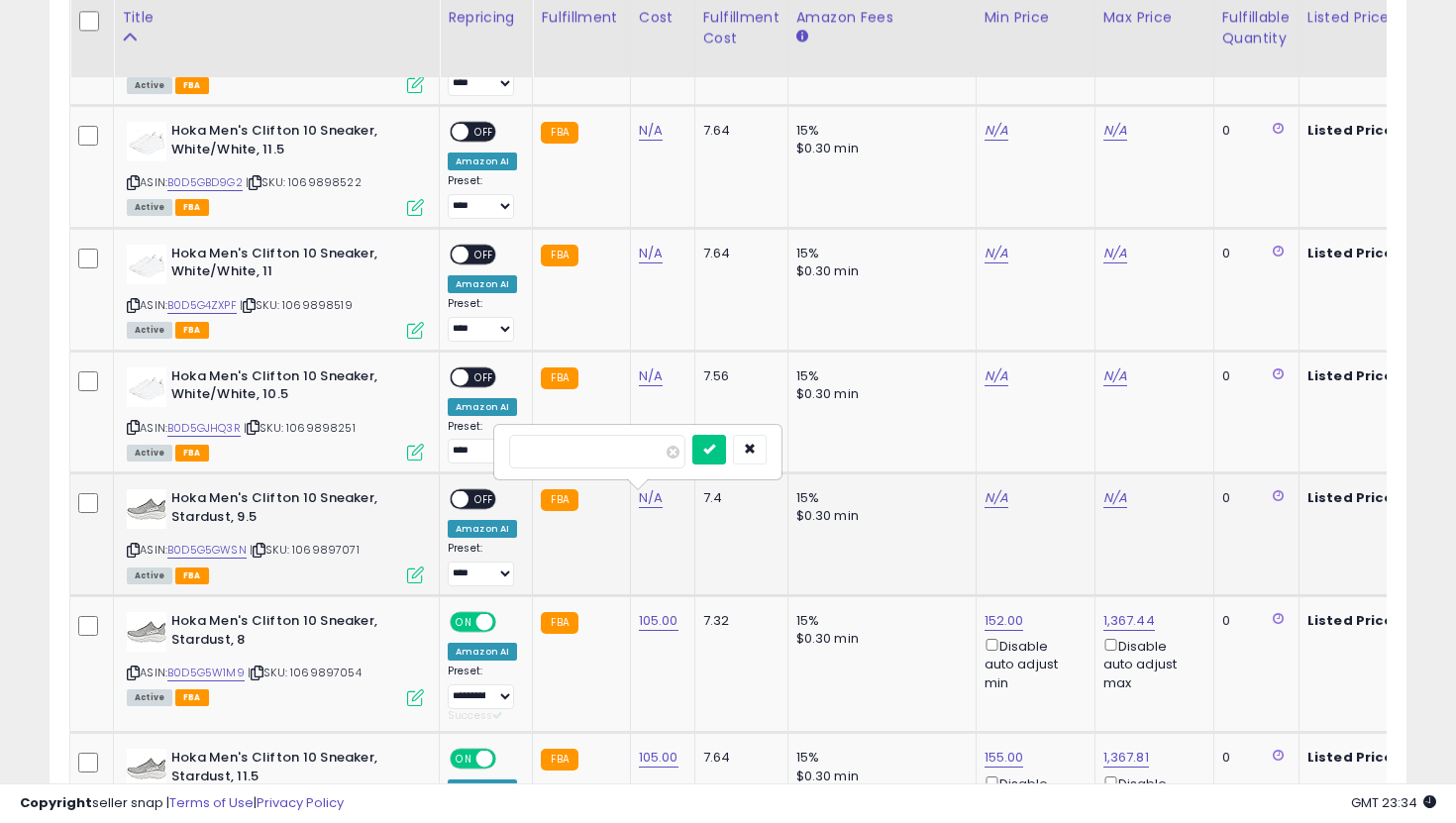 click at bounding box center [709, 450] 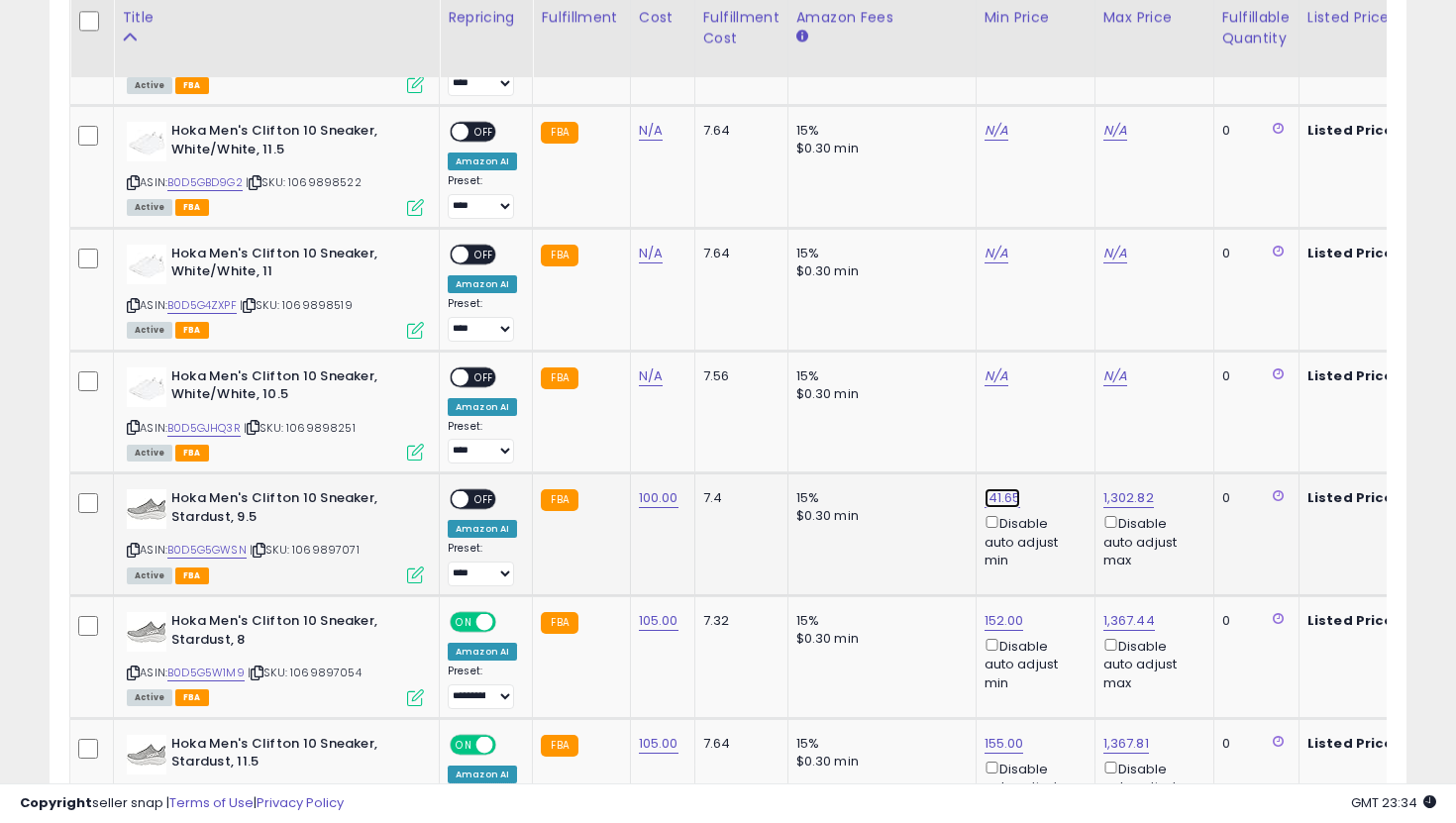 click on "141.65" at bounding box center (1004, -4843) 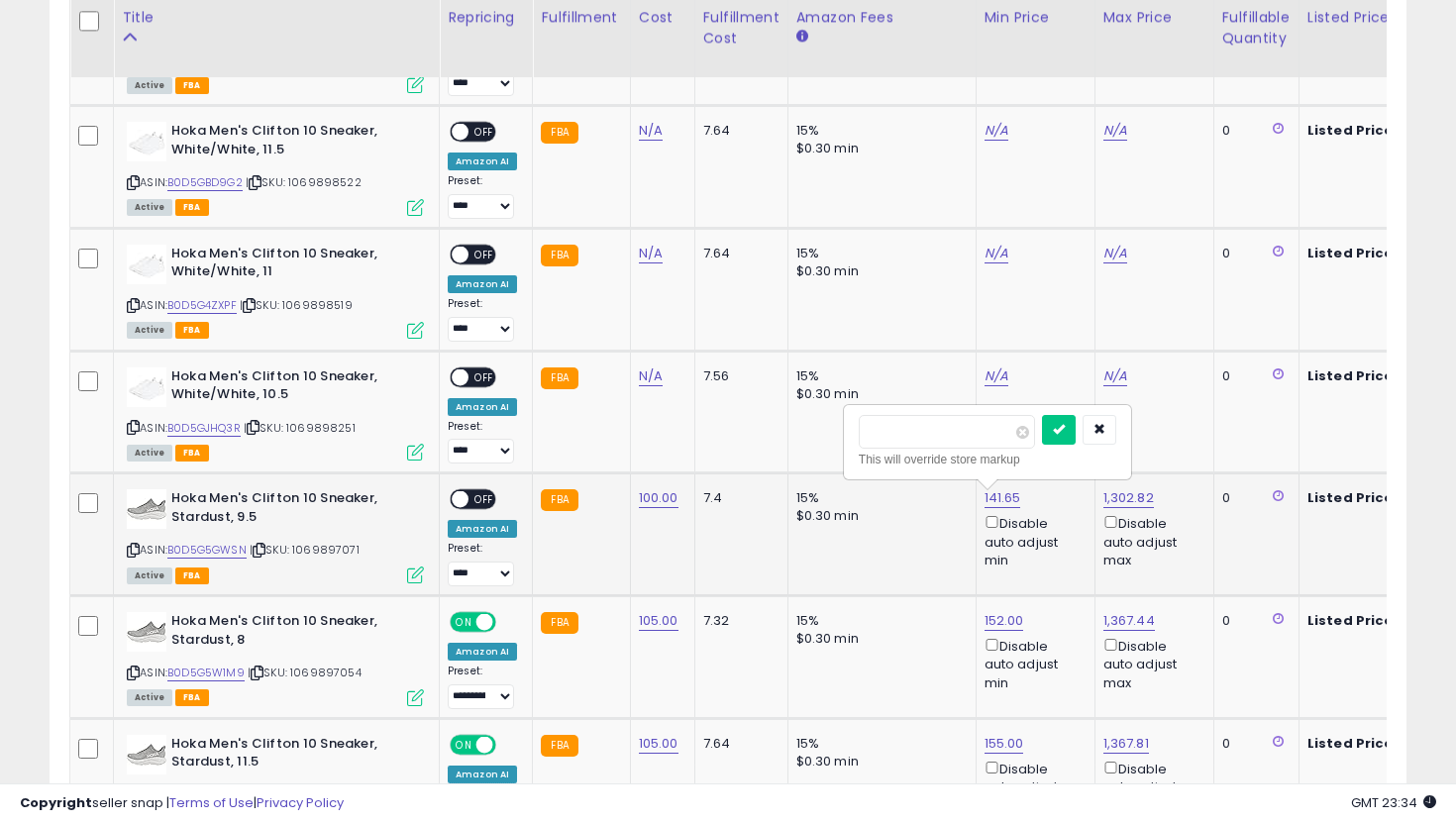 drag, startPoint x: 939, startPoint y: 434, endPoint x: 852, endPoint y: 427, distance: 87.28115 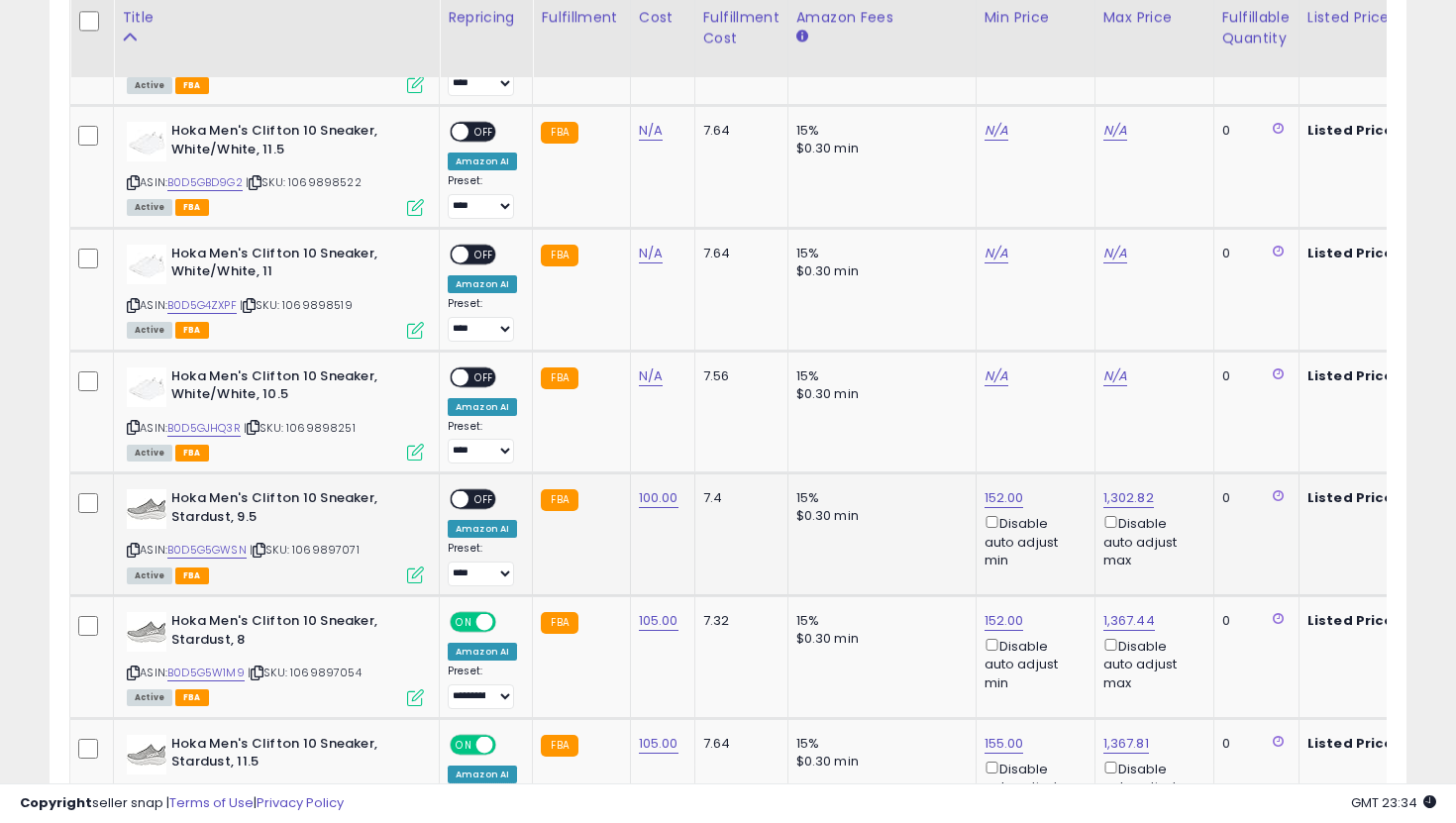 click on "OFF" at bounding box center (484, 499) 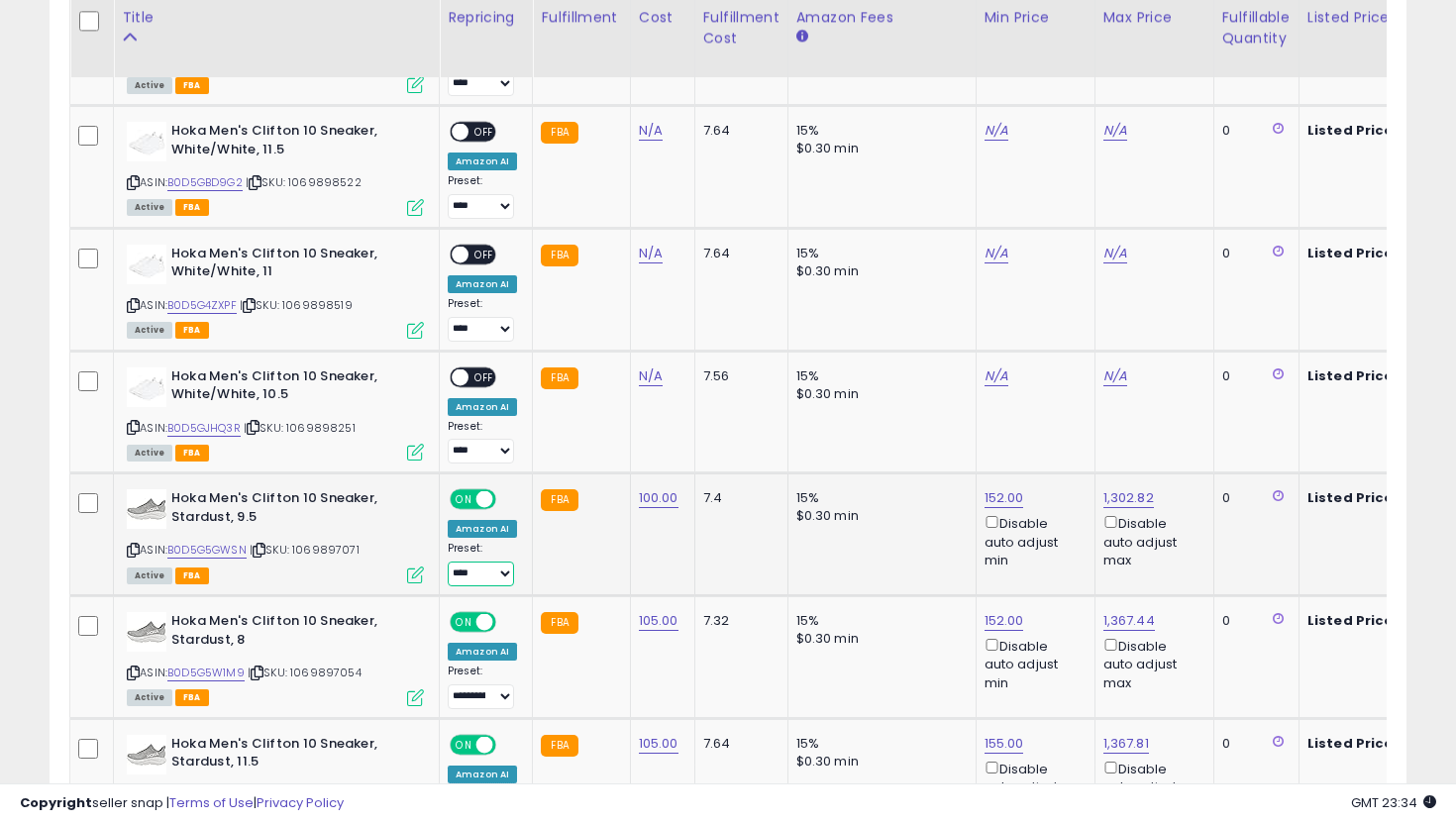 click on "**********" at bounding box center (480, 573) 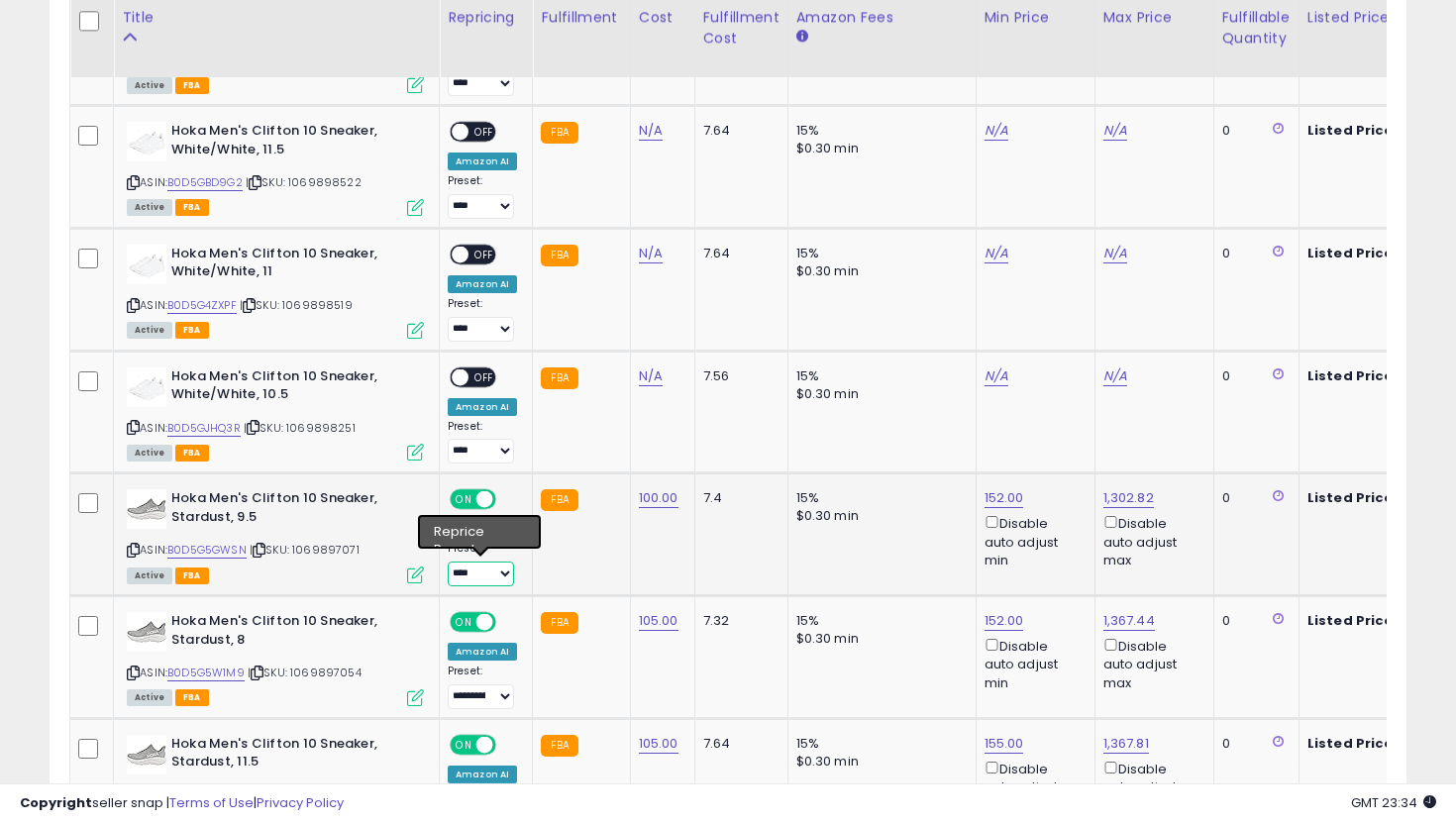 select on "**********" 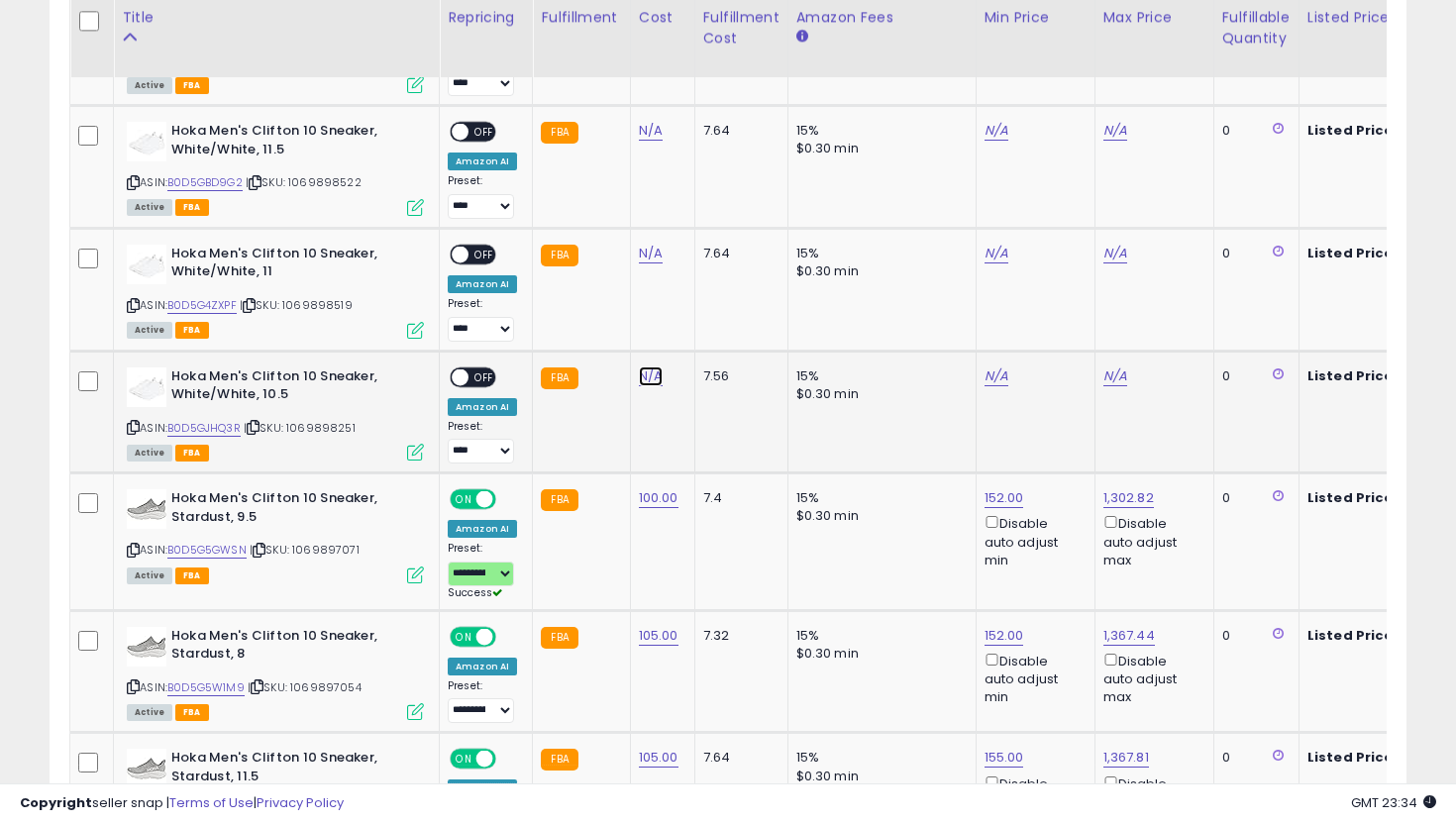 click on "N/A" at bounding box center (651, -114) 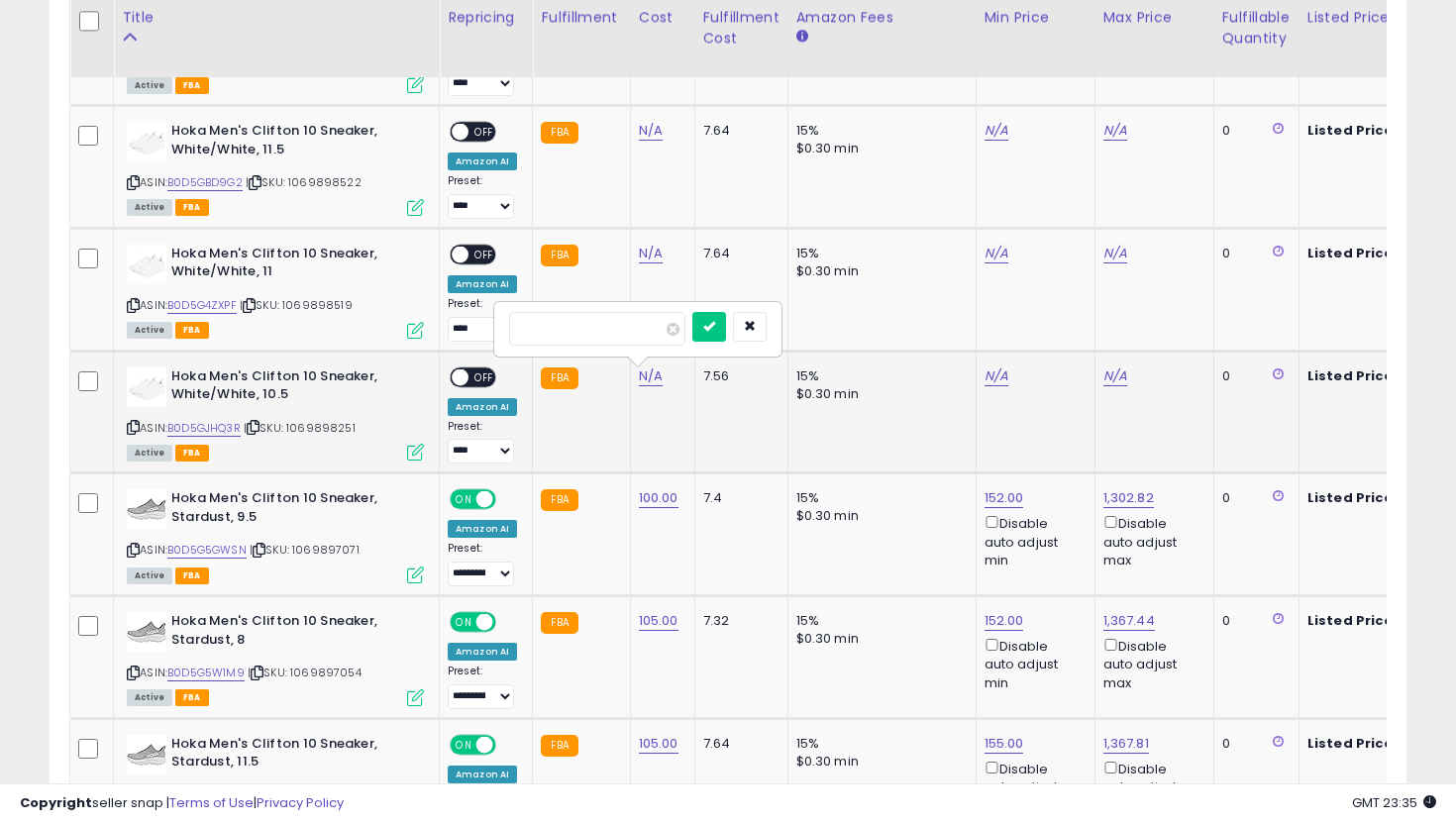 type on "***" 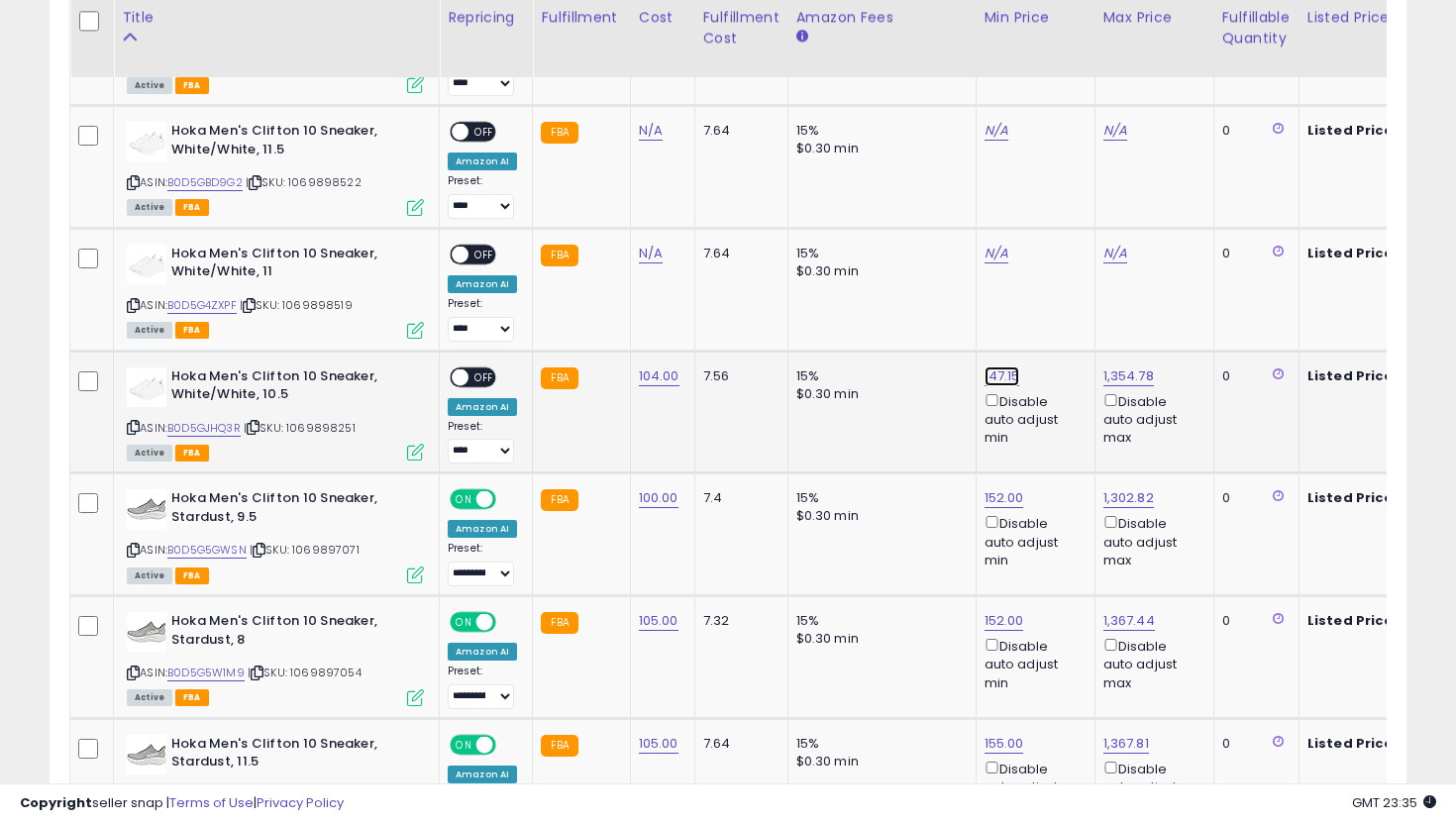 click on "147.15" at bounding box center [1004, -4843] 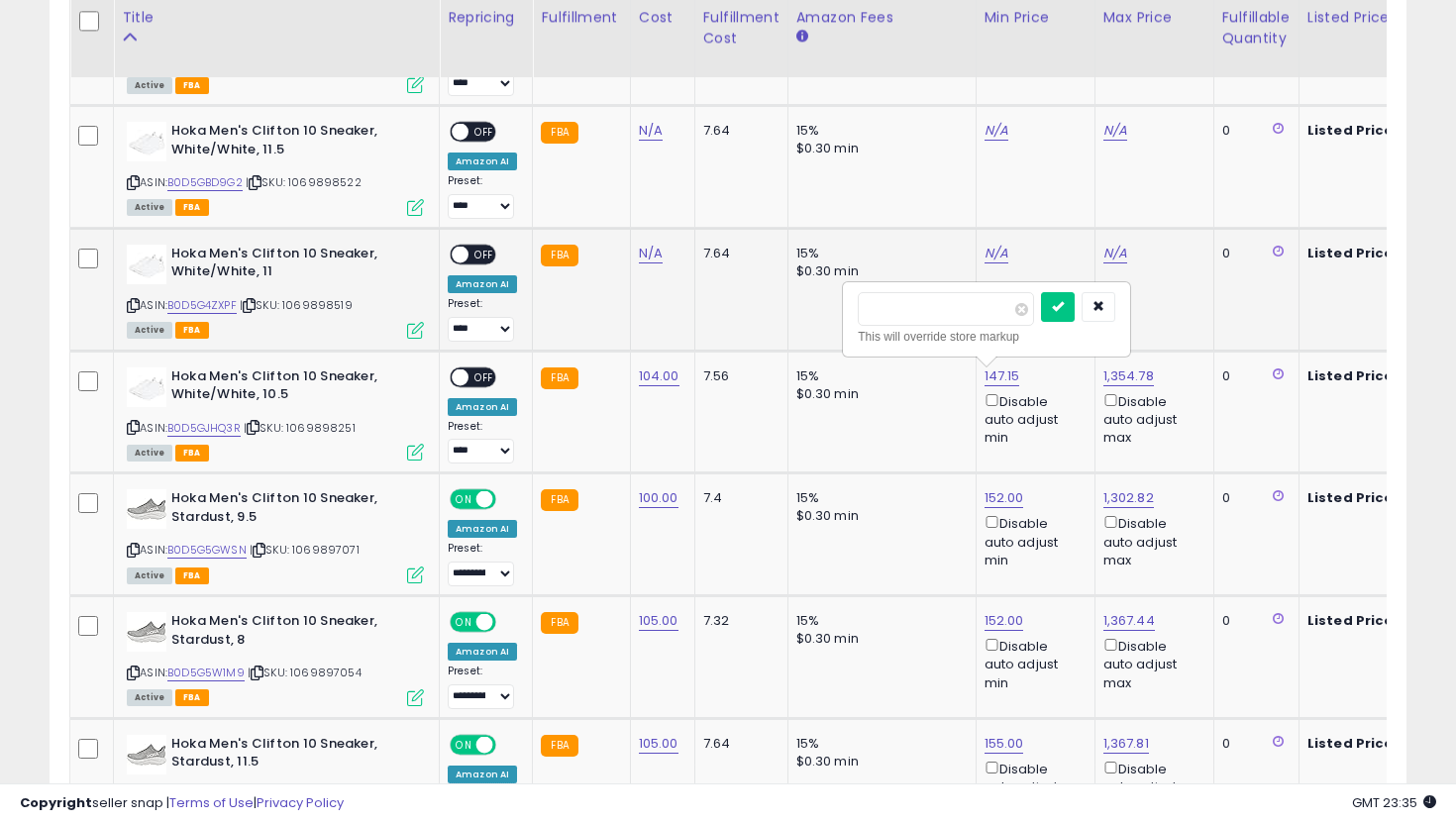 drag, startPoint x: 946, startPoint y: 315, endPoint x: 733, endPoint y: 277, distance: 216.36312 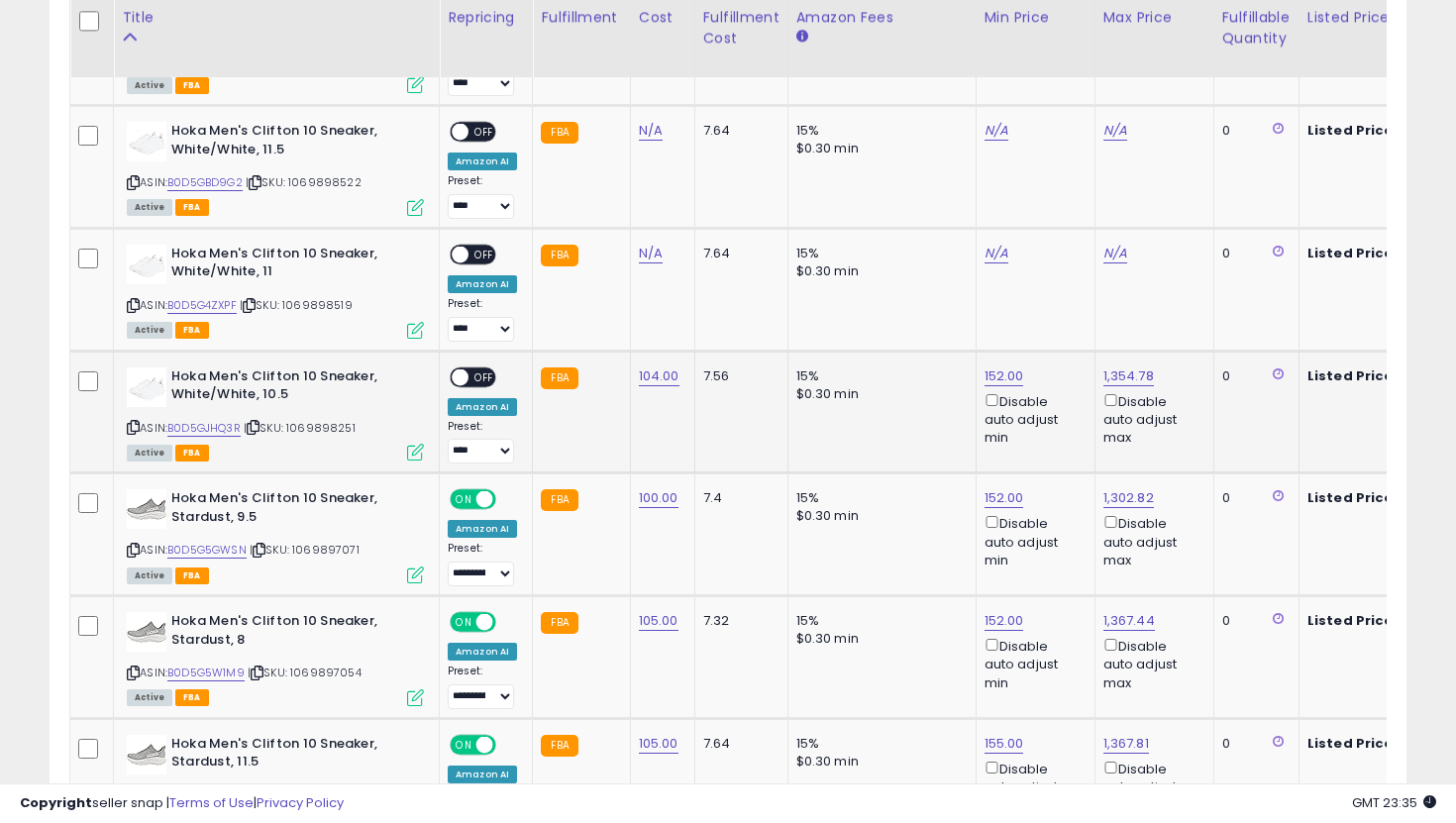 click on "**********" at bounding box center (482, 416) 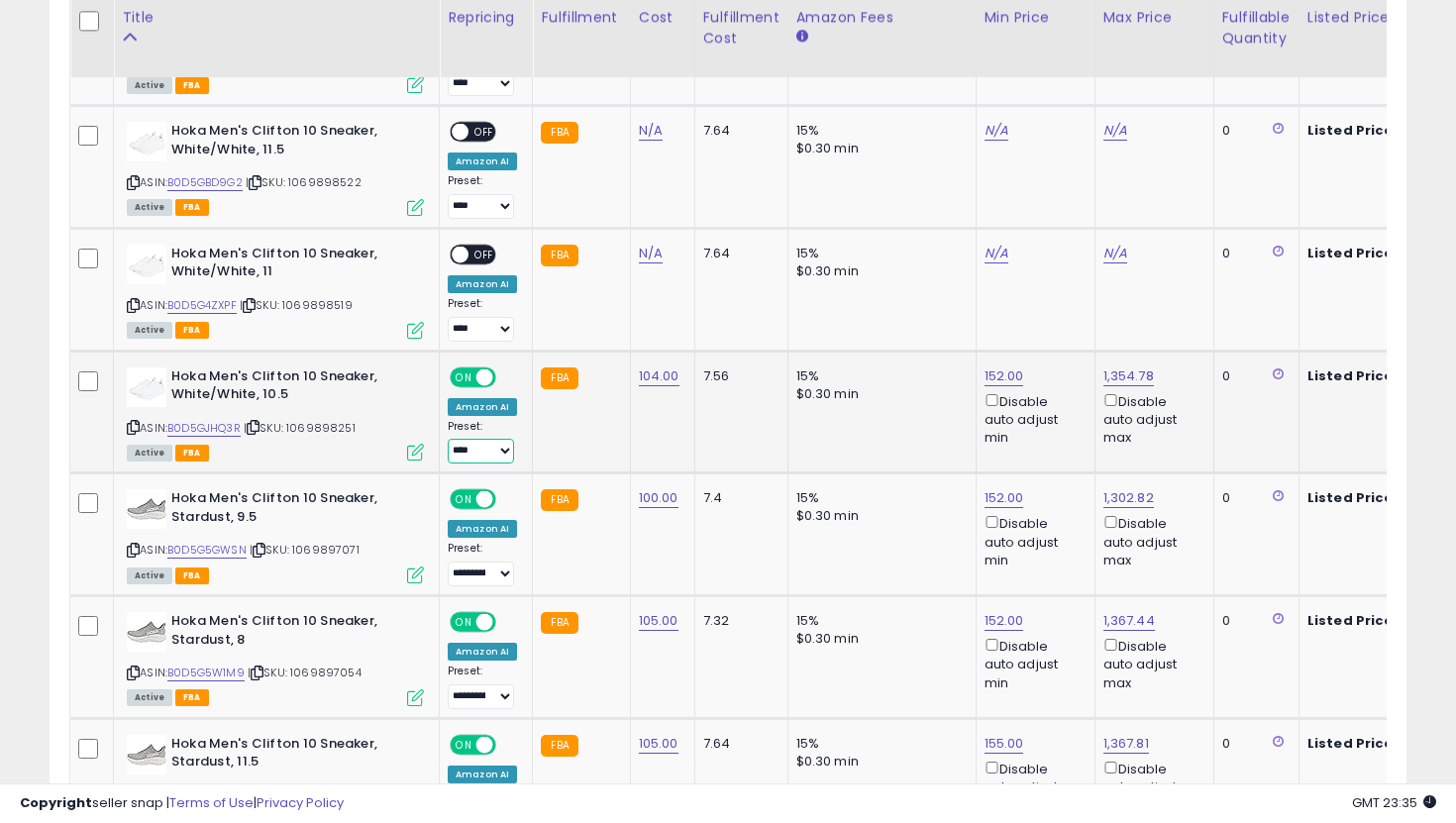 click on "**********" at bounding box center [480, 451] 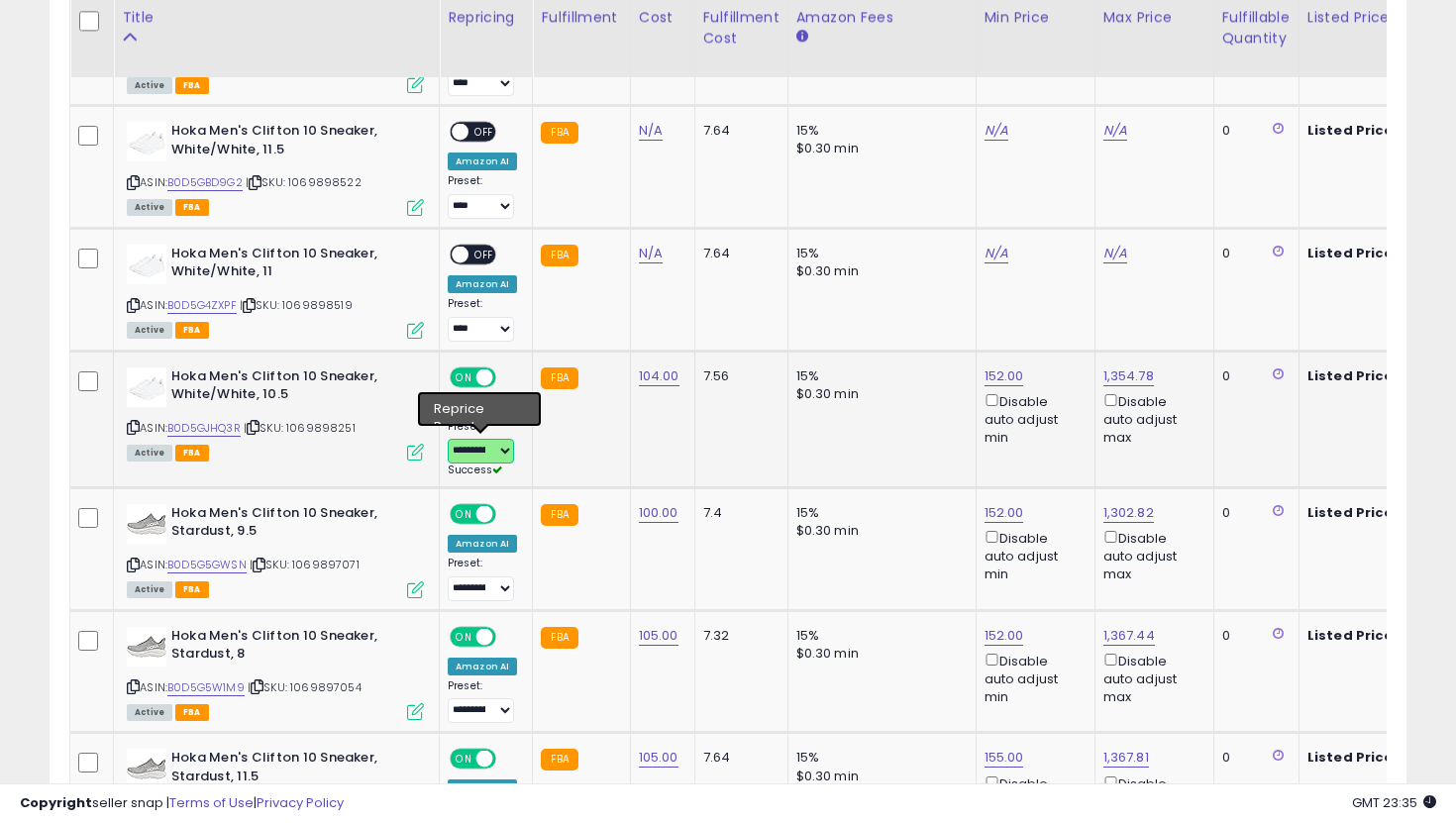 click on "**********" at bounding box center (480, 451) 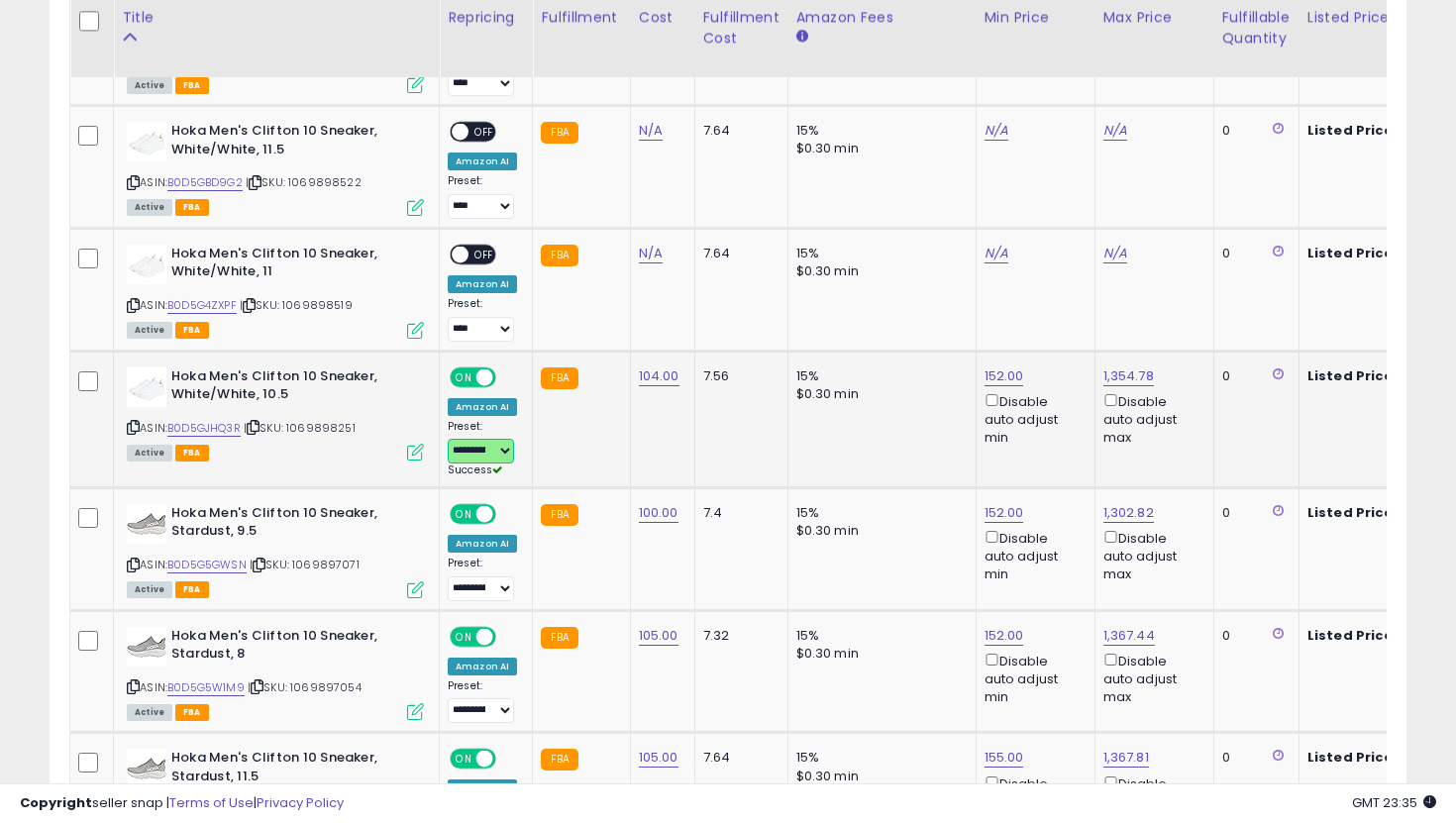 select on "**********" 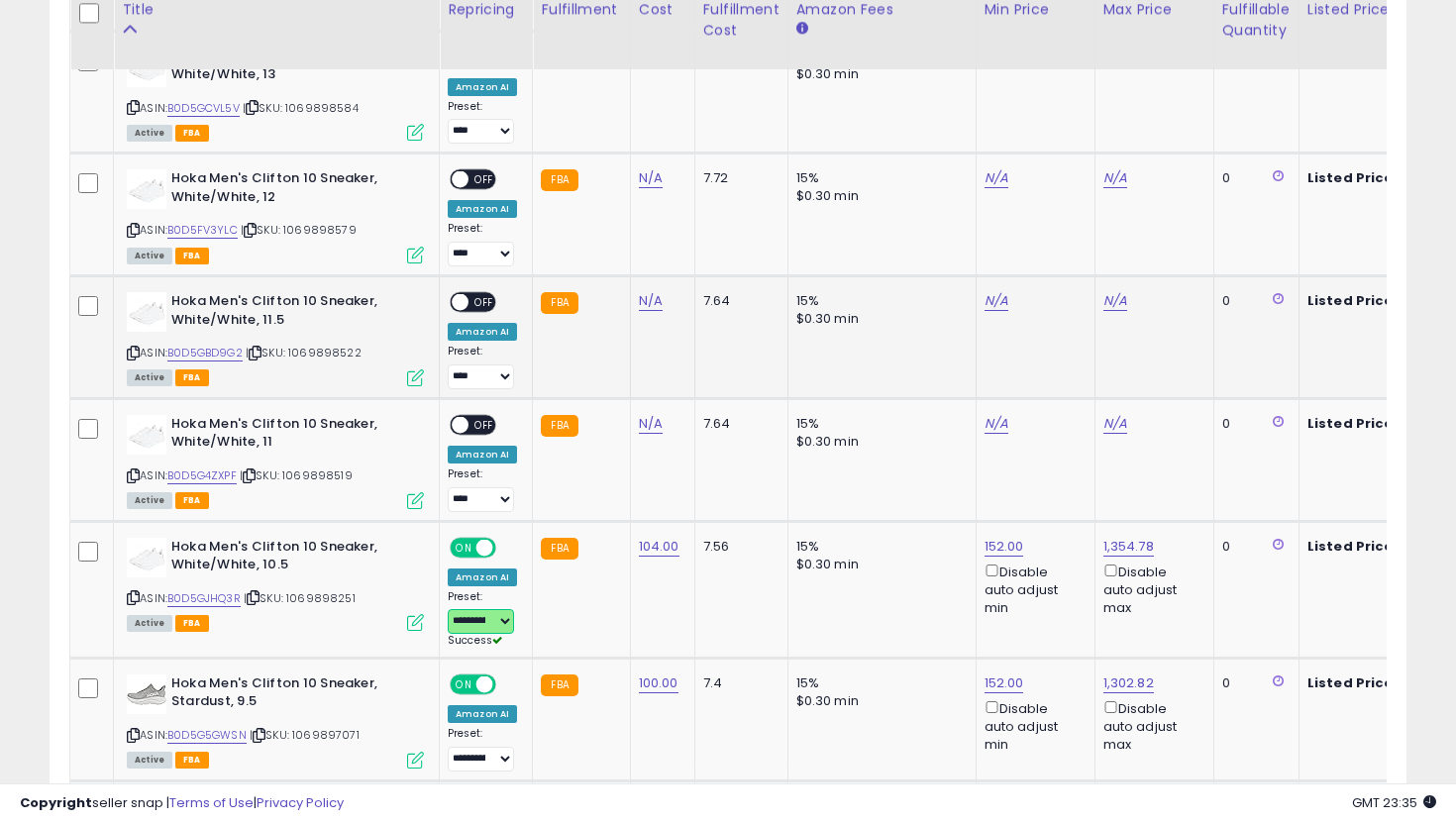 scroll, scrollTop: 5728, scrollLeft: 0, axis: vertical 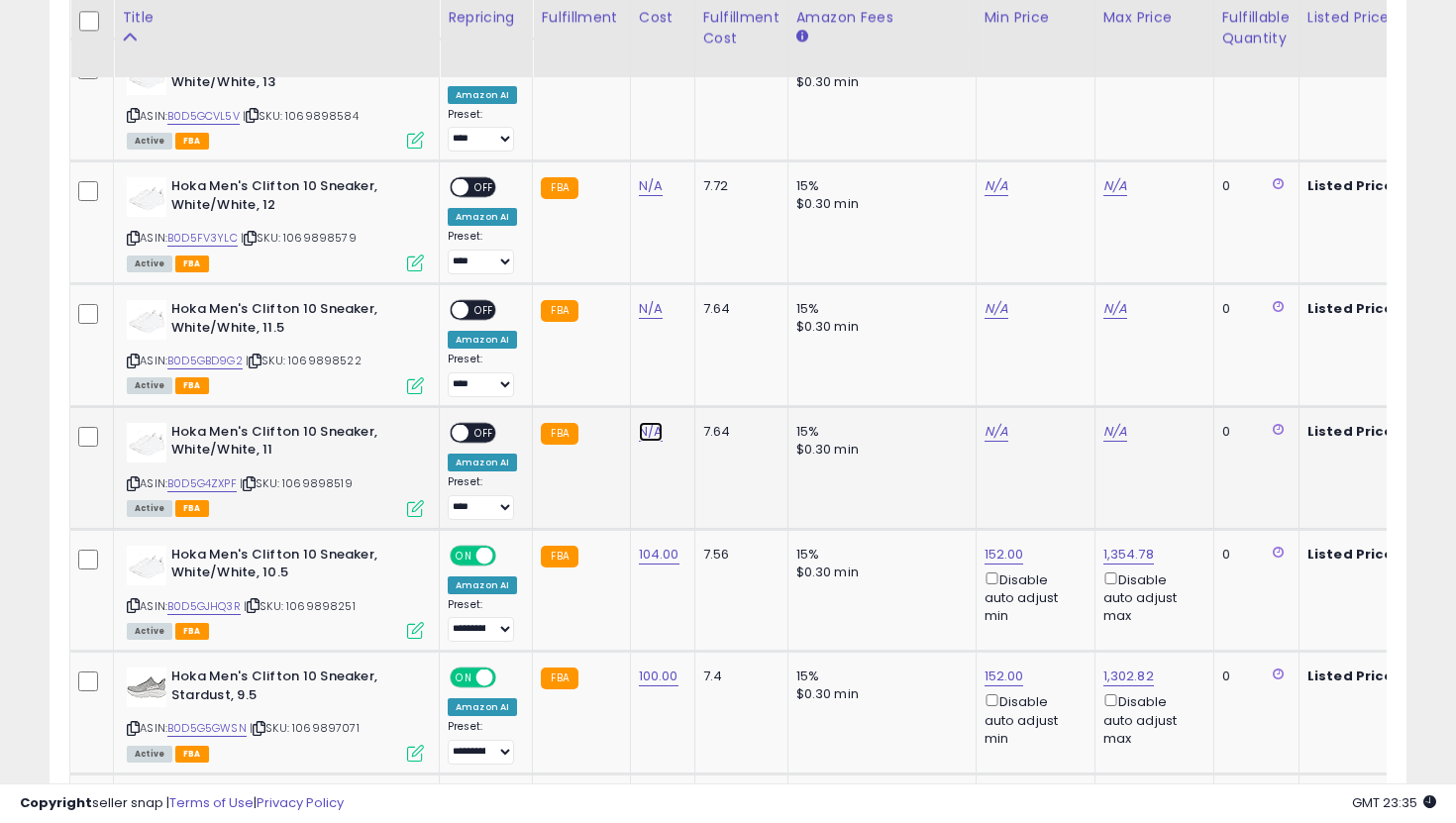 click on "N/A" at bounding box center [651, 64] 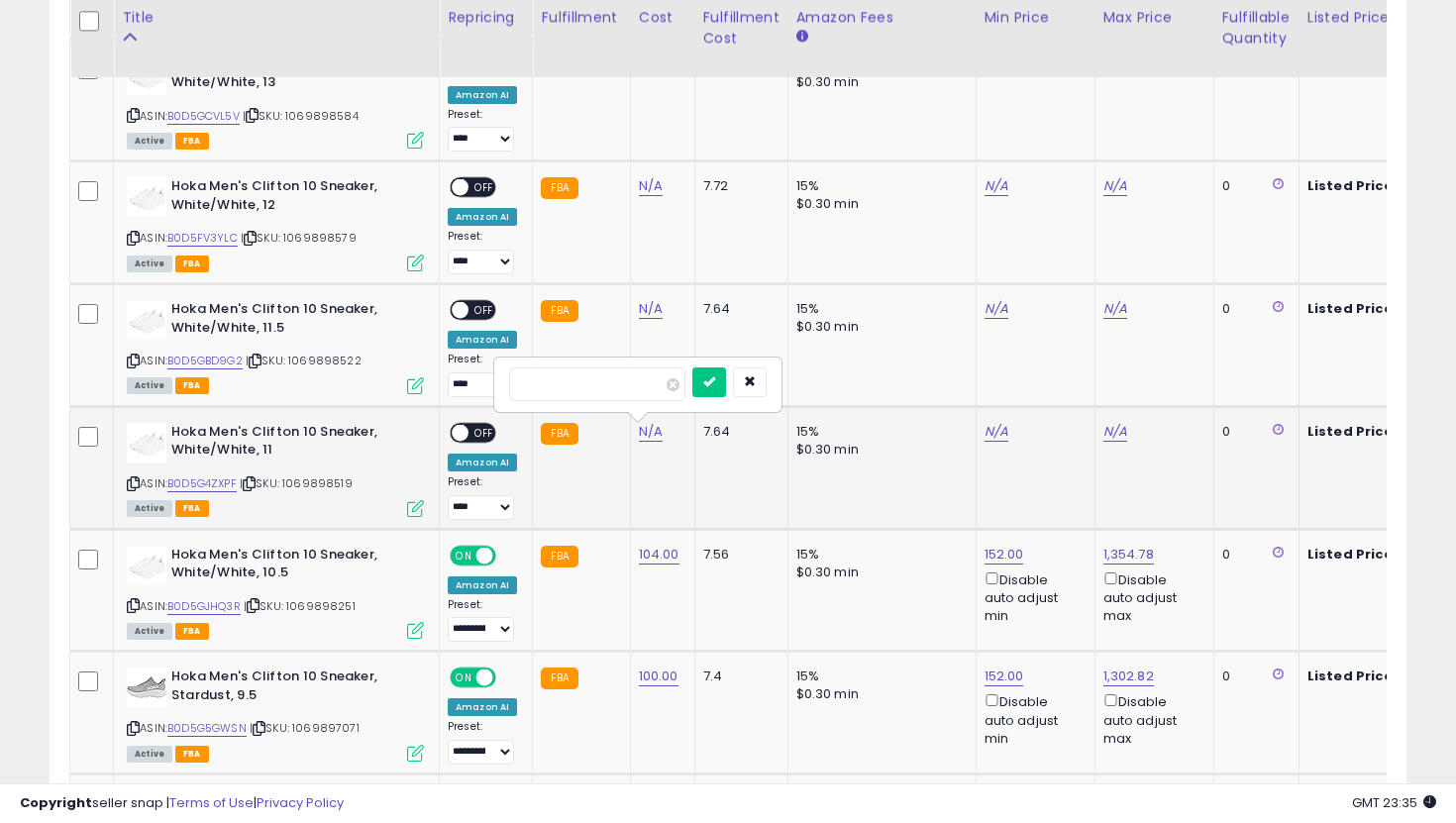 type on "***" 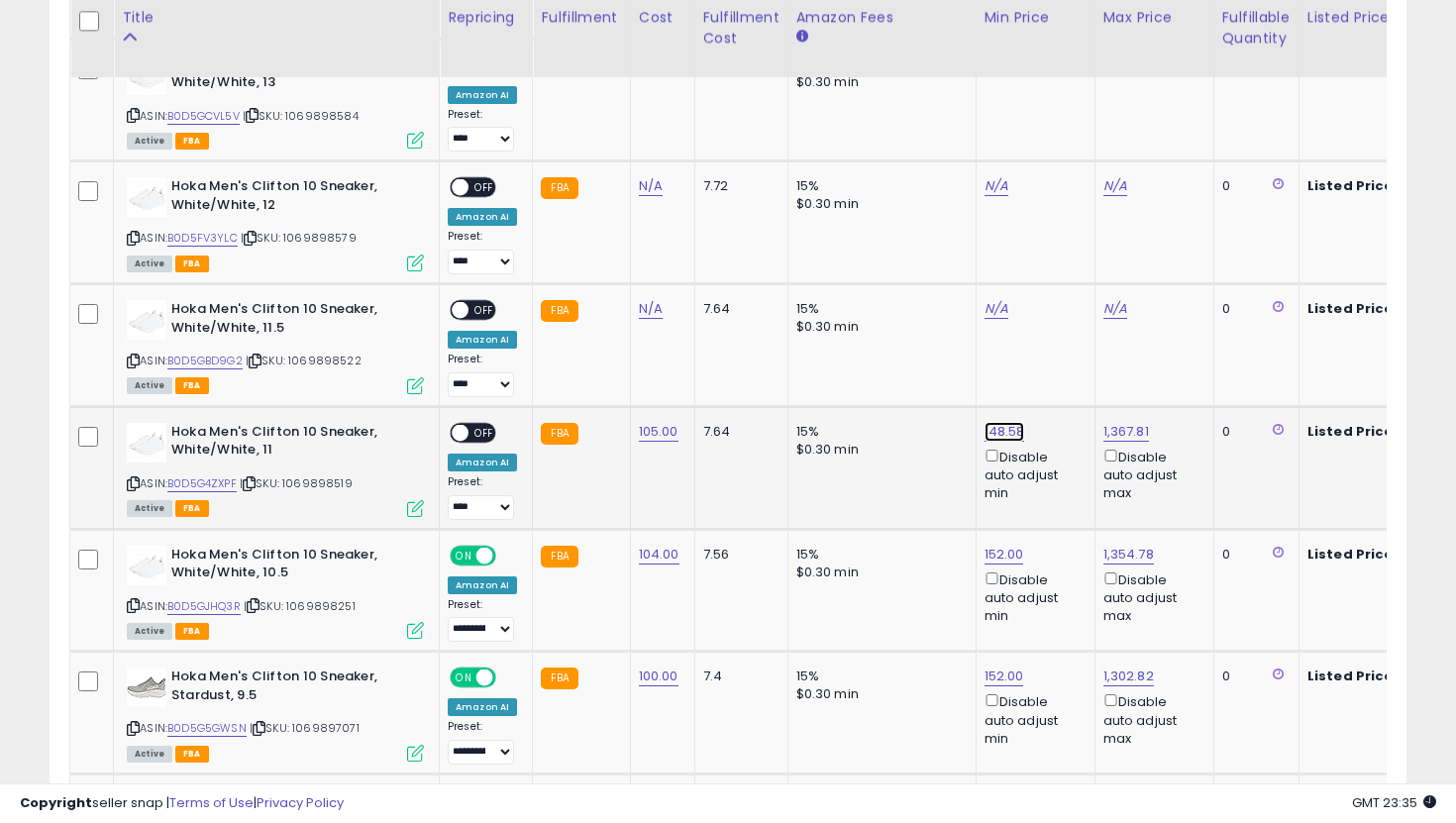click on "148.58" at bounding box center [1004, -4665] 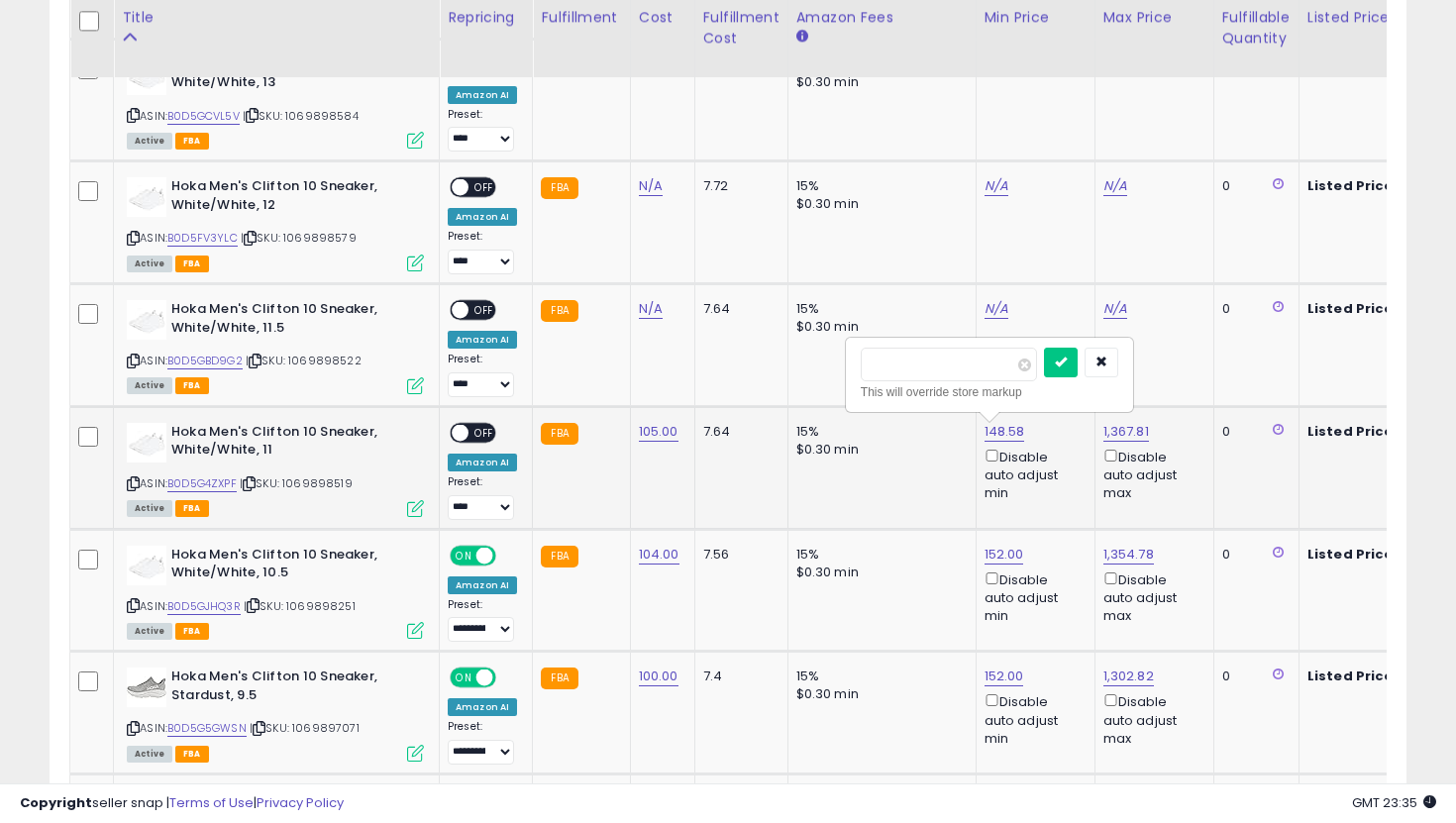 drag, startPoint x: 965, startPoint y: 369, endPoint x: 849, endPoint y: 353, distance: 117.09825 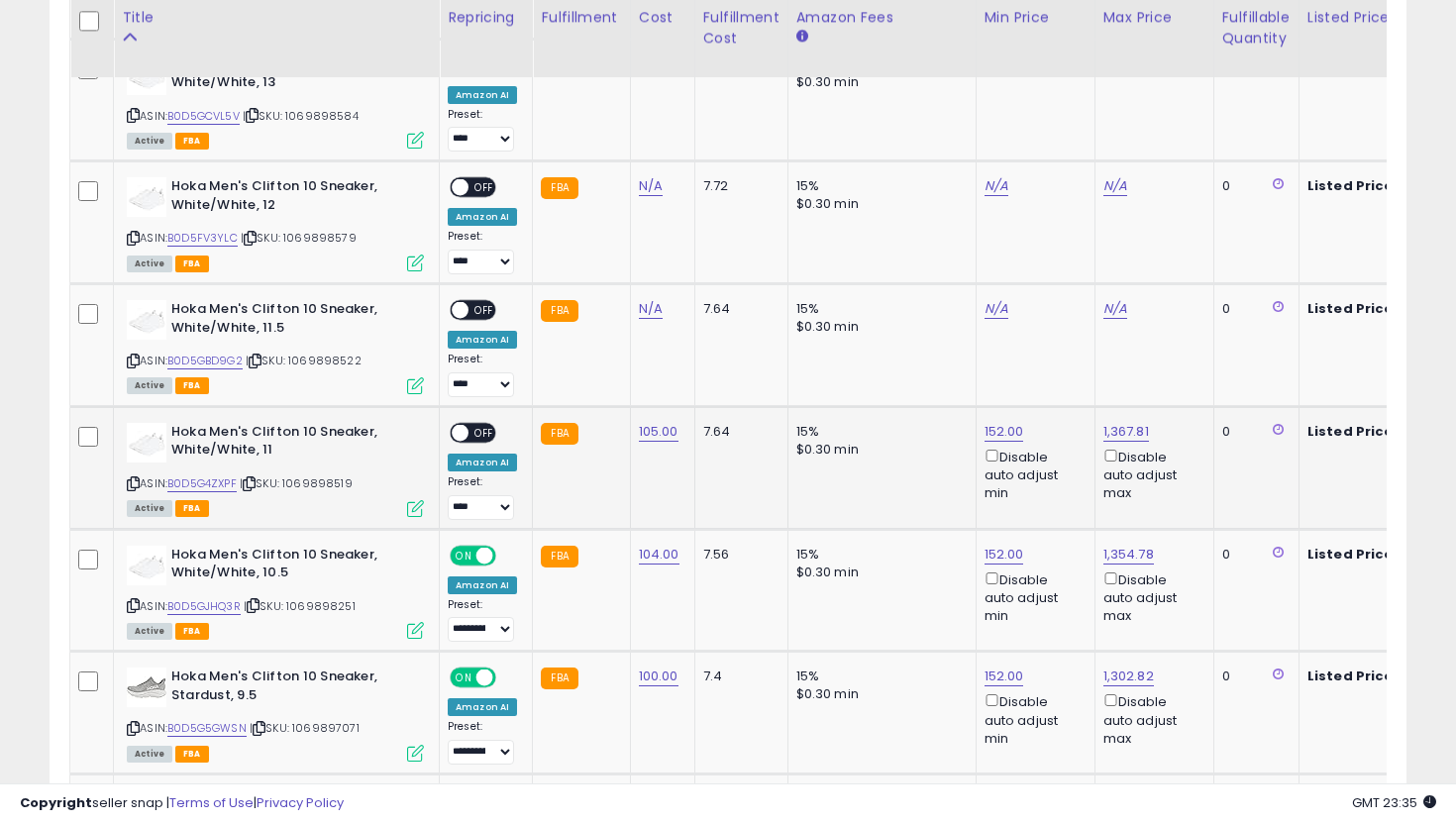 click on "OFF" at bounding box center (484, 432) 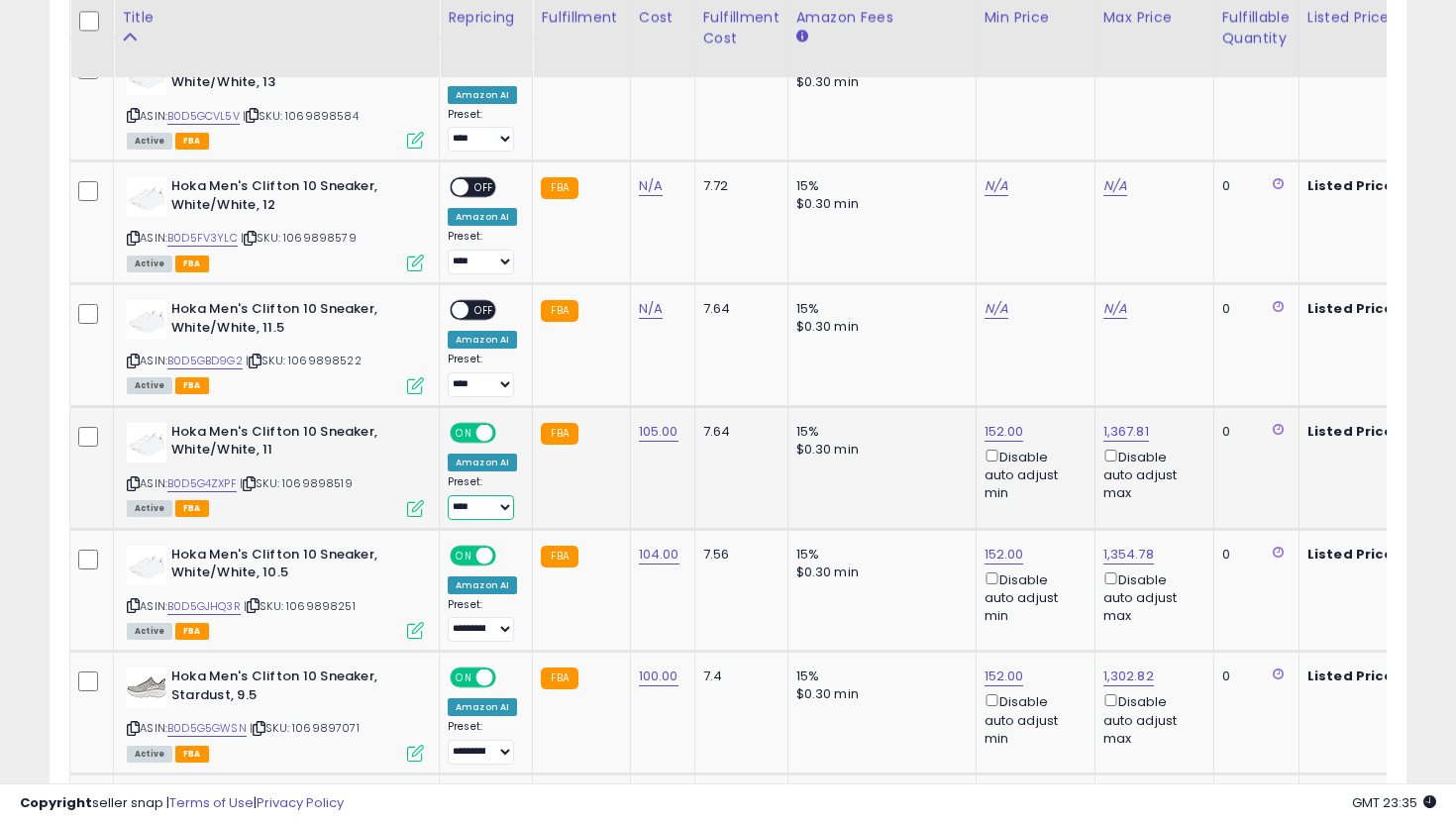 click on "**********" at bounding box center [480, 507] 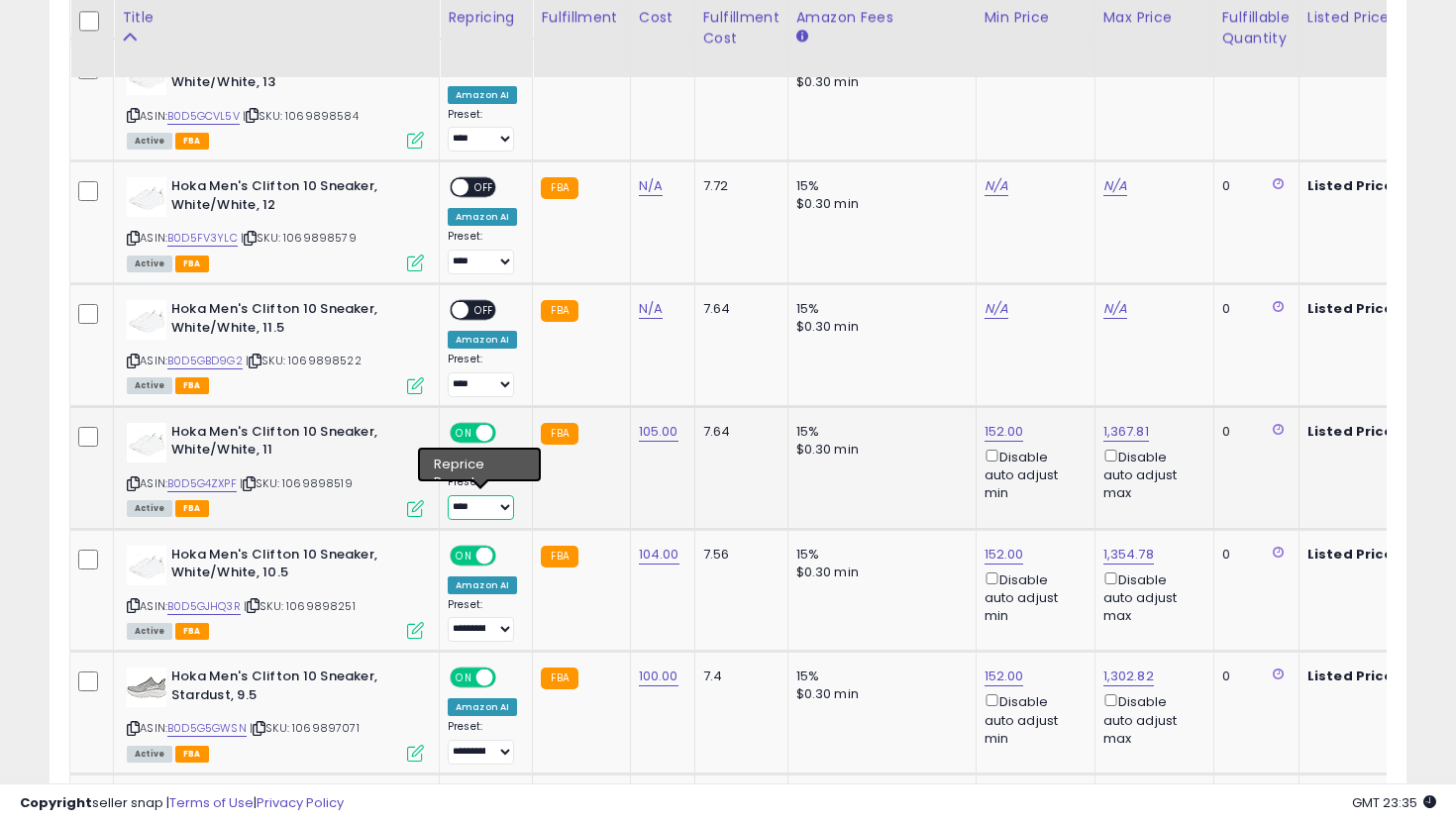 select on "**********" 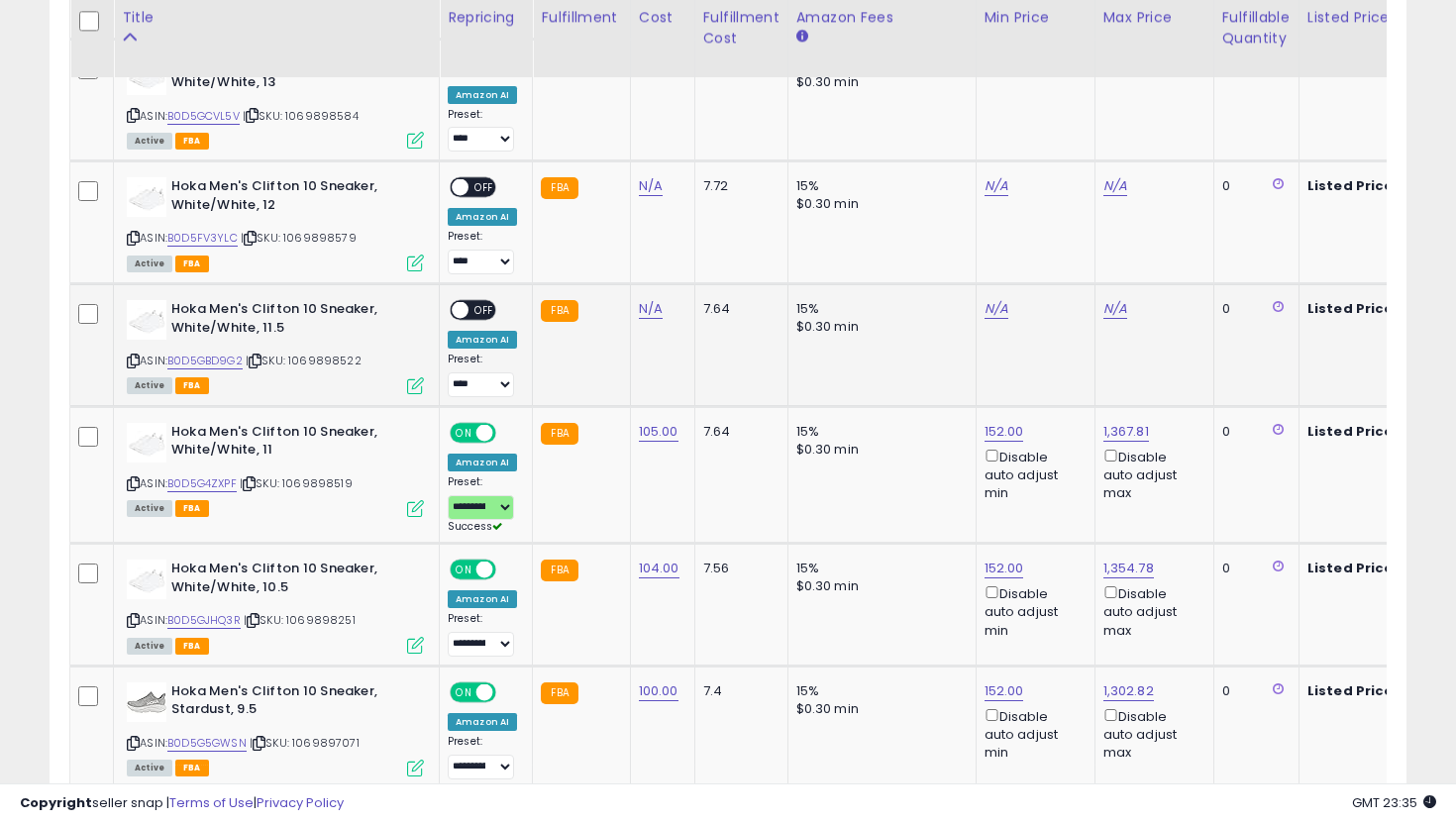 click on "N/A" 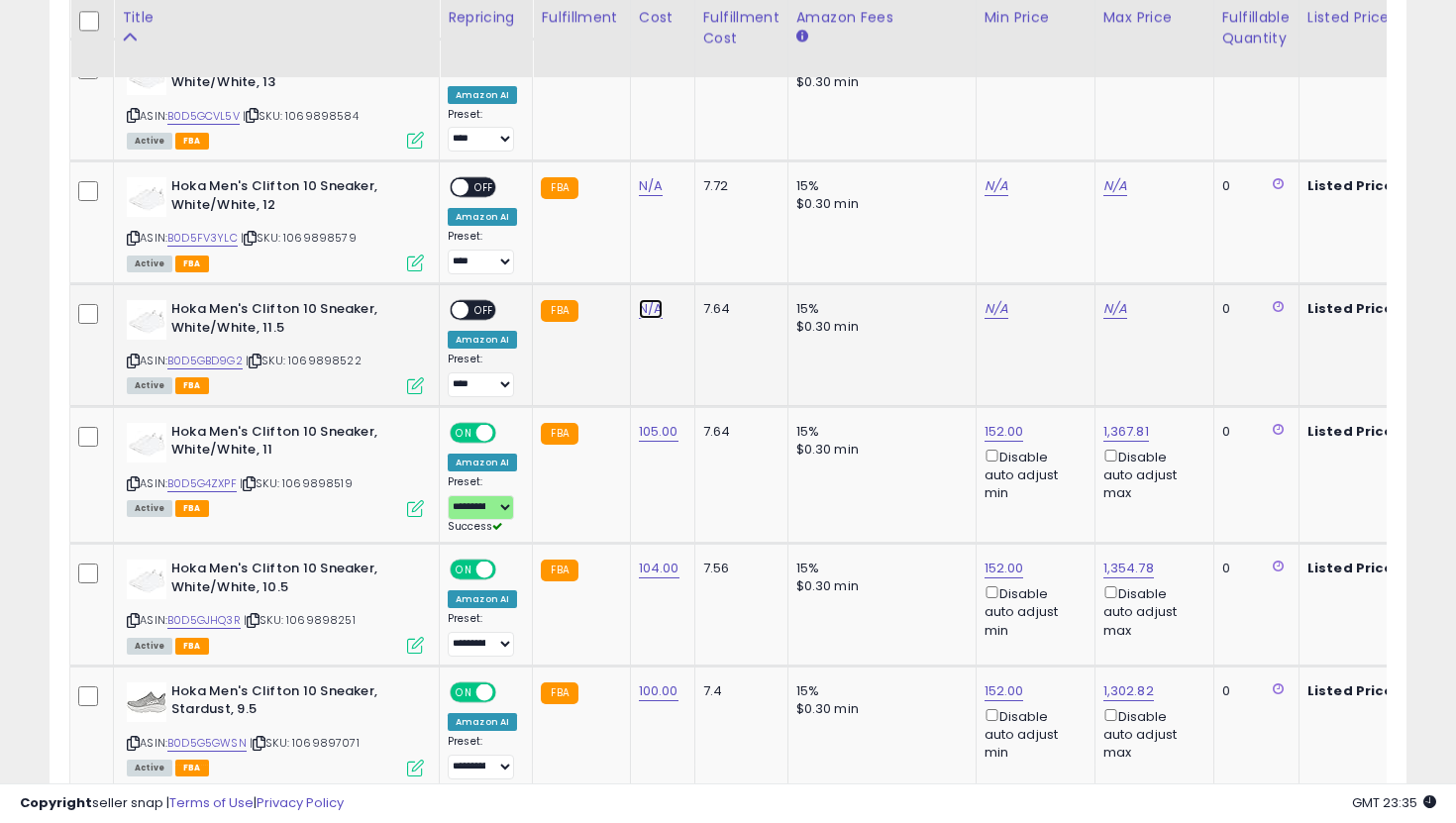 click on "N/A" at bounding box center (651, 64) 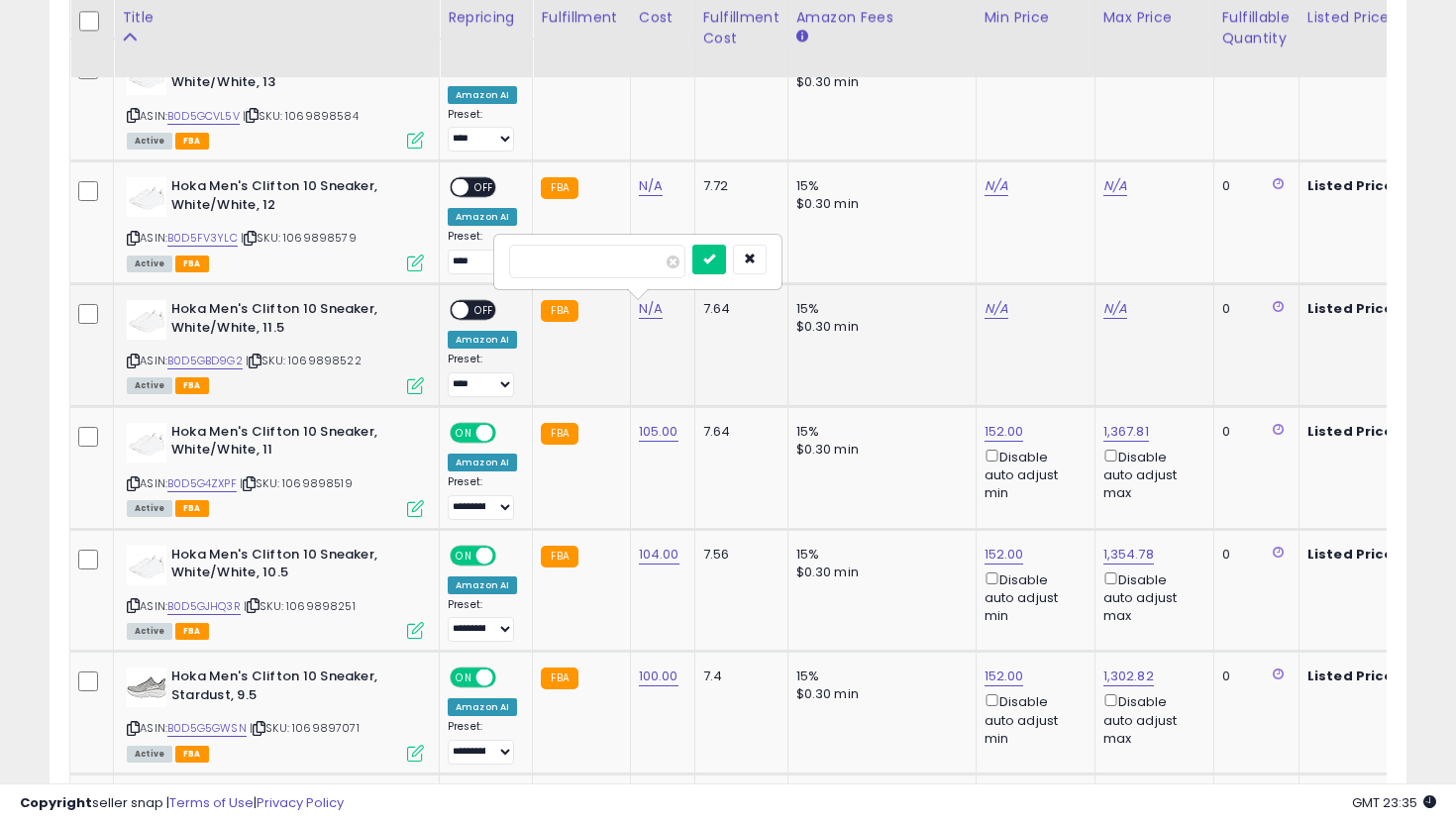 type on "***" 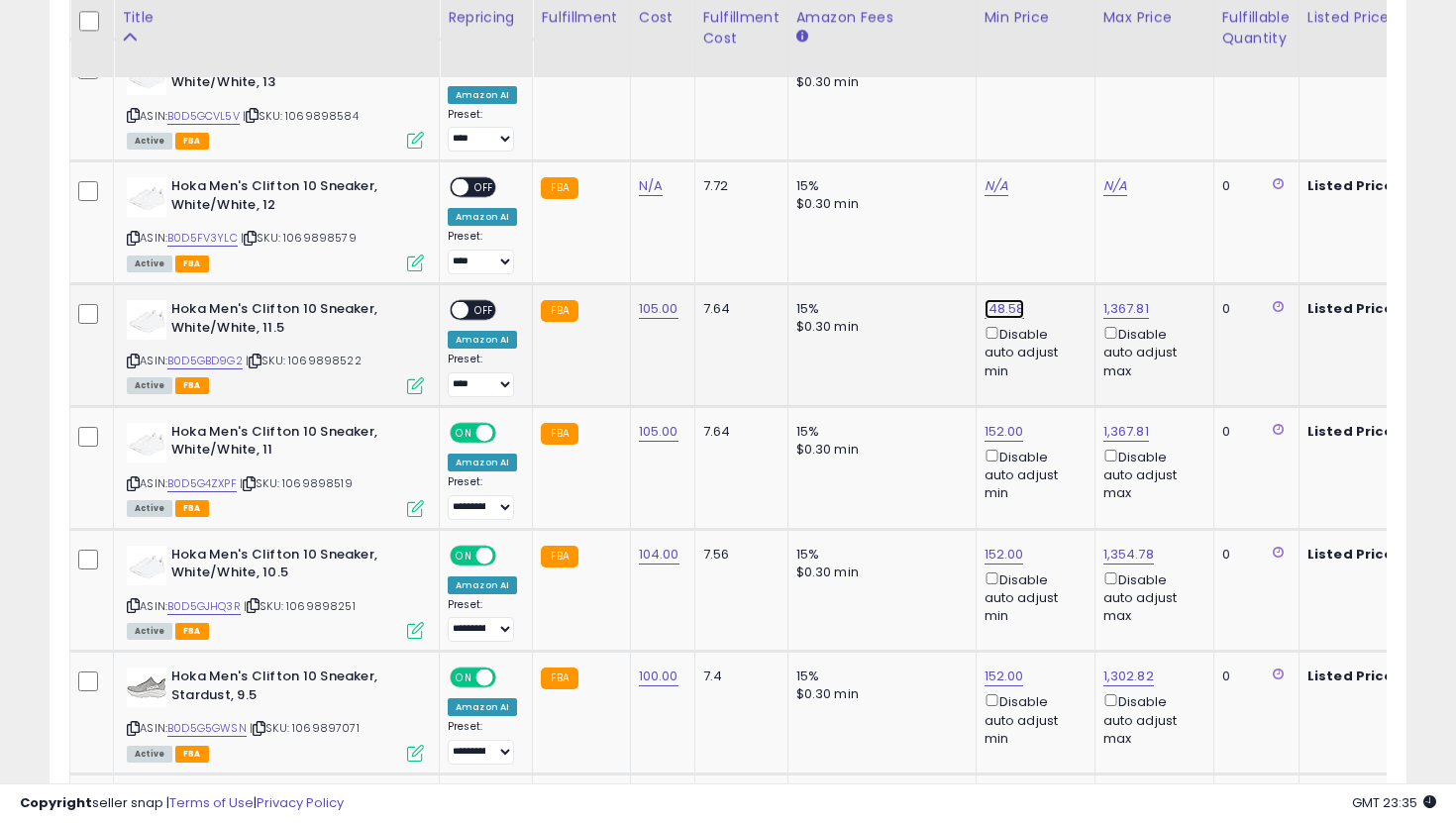 click on "148.58" at bounding box center (1004, -4665) 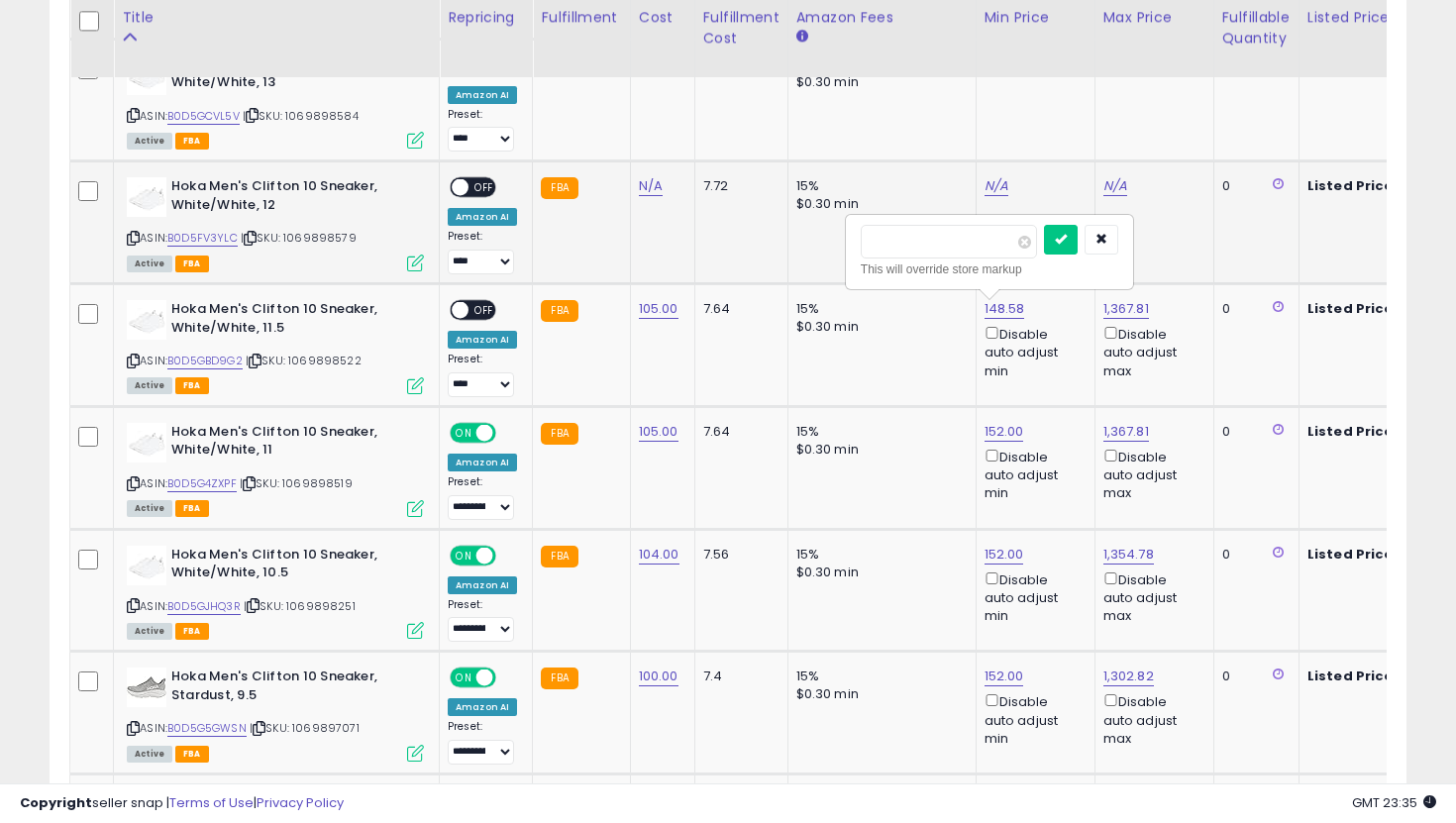 drag, startPoint x: 945, startPoint y: 251, endPoint x: 829, endPoint y: 251, distance: 116 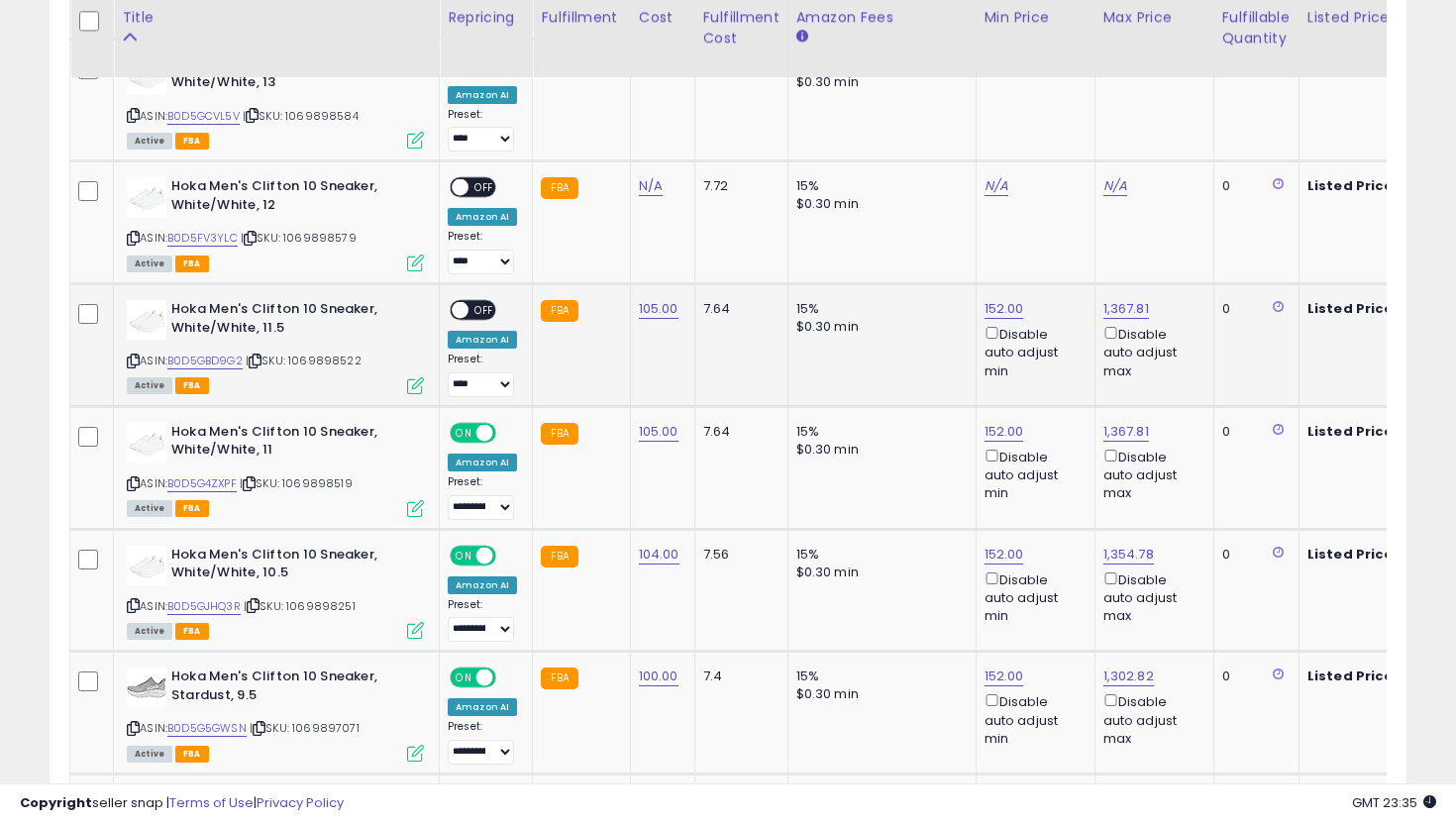 click on "ON   OFF" at bounding box center [451, 310] 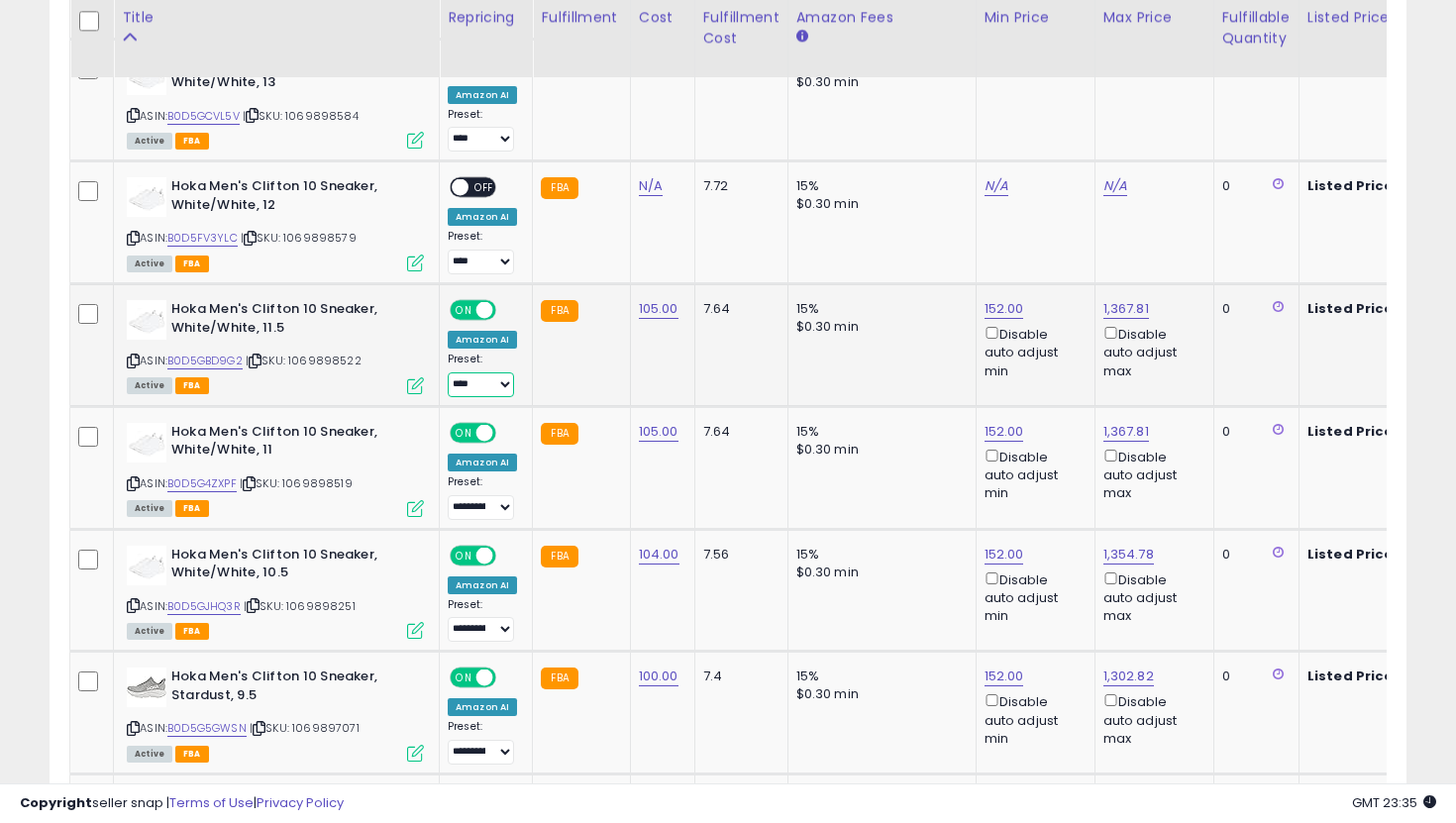 click on "**********" at bounding box center (480, 384) 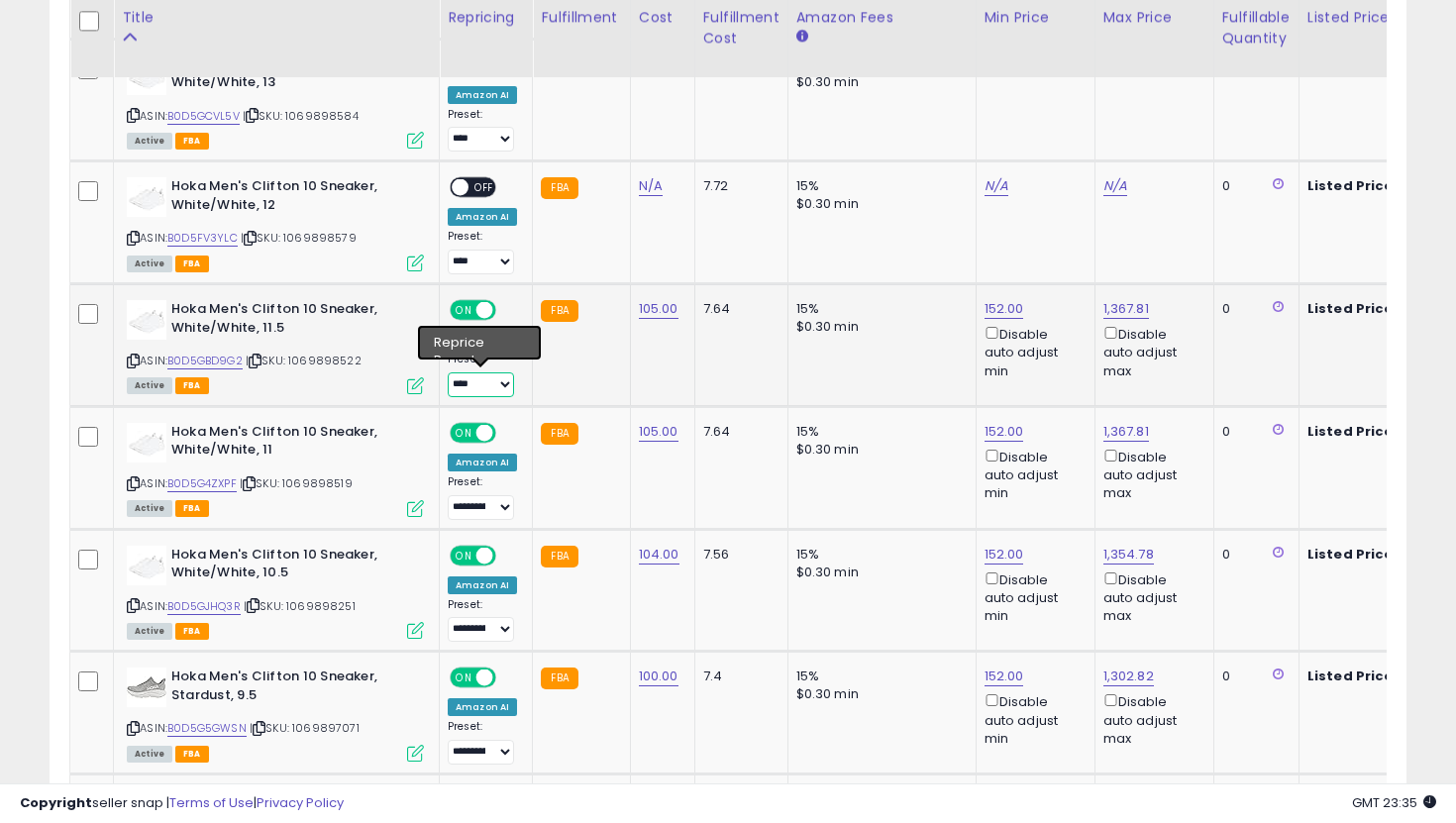 select on "**********" 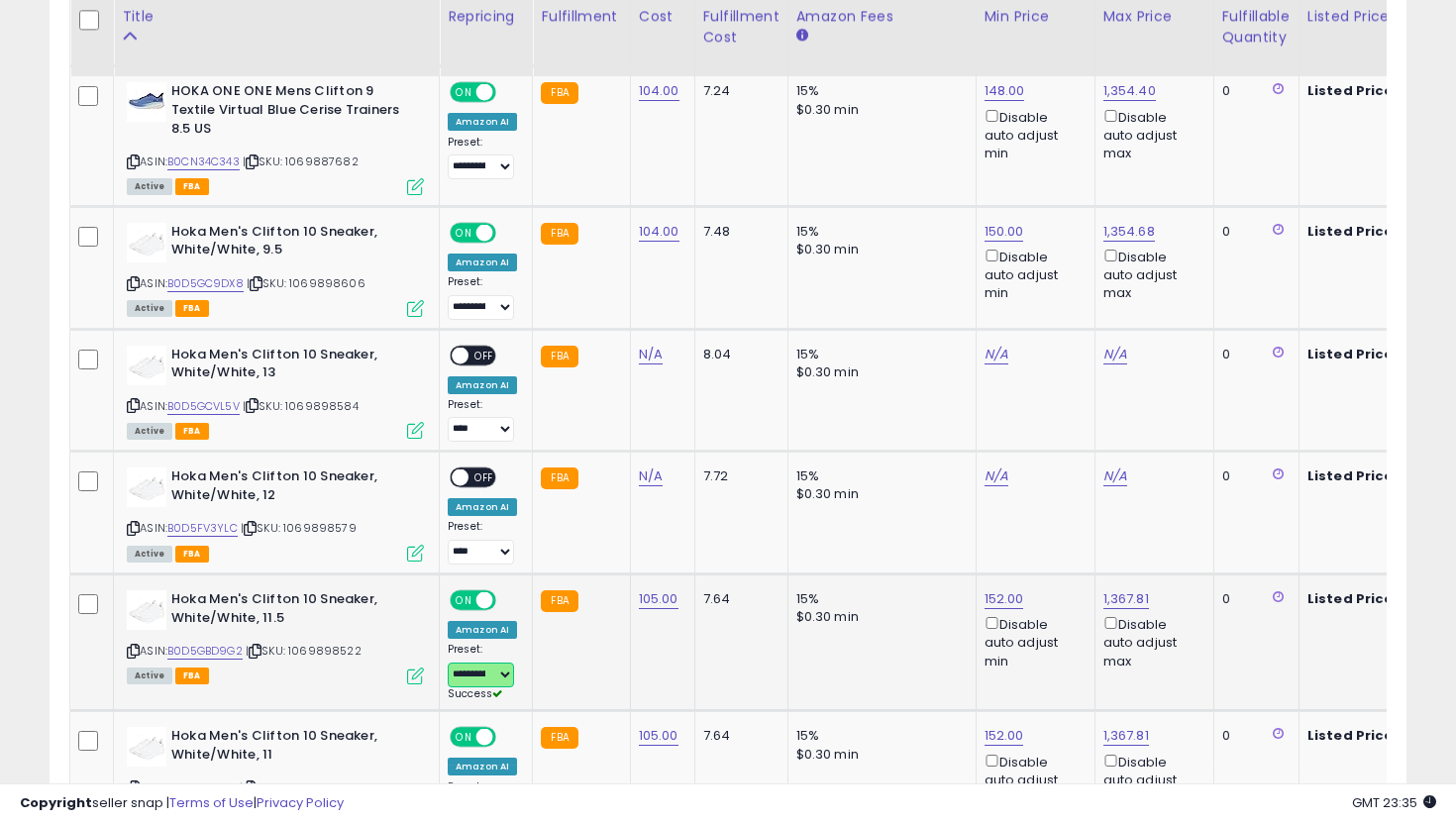 scroll, scrollTop: 5437, scrollLeft: 0, axis: vertical 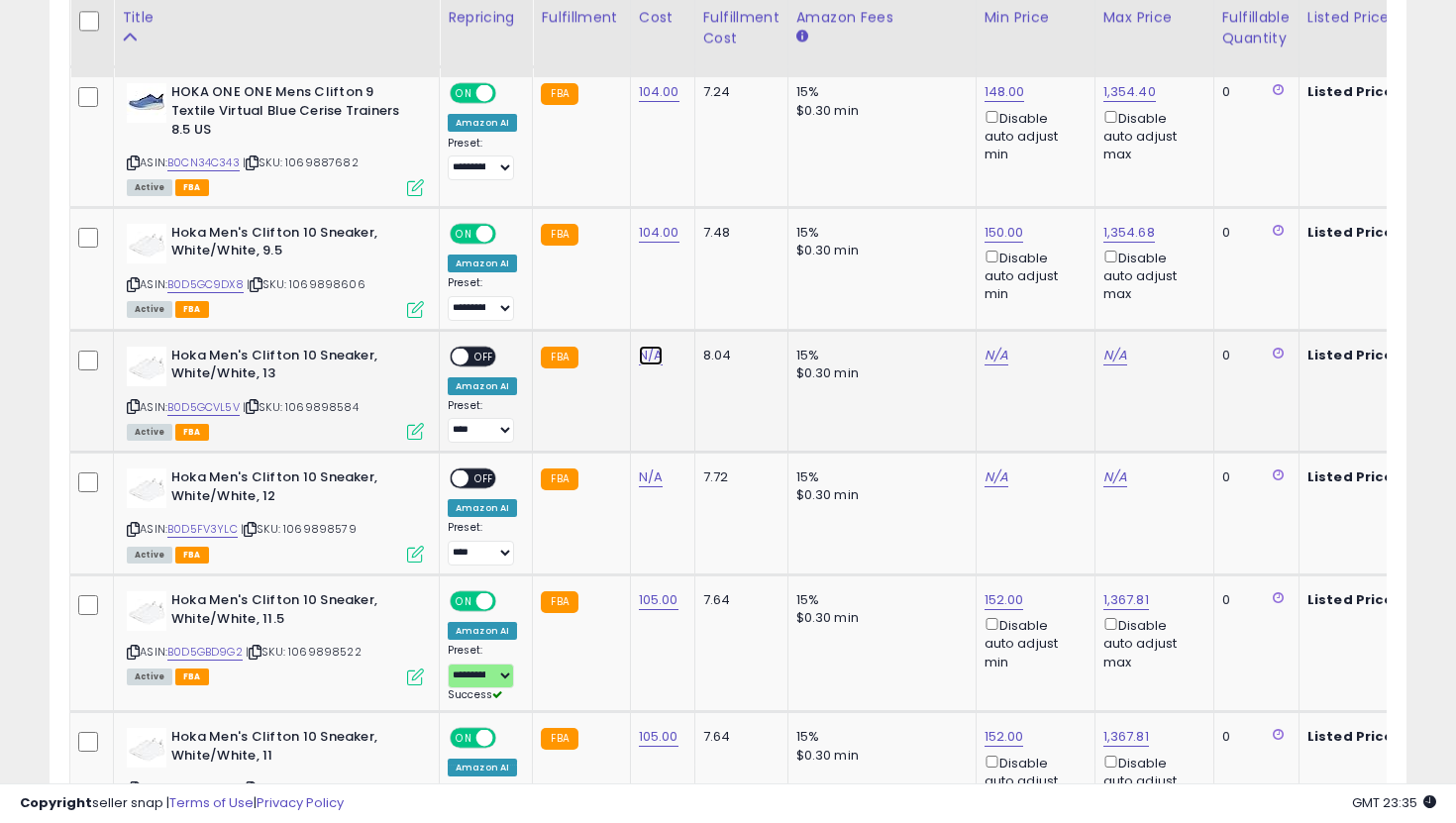 click on "N/A" at bounding box center [651, 356] 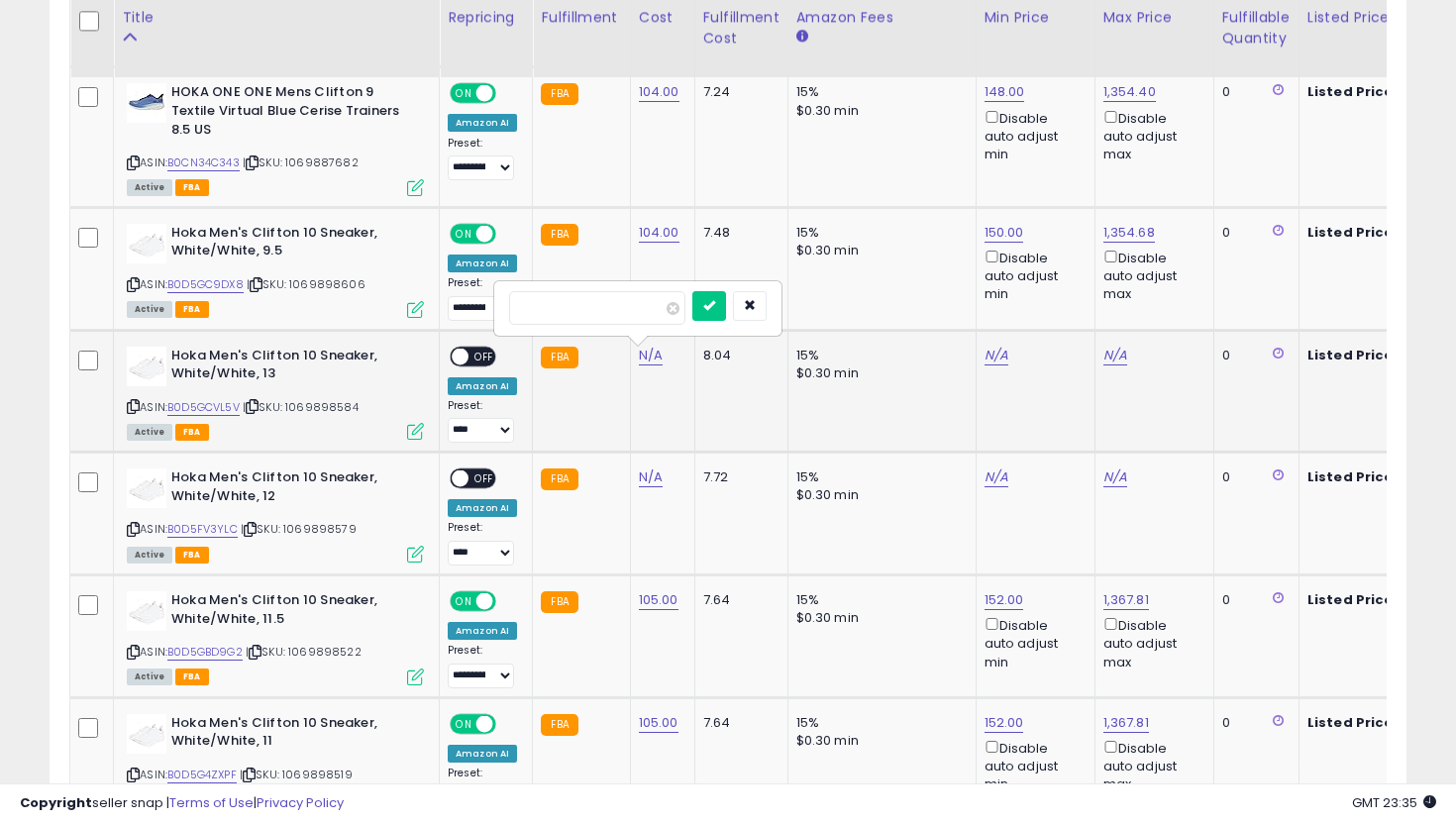 type on "***" 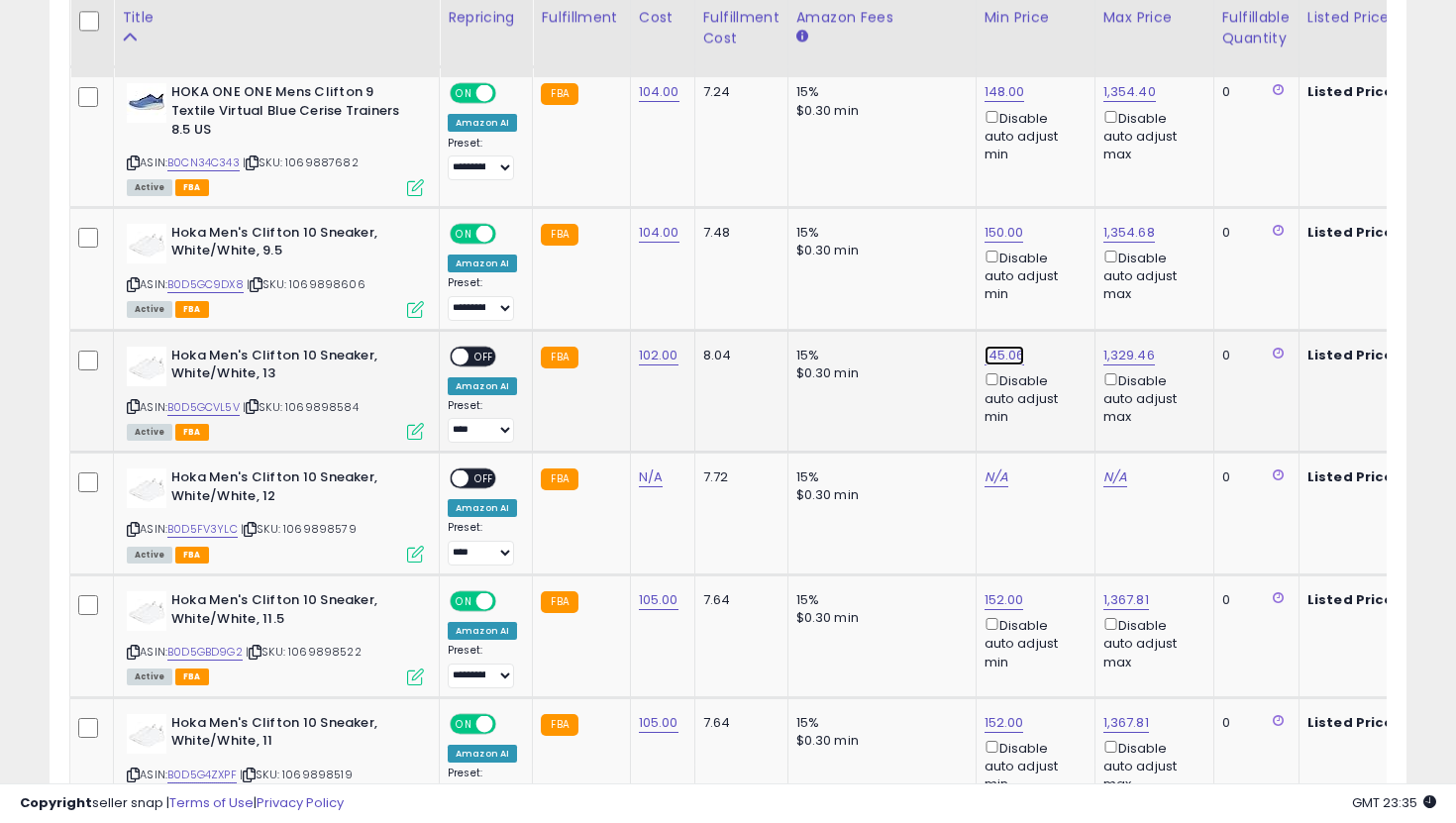 click on "145.06" at bounding box center [1004, -4373] 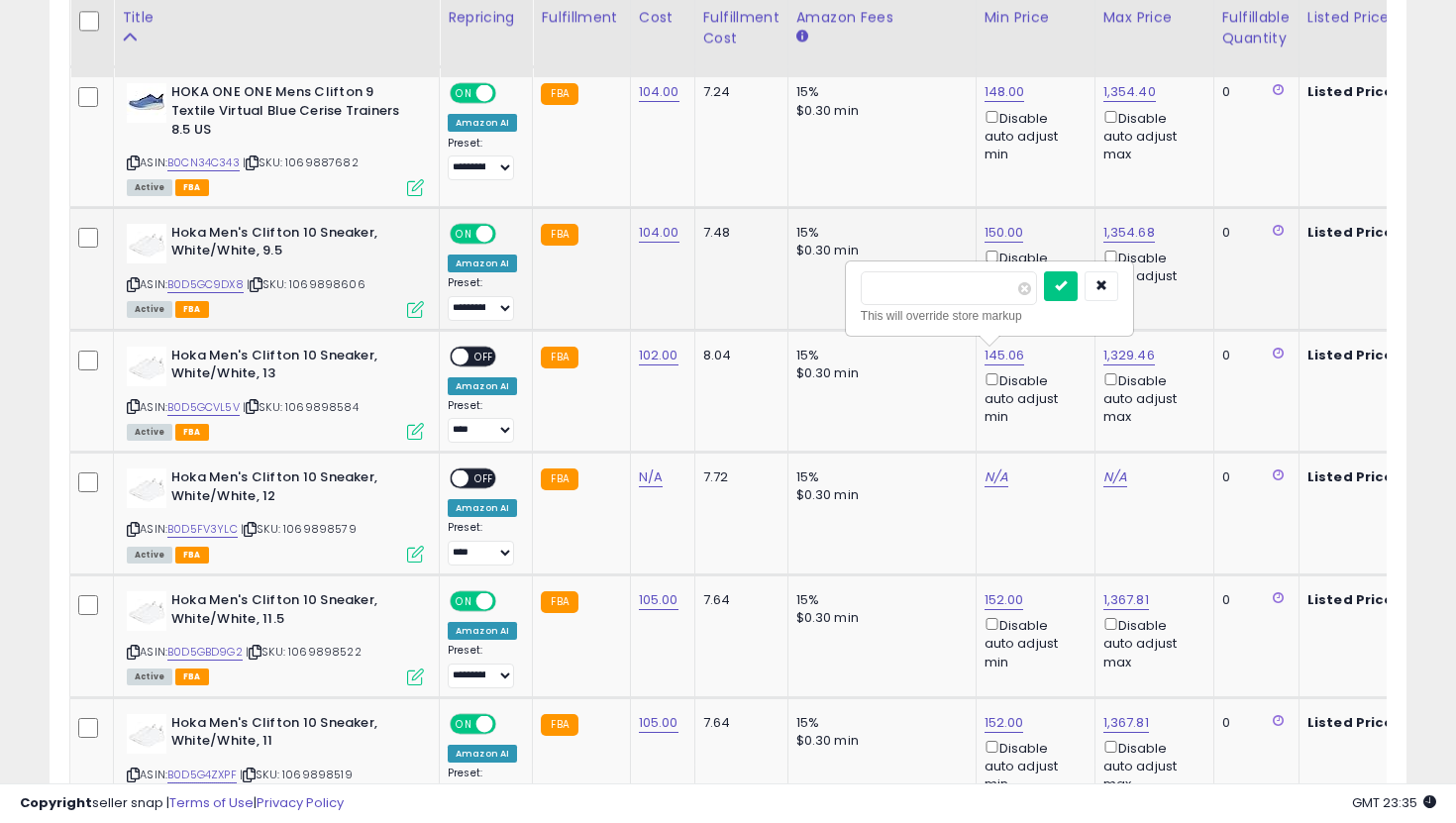 drag, startPoint x: 935, startPoint y: 290, endPoint x: 829, endPoint y: 272, distance: 107.51744 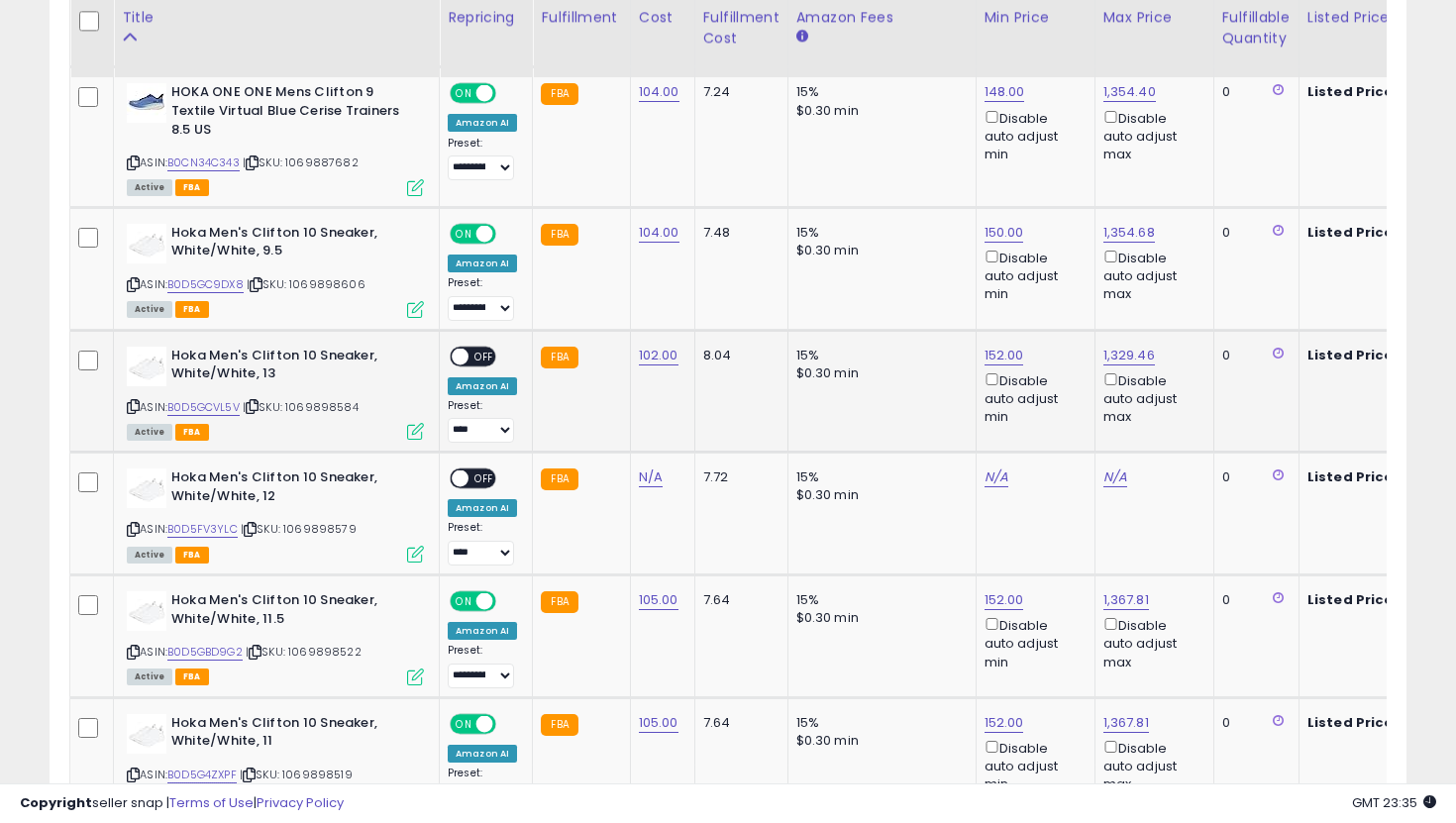 click on "ON   OFF" at bounding box center (451, 356) 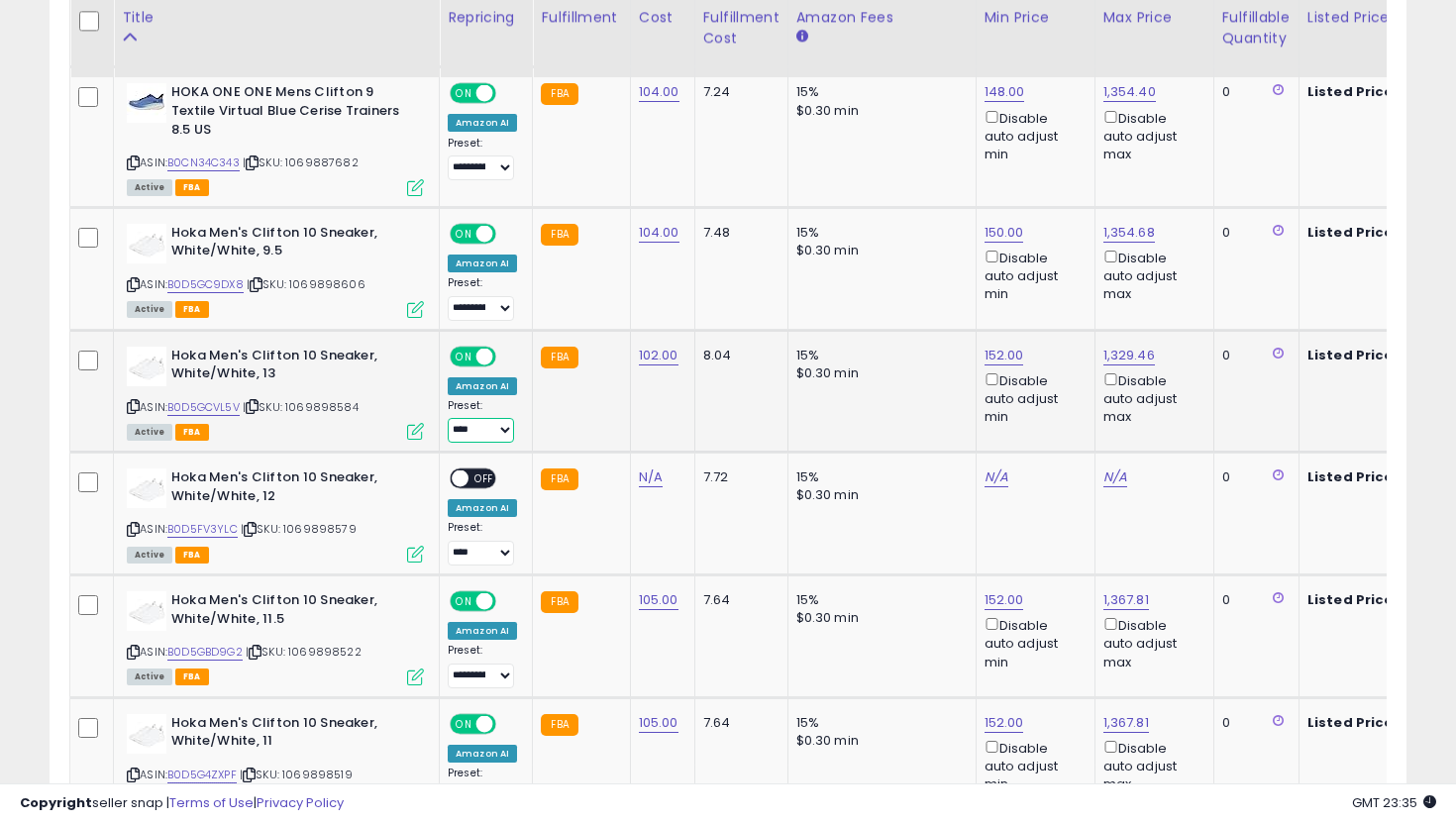 click on "**********" at bounding box center (480, 430) 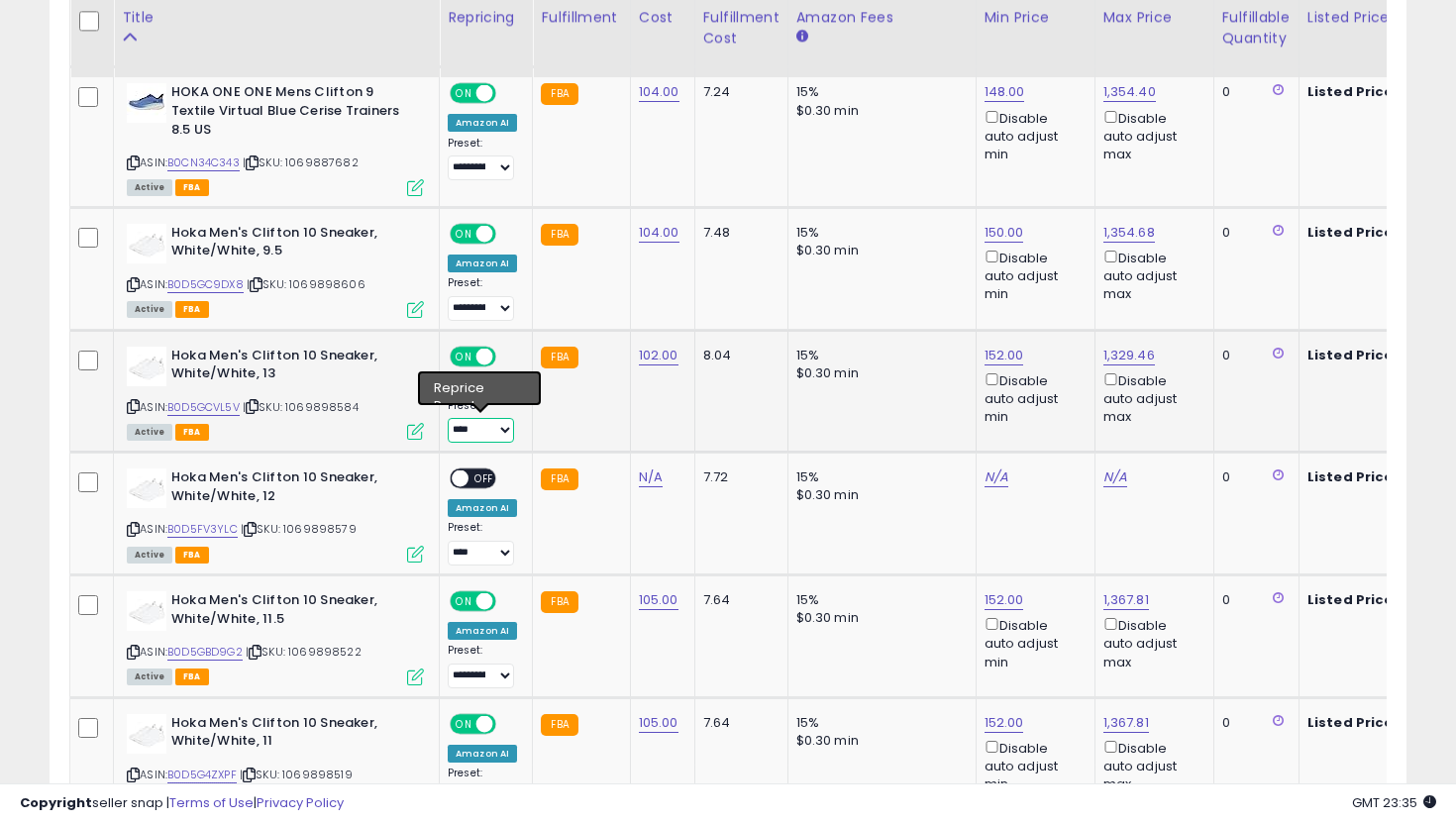 select on "**********" 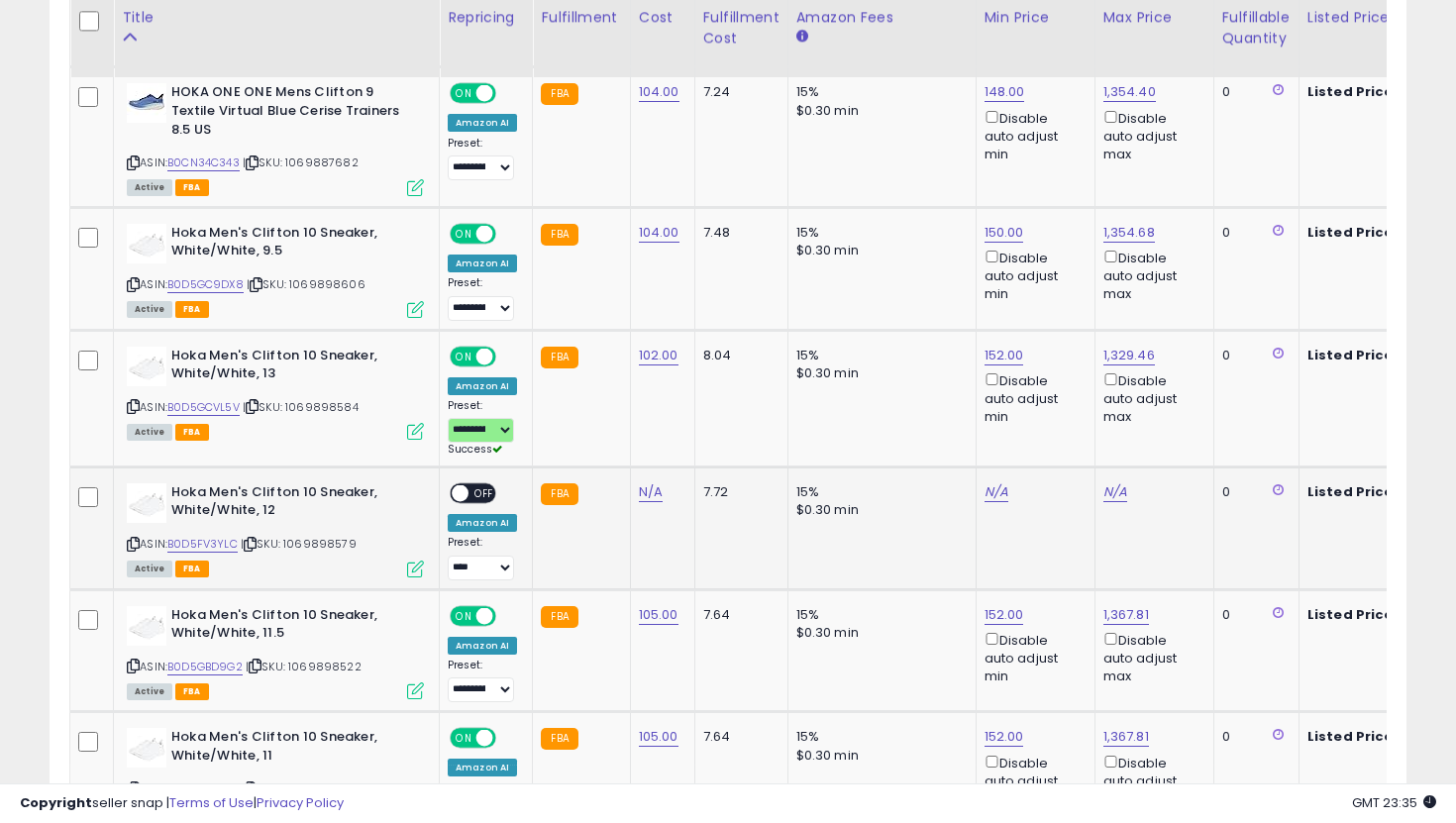 click on "N/A" 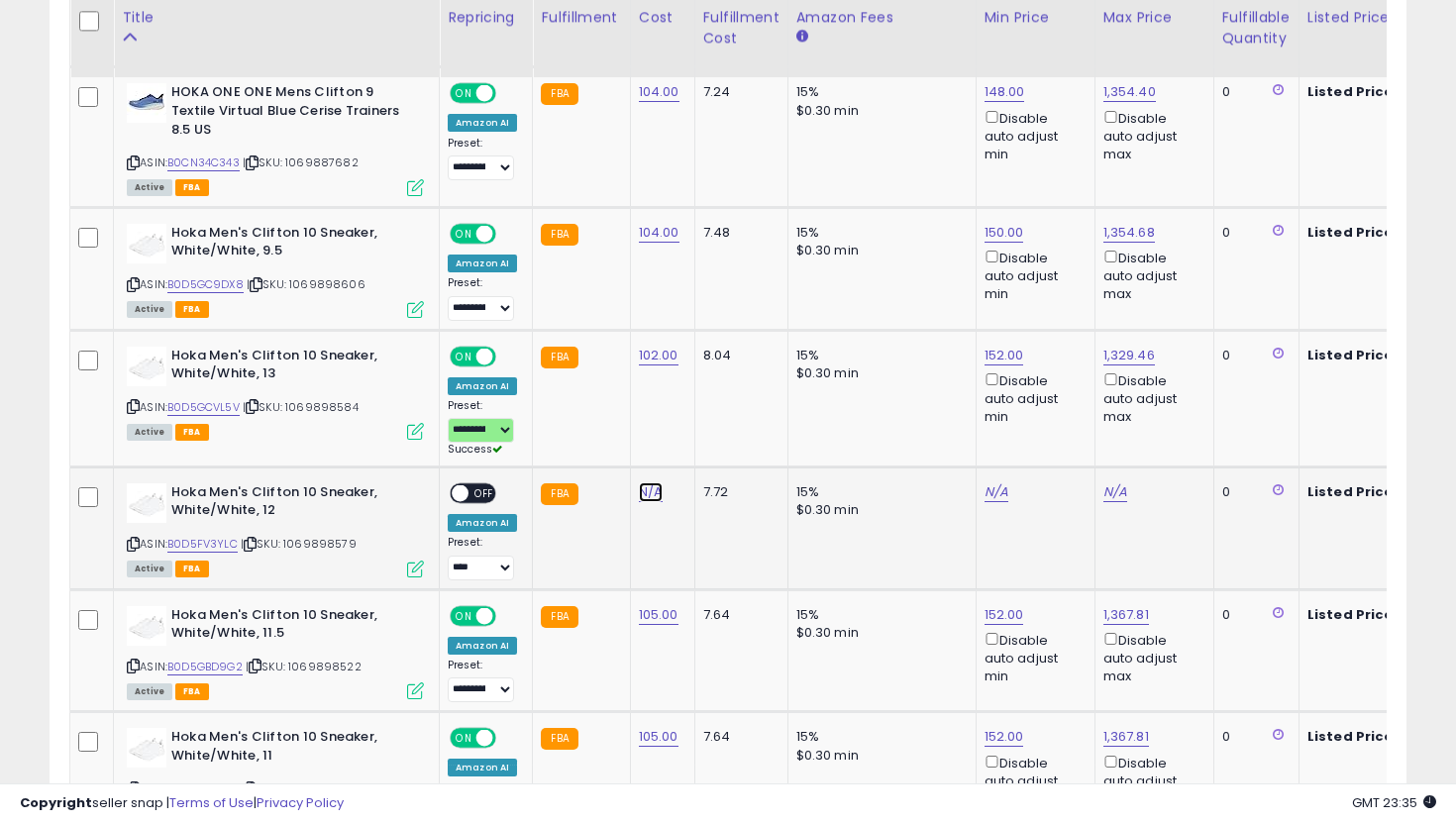click on "N/A" at bounding box center (651, 492) 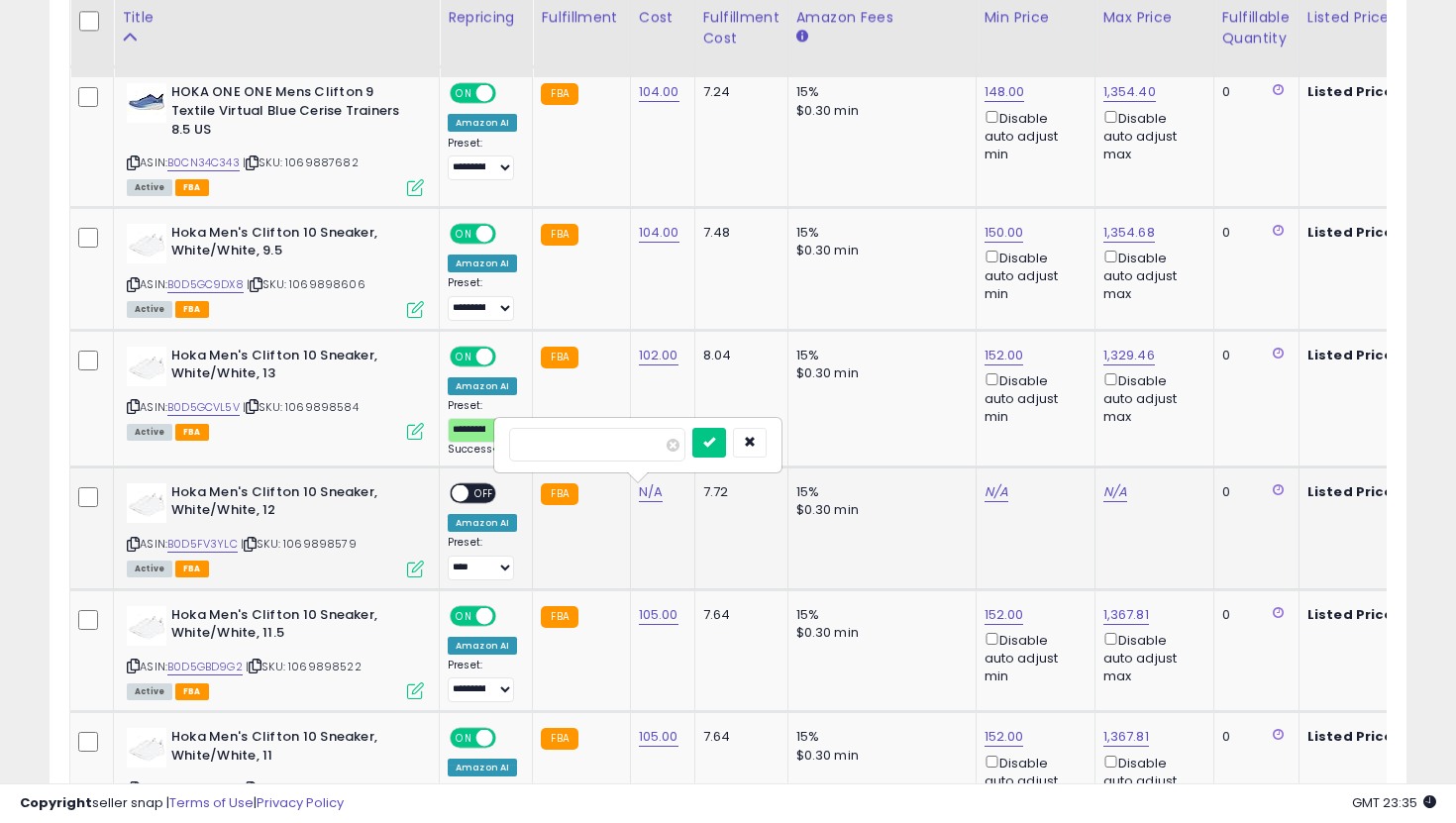 type on "***" 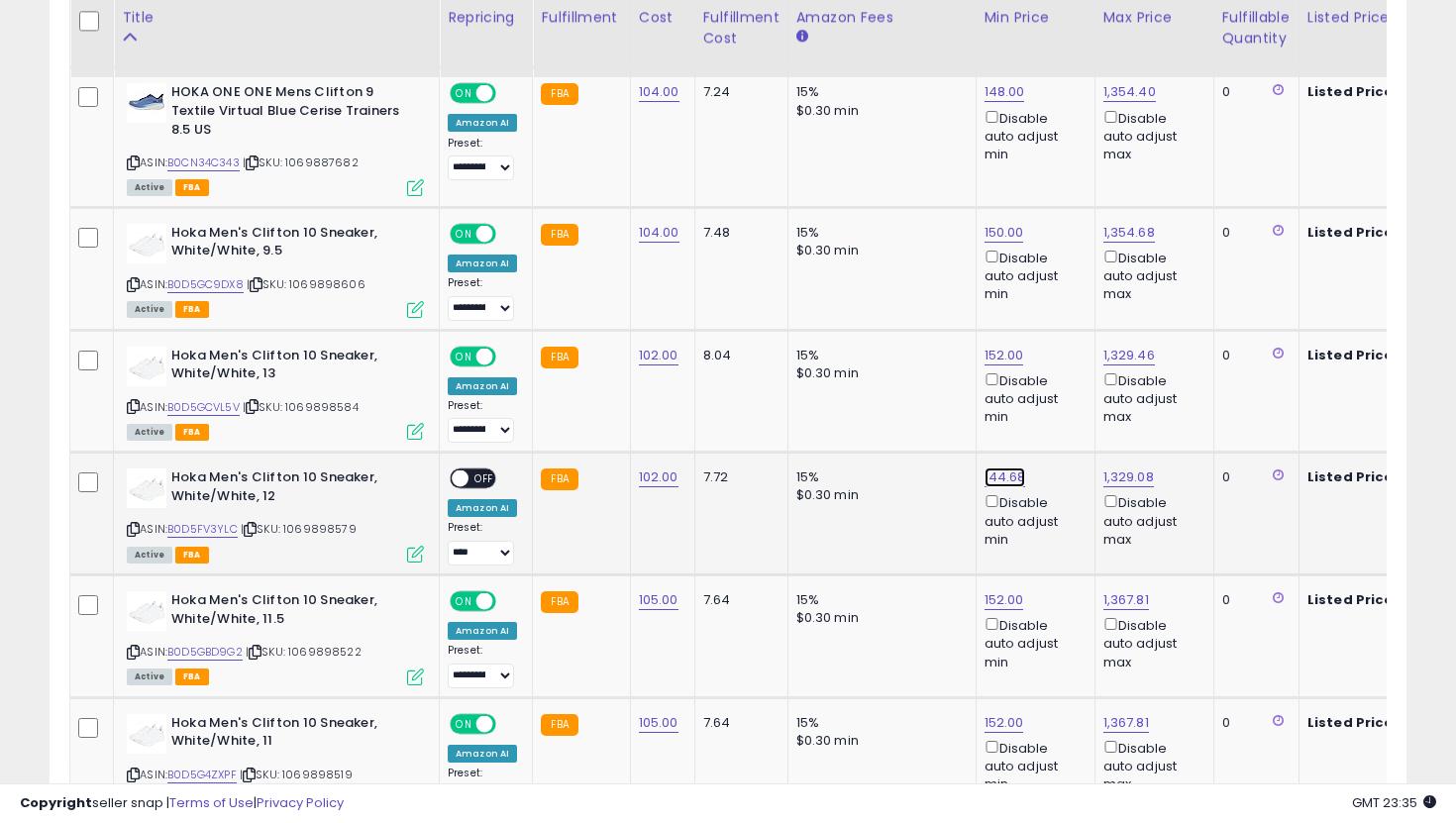 click on "144.68" at bounding box center [1004, -4373] 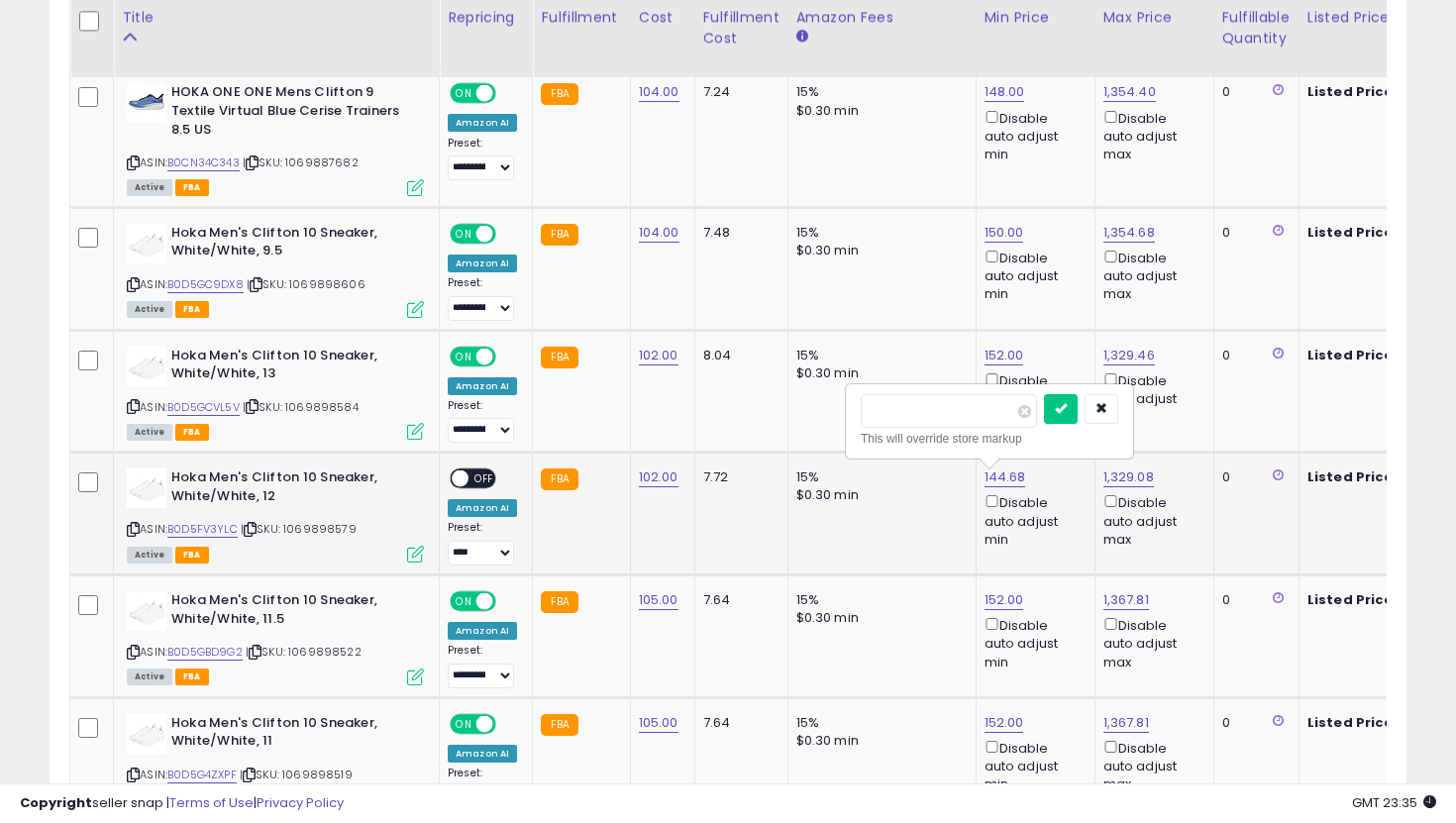 drag, startPoint x: 941, startPoint y: 418, endPoint x: 879, endPoint y: 414, distance: 62.128898 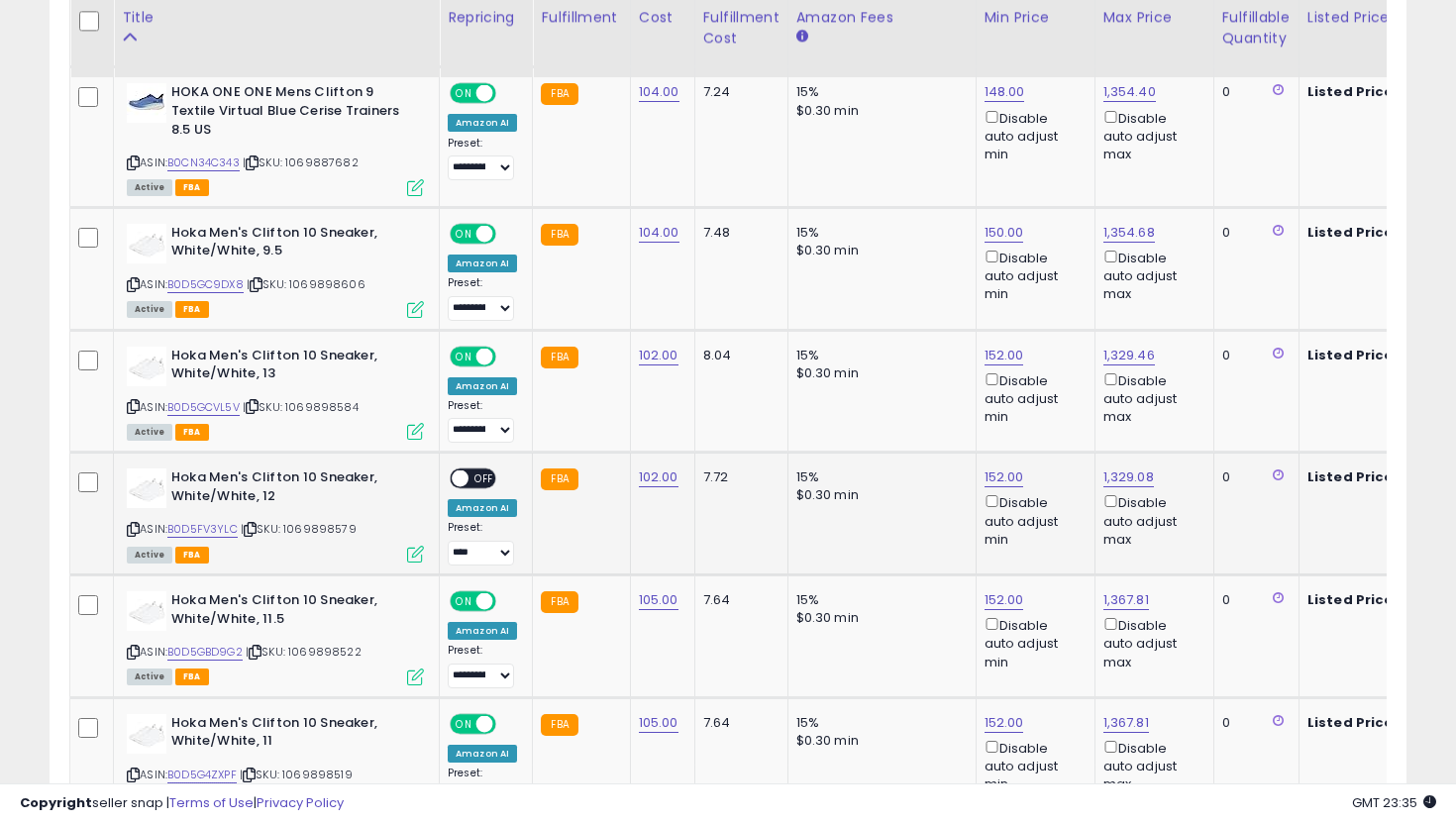 click at bounding box center (460, 478) 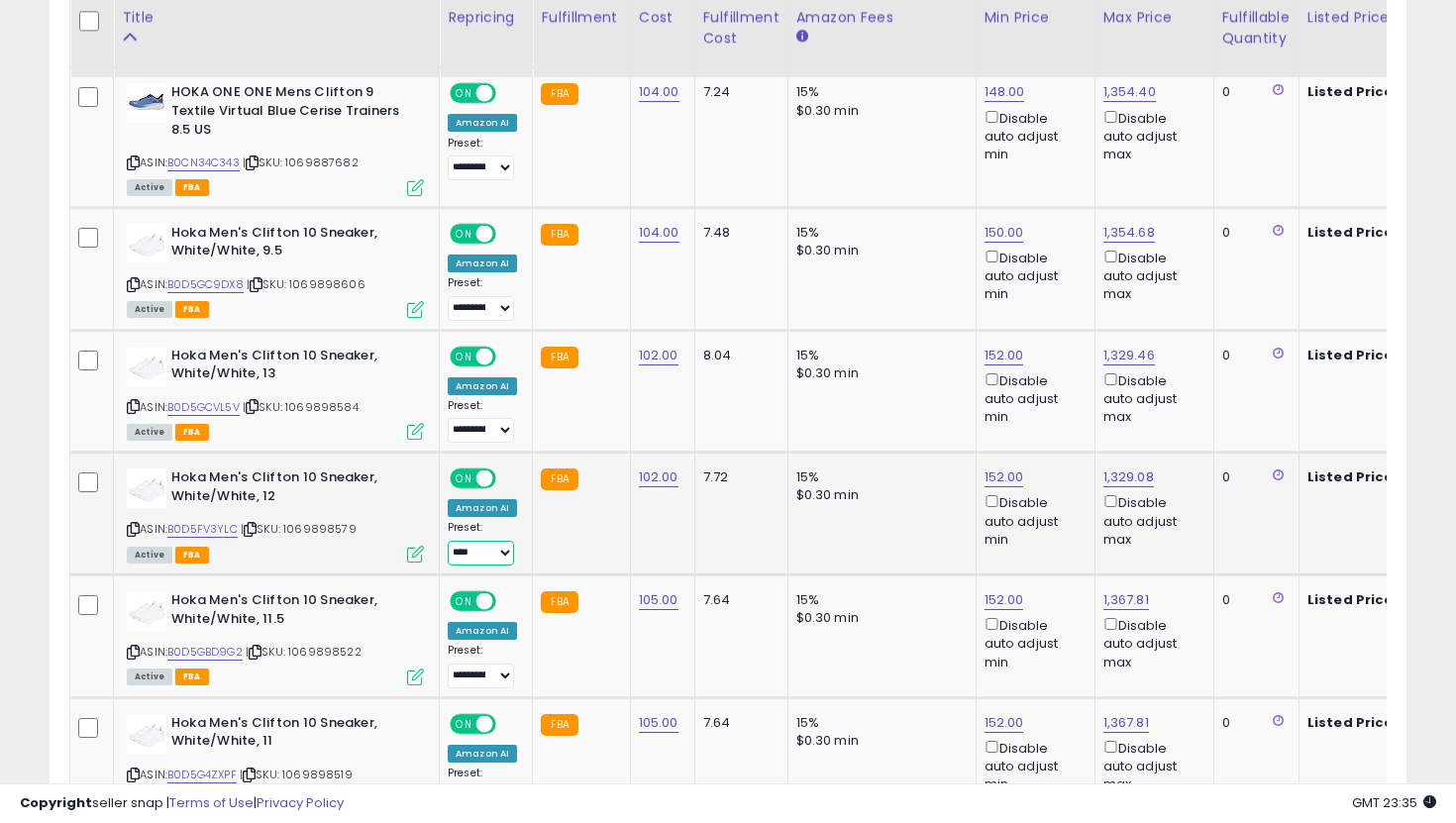 click on "**********" at bounding box center [480, 553] 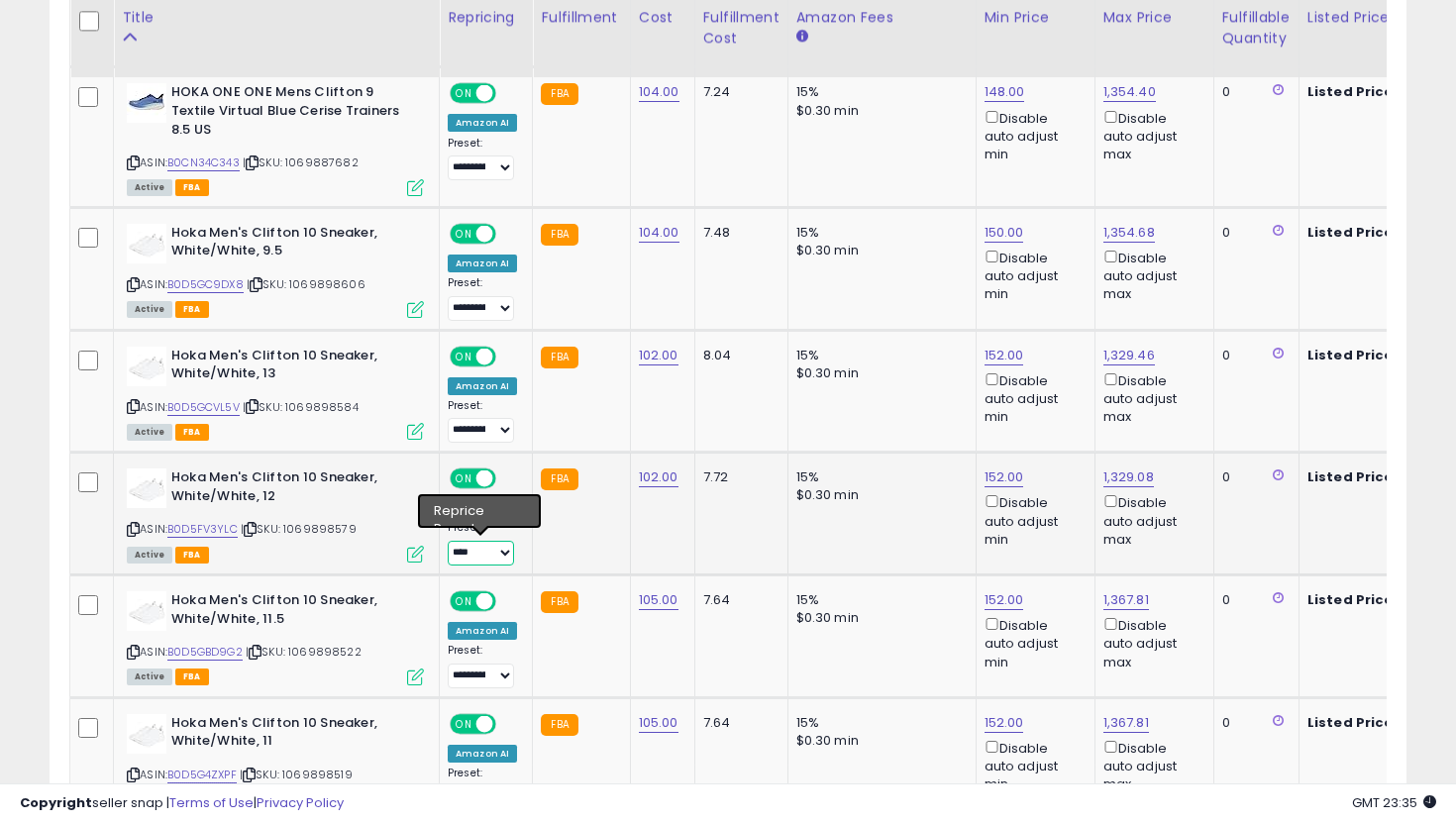 select on "**********" 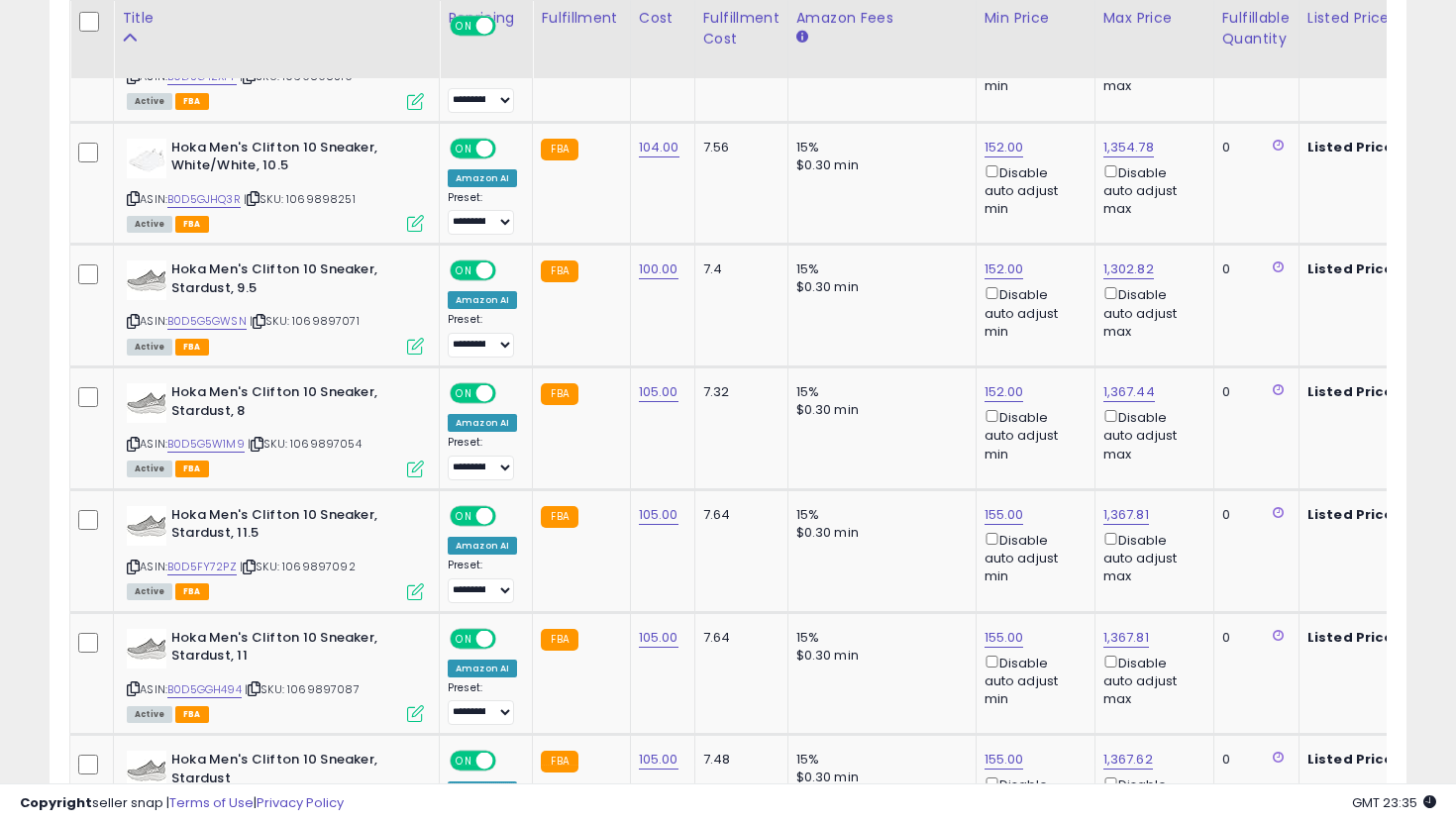 scroll, scrollTop: 6835, scrollLeft: 0, axis: vertical 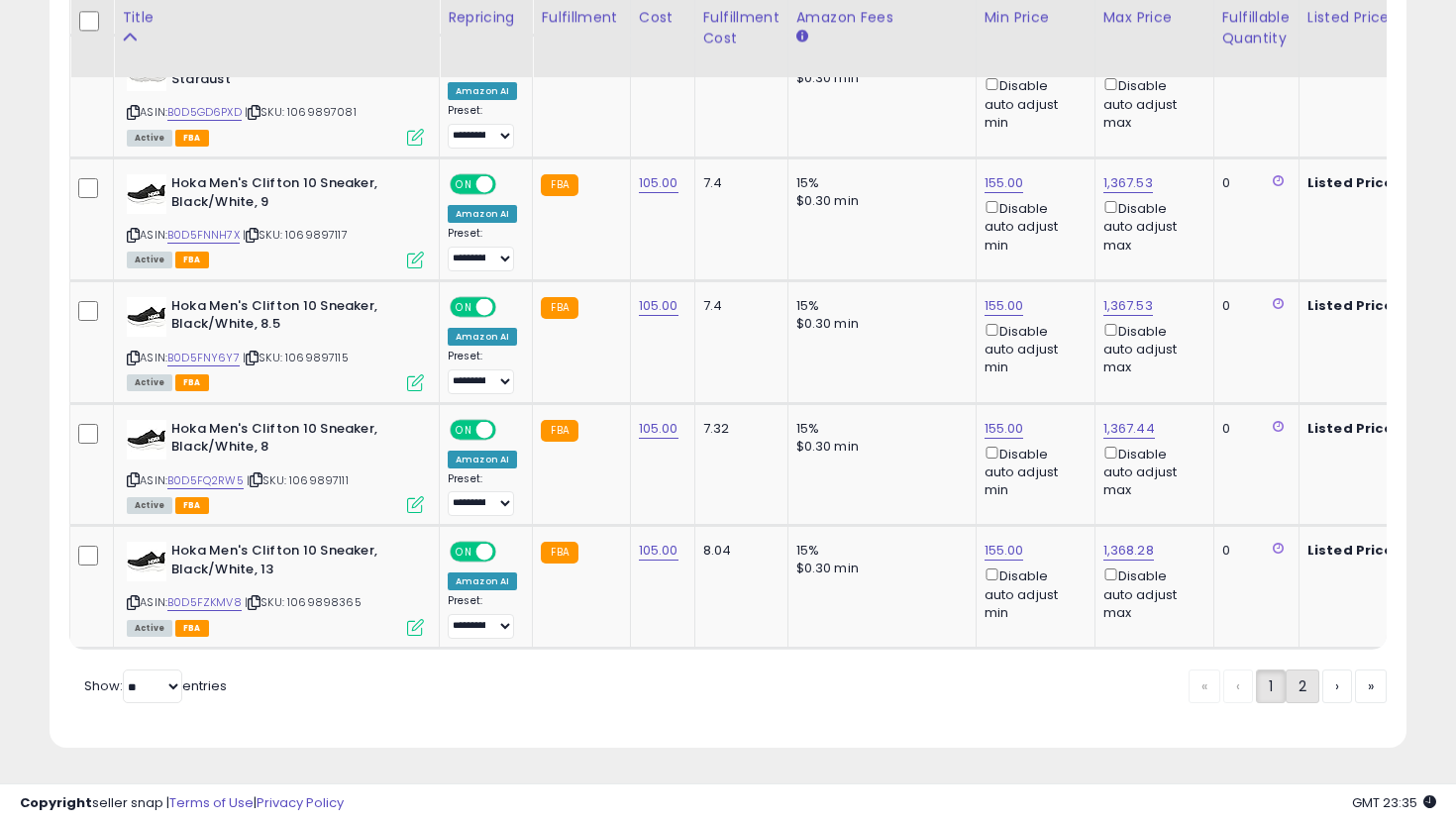 click on "2" 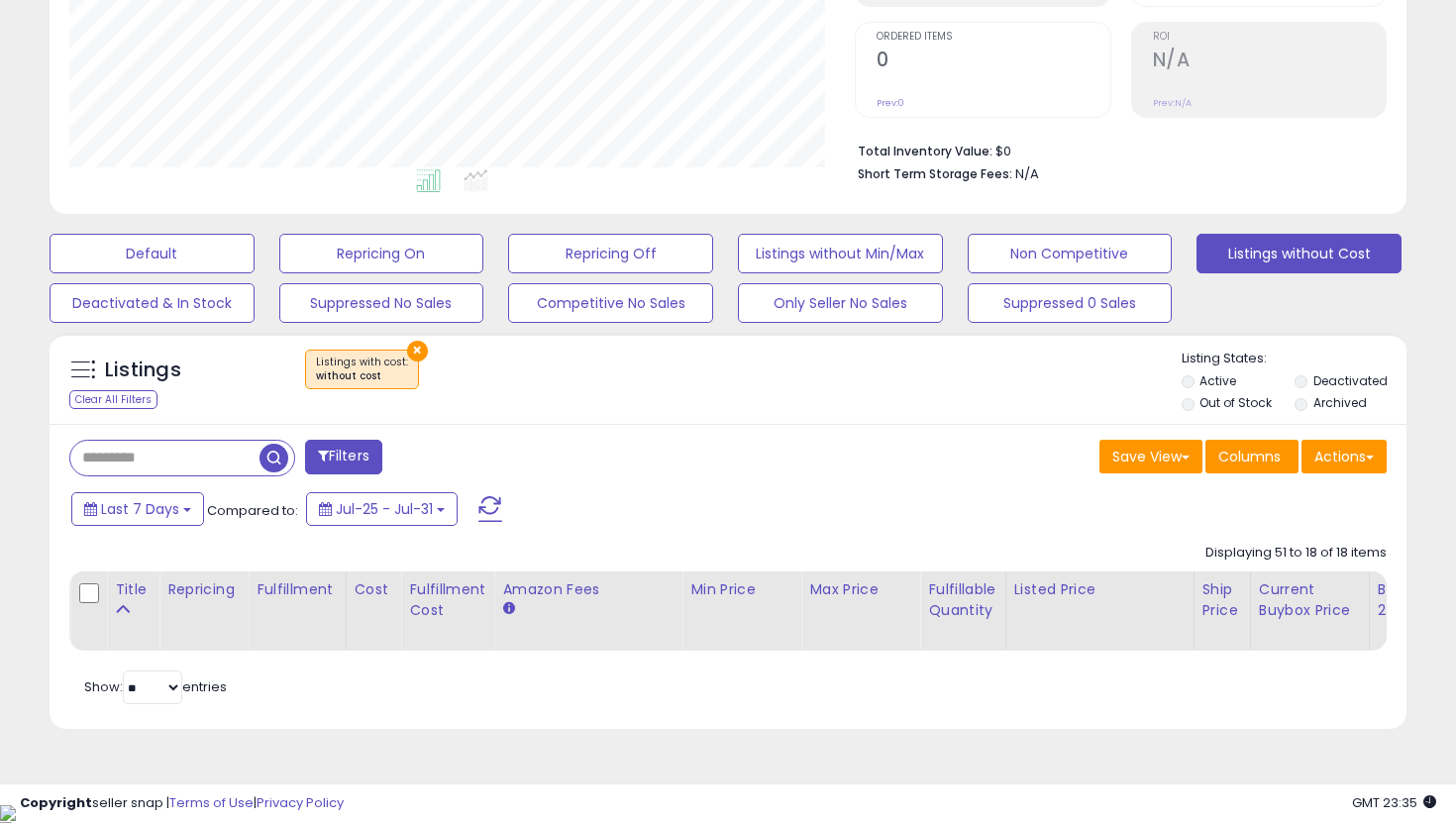 scroll, scrollTop: 370, scrollLeft: 0, axis: vertical 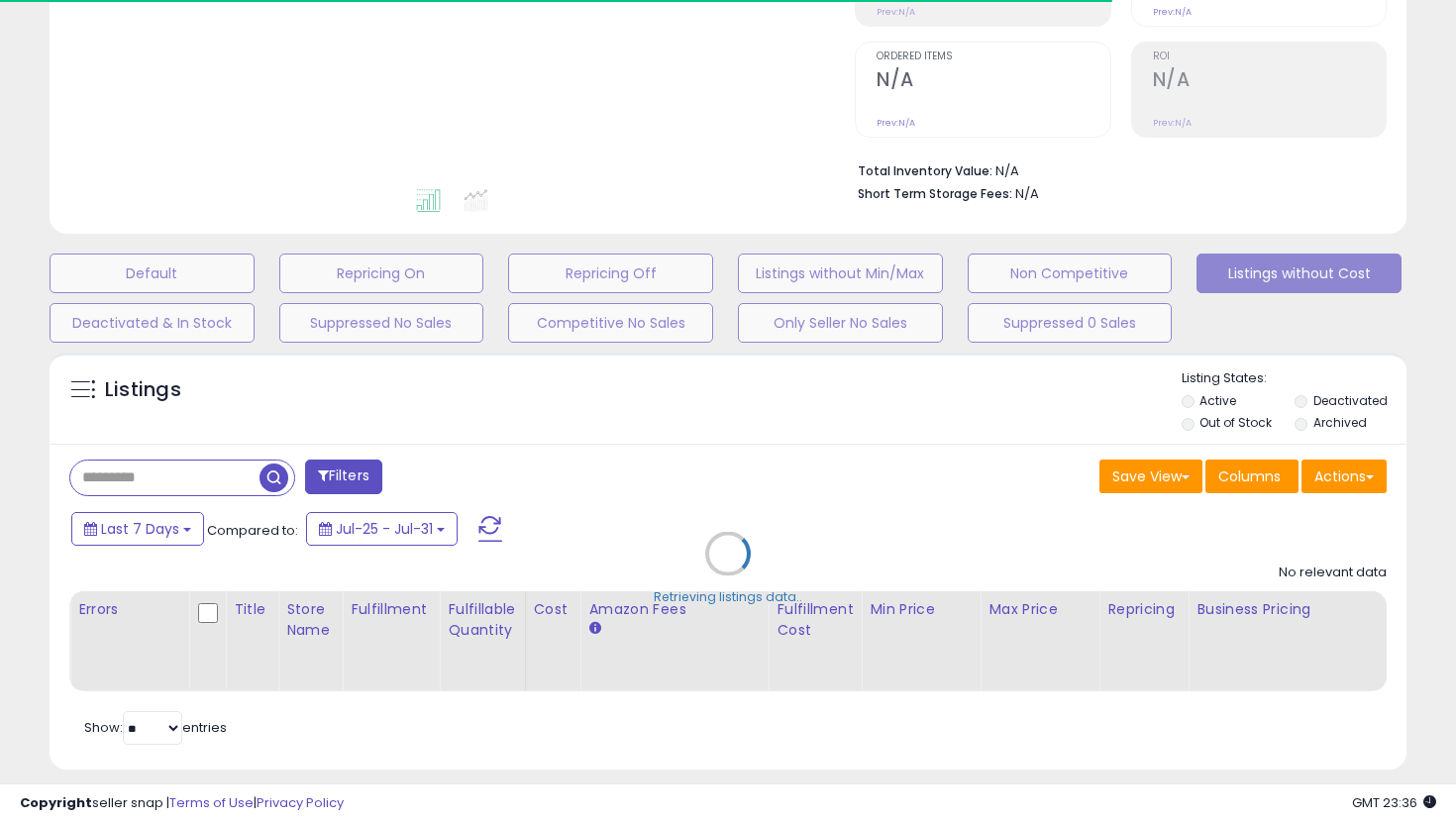 select on "**" 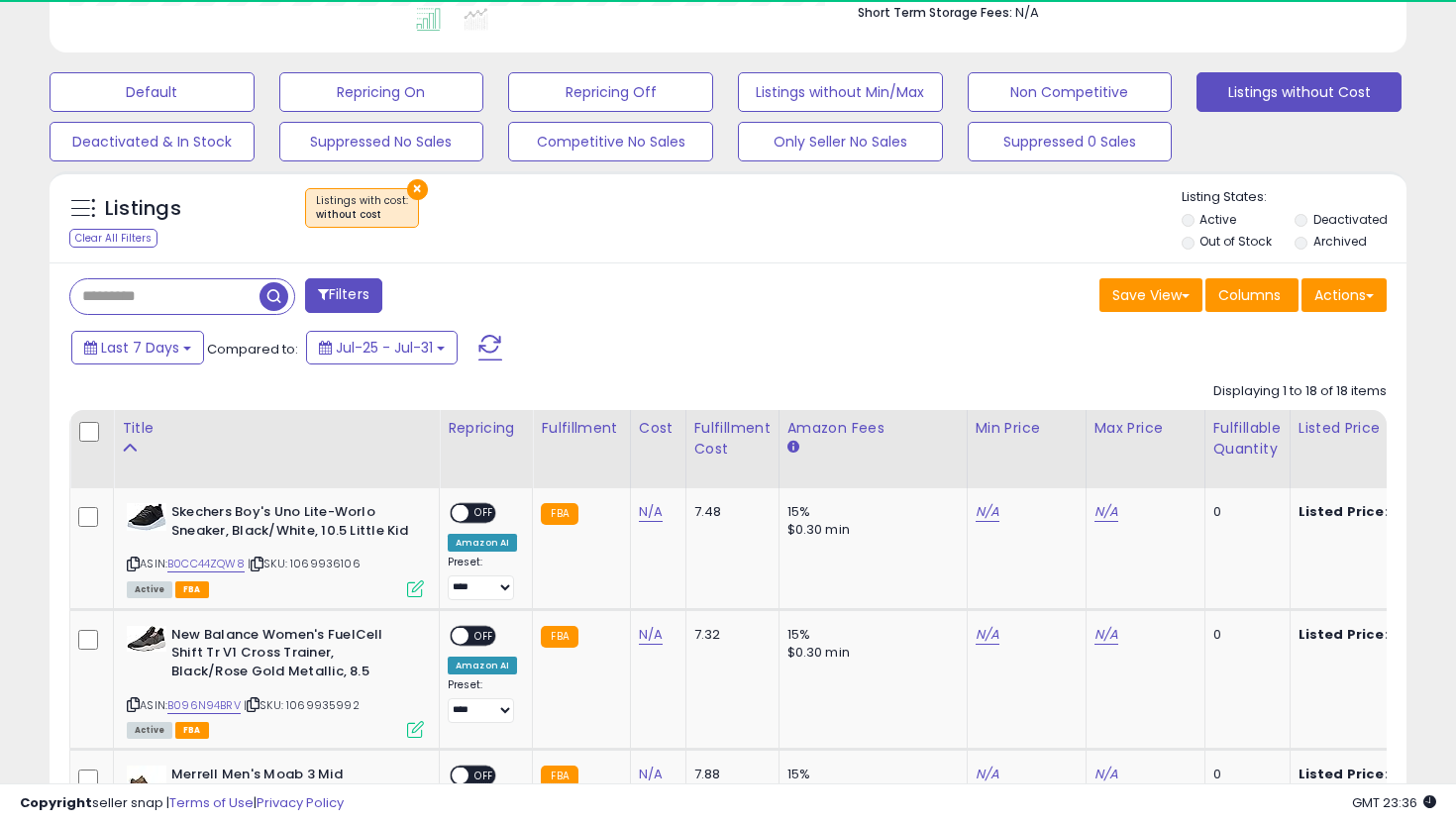 scroll, scrollTop: 1244, scrollLeft: 0, axis: vertical 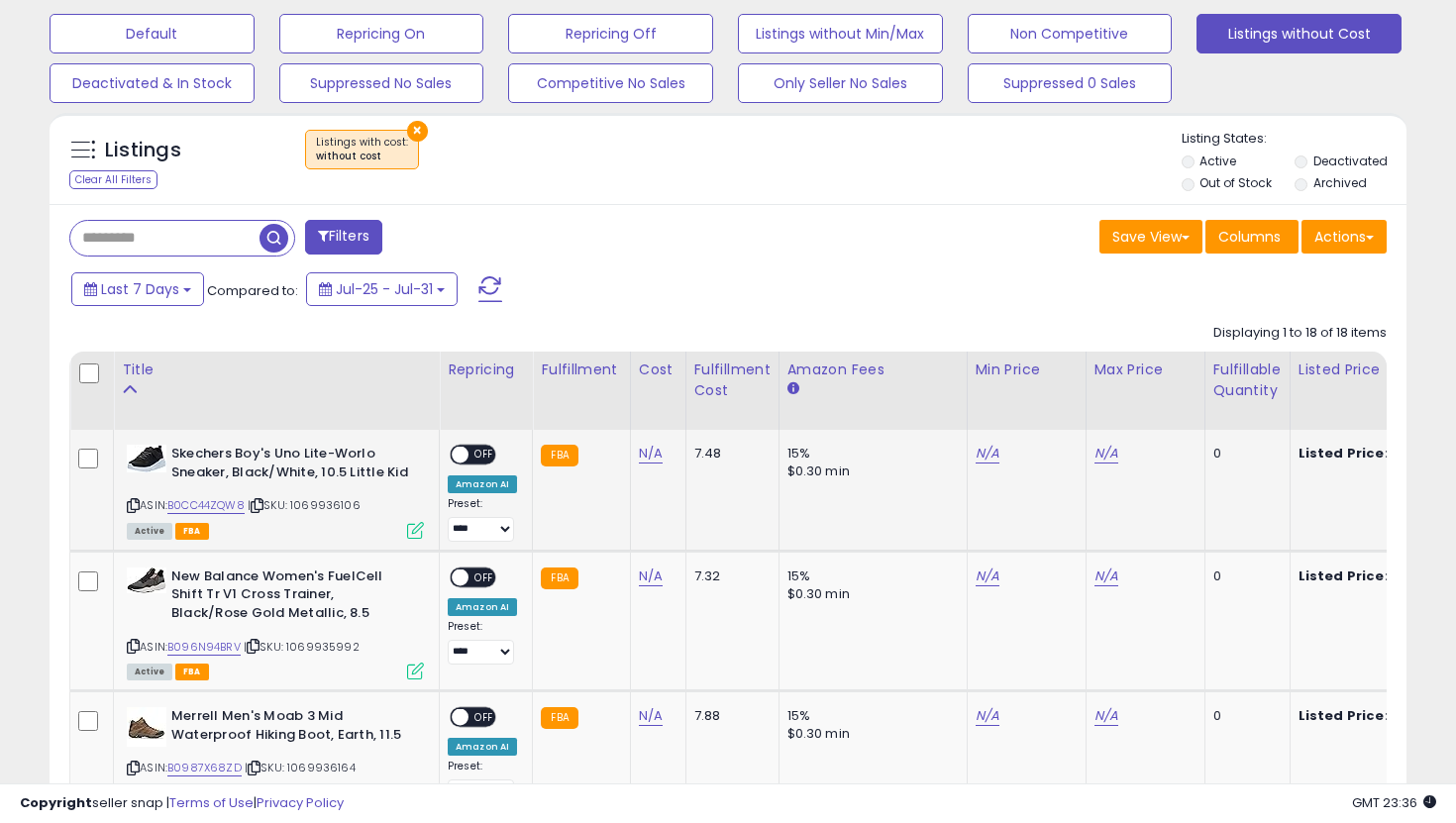 click on "OFF" at bounding box center (484, 455) 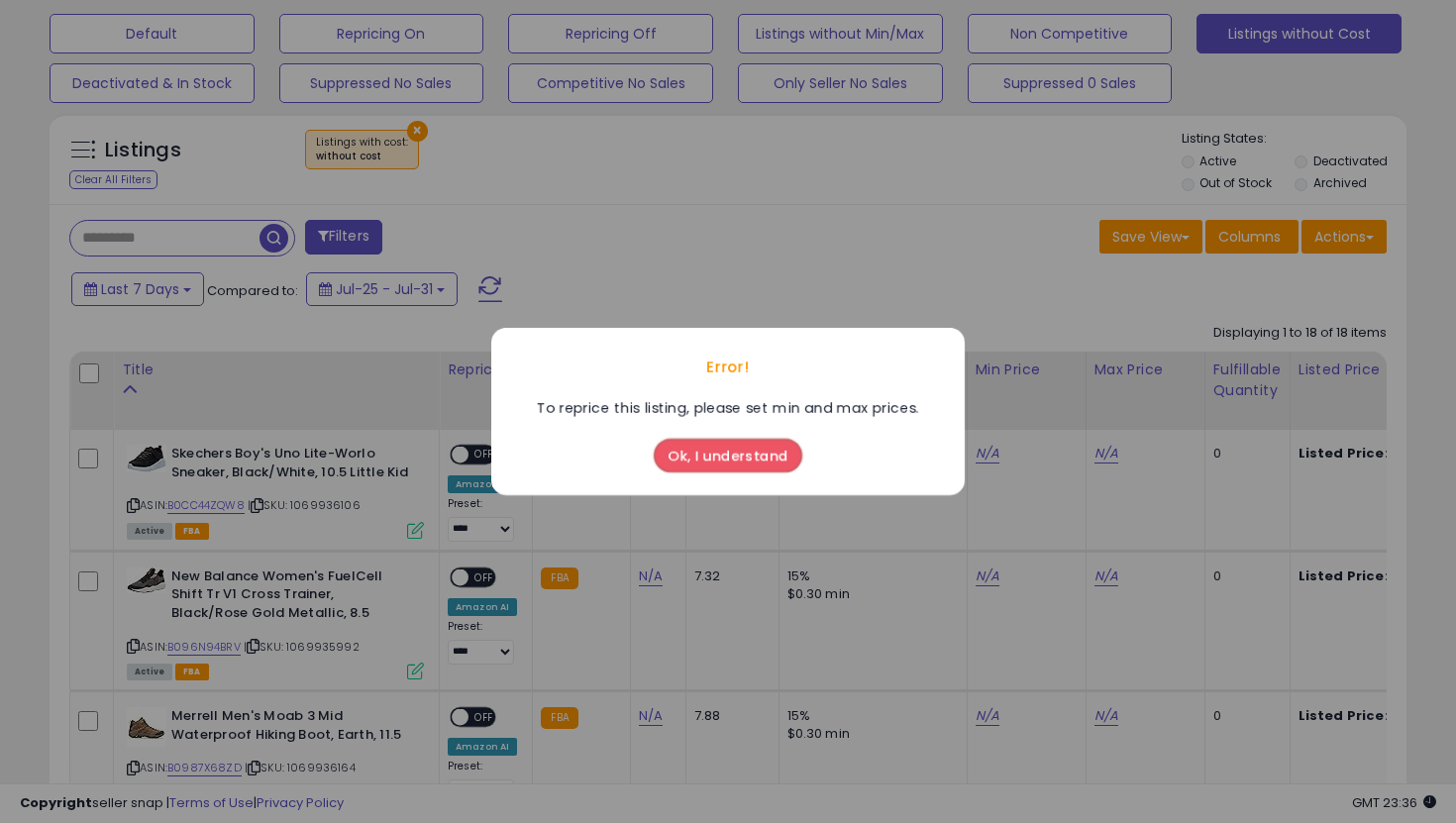 click on "Ok, I understand" at bounding box center (728, 456) 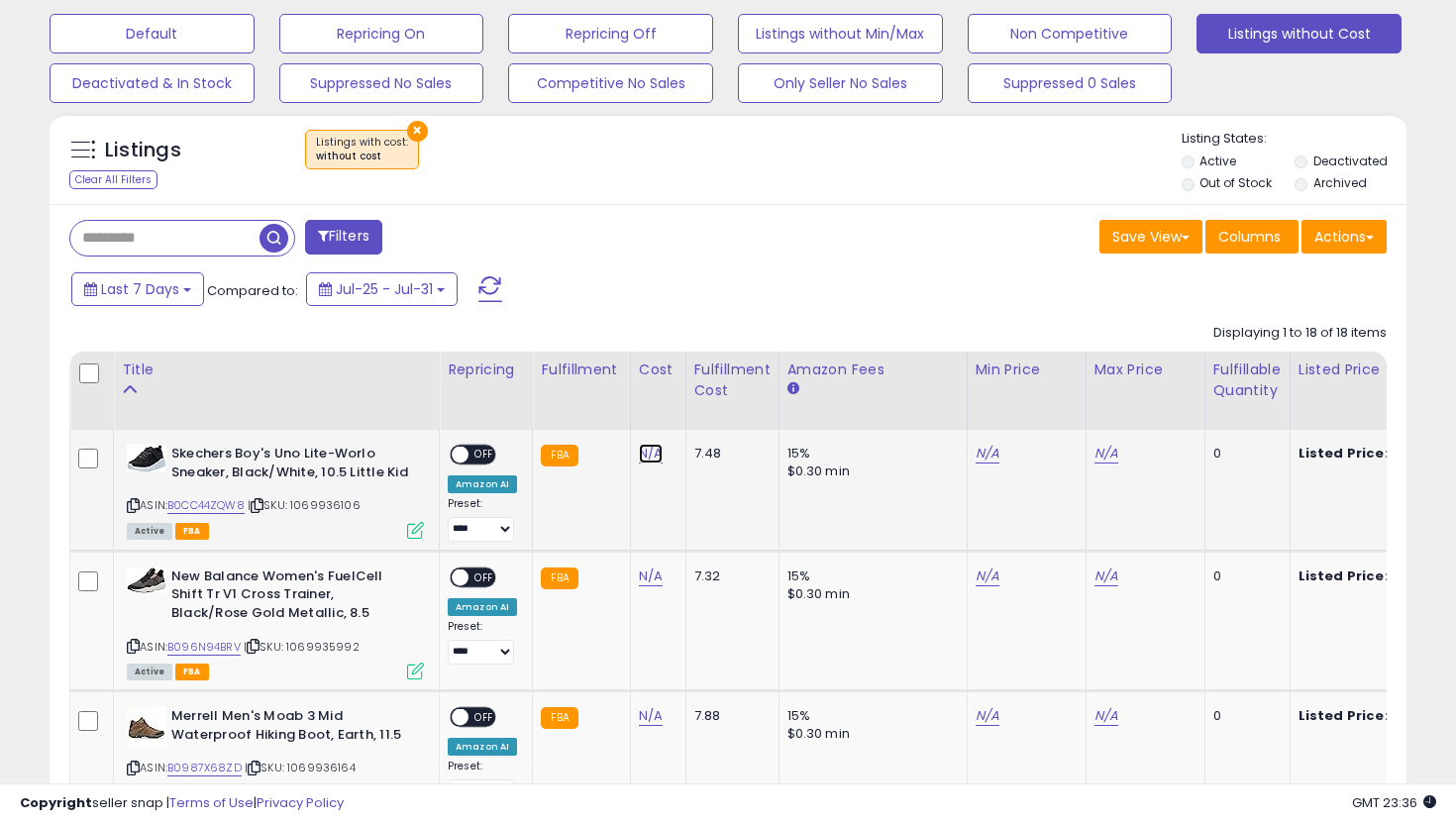 click on "N/A" at bounding box center (651, 454) 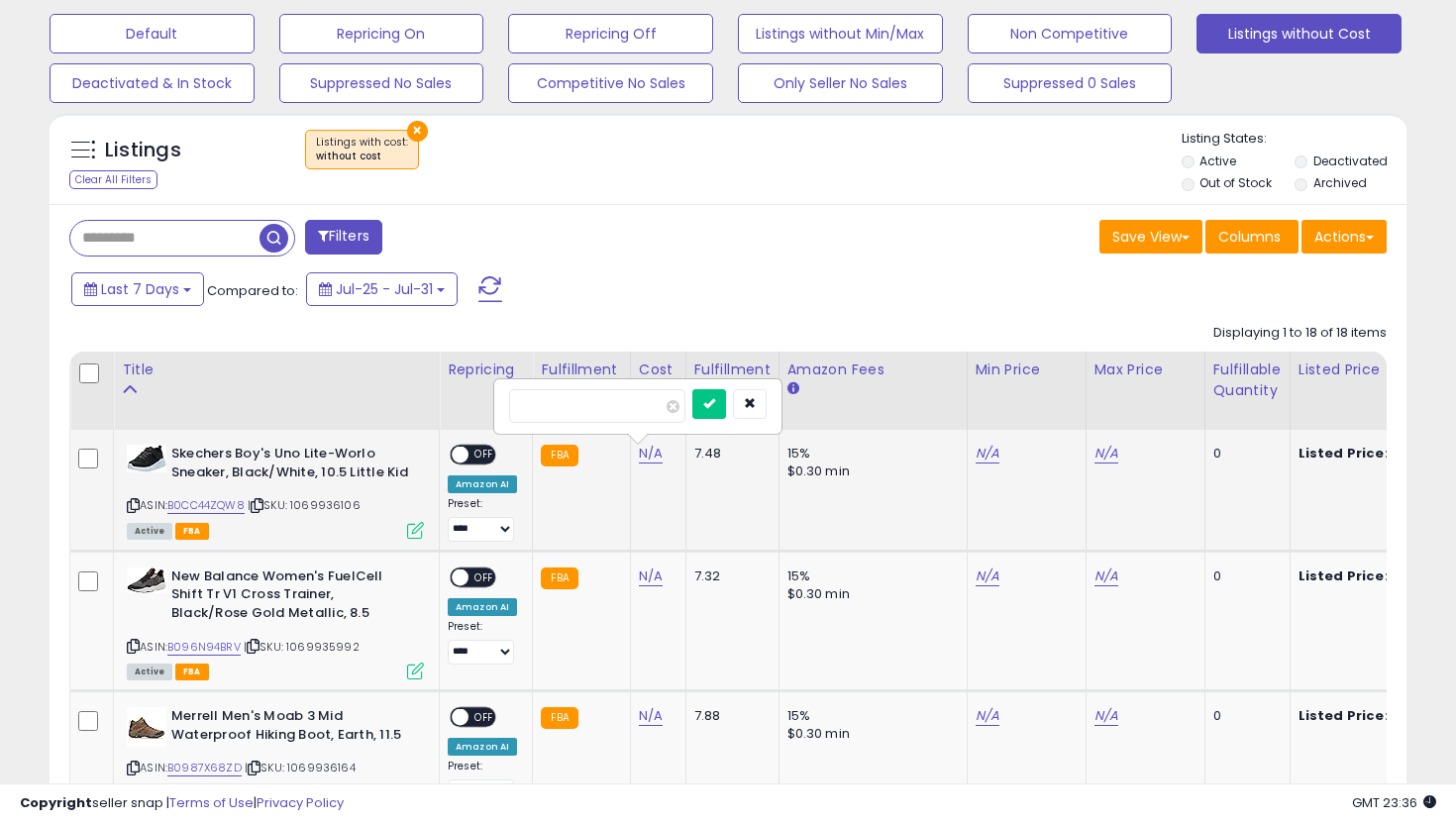 click at bounding box center (597, 406) 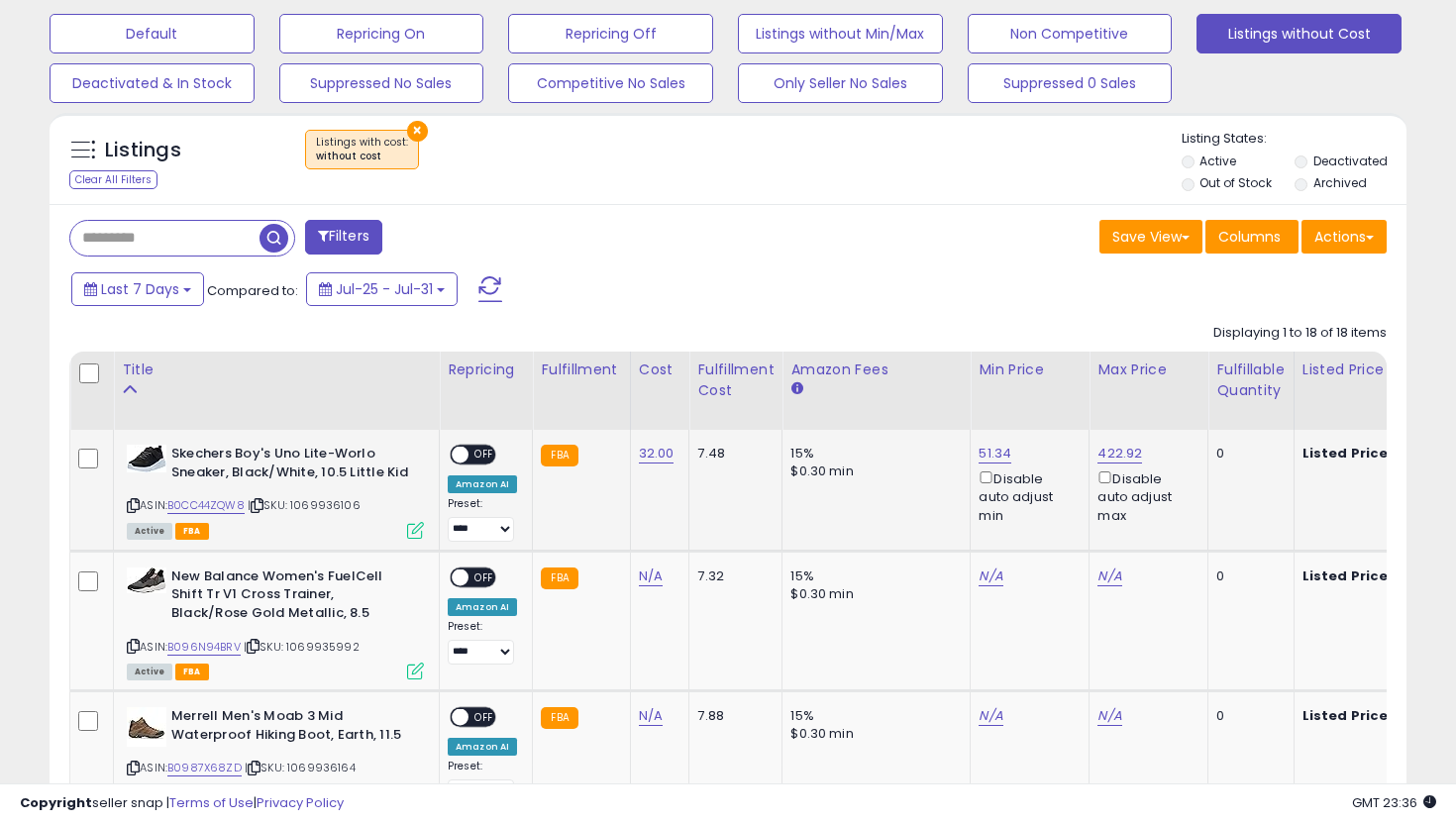 click on "51.34  Disable auto adjust min" 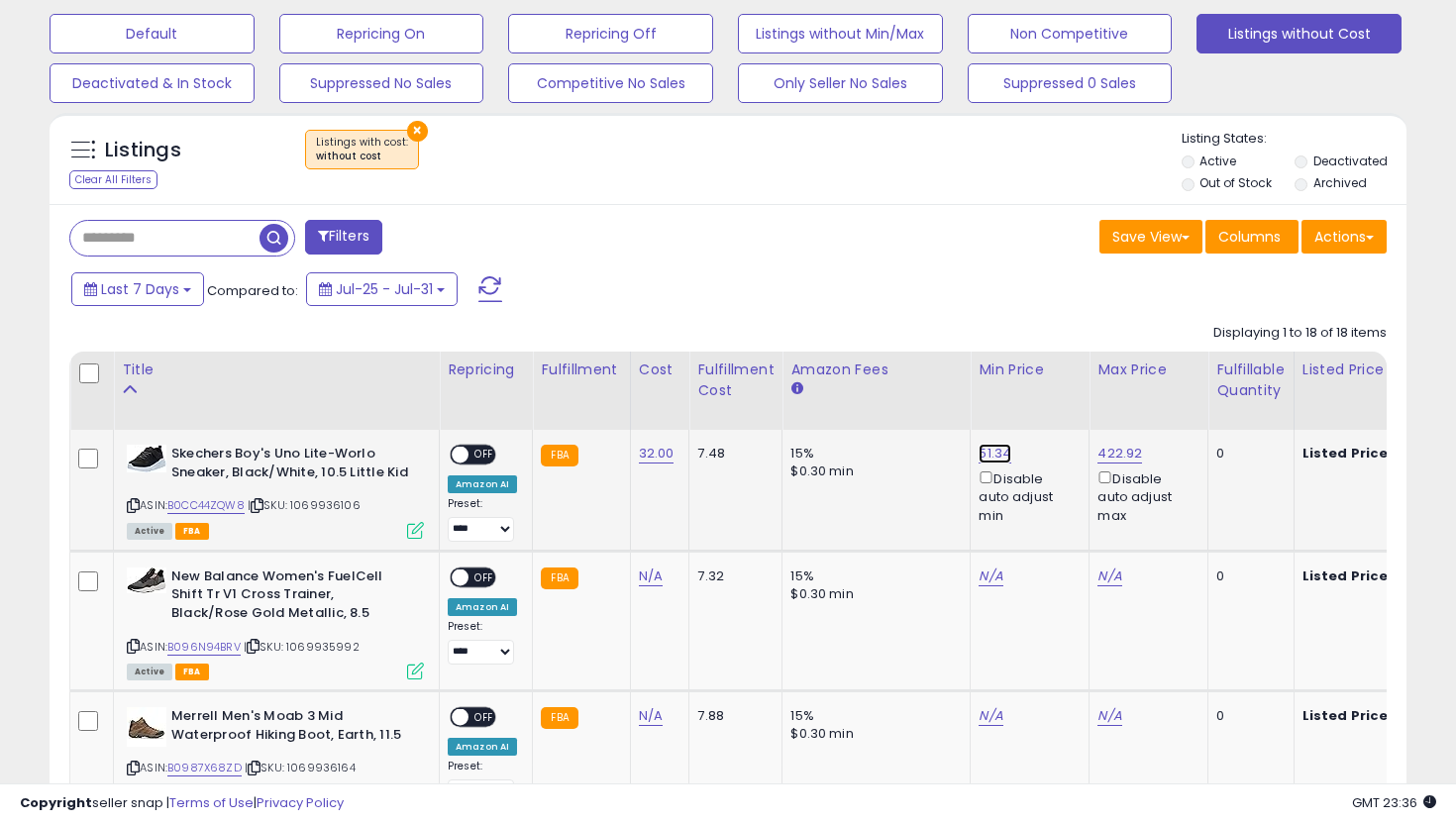 click on "51.34" at bounding box center [994, 454] 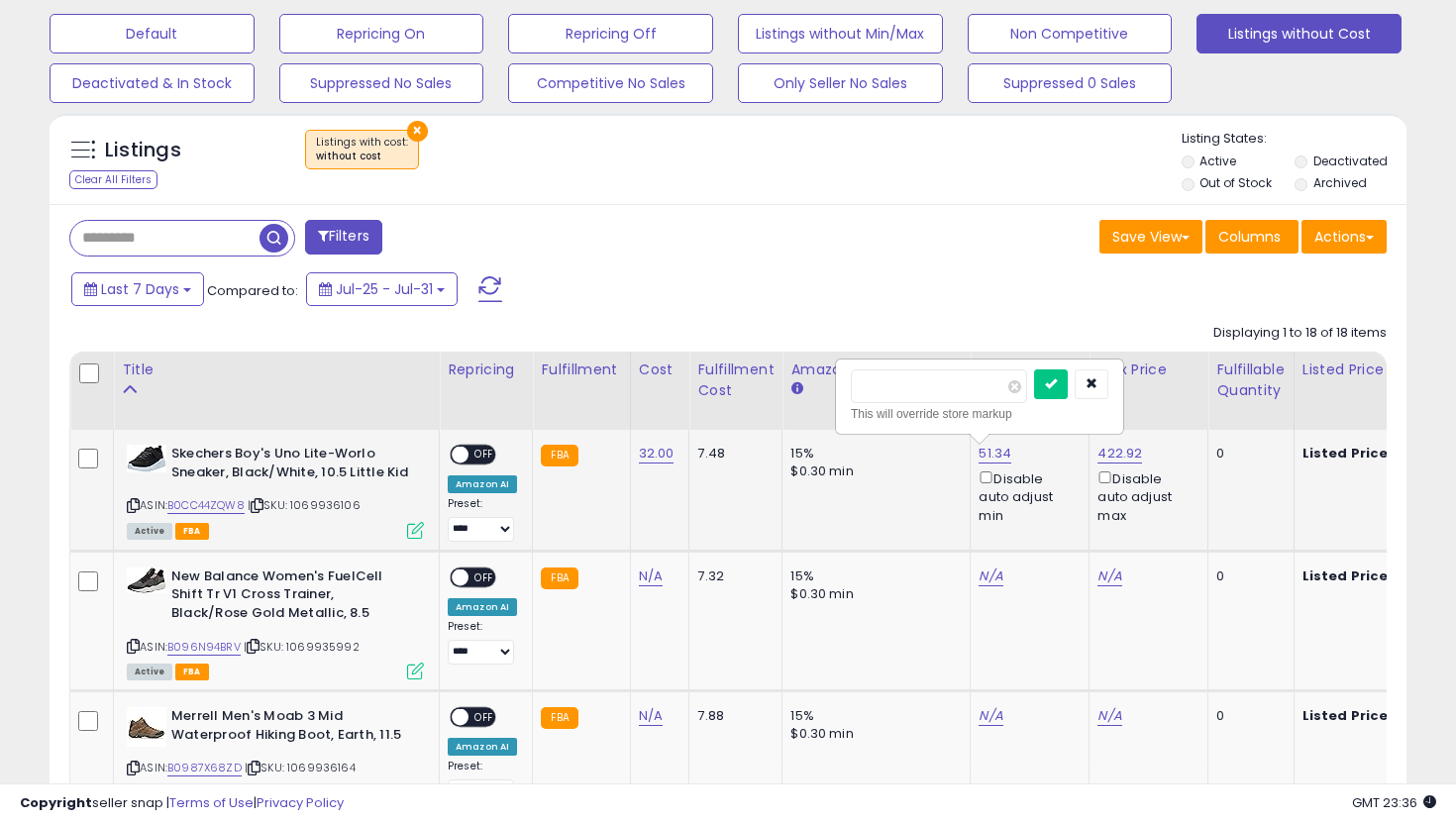 drag, startPoint x: 919, startPoint y: 381, endPoint x: 841, endPoint y: 382, distance: 78.00641 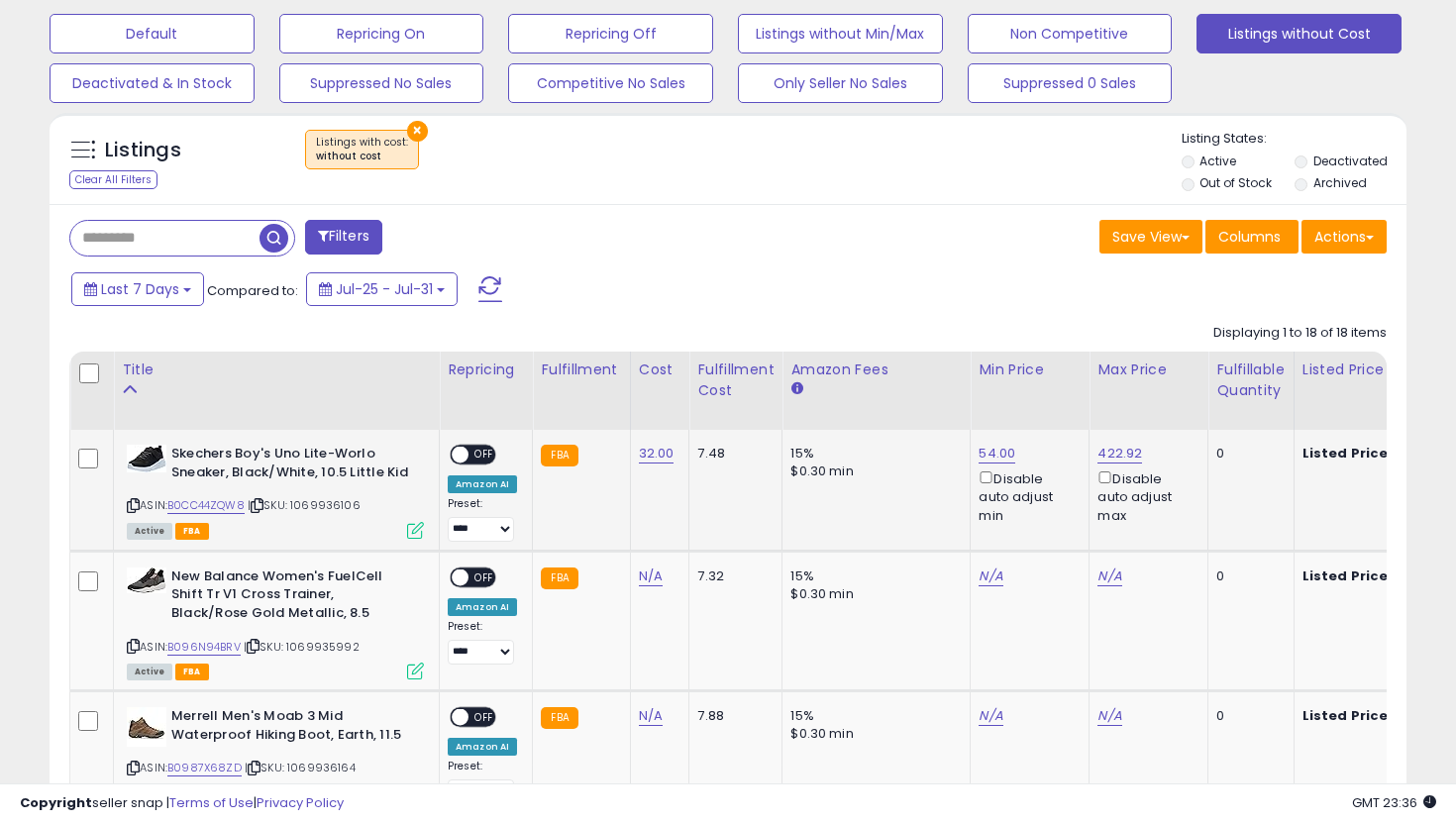 scroll, scrollTop: 0, scrollLeft: 159, axis: horizontal 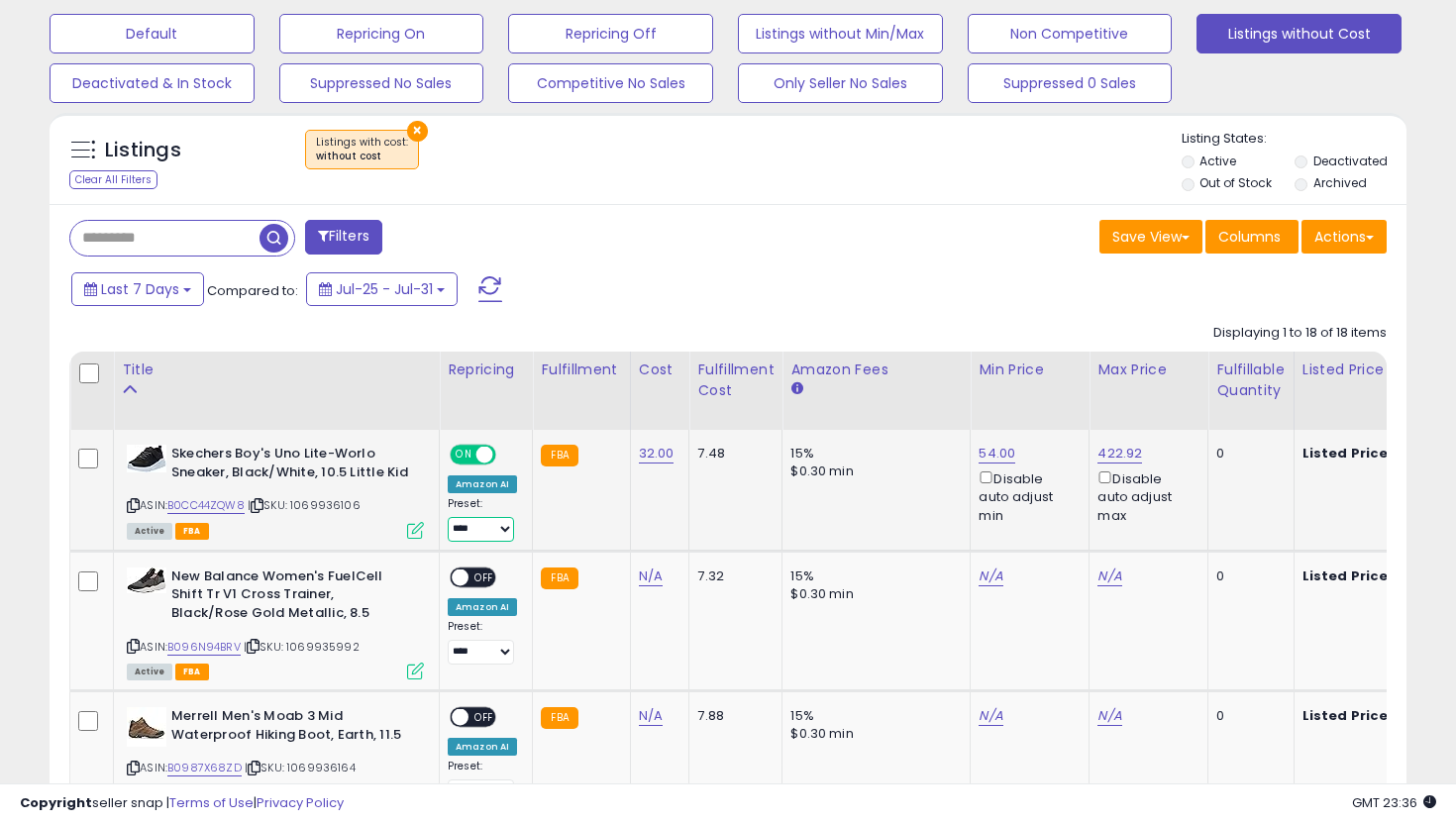 click on "**********" at bounding box center (480, 529) 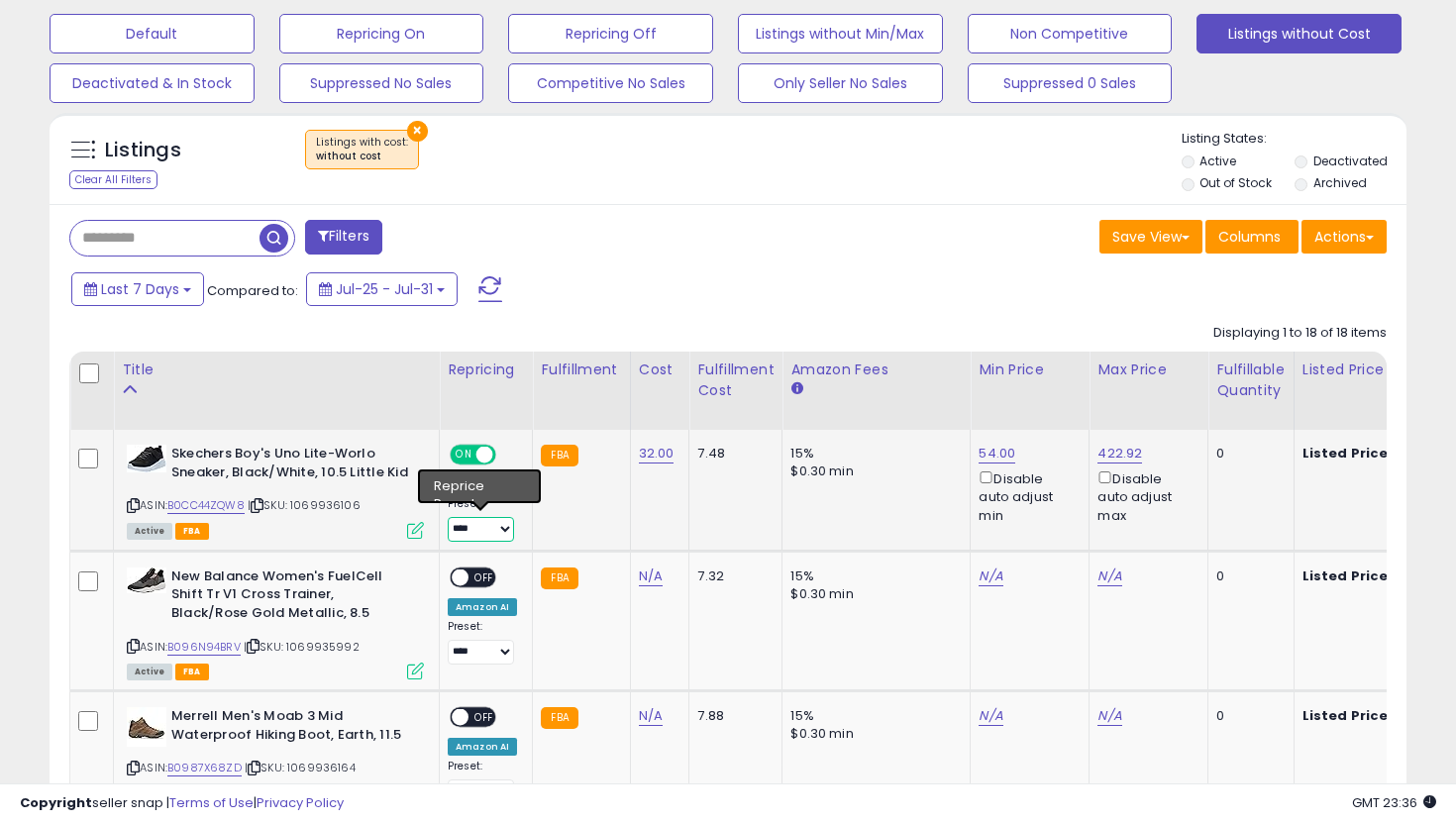 select on "**********" 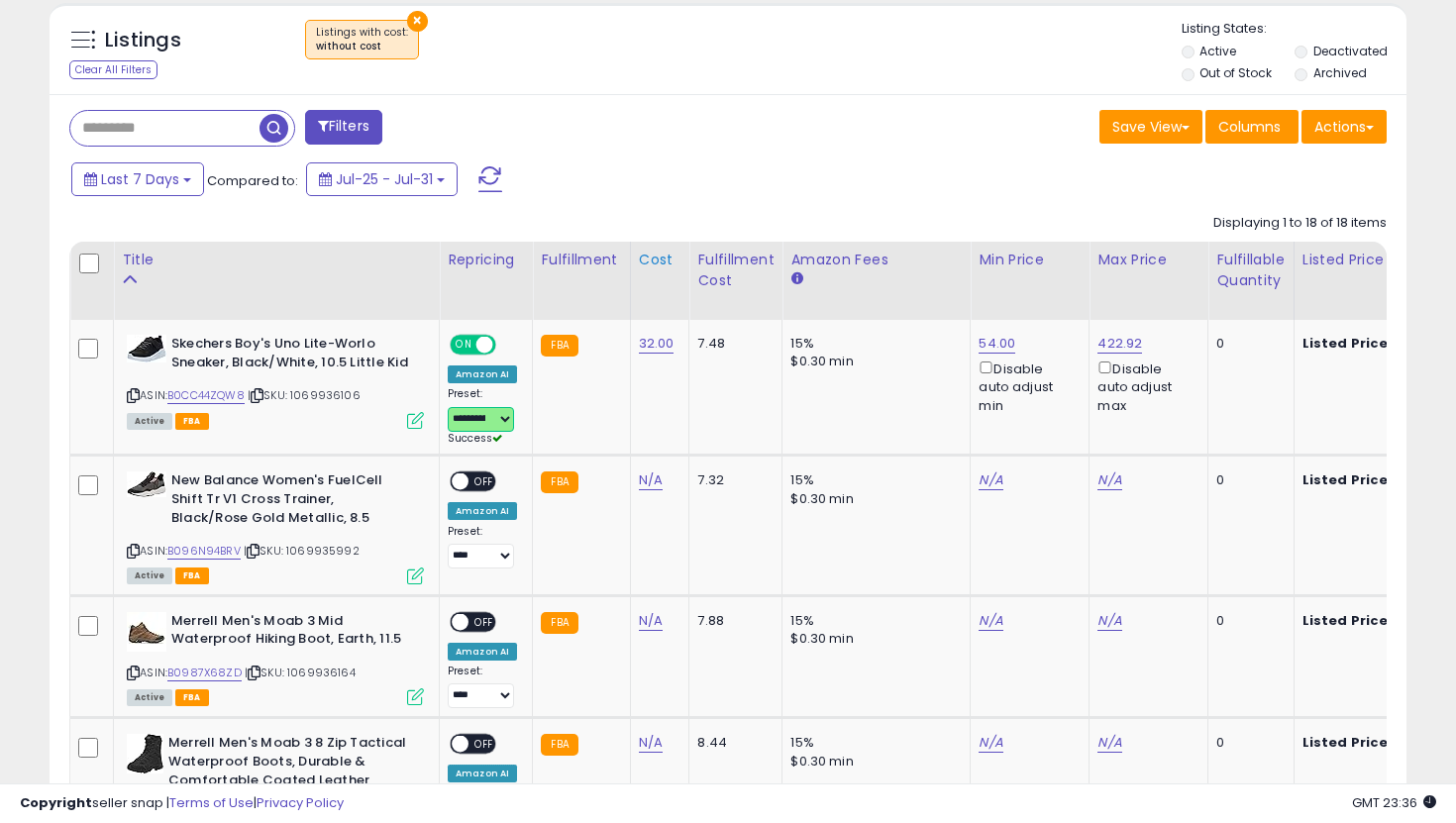 scroll, scrollTop: 733, scrollLeft: 0, axis: vertical 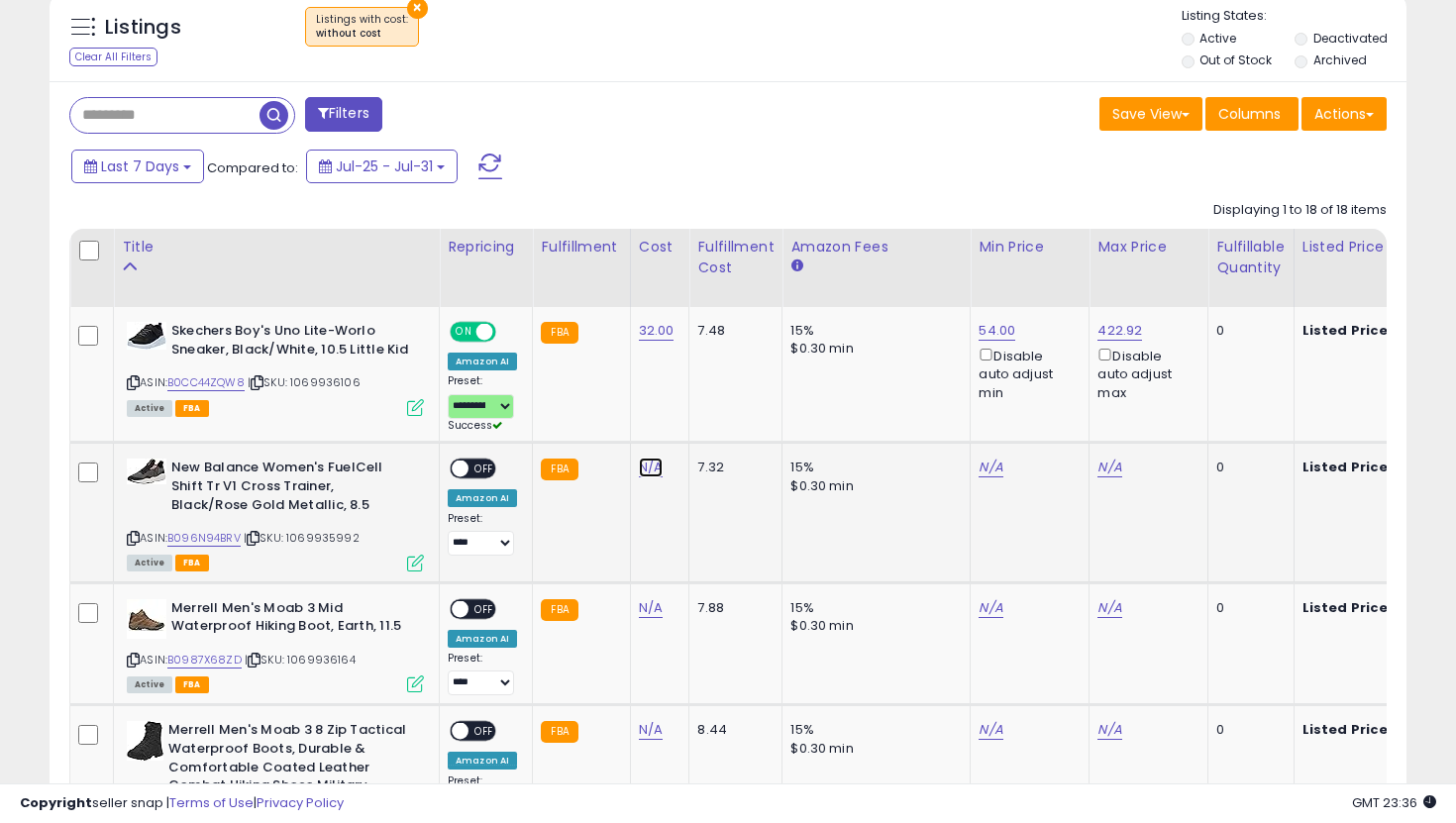 click on "N/A" at bounding box center [651, 467] 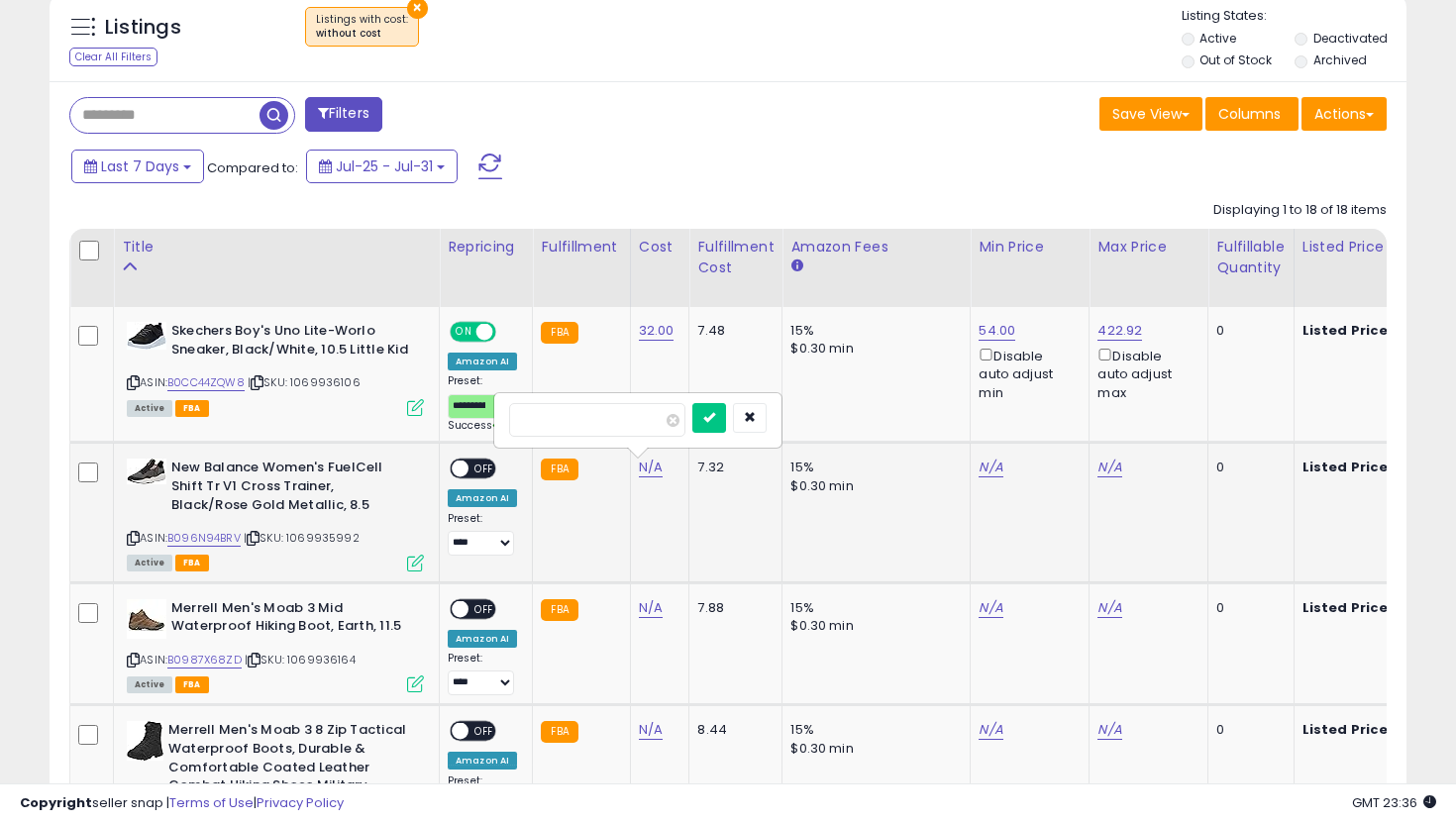 type on "**" 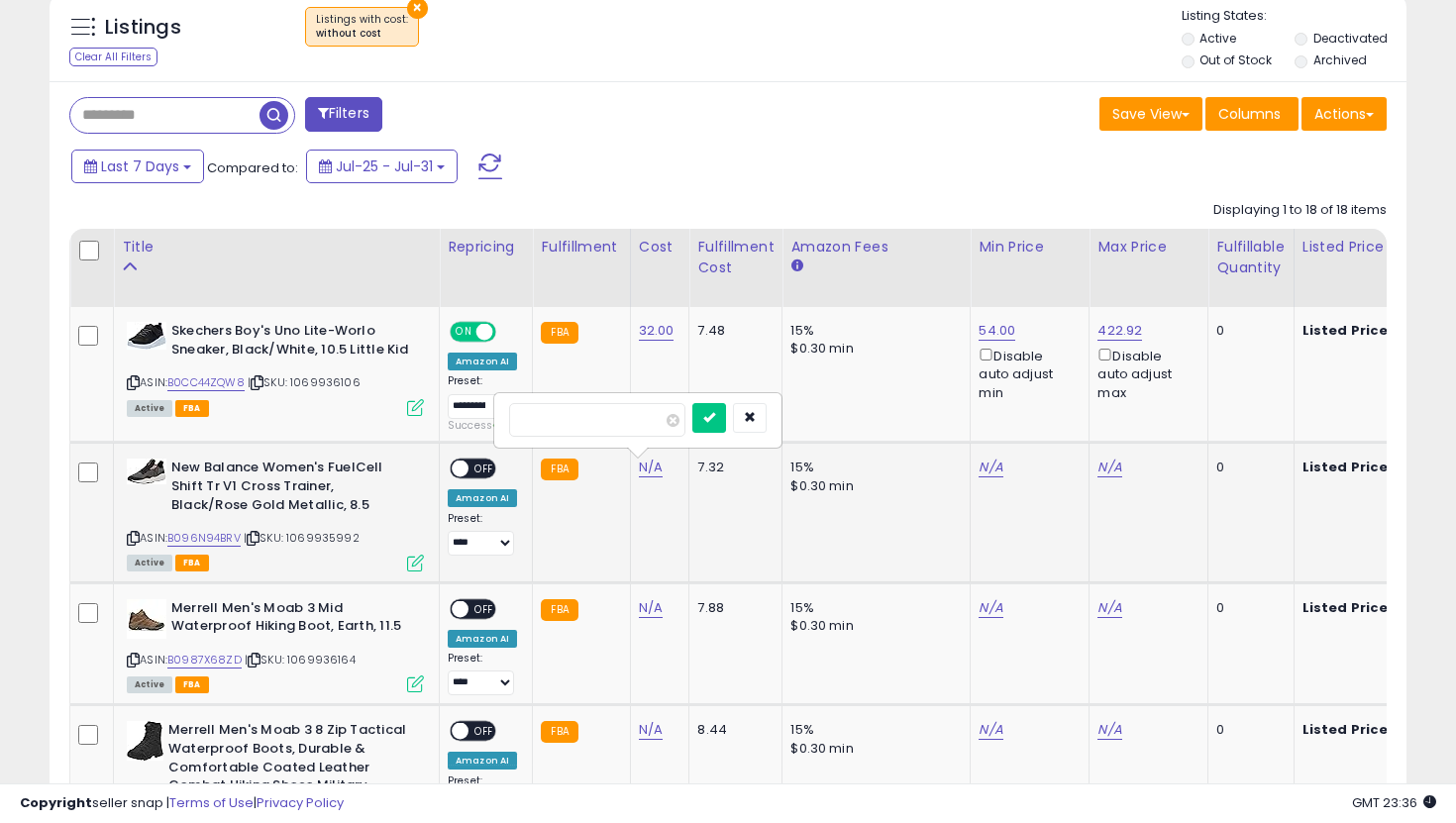click at bounding box center (709, 418) 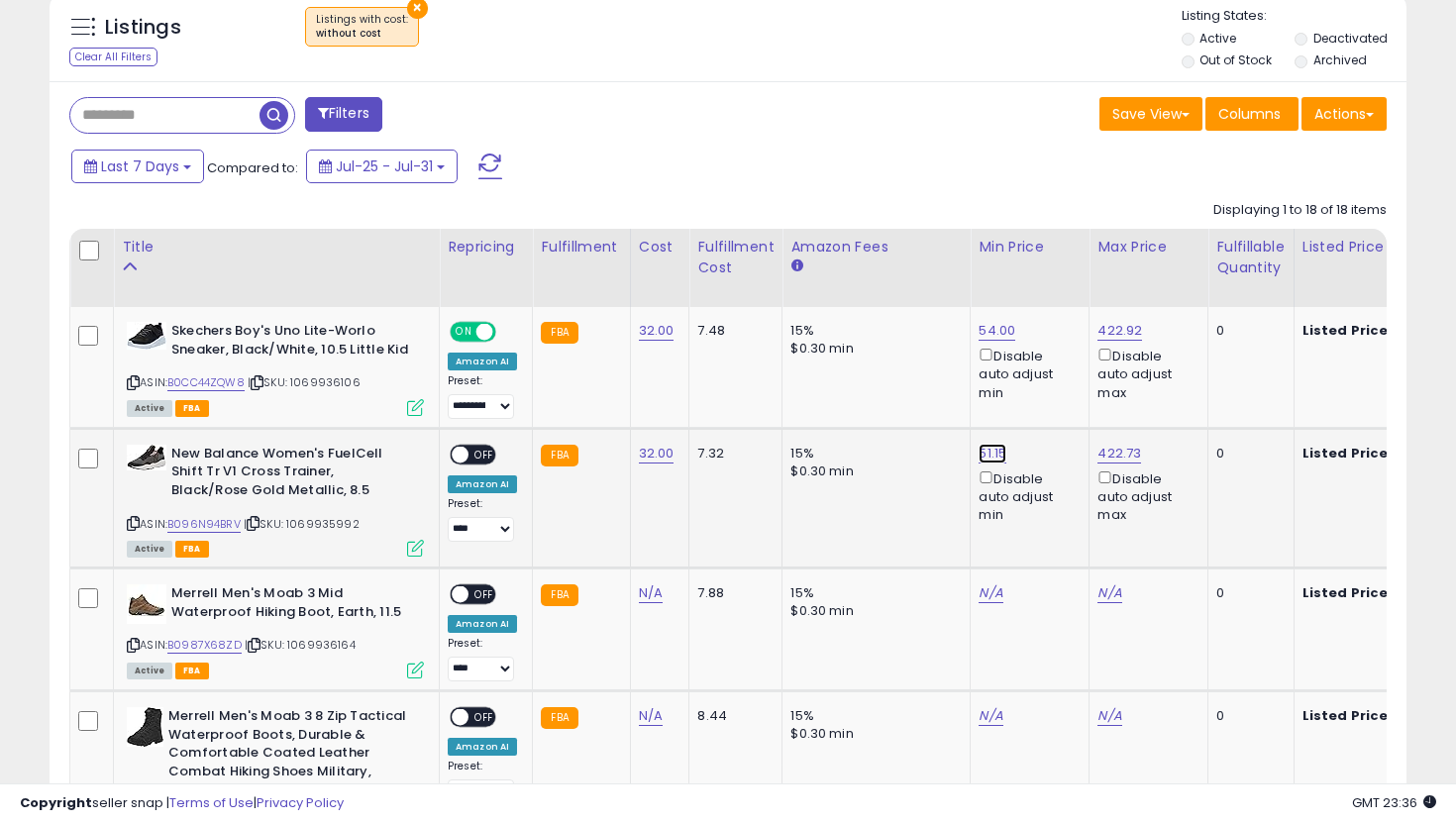 click on "51.15" at bounding box center [996, 331] 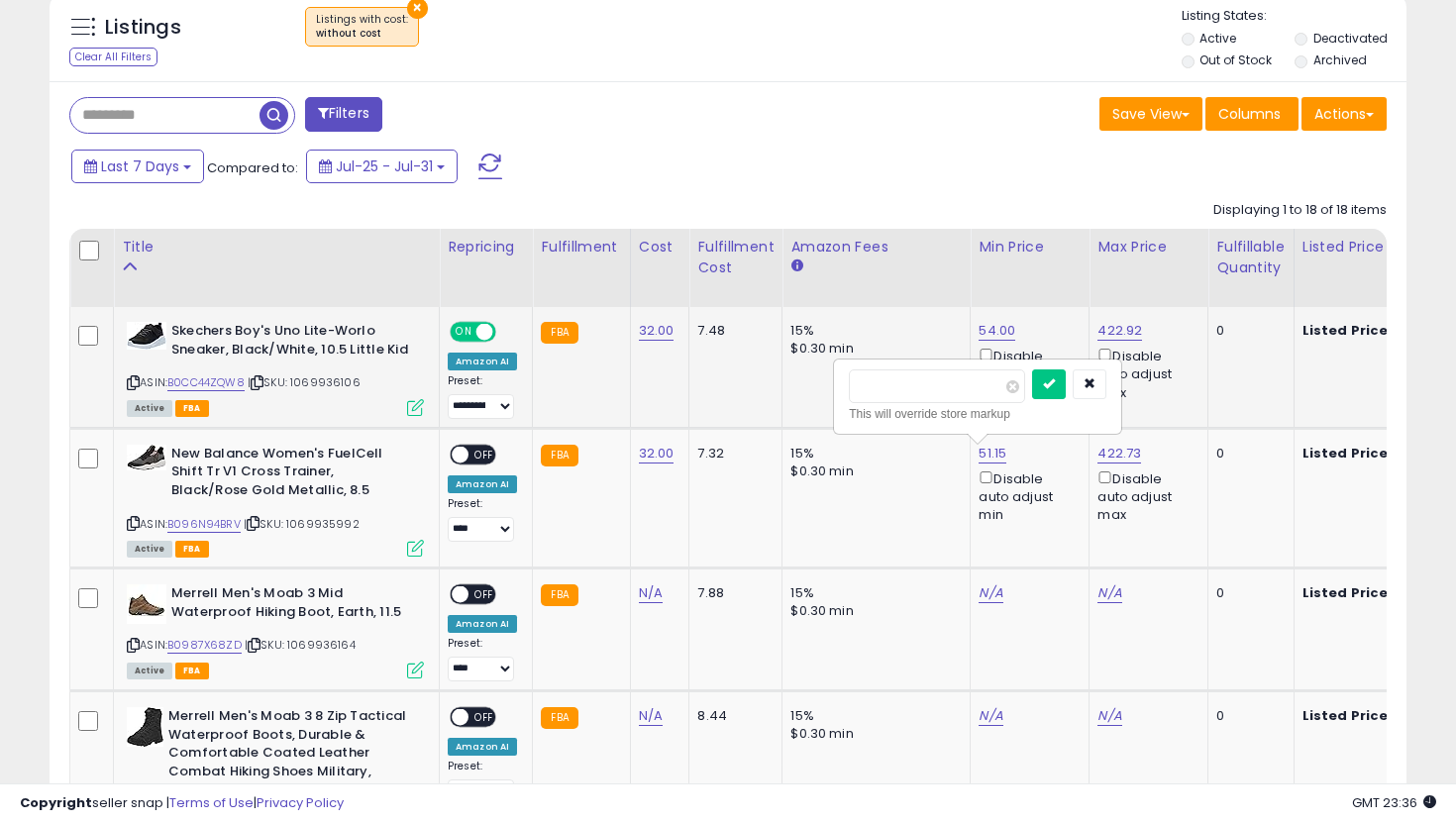 drag, startPoint x: 869, startPoint y: 384, endPoint x: 752, endPoint y: 374, distance: 117.42657 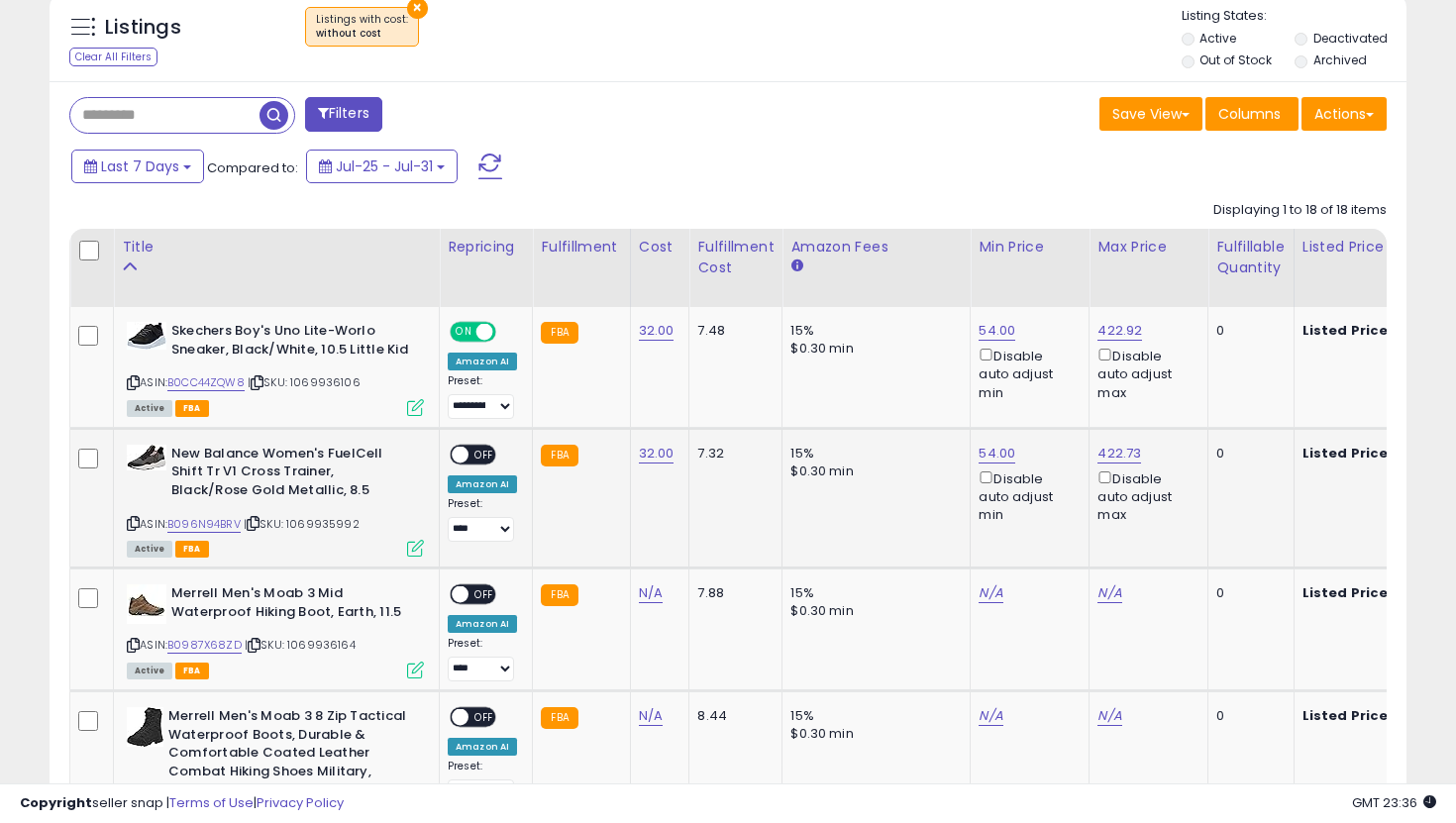 scroll, scrollTop: 0, scrollLeft: 178, axis: horizontal 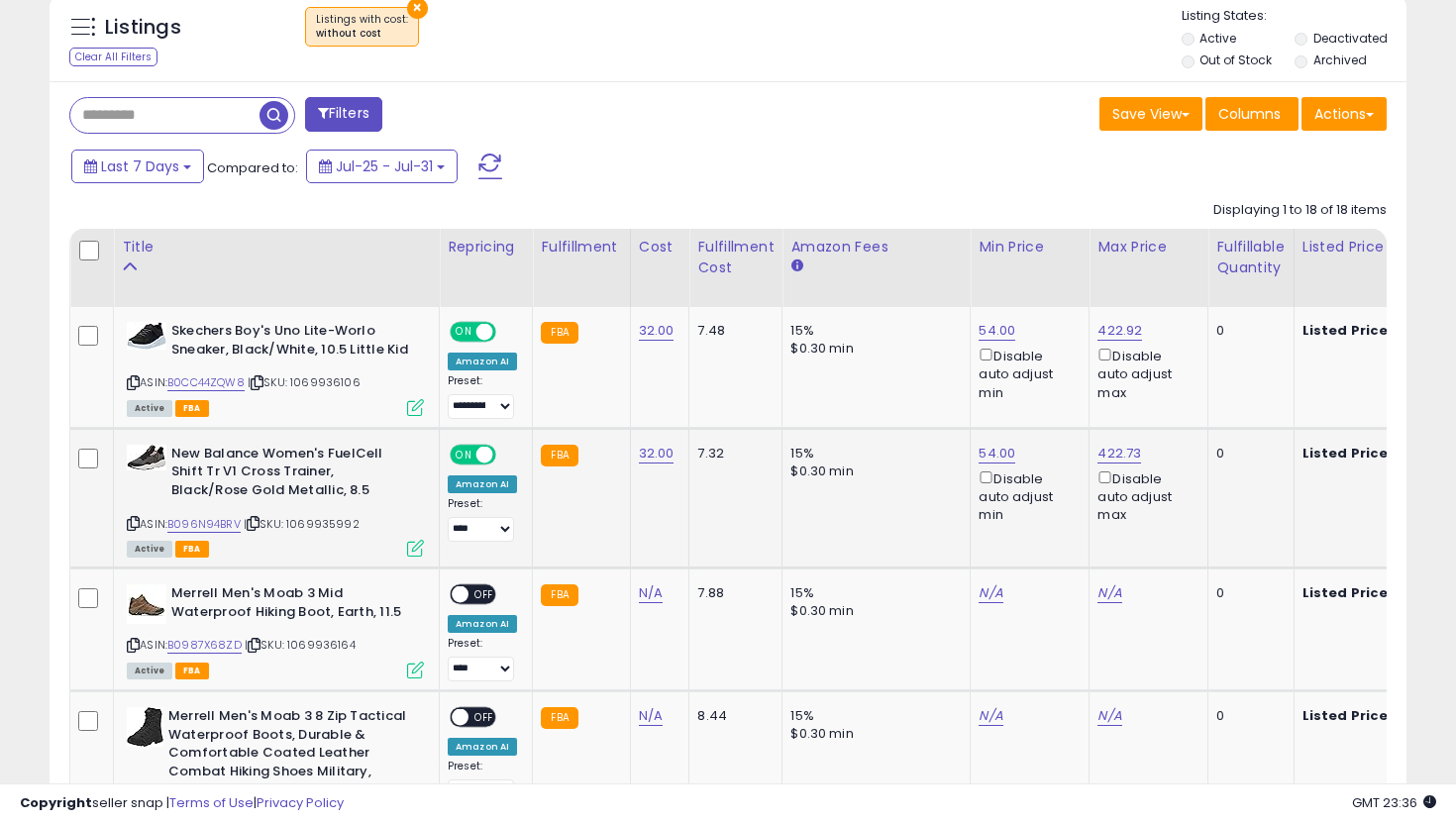 click on "**********" at bounding box center [482, 519] 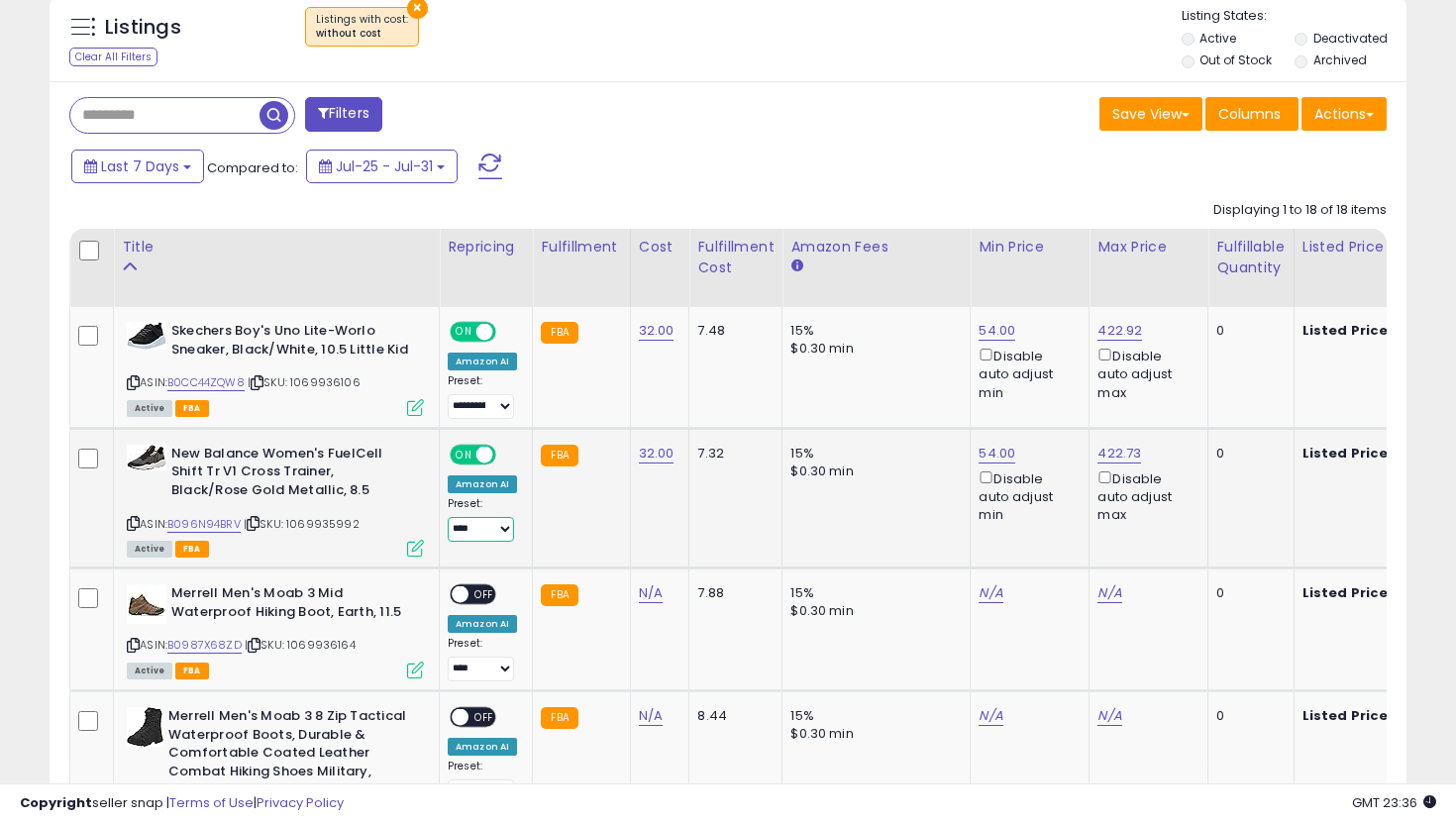 click on "**********" at bounding box center (480, 529) 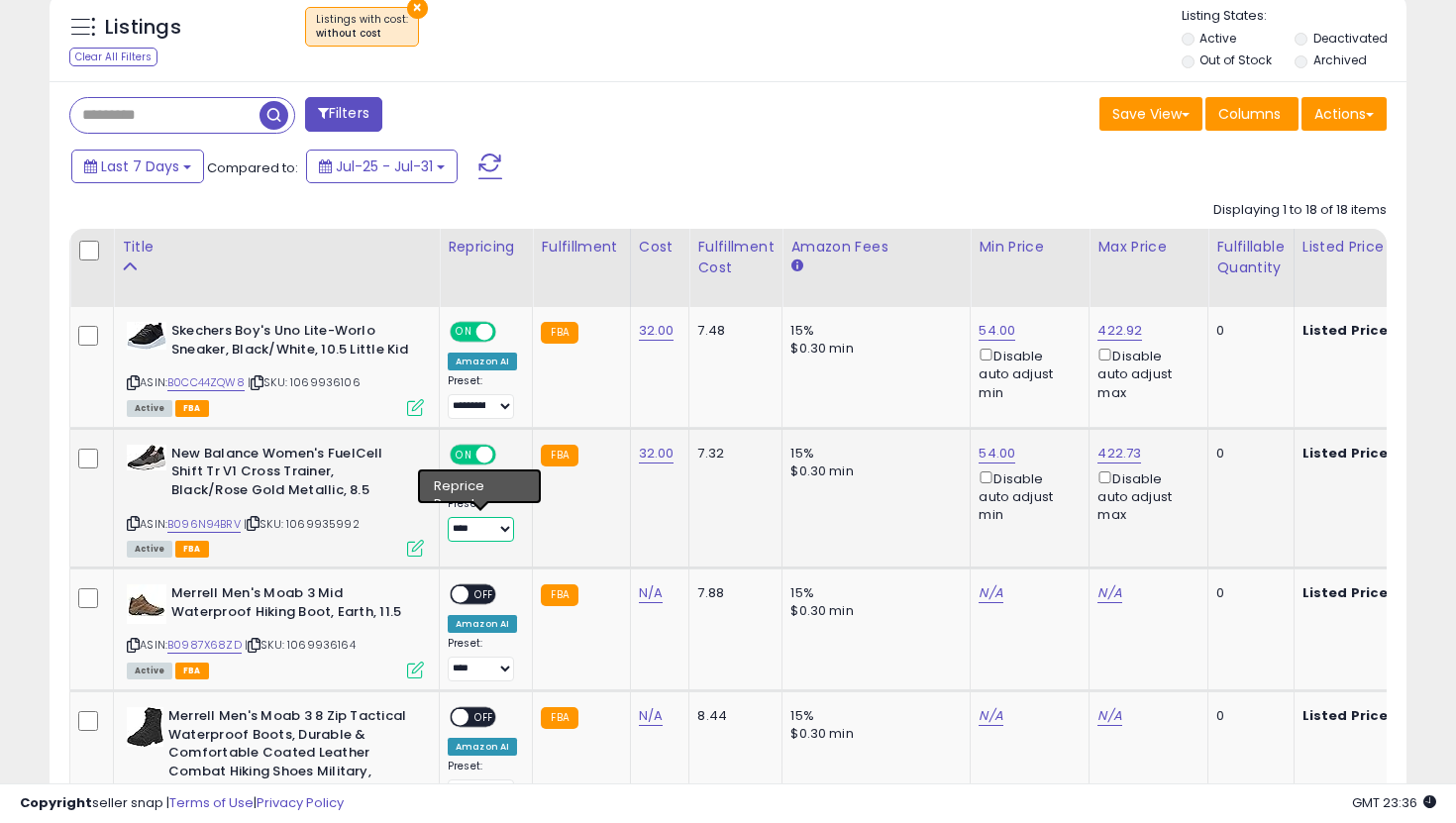 select on "**********" 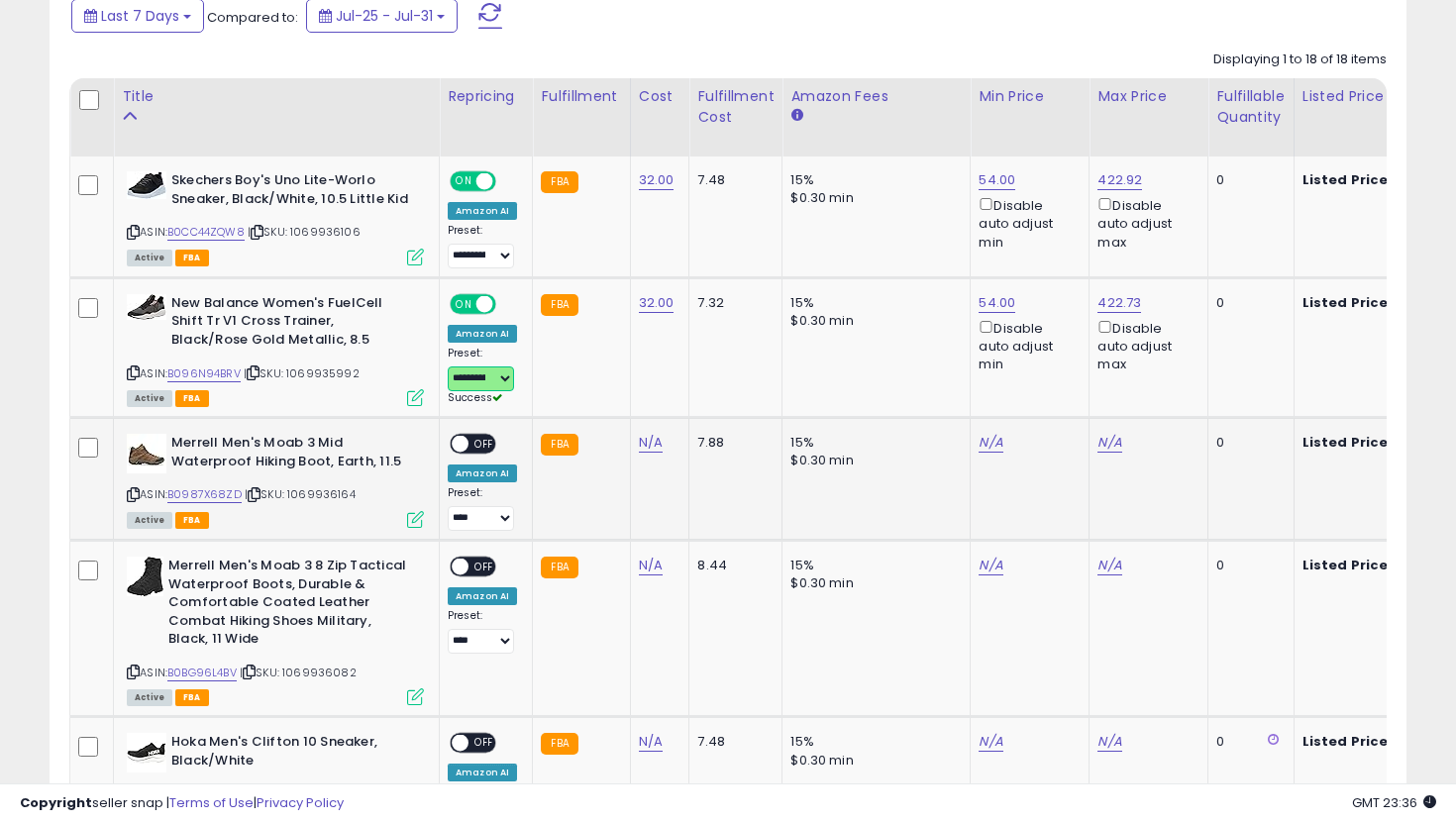 scroll, scrollTop: 890, scrollLeft: 0, axis: vertical 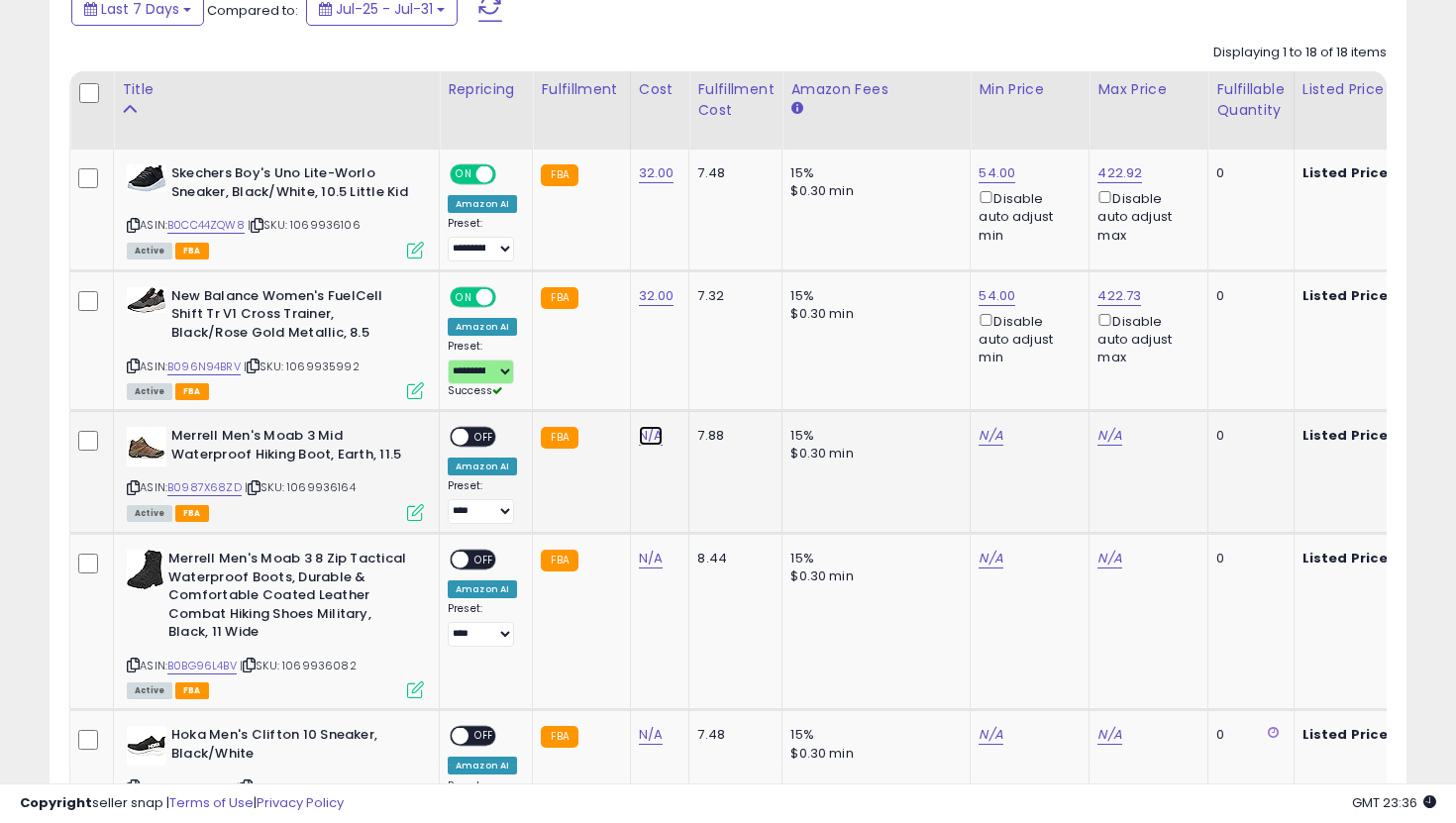 click on "N/A" at bounding box center [651, 436] 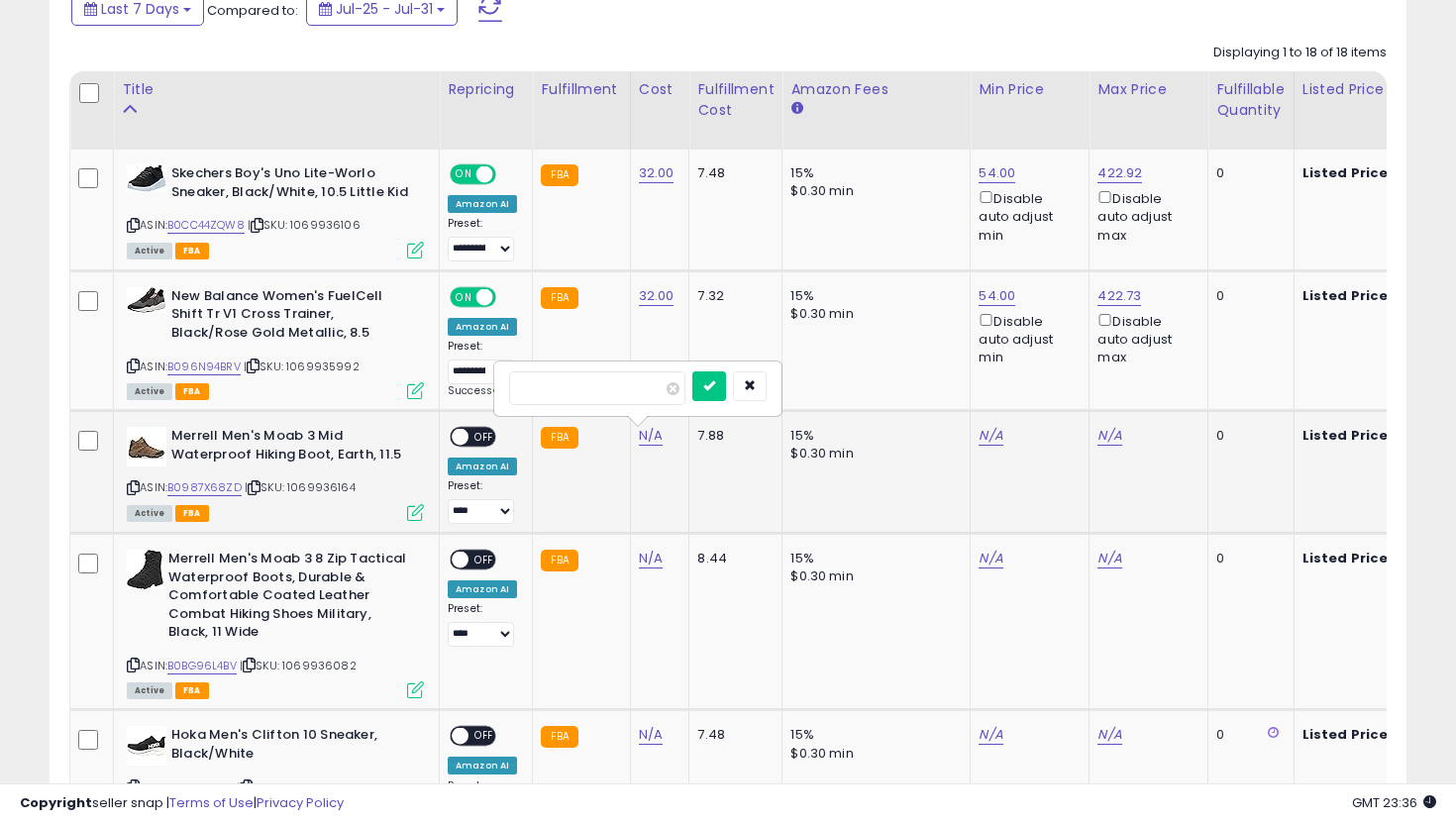 type on "**" 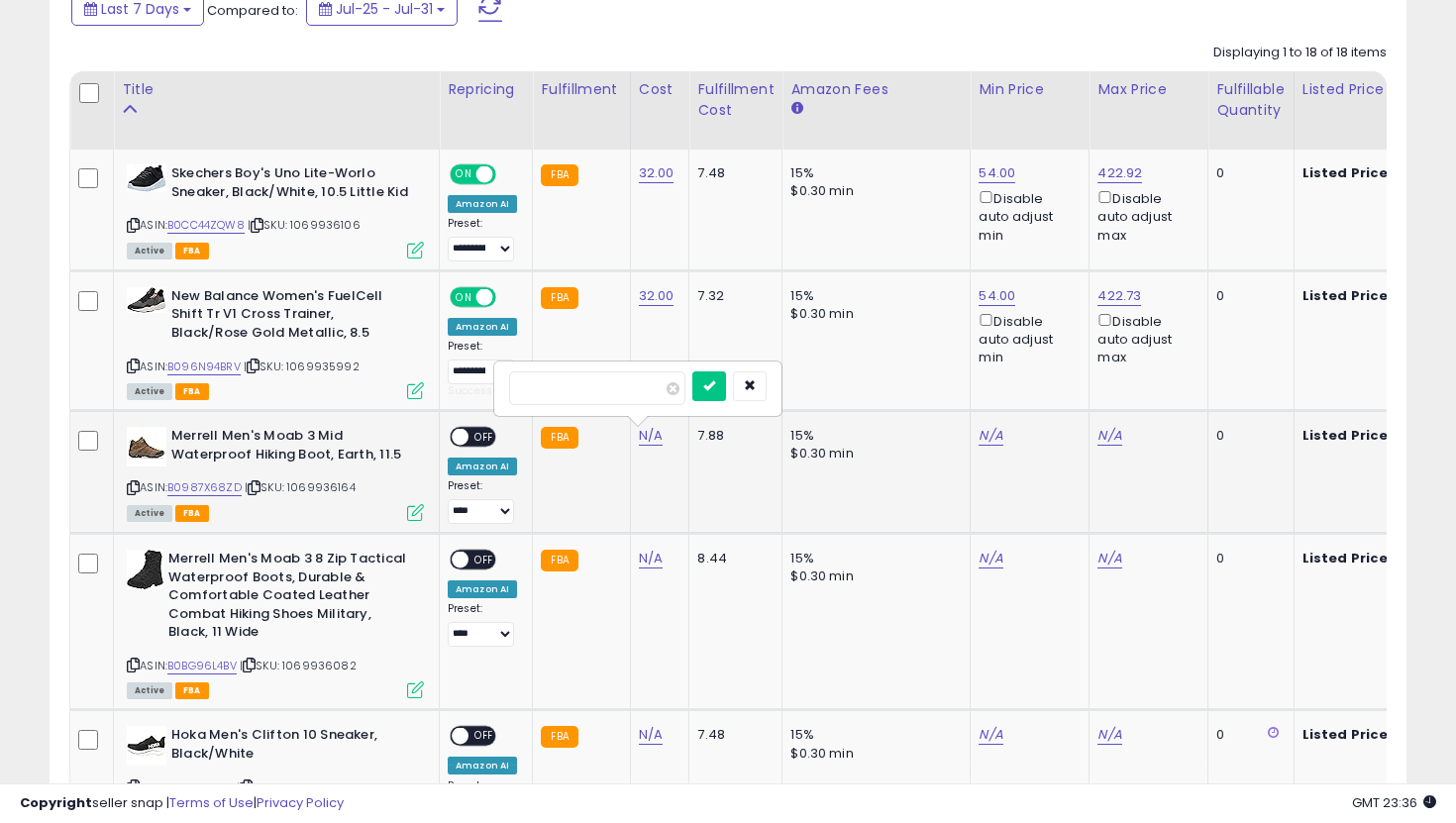 click at bounding box center [709, 386] 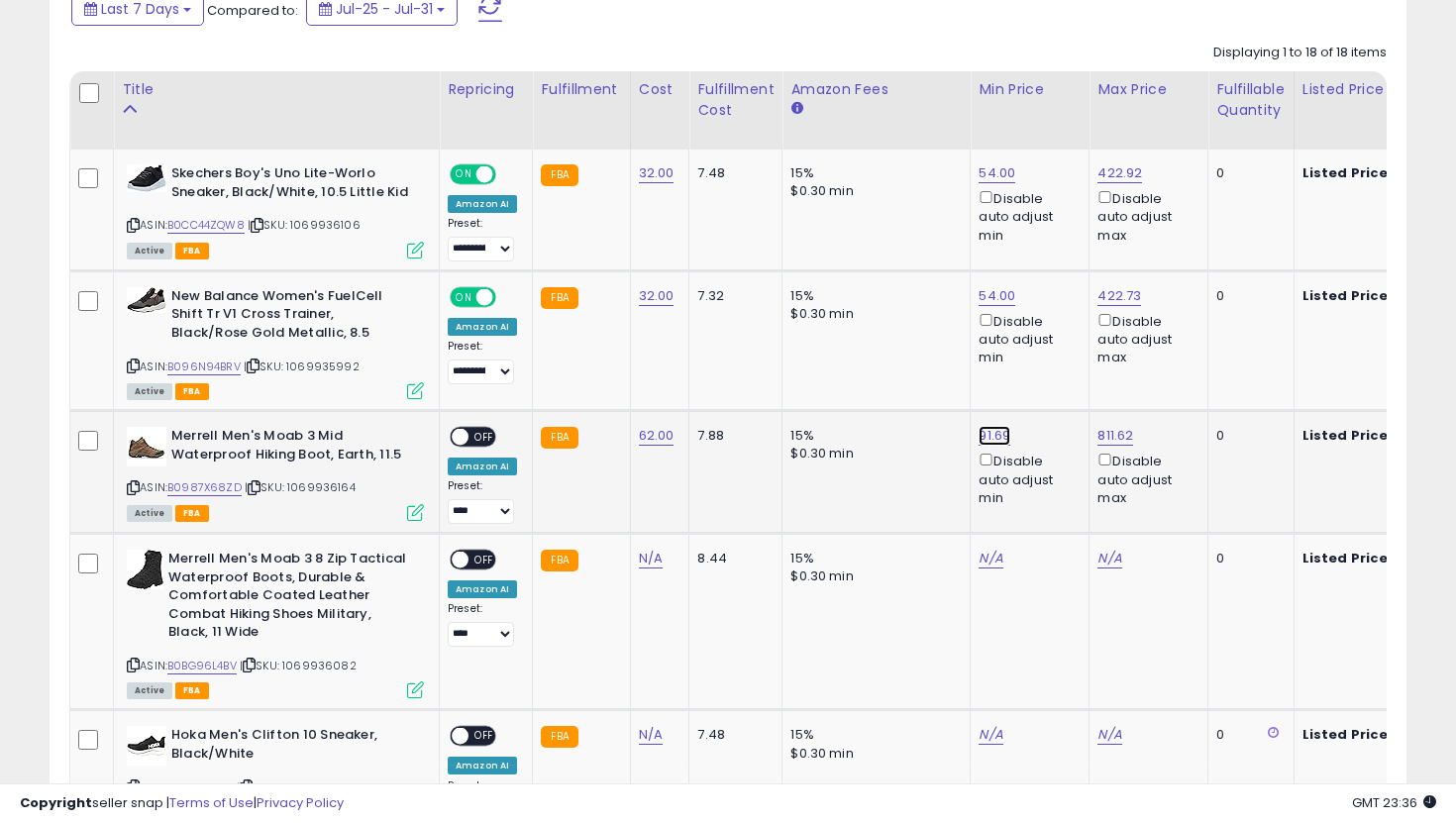 click on "91.69" at bounding box center [996, 173] 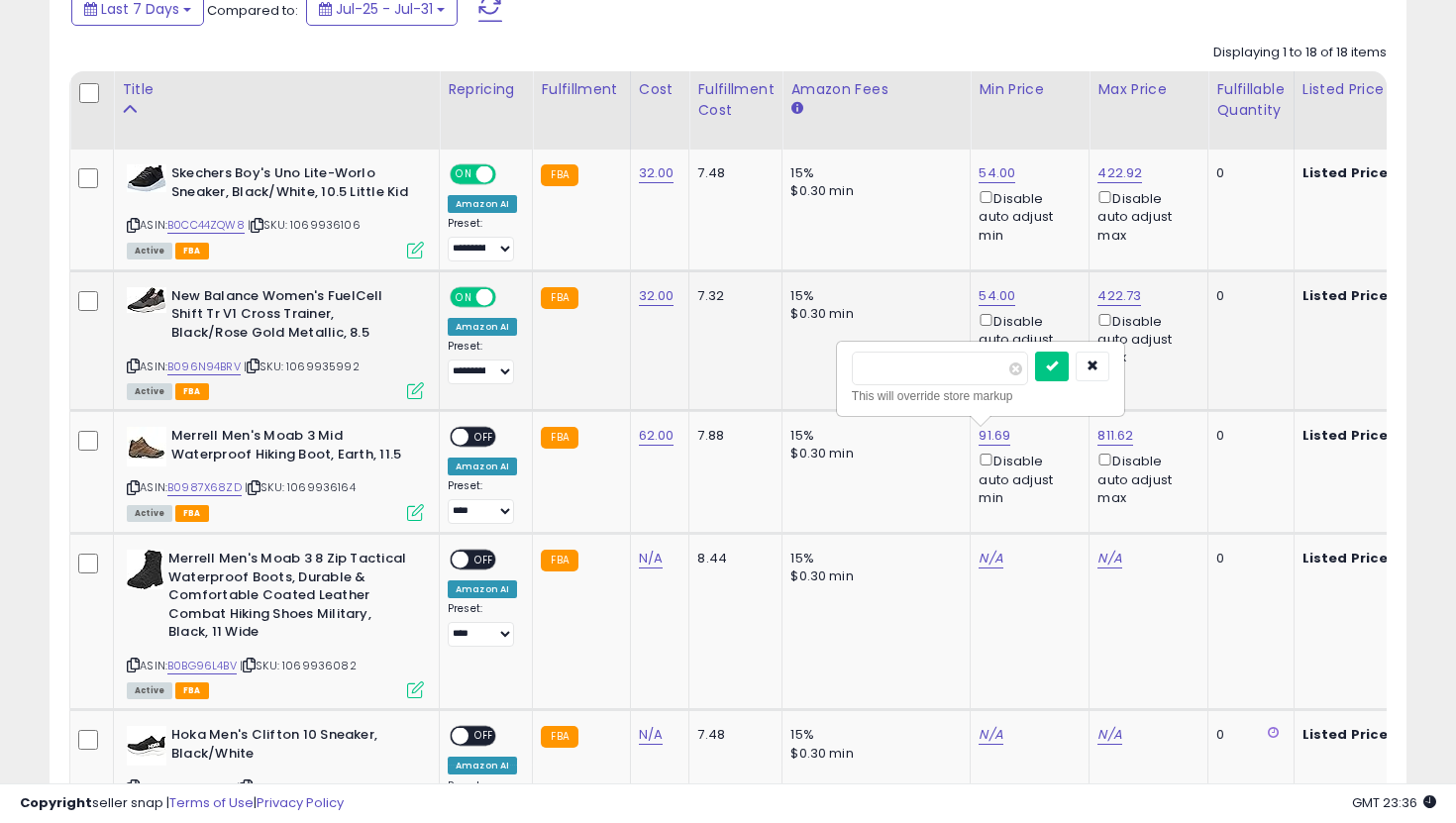 drag, startPoint x: 954, startPoint y: 381, endPoint x: 830, endPoint y: 363, distance: 125.29964 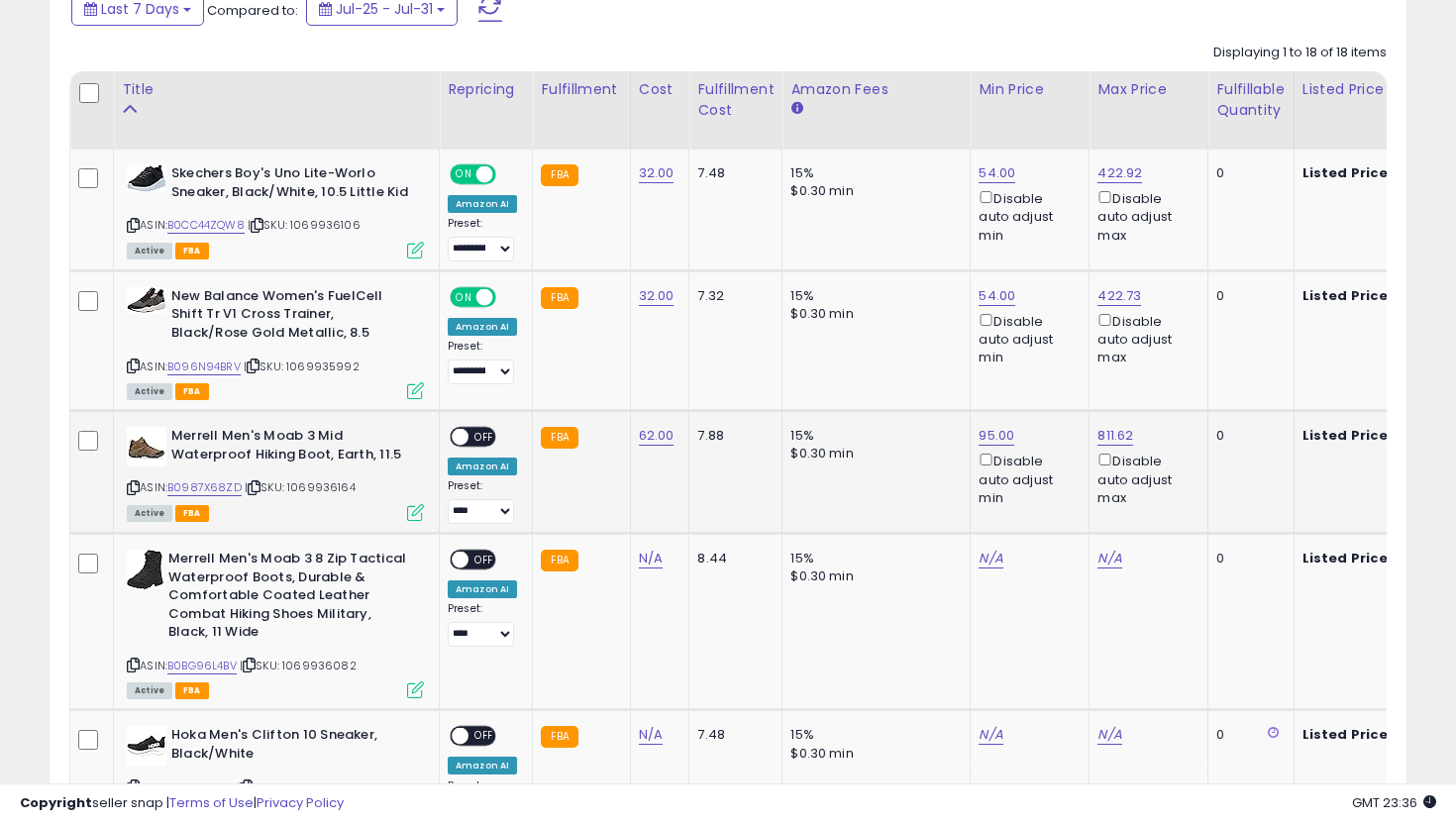 scroll, scrollTop: 0, scrollLeft: 688, axis: horizontal 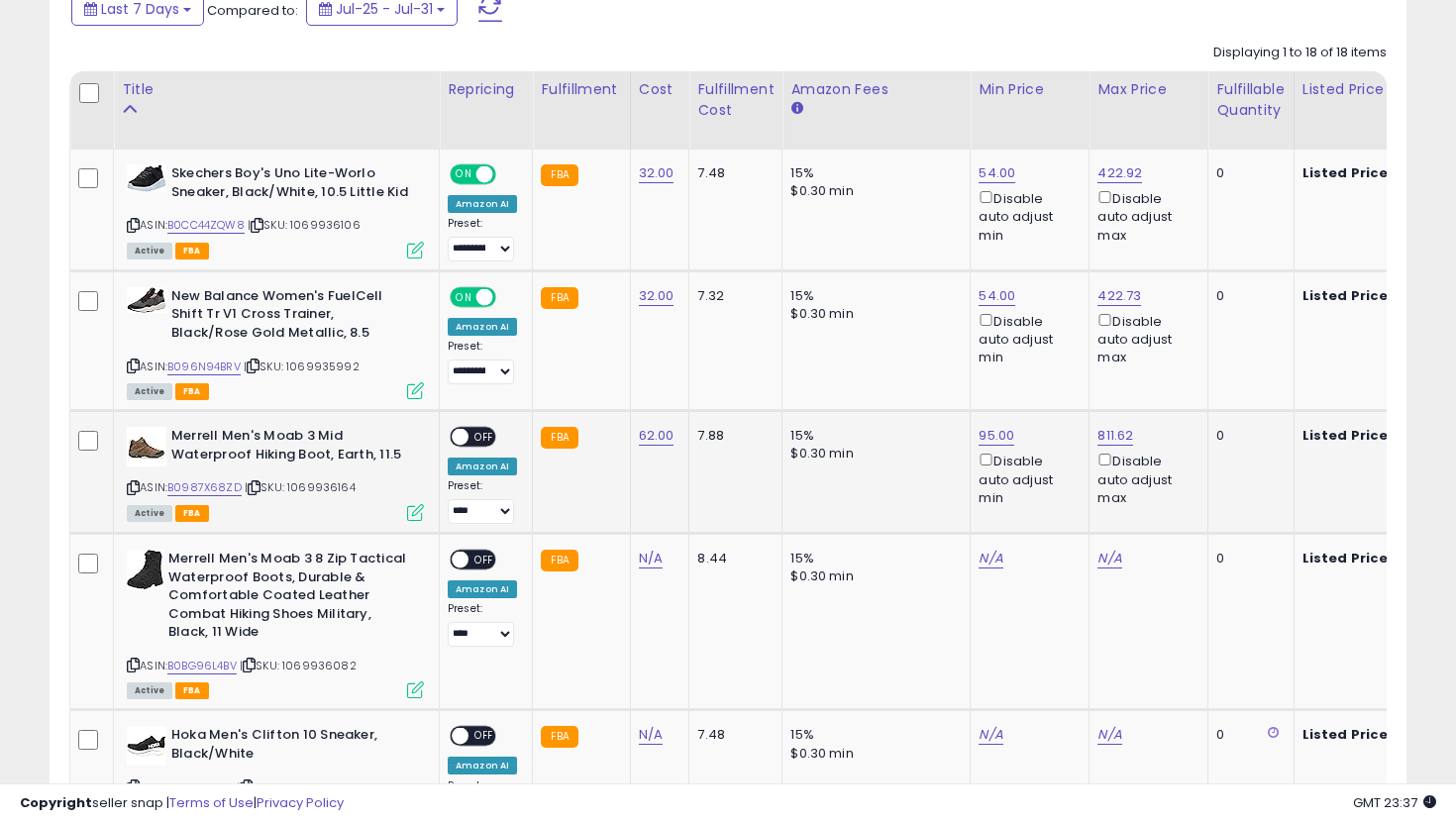click on "OFF" at bounding box center (484, 437) 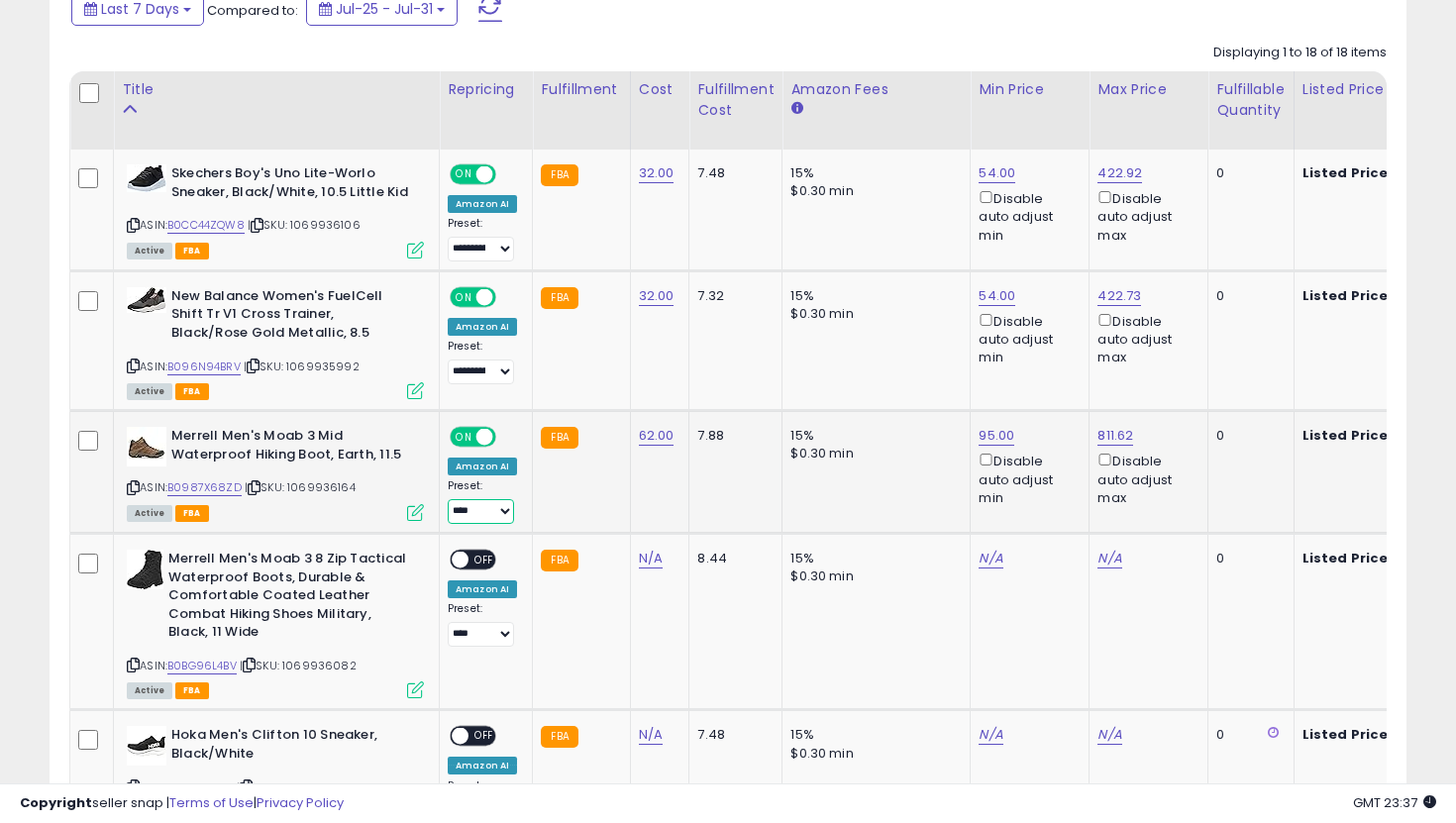 click on "**********" at bounding box center [480, 511] 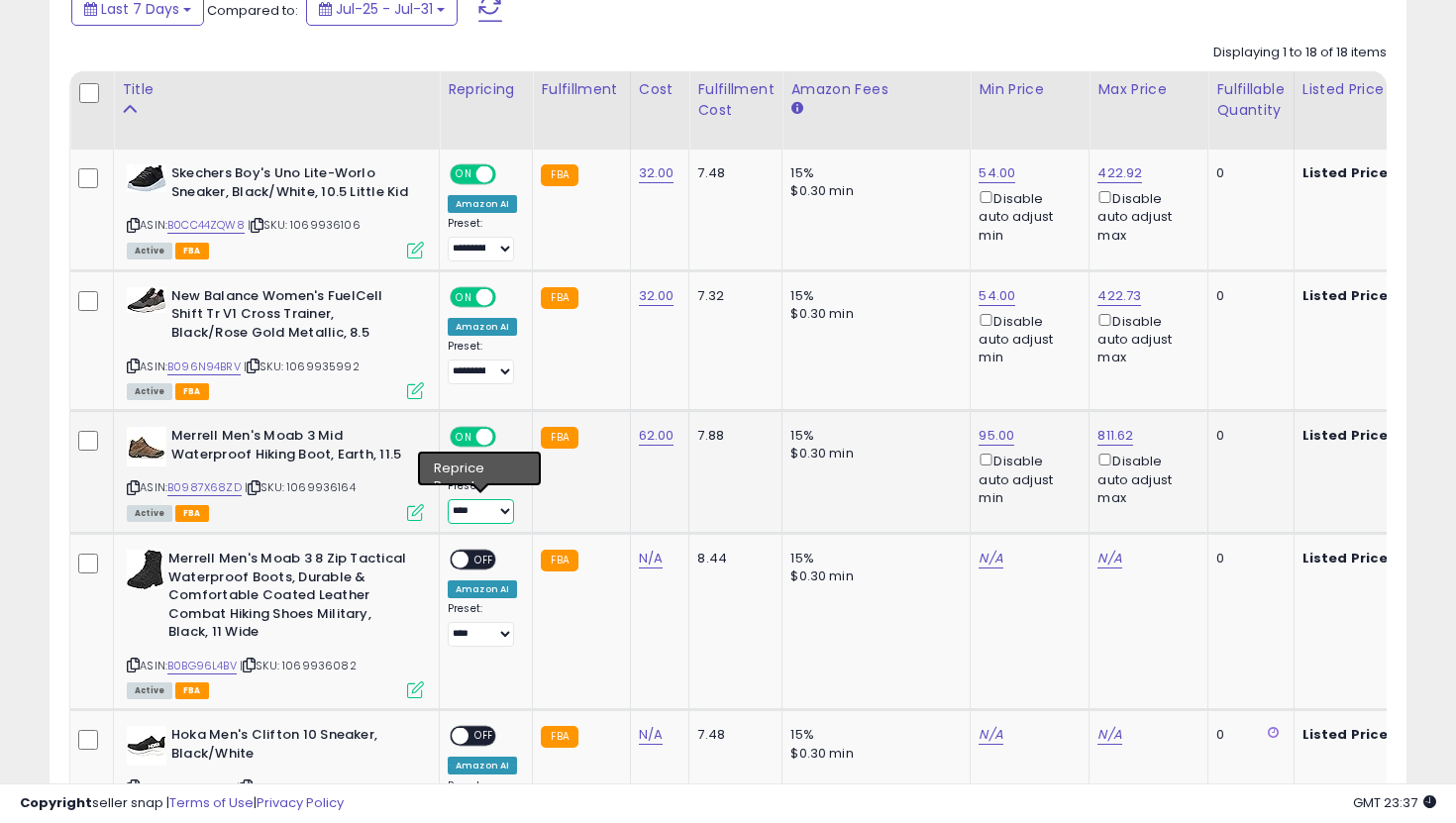 select on "**********" 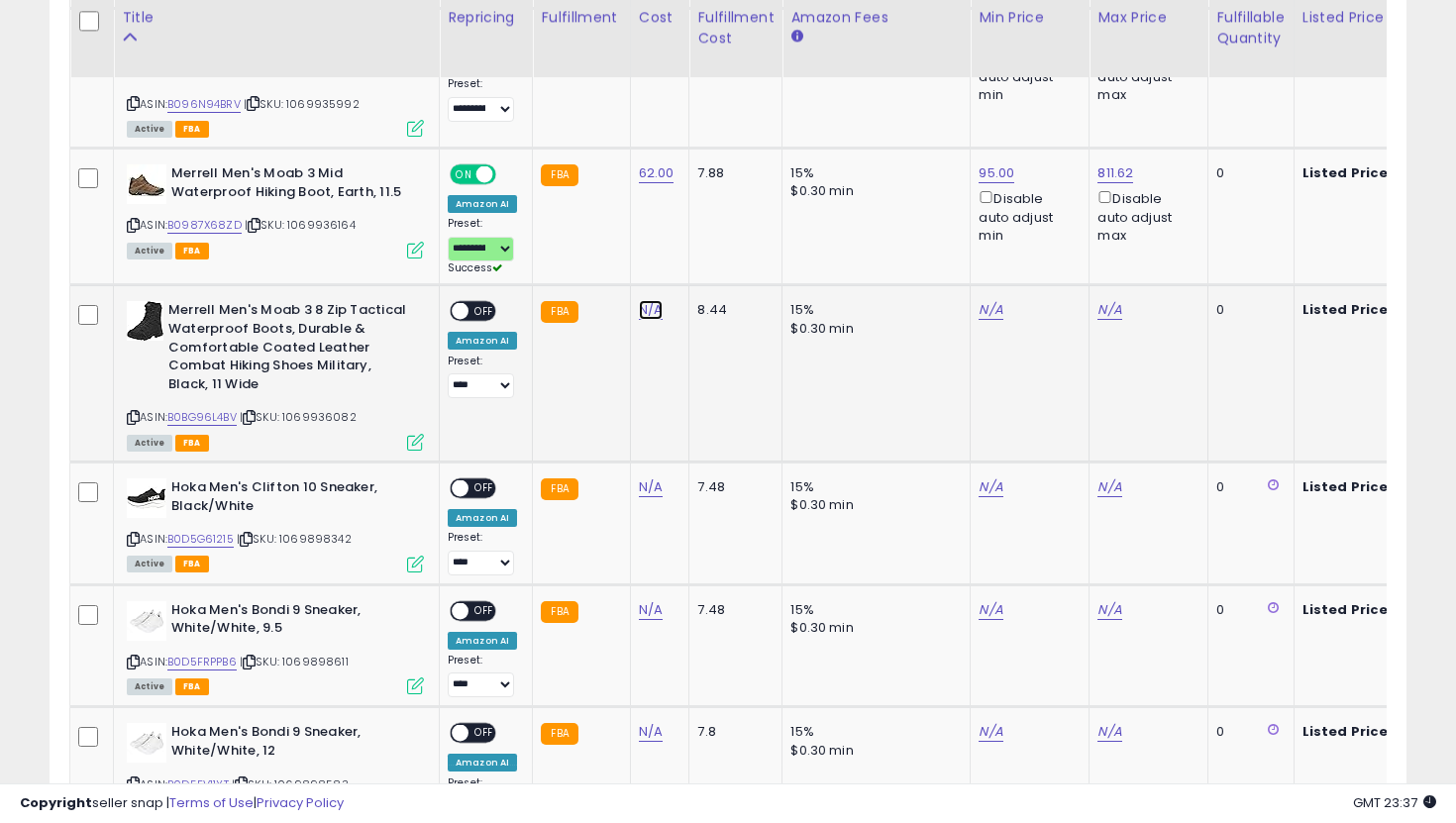 click on "N/A" at bounding box center [651, 310] 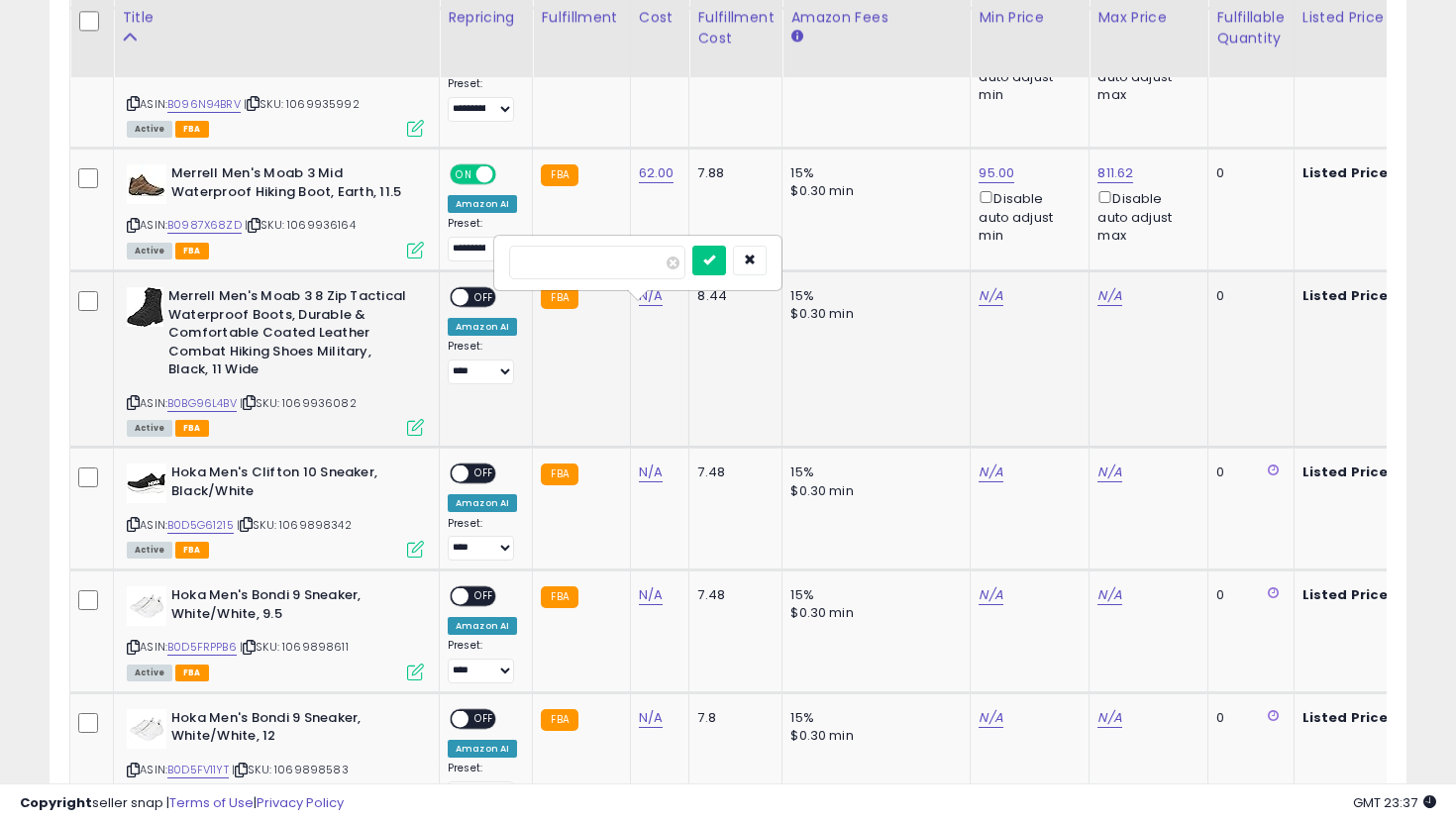 type on "*" 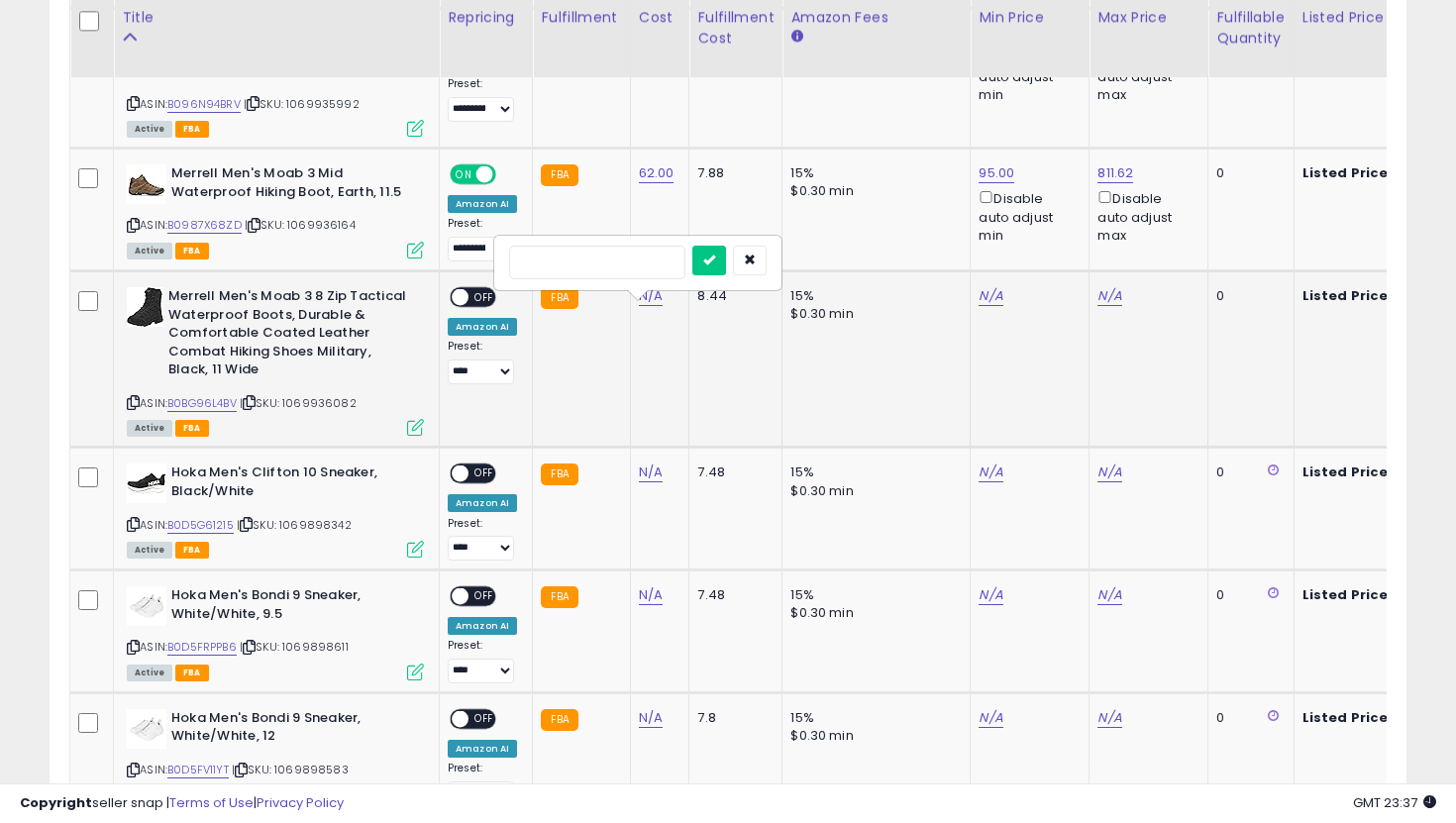 type on "***" 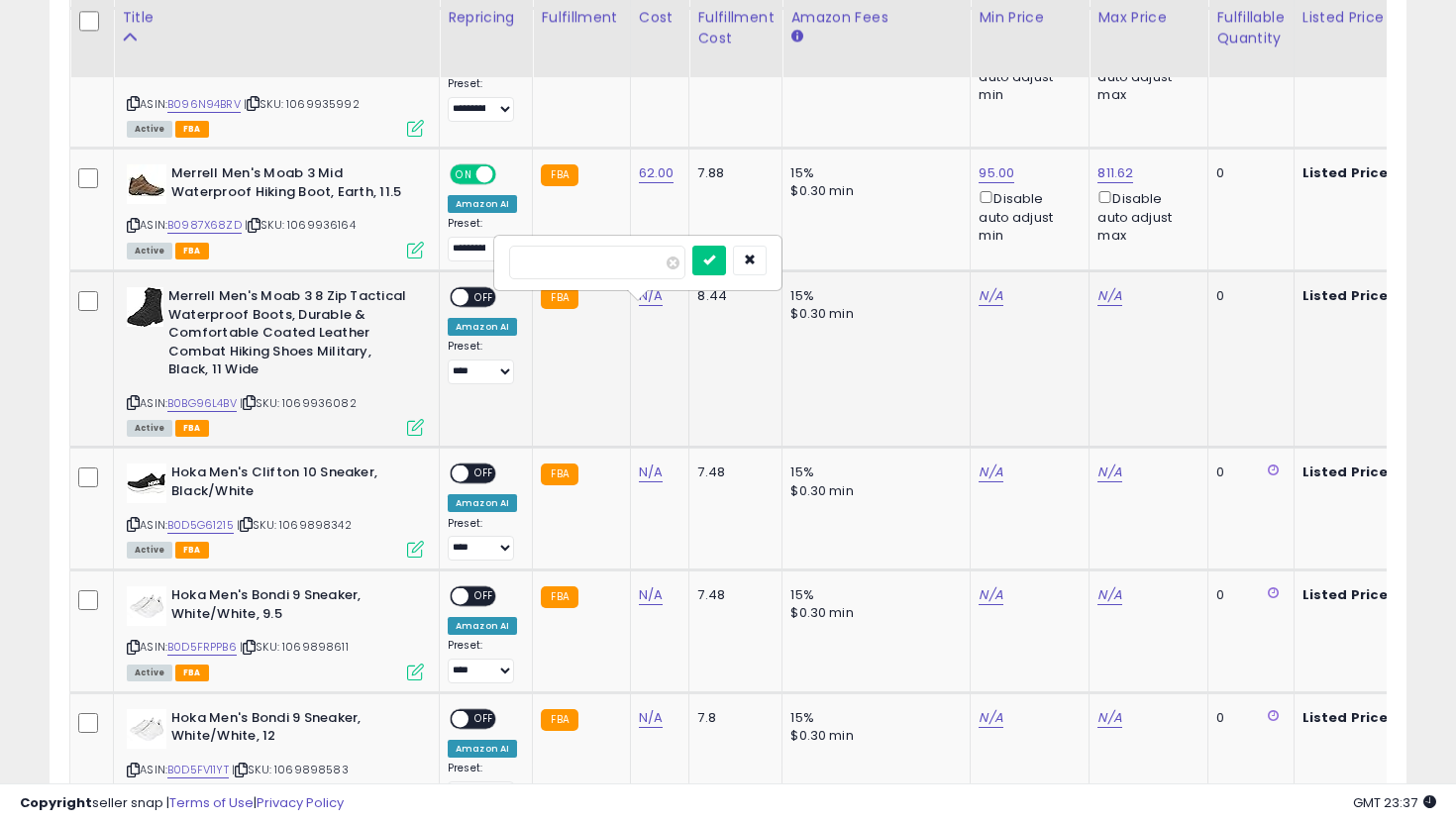 click at bounding box center (709, 260) 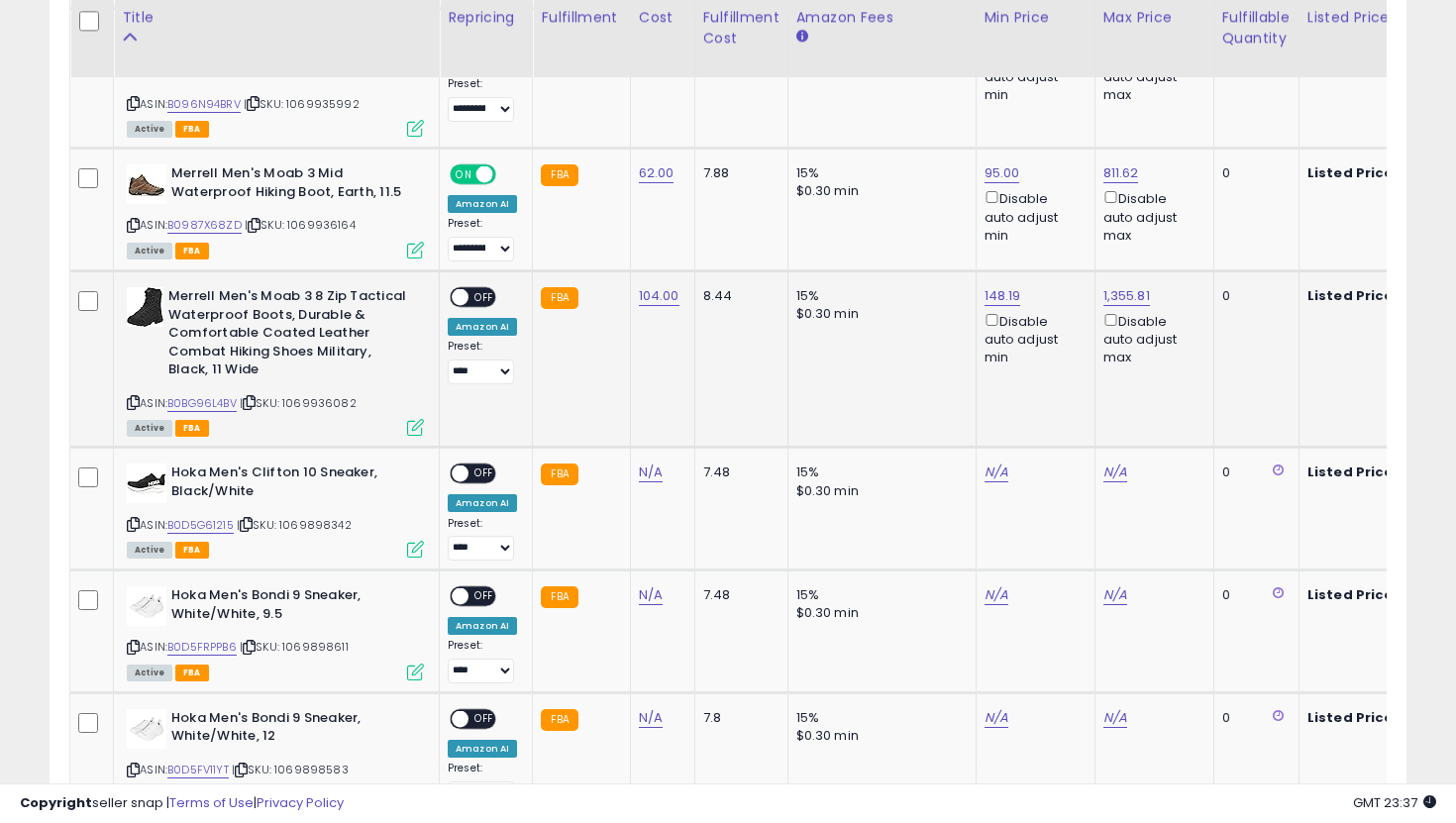 scroll, scrollTop: 0, scrollLeft: 588, axis: horizontal 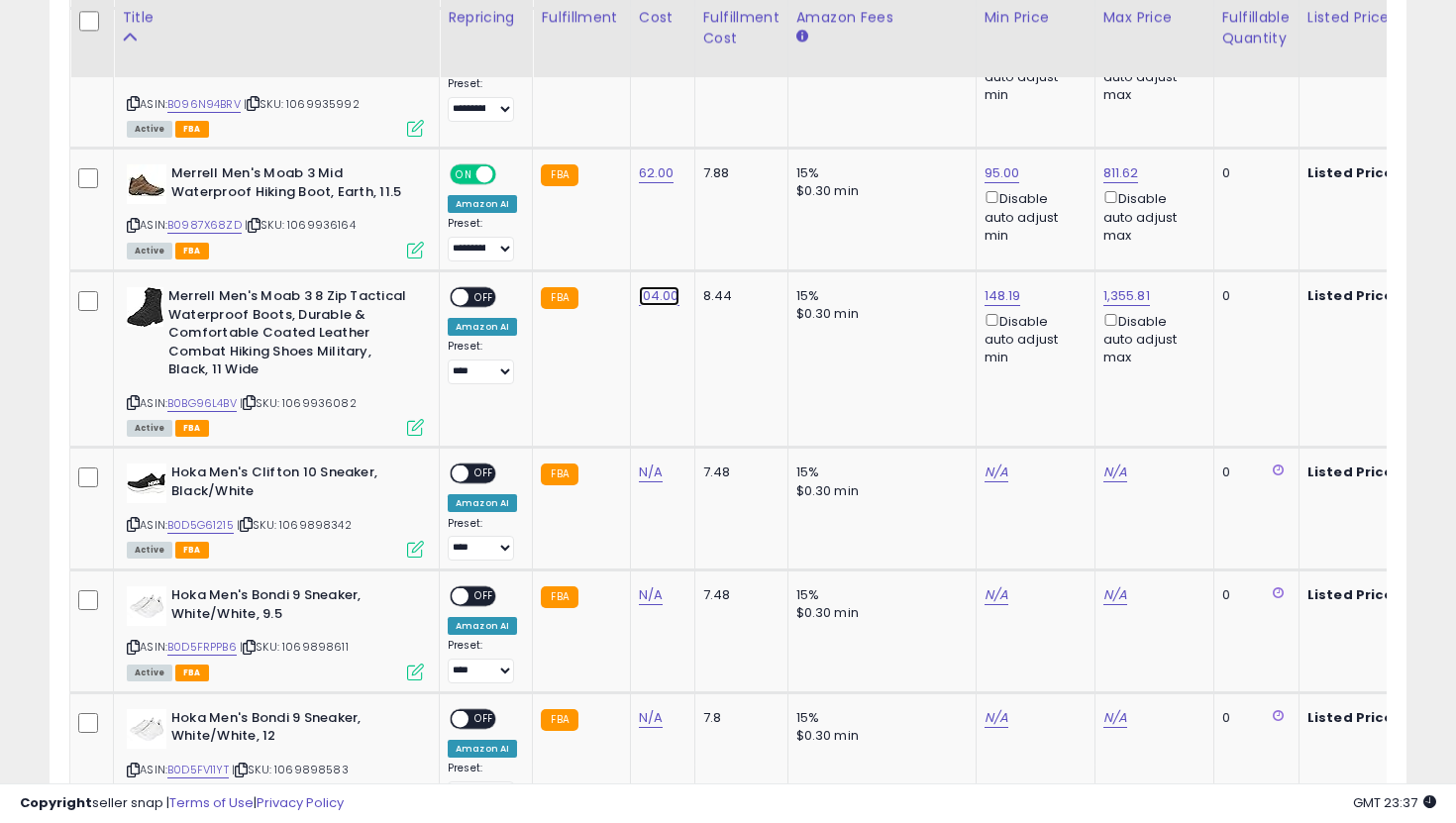 click on "104.00" at bounding box center [657, -89] 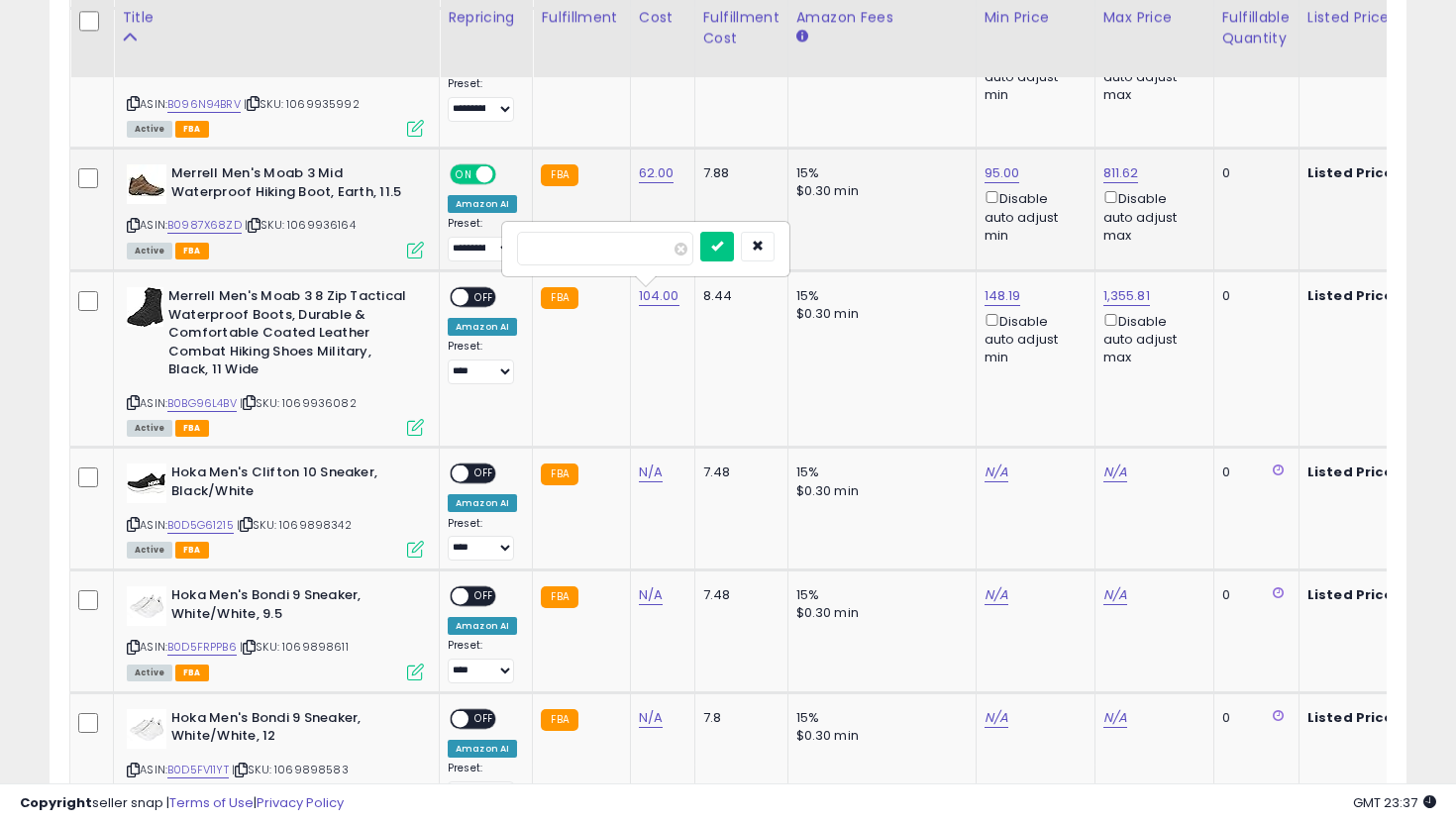 drag, startPoint x: 496, startPoint y: 254, endPoint x: 464, endPoint y: 249, distance: 32.38827 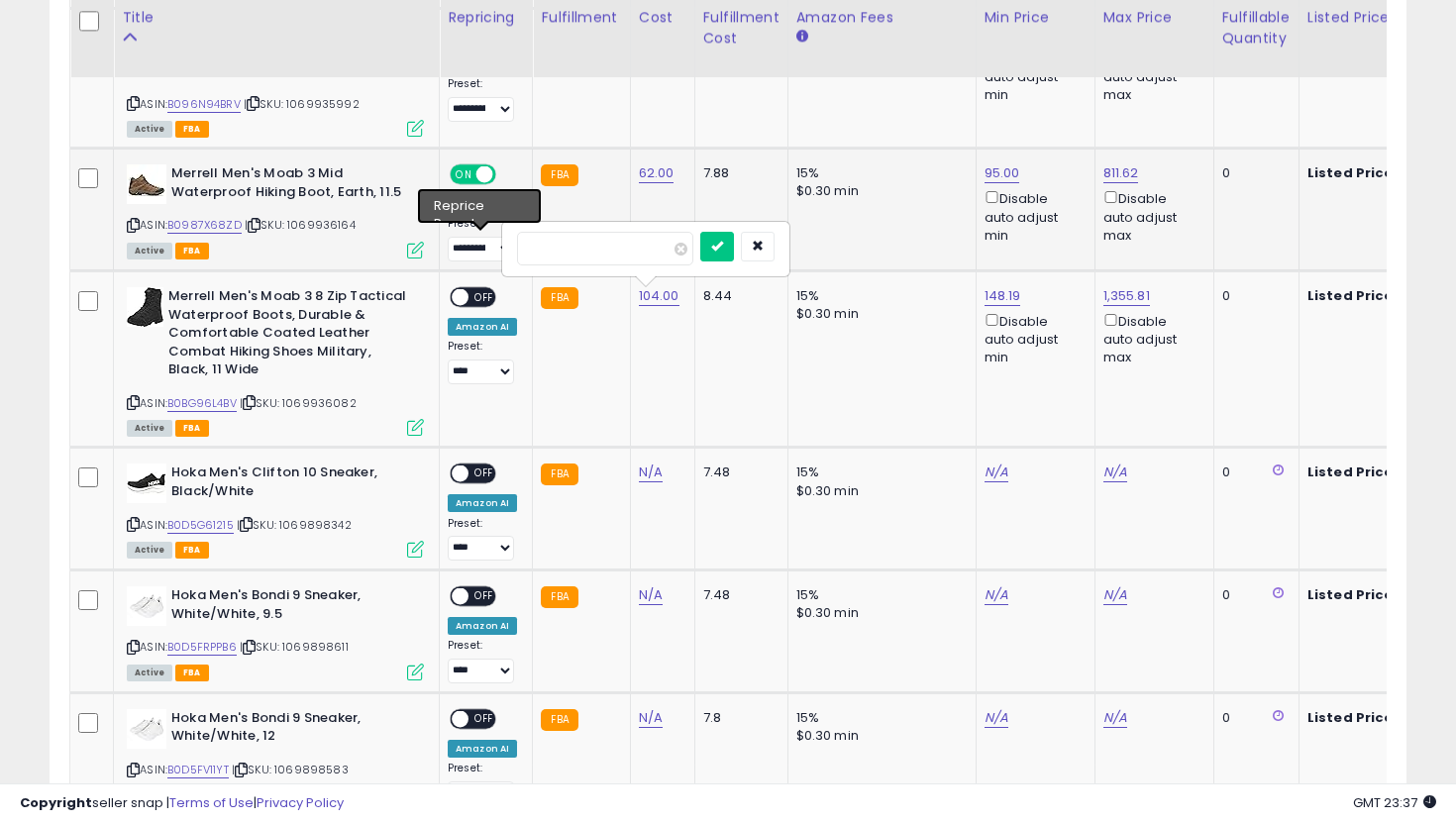 type on "***" 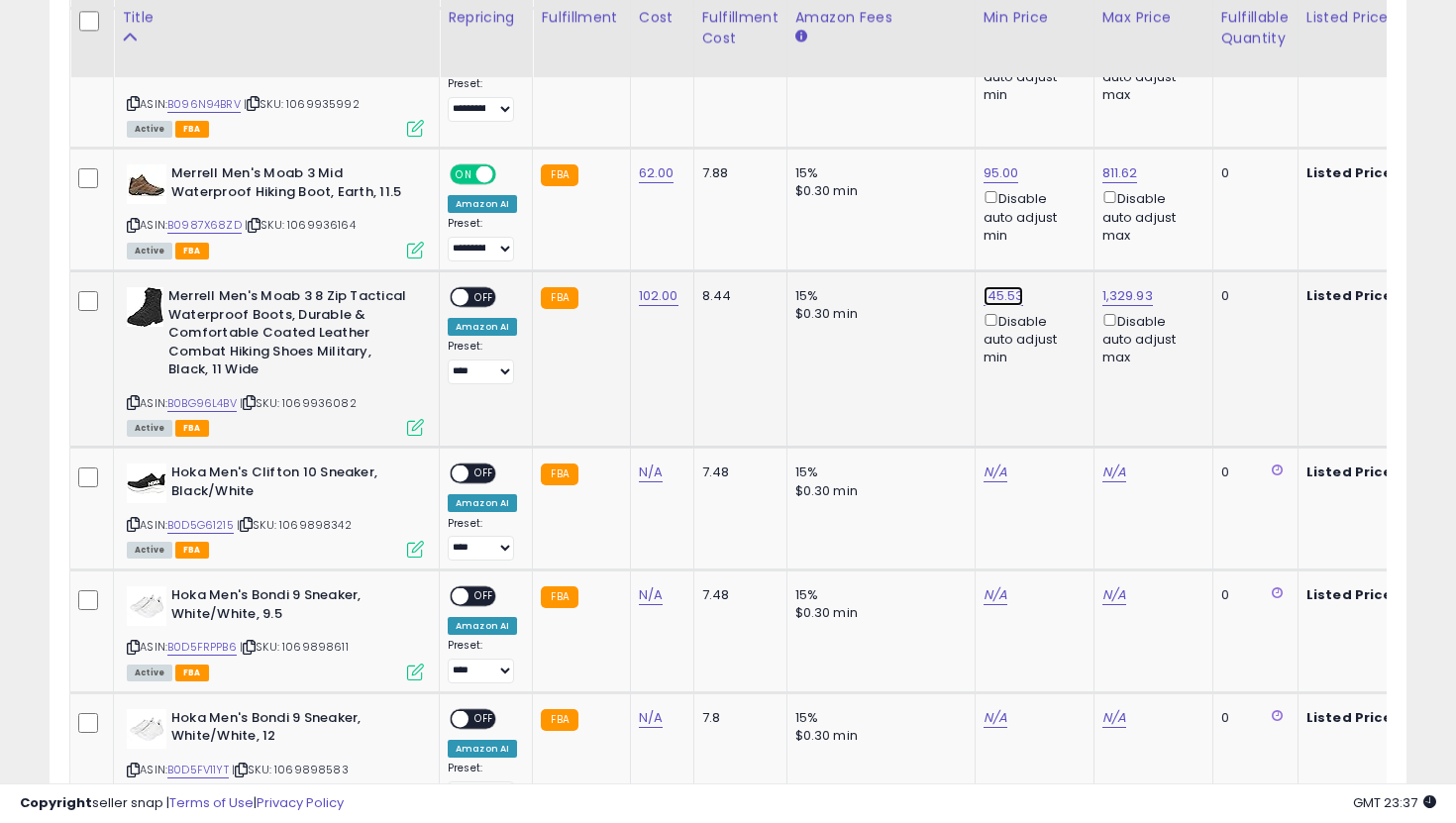click on "145.53" at bounding box center [1001, -89] 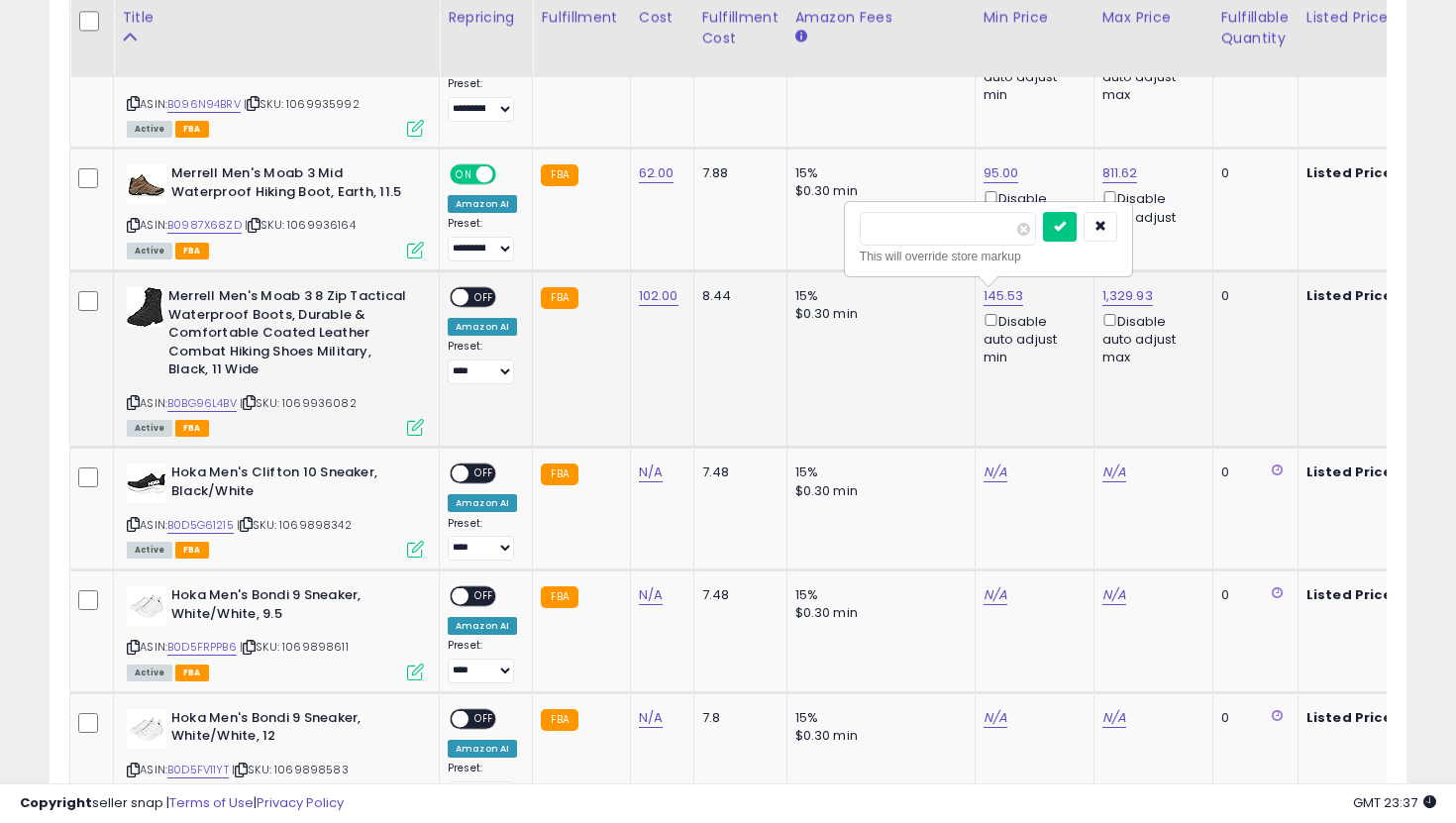 type on "***" 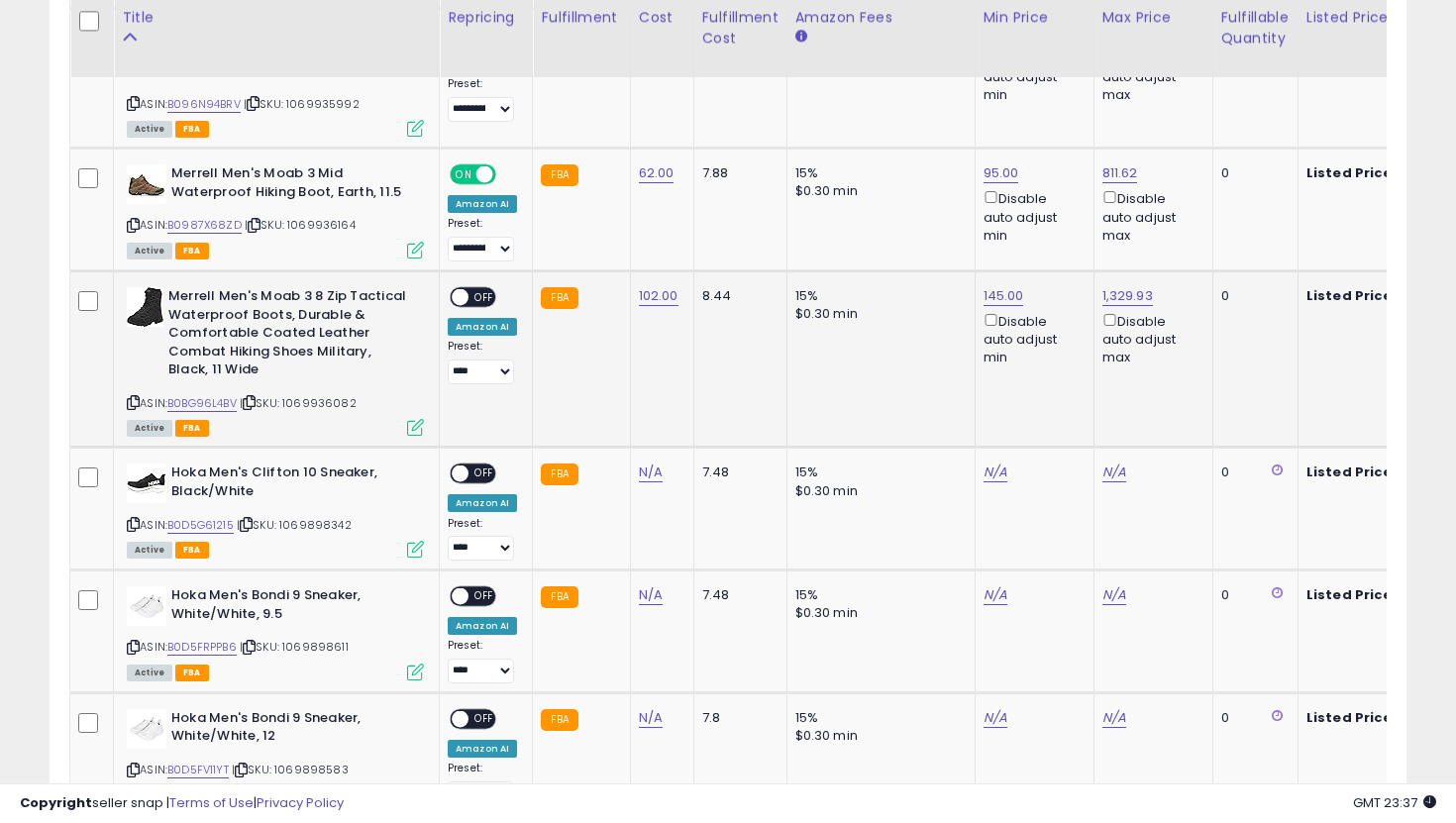 click on "OFF" at bounding box center [484, 297] 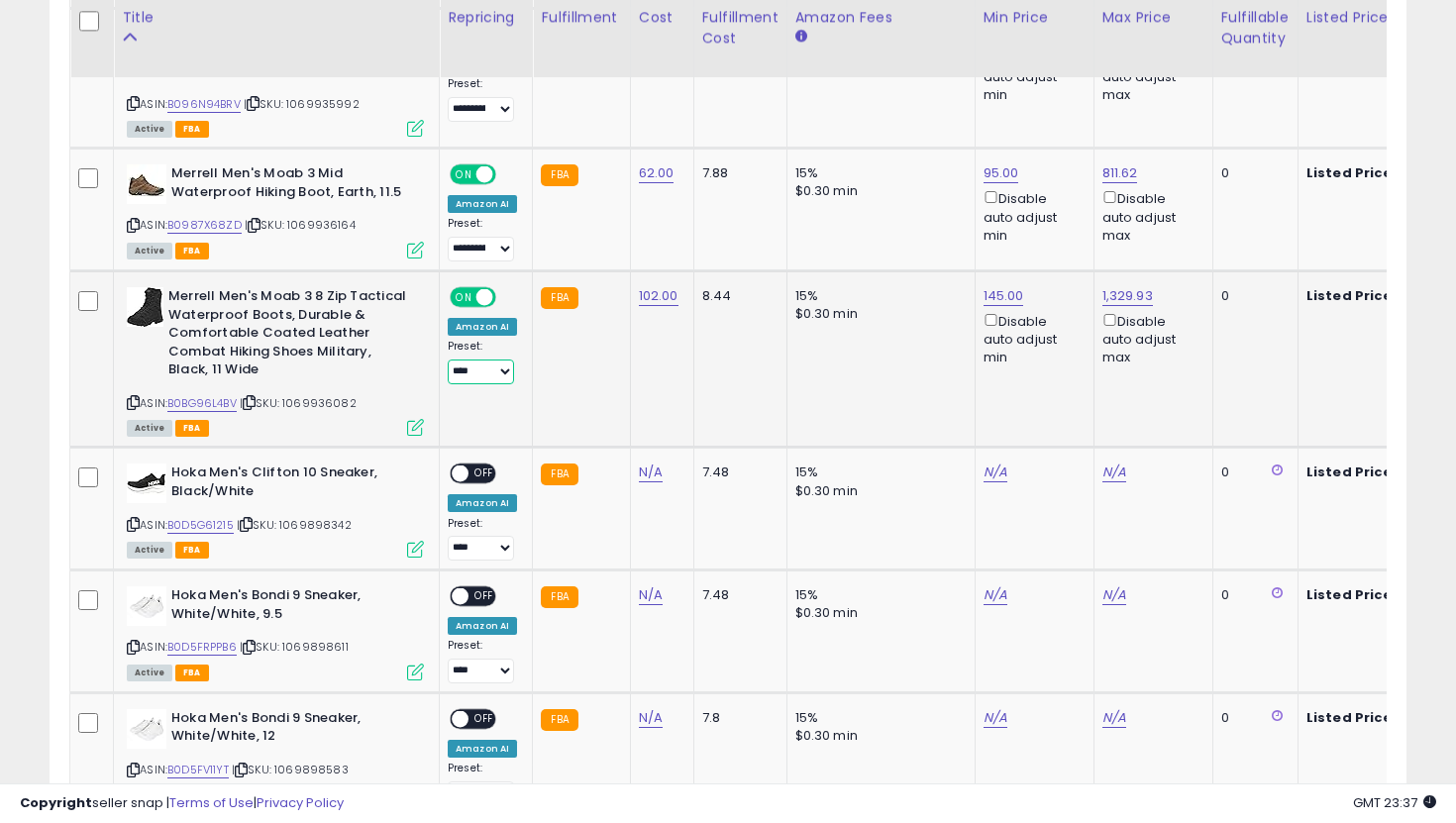 click on "**********" at bounding box center [480, 371] 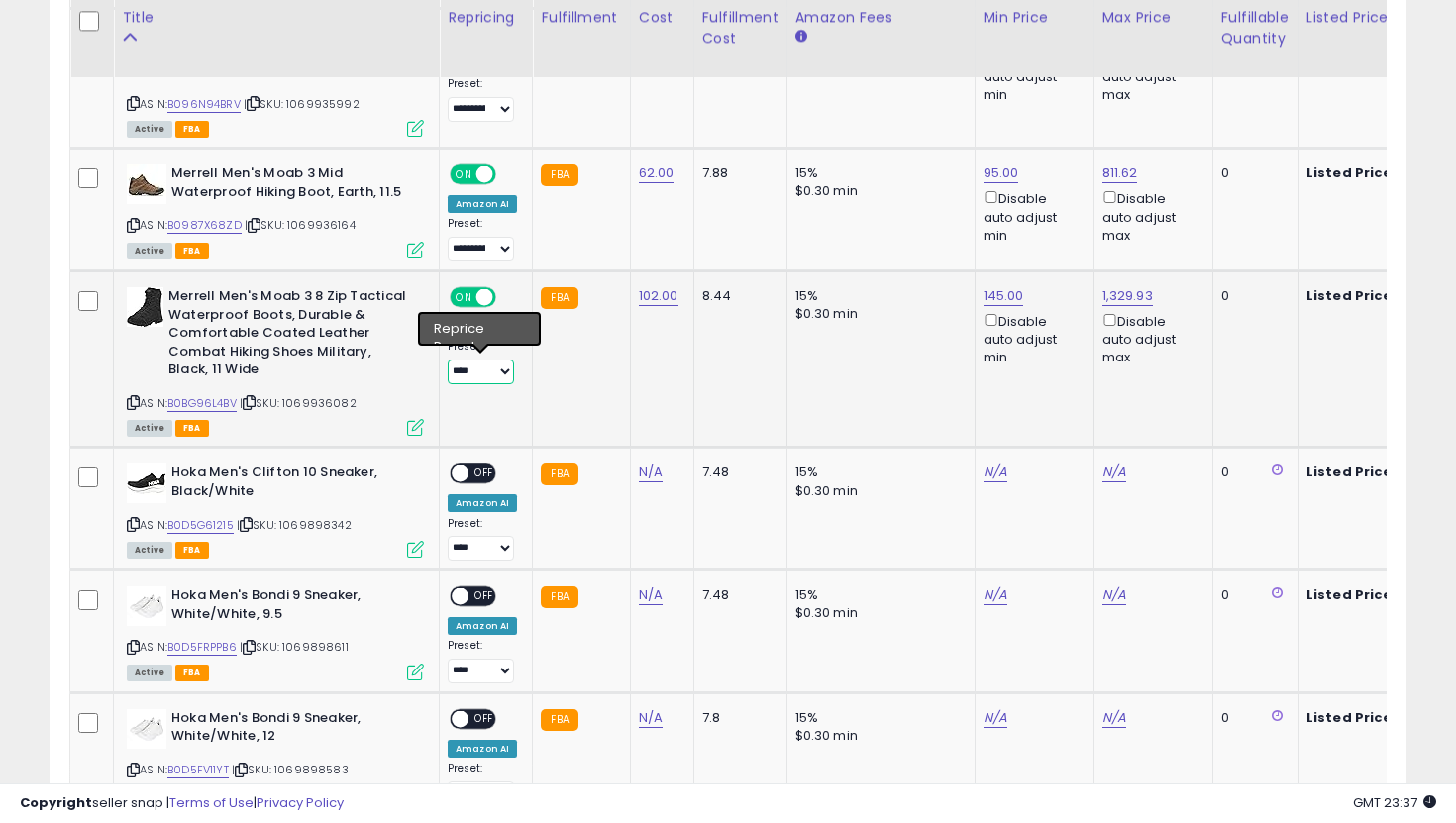 select on "**********" 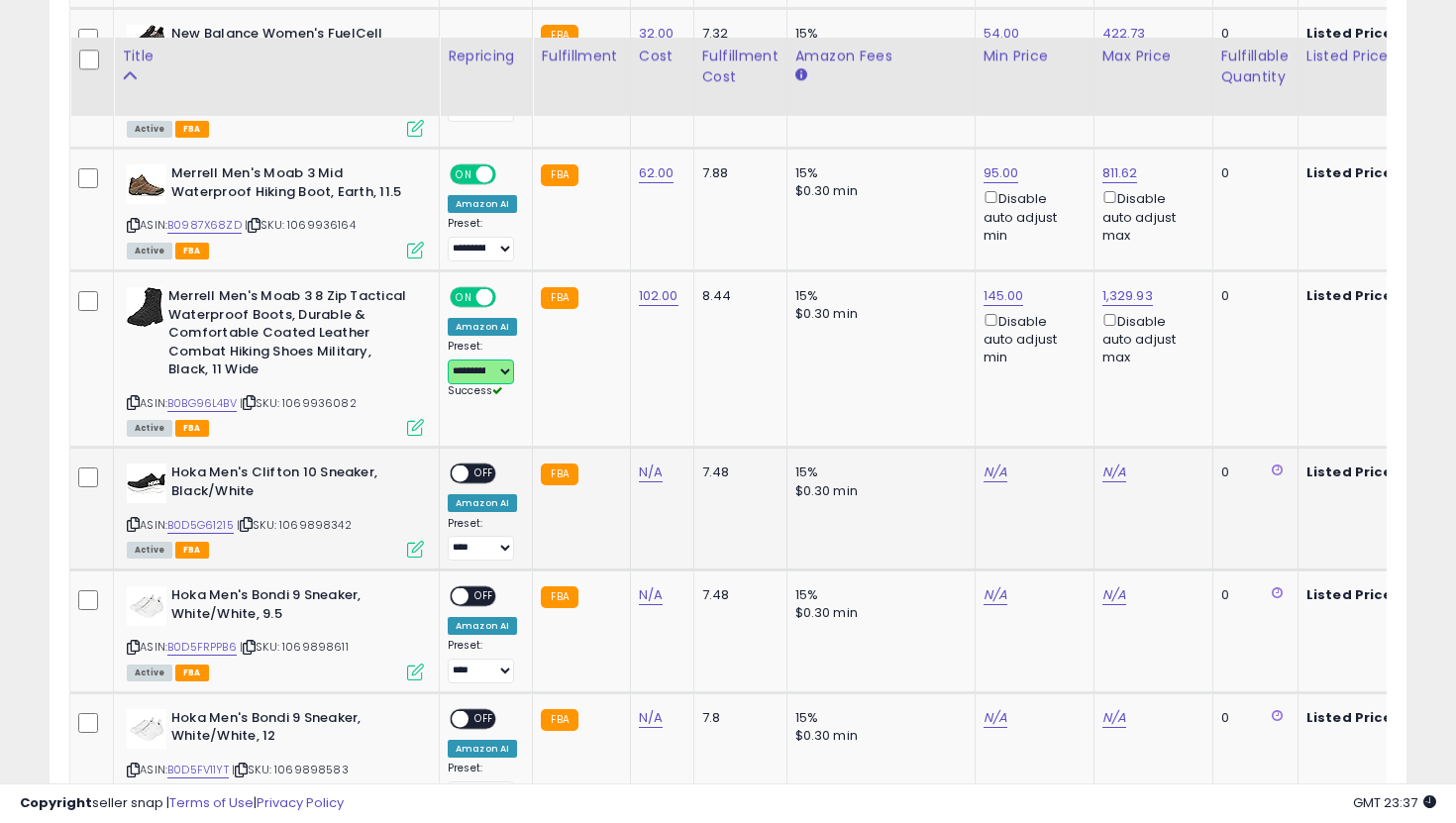 scroll, scrollTop: 1205, scrollLeft: 0, axis: vertical 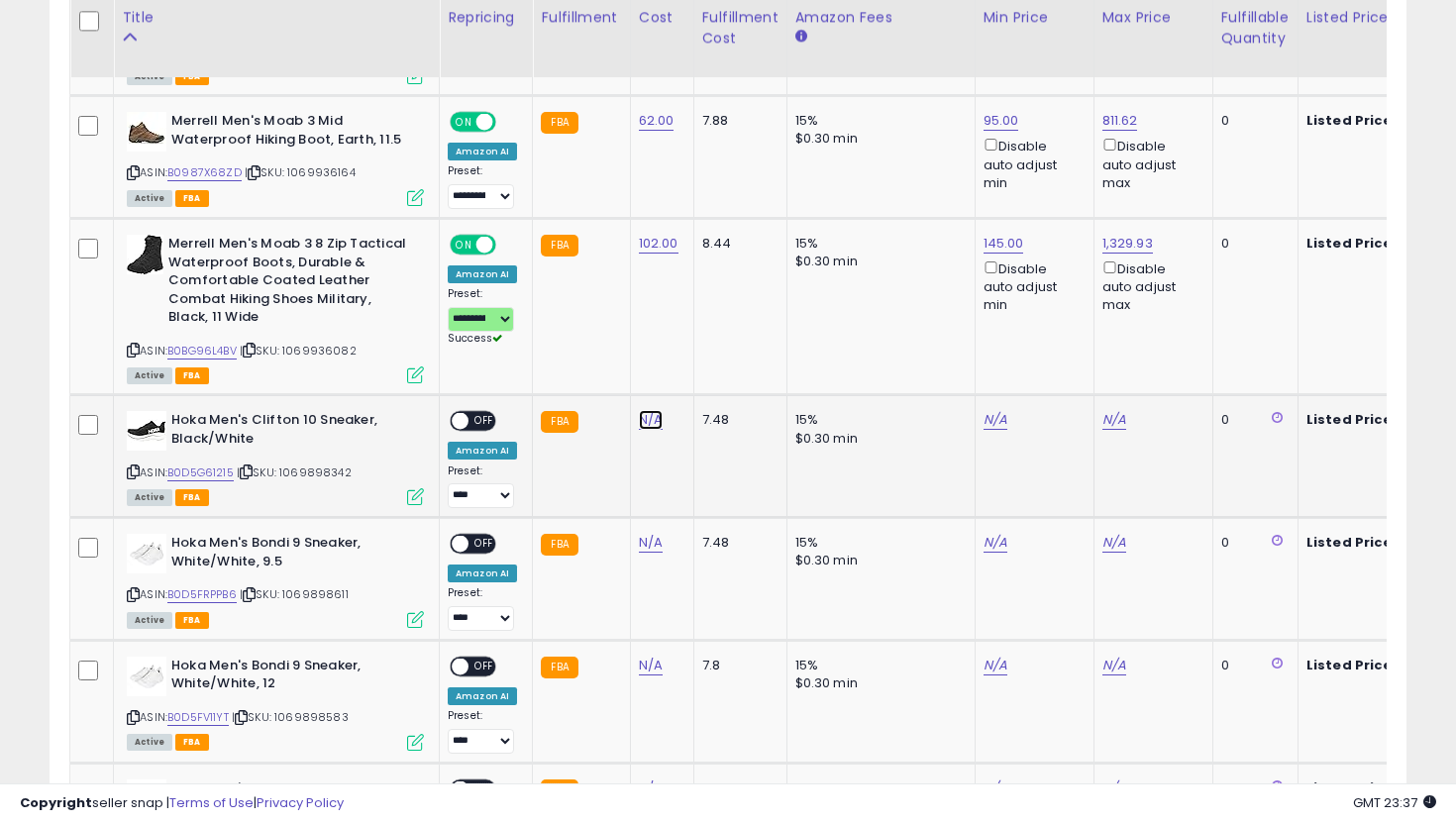 click on "N/A" at bounding box center (651, 420) 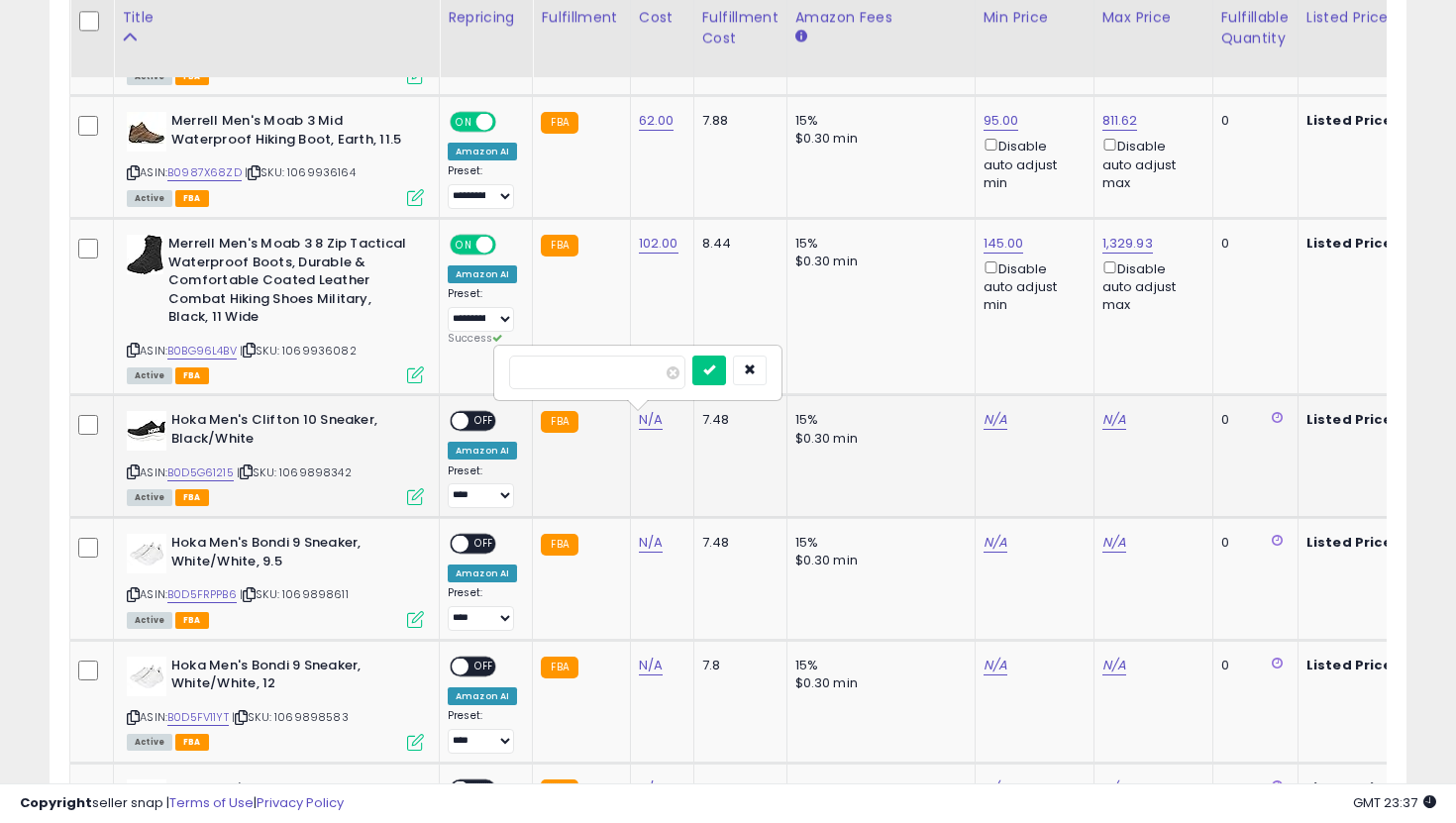 type on "***" 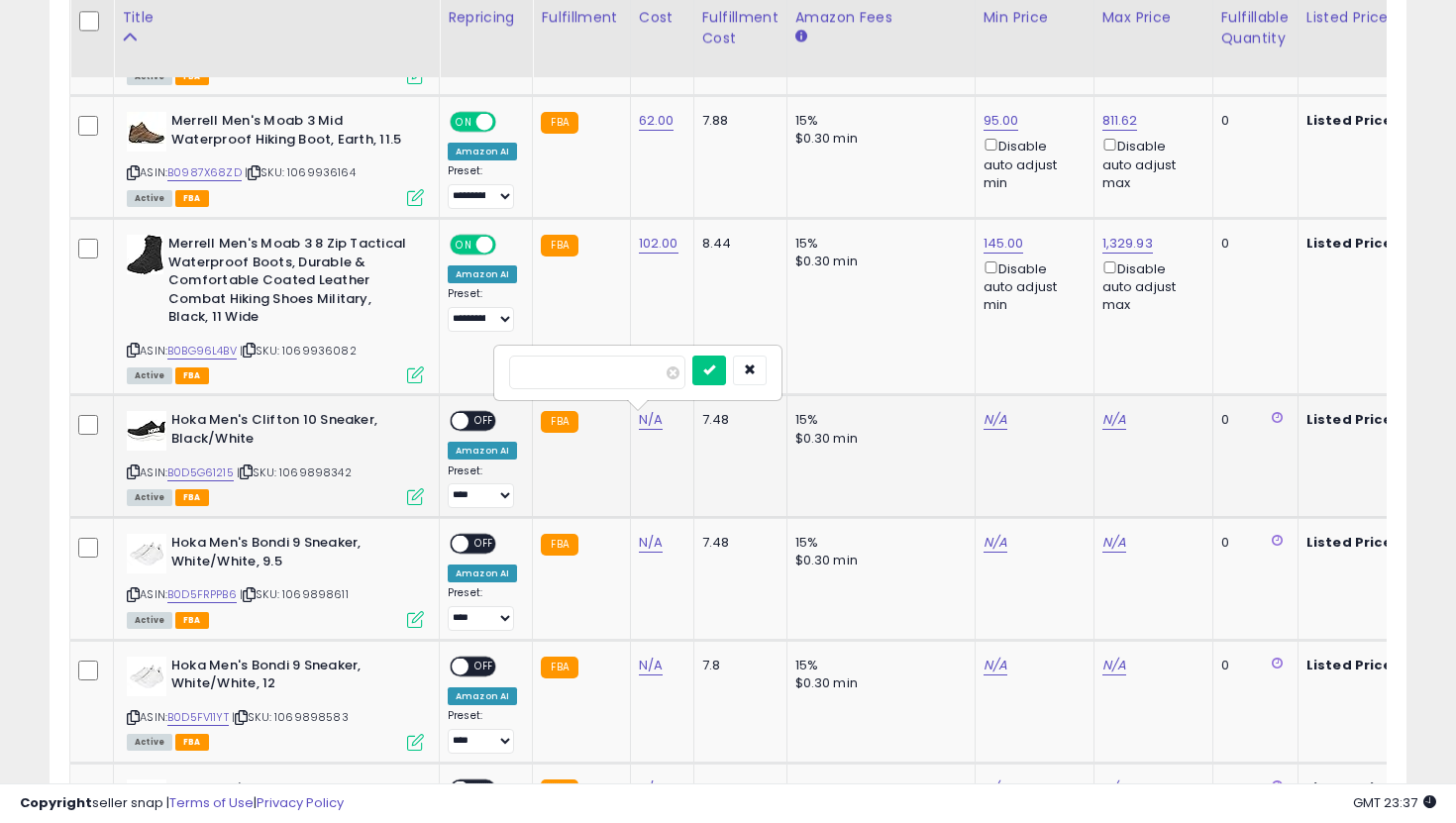 click at bounding box center [709, 370] 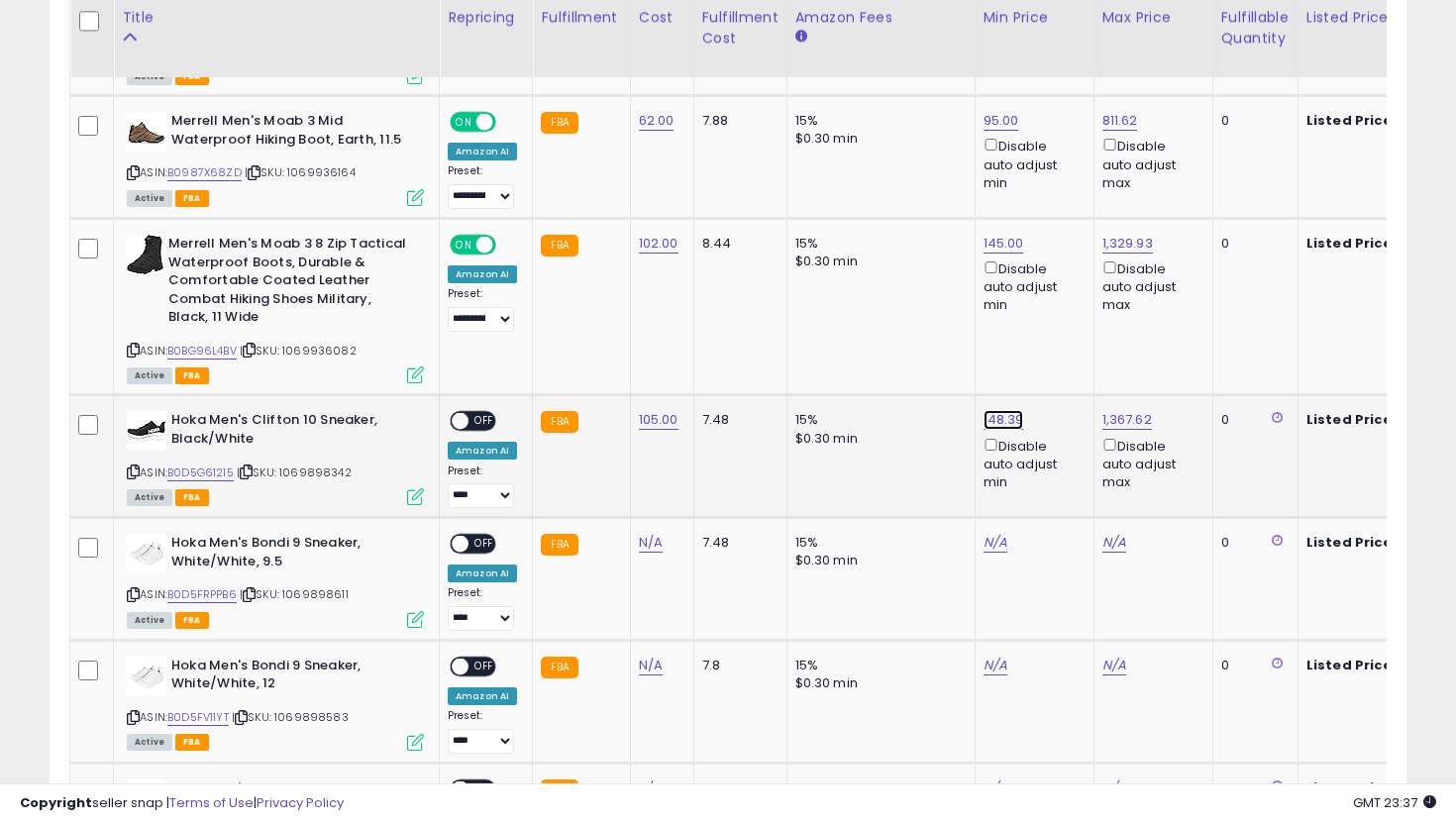 click on "148.39" at bounding box center (1001, -142) 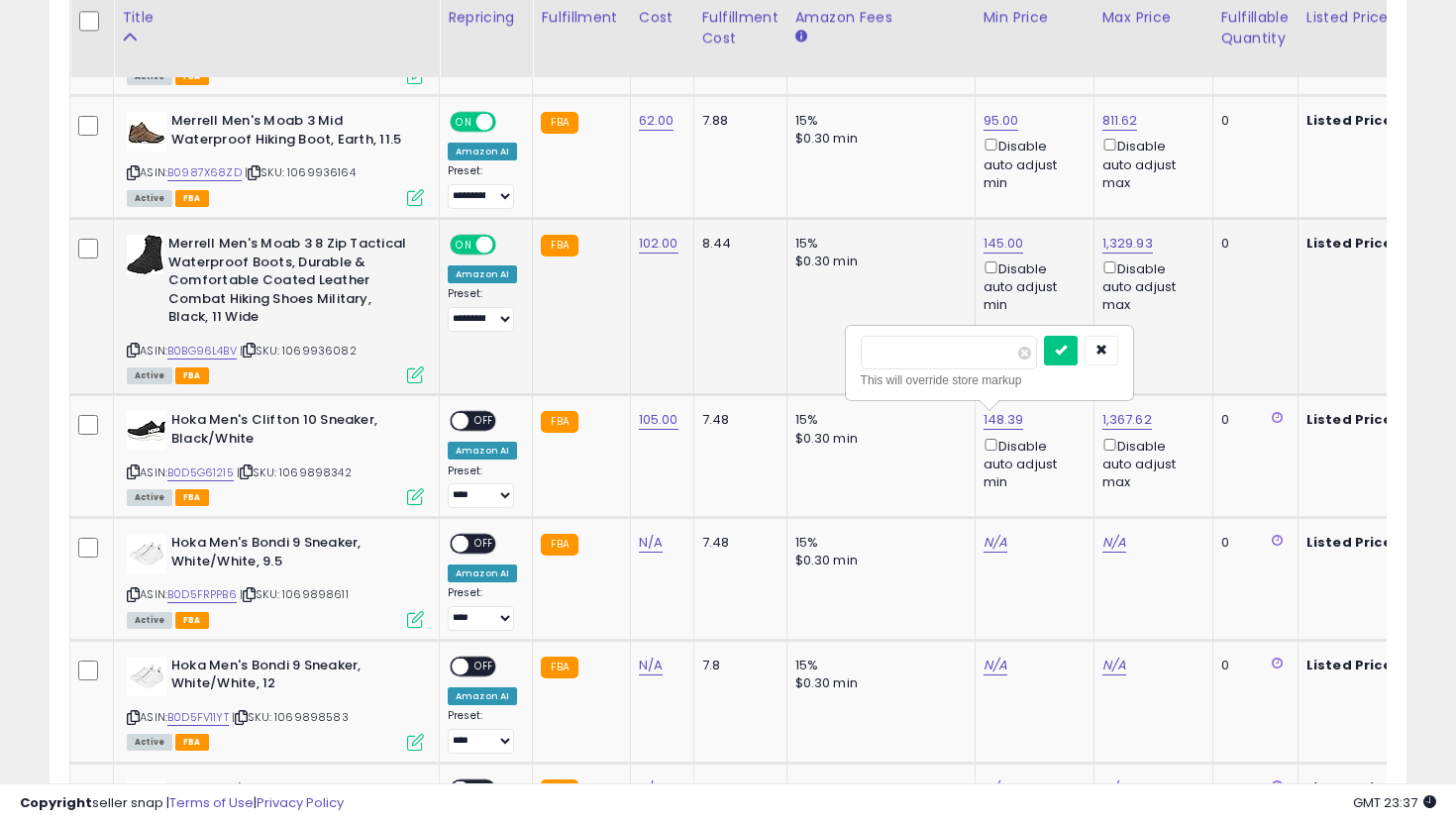 drag, startPoint x: 945, startPoint y: 354, endPoint x: 812, endPoint y: 330, distance: 135.1481 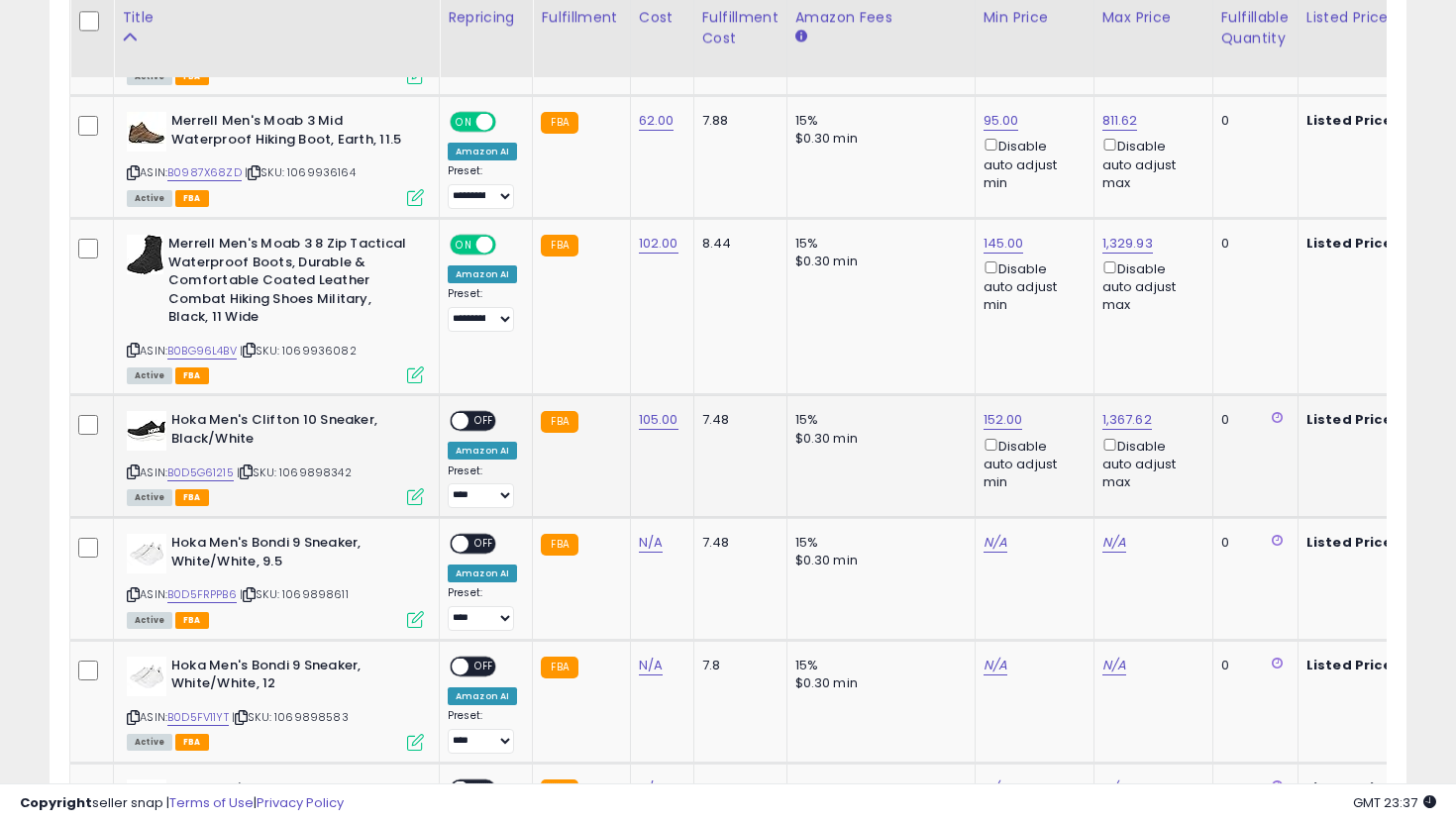 click on "OFF" at bounding box center [484, 421] 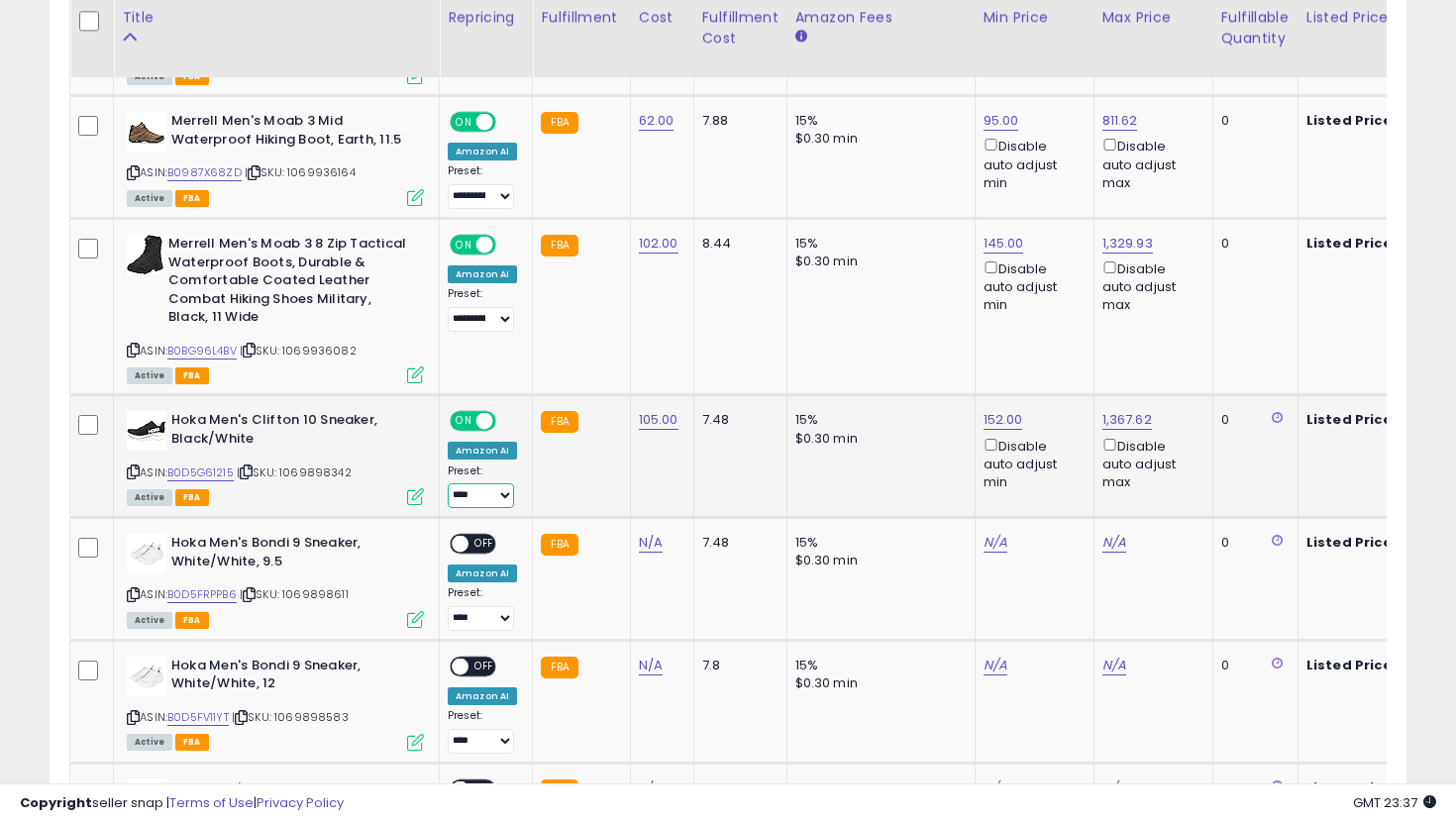 click on "**********" at bounding box center (480, 495) 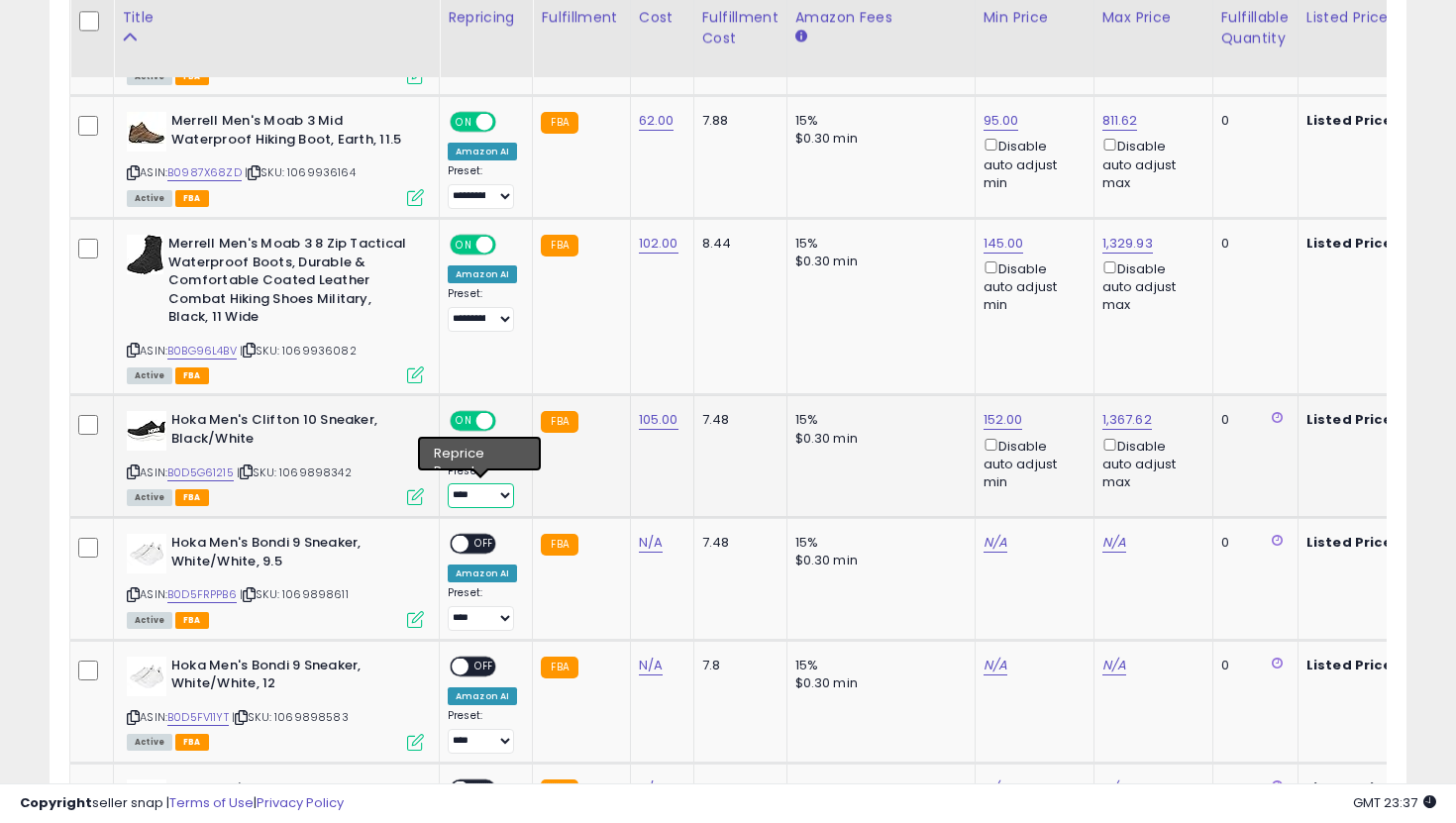 select on "**********" 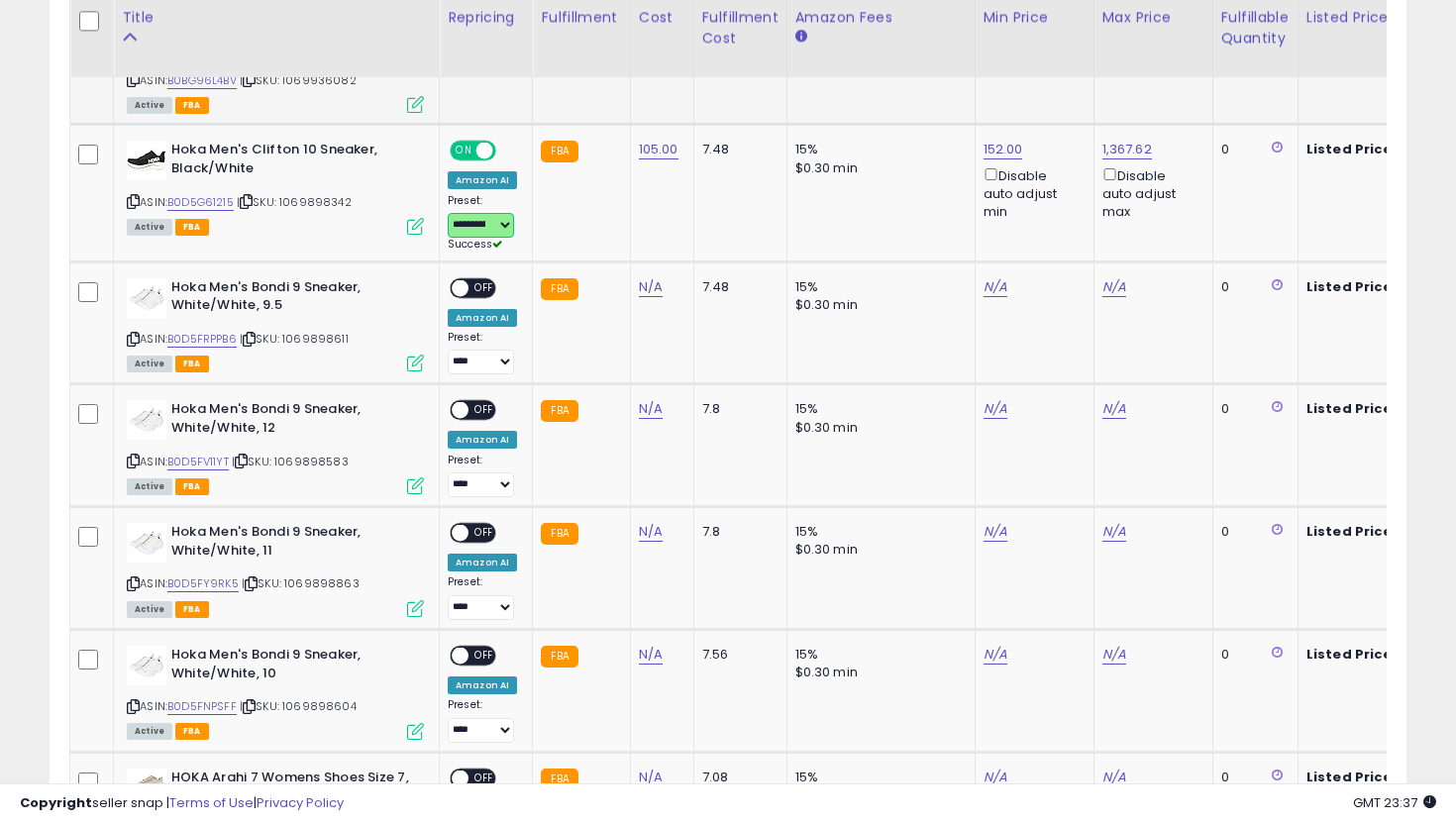 scroll, scrollTop: 1479, scrollLeft: 0, axis: vertical 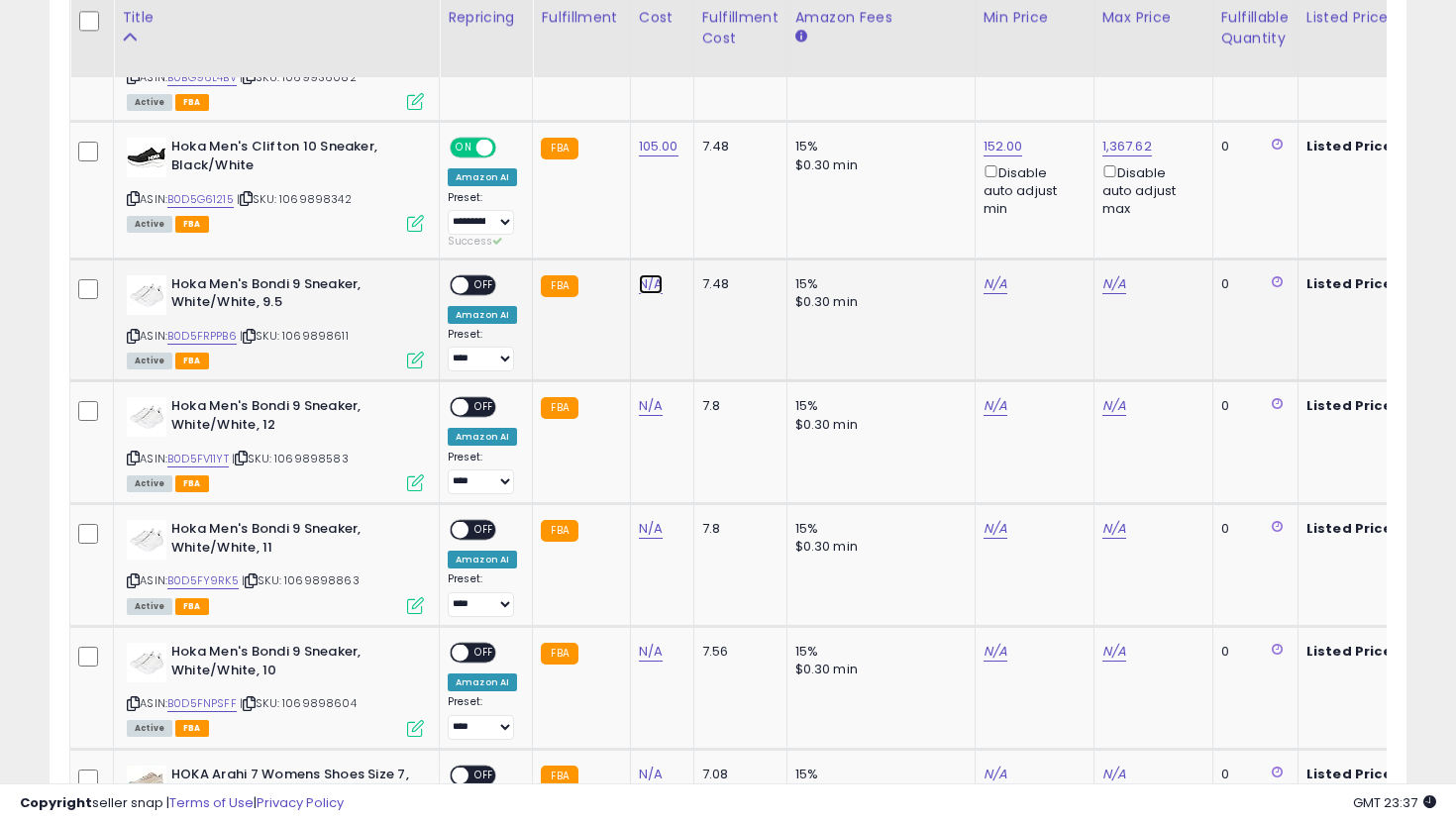 click on "N/A" at bounding box center [651, 284] 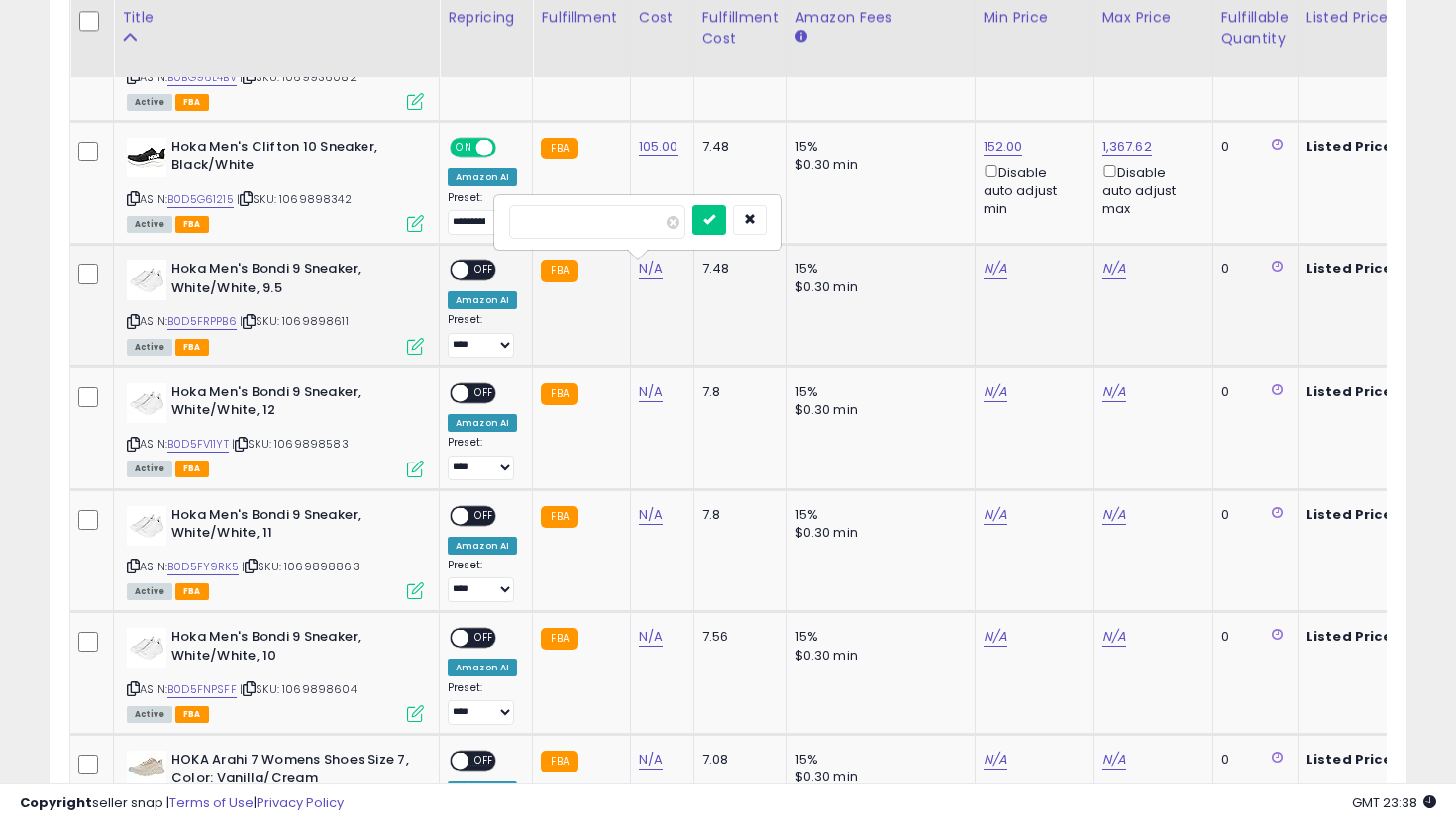 type on "***" 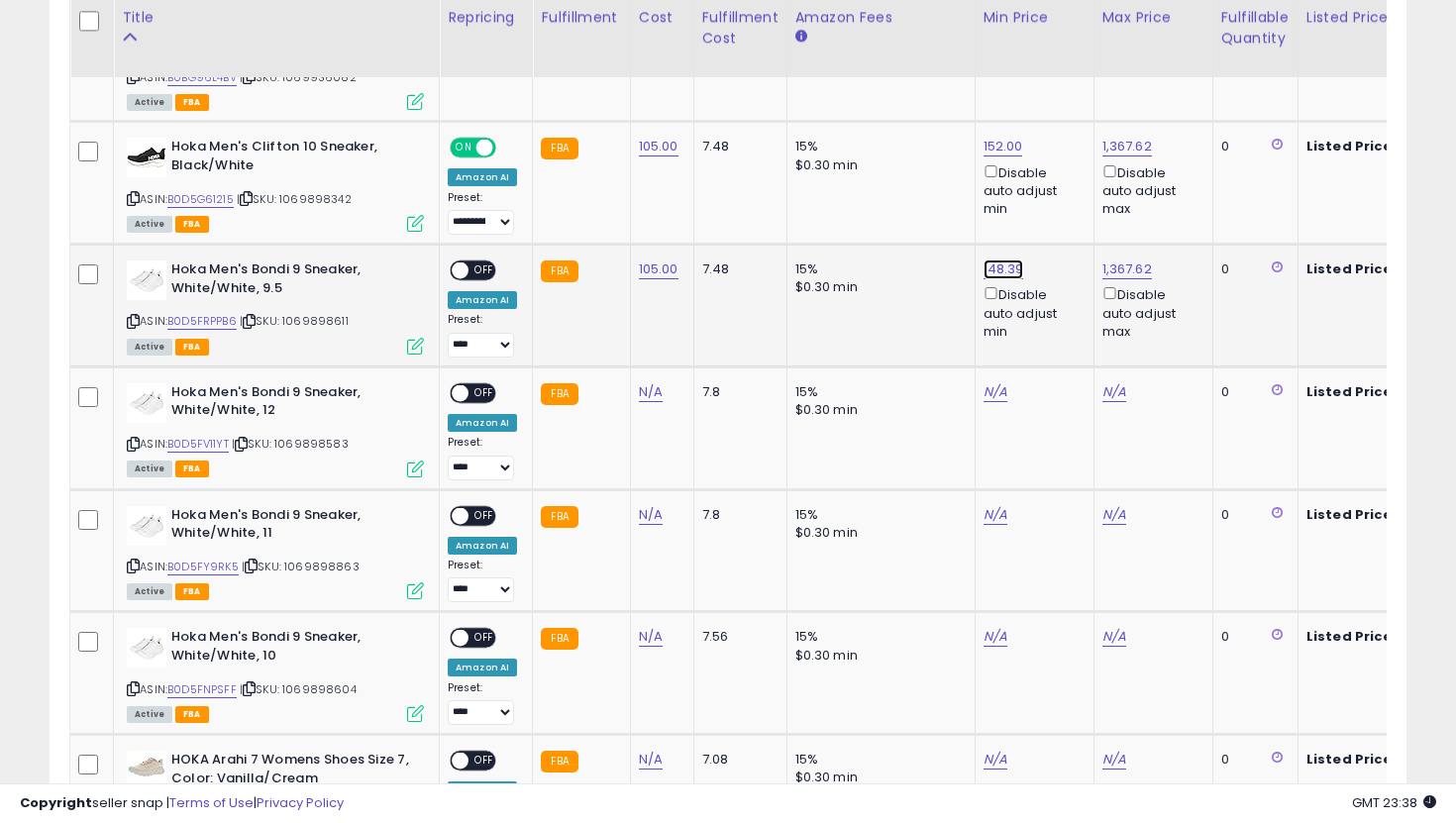 click on "148.39" at bounding box center [1001, -415] 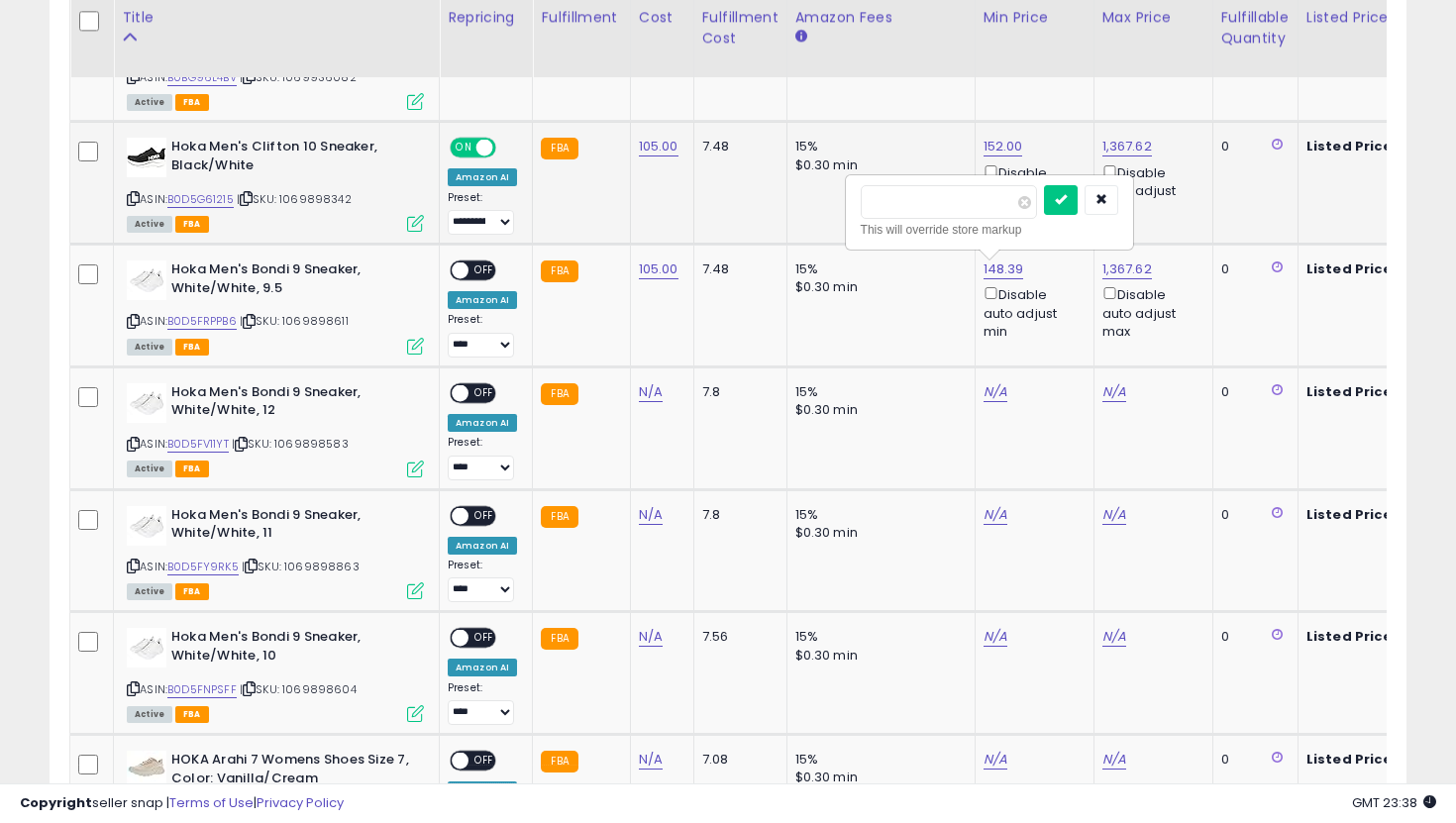 drag, startPoint x: 946, startPoint y: 213, endPoint x: 791, endPoint y: 189, distance: 156.84706 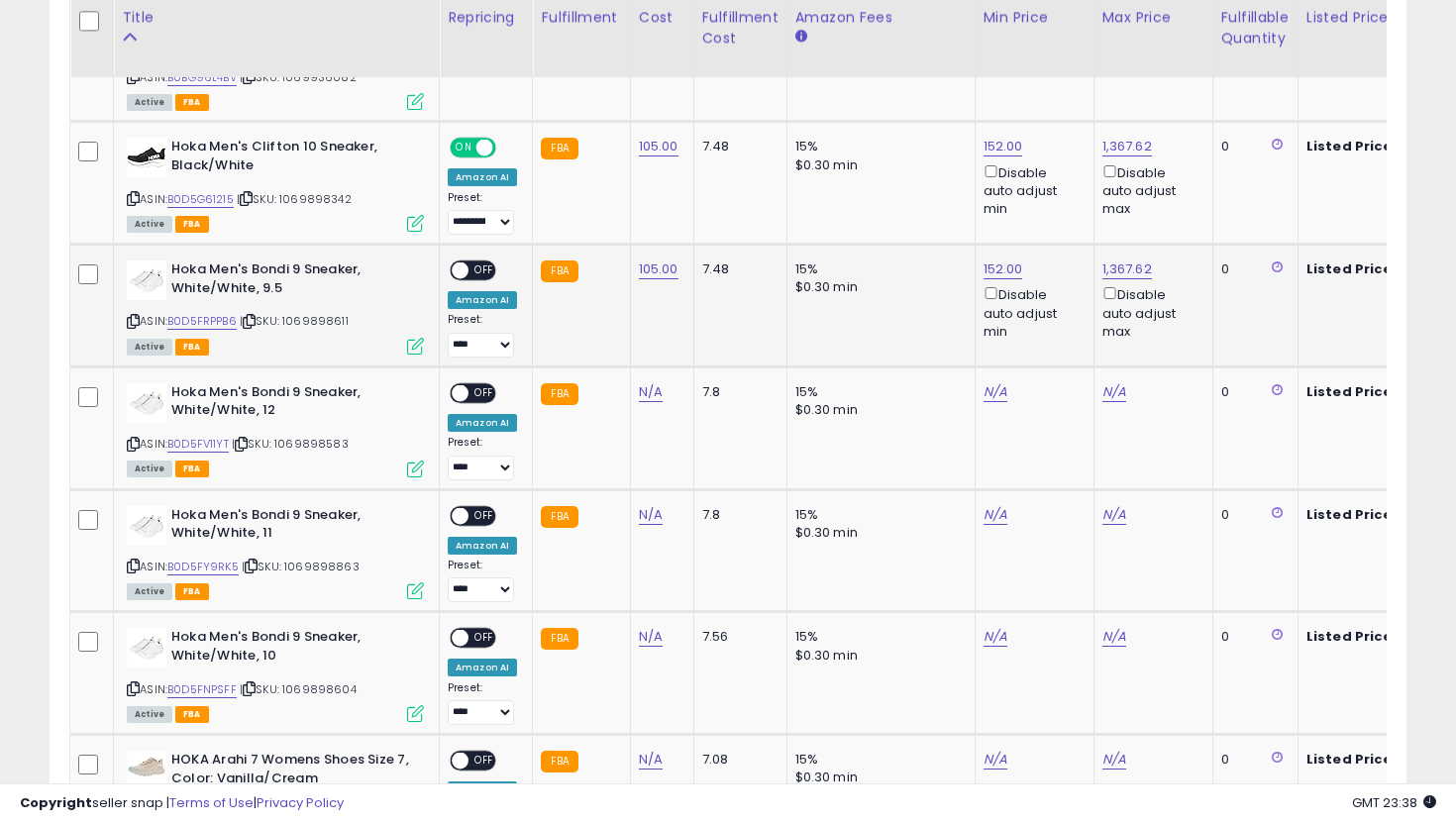 click on "**********" at bounding box center (482, 309) 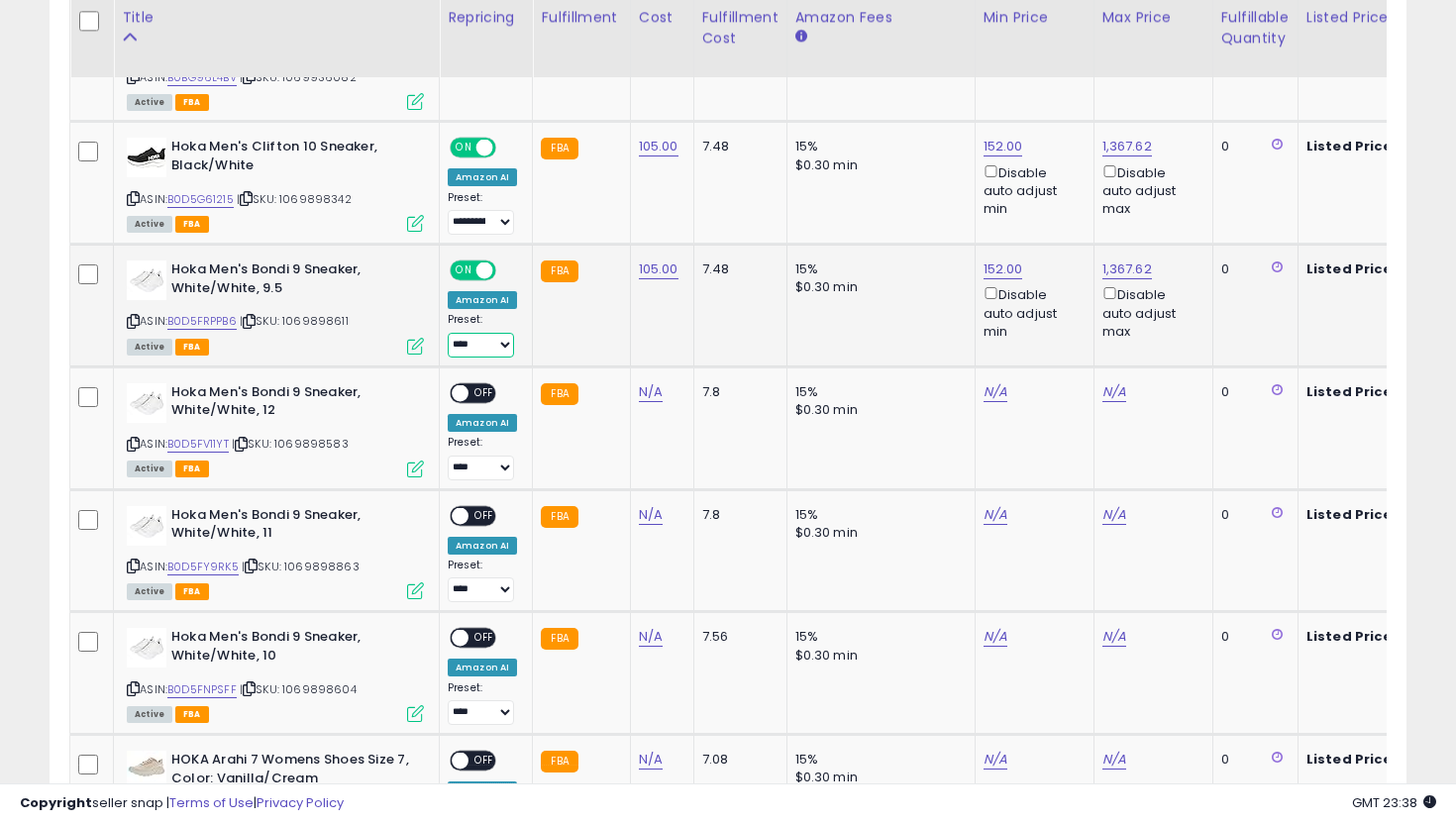 click on "**********" at bounding box center (480, 345) 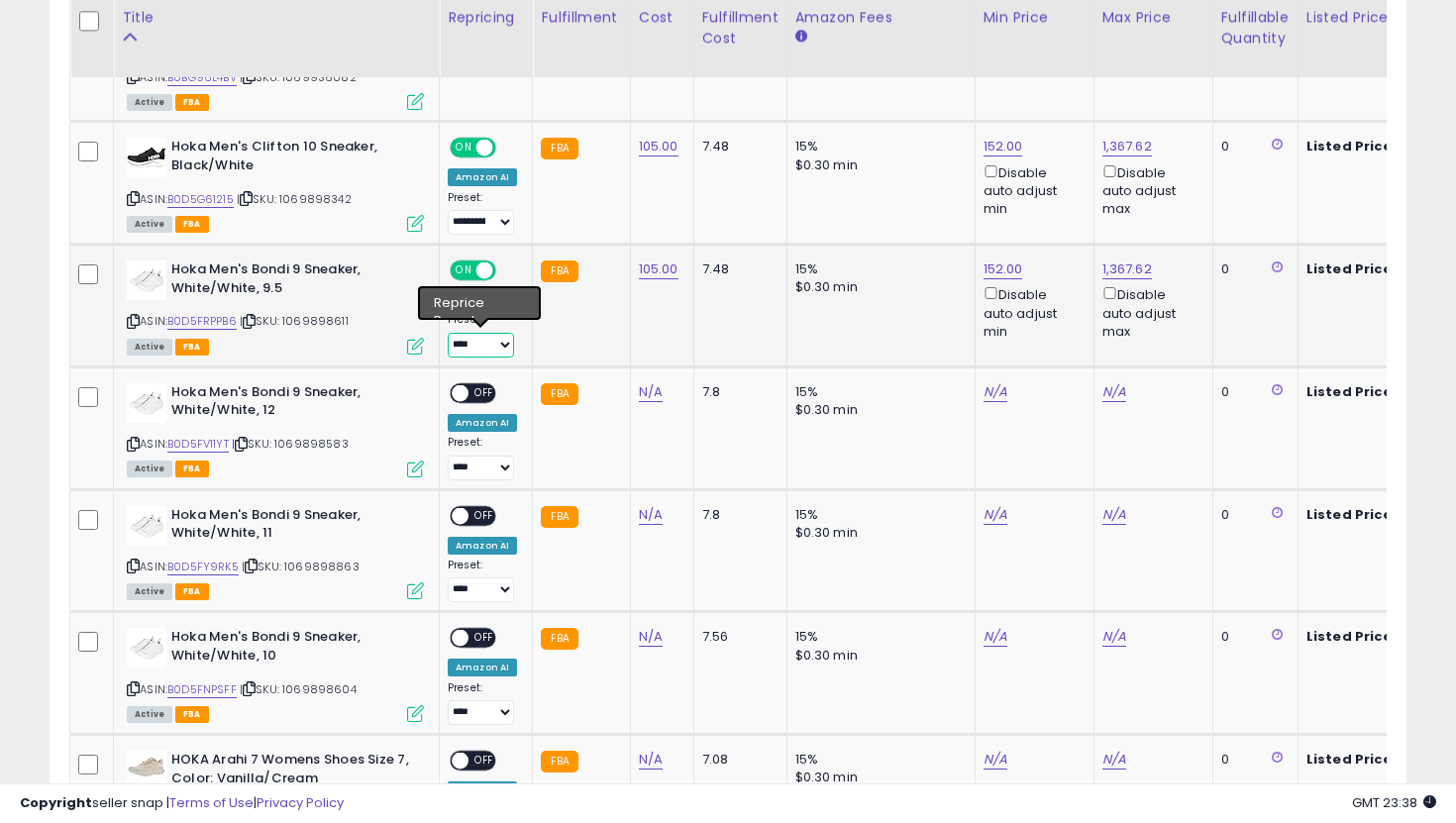 select on "**********" 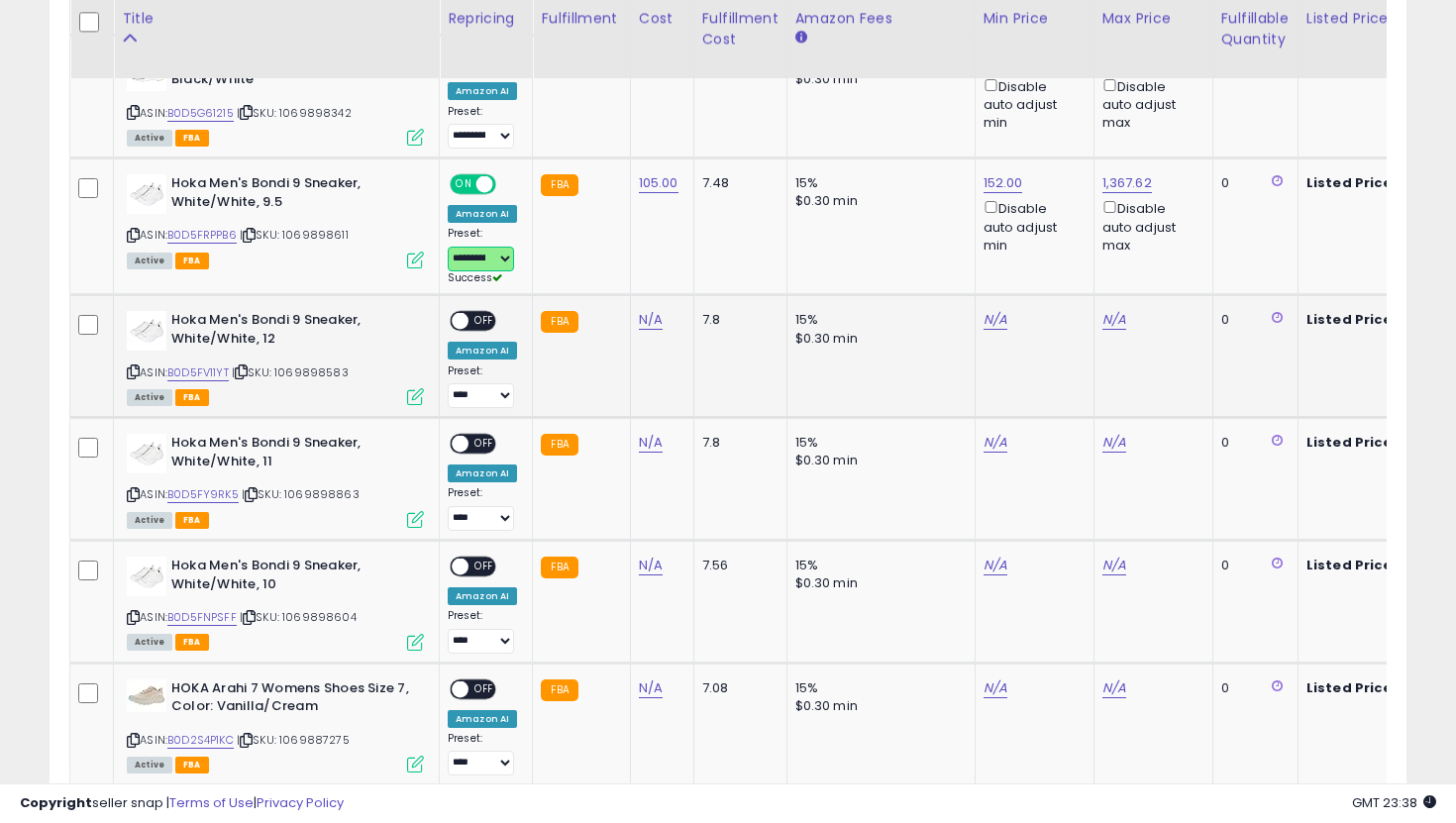 scroll, scrollTop: 1566, scrollLeft: 0, axis: vertical 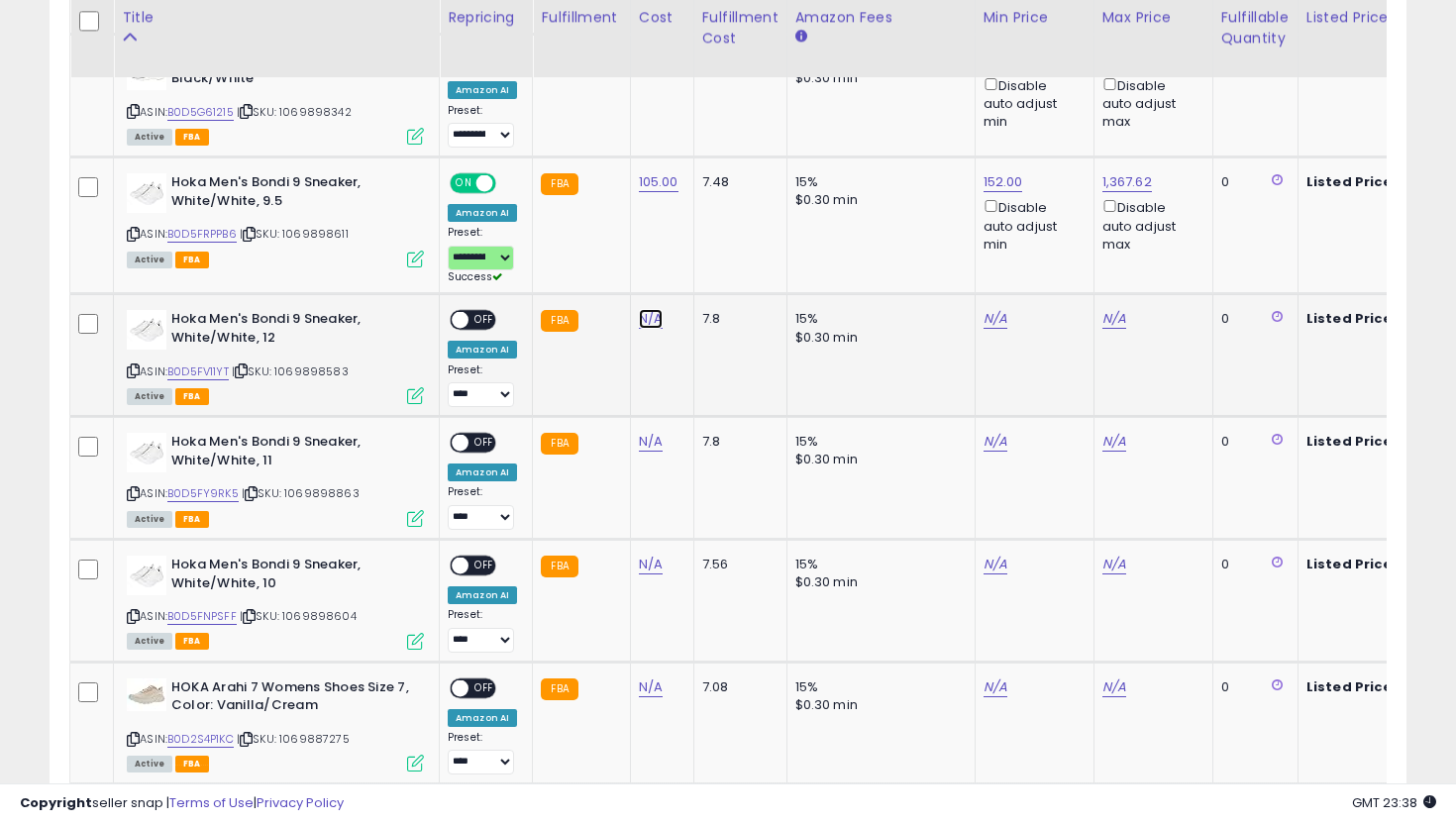 click on "N/A" at bounding box center [651, 319] 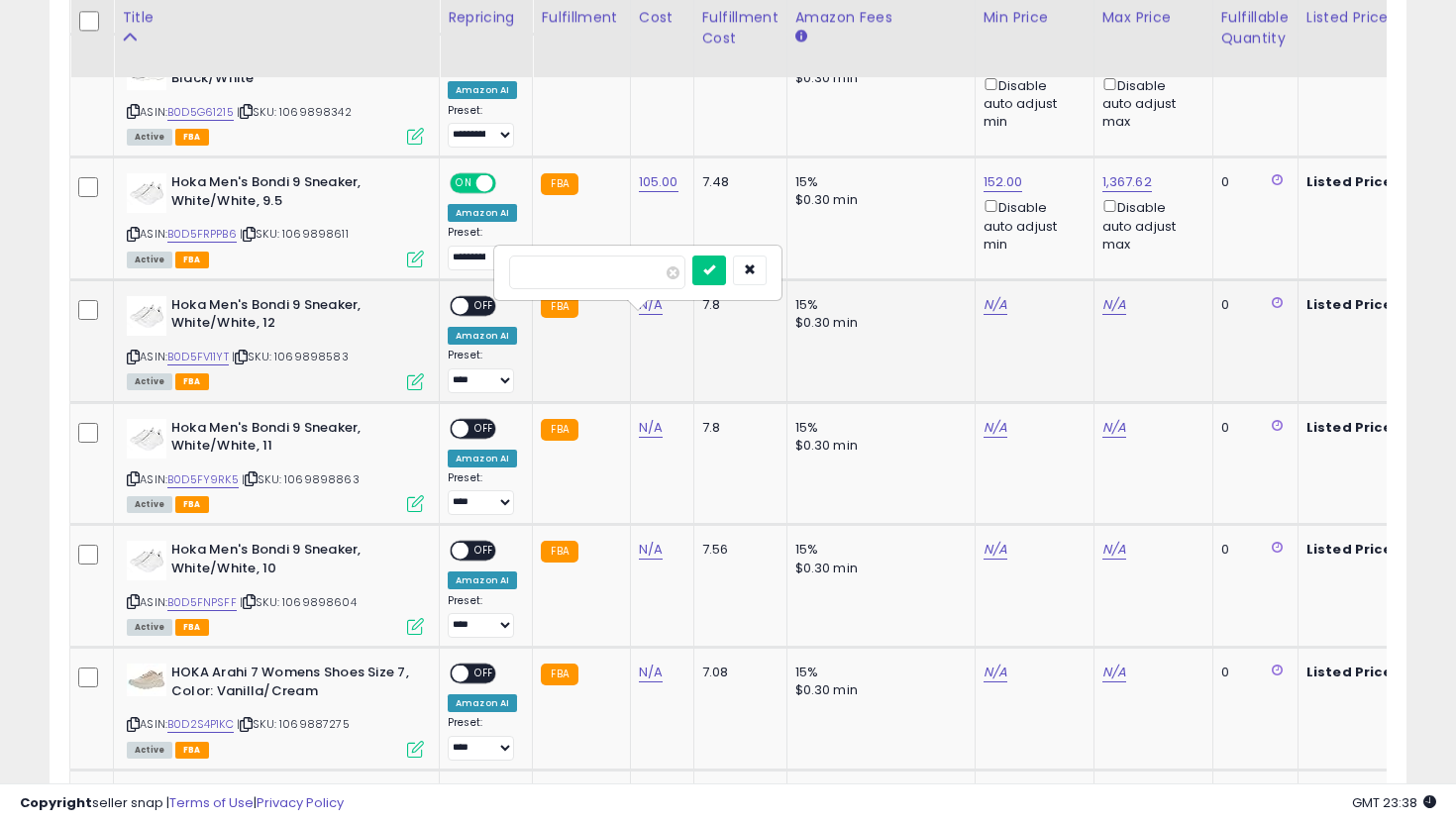 type on "***" 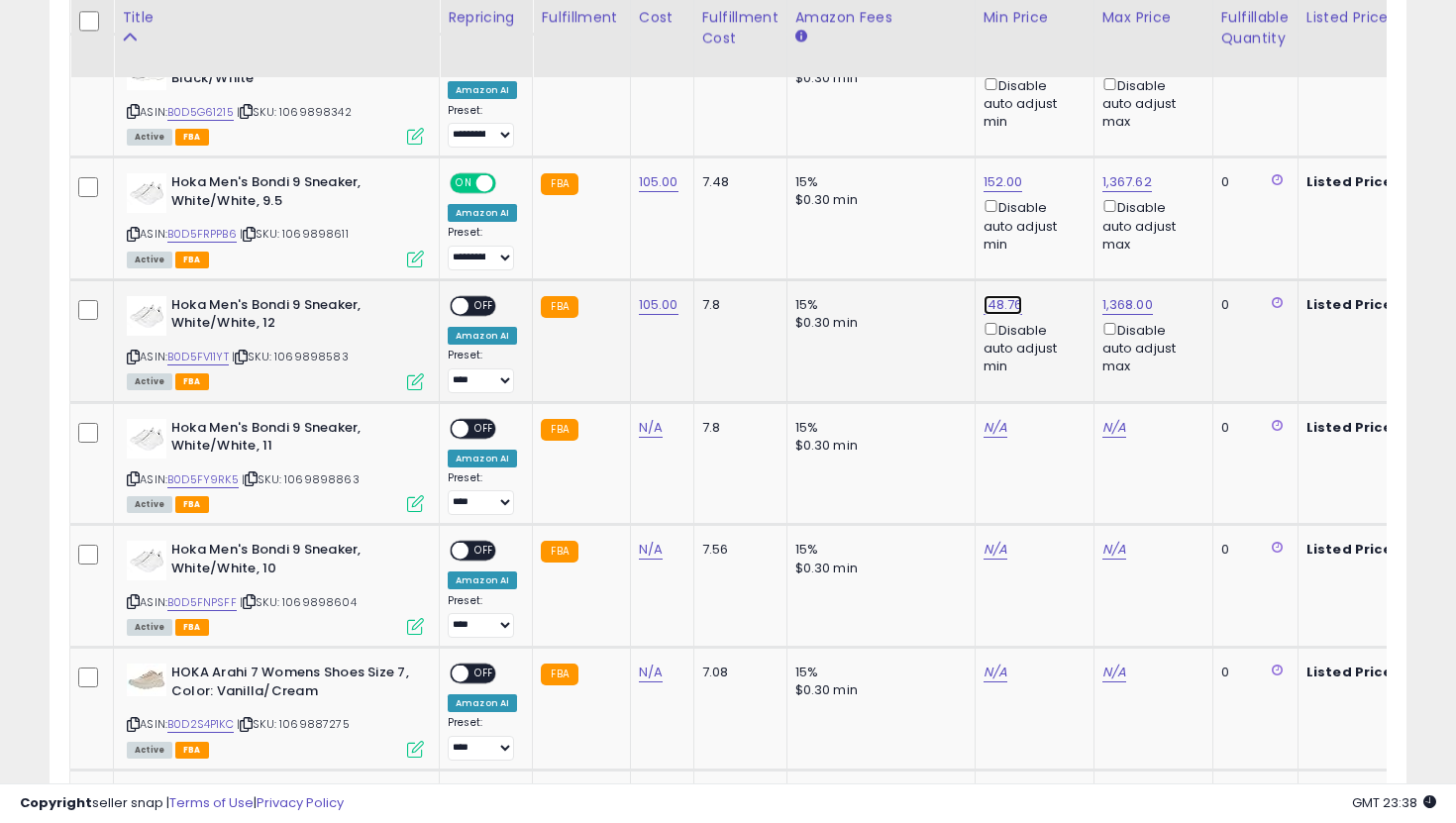 click on "148.76" at bounding box center (1001, -502) 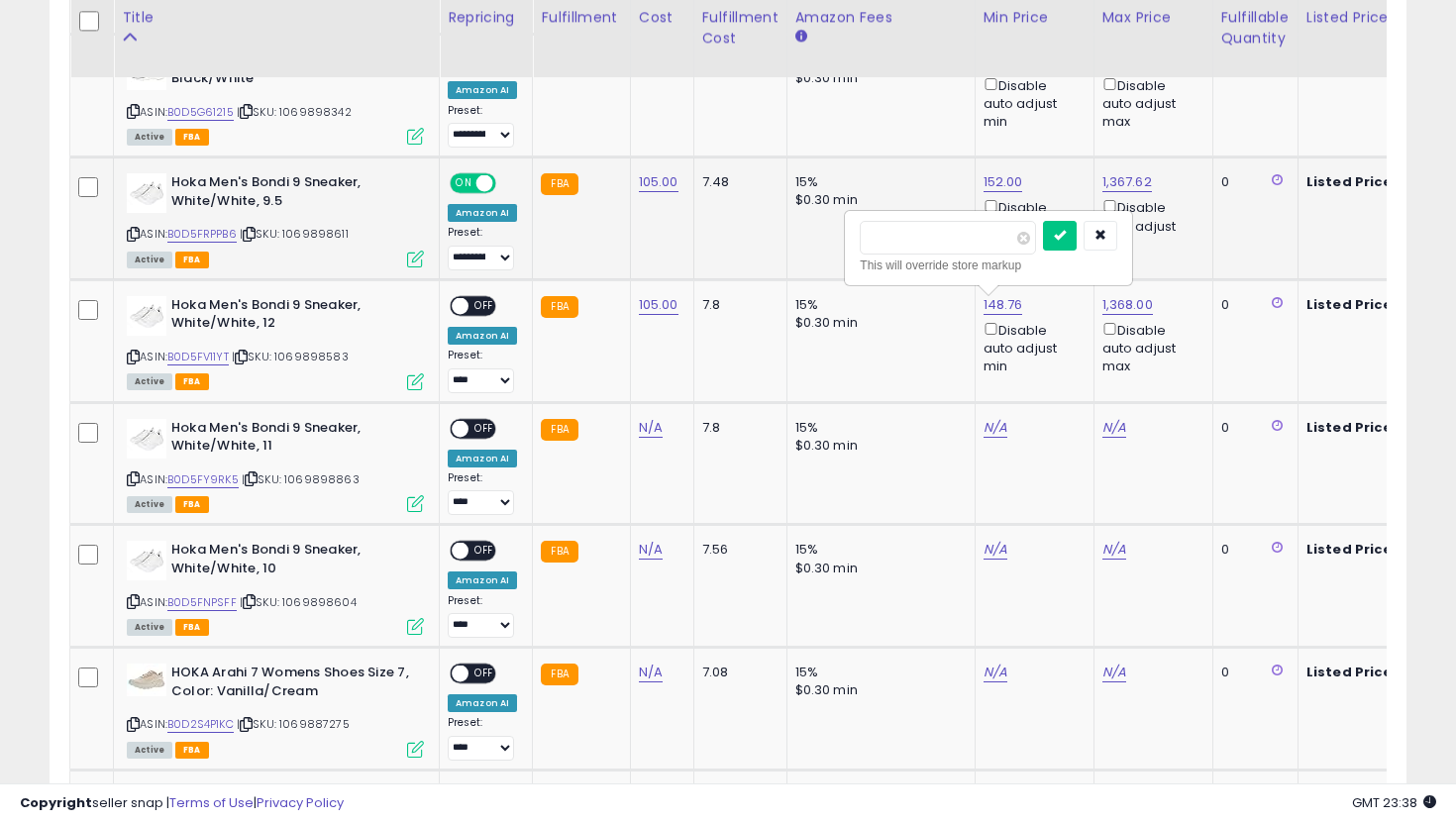 drag, startPoint x: 938, startPoint y: 233, endPoint x: 820, endPoint y: 233, distance: 118 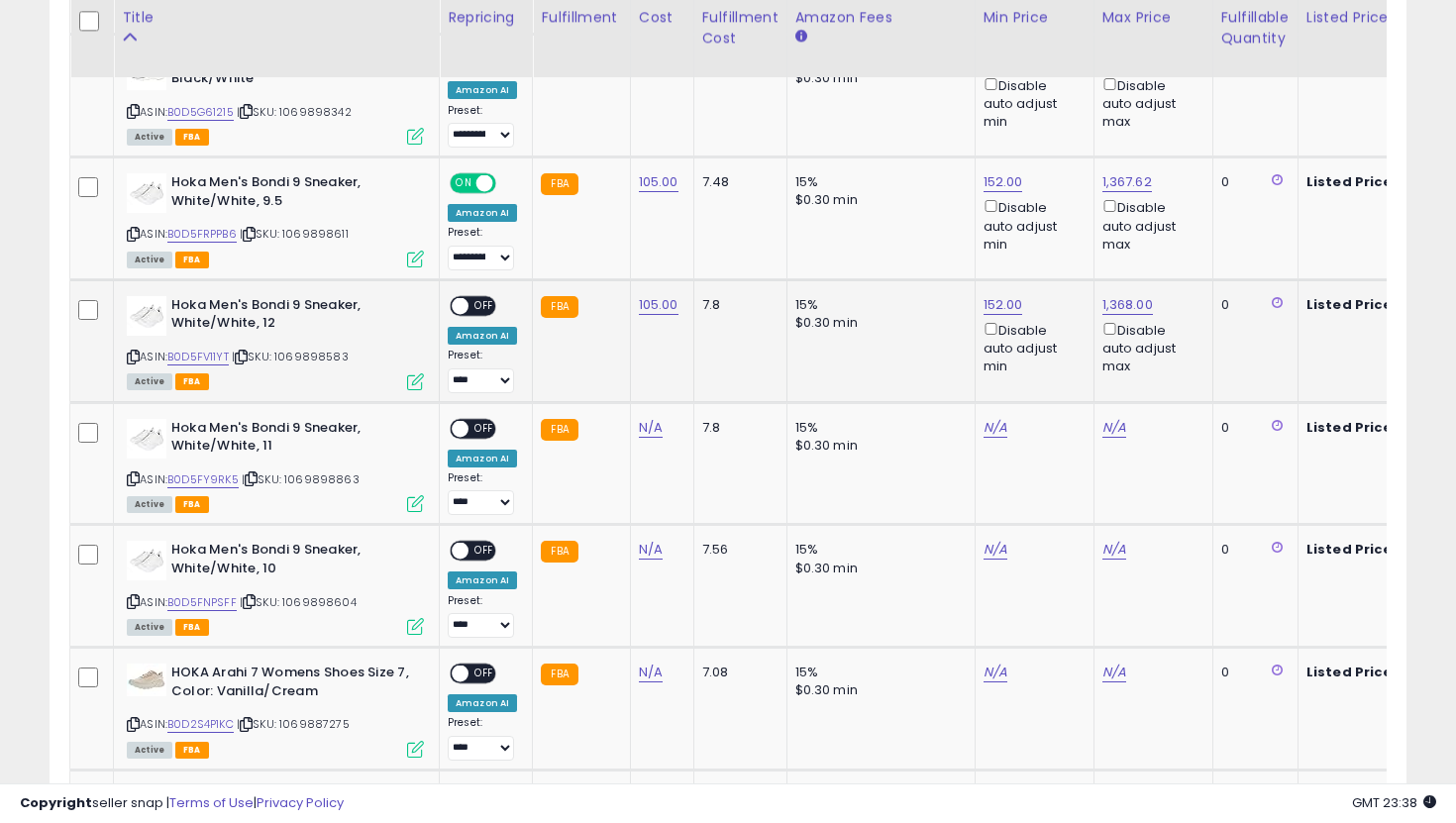 click at bounding box center [460, 306] 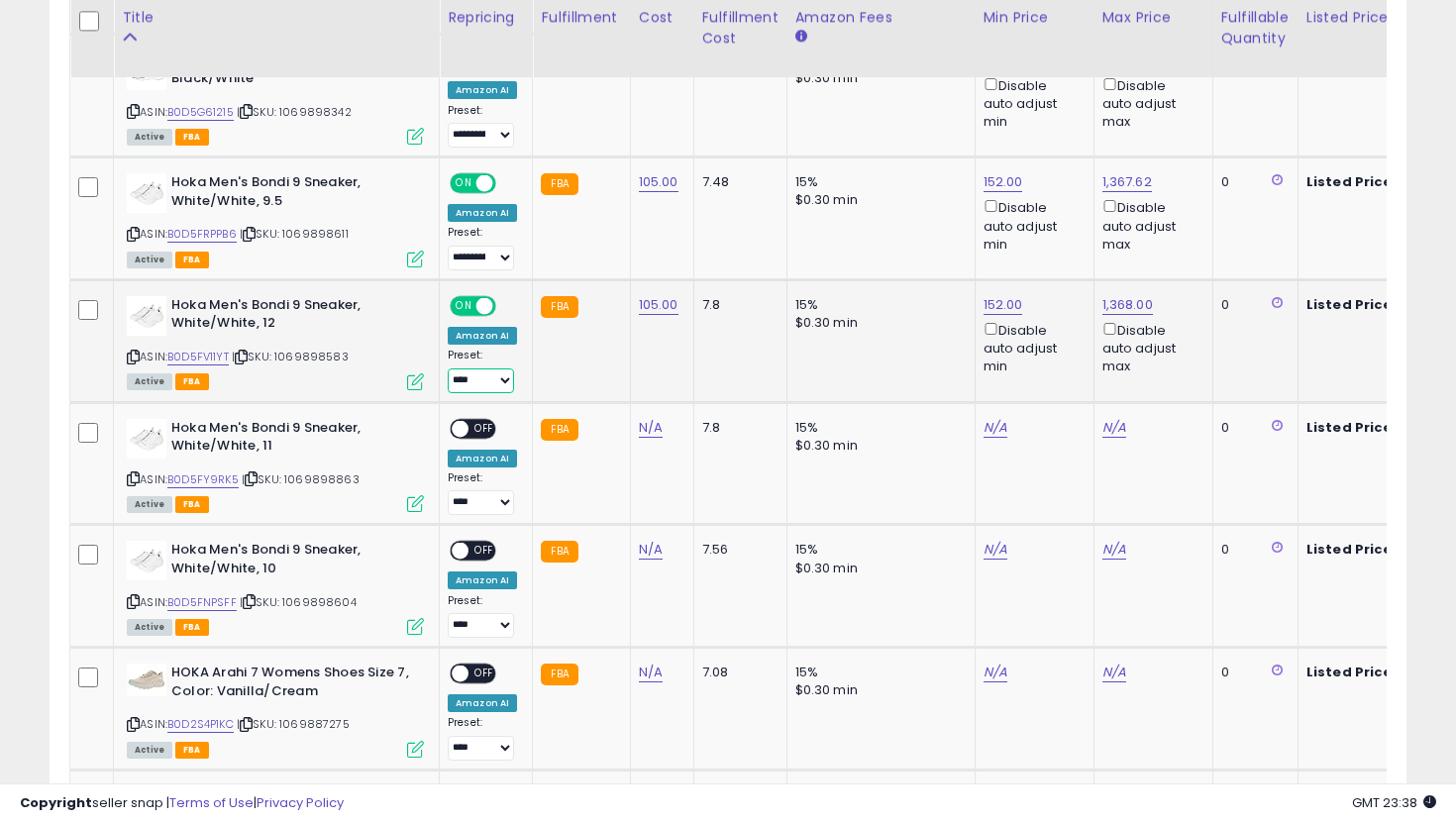 click on "**********" at bounding box center (480, 380) 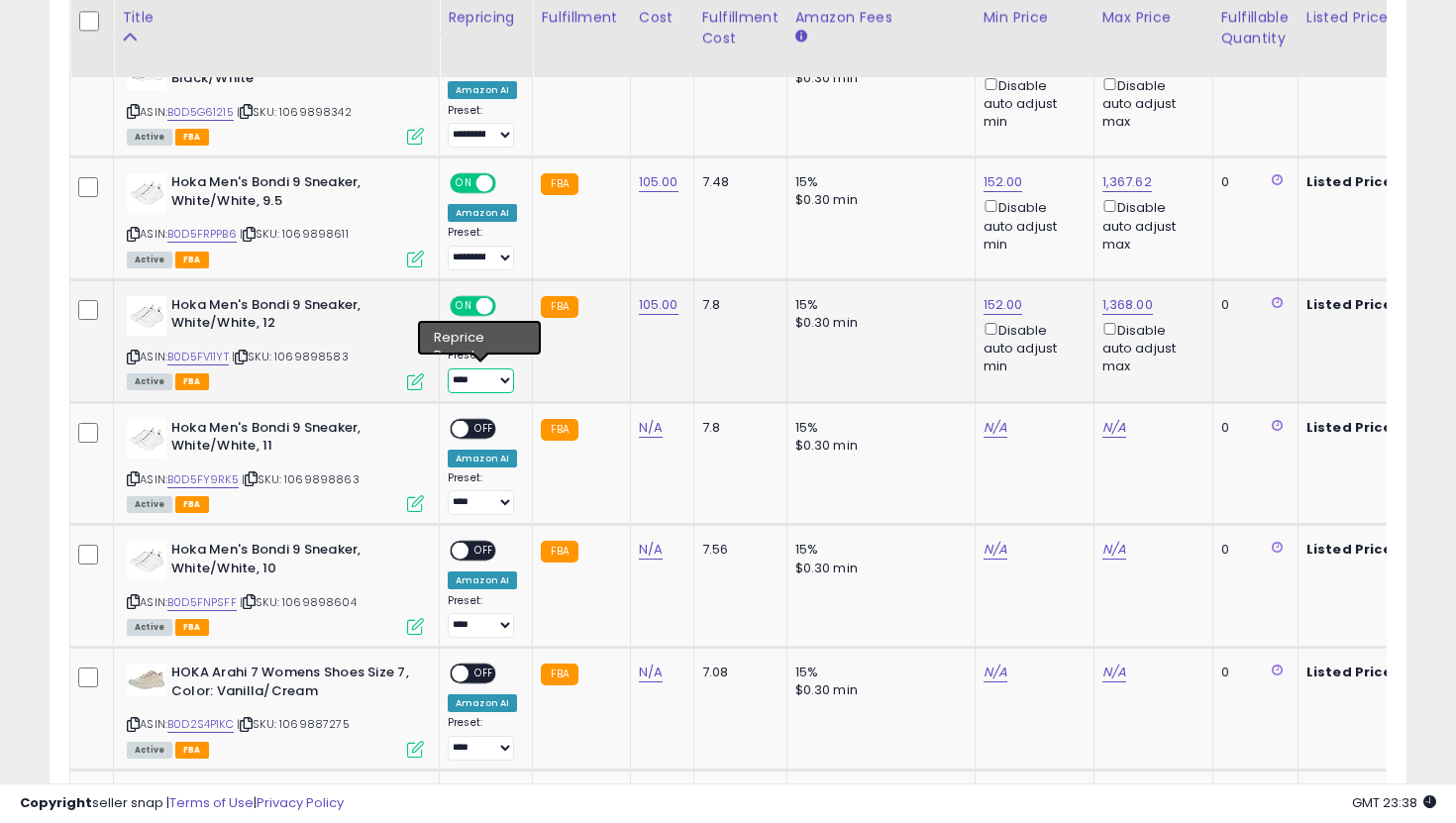 select on "**********" 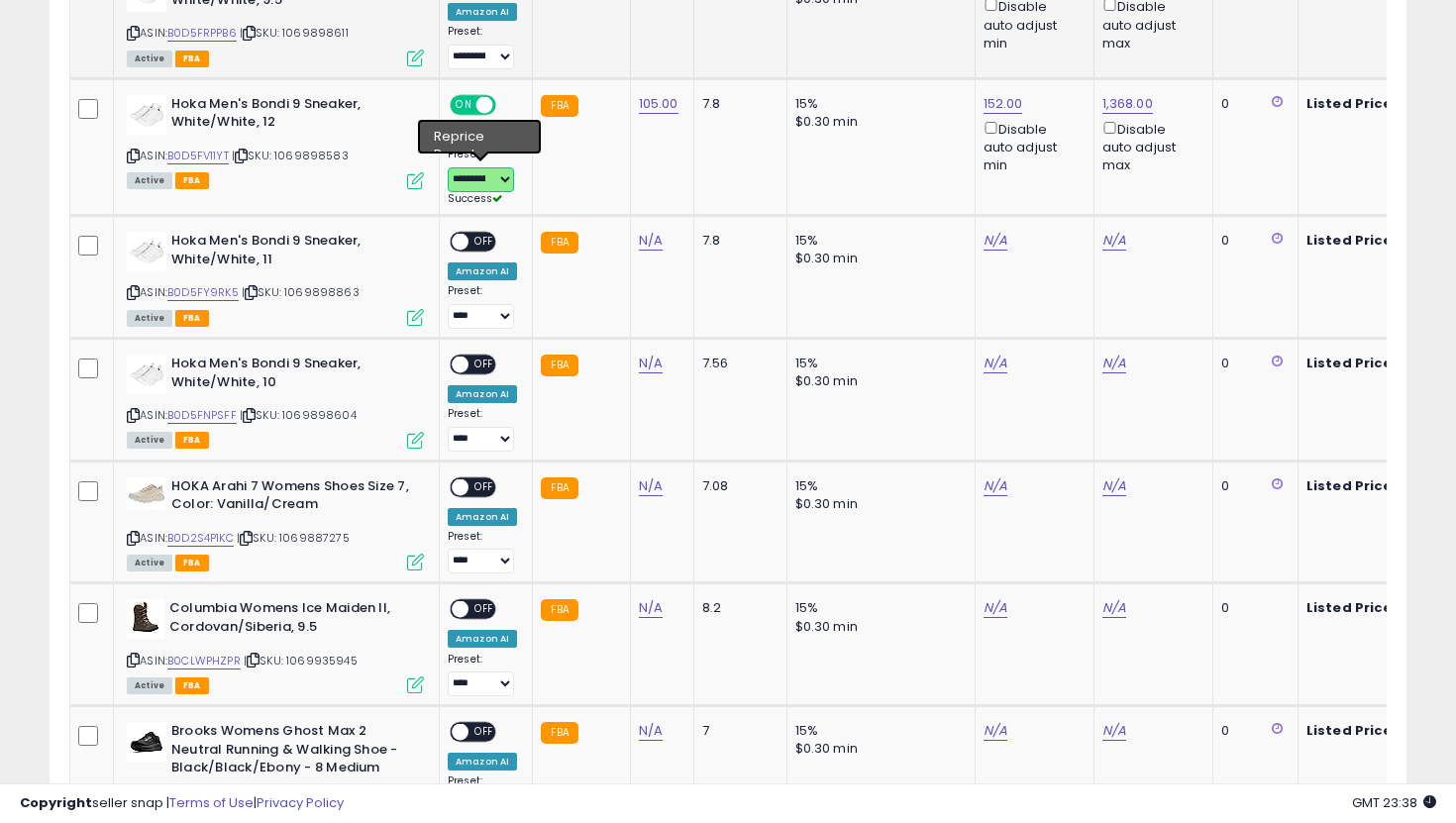scroll, scrollTop: 1769, scrollLeft: 0, axis: vertical 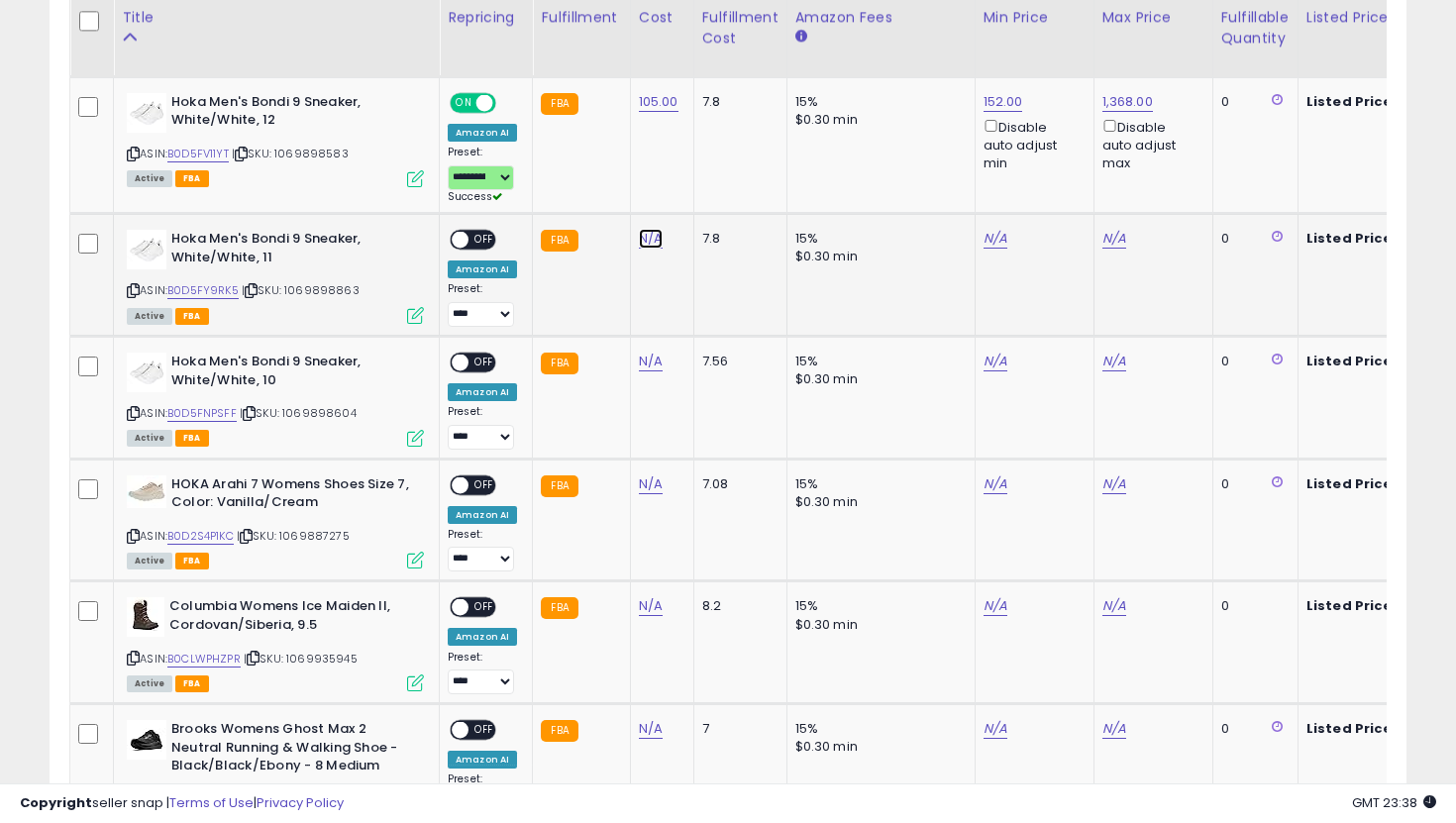 click on "N/A" at bounding box center (651, 239) 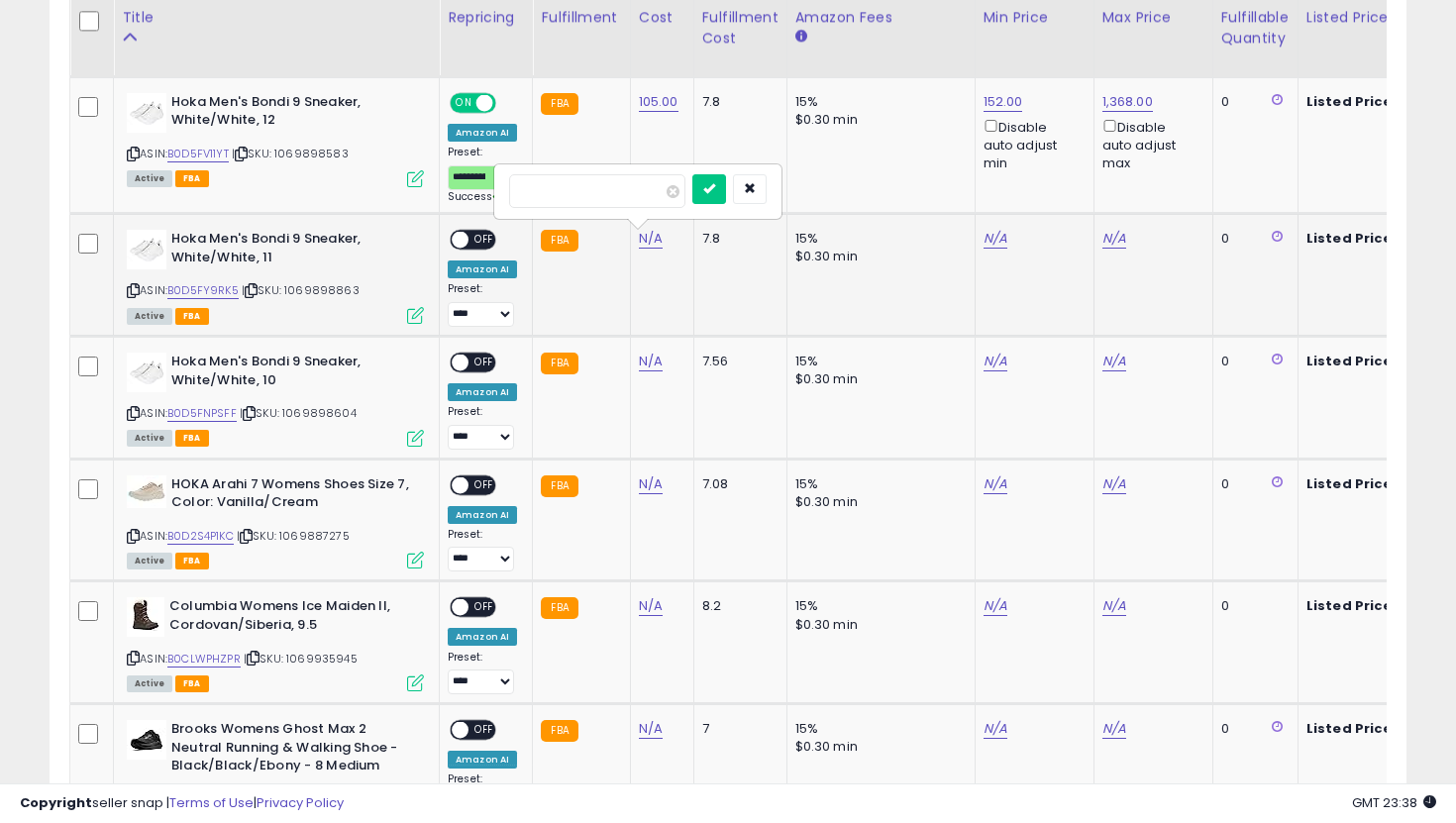 type on "***" 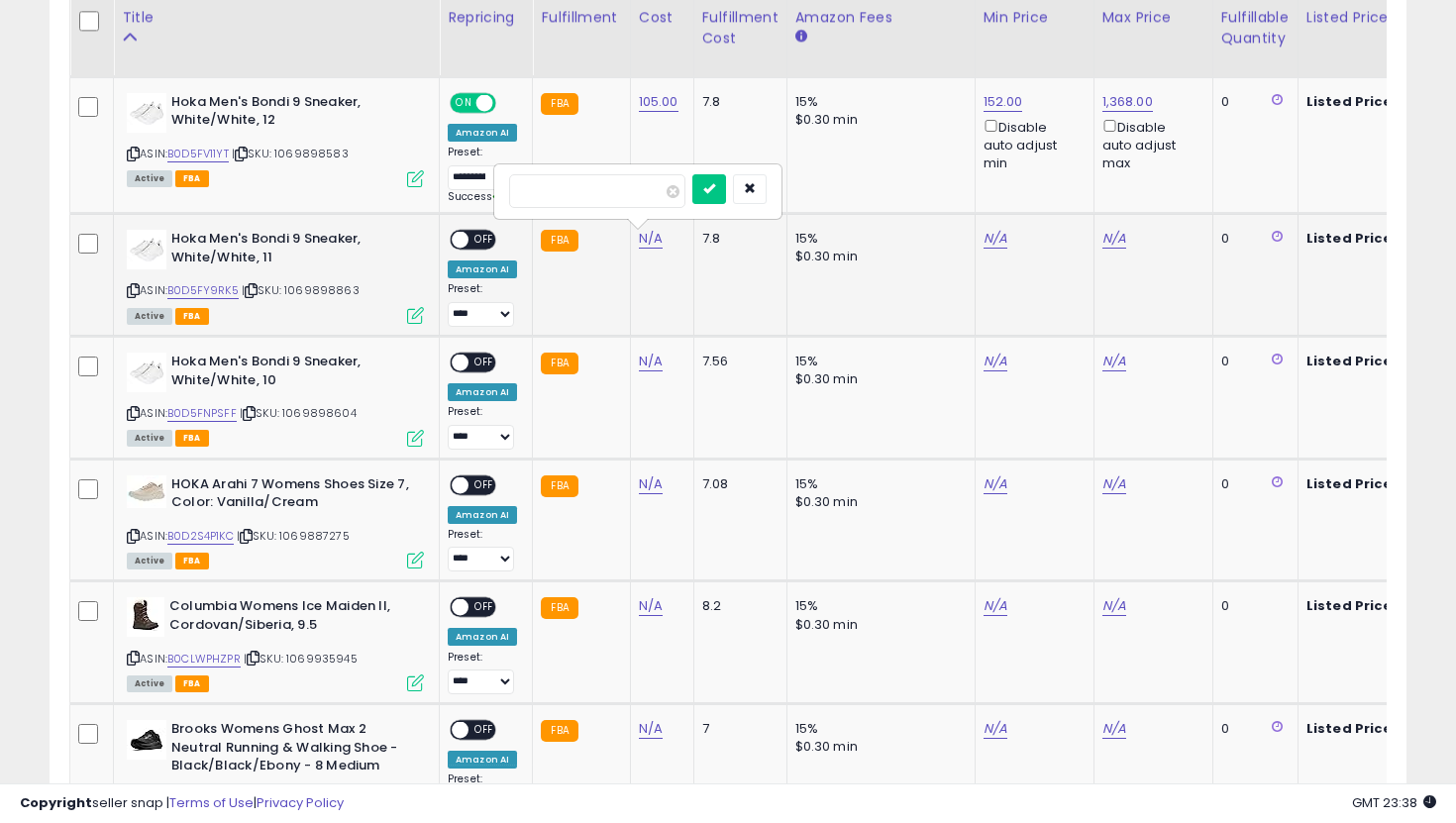 click at bounding box center (709, 189) 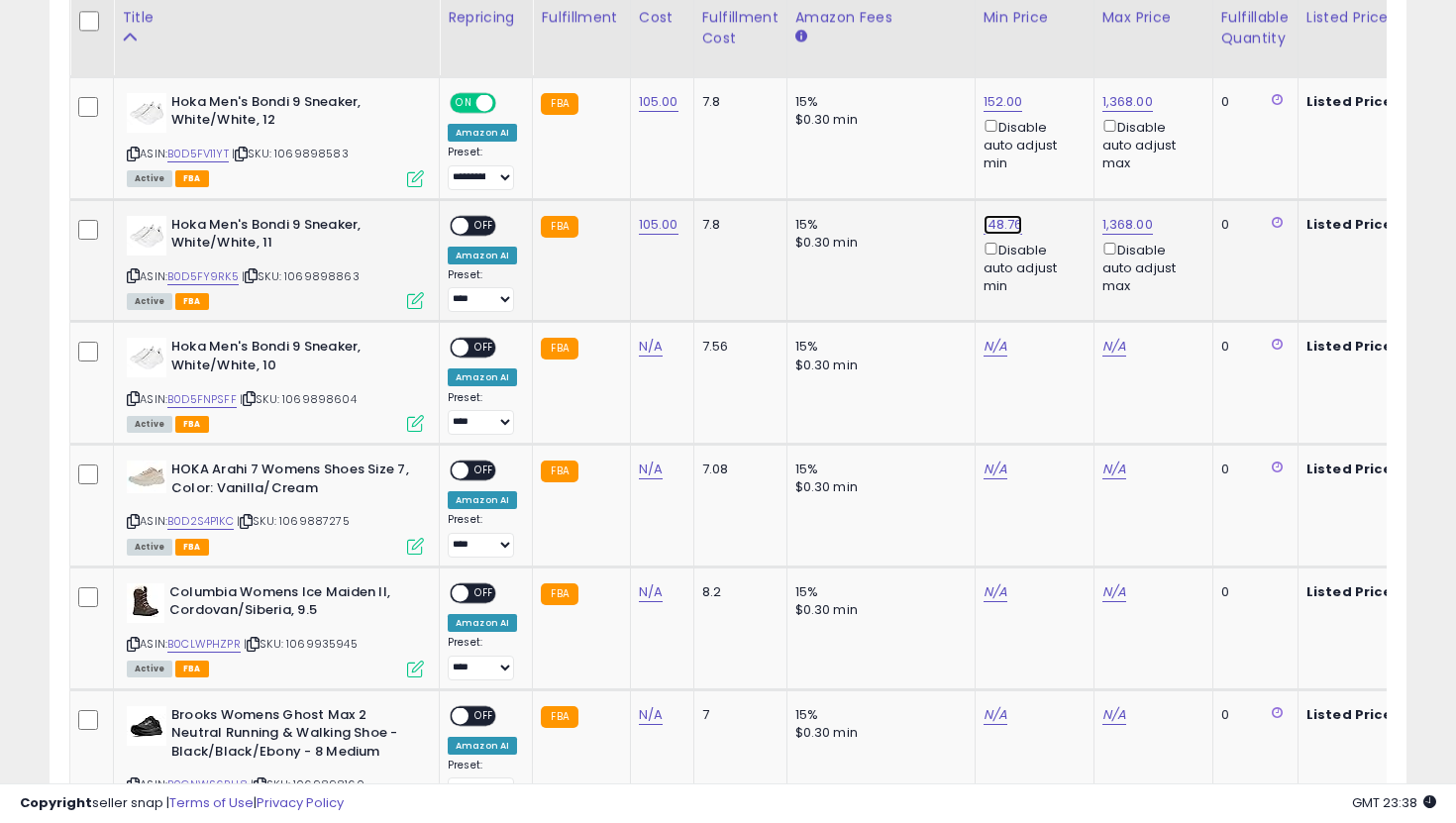 click on "148.76" at bounding box center (1001, -705) 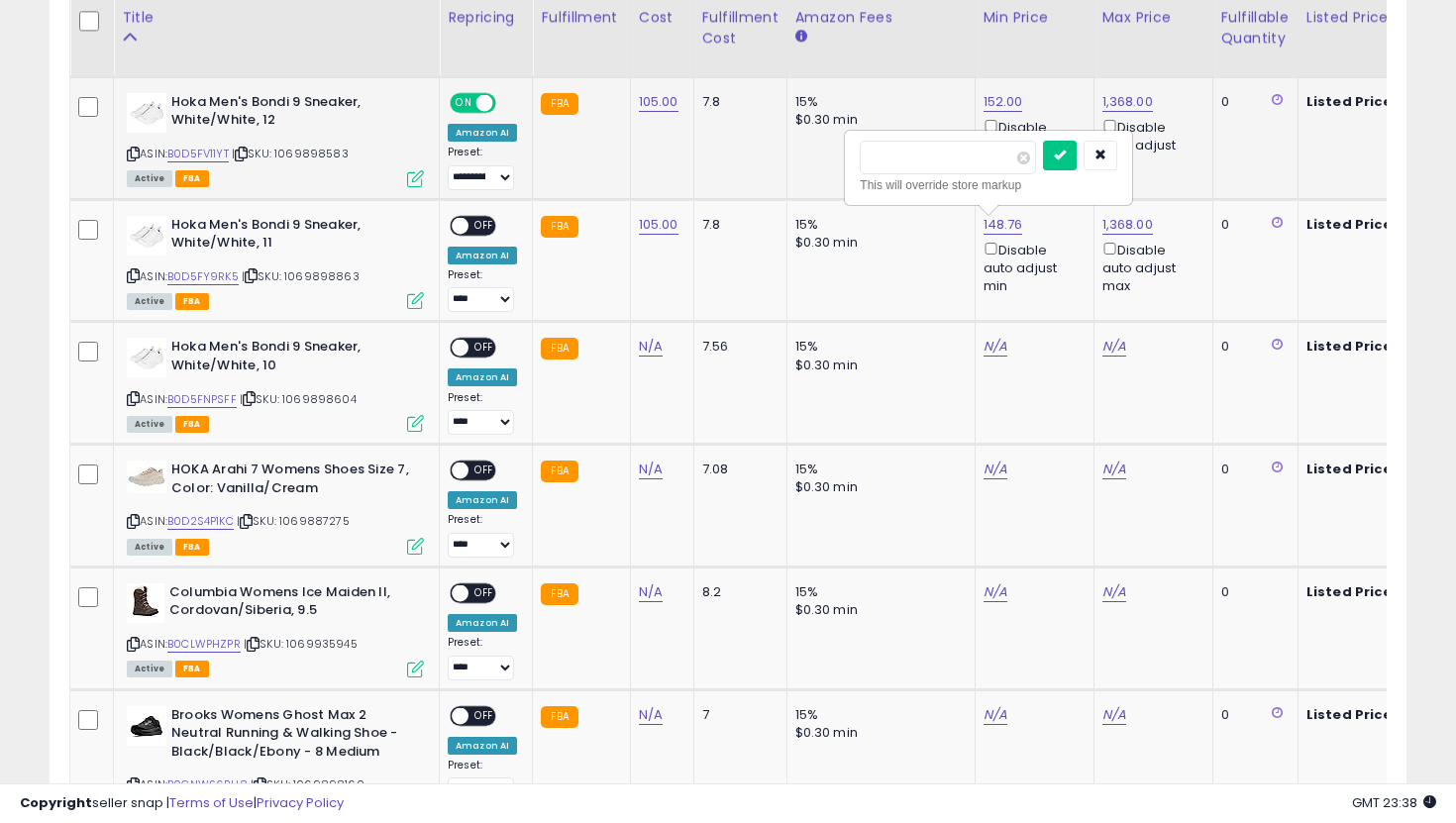 drag, startPoint x: 836, startPoint y: 158, endPoint x: 753, endPoint y: 134, distance: 86.40023 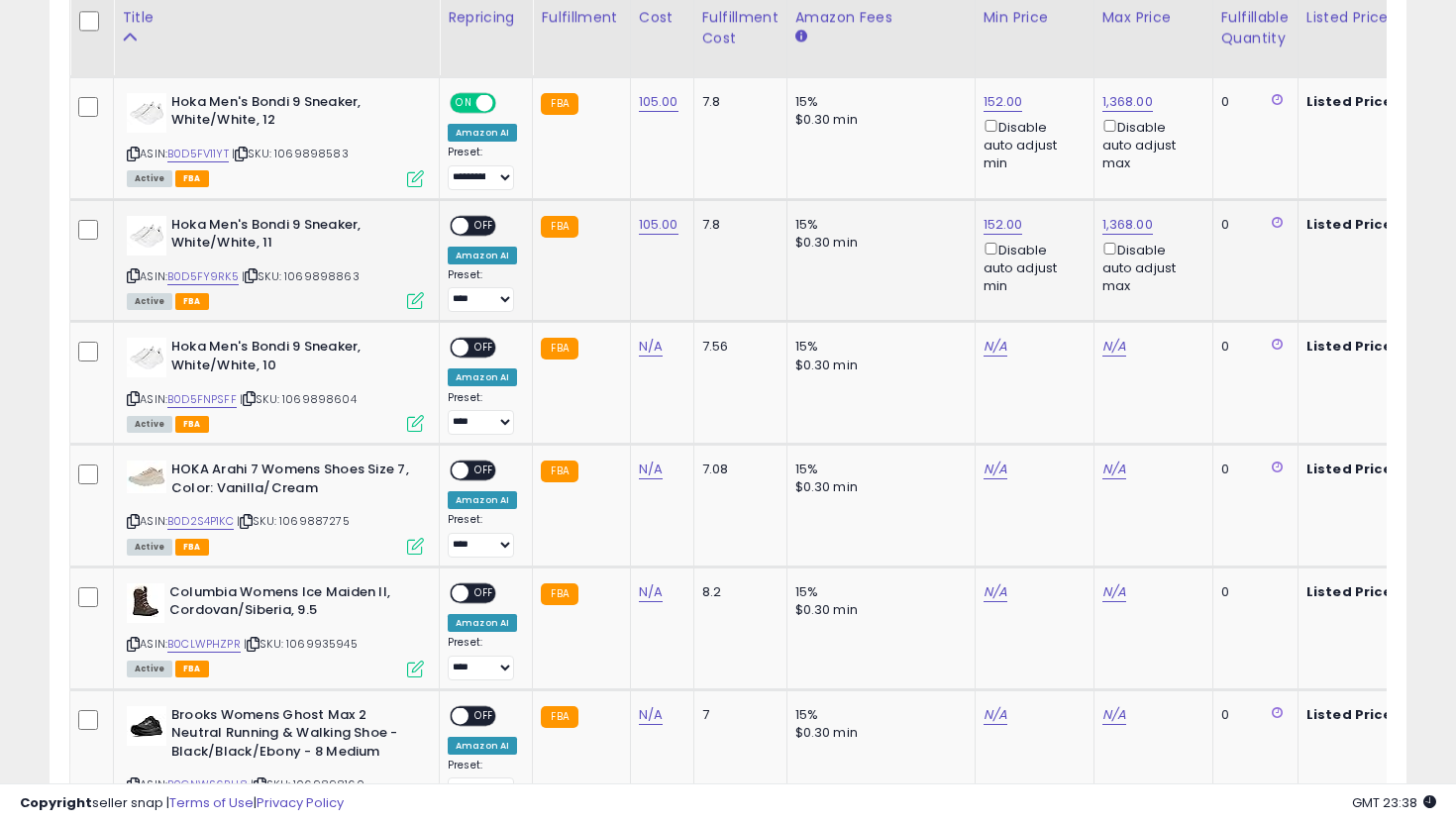 click on "ON   OFF" at bounding box center [451, 225] 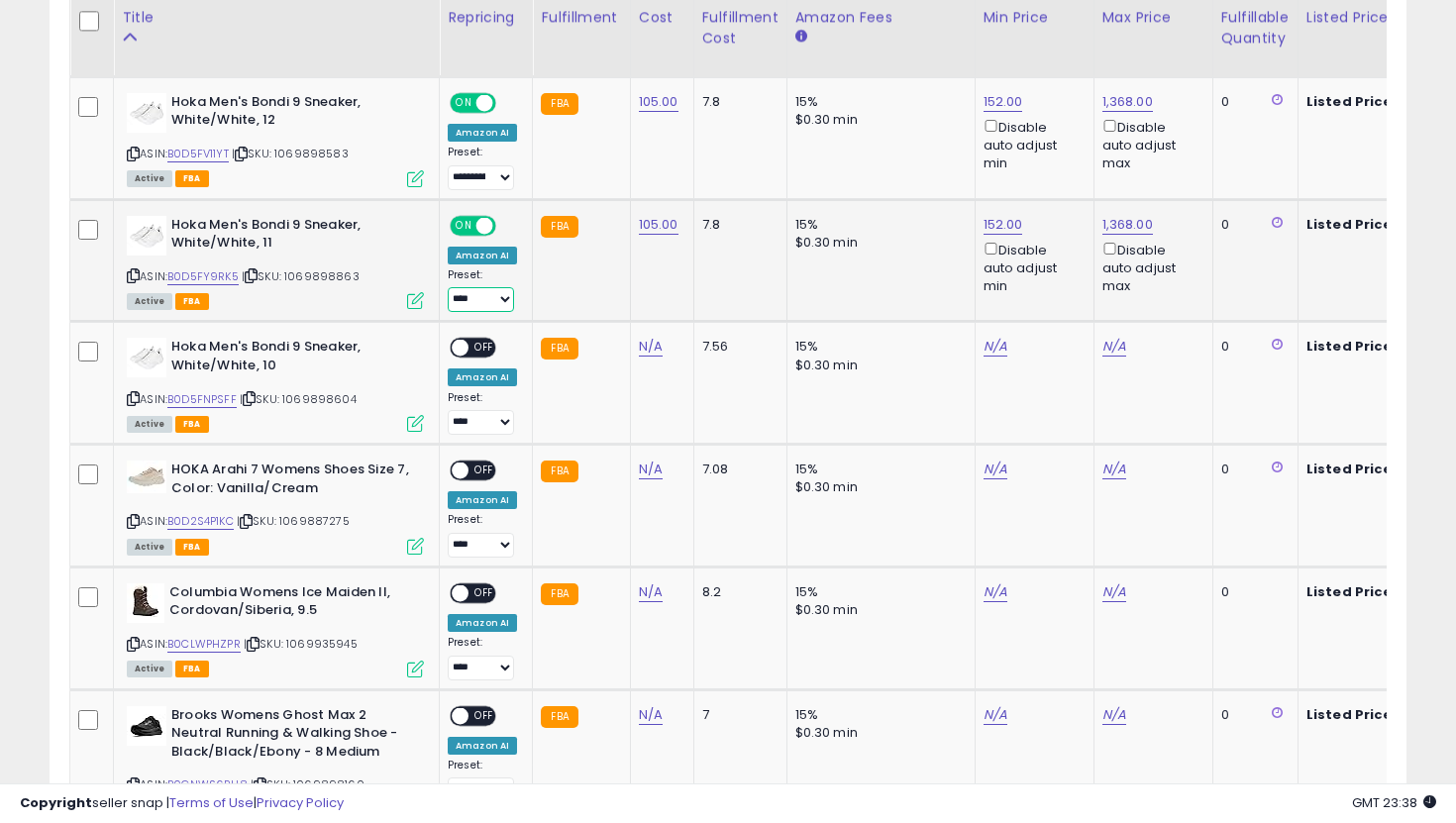 click on "**********" at bounding box center (480, 299) 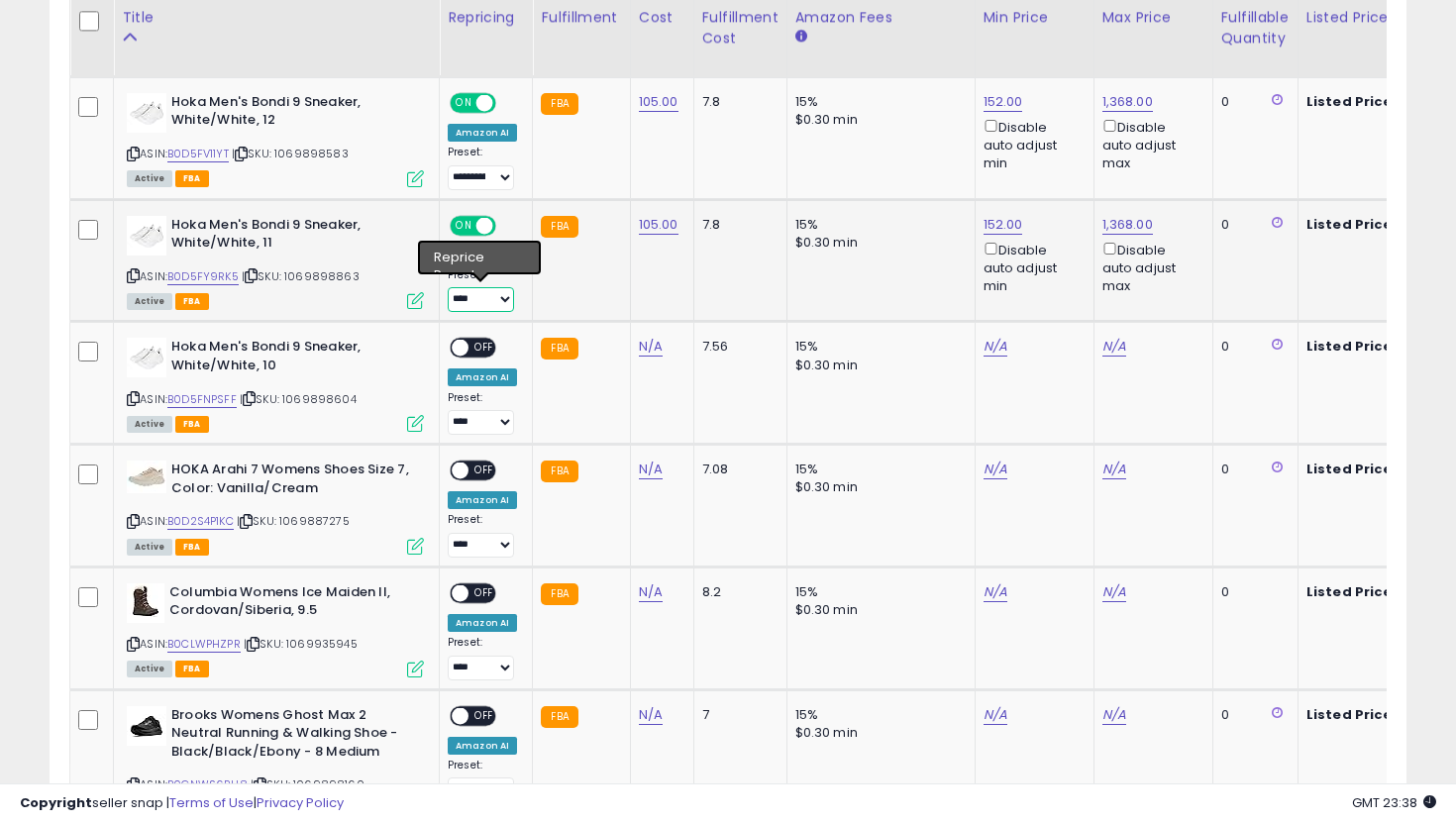 select on "**********" 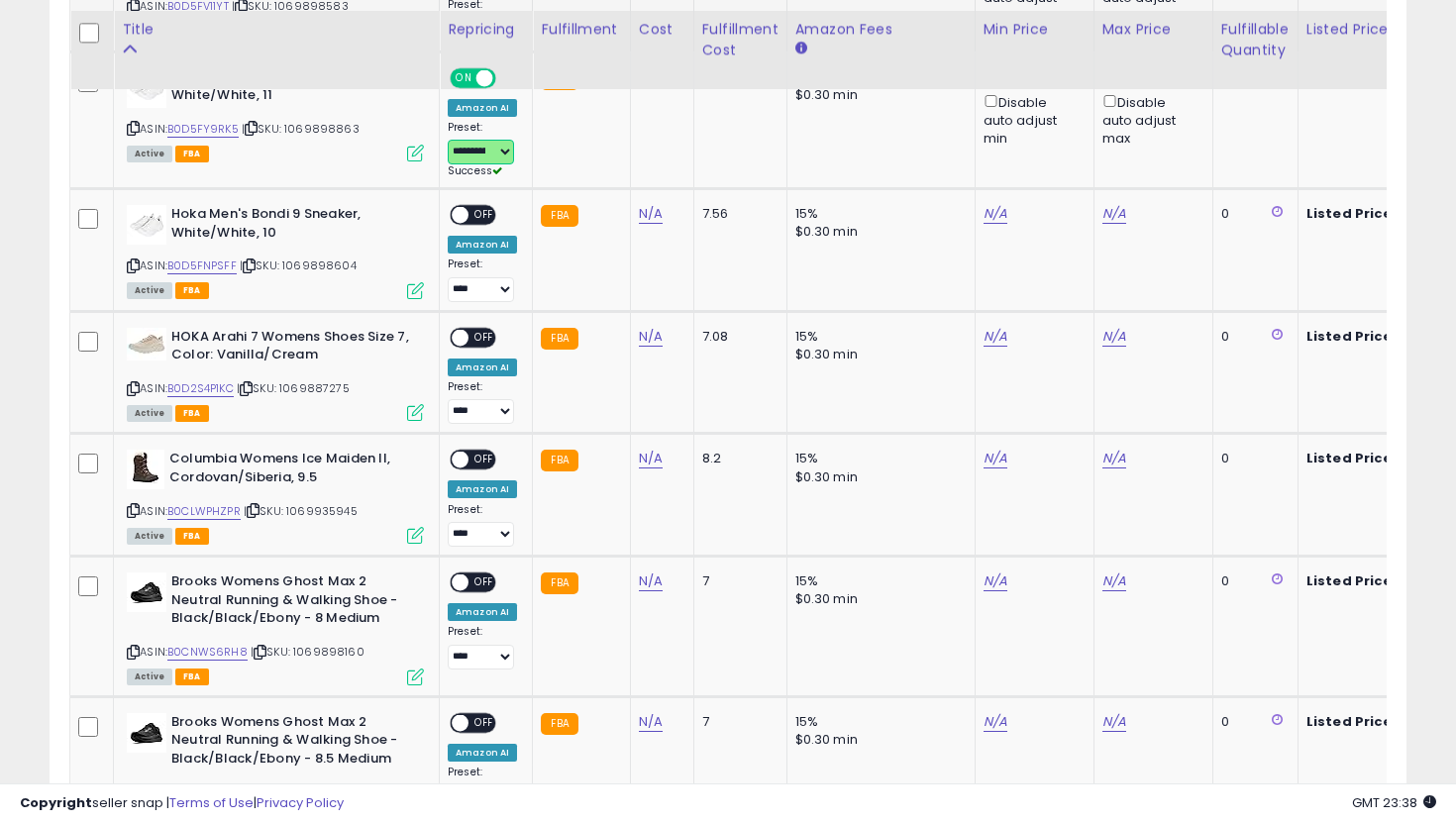 scroll, scrollTop: 1938, scrollLeft: 0, axis: vertical 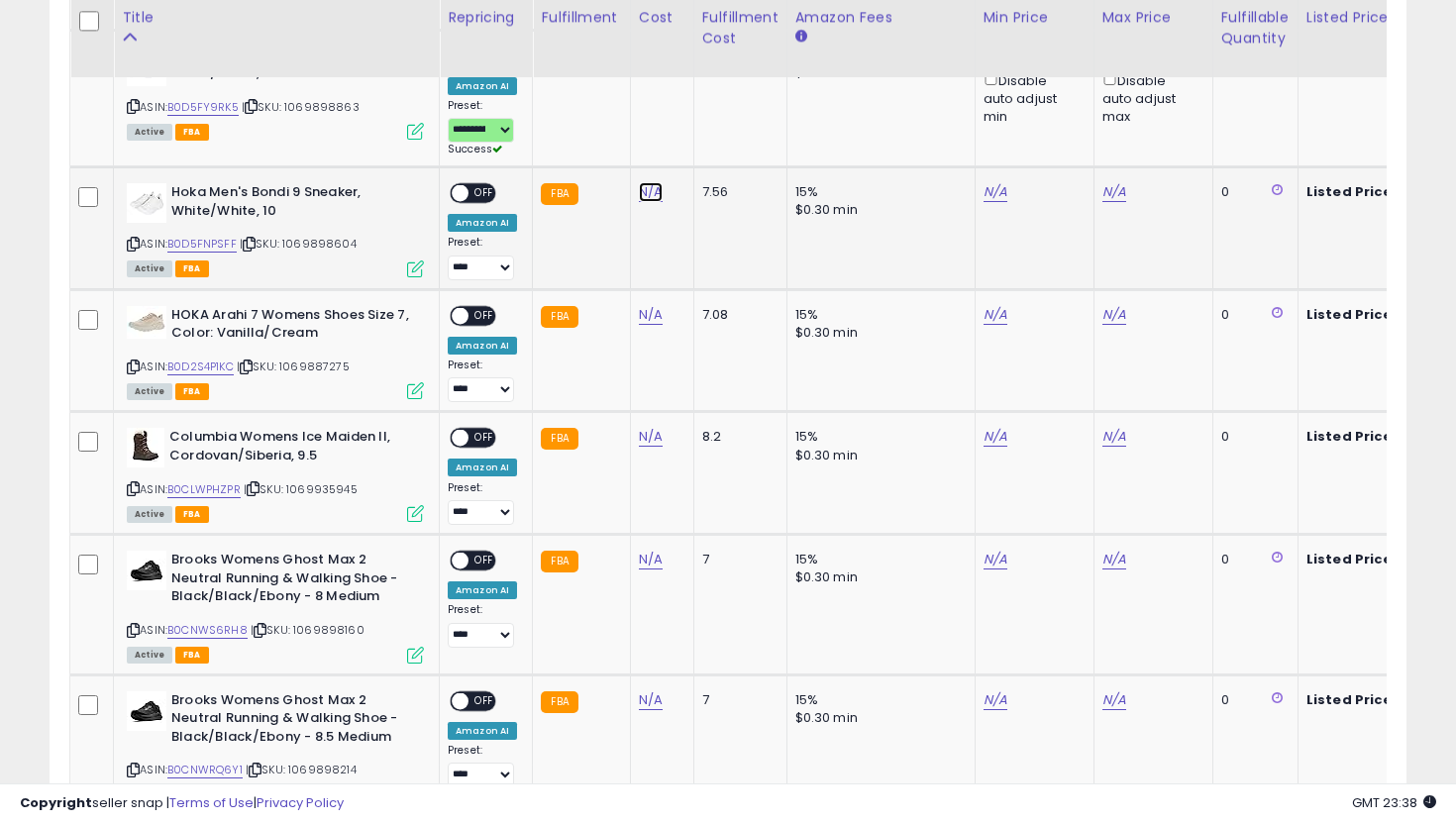 click on "N/A" at bounding box center [651, 192] 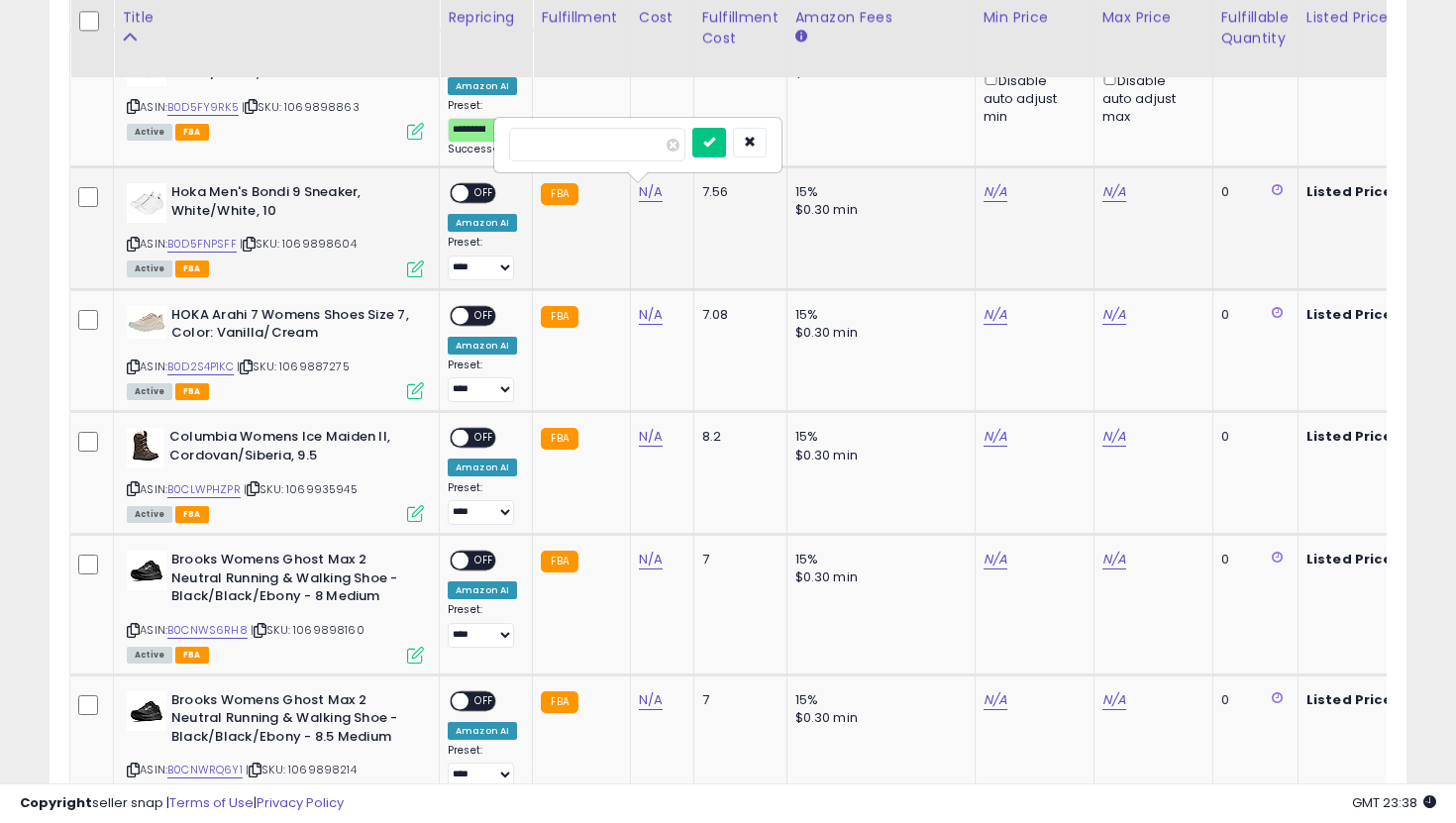 type on "***" 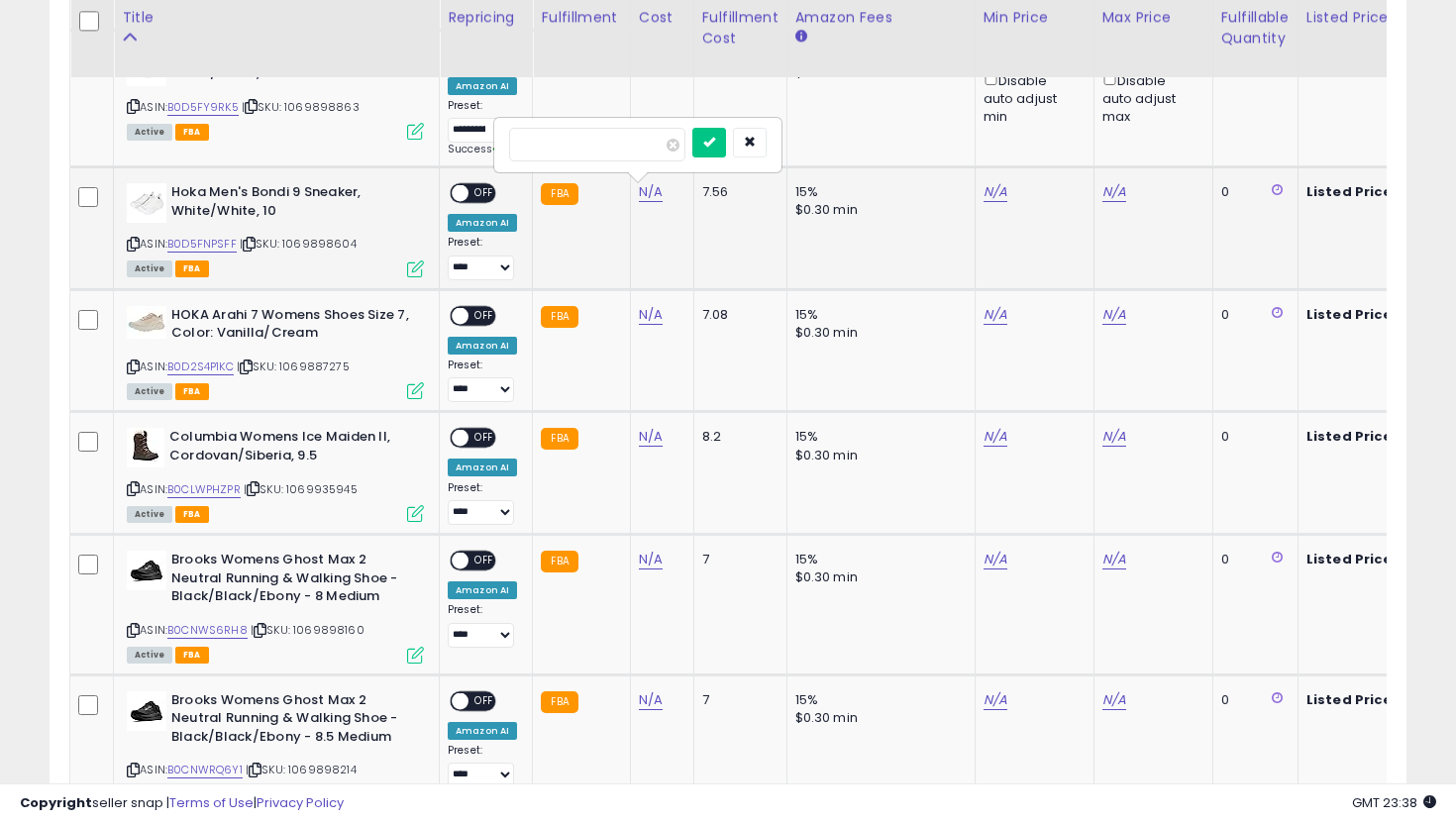 click at bounding box center [709, 143] 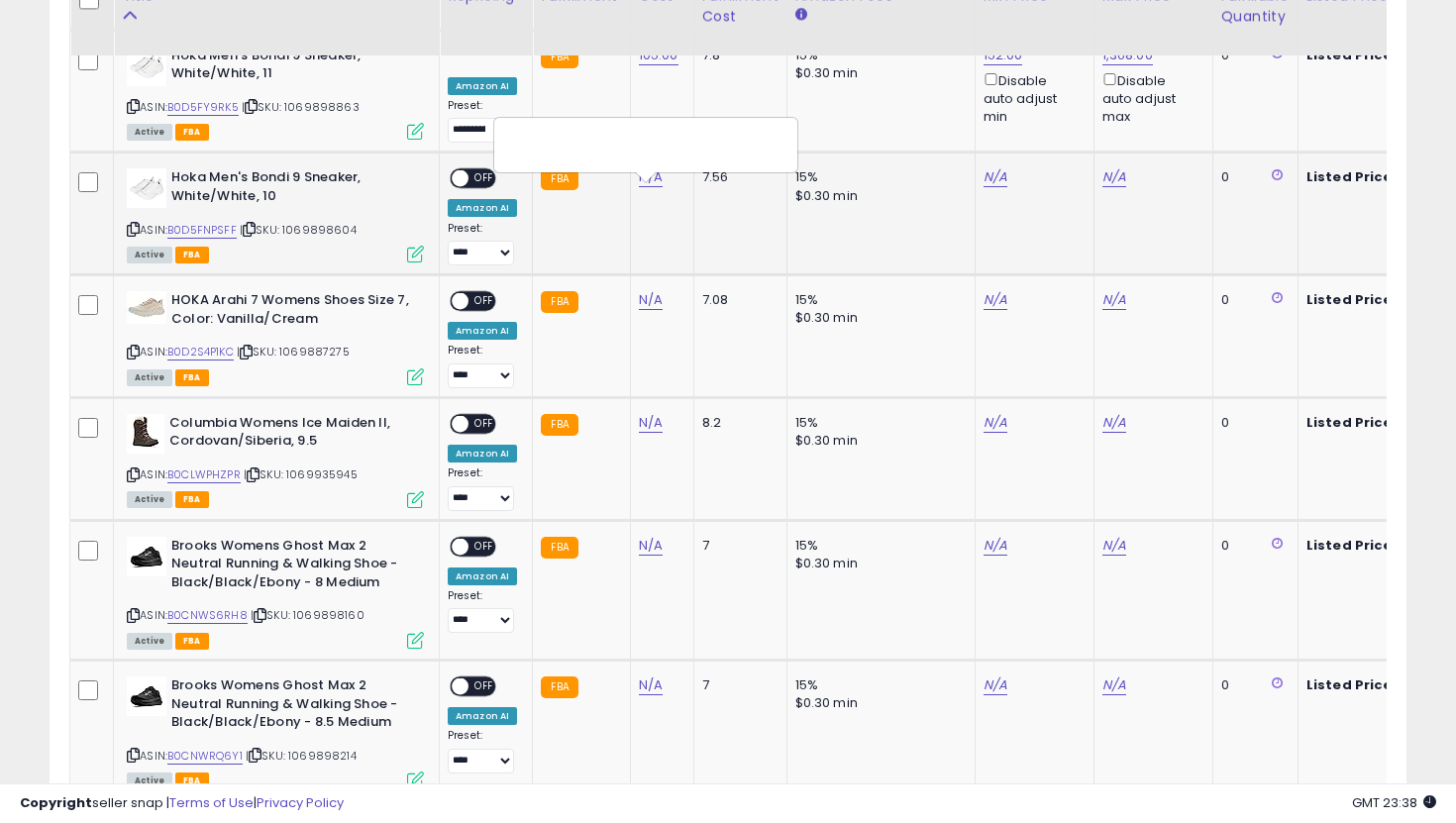 scroll, scrollTop: 1644, scrollLeft: 0, axis: vertical 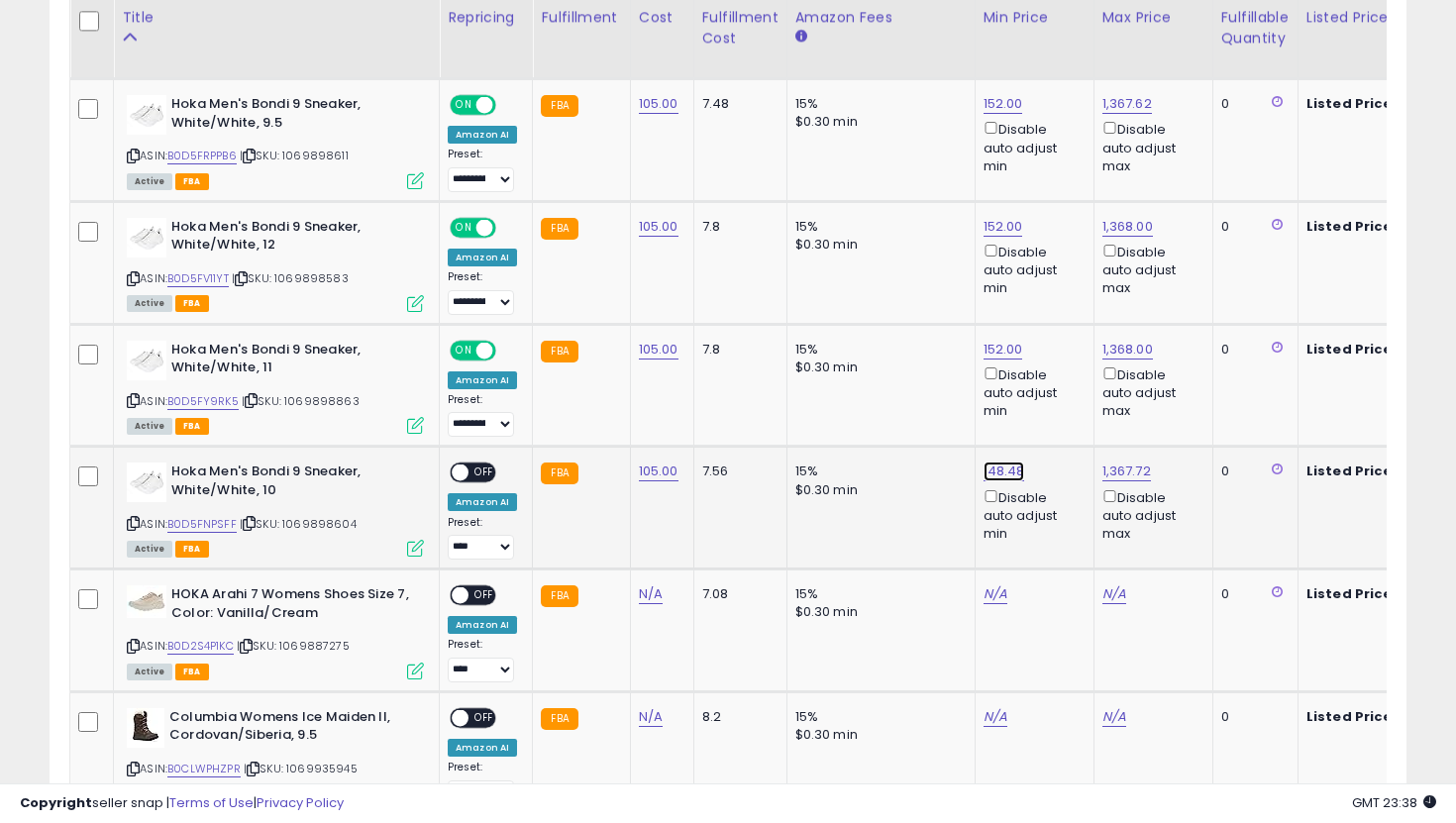 click on "148.48" at bounding box center (1001, -580) 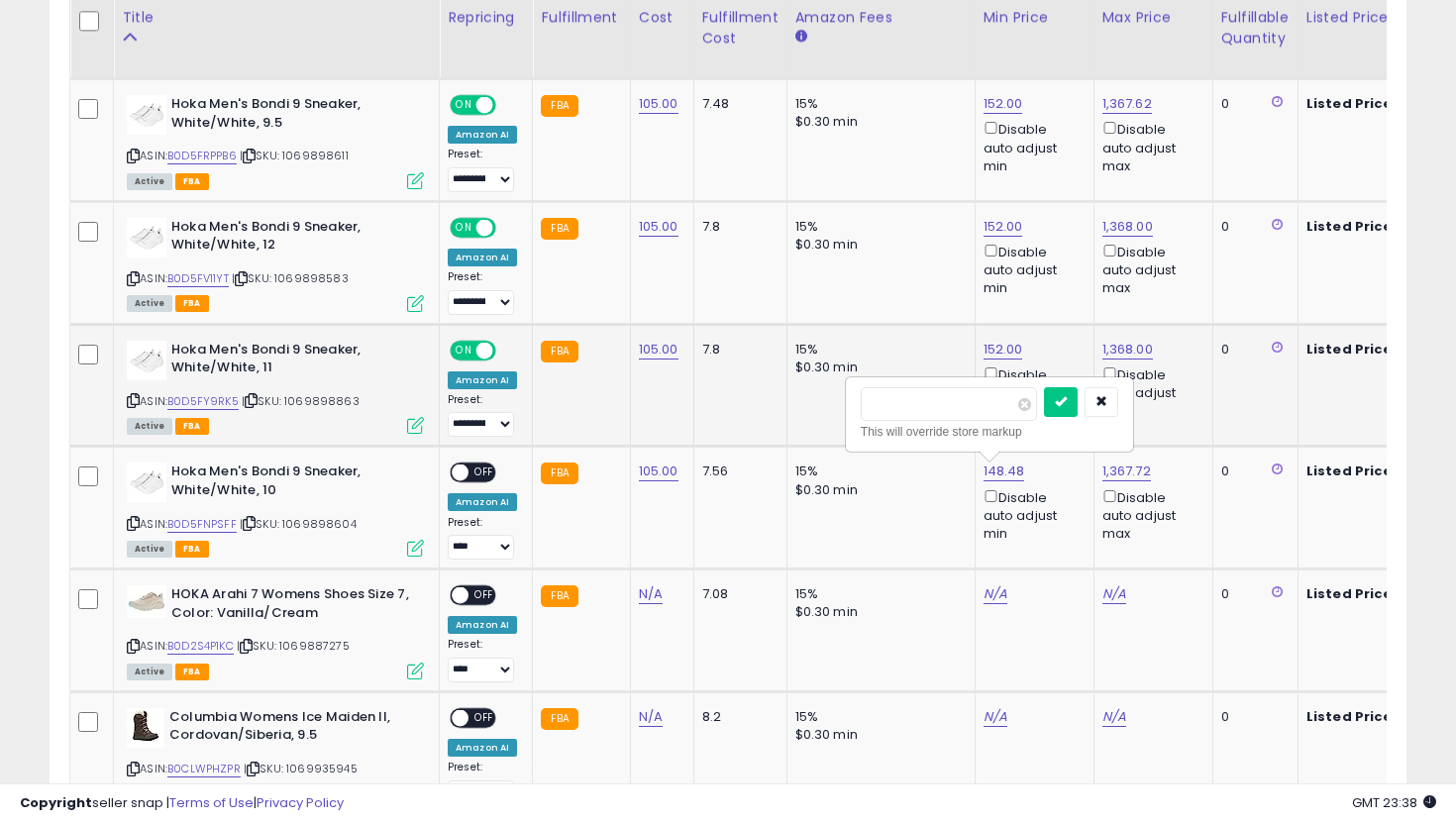 drag, startPoint x: 916, startPoint y: 407, endPoint x: 809, endPoint y: 407, distance: 107 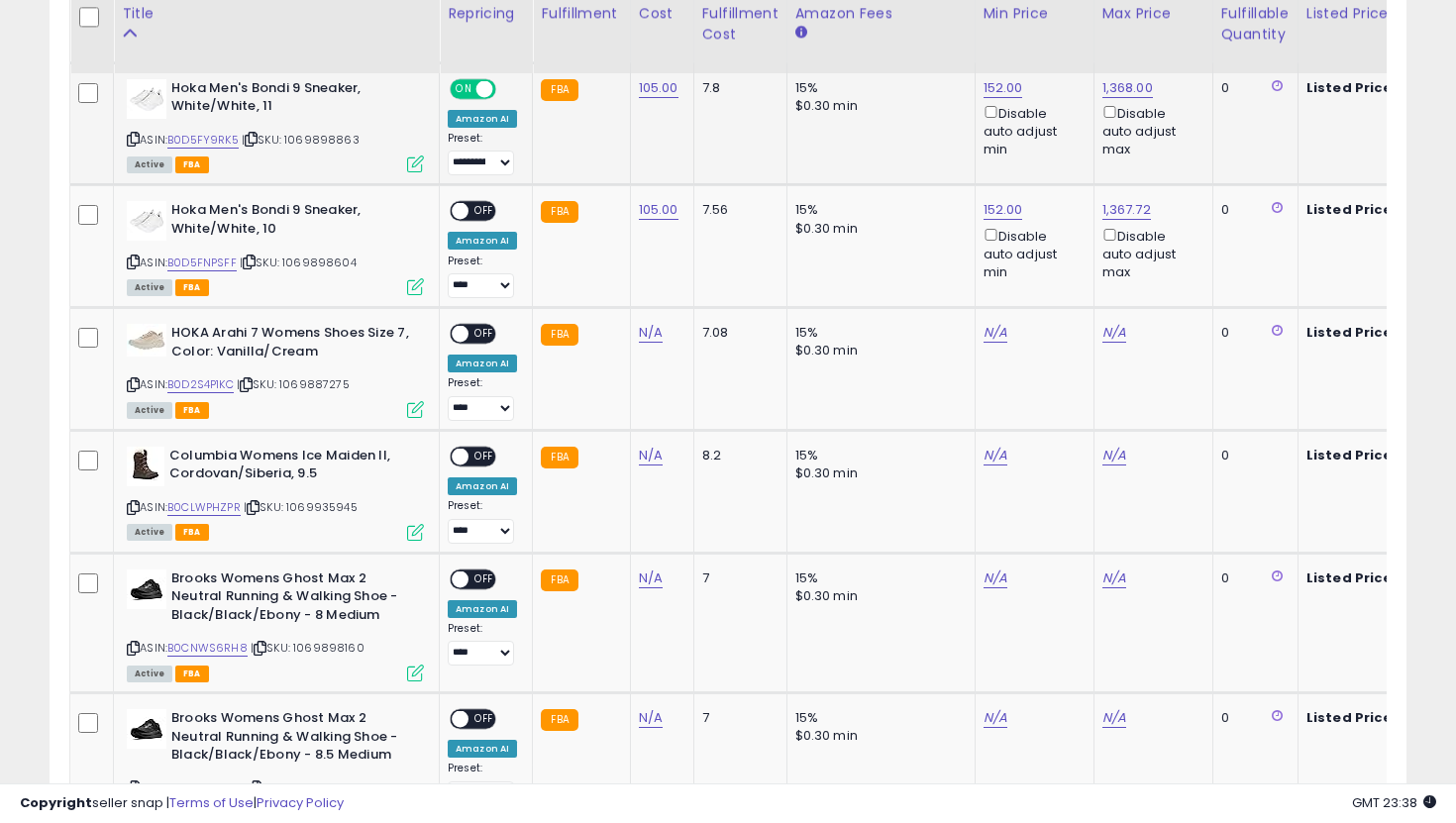 scroll, scrollTop: 1932, scrollLeft: 0, axis: vertical 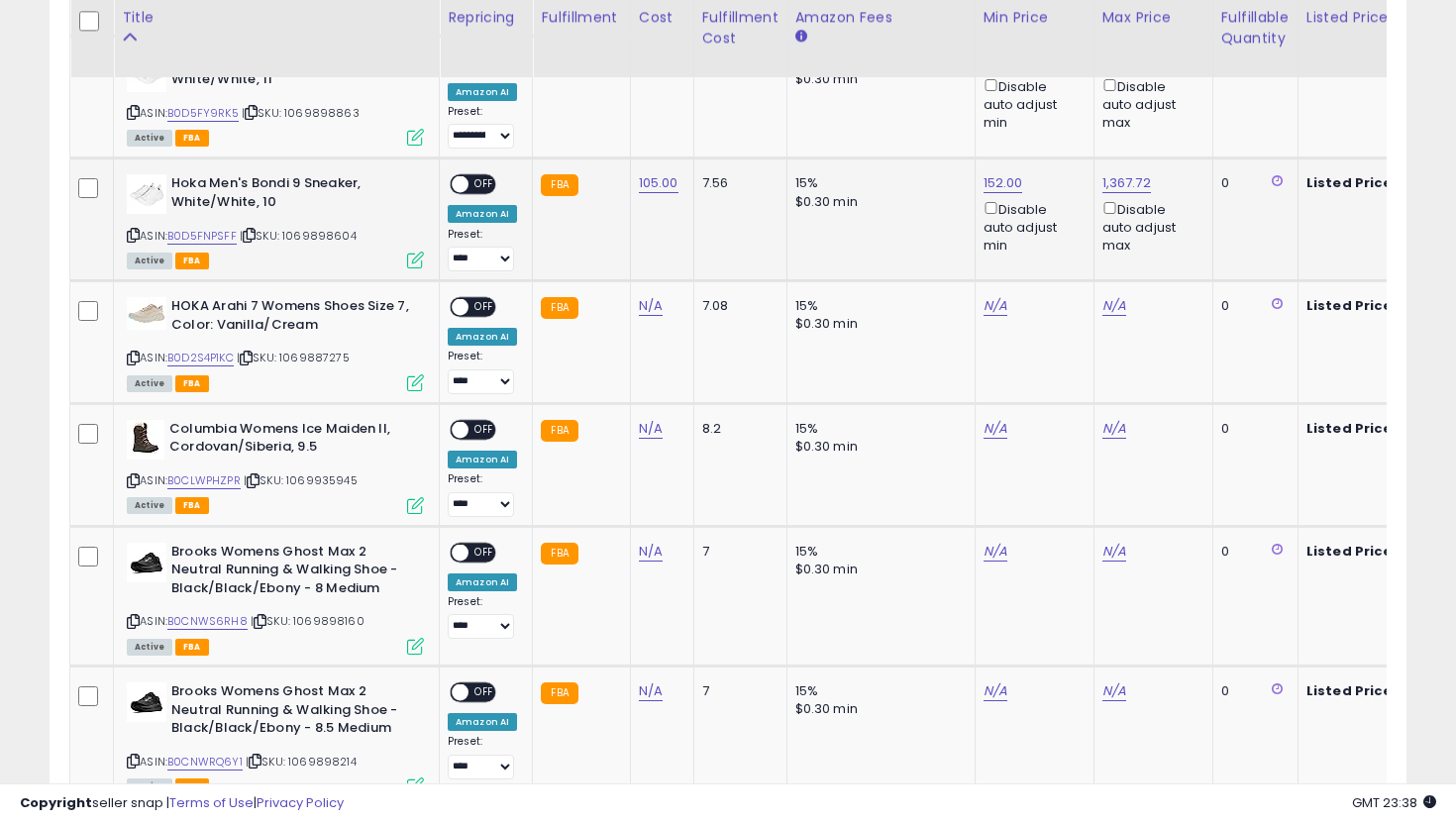 click on "OFF" at bounding box center [484, 184] 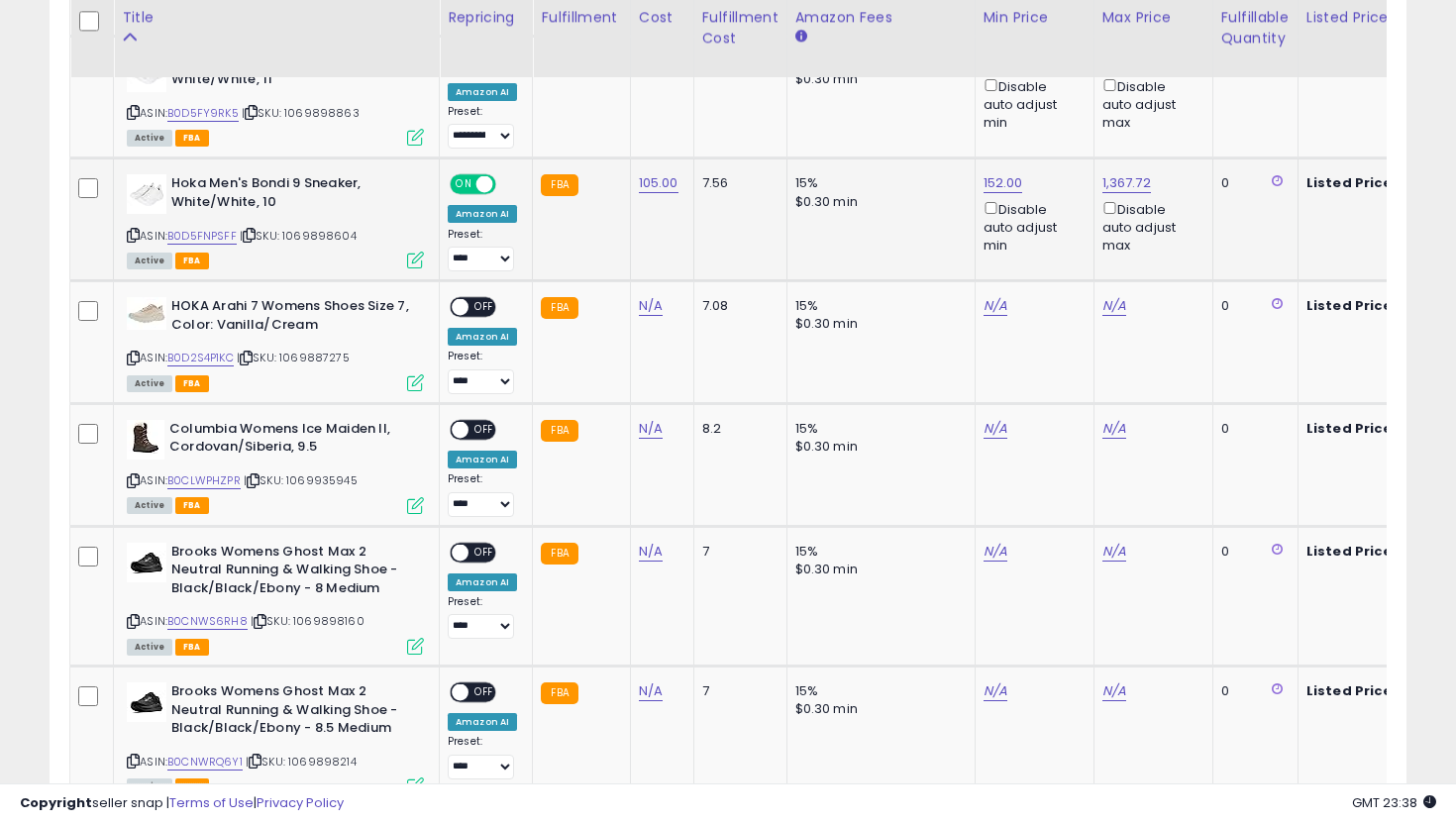 click on "**********" 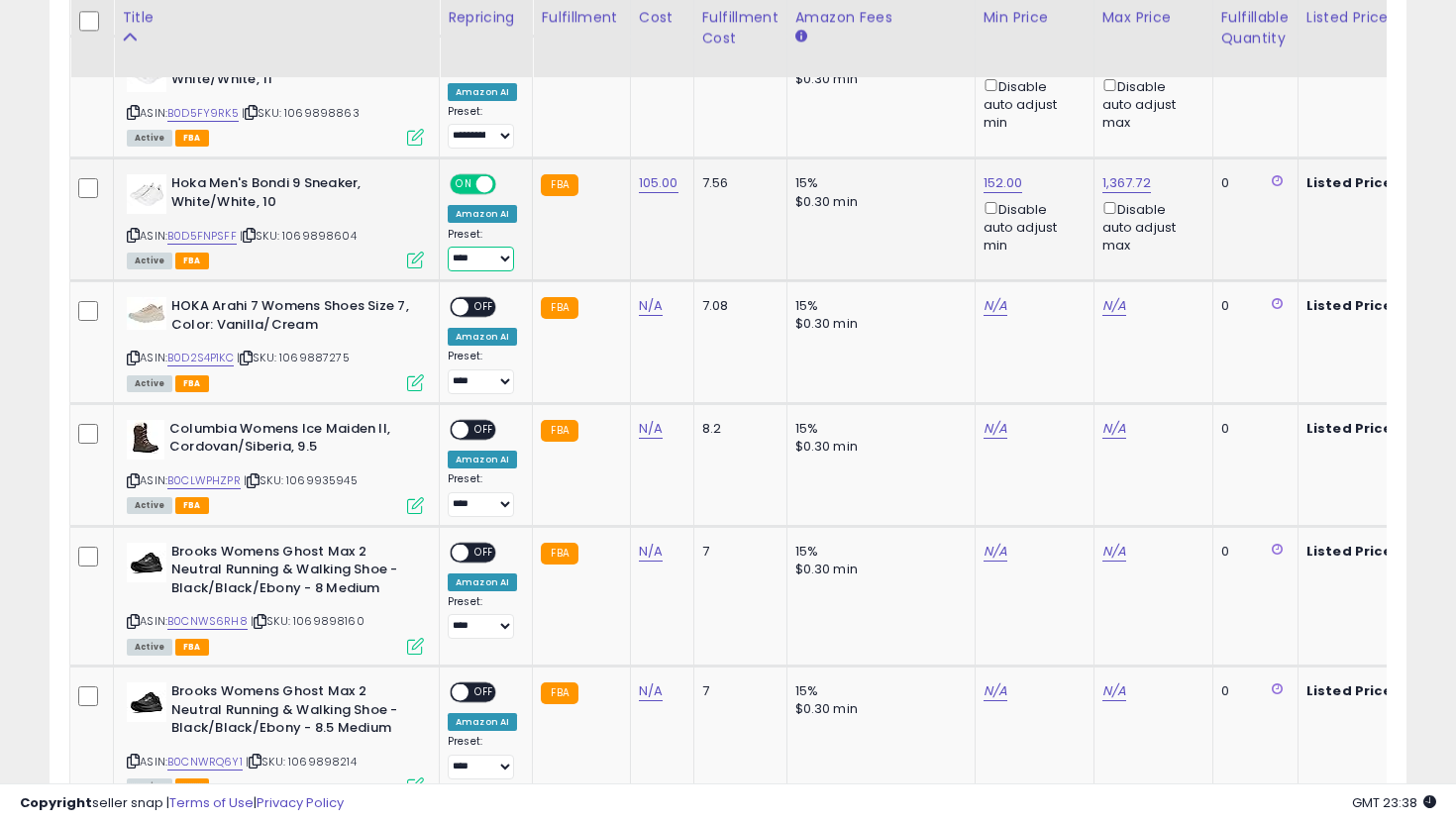 click on "**********" at bounding box center [480, 258] 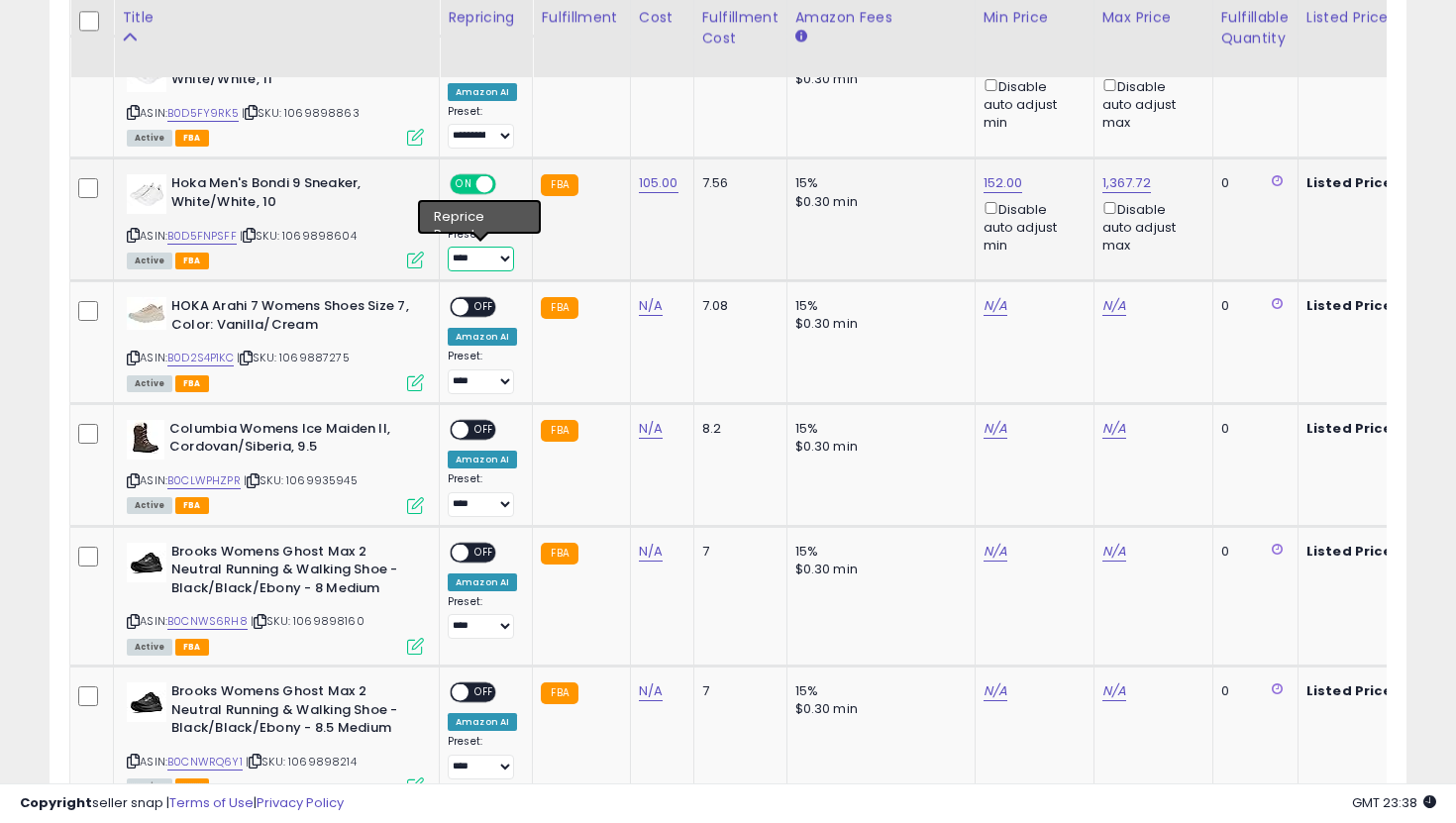 select on "**********" 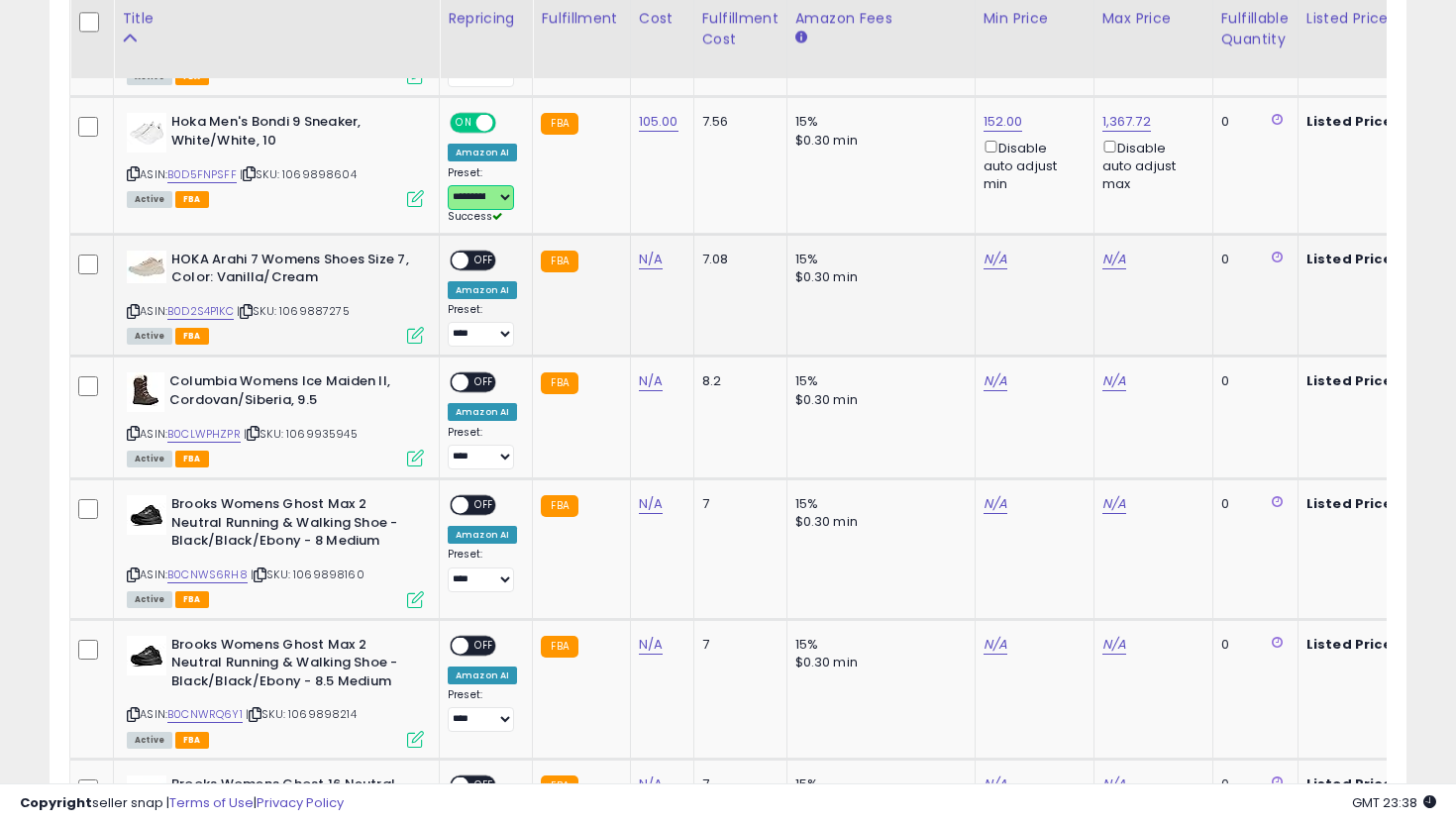 scroll, scrollTop: 1995, scrollLeft: 0, axis: vertical 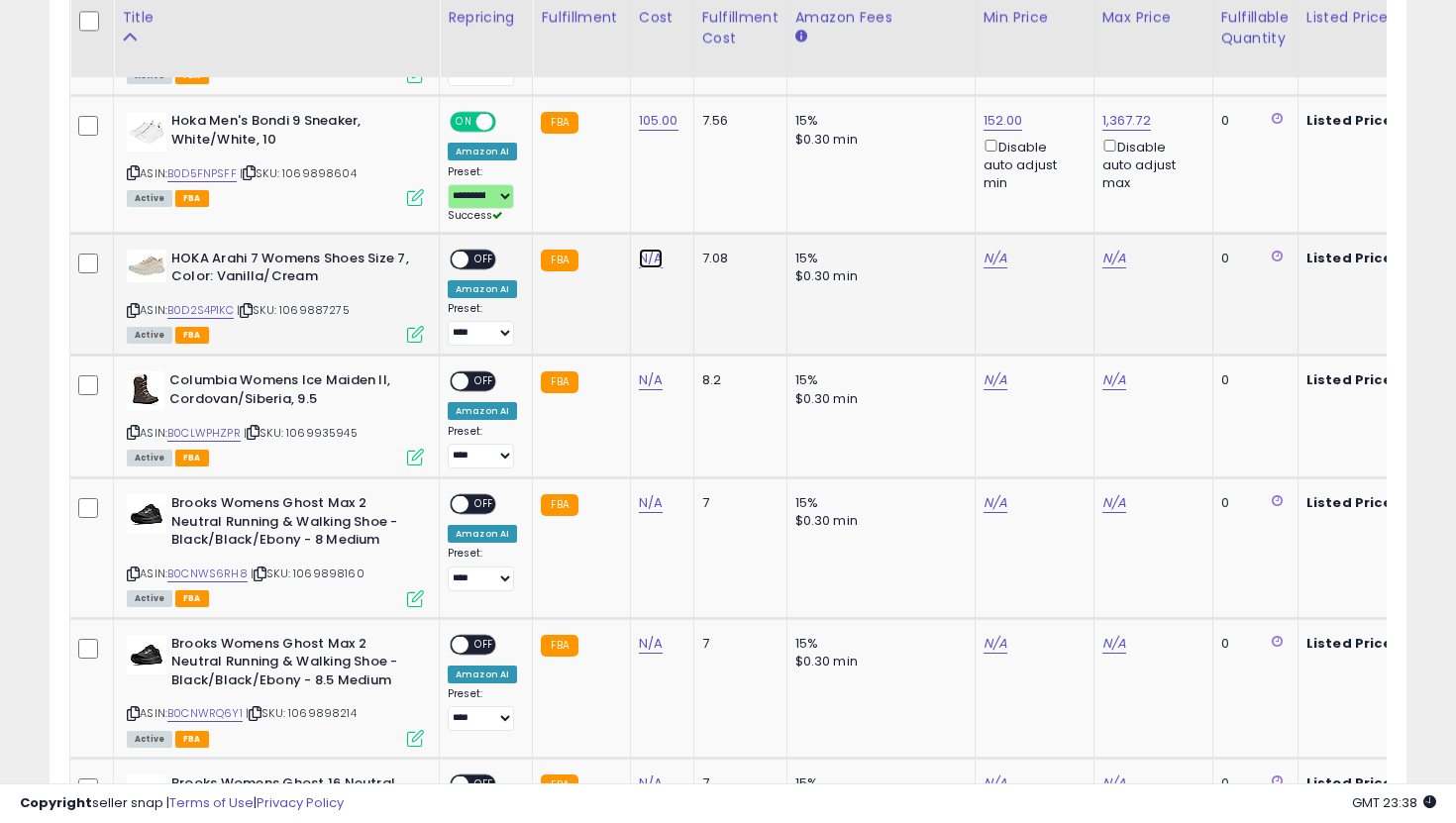 click on "N/A" at bounding box center (651, 258) 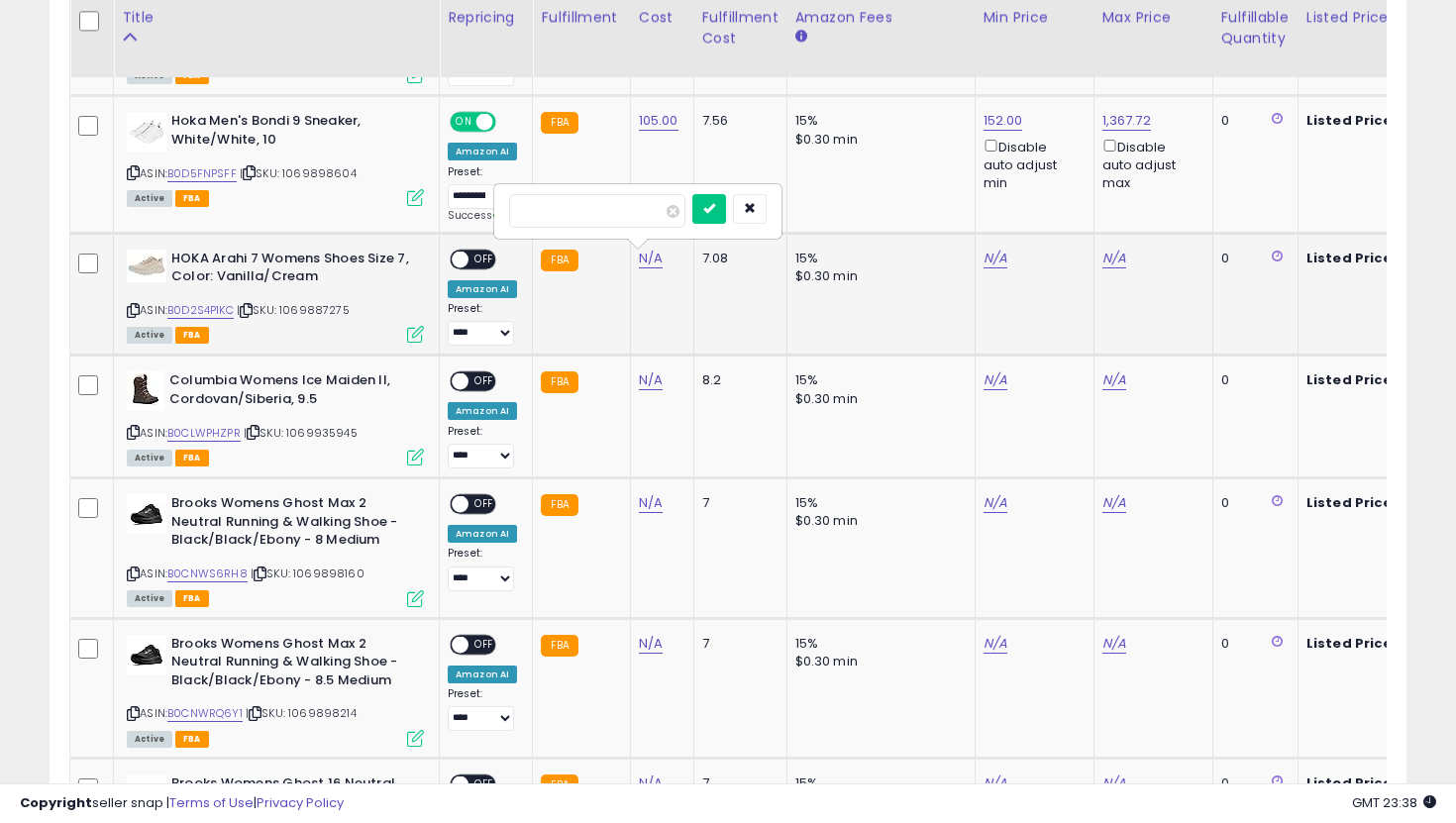 type on "***" 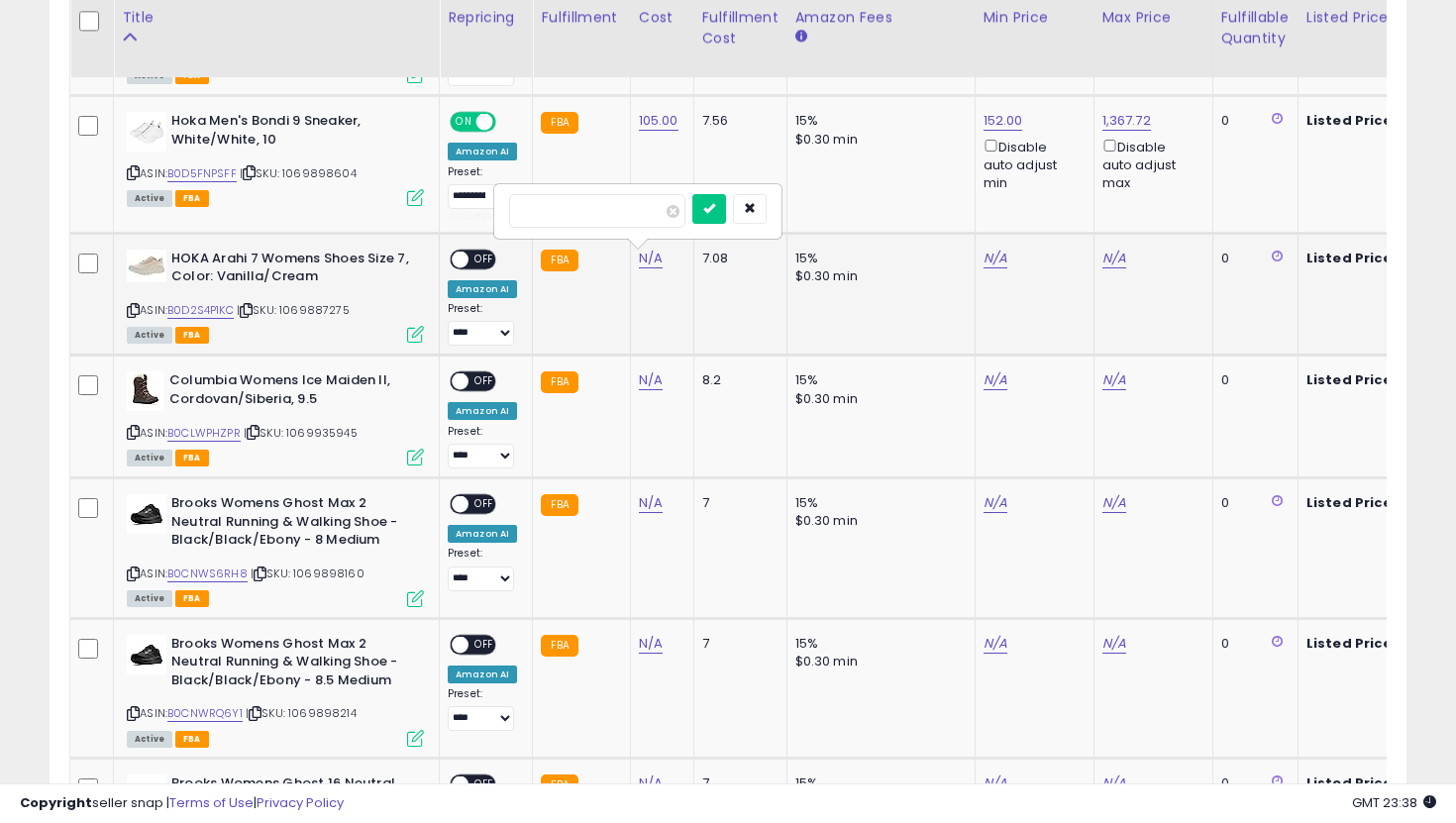 click at bounding box center [709, 209] 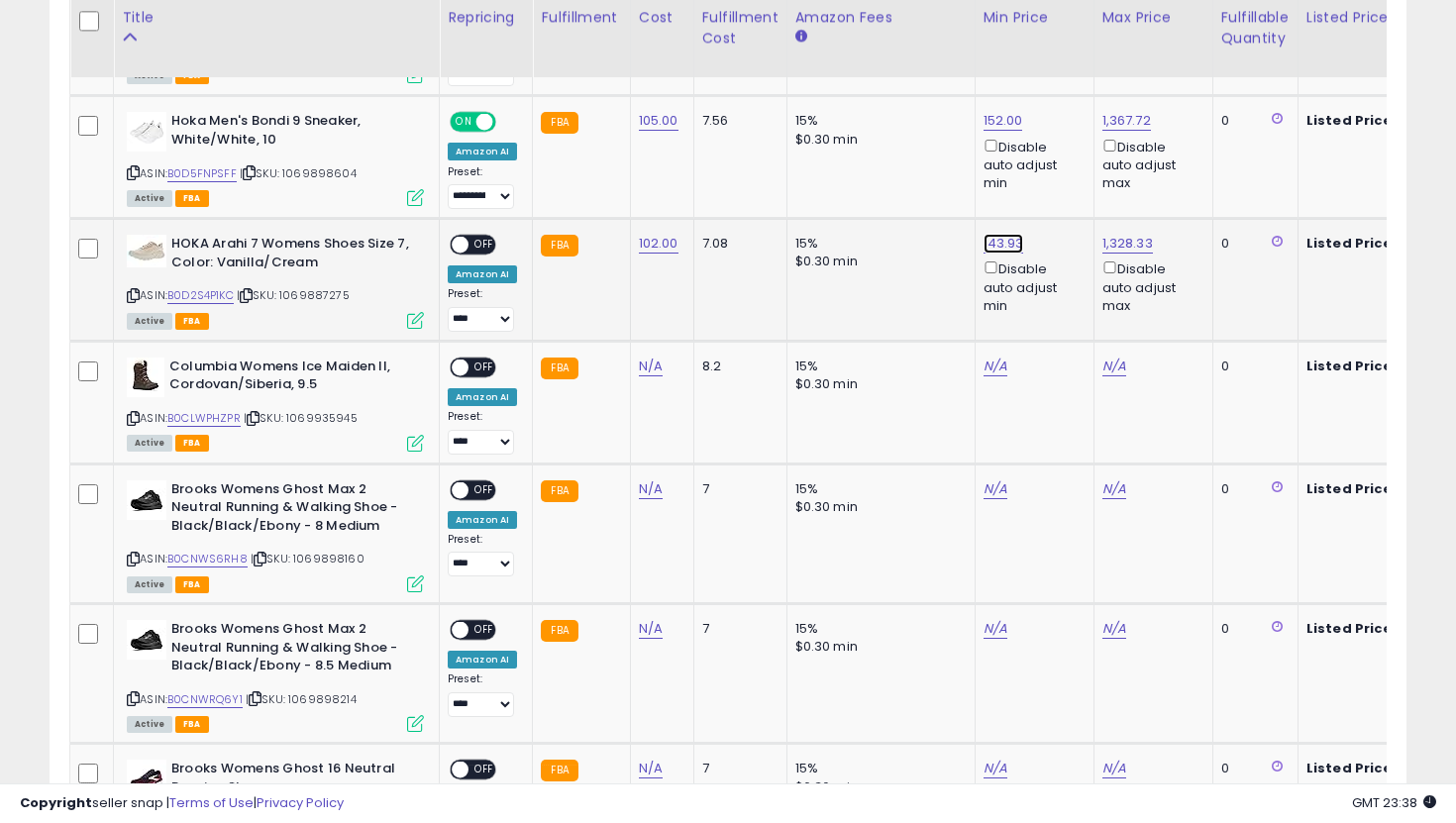 click on "143.93" at bounding box center [1001, -931] 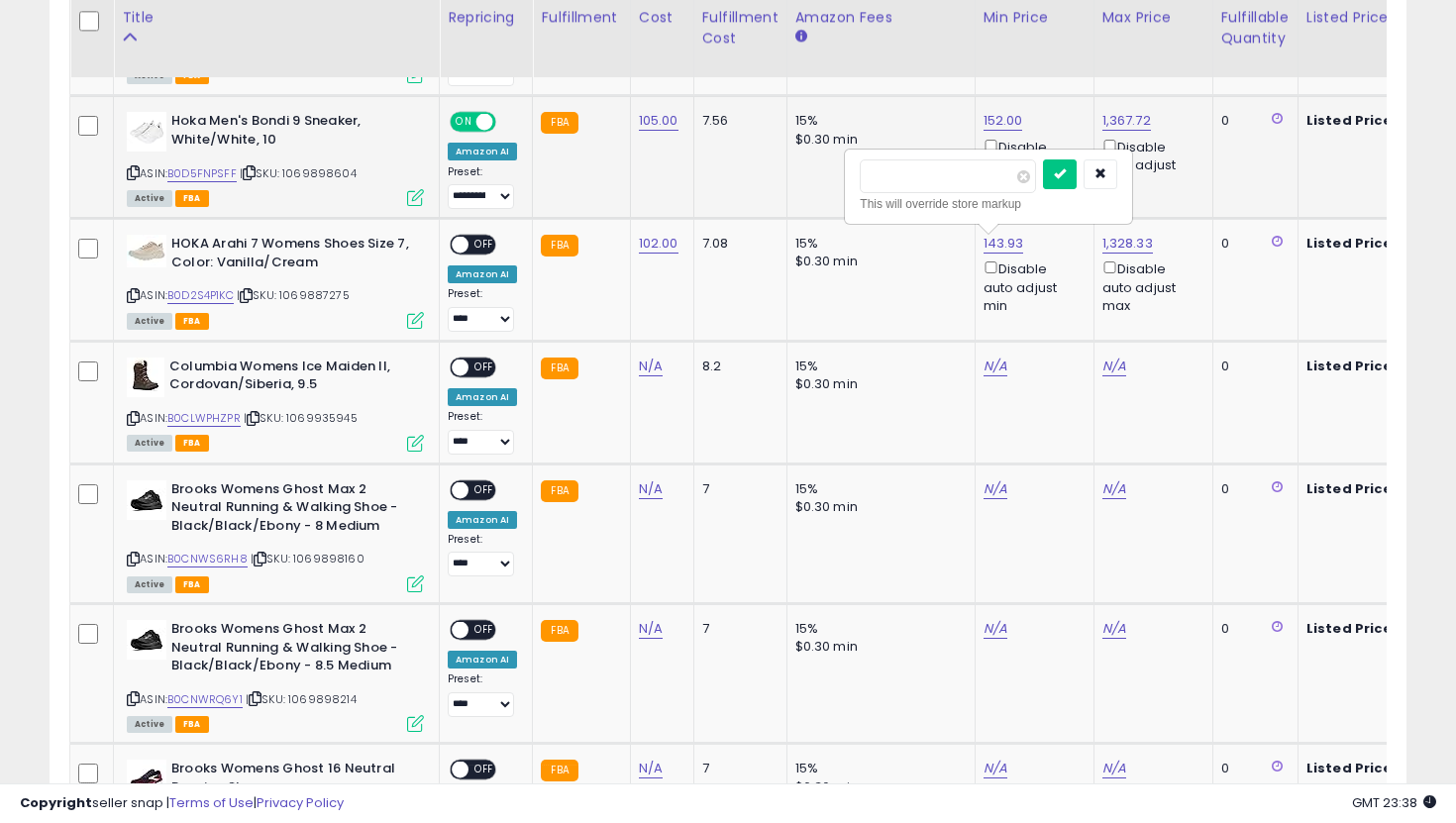 drag, startPoint x: 930, startPoint y: 181, endPoint x: 719, endPoint y: 157, distance: 212.36054 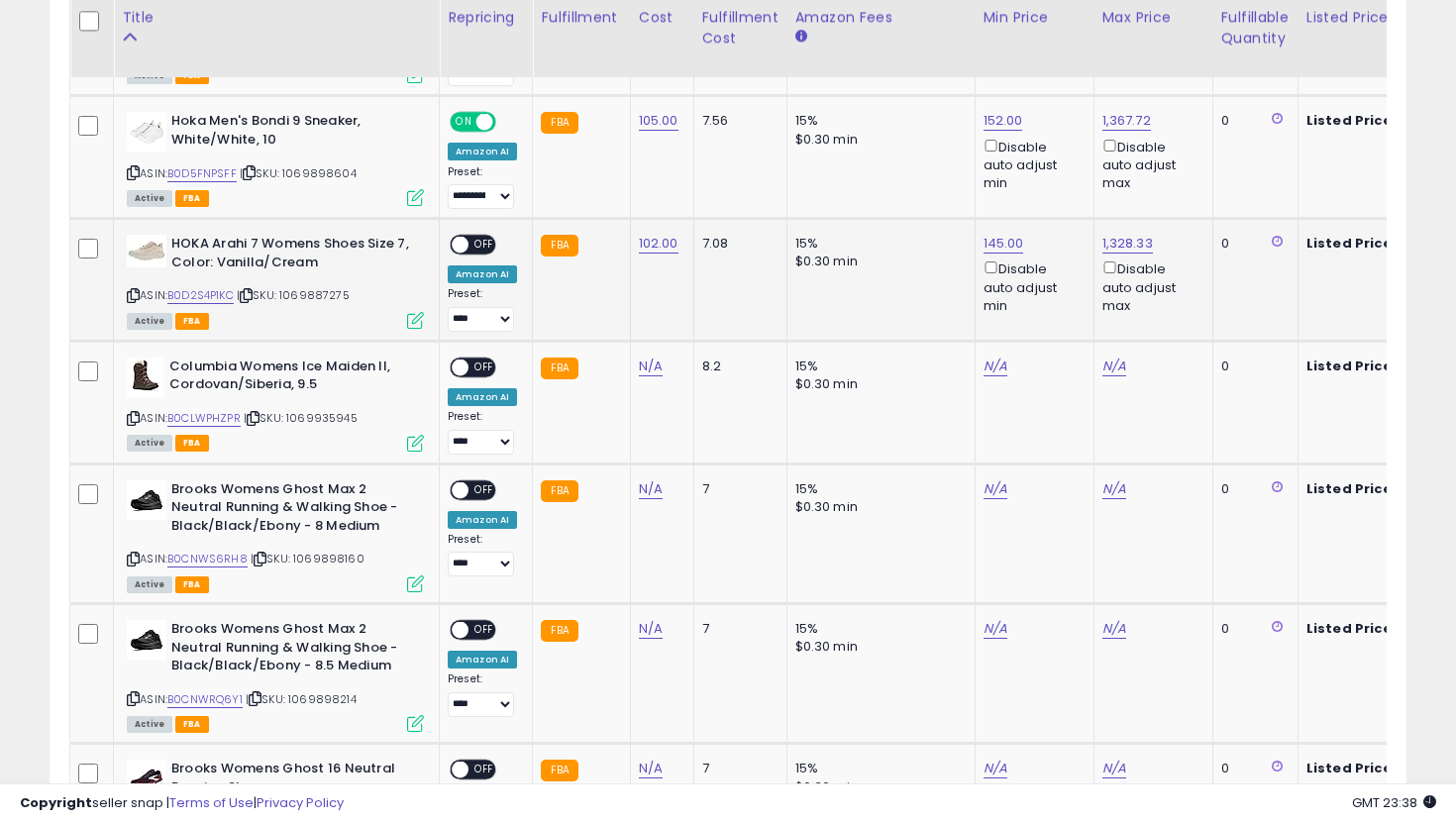 scroll, scrollTop: 0, scrollLeft: 629, axis: horizontal 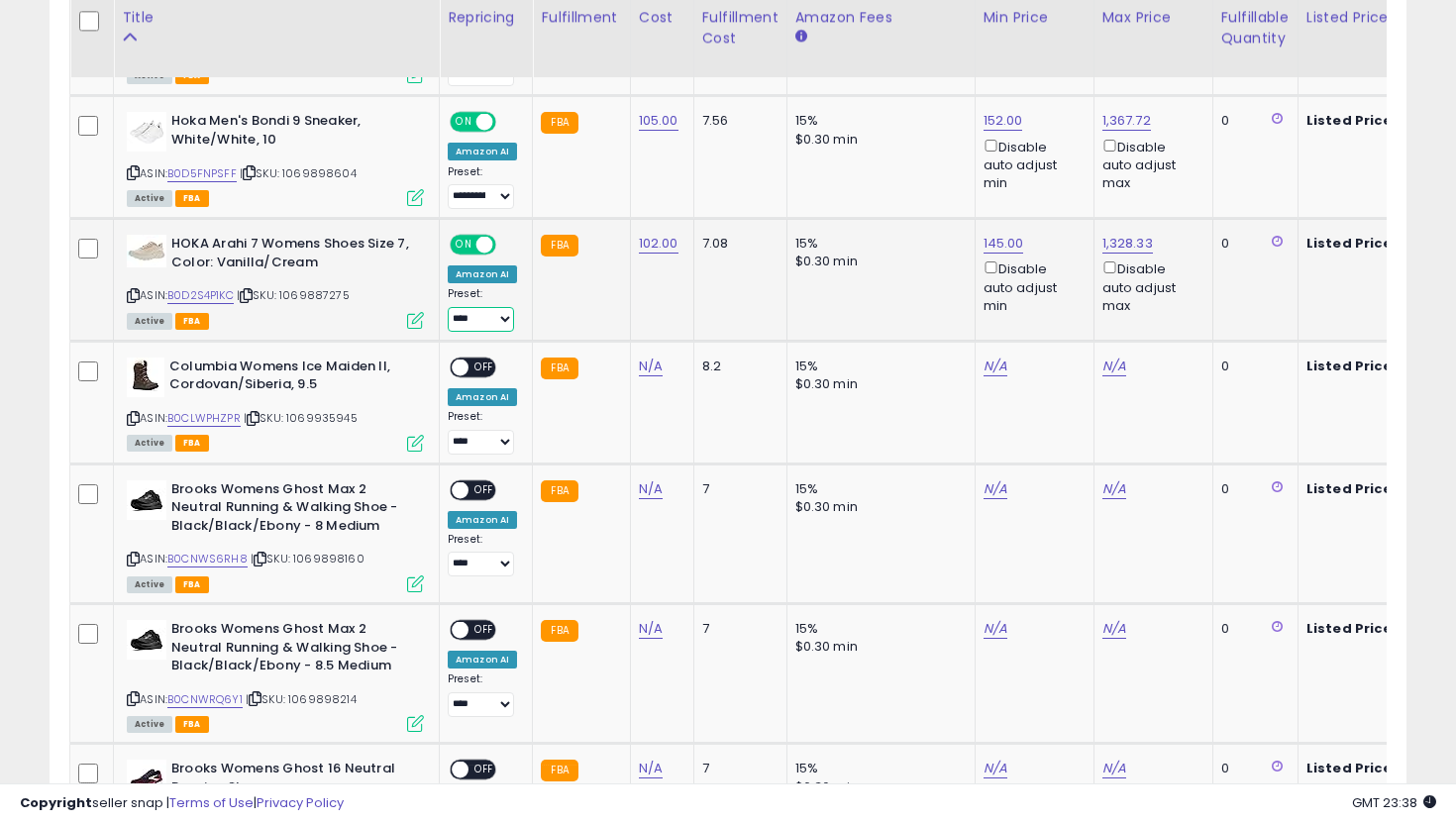 click on "**********" at bounding box center (480, 319) 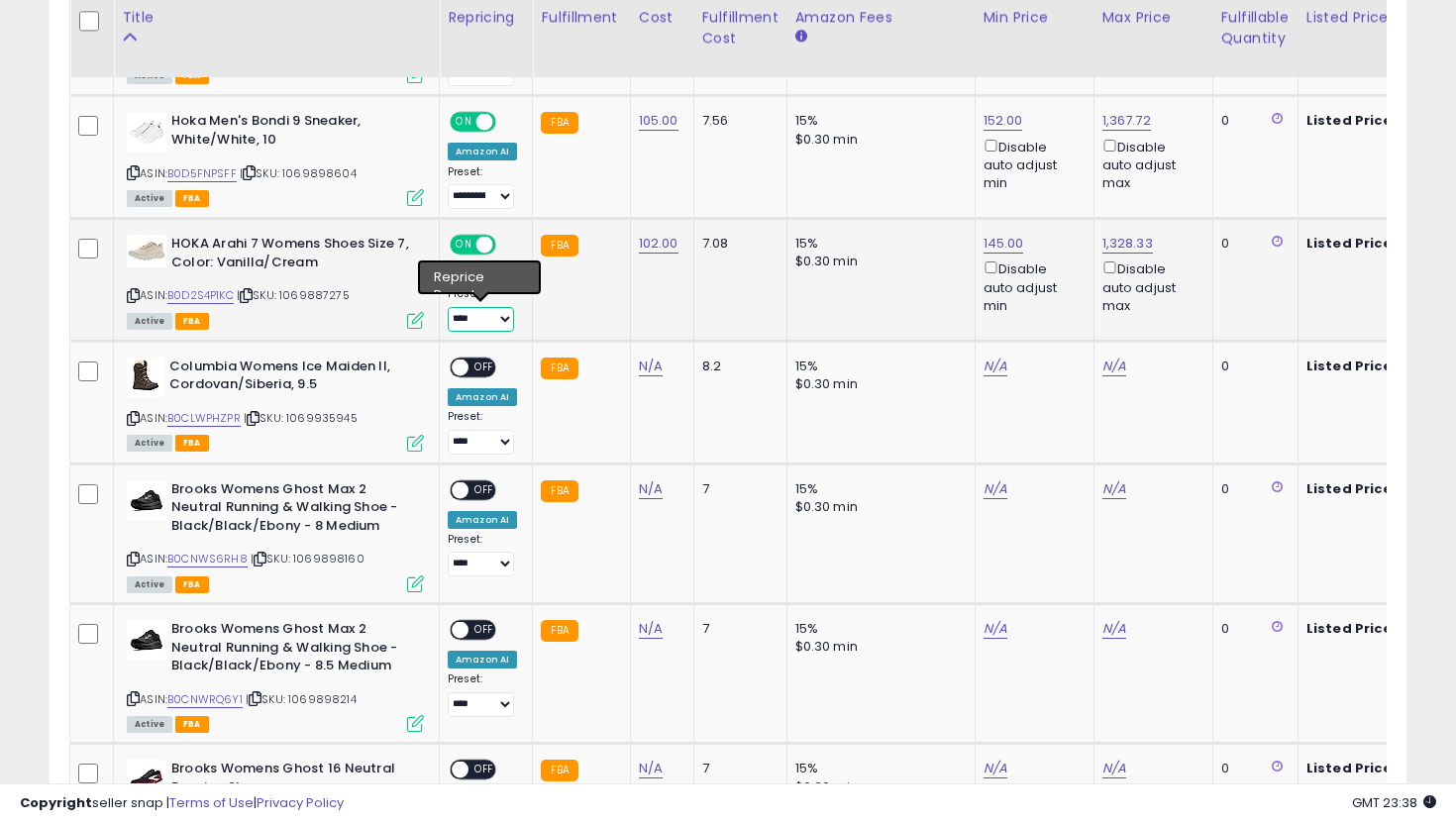 select on "**********" 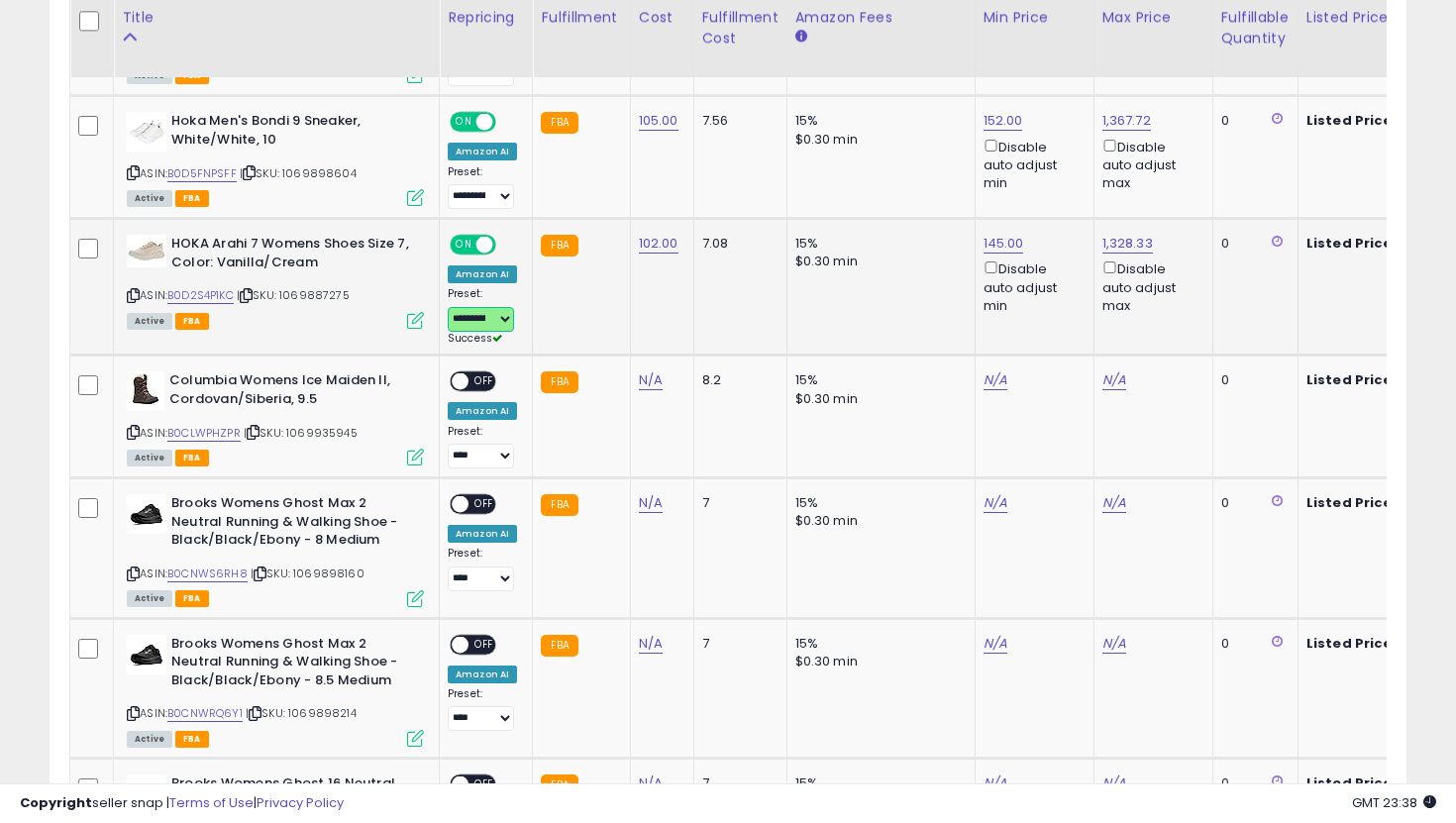 scroll, scrollTop: 0, scrollLeft: 251, axis: horizontal 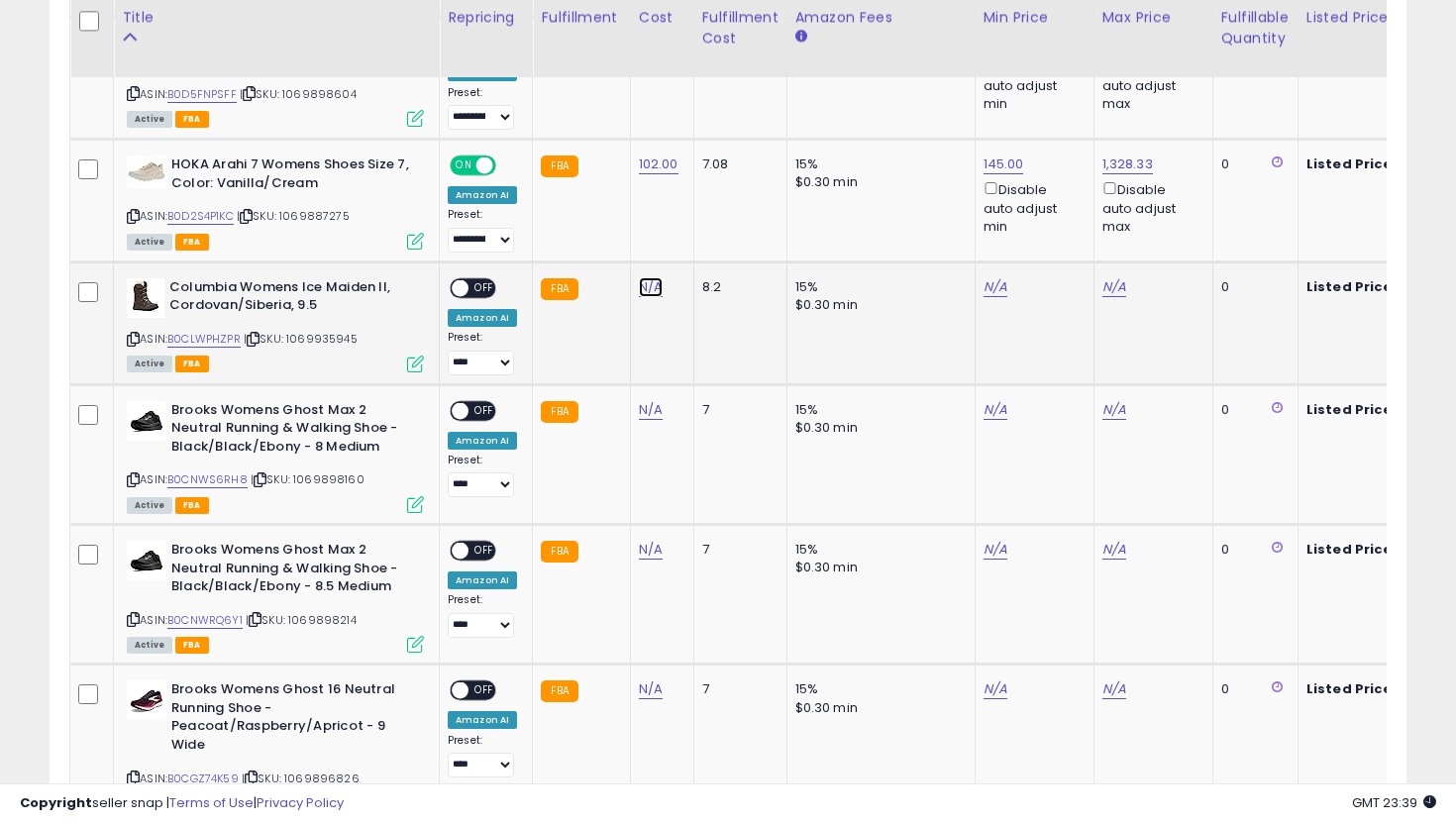 click on "N/A" at bounding box center [651, 287] 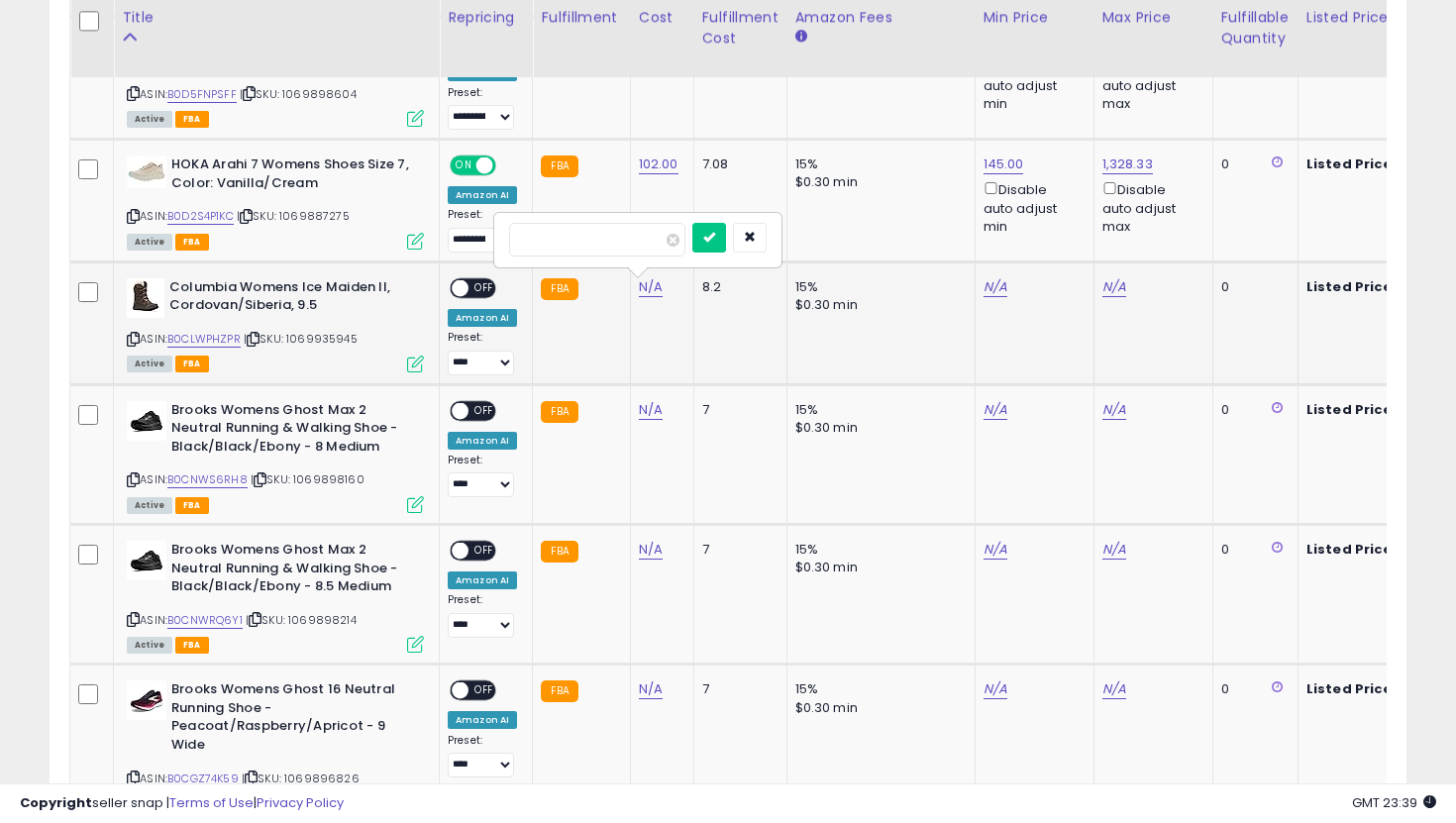 type on "*" 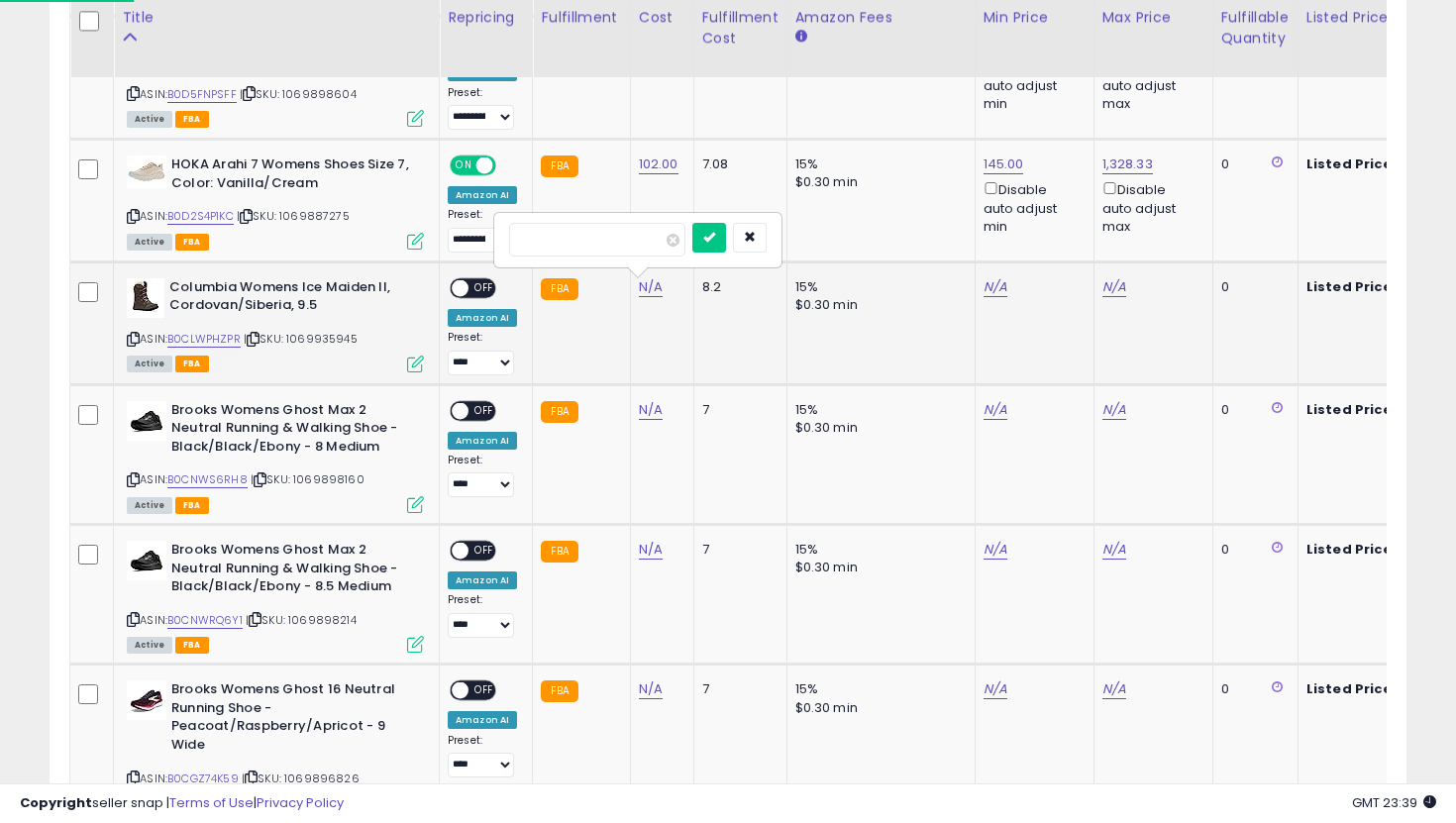 type on "*" 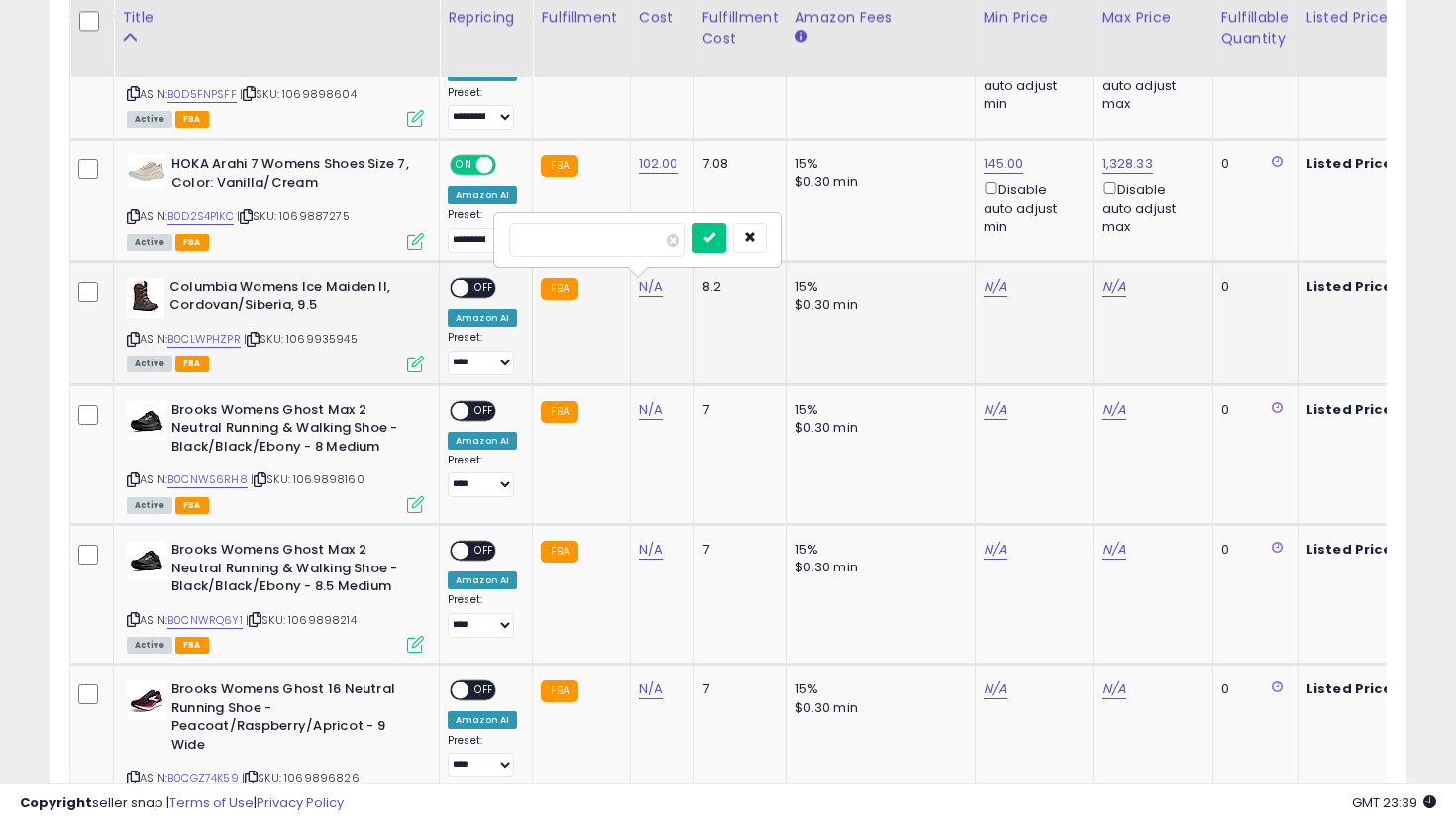type on "*" 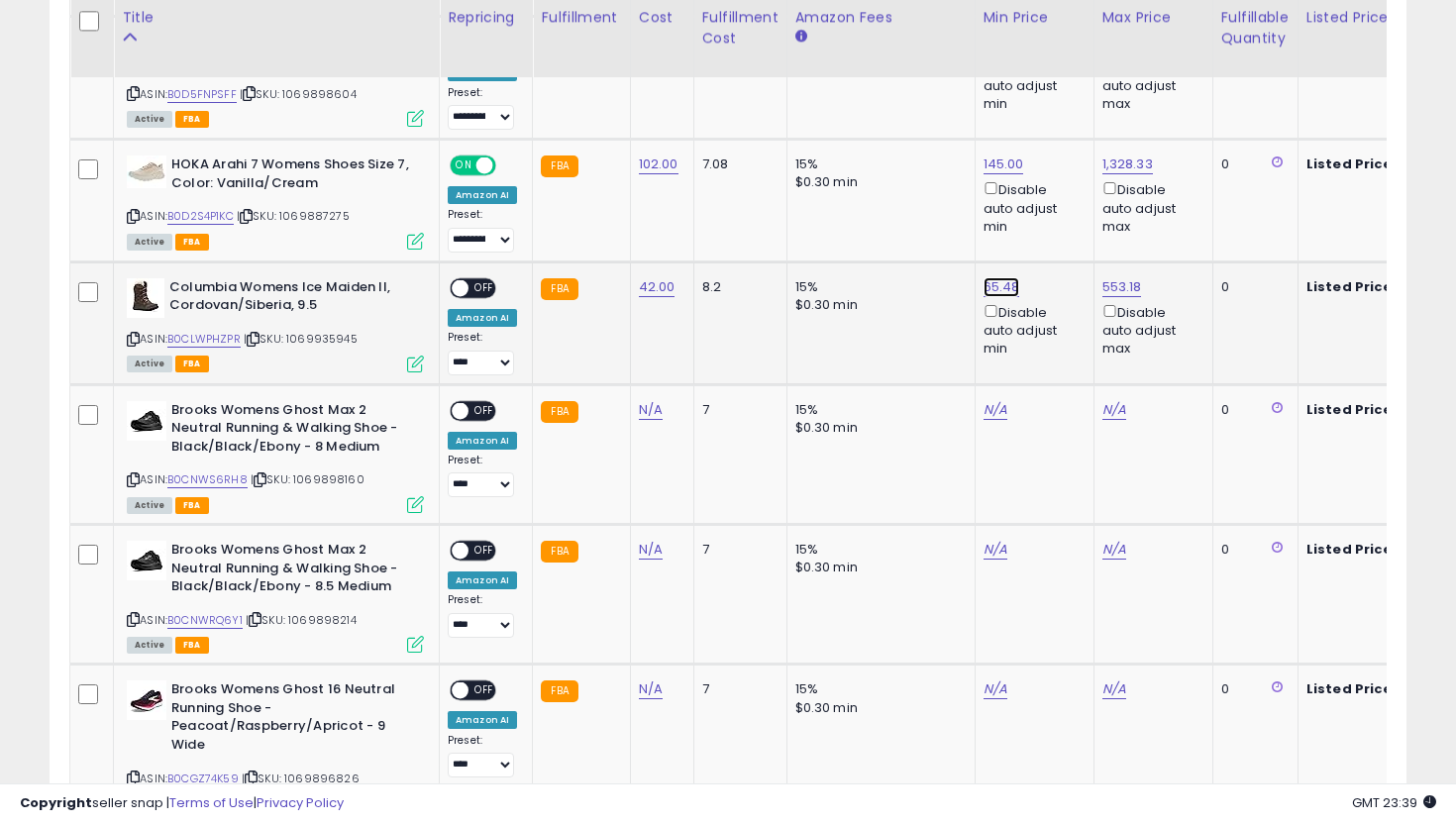 click on "65.48" at bounding box center [1001, -1010] 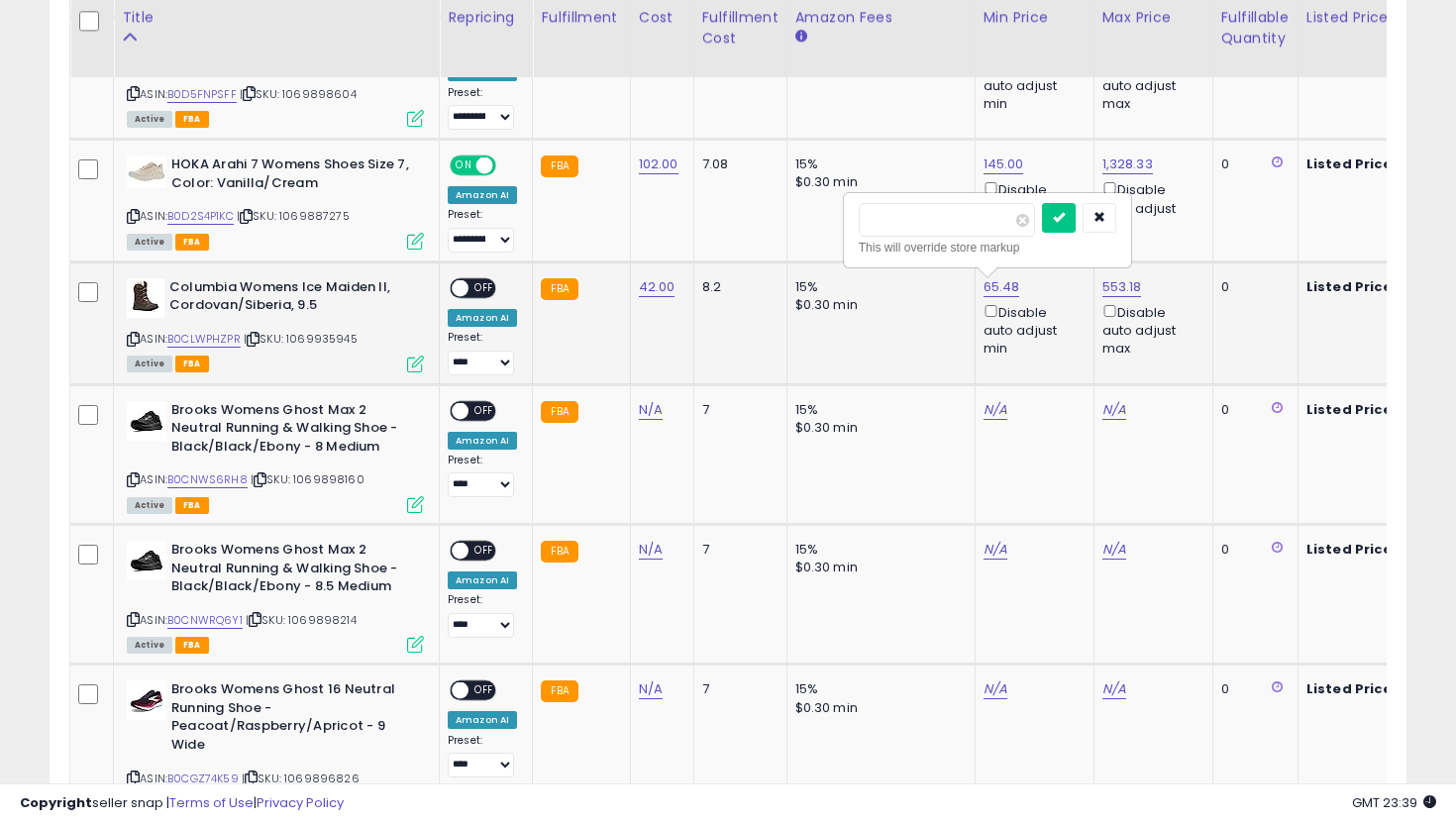 type on "**" 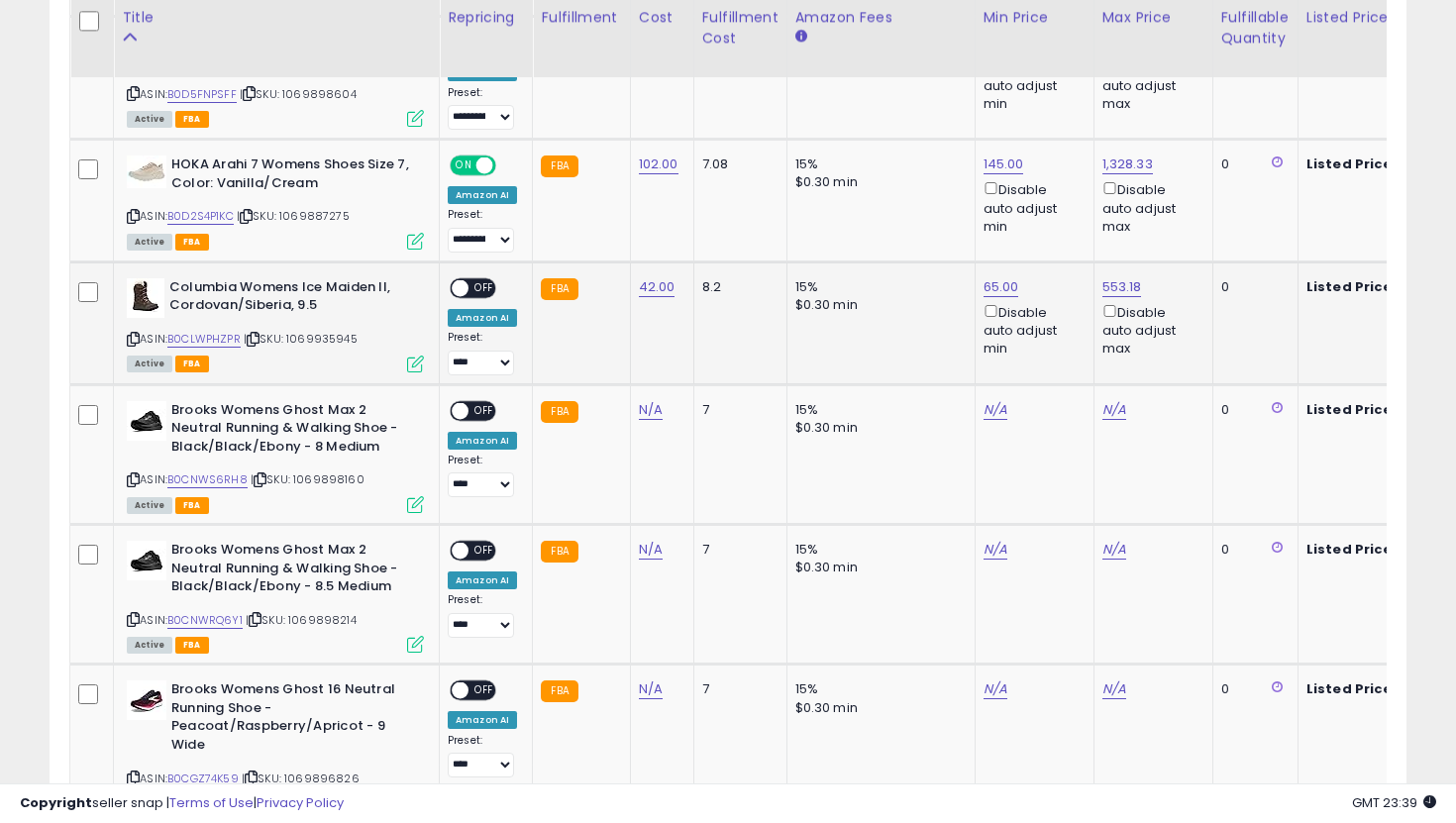 click on "**********" at bounding box center [482, 327] 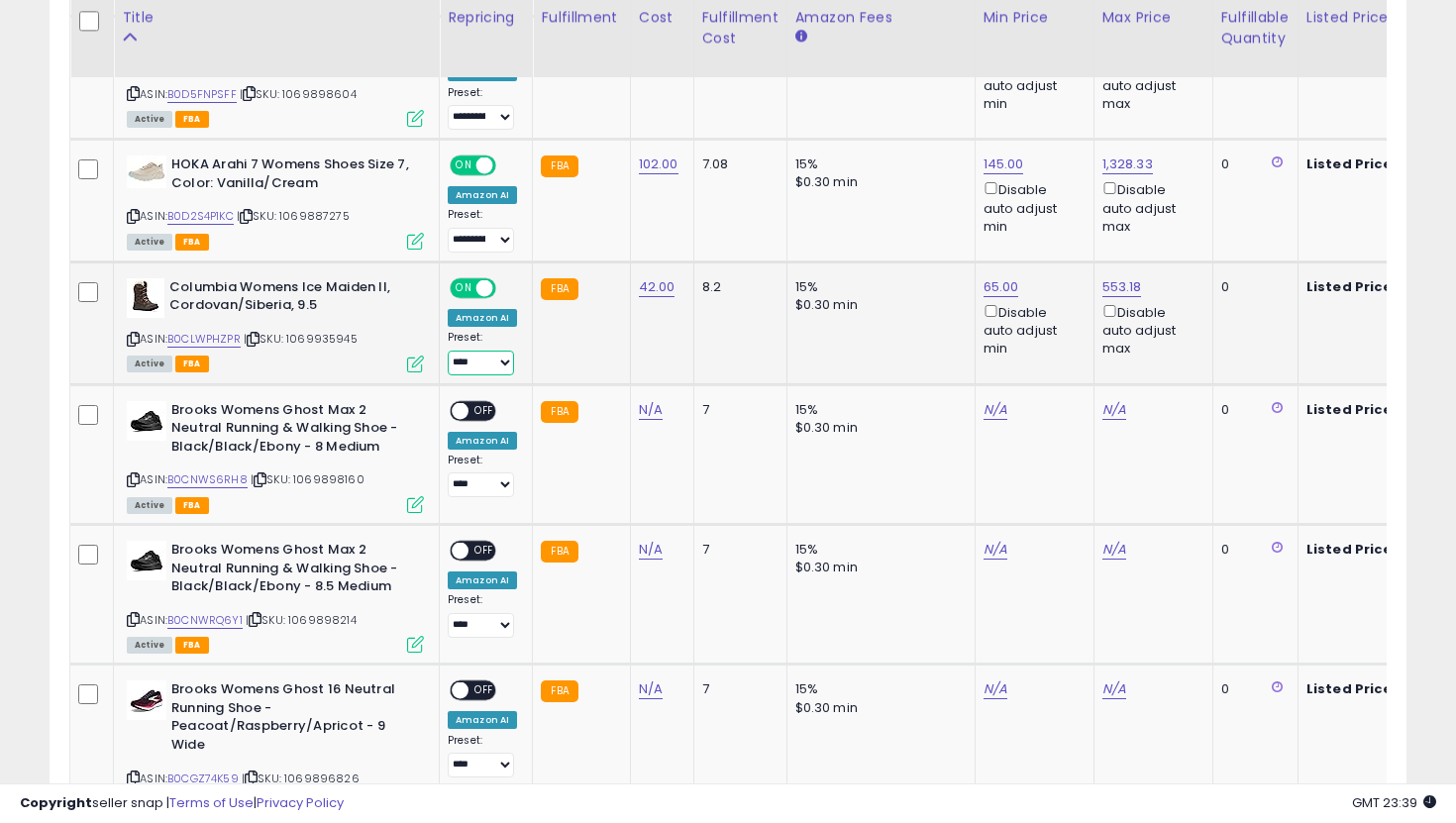 click on "**********" at bounding box center [480, 362] 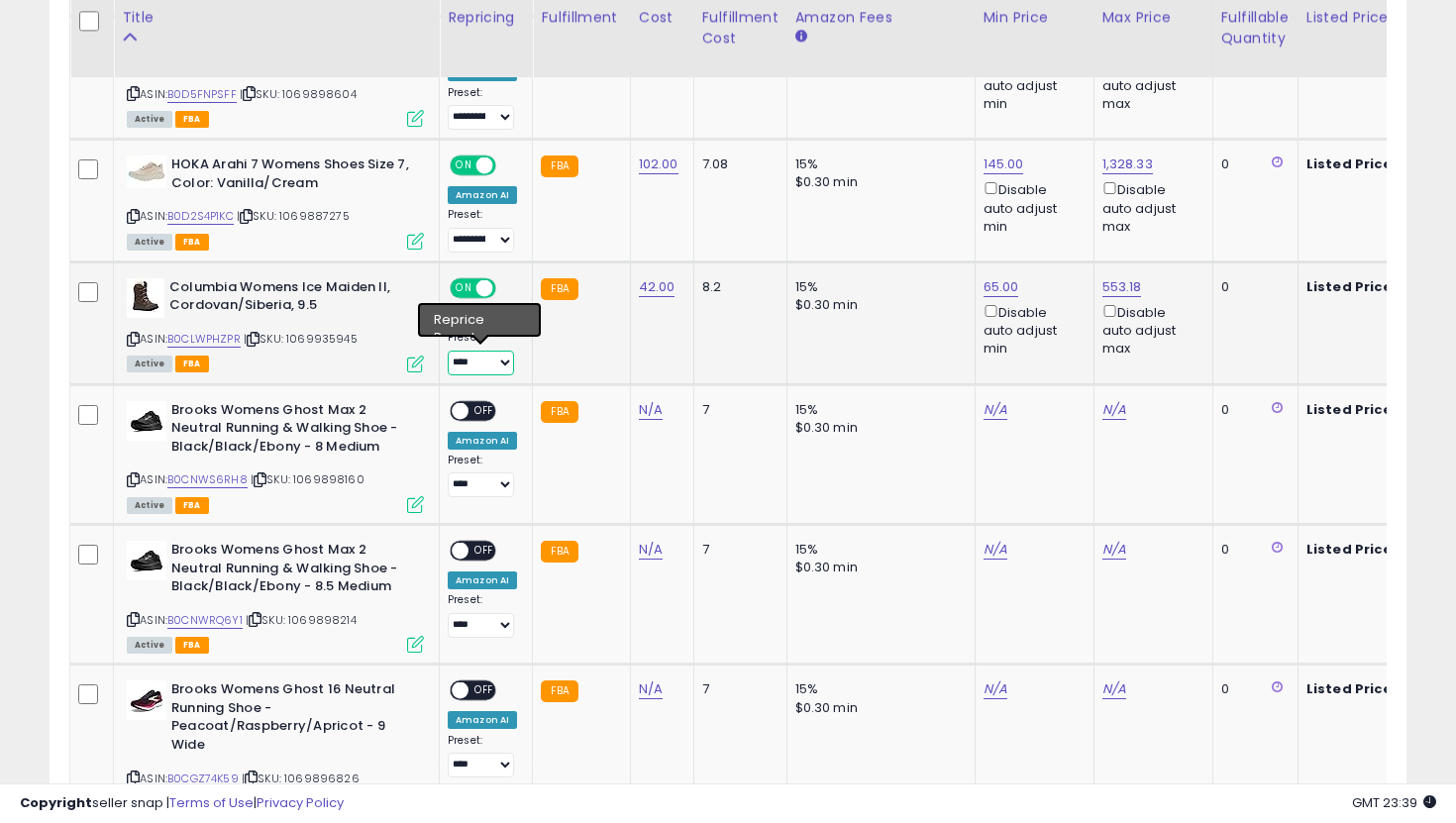 select on "**********" 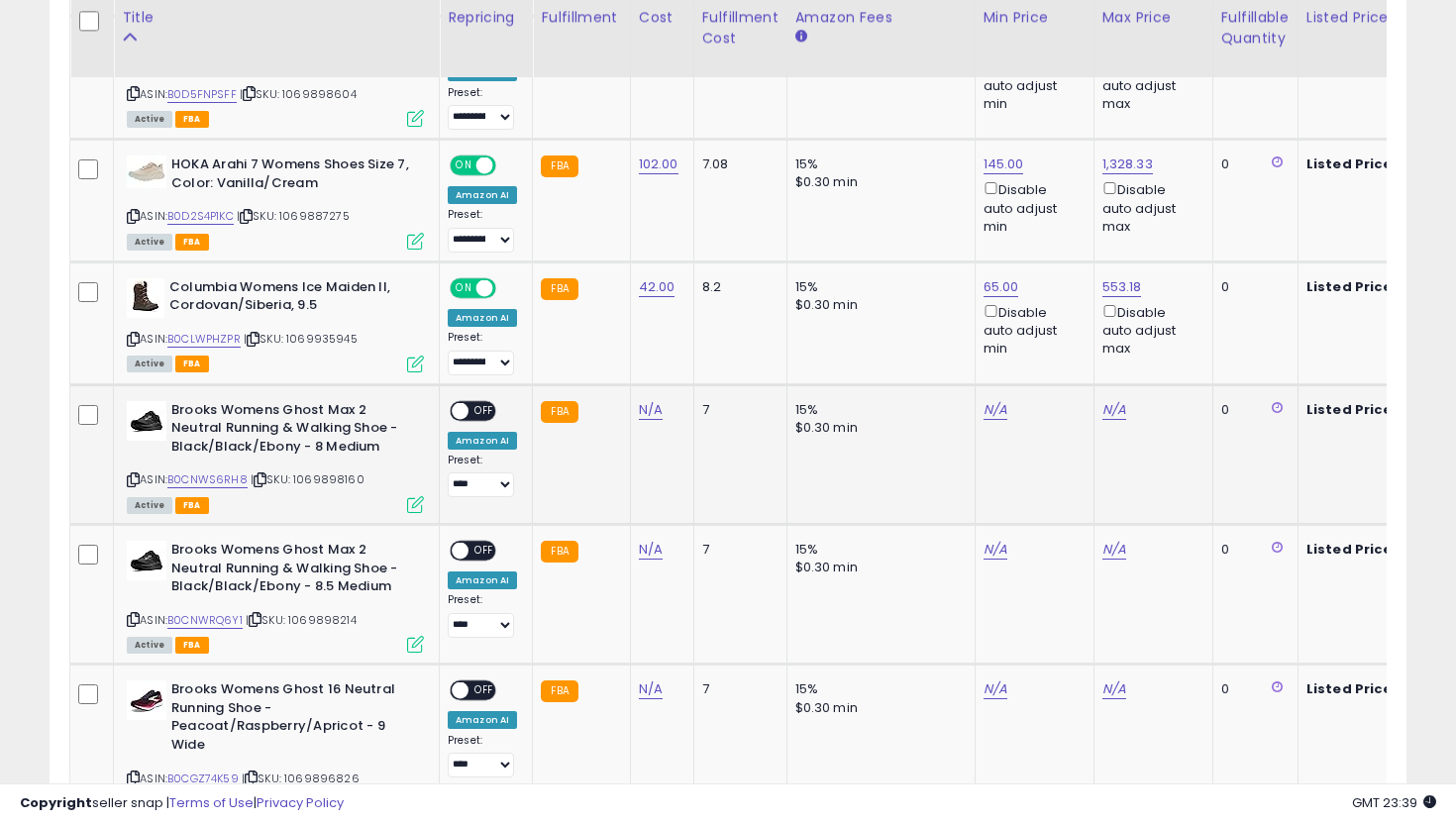 click on "N/A" 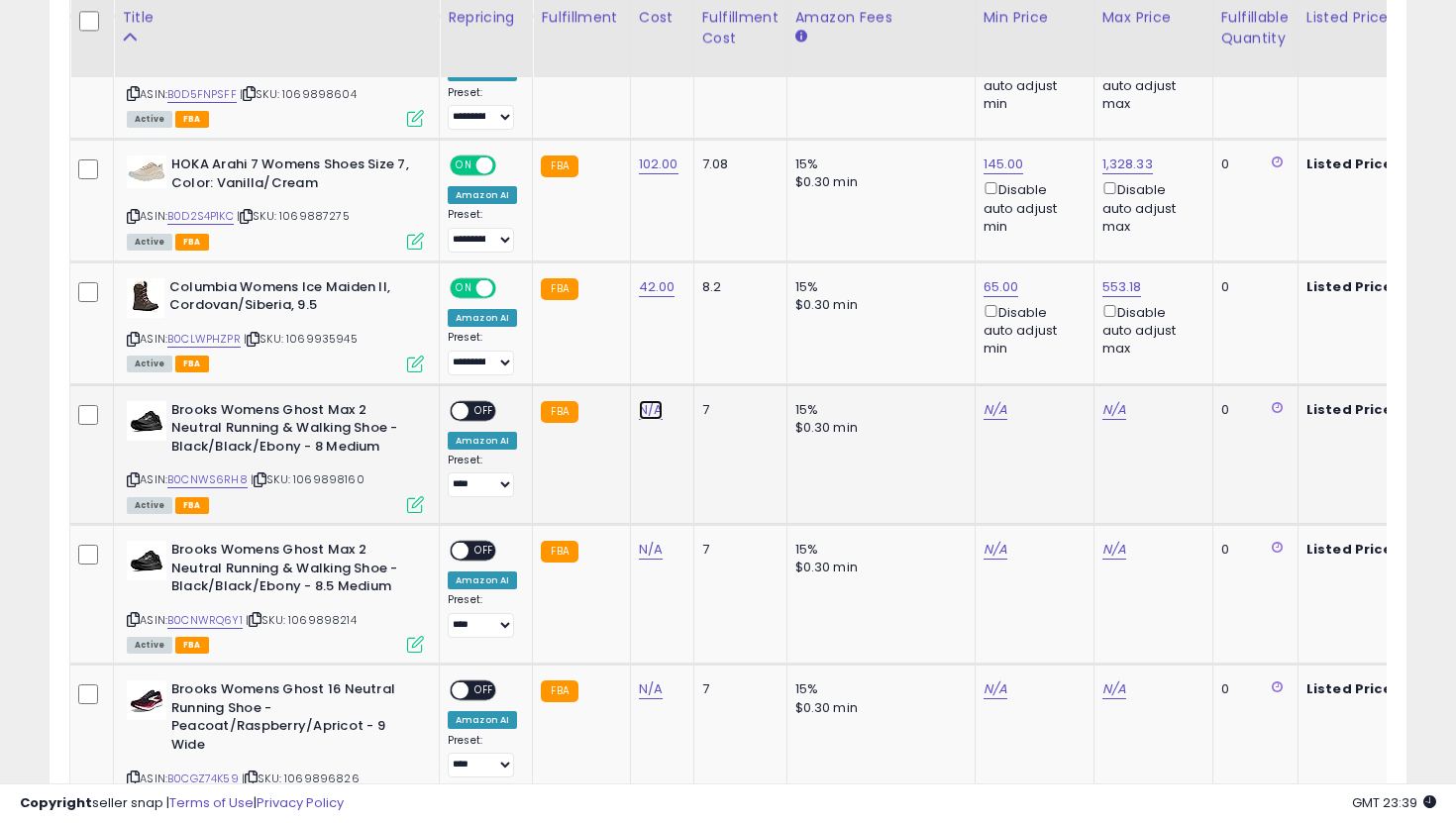 click on "N/A" at bounding box center (651, 410) 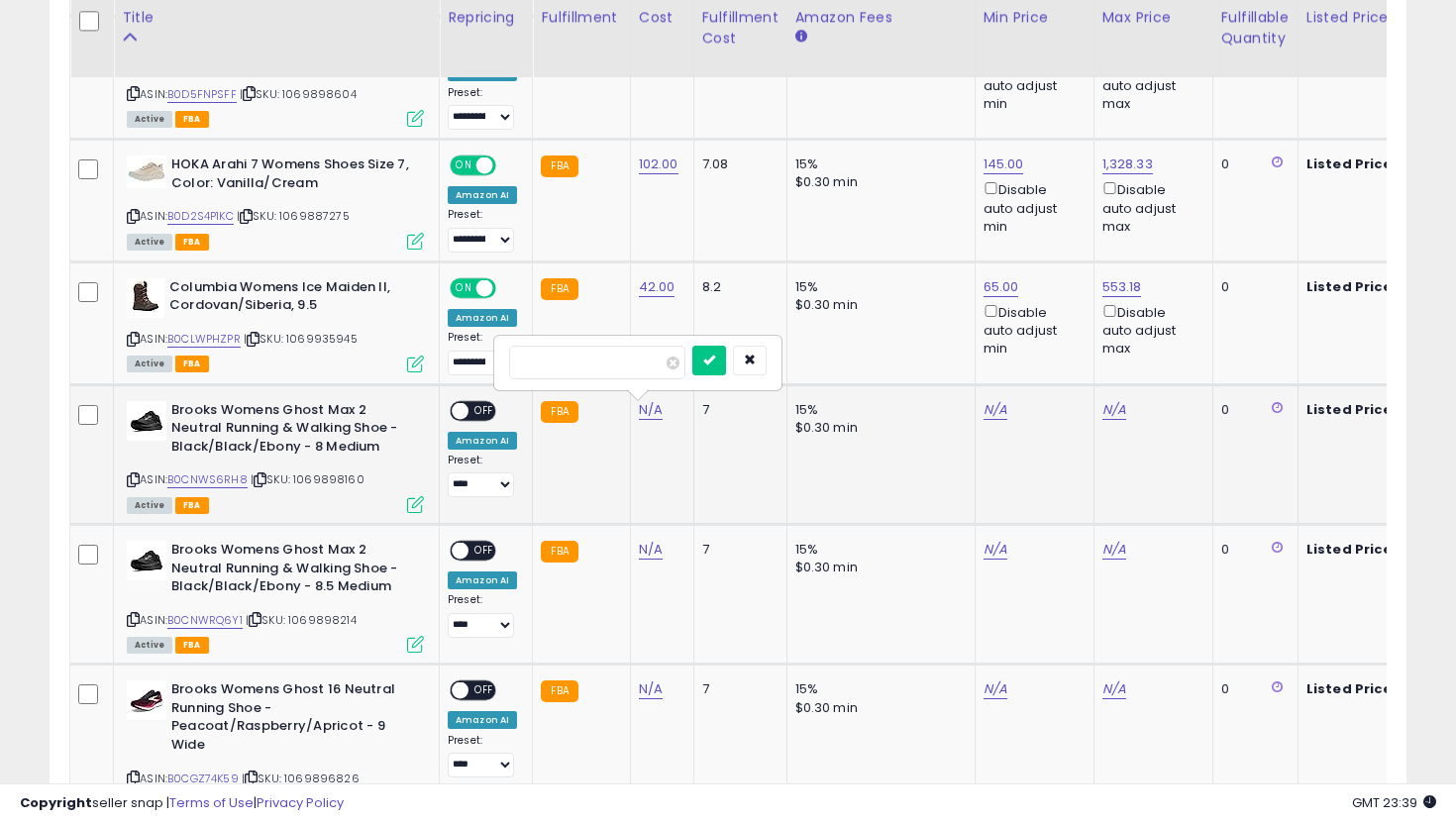 type on "*" 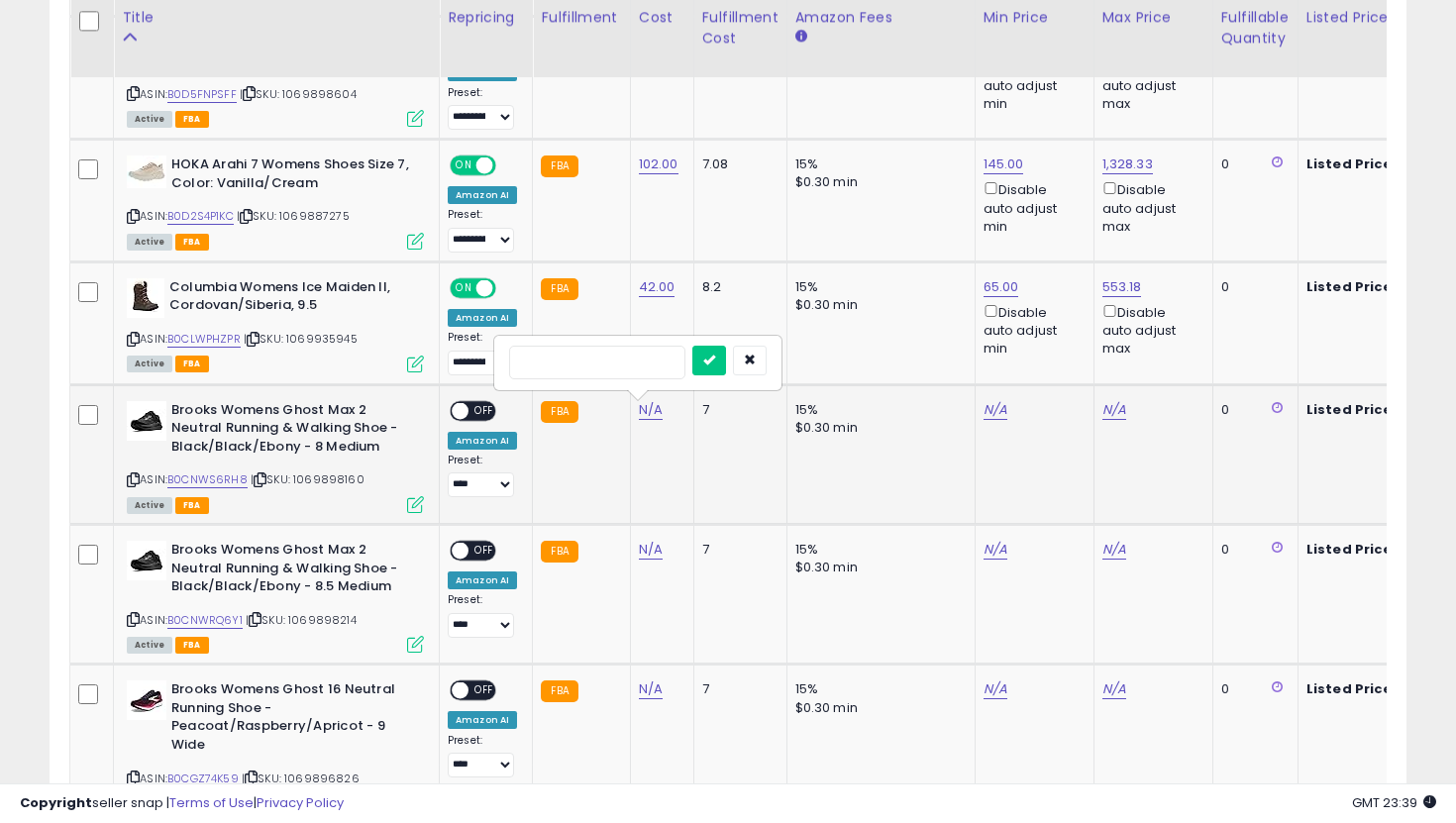 type on "**" 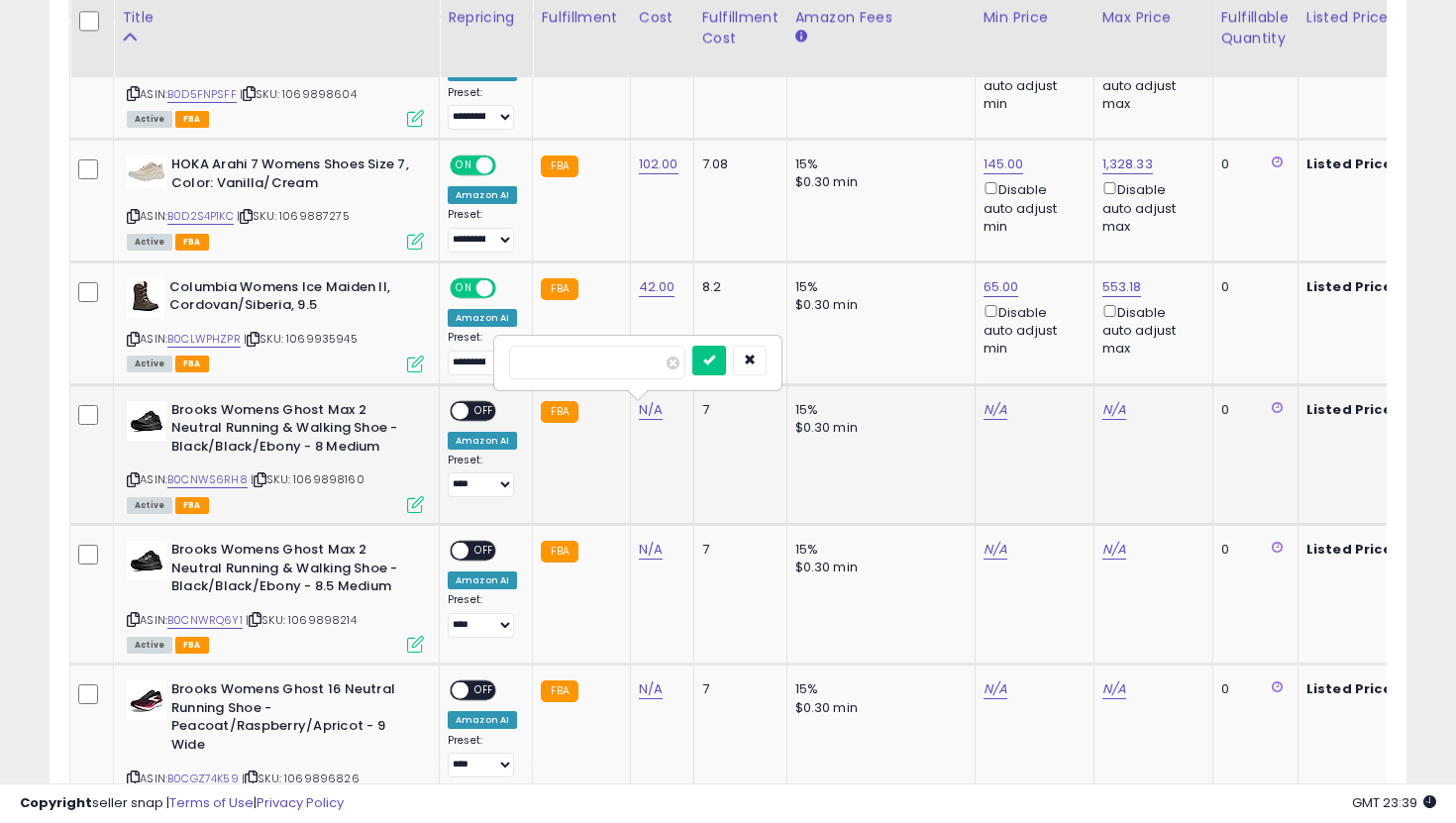 click at bounding box center [709, 360] 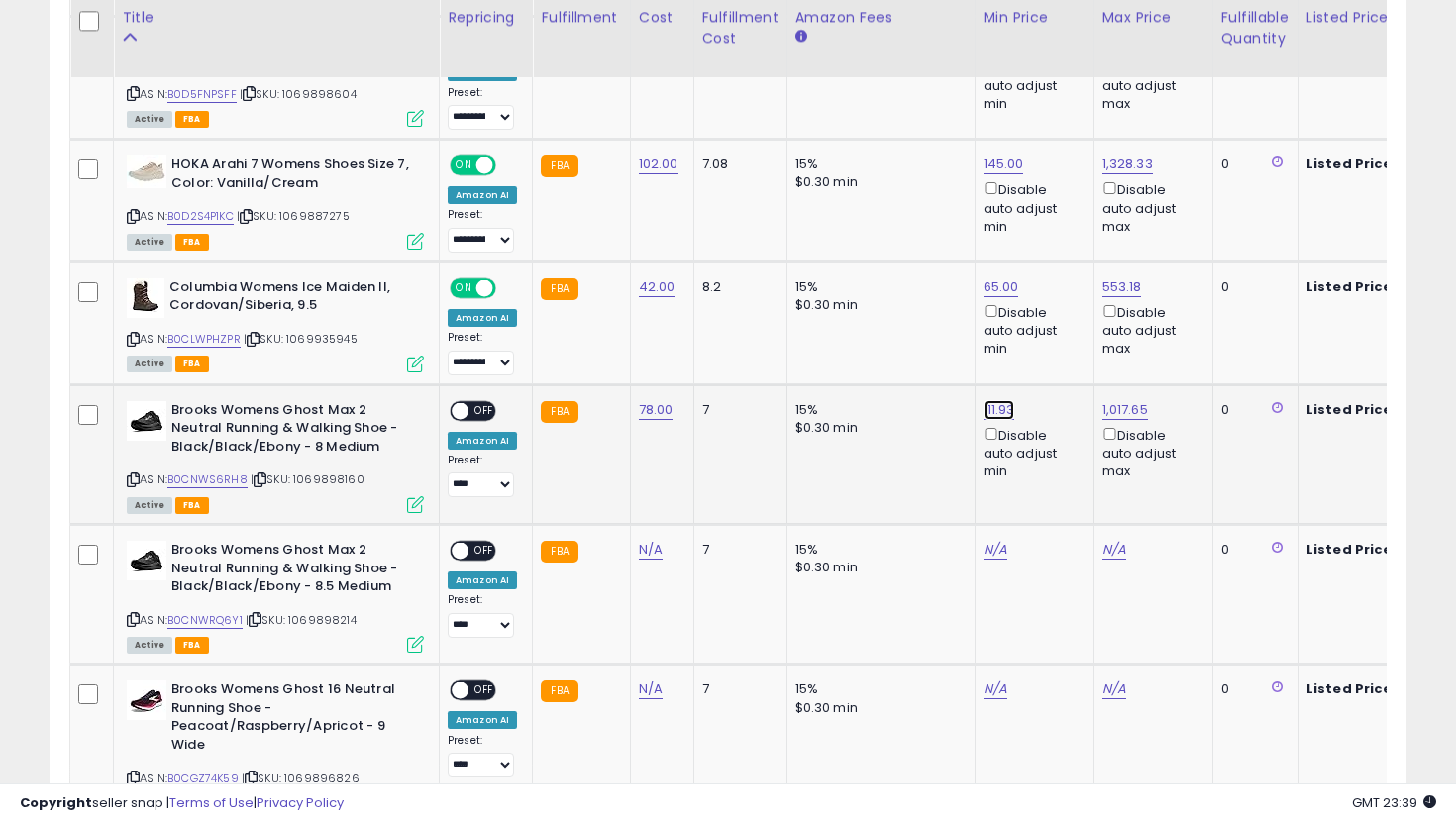 click on "111.93" at bounding box center (1001, -1010) 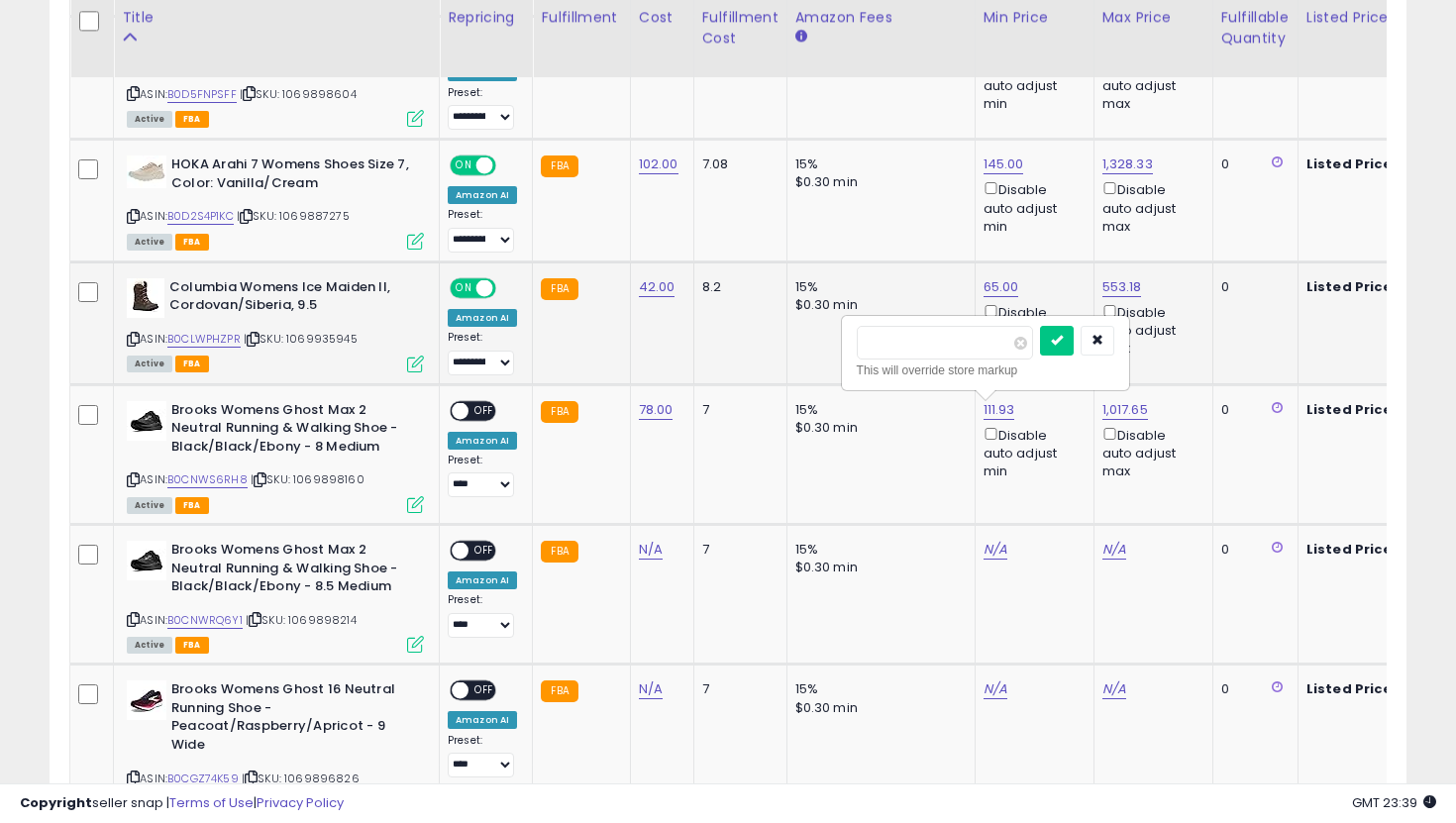 drag, startPoint x: 928, startPoint y: 342, endPoint x: 767, endPoint y: 342, distance: 161 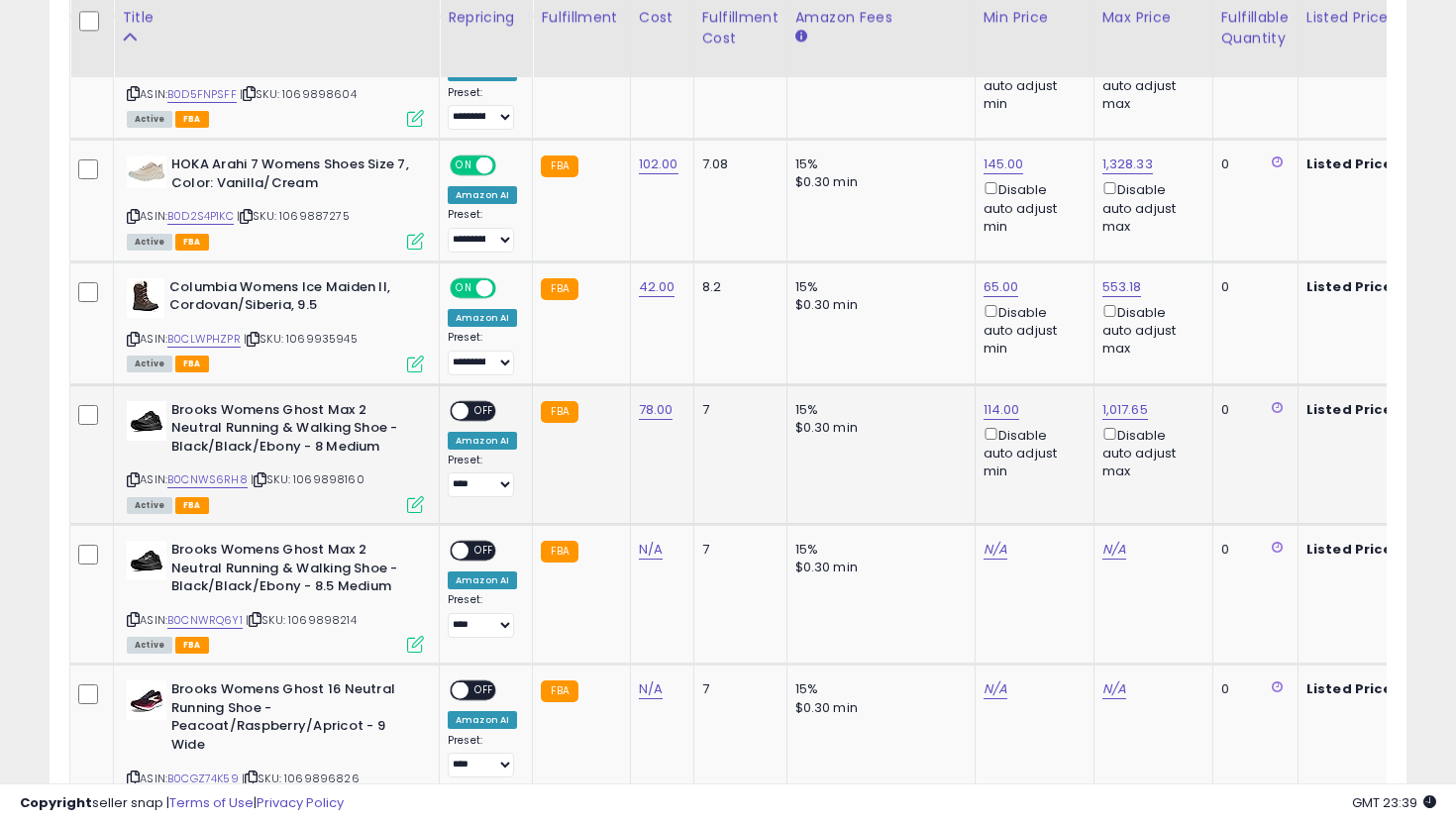 scroll, scrollTop: 0, scrollLeft: 466, axis: horizontal 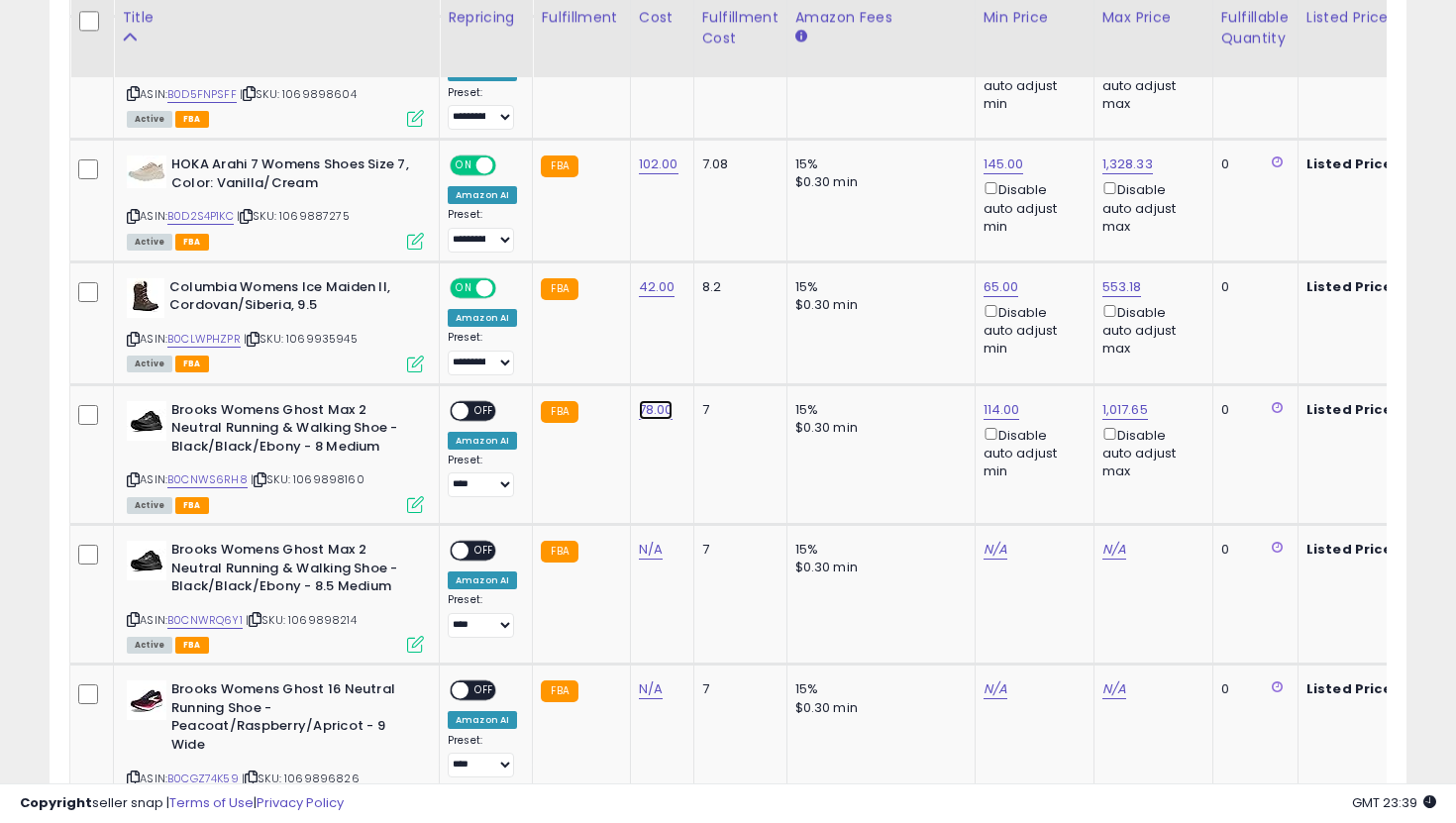 click on "78.00" at bounding box center [657, -1010] 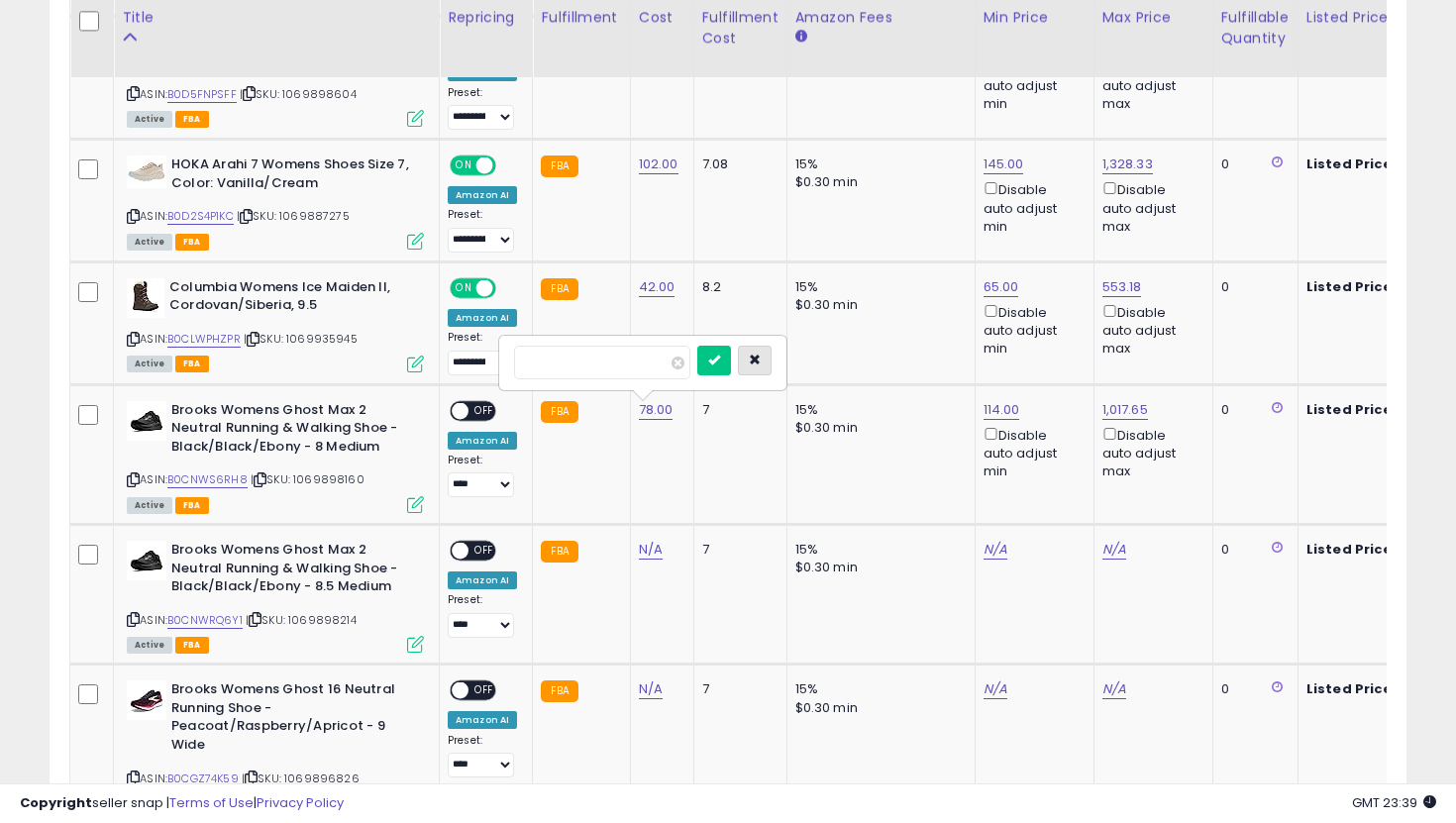 click at bounding box center [755, 360] 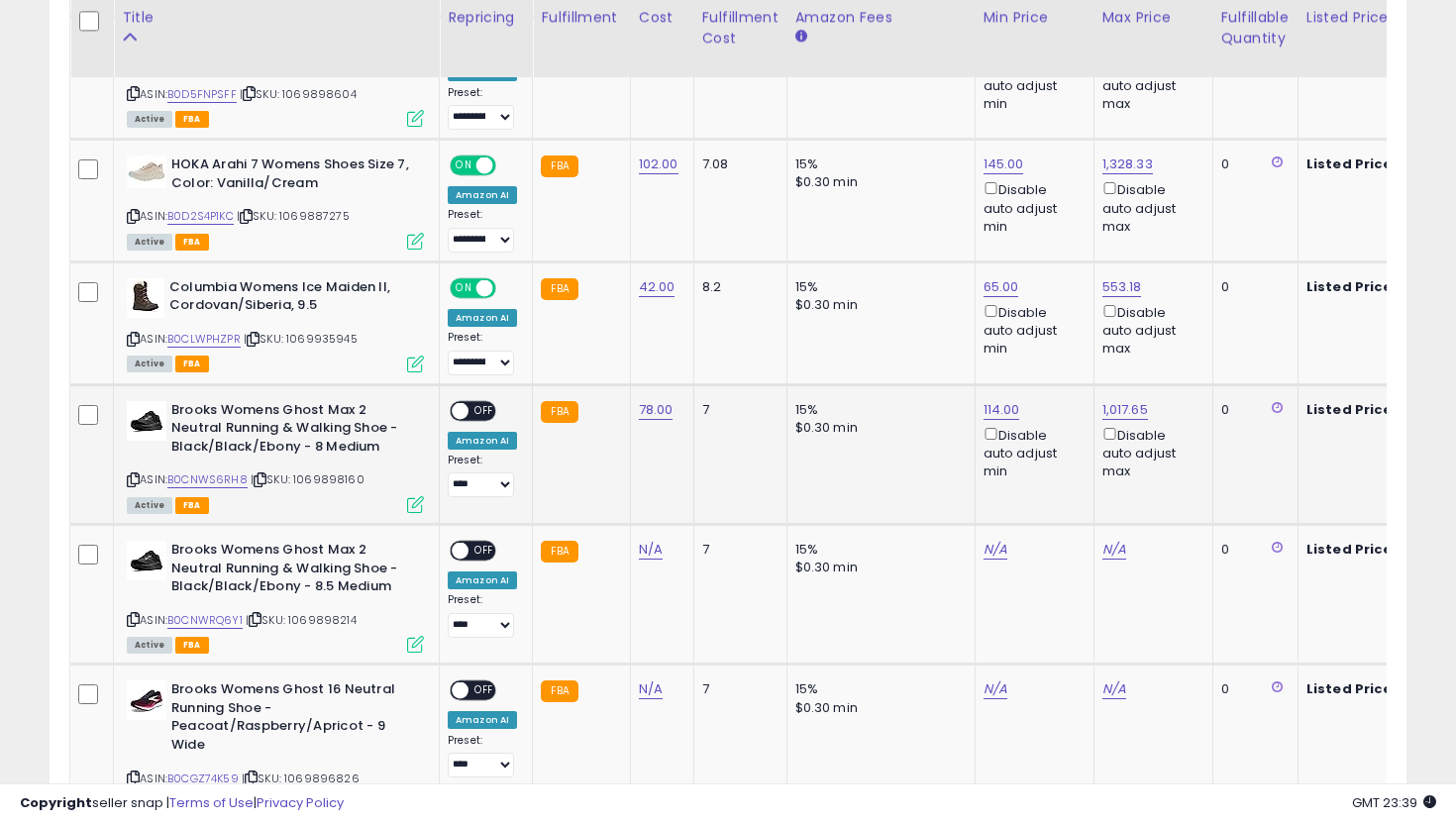 click on "OFF" at bounding box center (484, 410) 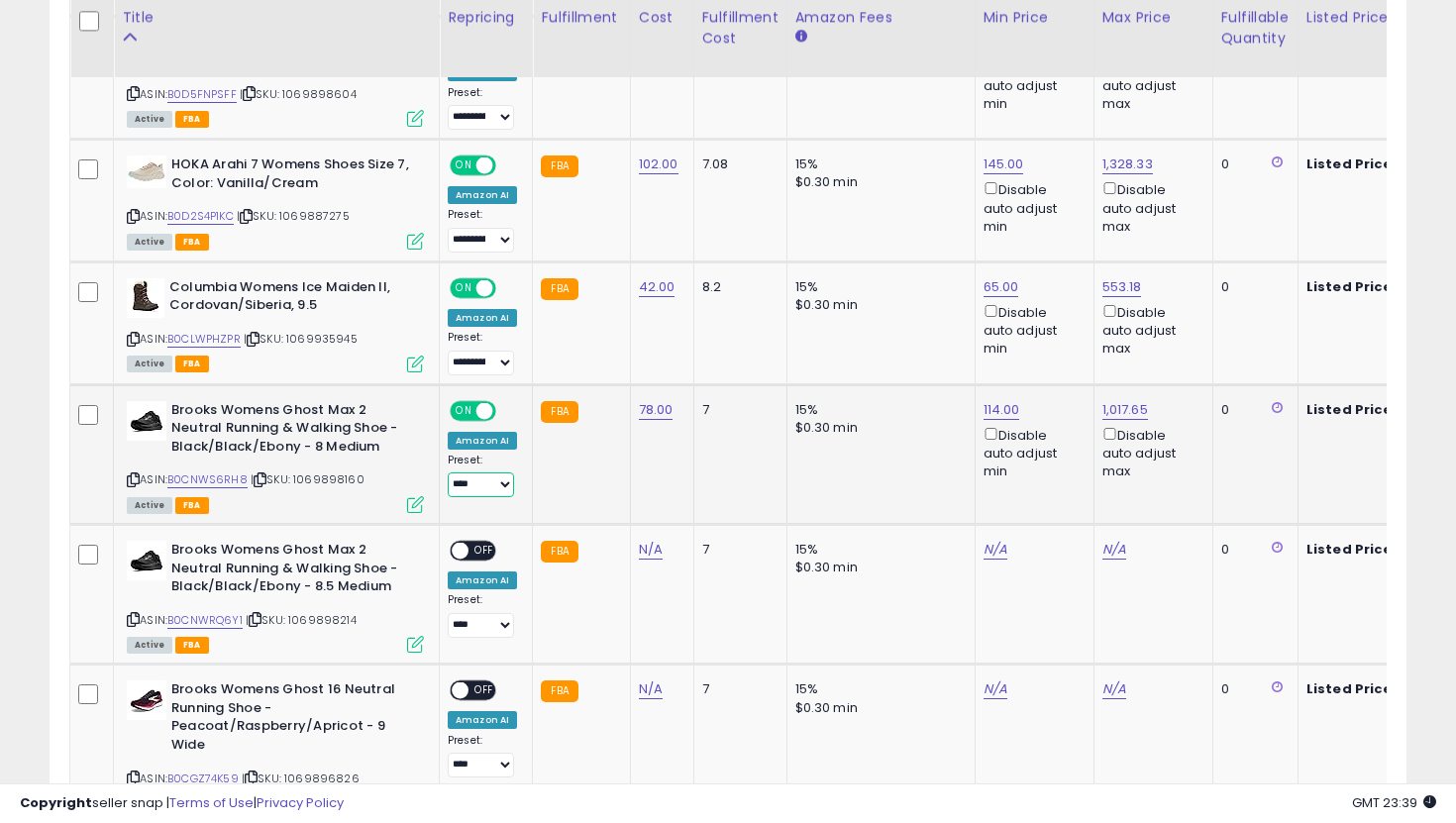 click on "**********" at bounding box center [480, 484] 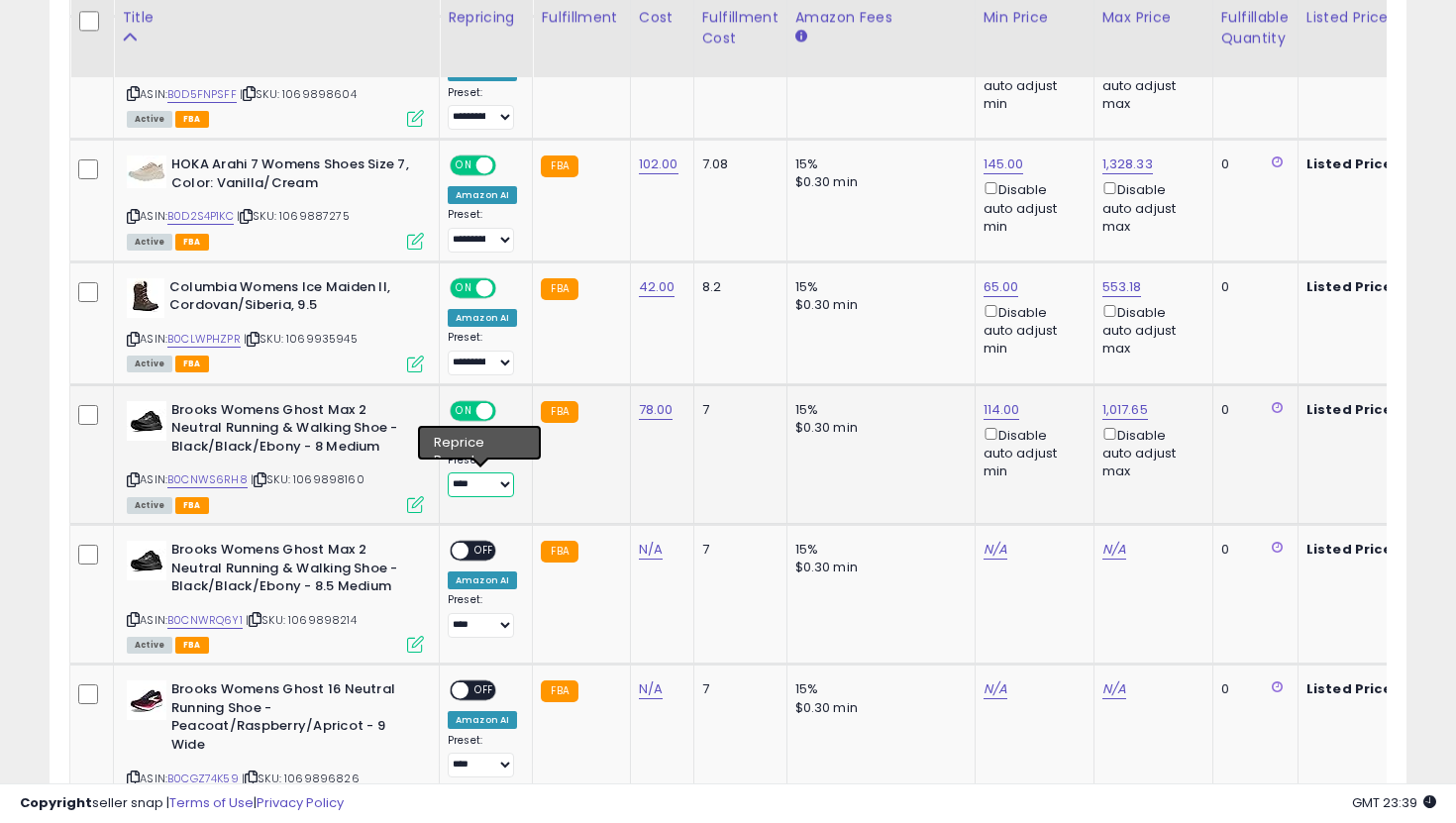 select on "**********" 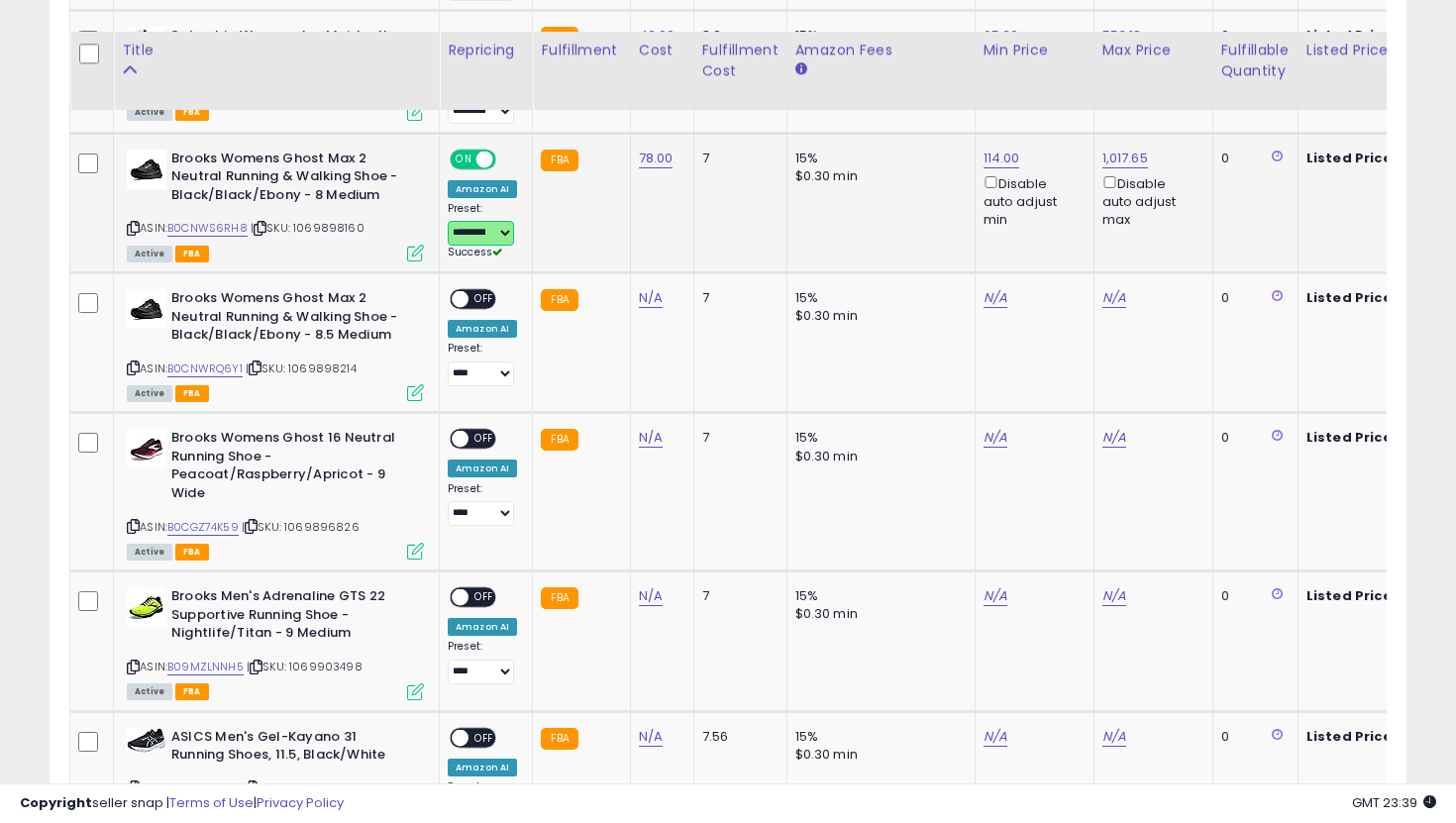 scroll, scrollTop: 2360, scrollLeft: 0, axis: vertical 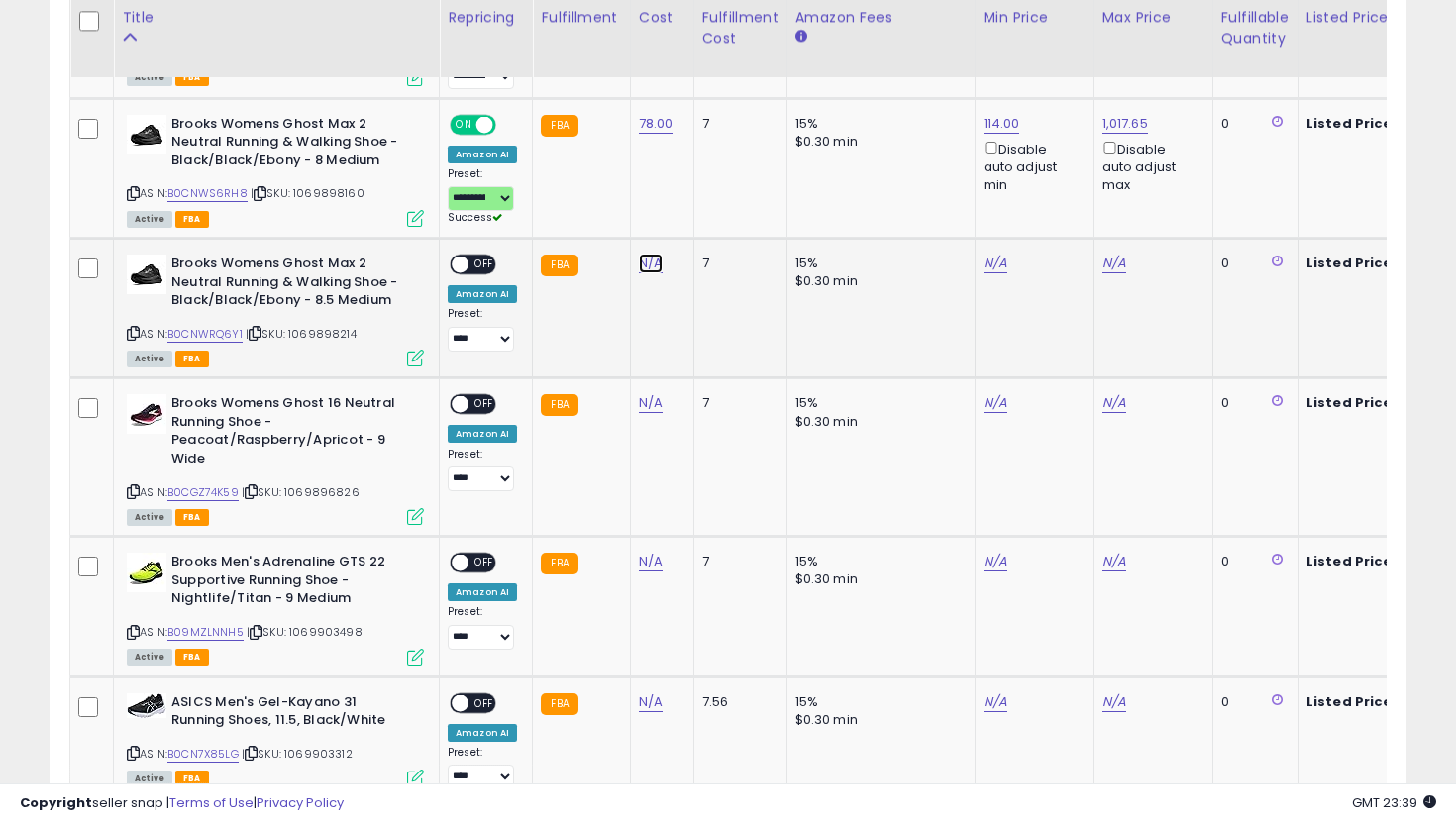 click on "N/A" at bounding box center [651, 263] 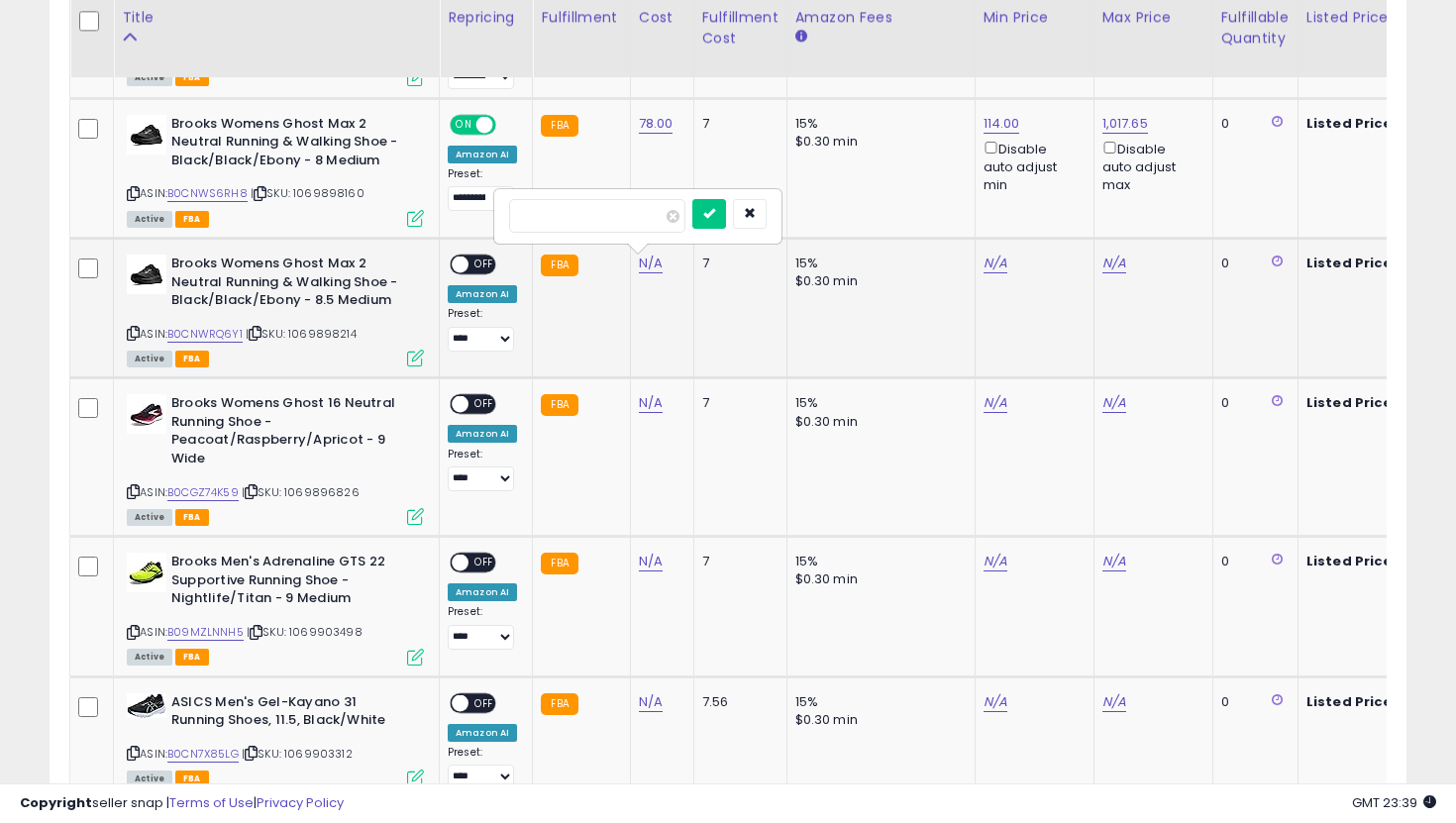 type on "**" 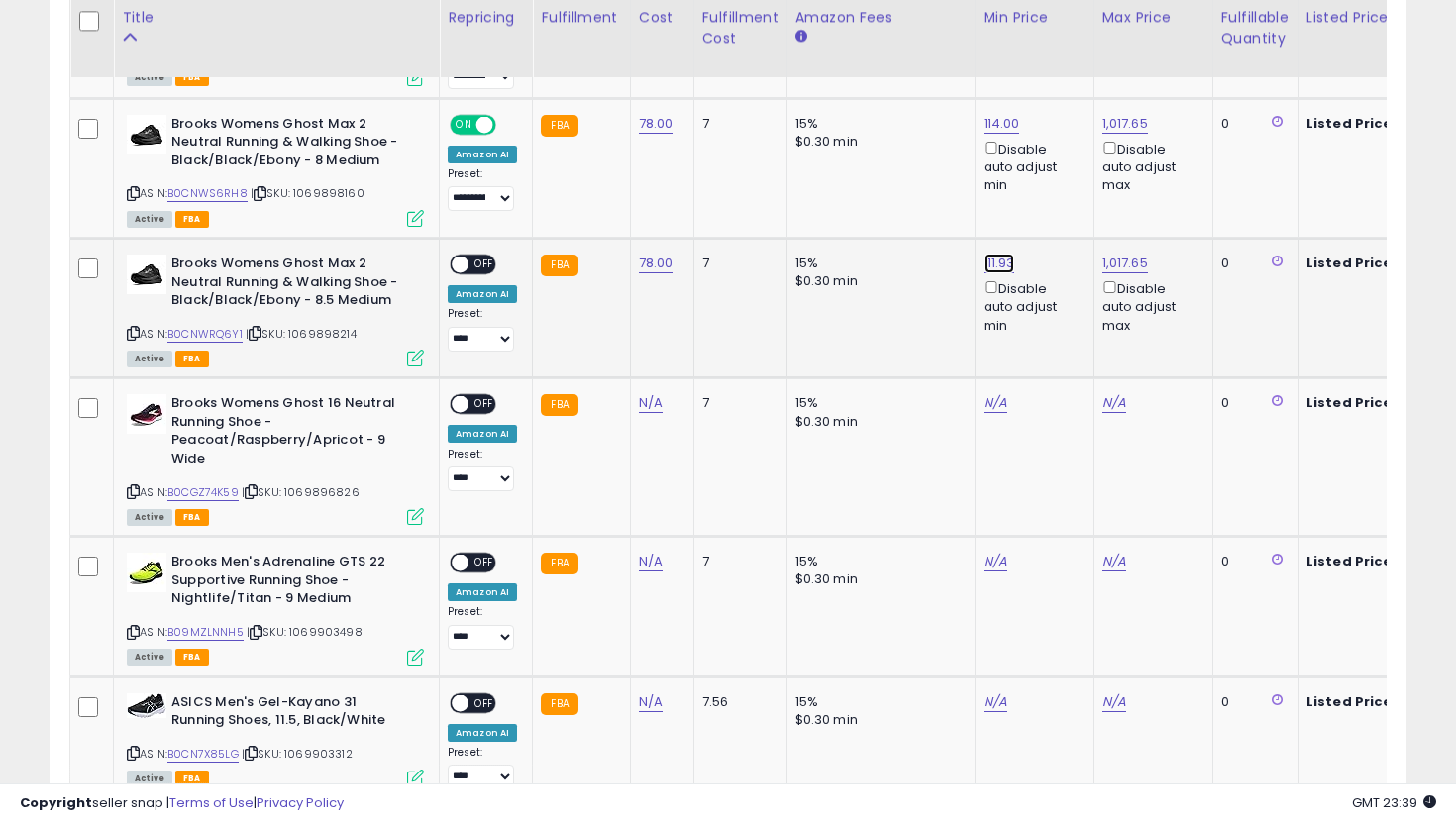 click on "111.93" at bounding box center (1001, -1296) 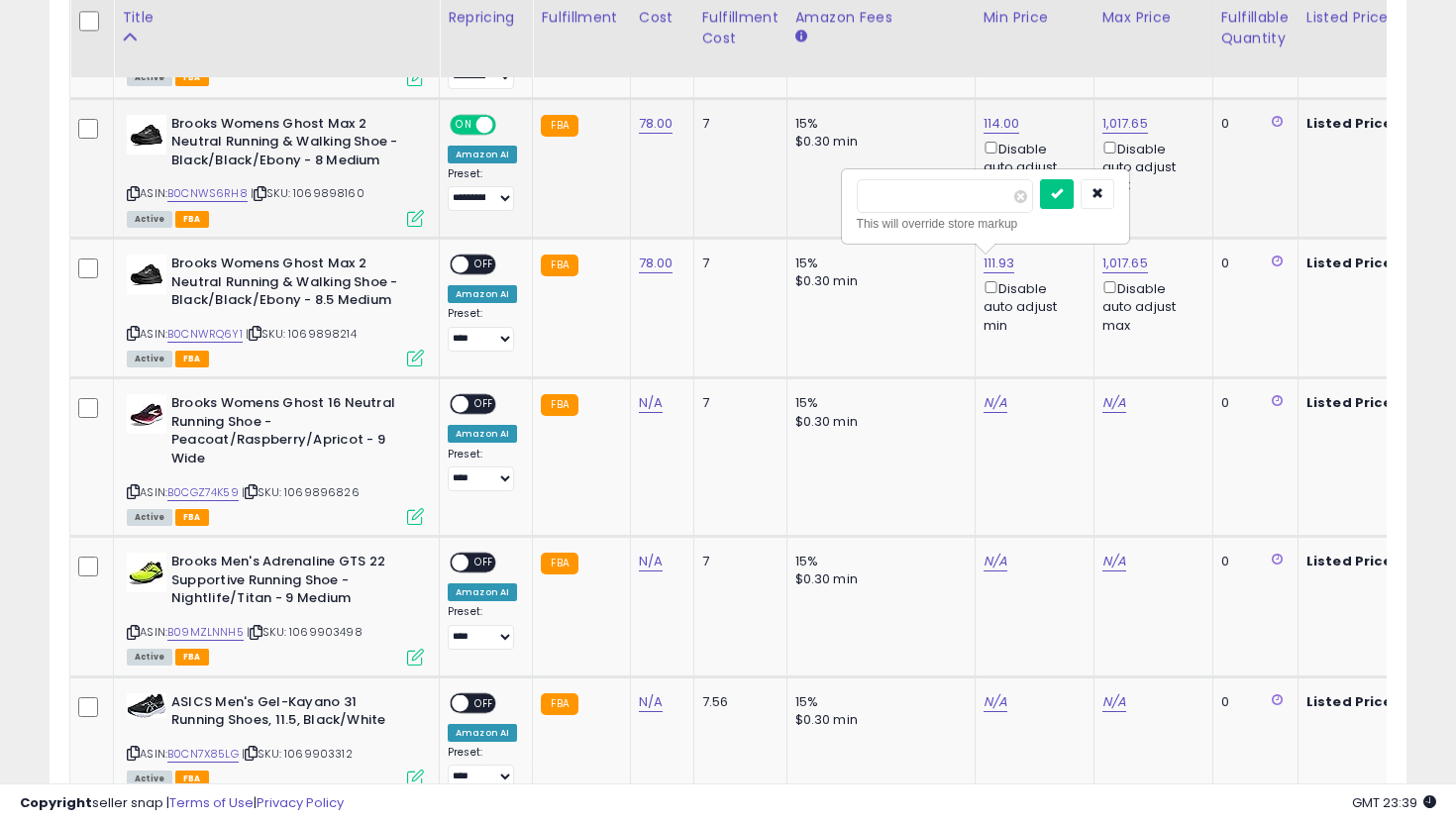 drag, startPoint x: 950, startPoint y: 198, endPoint x: 819, endPoint y: 194, distance: 131.0611 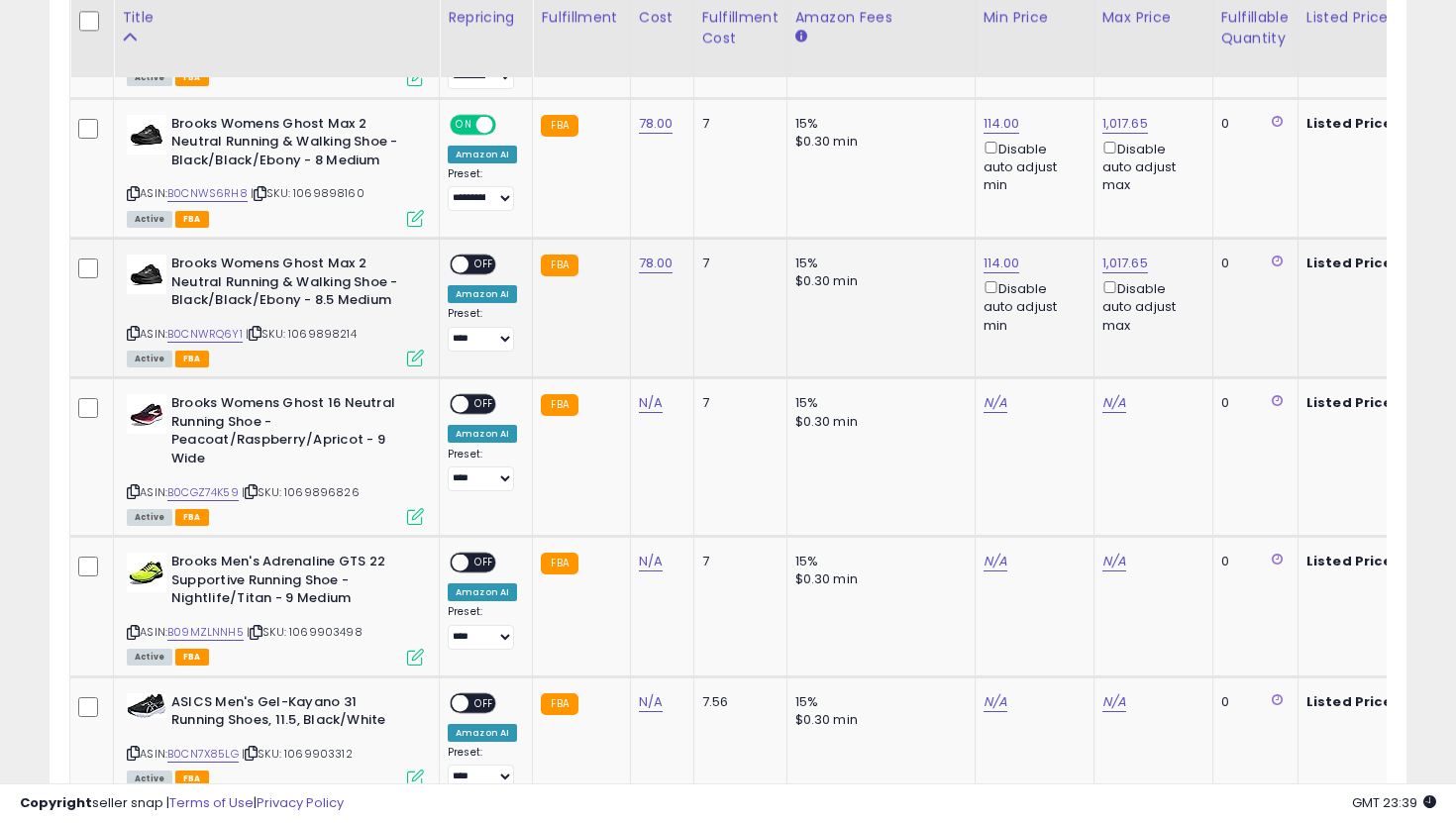 click on "OFF" at bounding box center [484, 264] 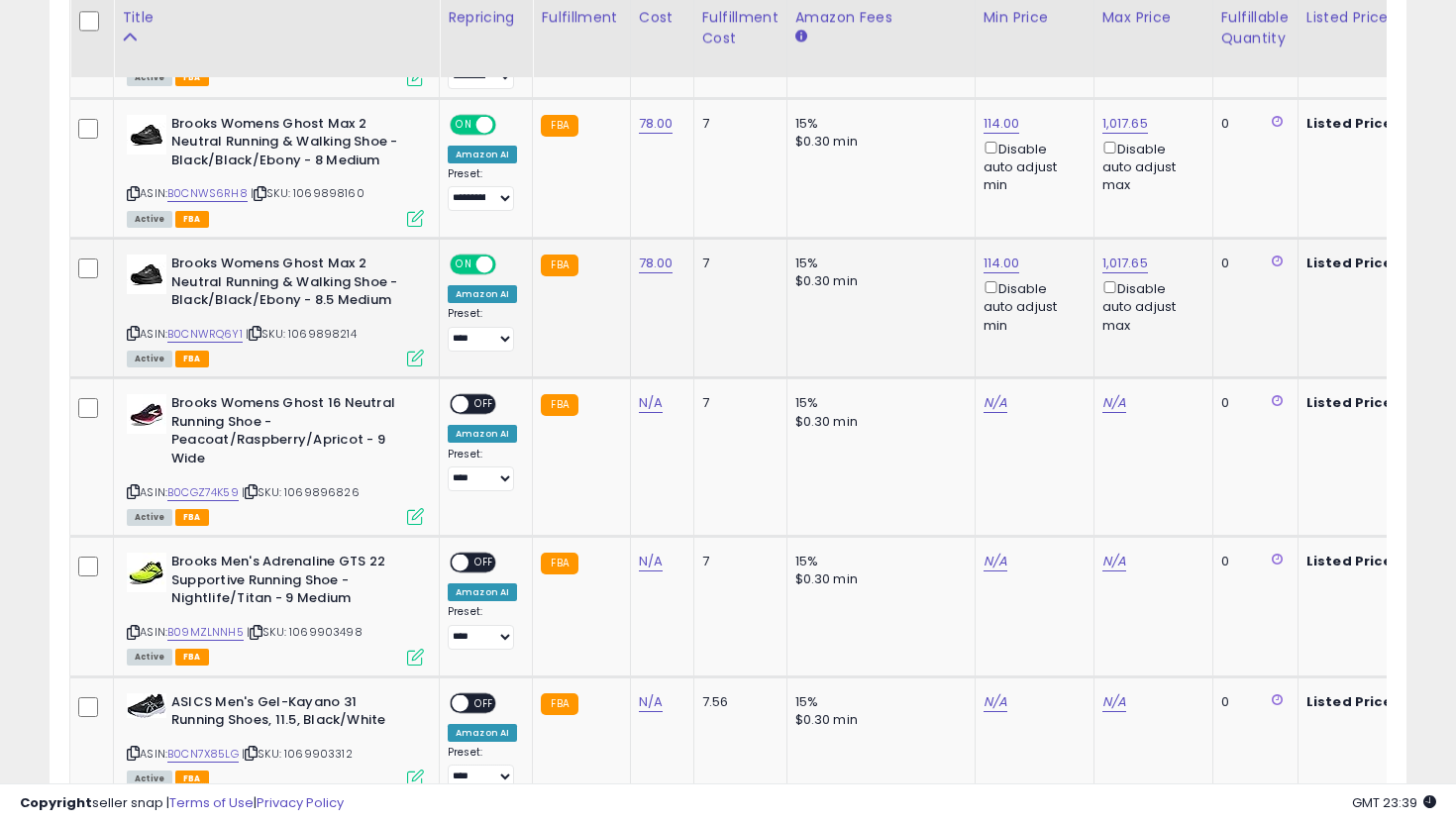 click on "**********" 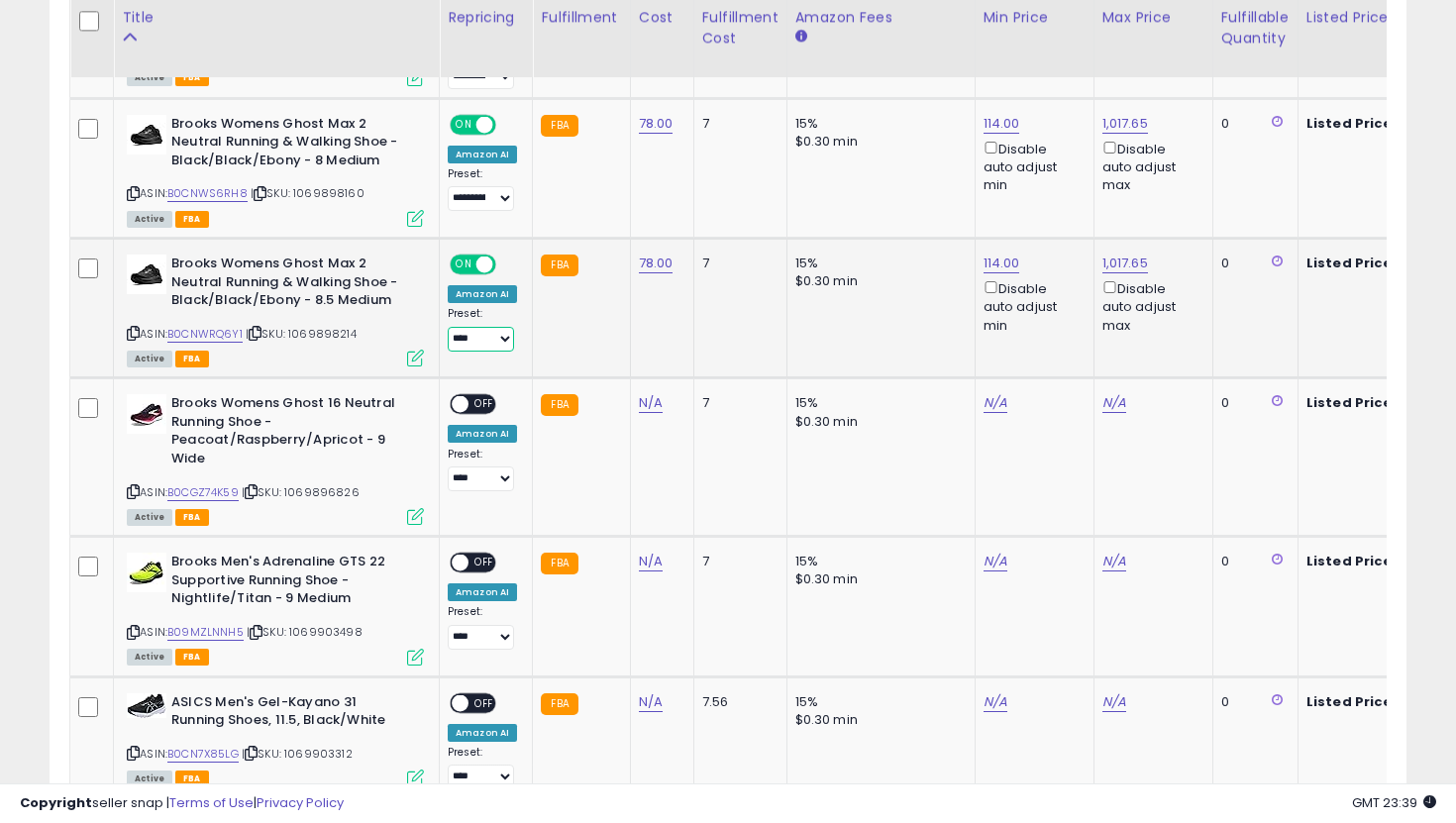 click on "**********" at bounding box center [480, 339] 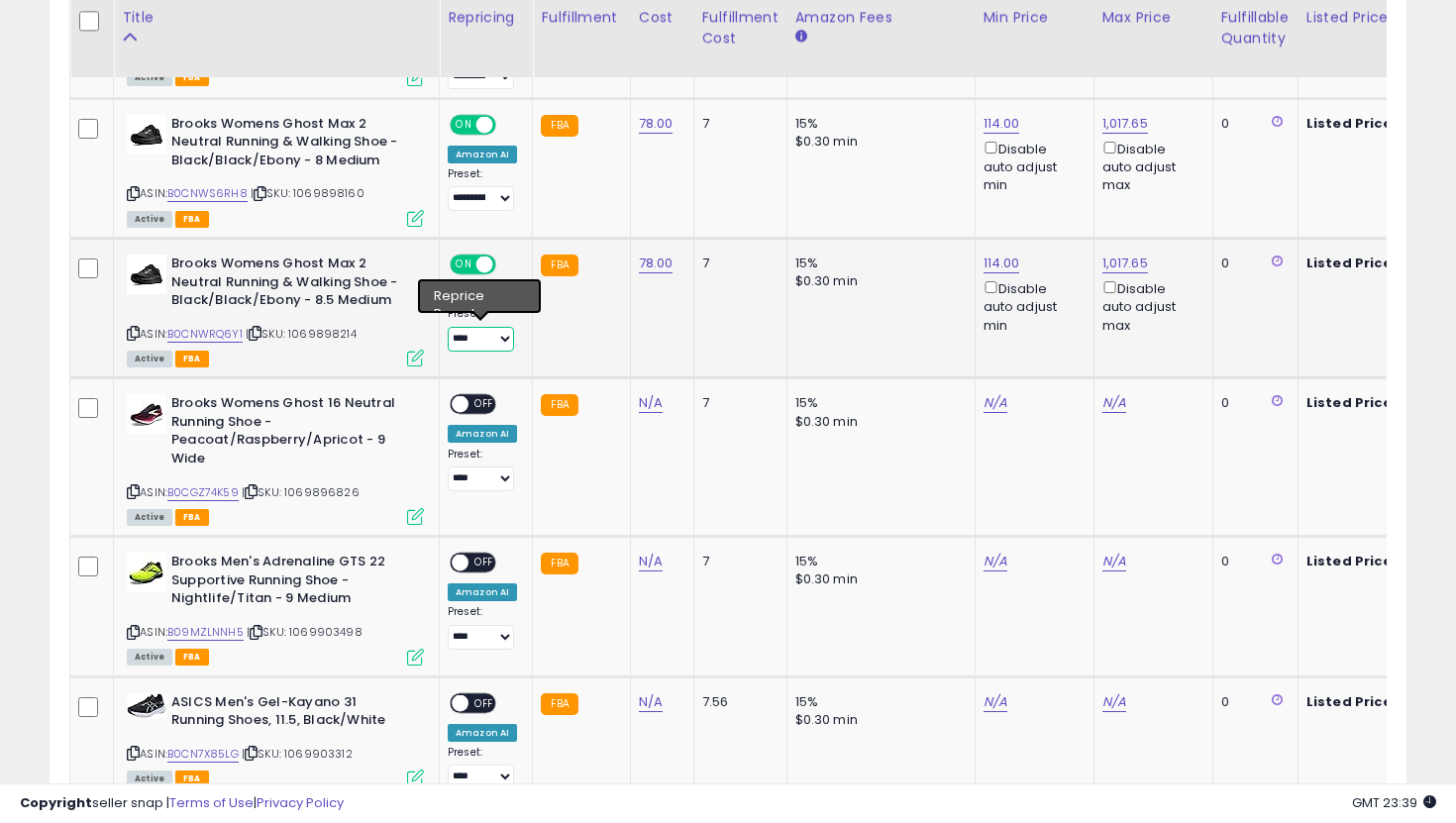 select on "**********" 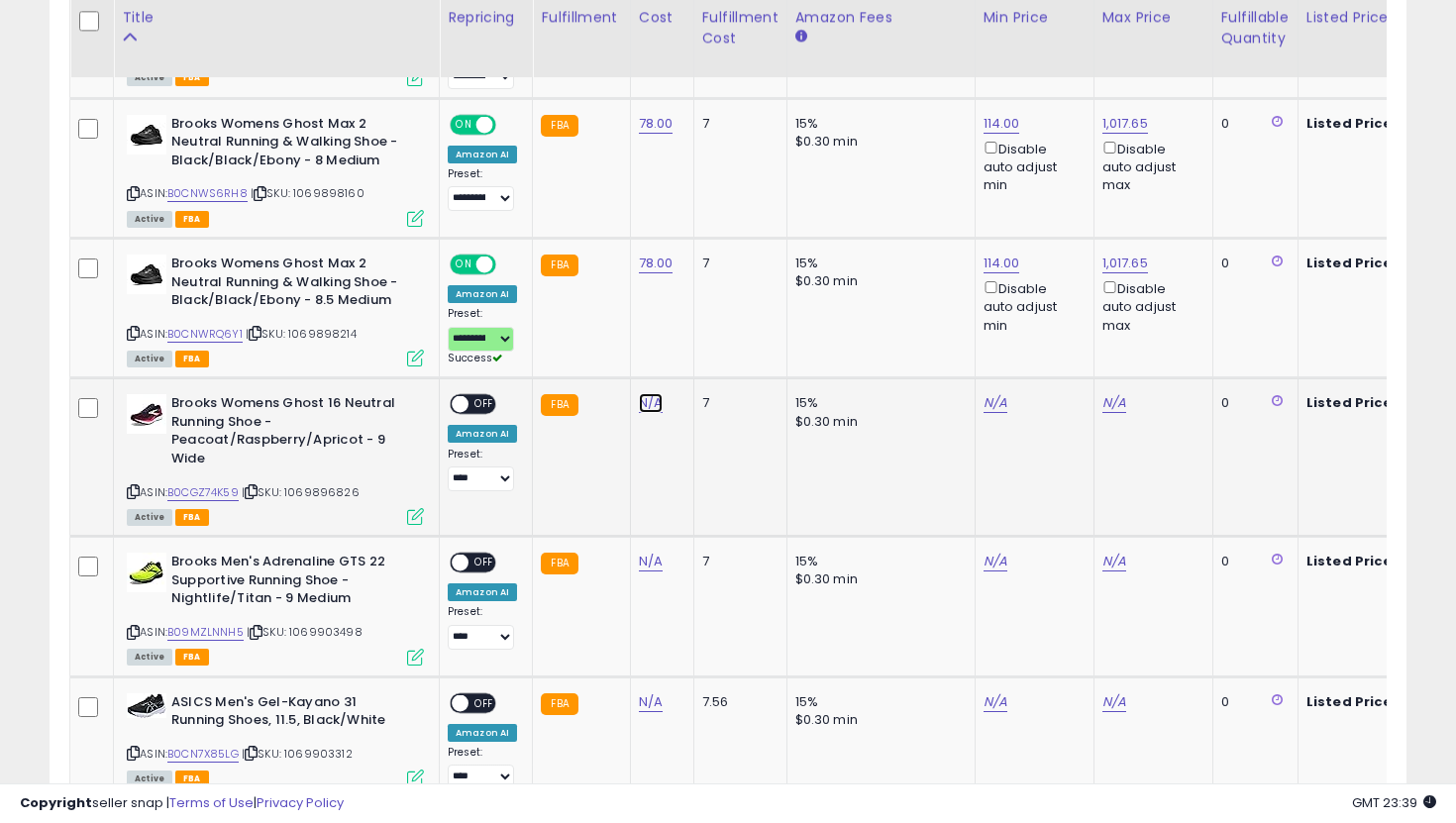 click on "N/A" at bounding box center [651, 403] 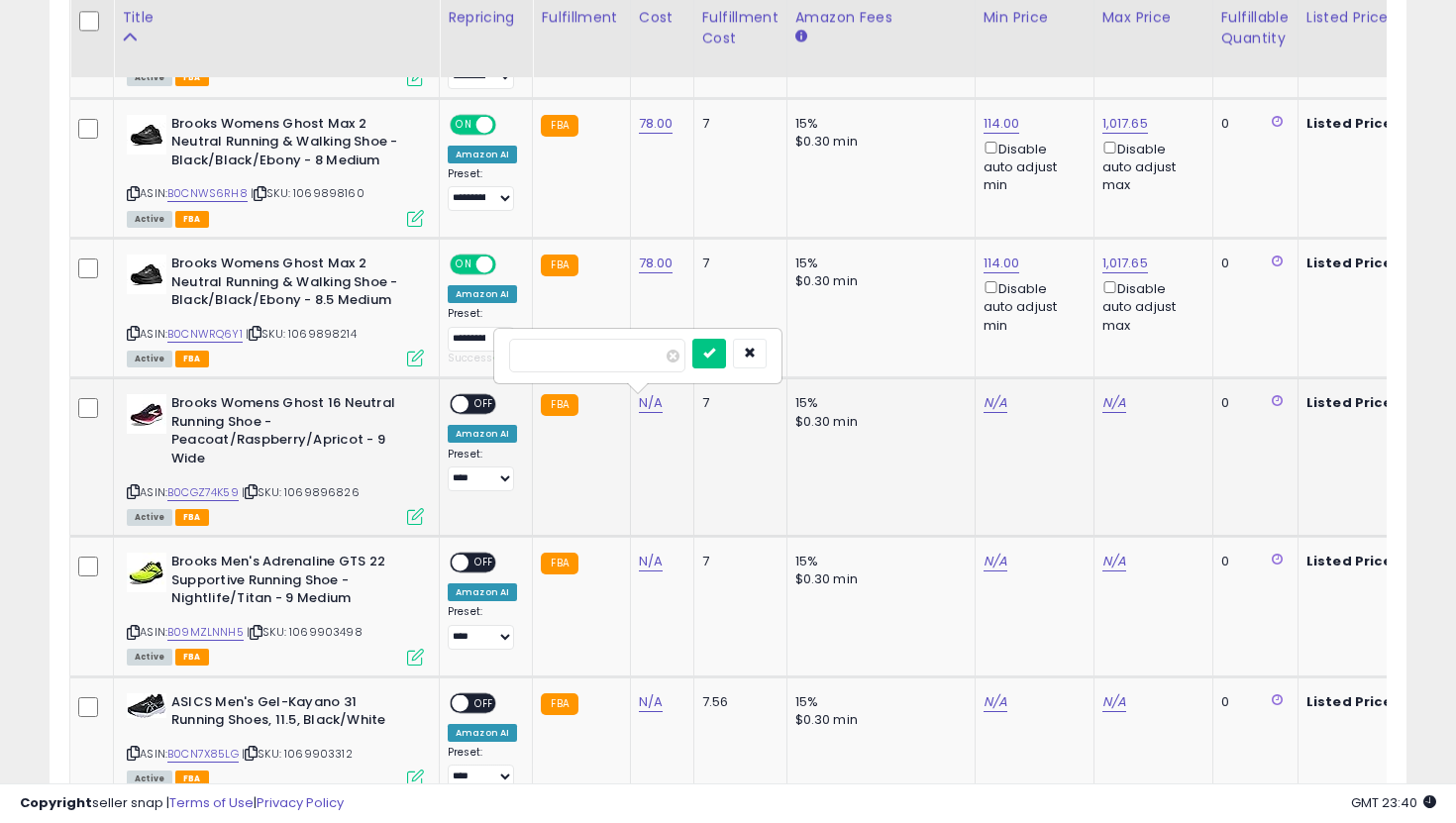 type on "**" 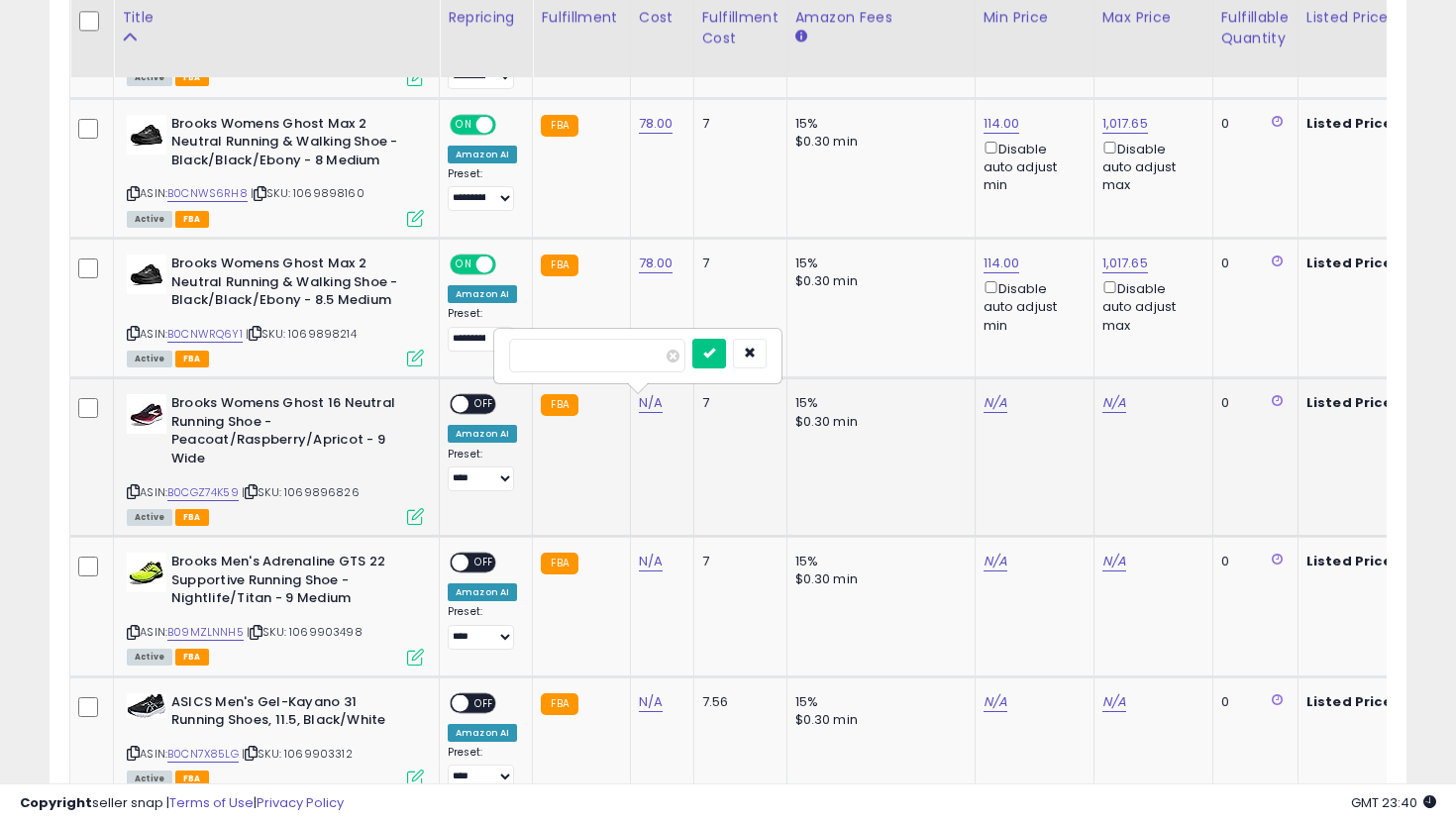 click at bounding box center [709, 354] 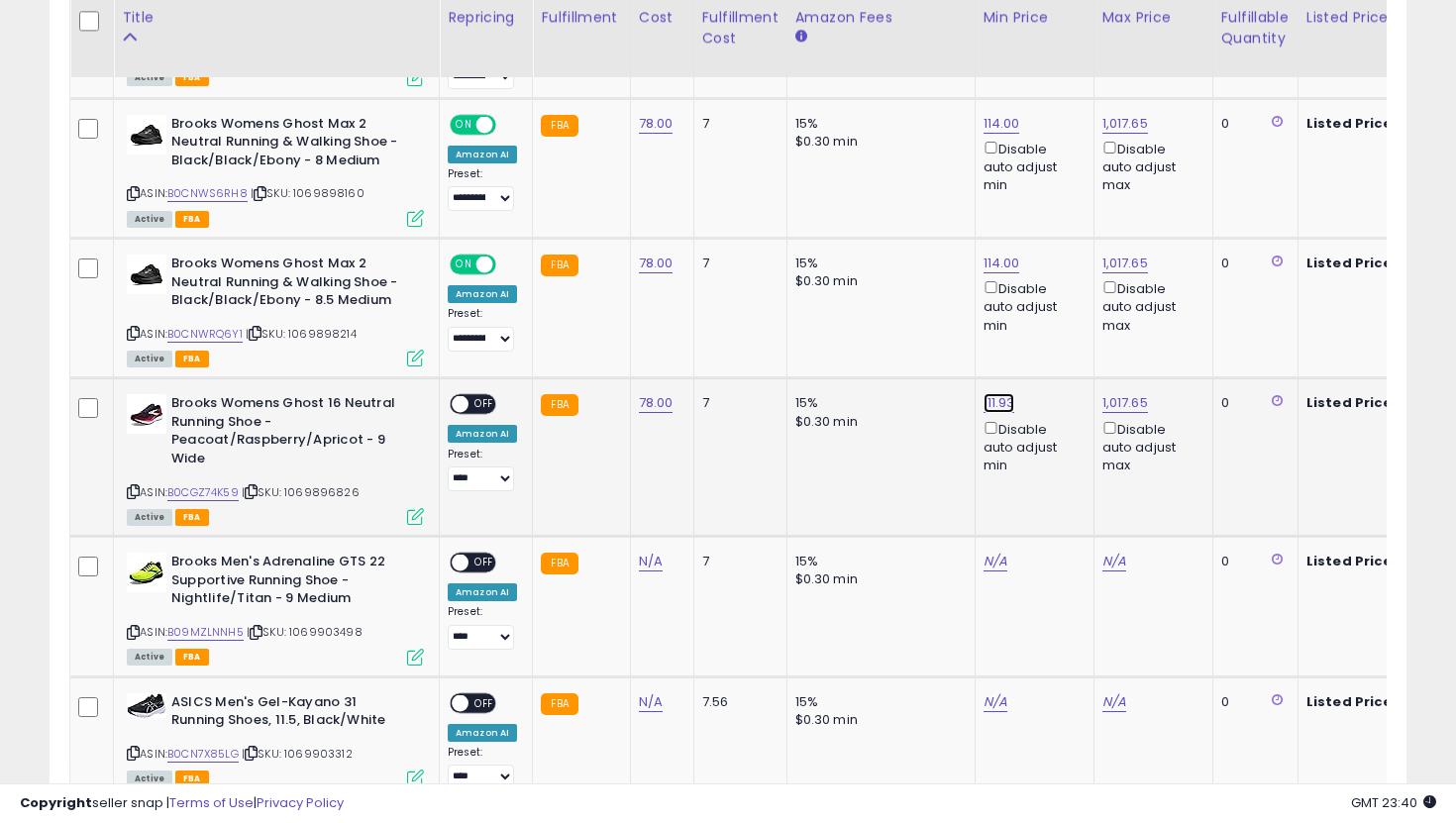 click on "111.93" at bounding box center (1001, -1296) 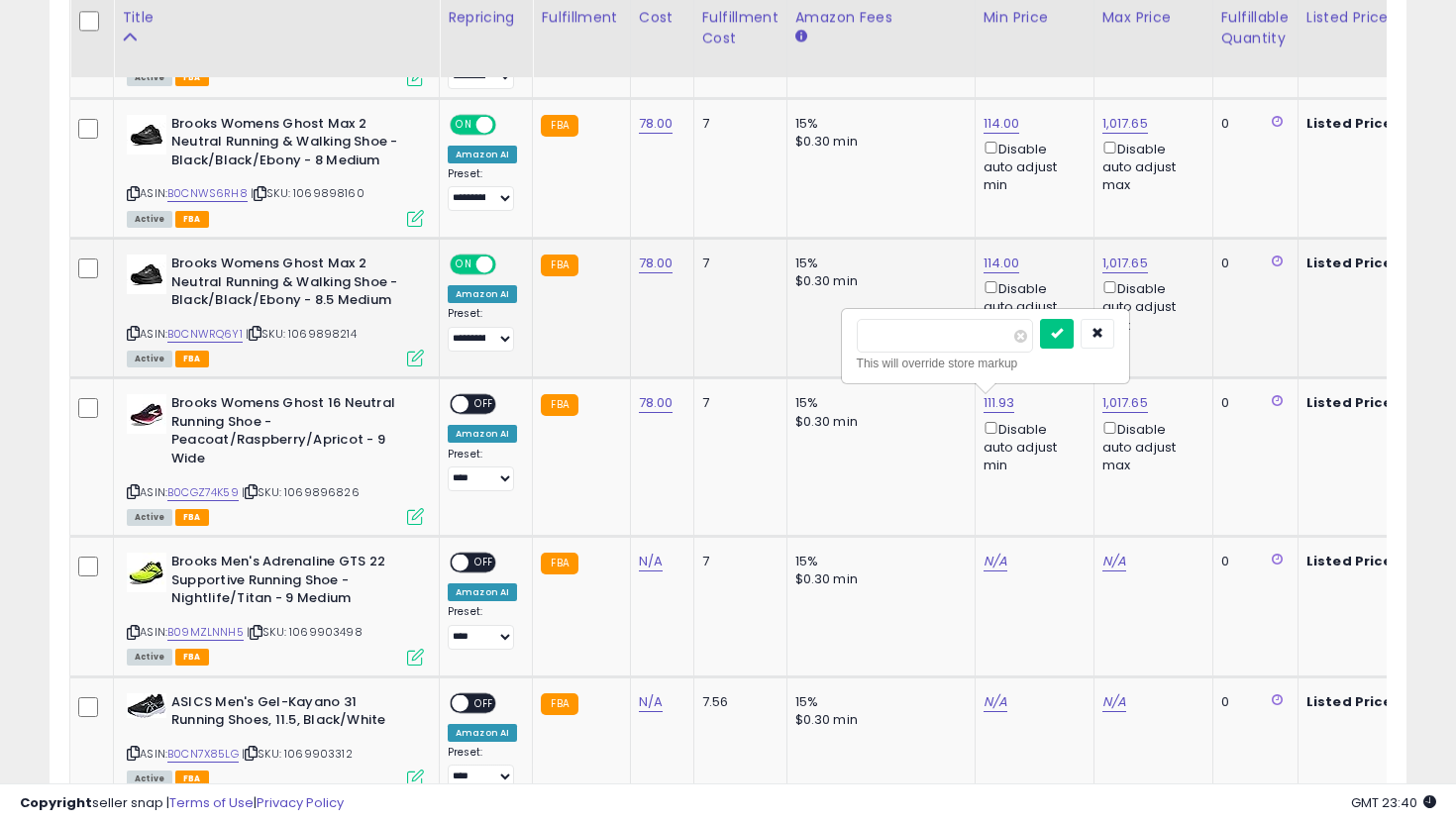 drag, startPoint x: 935, startPoint y: 341, endPoint x: 721, endPoint y: 310, distance: 216.2337 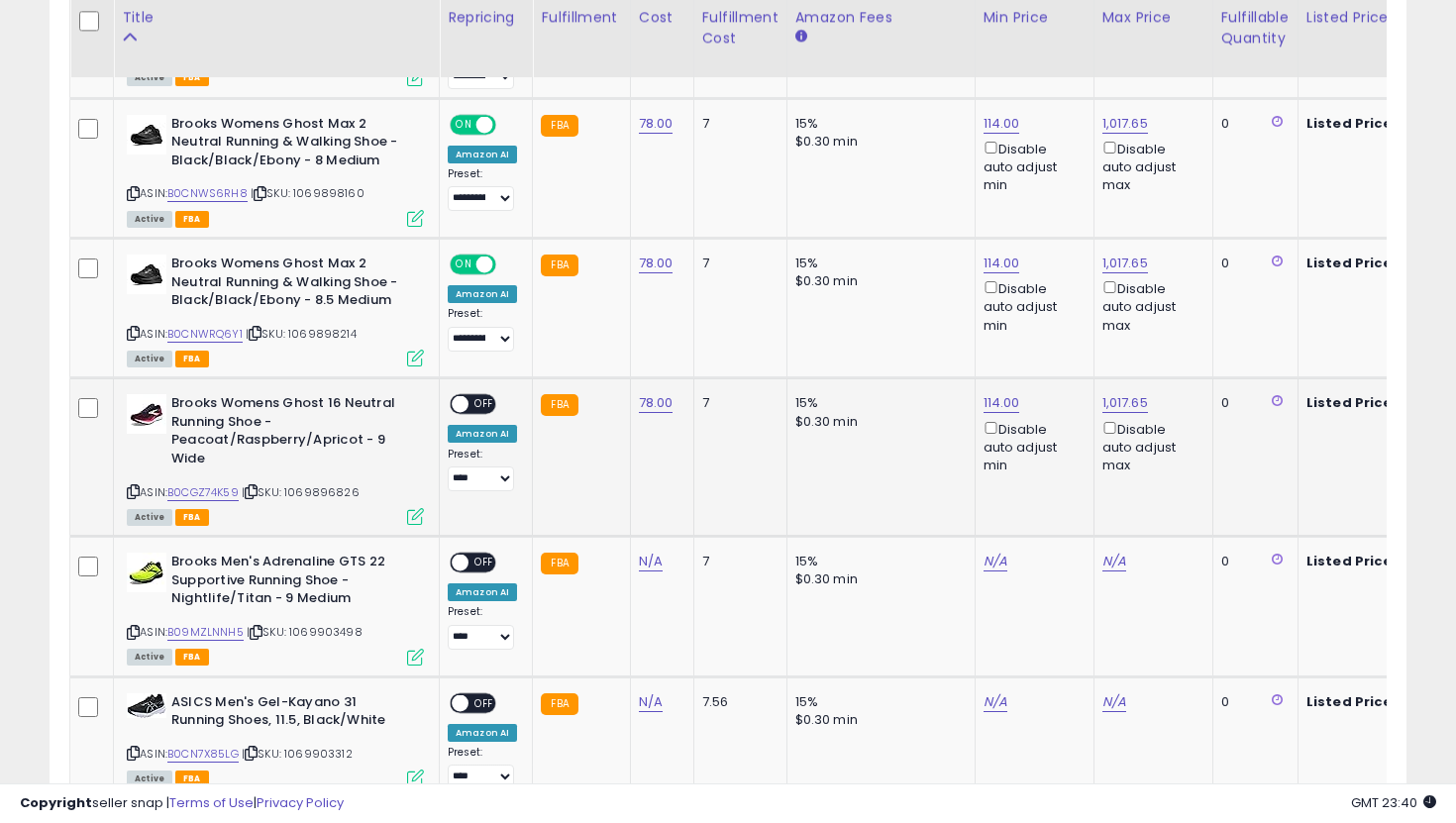 click on "OFF" at bounding box center (484, 404) 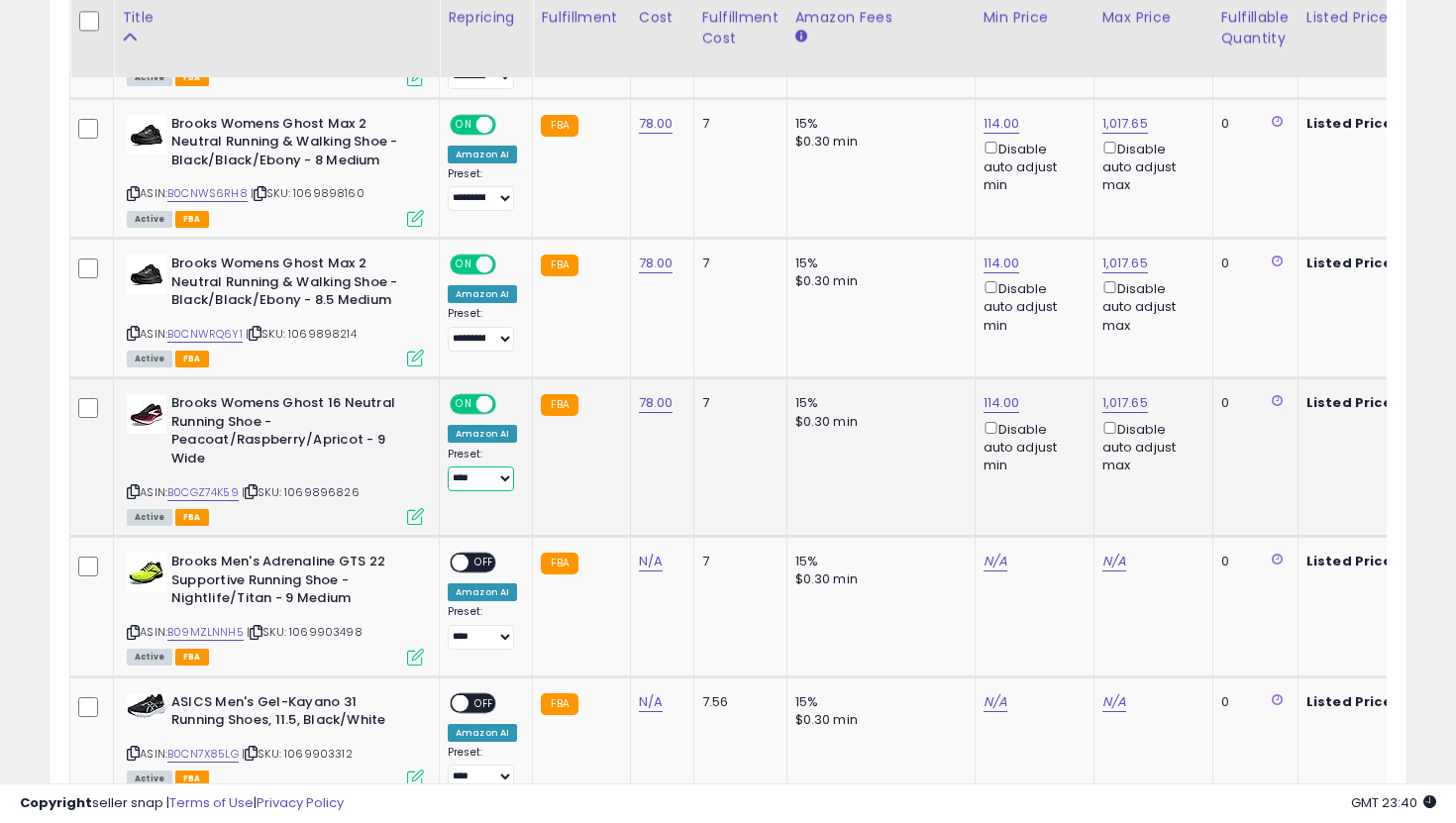 click on "**********" at bounding box center [480, 478] 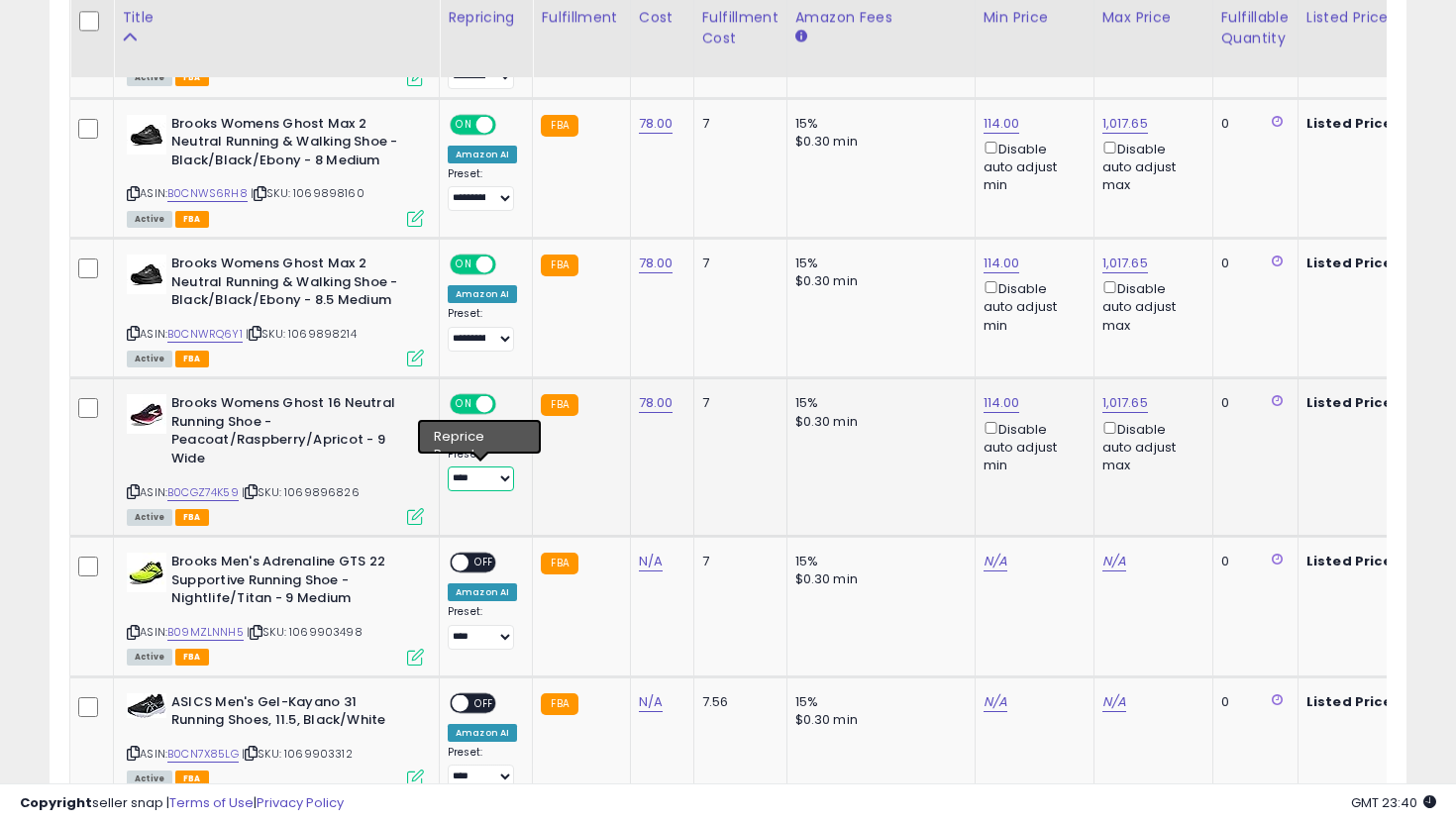 select on "**********" 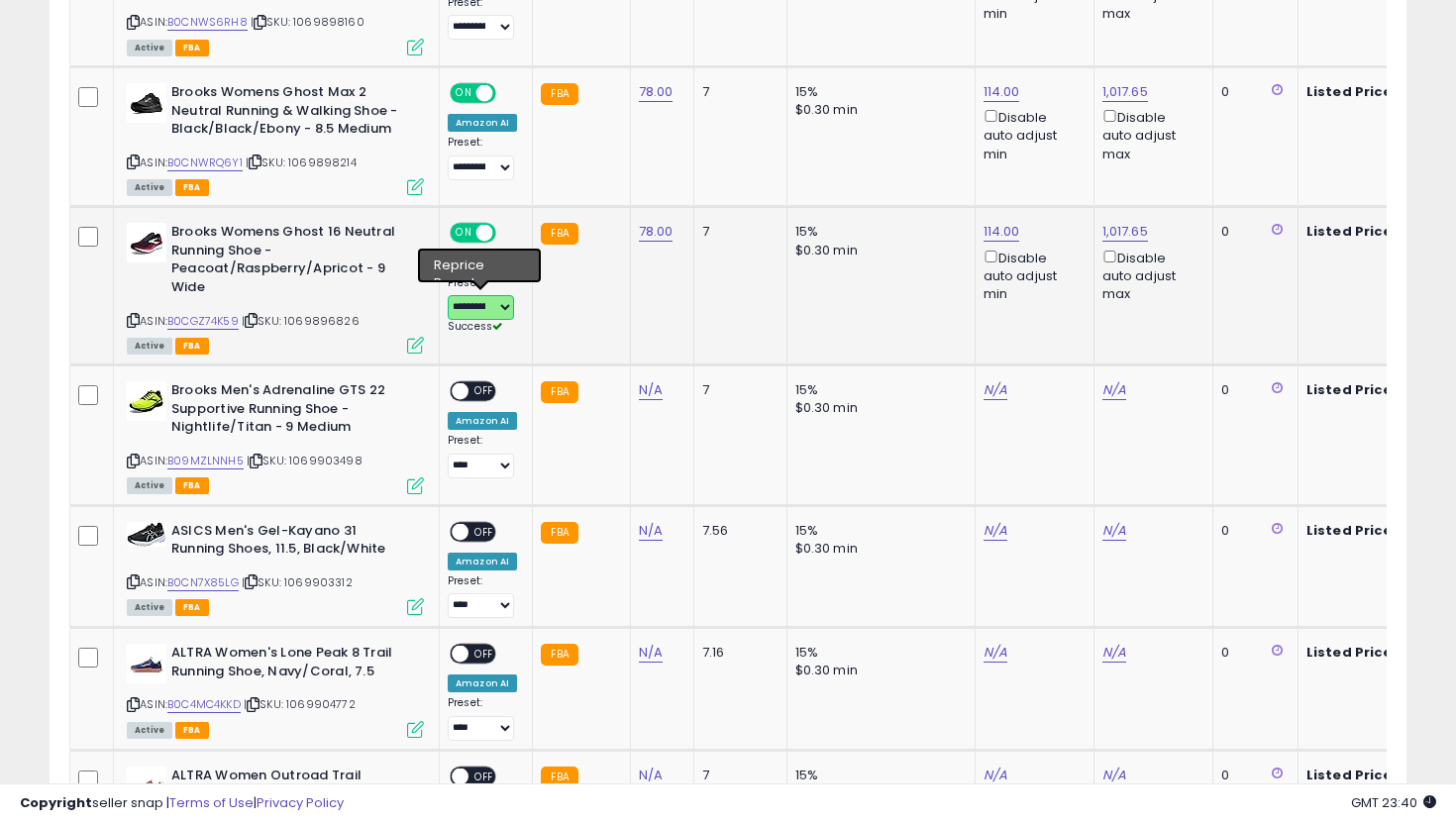 scroll, scrollTop: 2570, scrollLeft: 0, axis: vertical 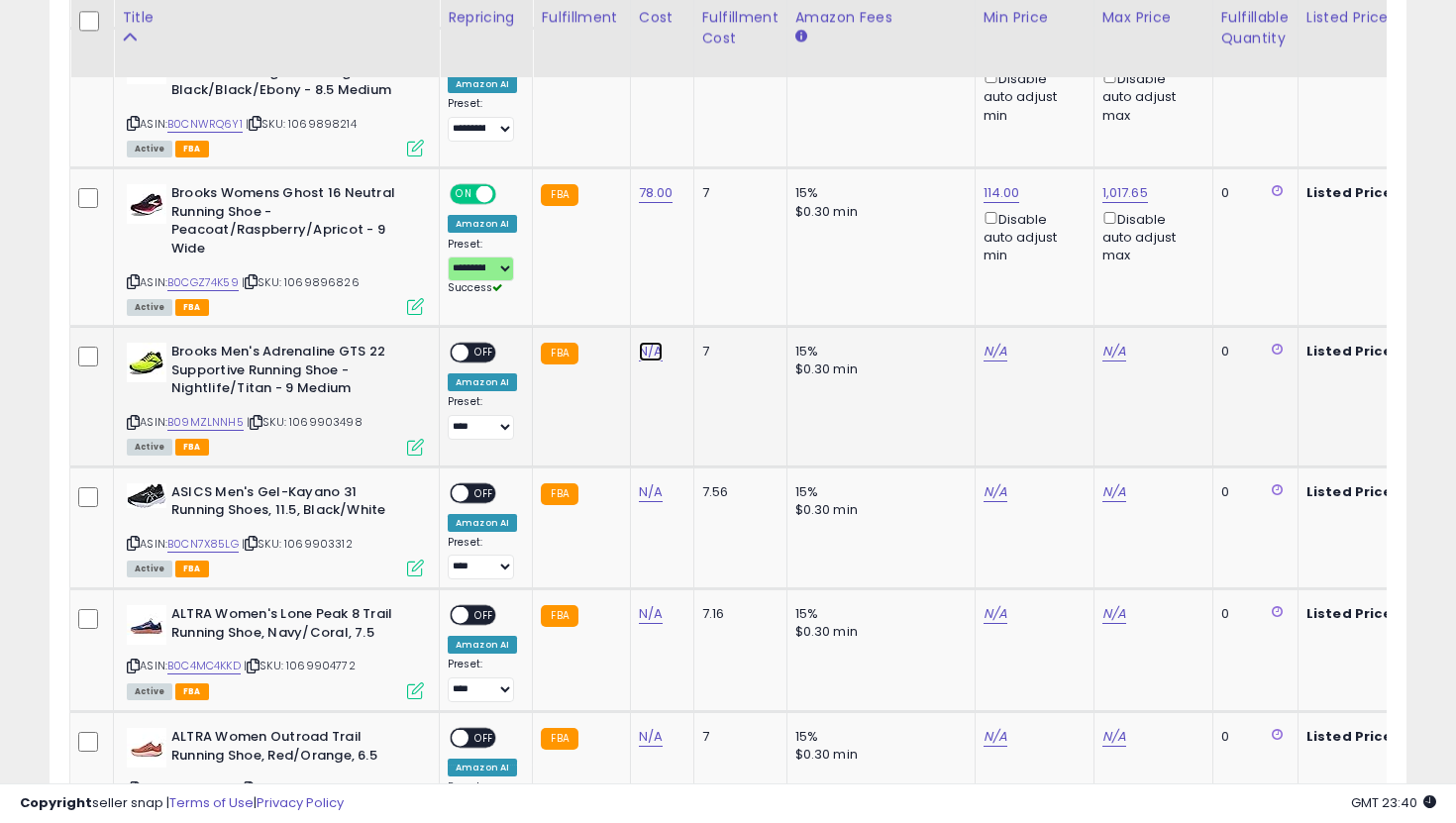 click on "N/A" at bounding box center [651, 352] 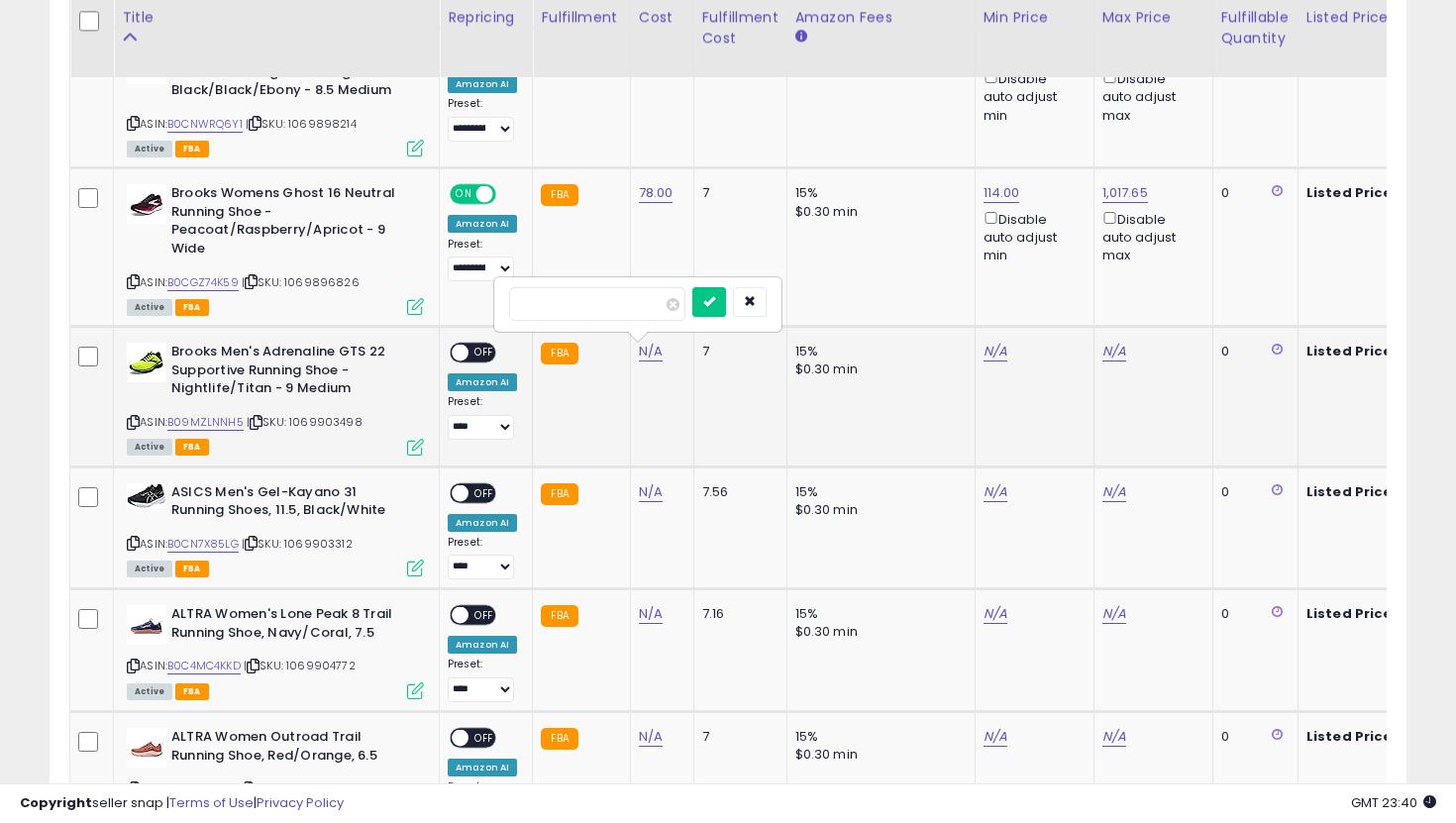 type on "**" 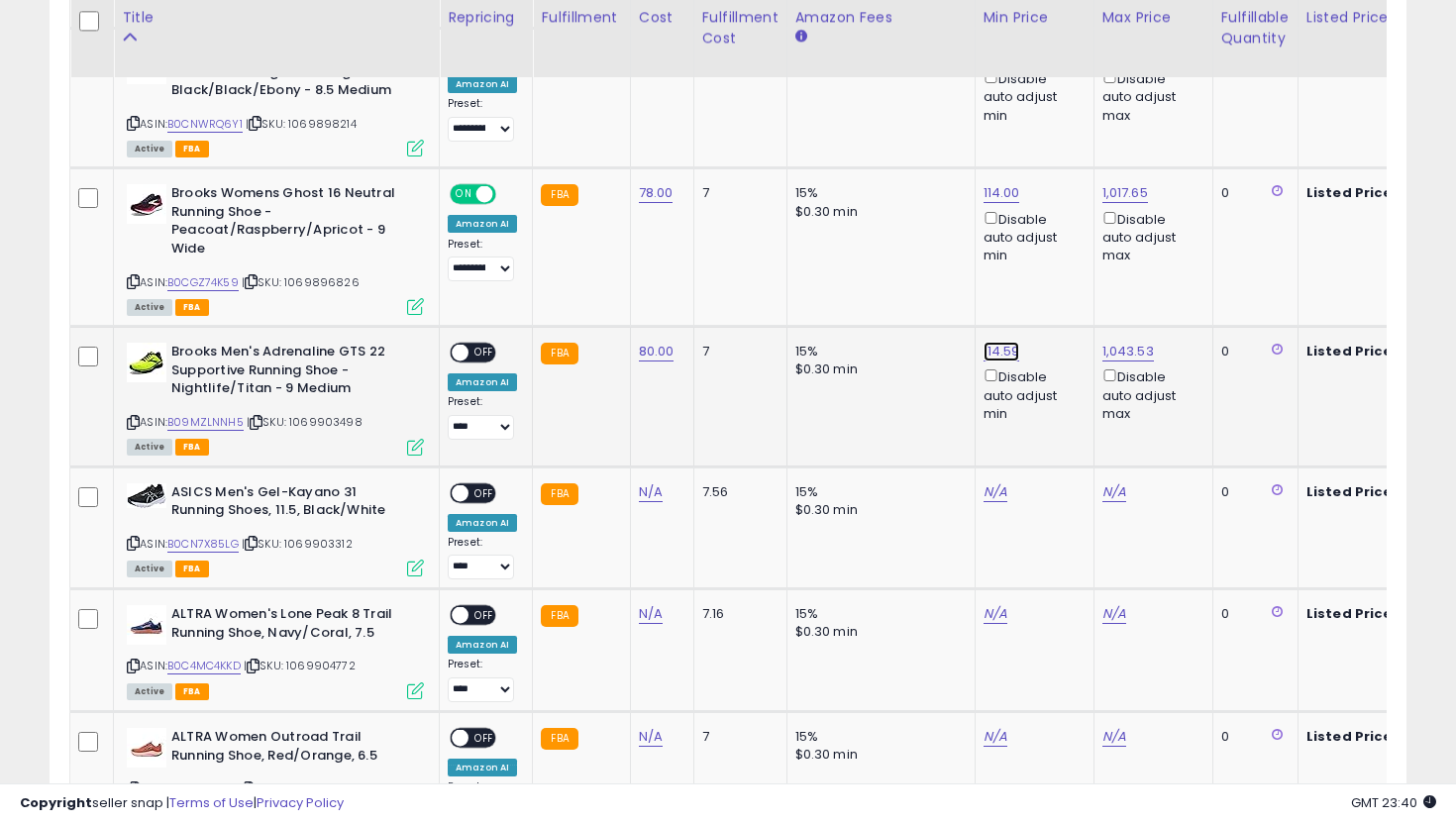 click on "114.59" at bounding box center (1001, -1506) 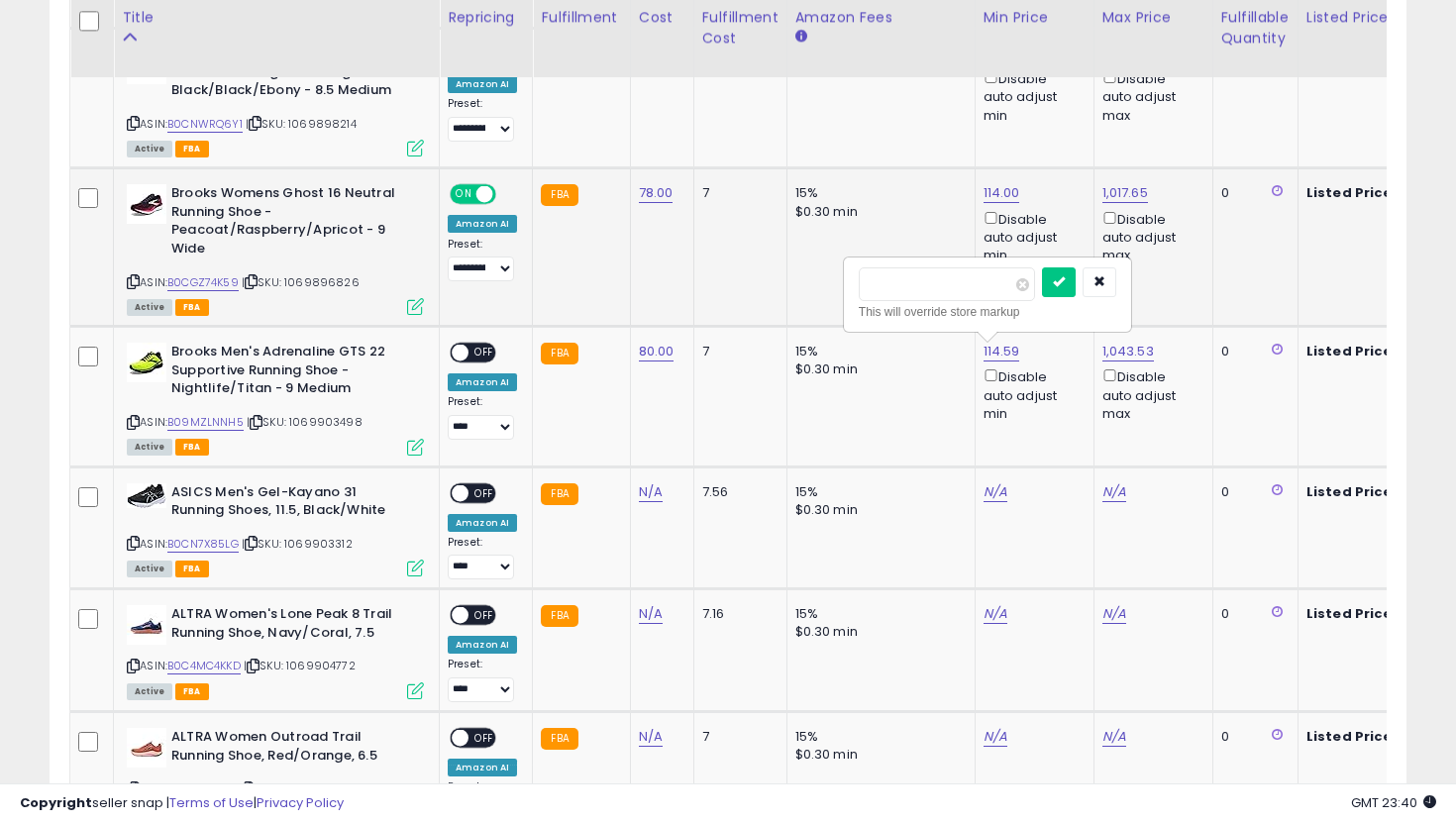 drag, startPoint x: 934, startPoint y: 283, endPoint x: 784, endPoint y: 280, distance: 150.03 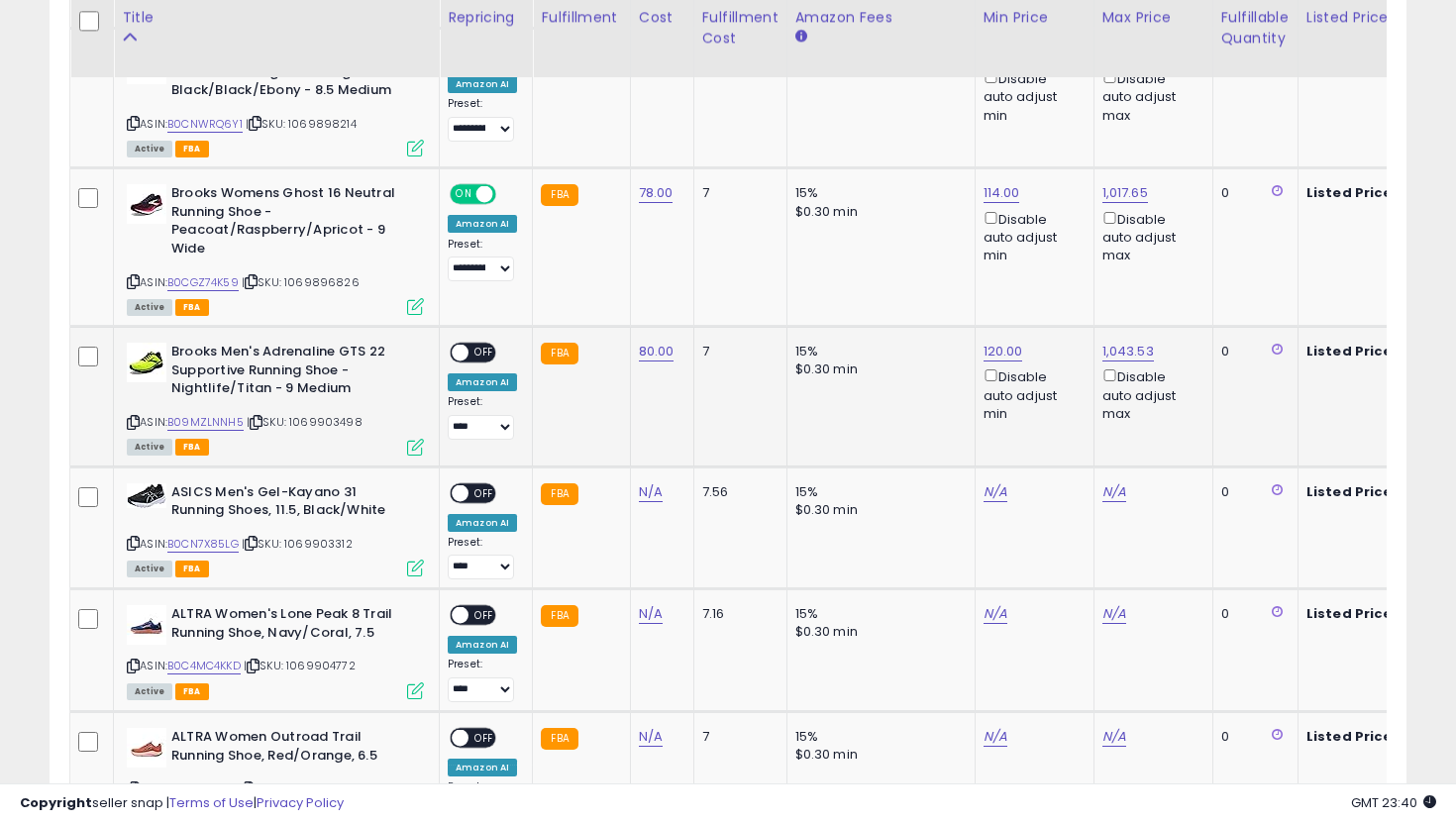 scroll, scrollTop: 0, scrollLeft: 263, axis: horizontal 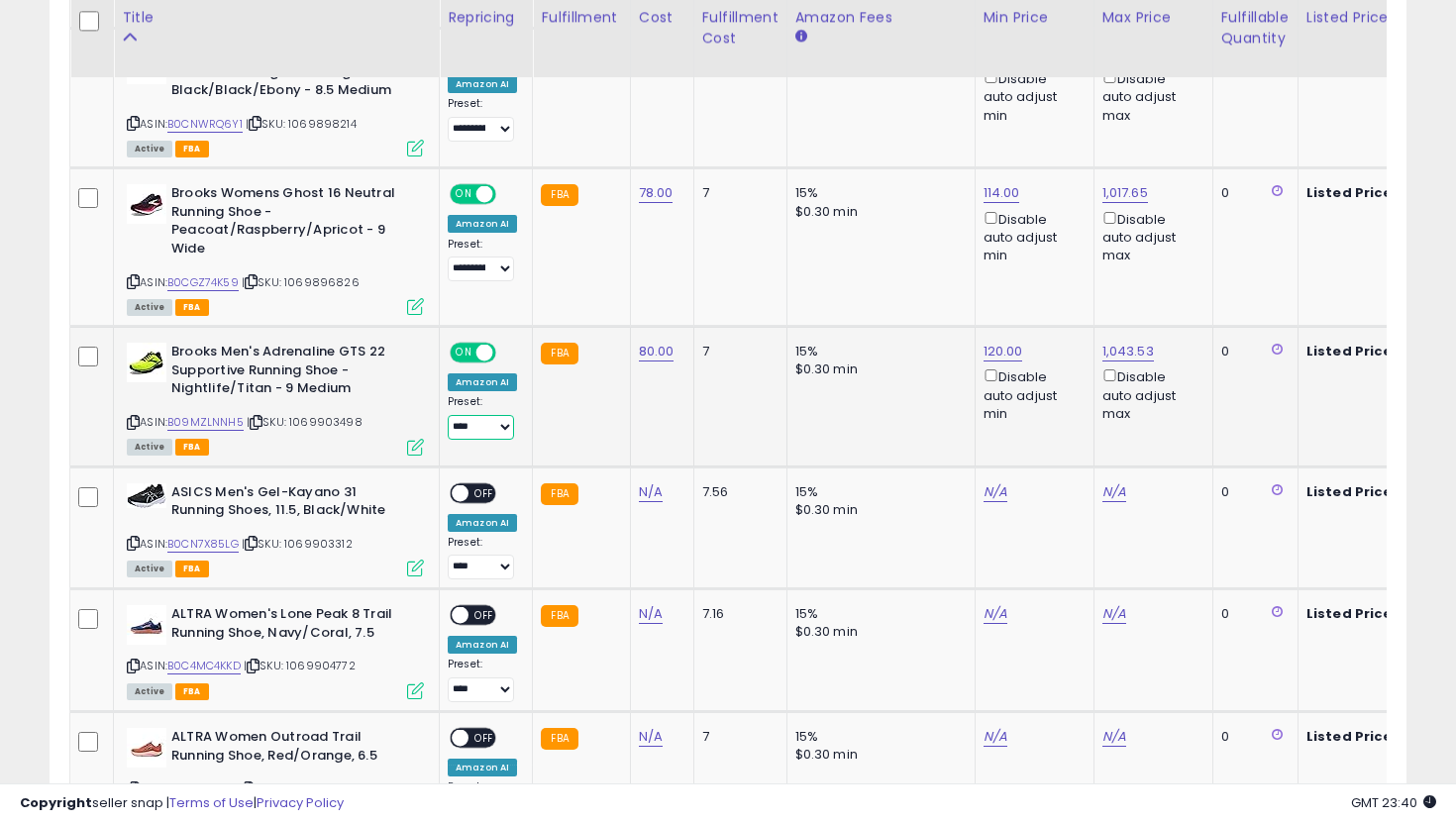 click on "**********" at bounding box center (480, 427) 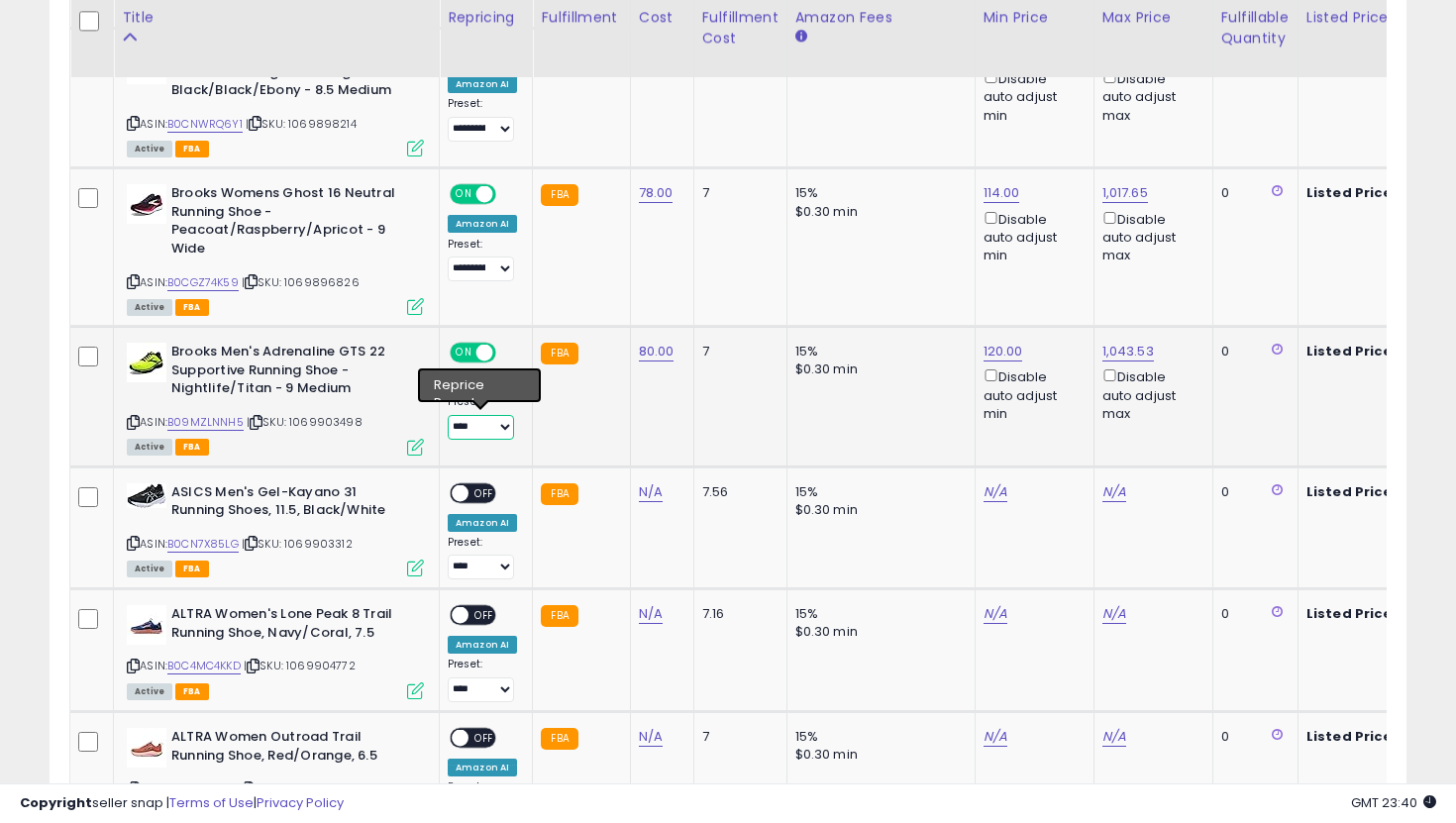select on "**********" 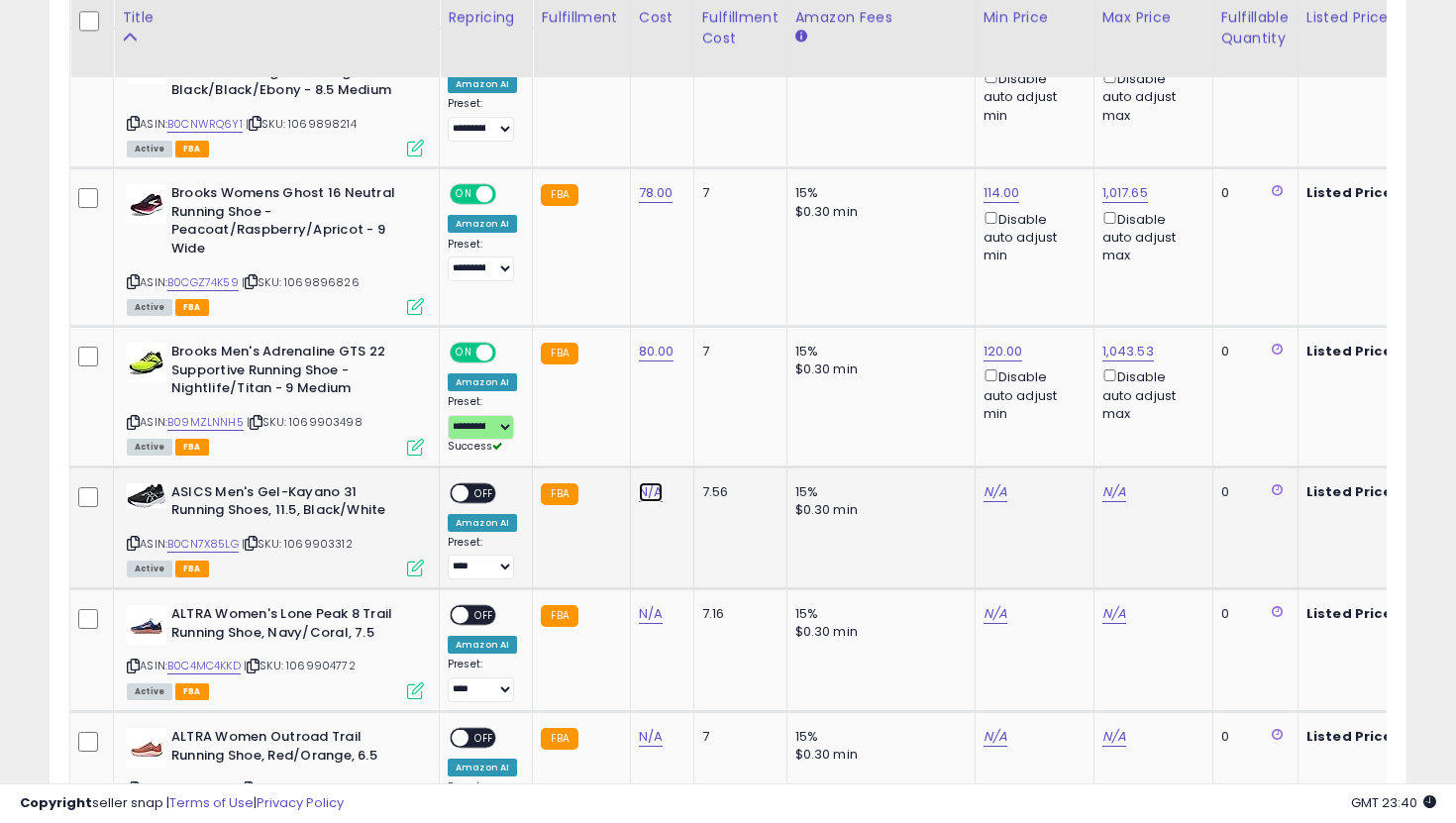 click on "N/A" at bounding box center (651, 492) 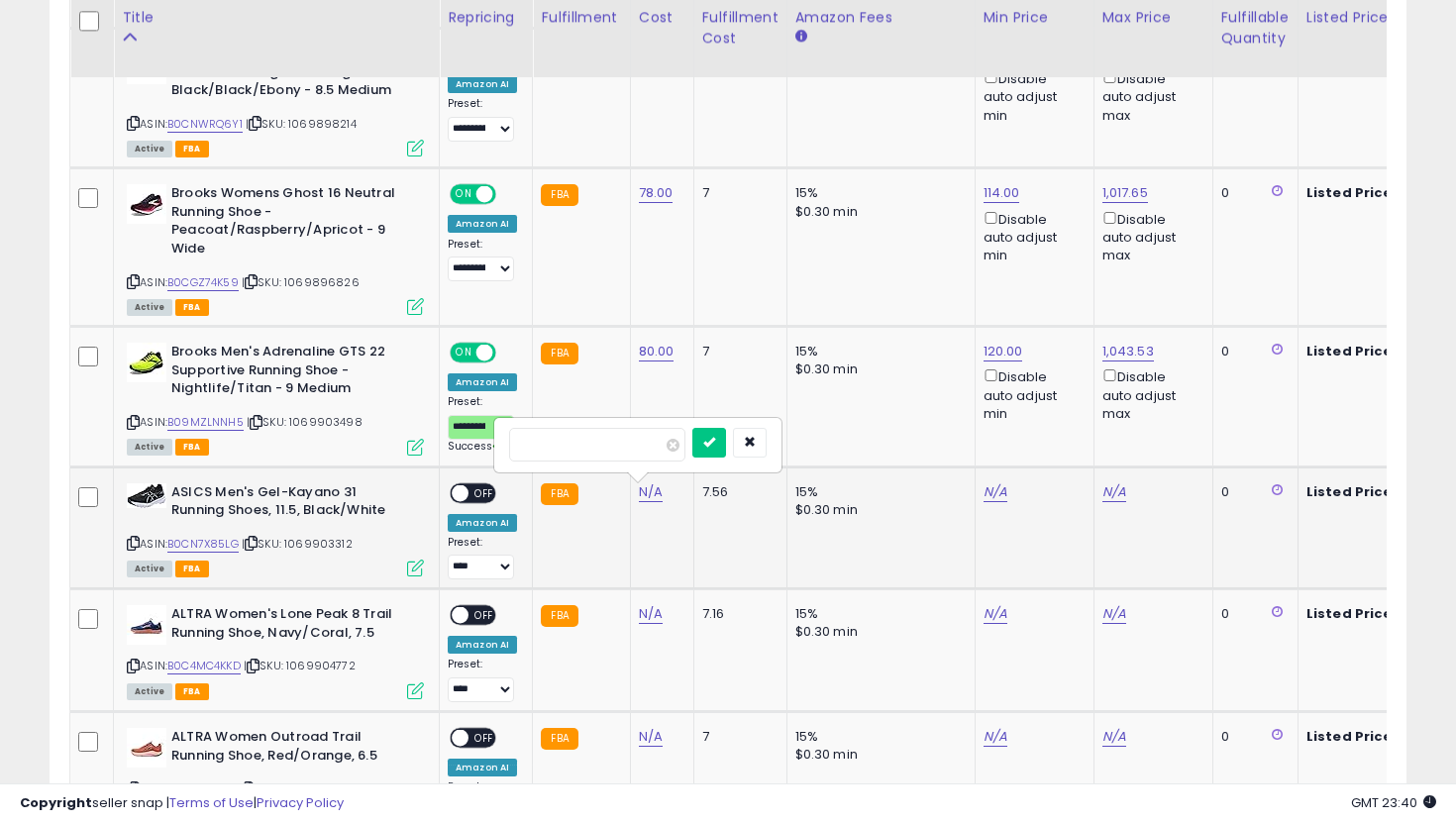 type on "**" 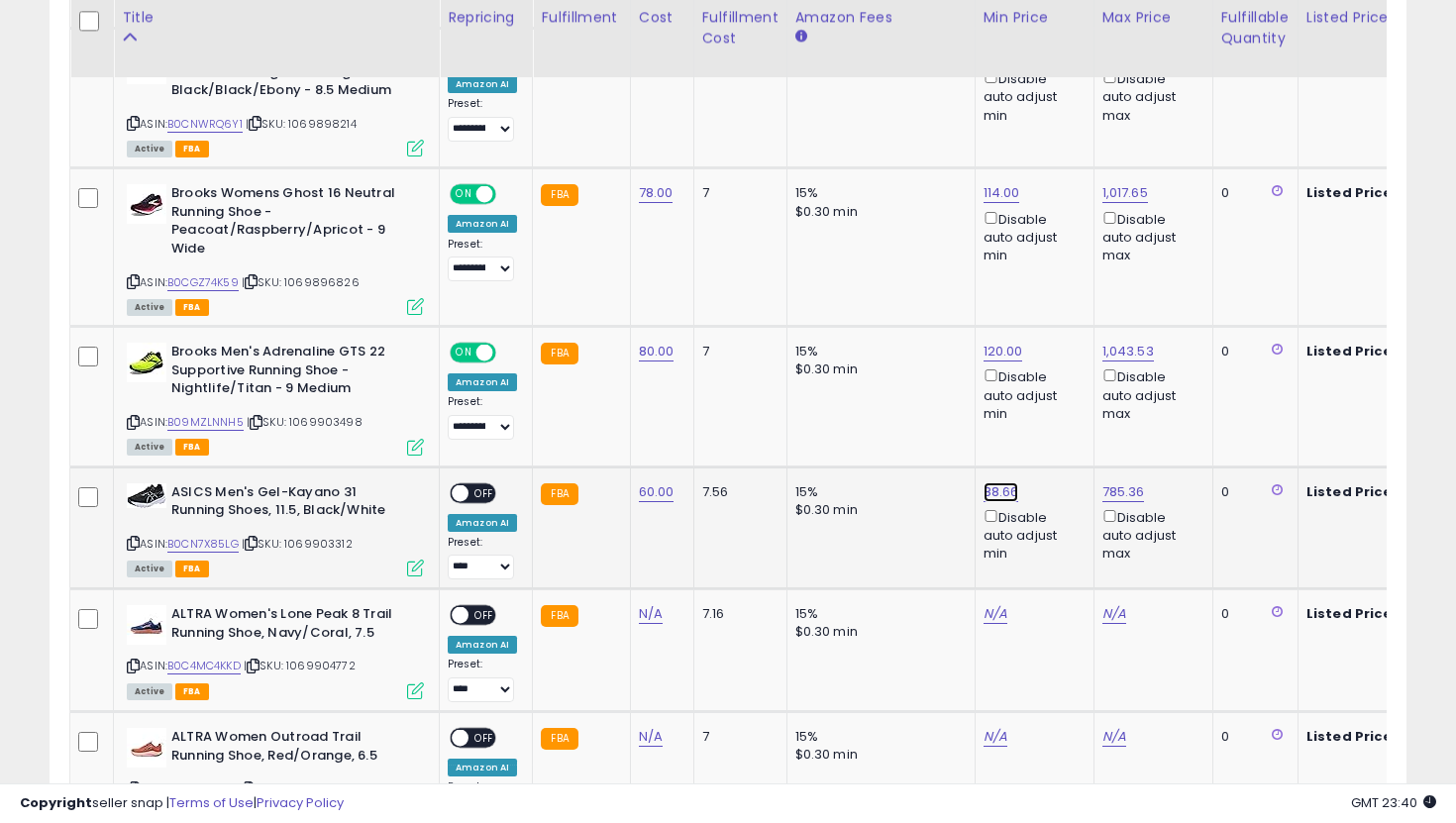 click on "88.66" at bounding box center (1001, -1506) 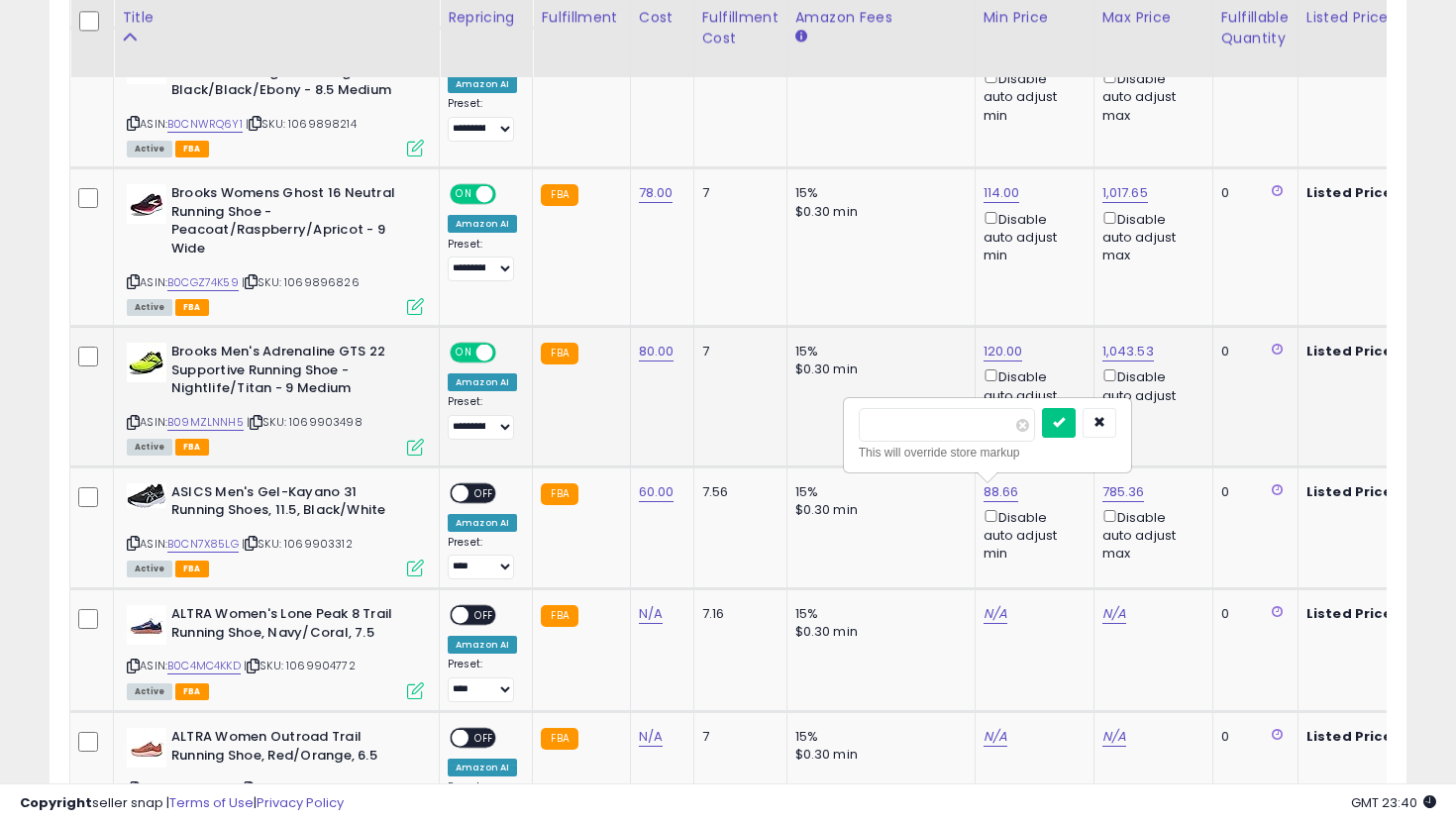drag, startPoint x: 927, startPoint y: 424, endPoint x: 799, endPoint y: 397, distance: 130.8167 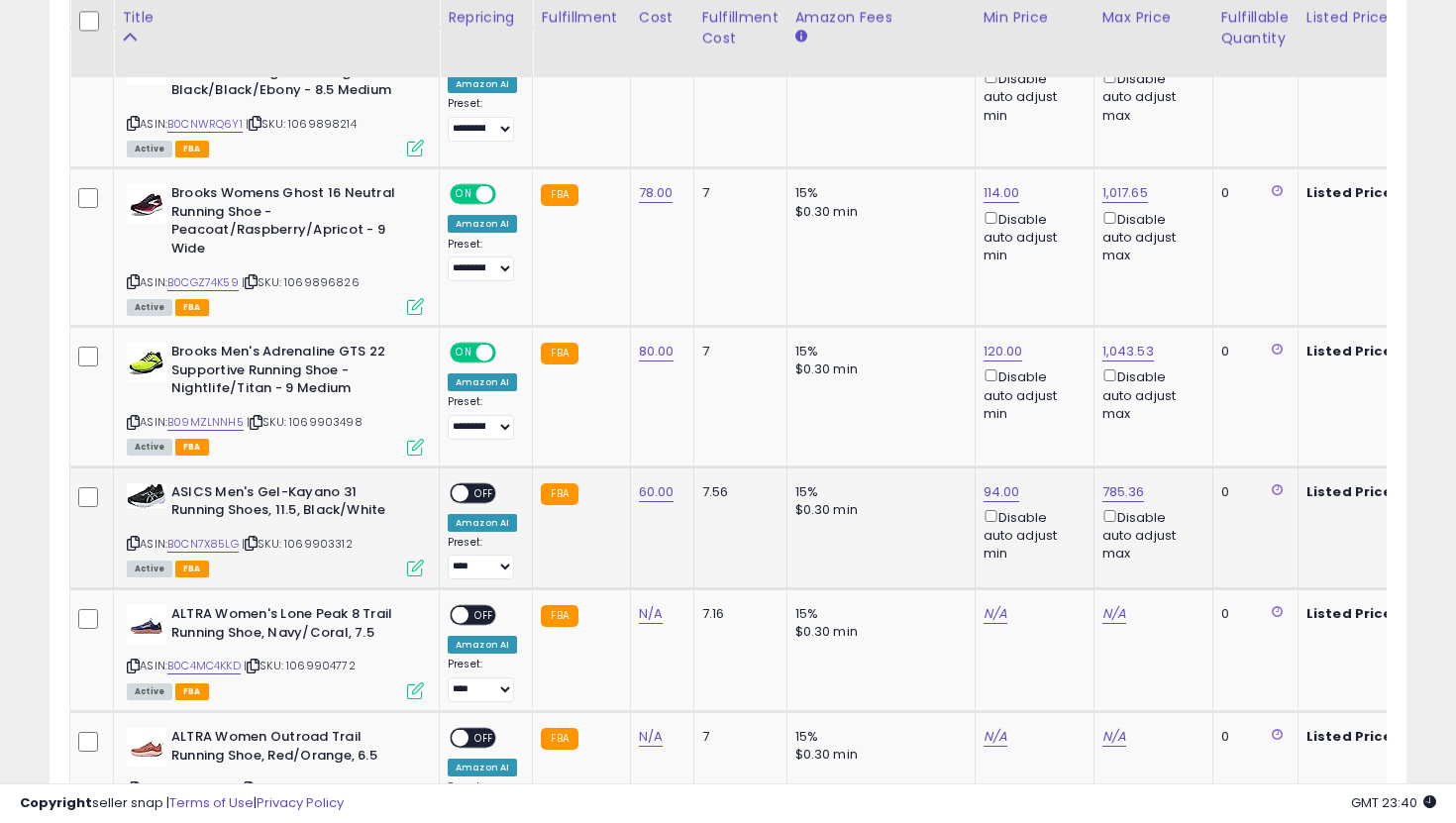 click on "OFF" at bounding box center [484, 492] 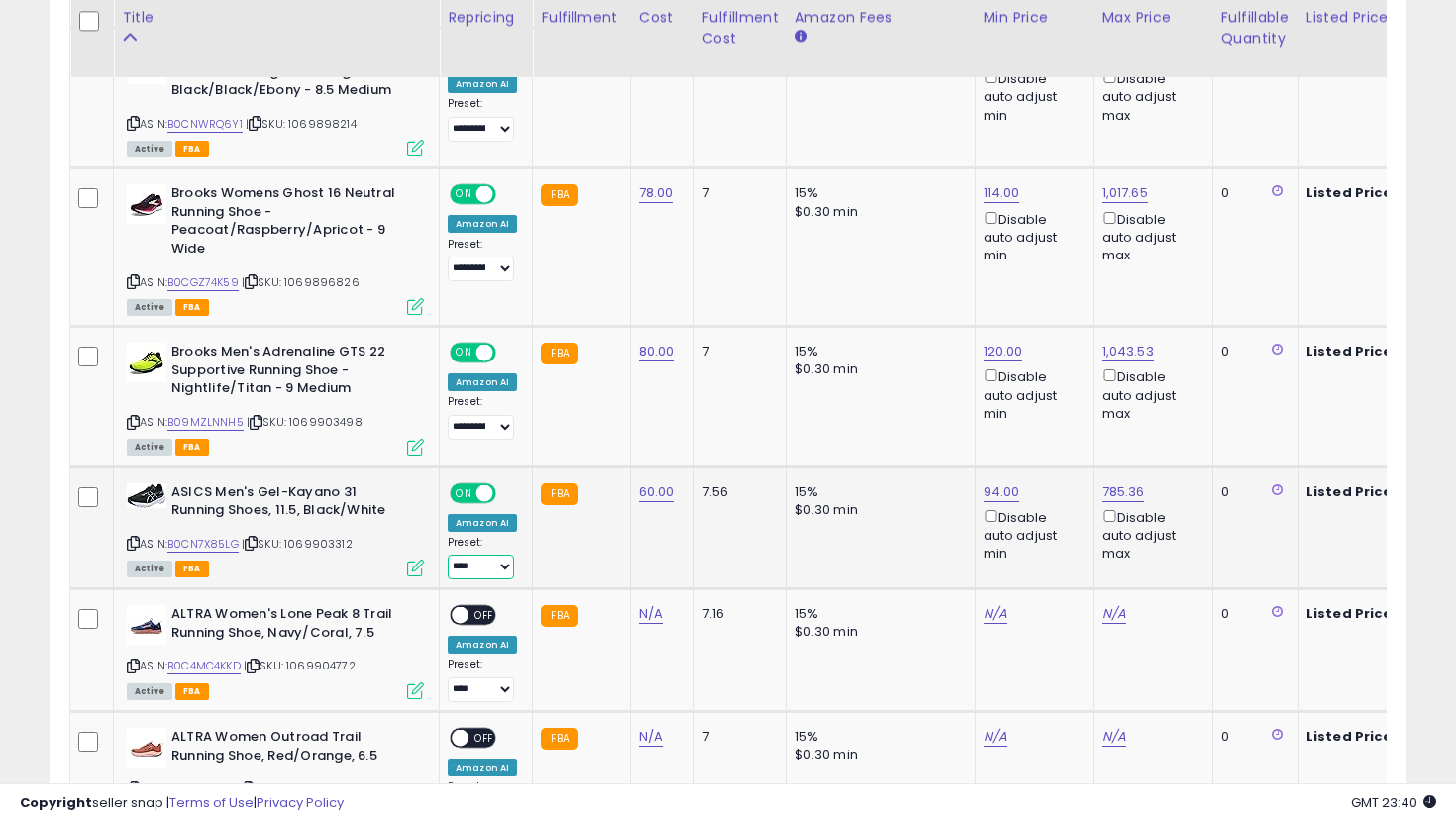 click on "**********" at bounding box center (480, 566) 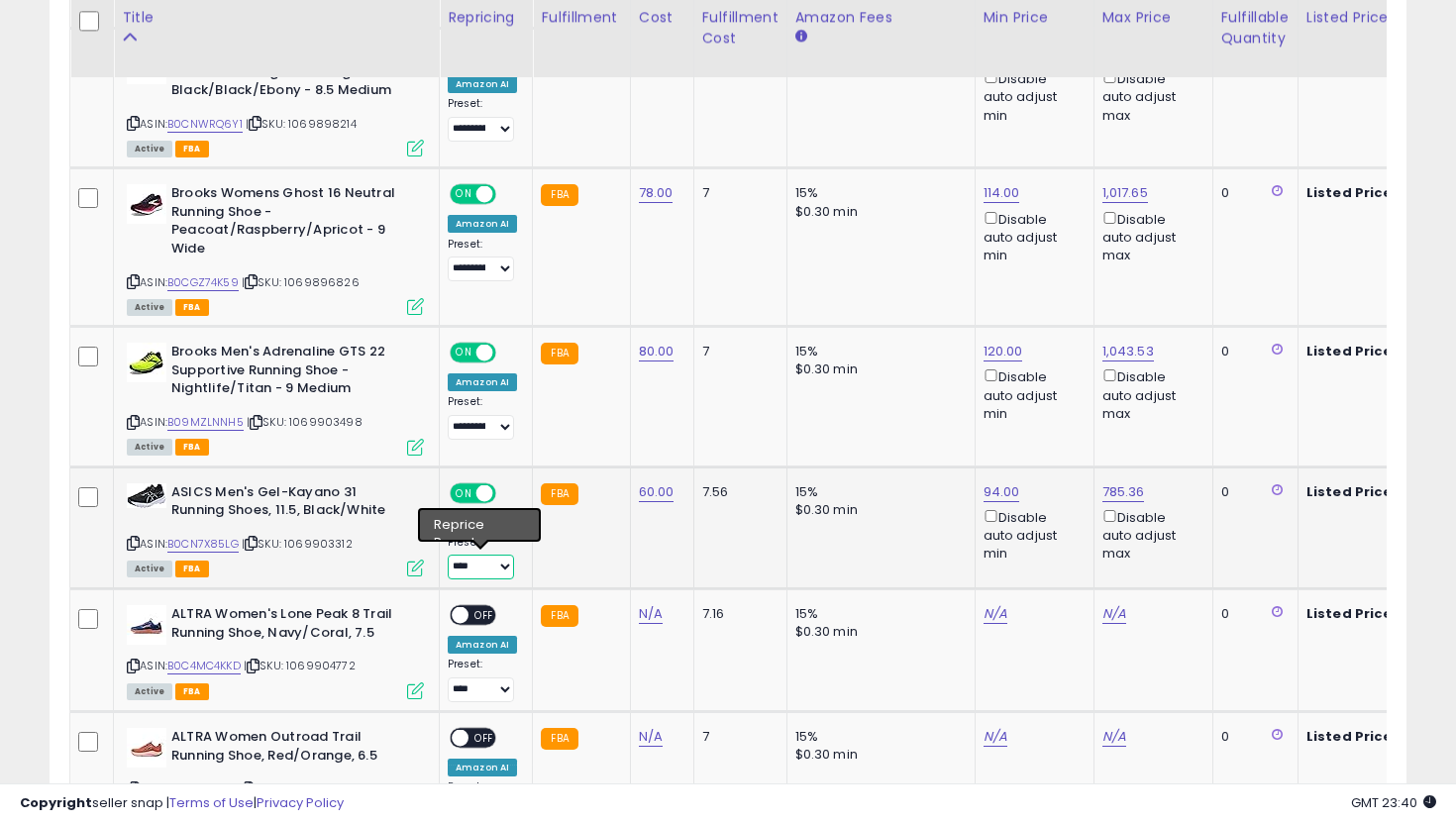 select on "**********" 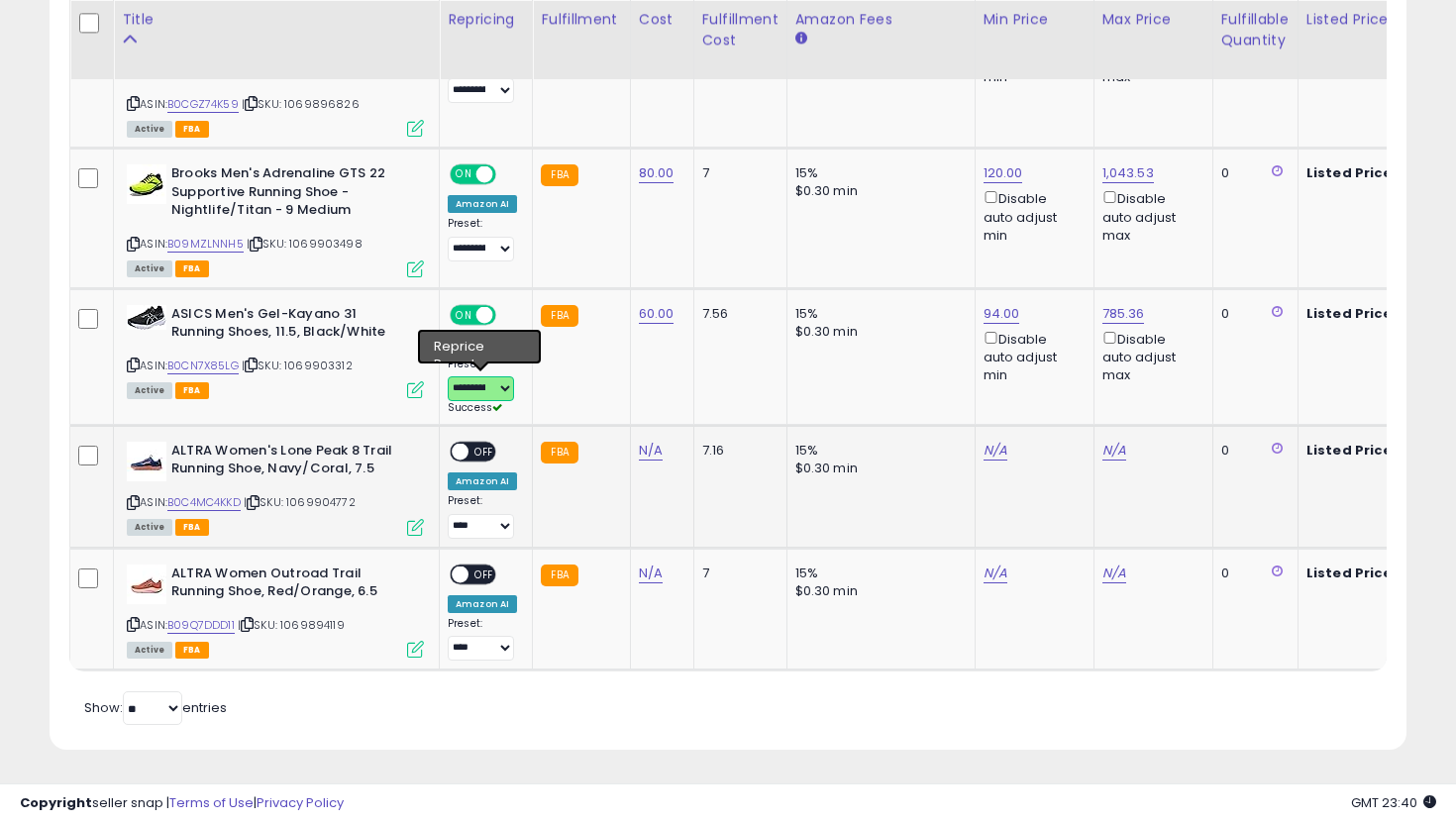 scroll, scrollTop: 2750, scrollLeft: 0, axis: vertical 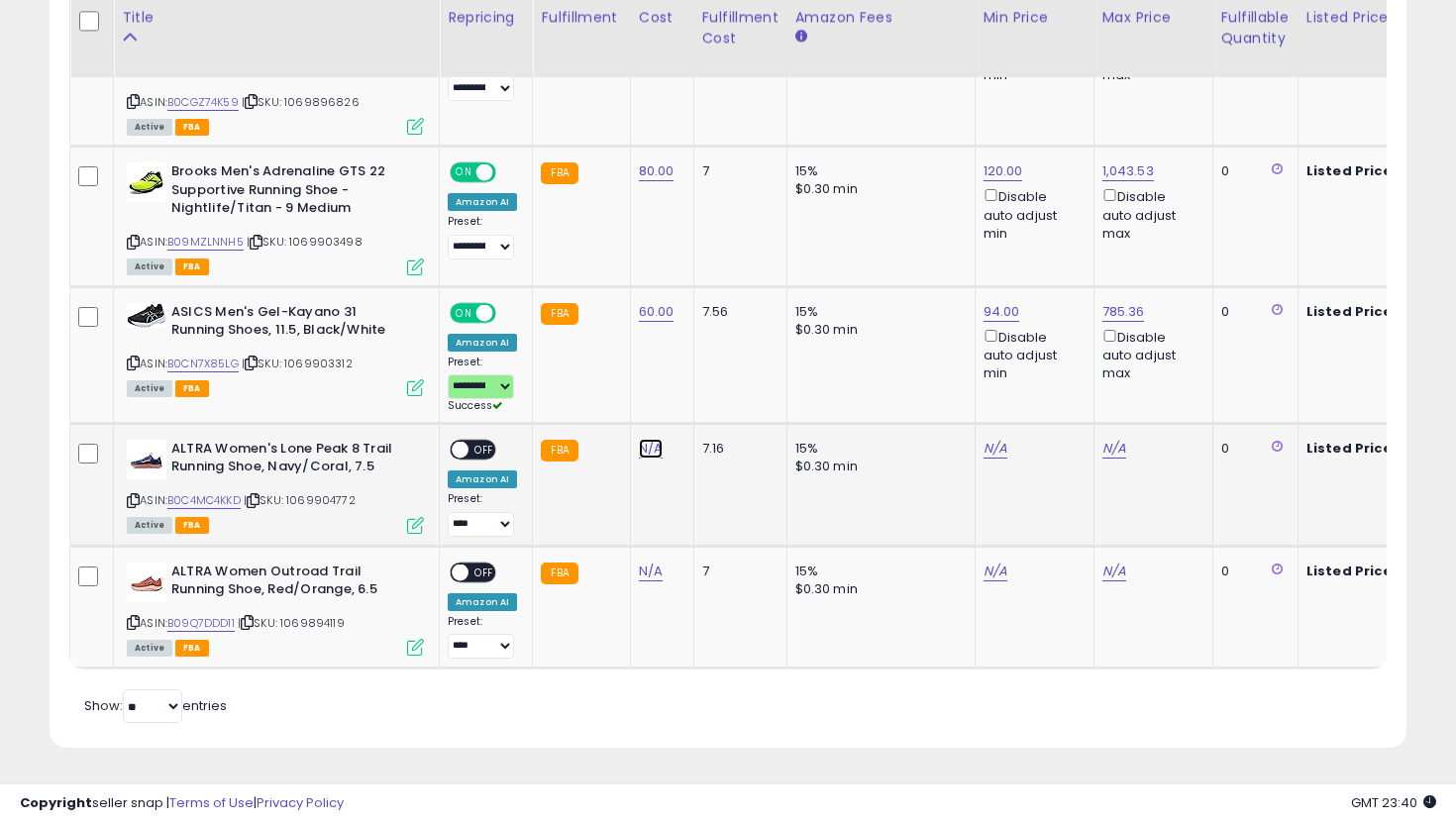 click on "N/A" at bounding box center [651, 449] 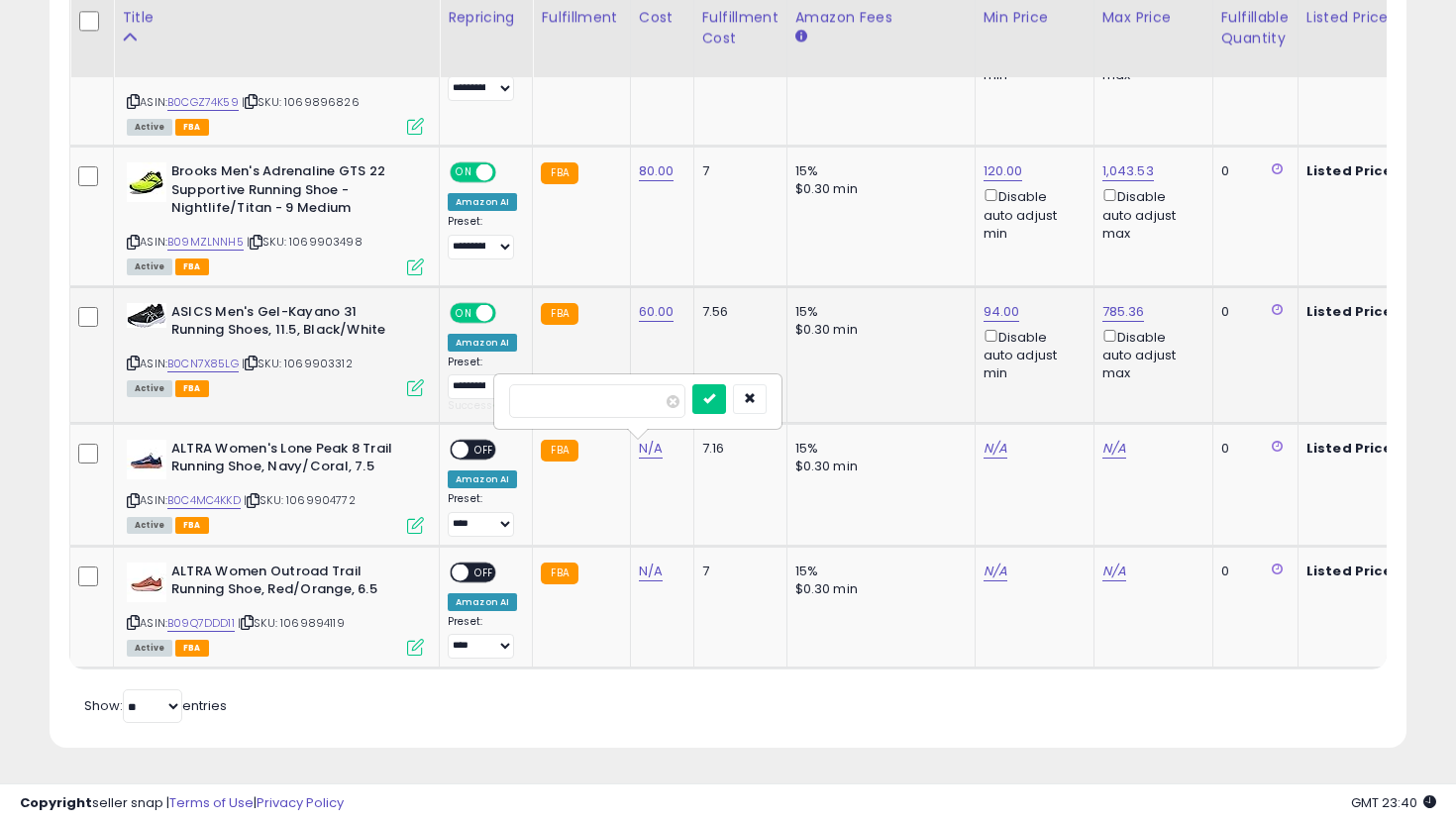 scroll, scrollTop: 2735, scrollLeft: 0, axis: vertical 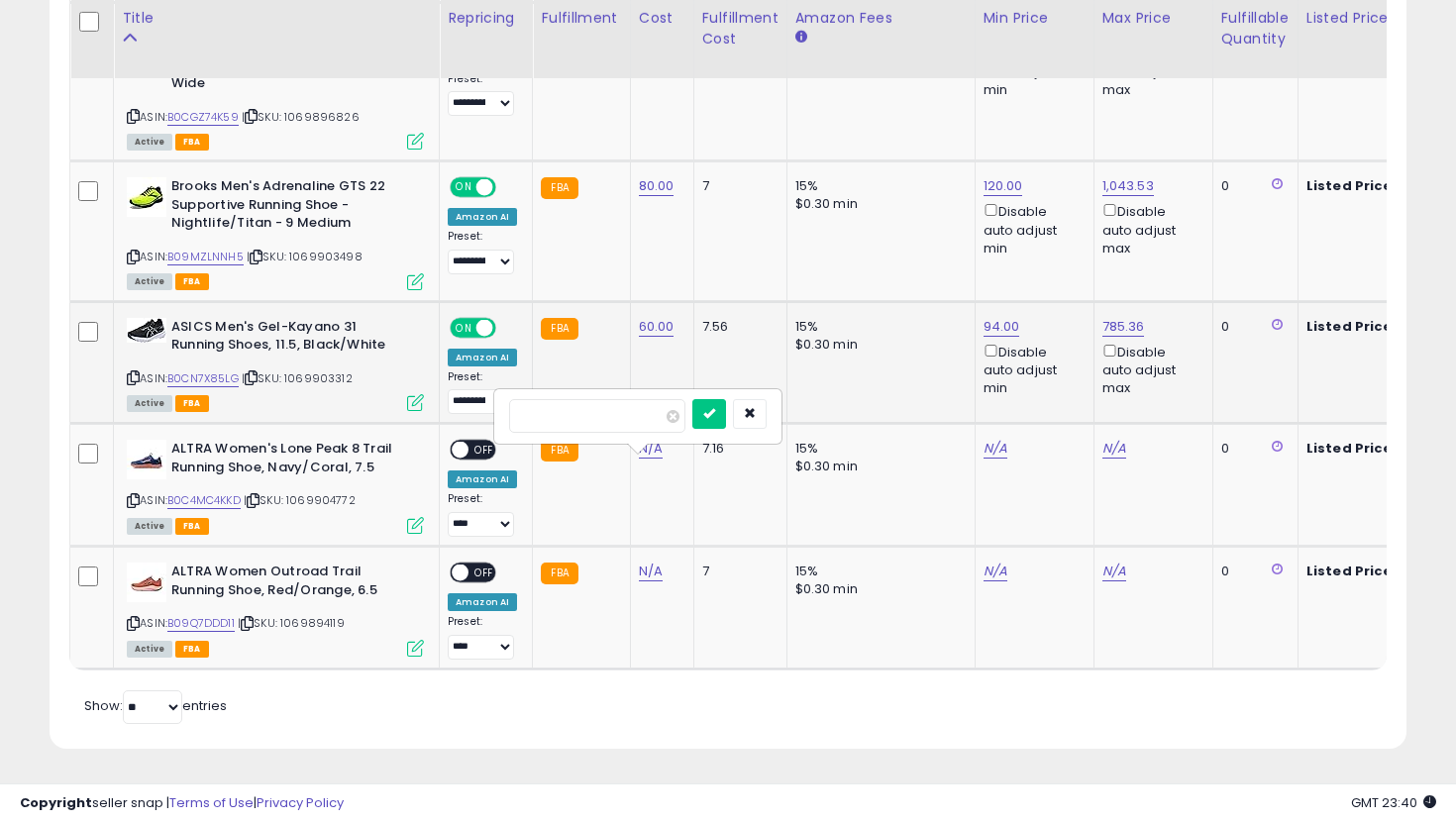 type on "*" 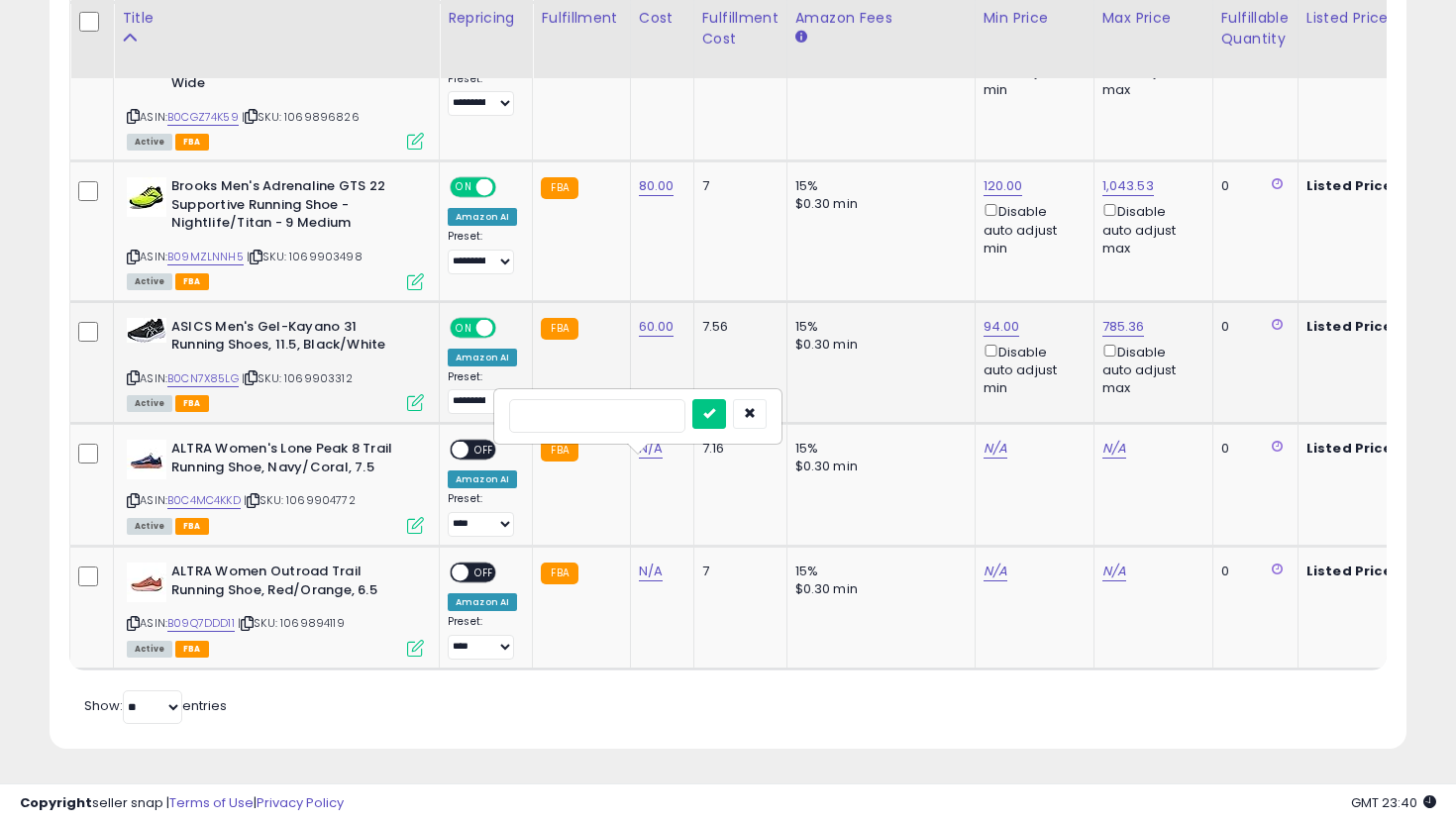 click at bounding box center [709, 414] 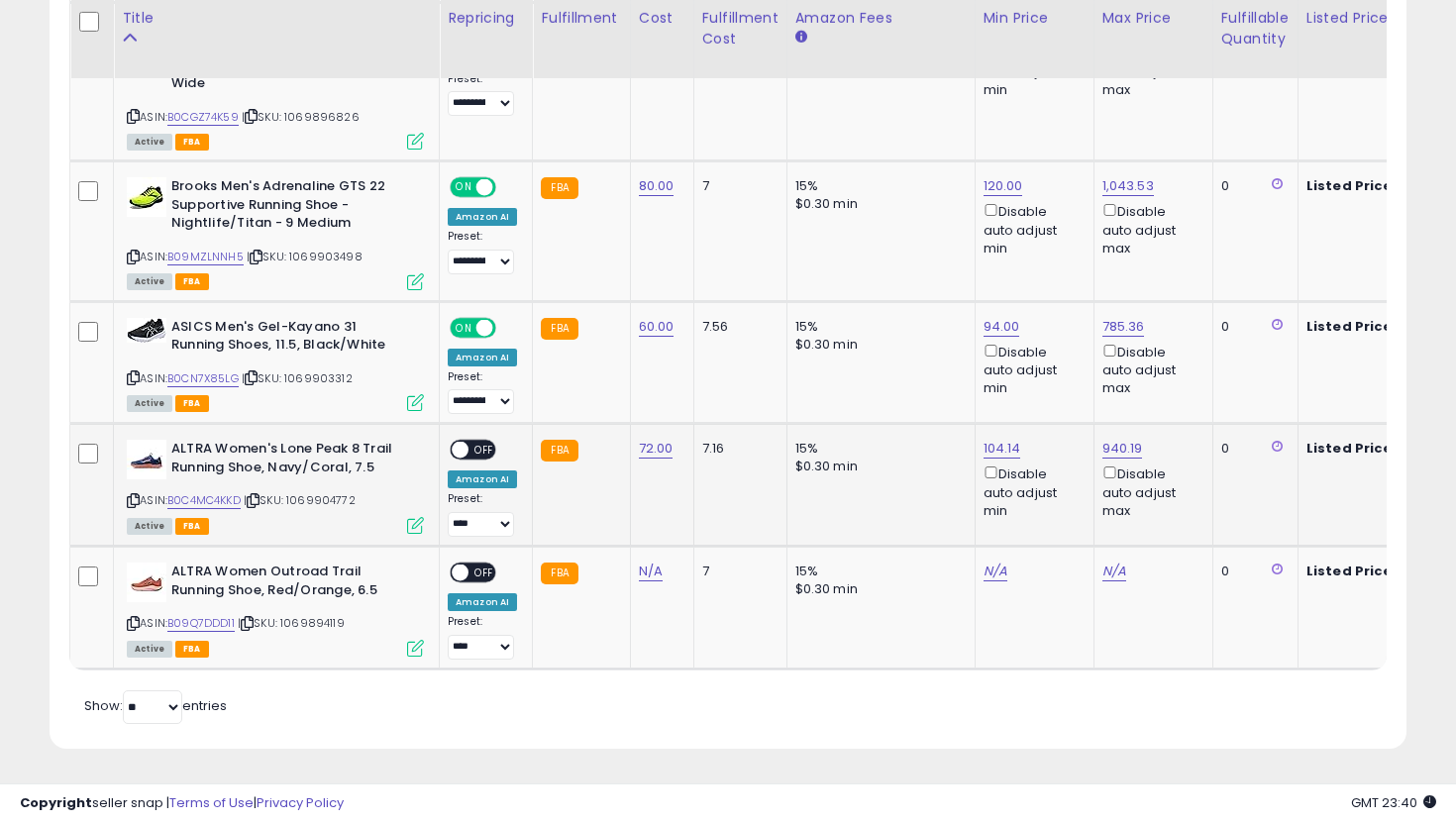 scroll, scrollTop: 0, scrollLeft: 206, axis: horizontal 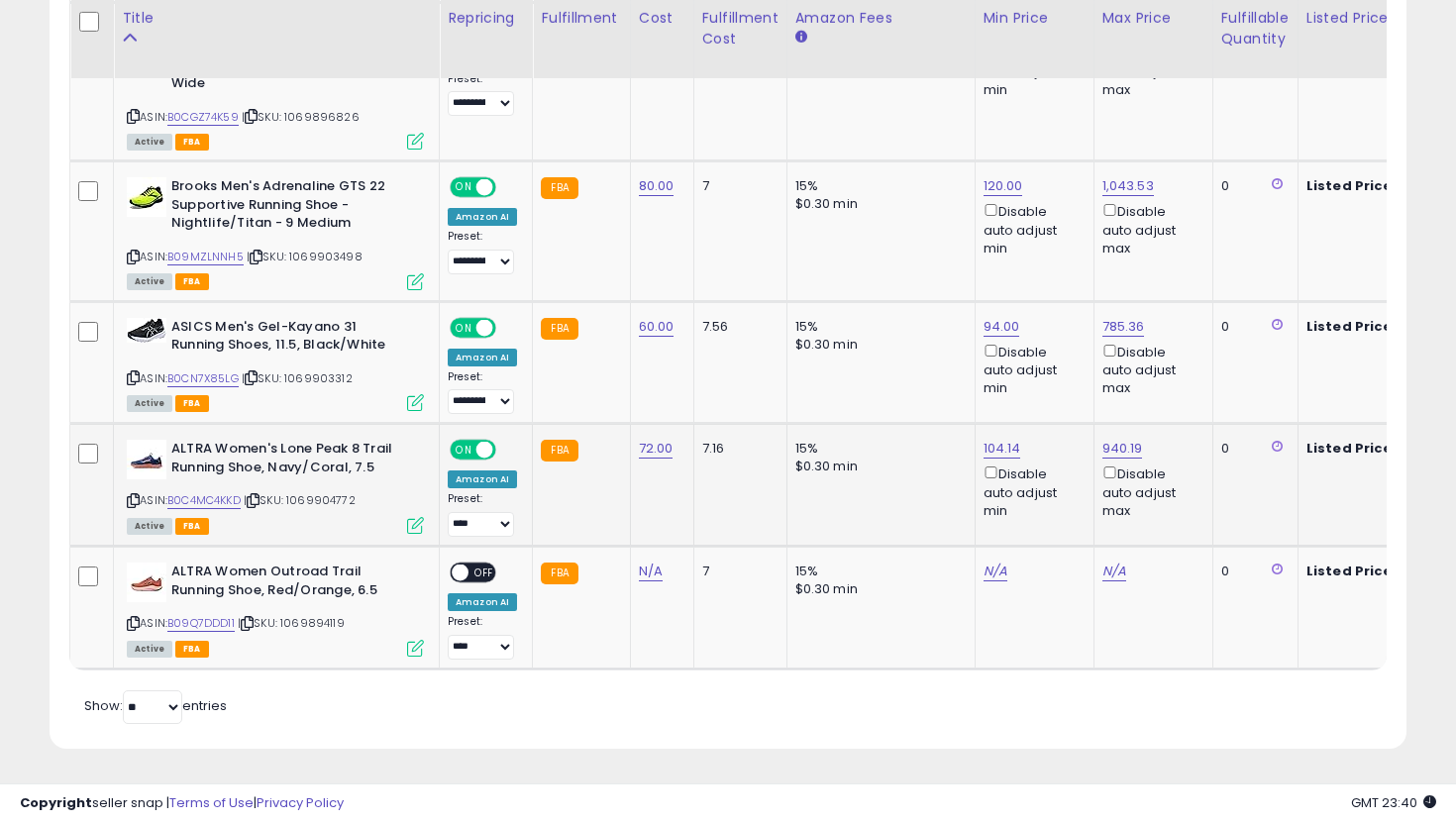 click on "**********" at bounding box center (482, 514) 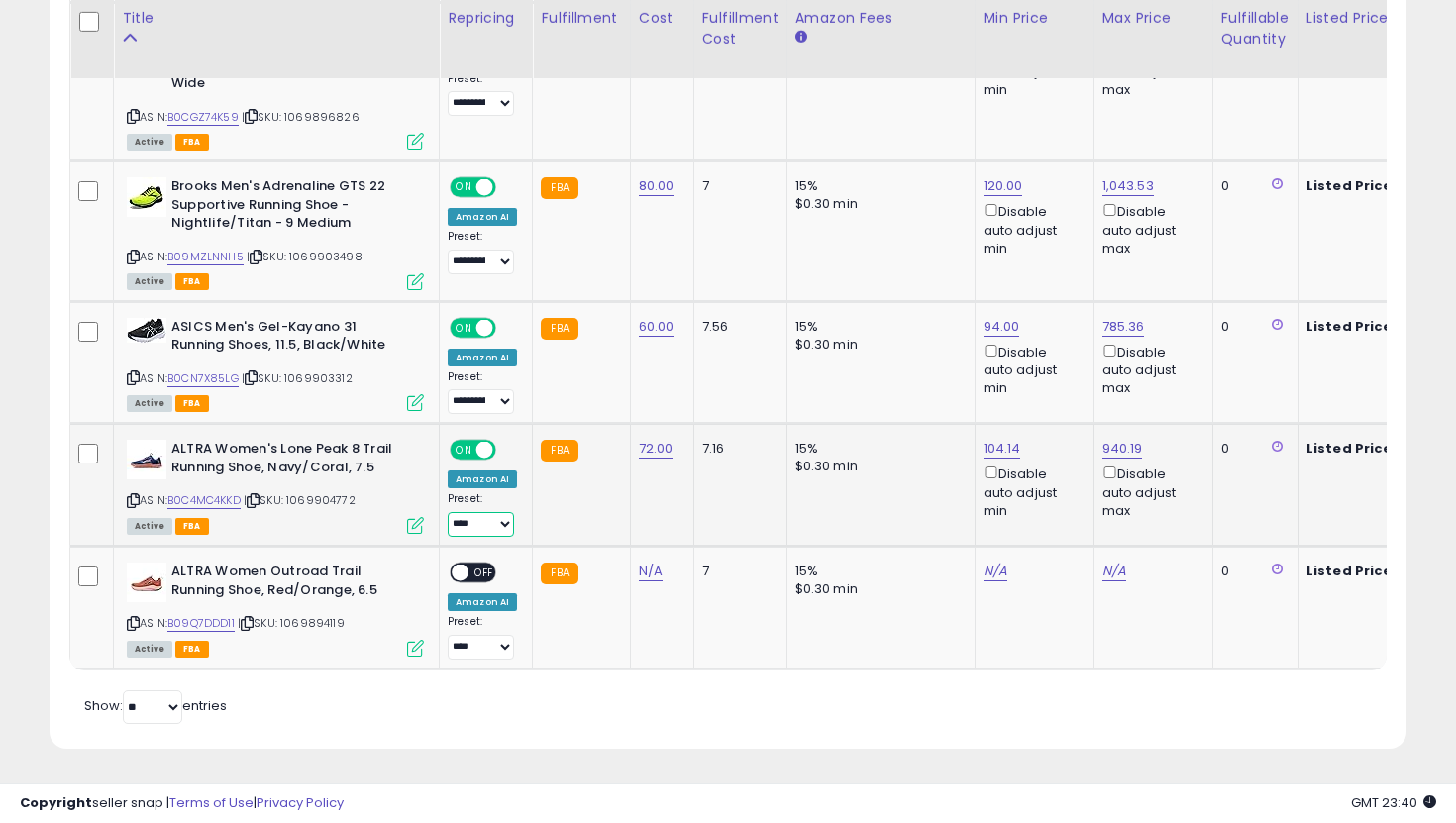 click on "**********" at bounding box center (480, 524) 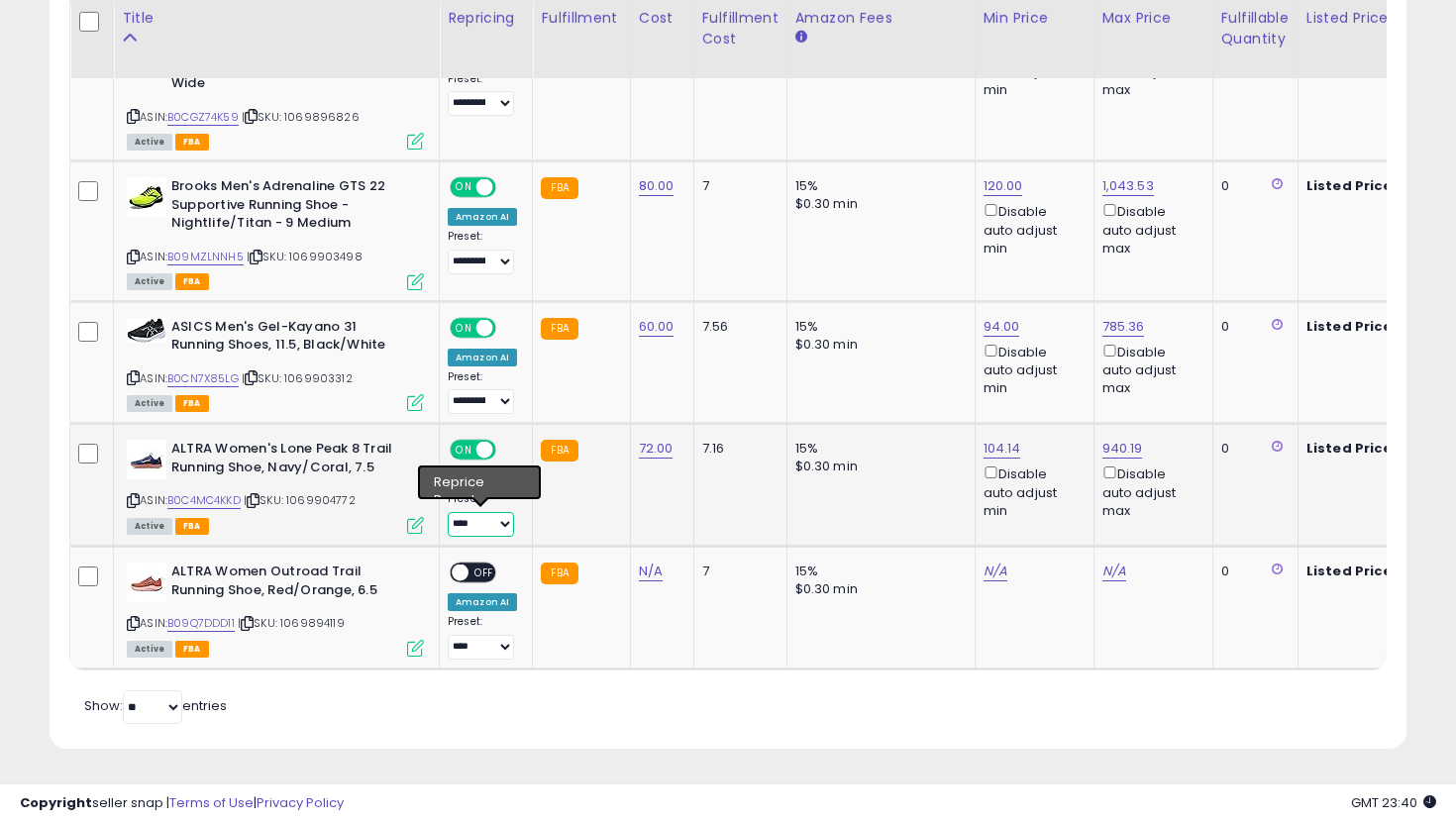 select on "**********" 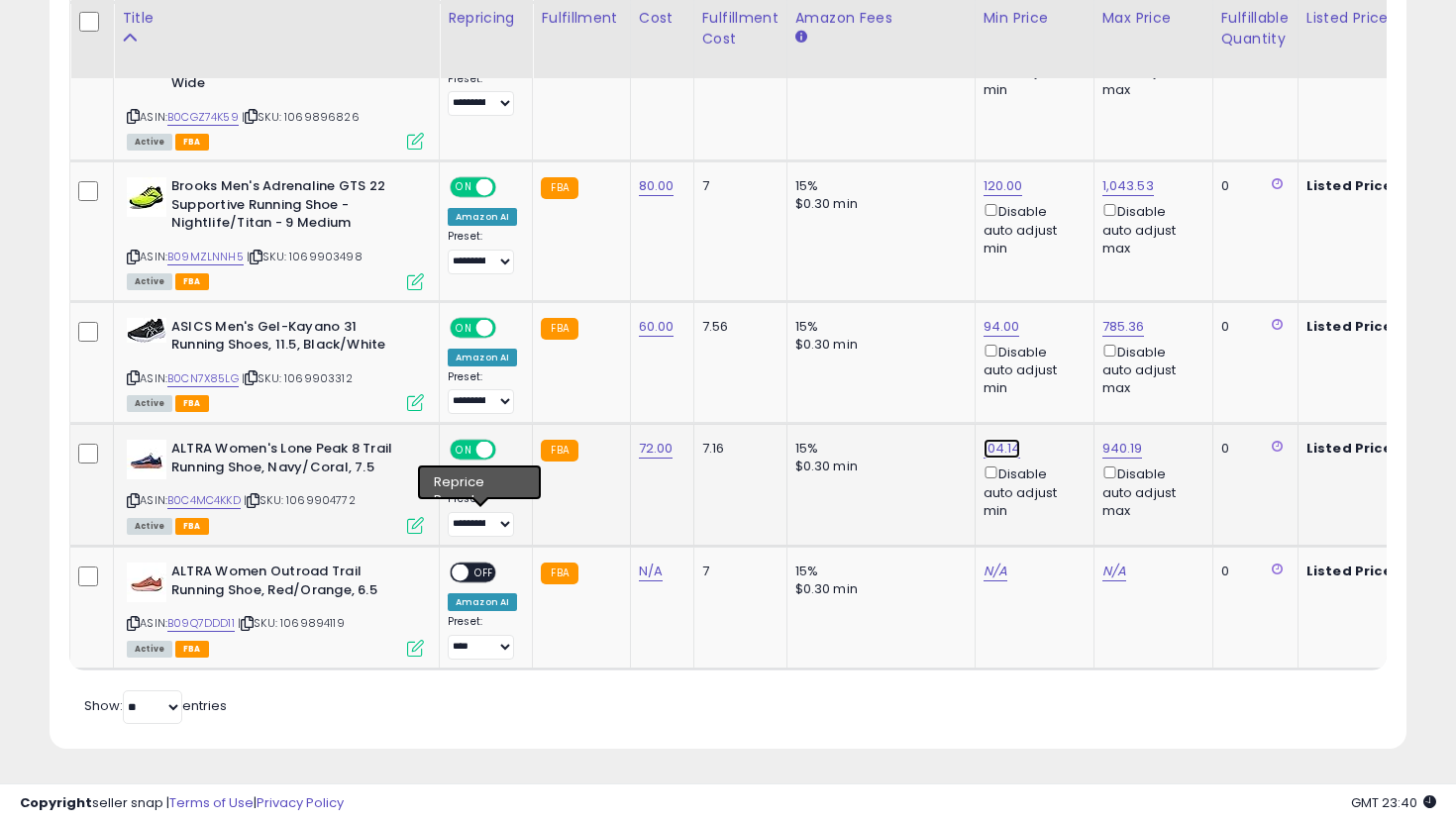click on "104.14" at bounding box center (1001, -1672) 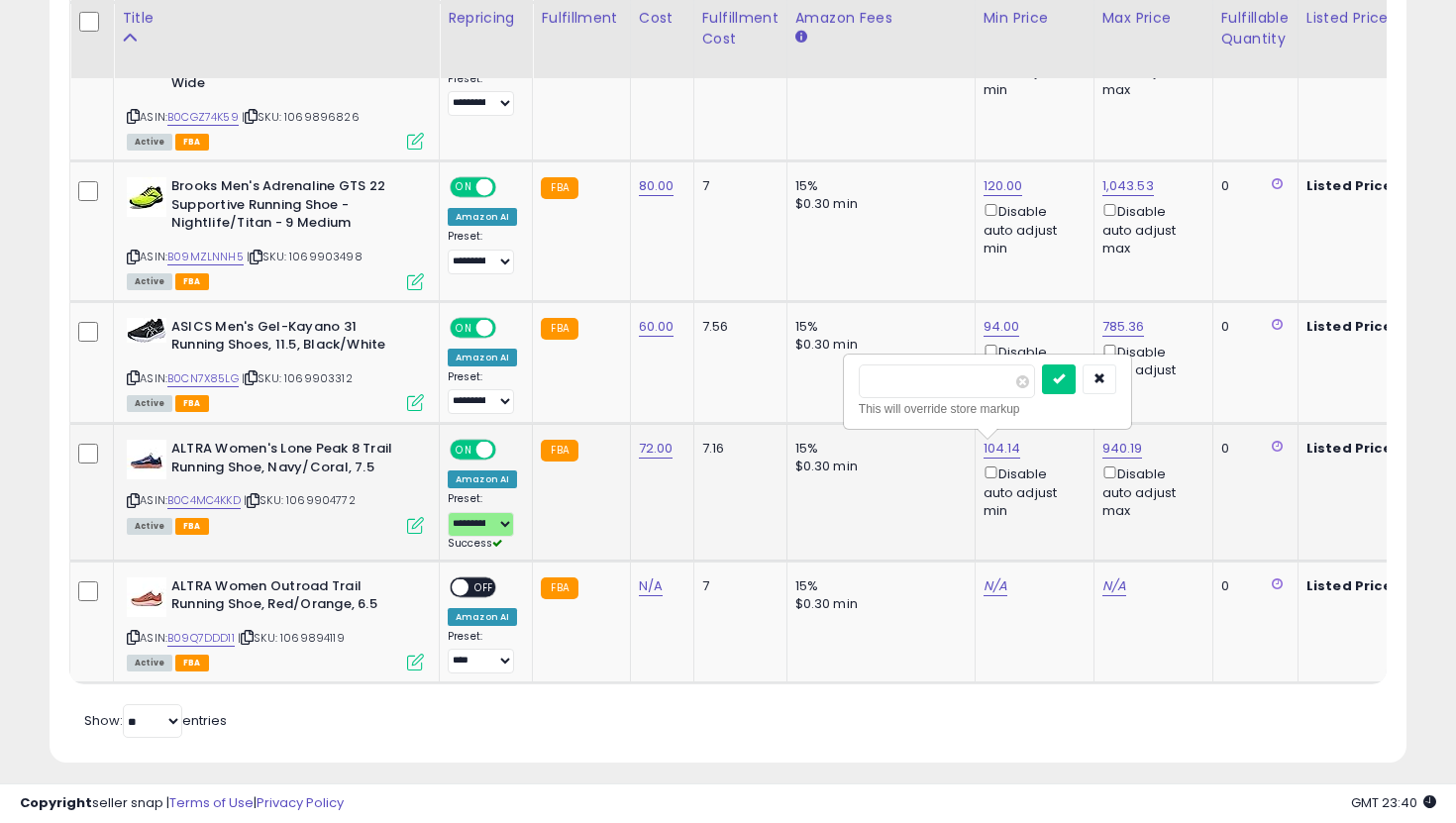 type on "***" 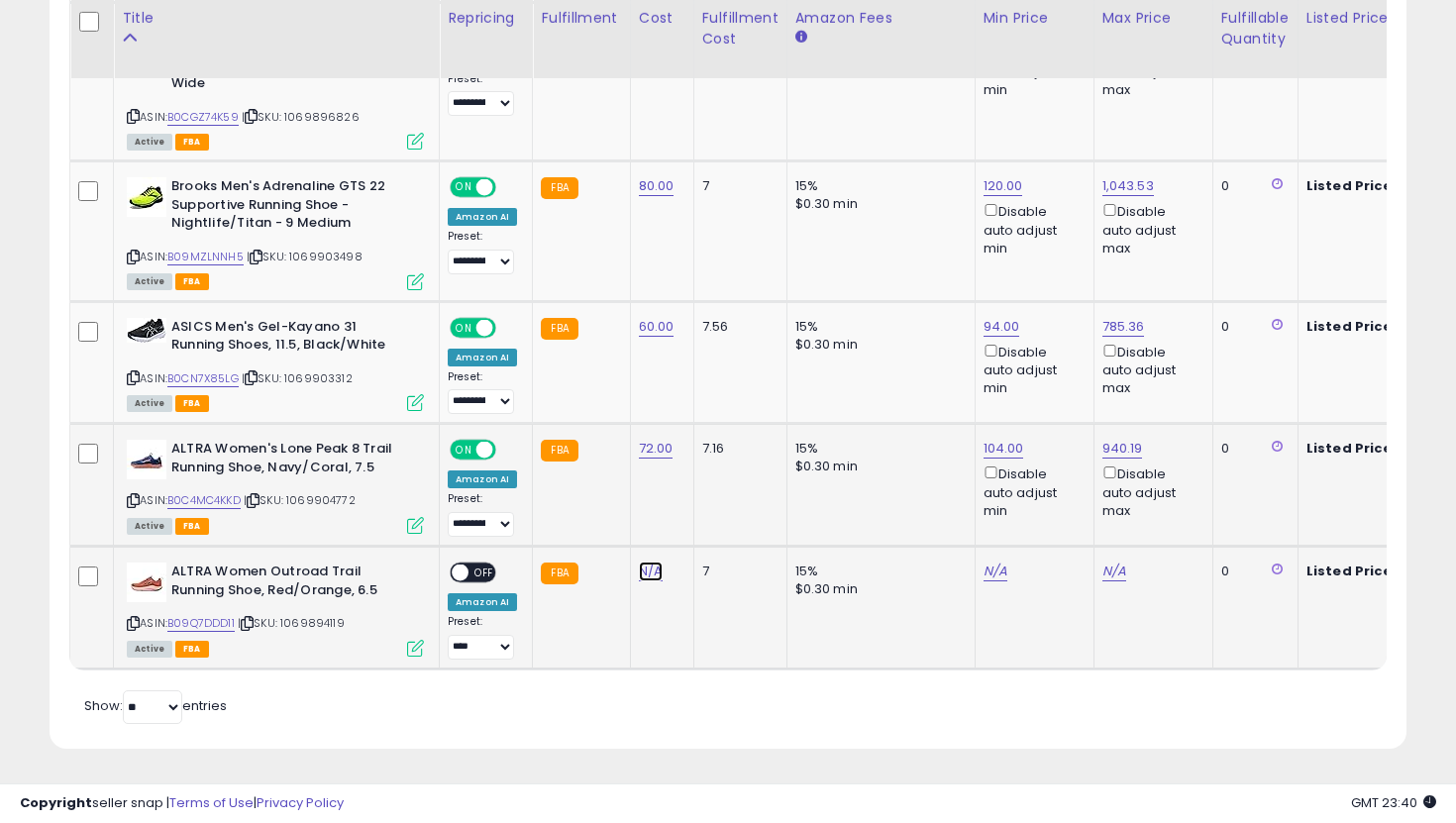 click on "N/A" at bounding box center (651, 571) 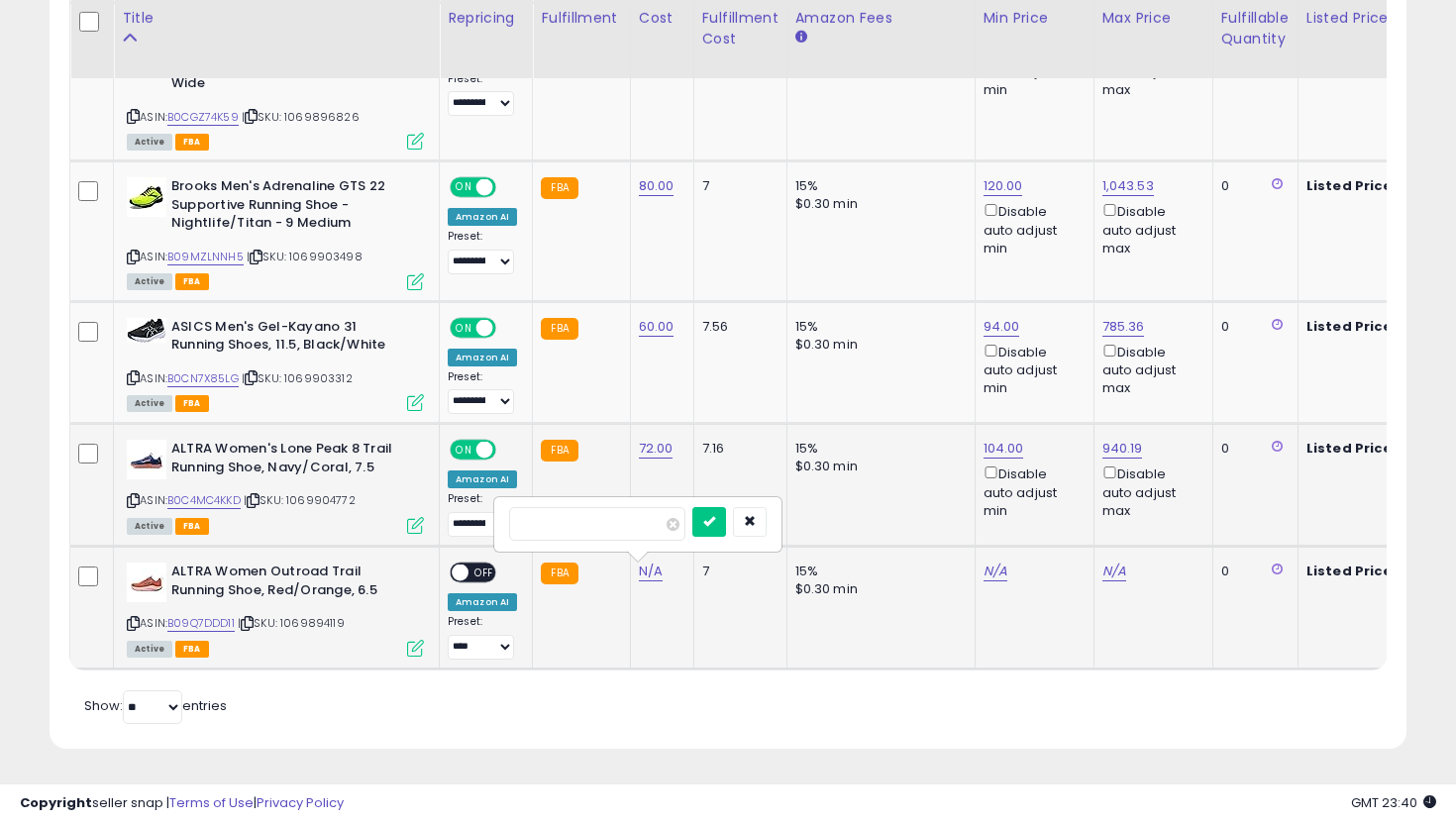 type on "**" 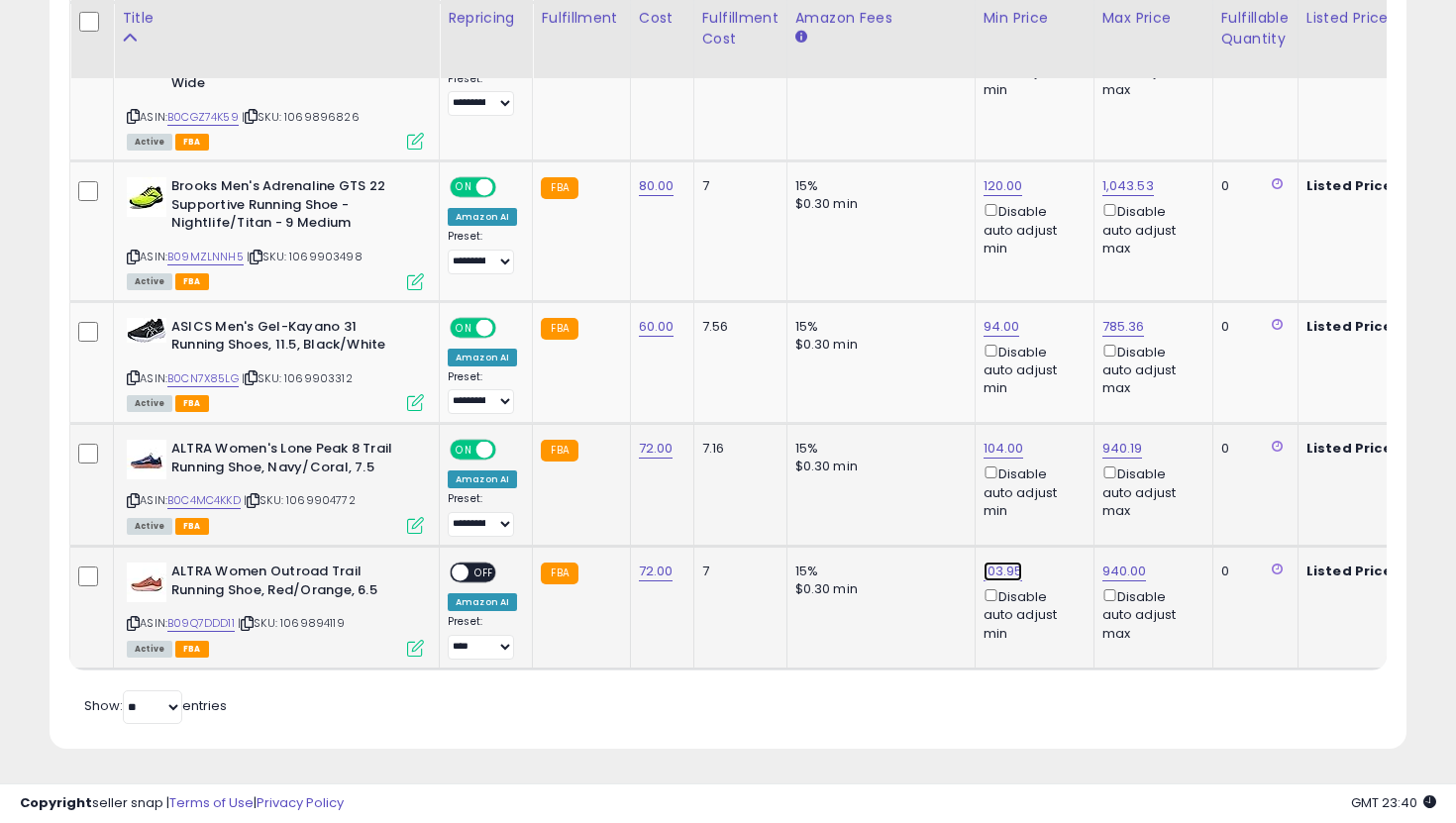 click on "103.95" at bounding box center (1001, -1672) 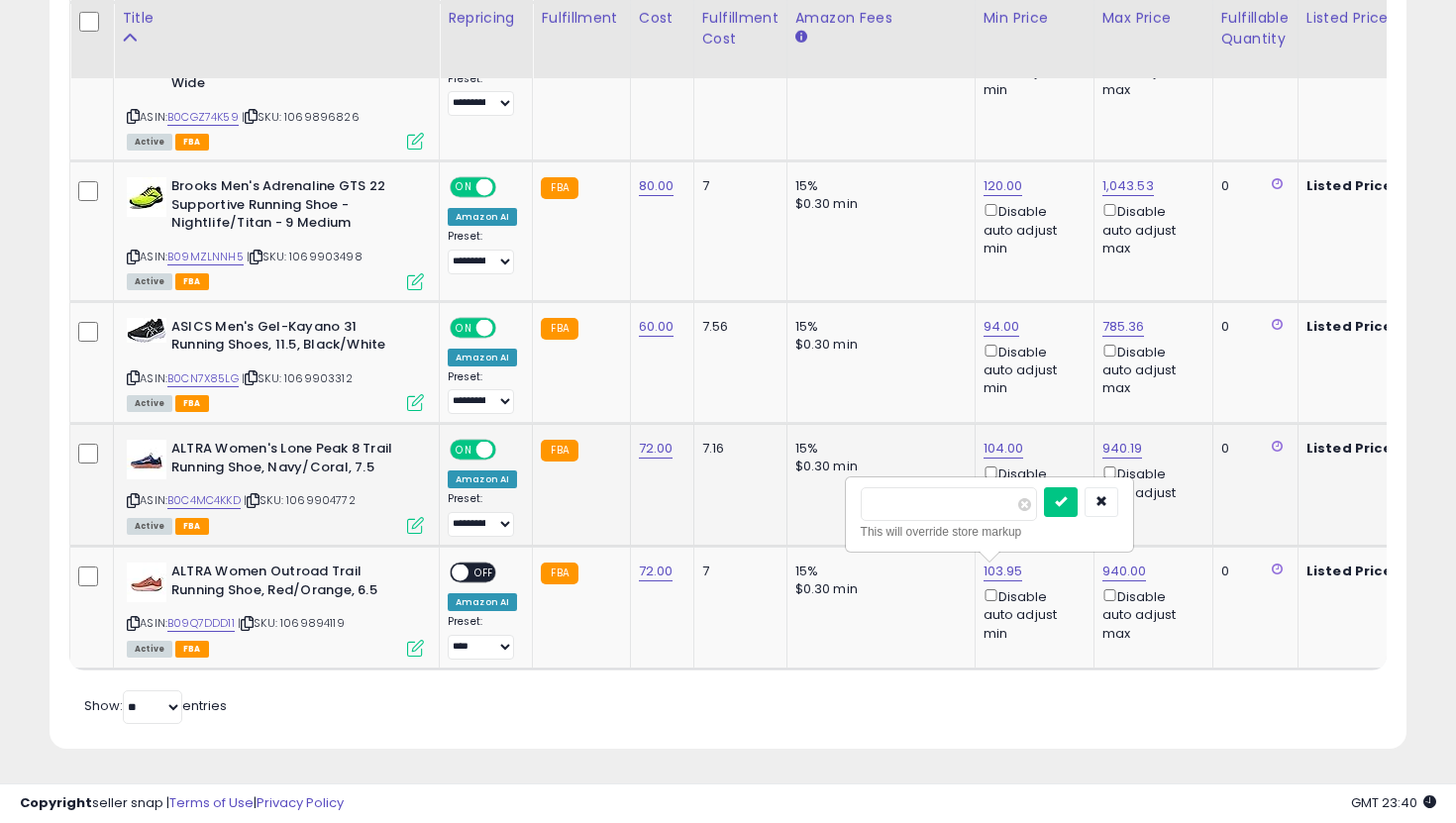 drag, startPoint x: 835, startPoint y: 502, endPoint x: 764, endPoint y: 502, distance: 71 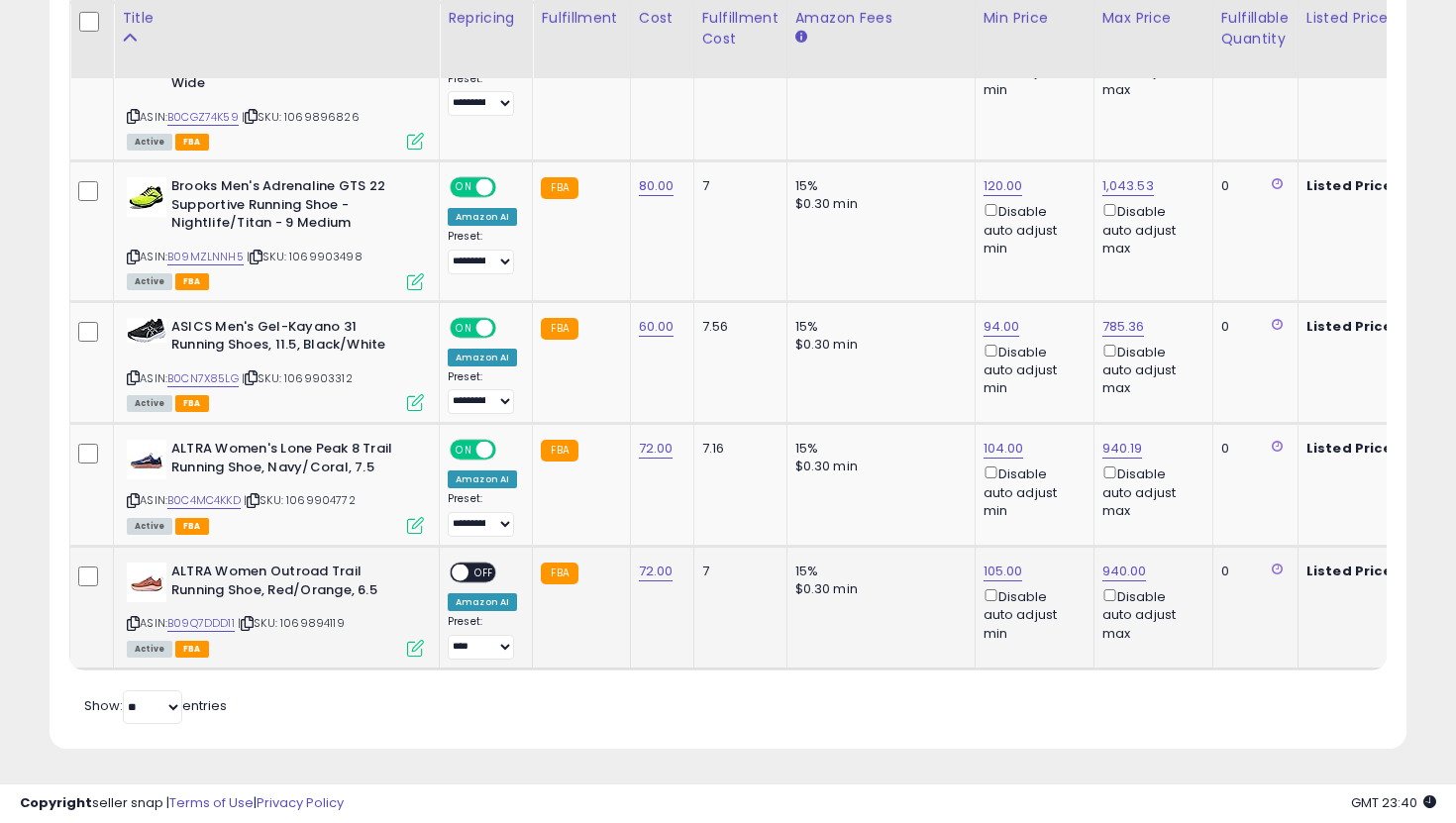 scroll, scrollTop: 0, scrollLeft: 670, axis: horizontal 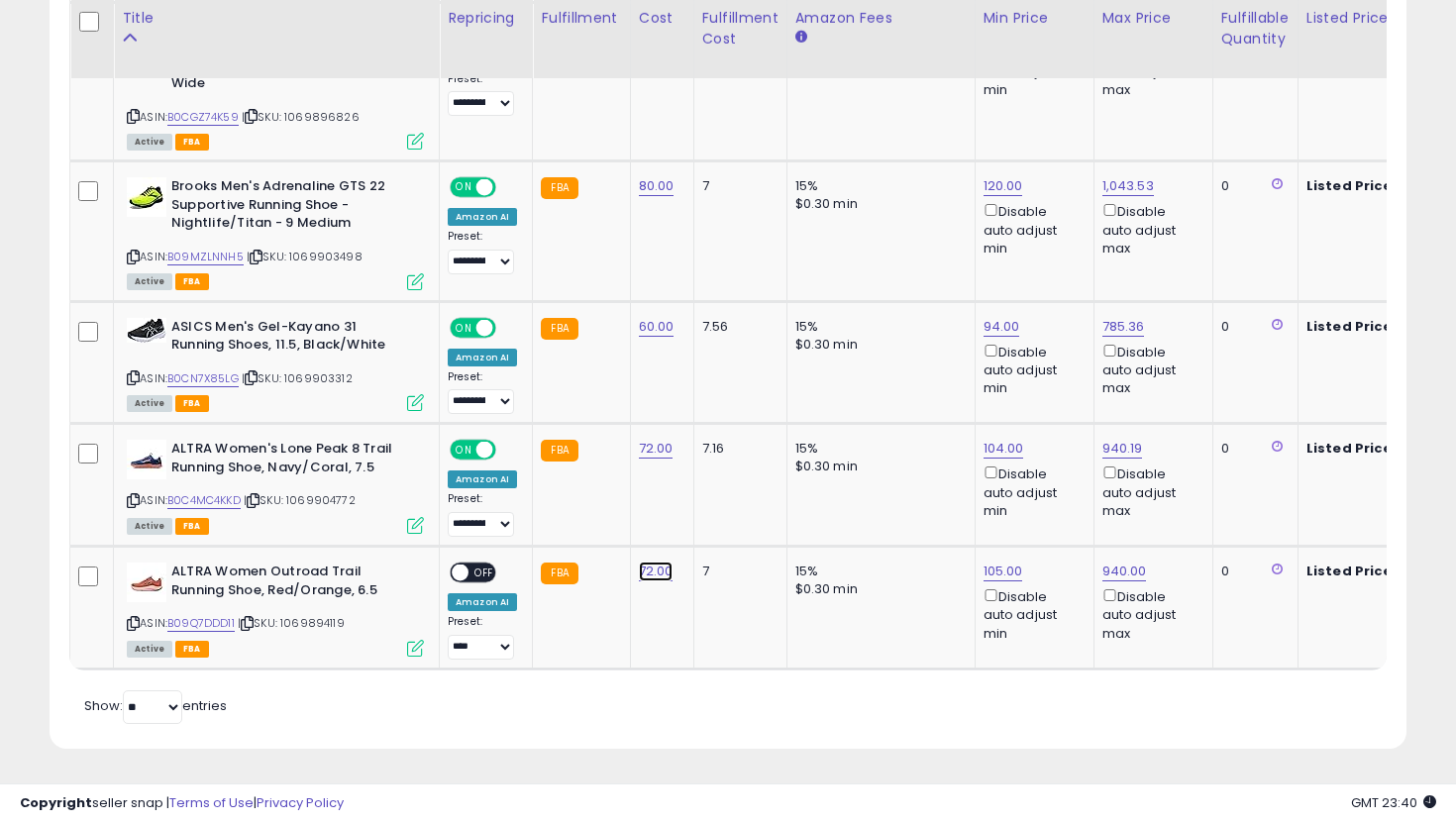 click on "72.00" at bounding box center (657, -1672) 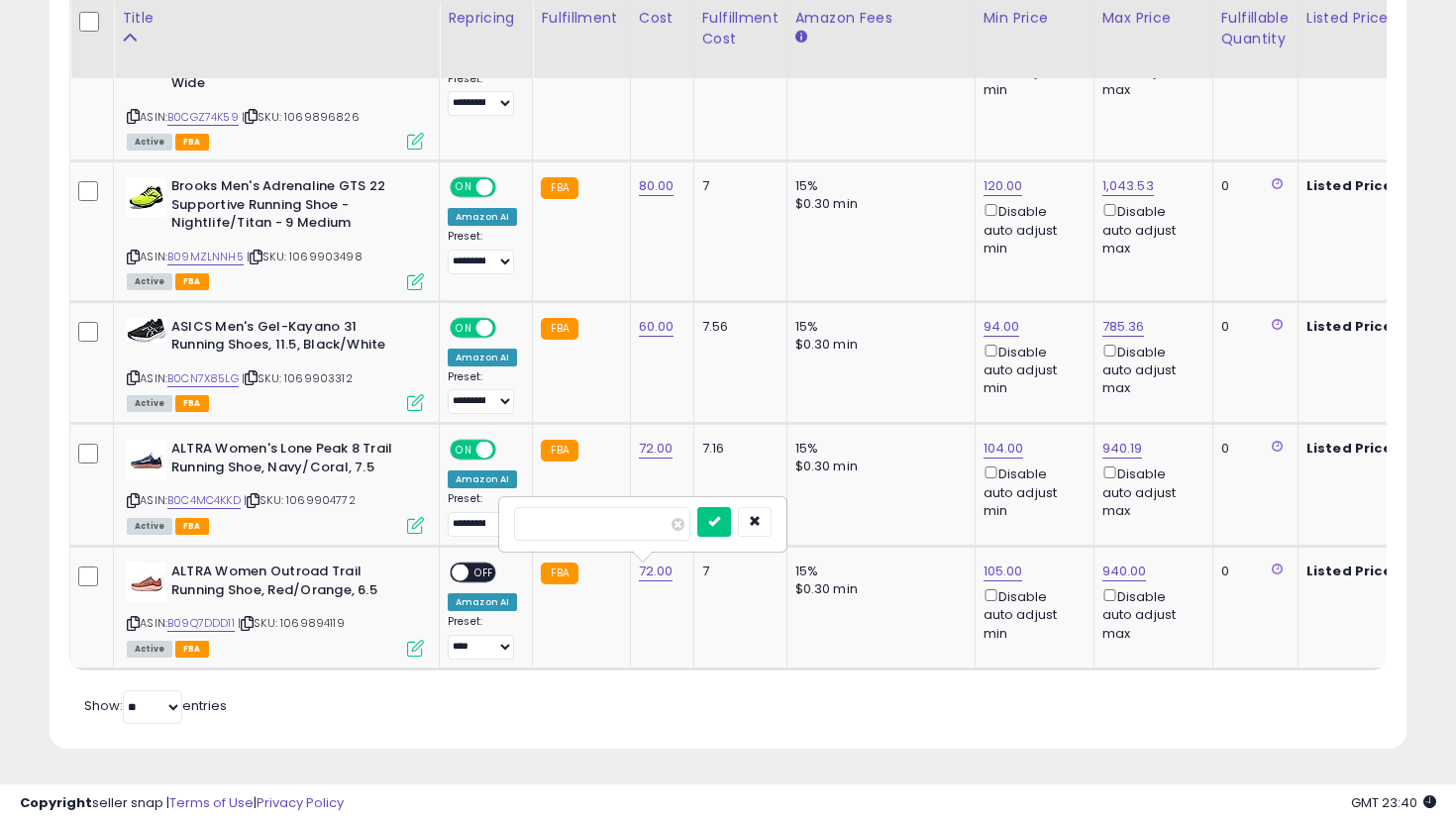 drag, startPoint x: 599, startPoint y: 509, endPoint x: 585, endPoint y: 520, distance: 17.804494 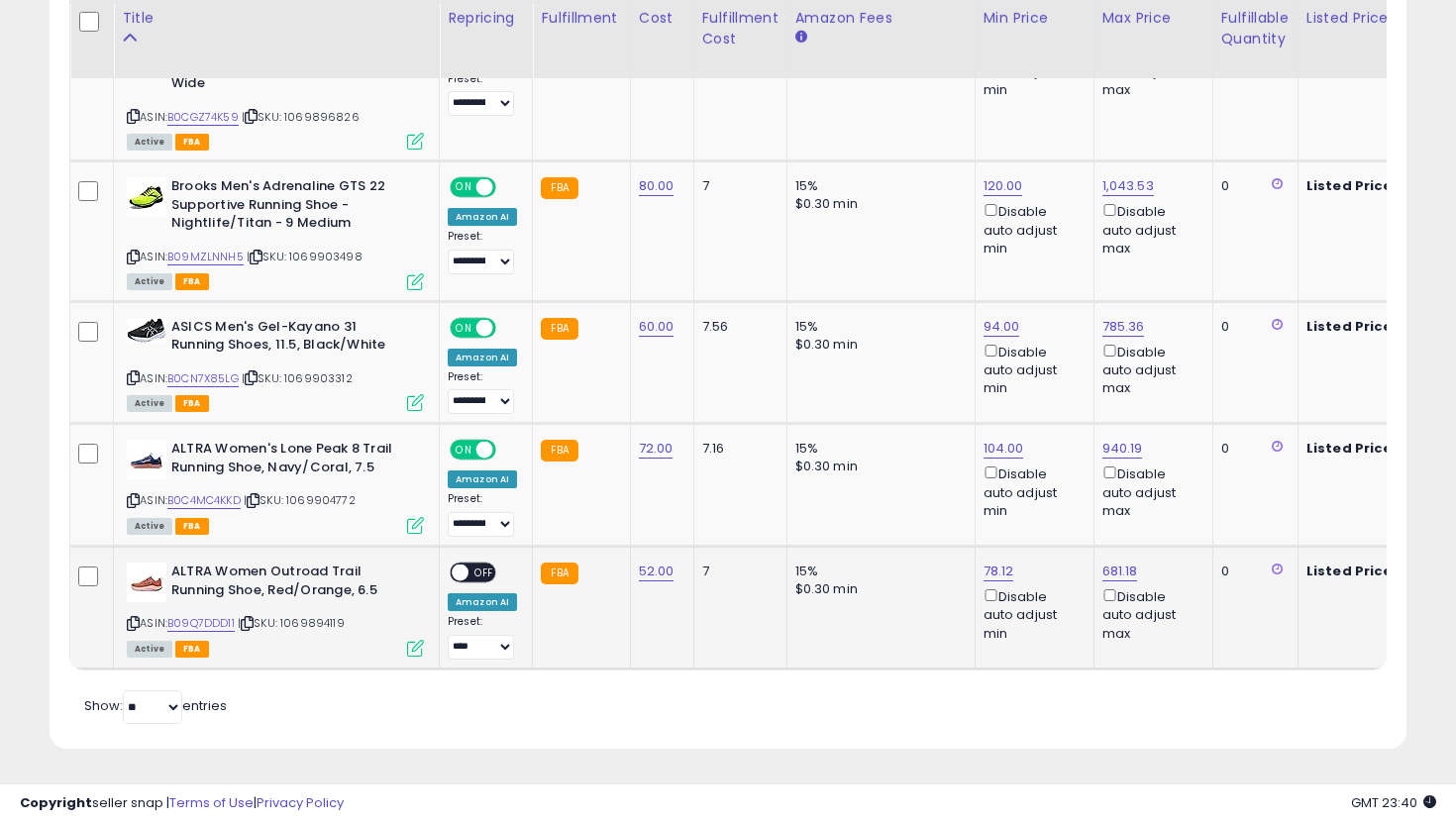 click on "78.12  Disable auto adjust min" at bounding box center [1031, 602] 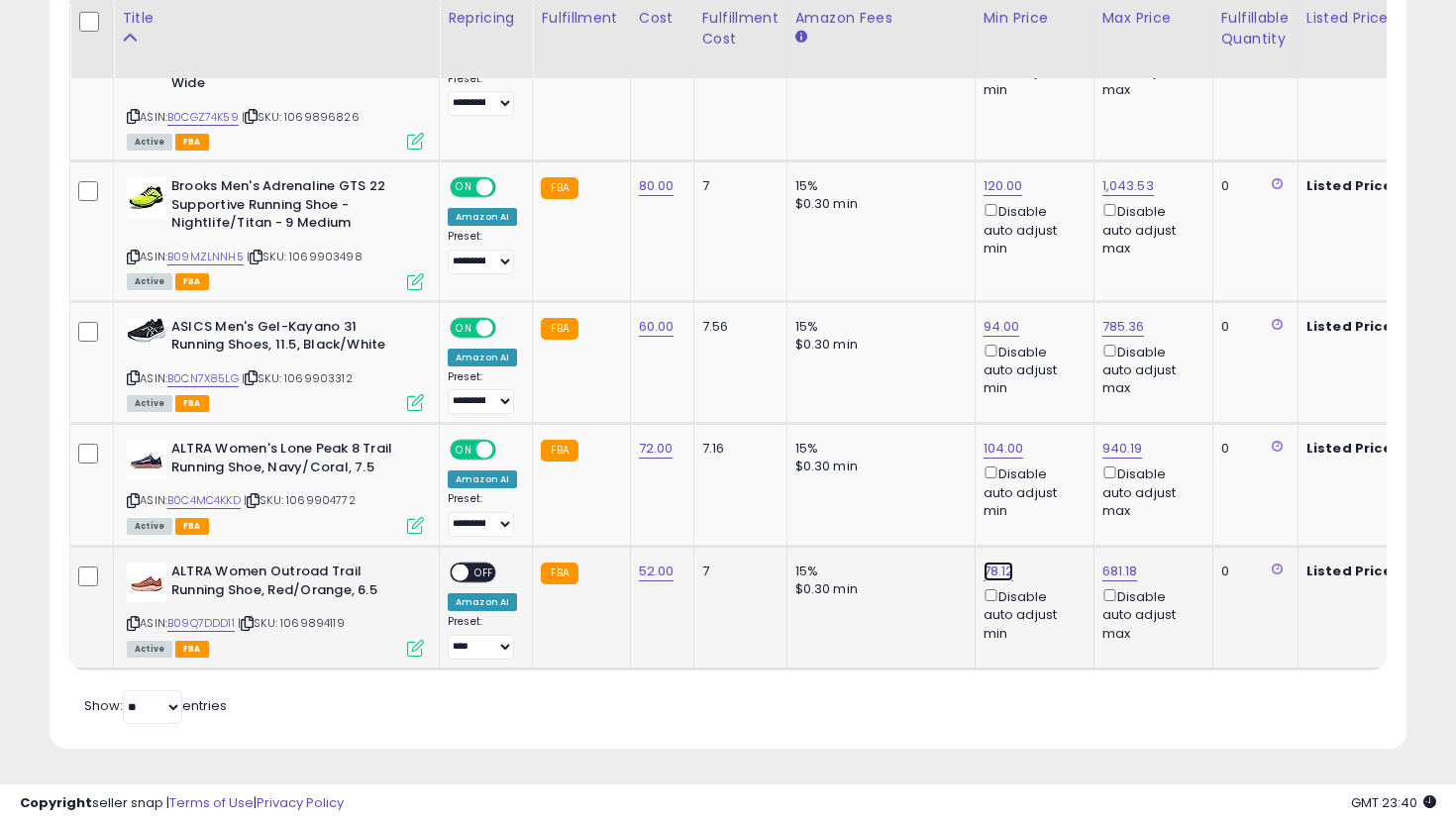 click on "78.12" at bounding box center [1001, -1672] 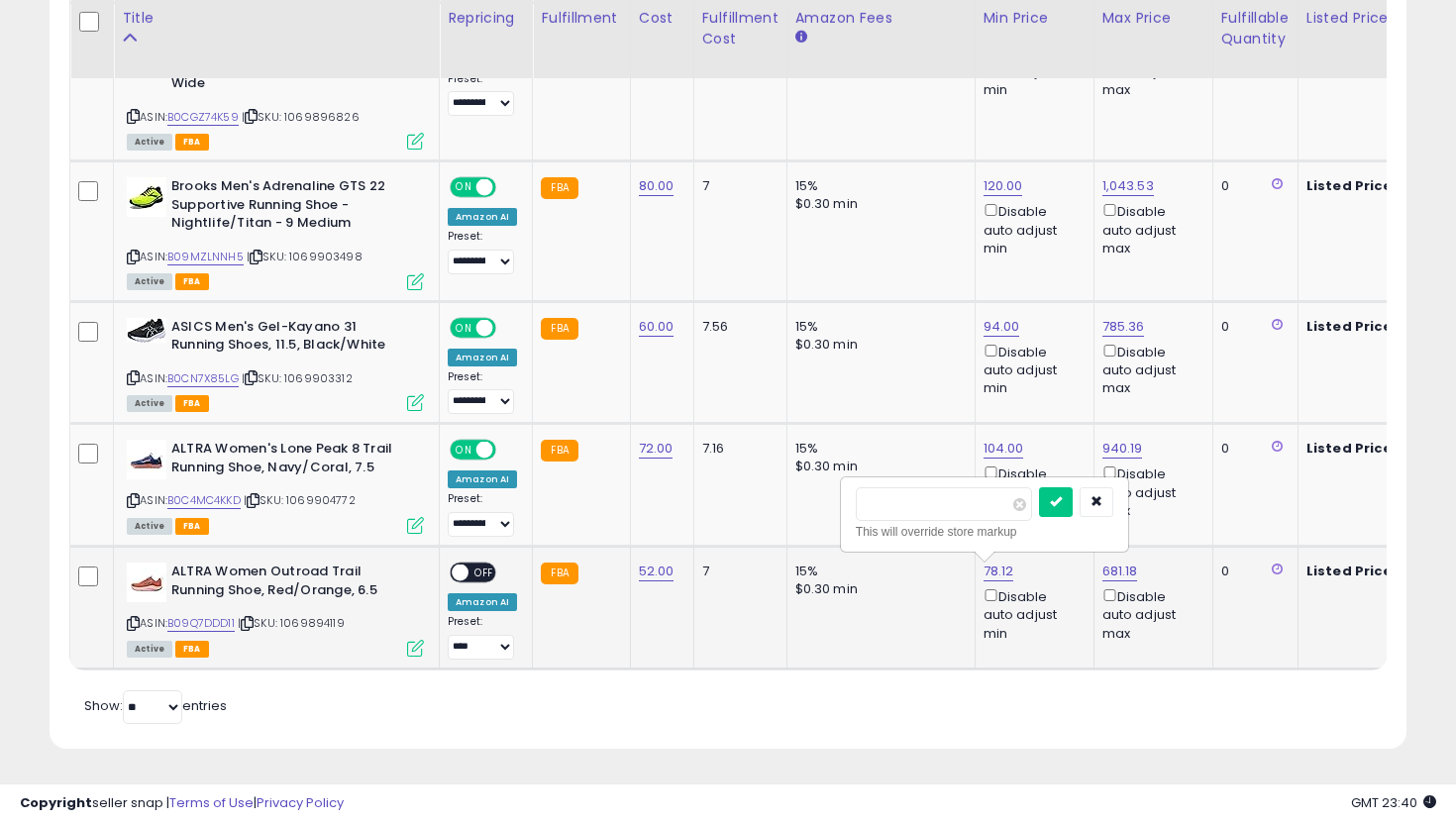 drag, startPoint x: 946, startPoint y: 502, endPoint x: 807, endPoint y: 489, distance: 139.60659 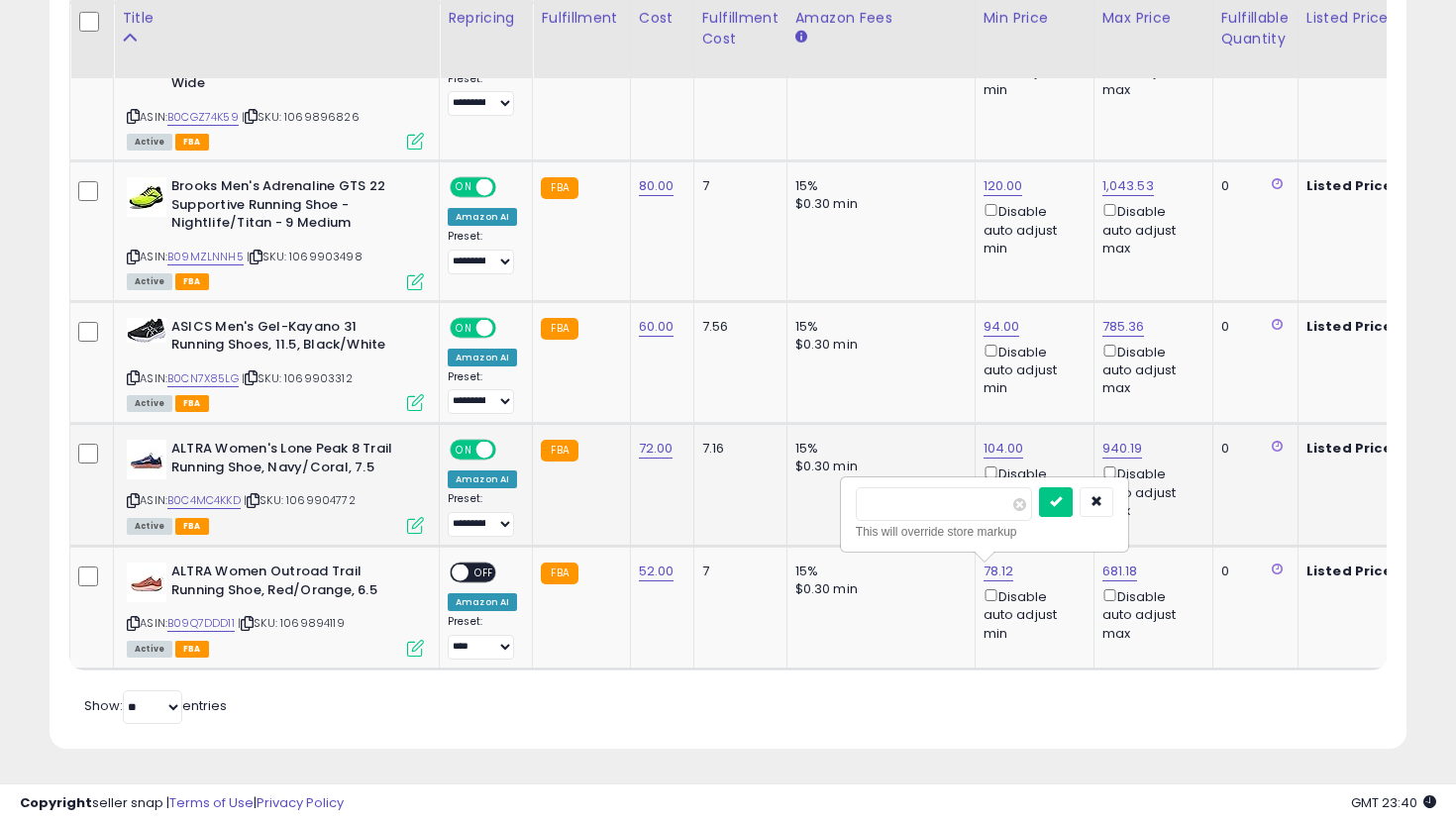 type on "**" 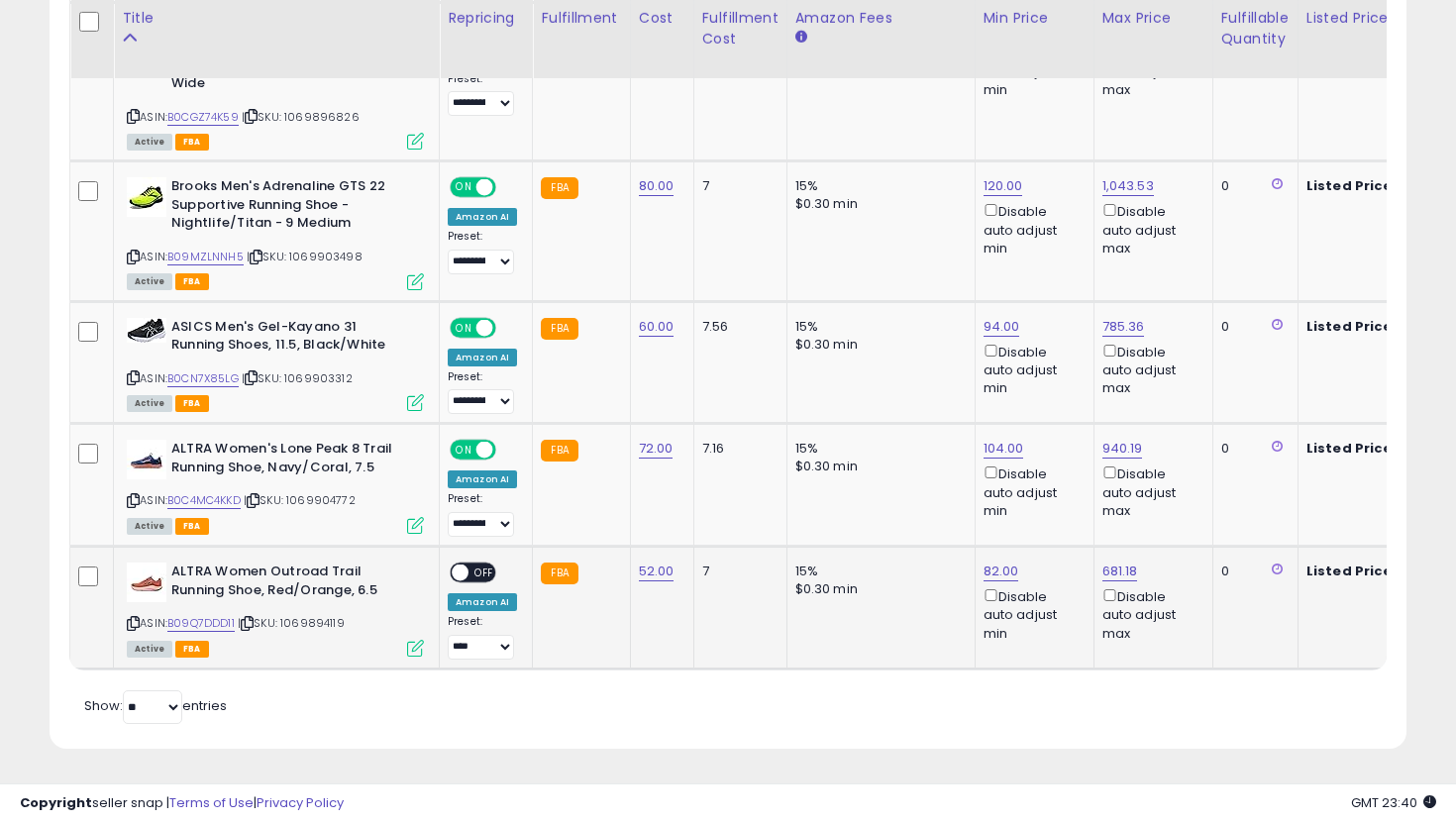 click on "OFF" at bounding box center (484, 572) 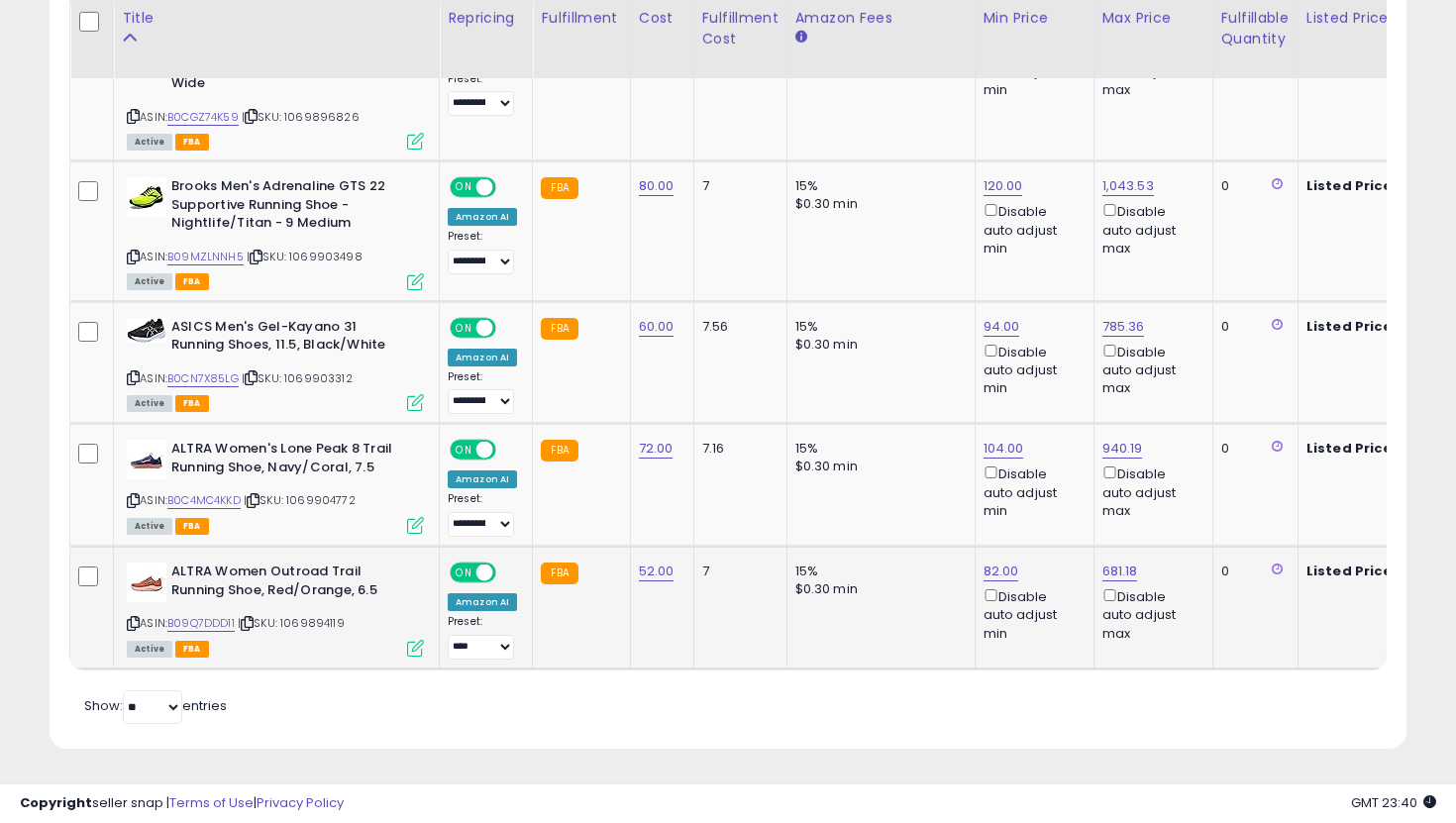 click on "**********" at bounding box center (482, 637) 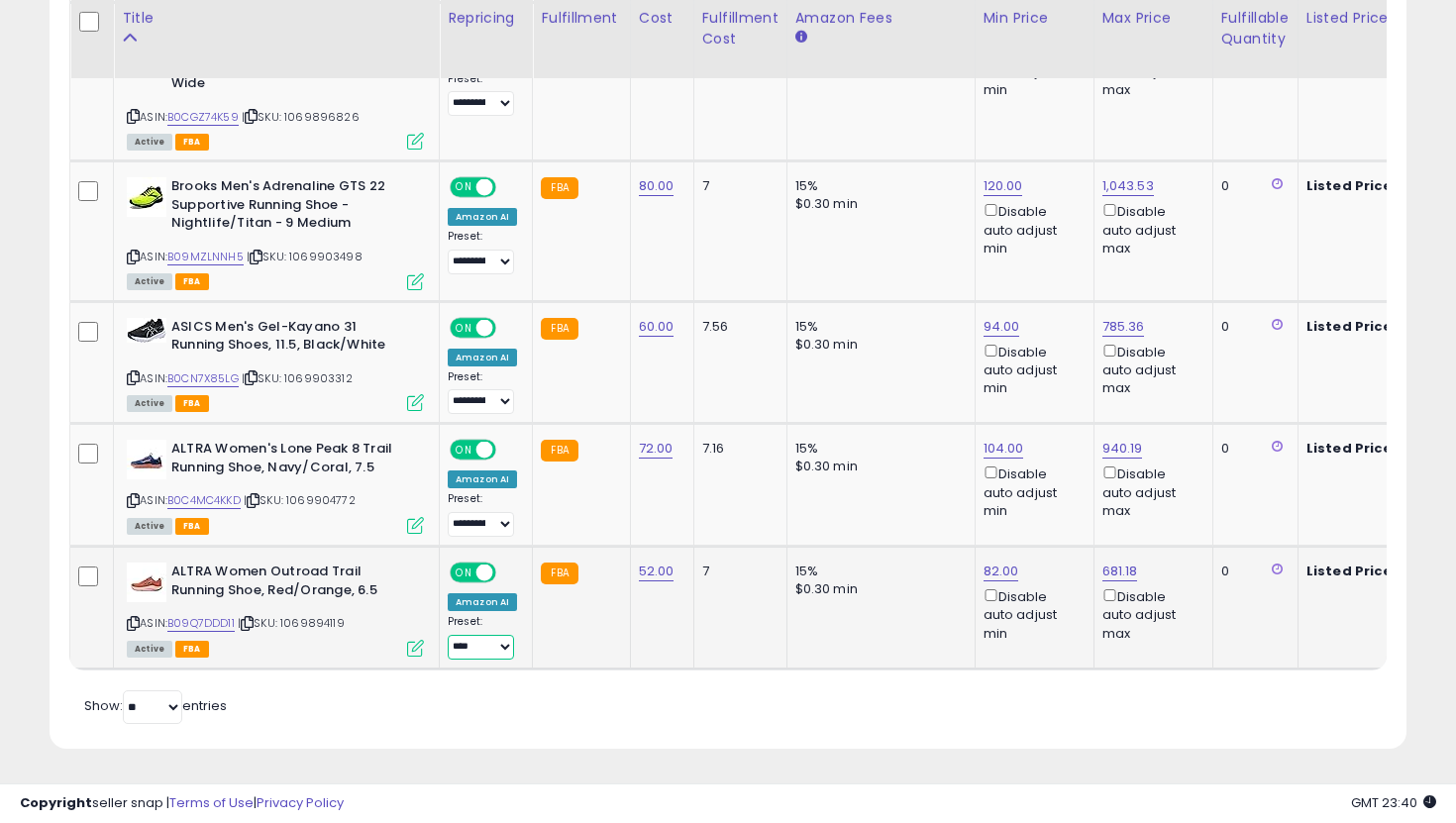 click on "**********" at bounding box center [480, 647] 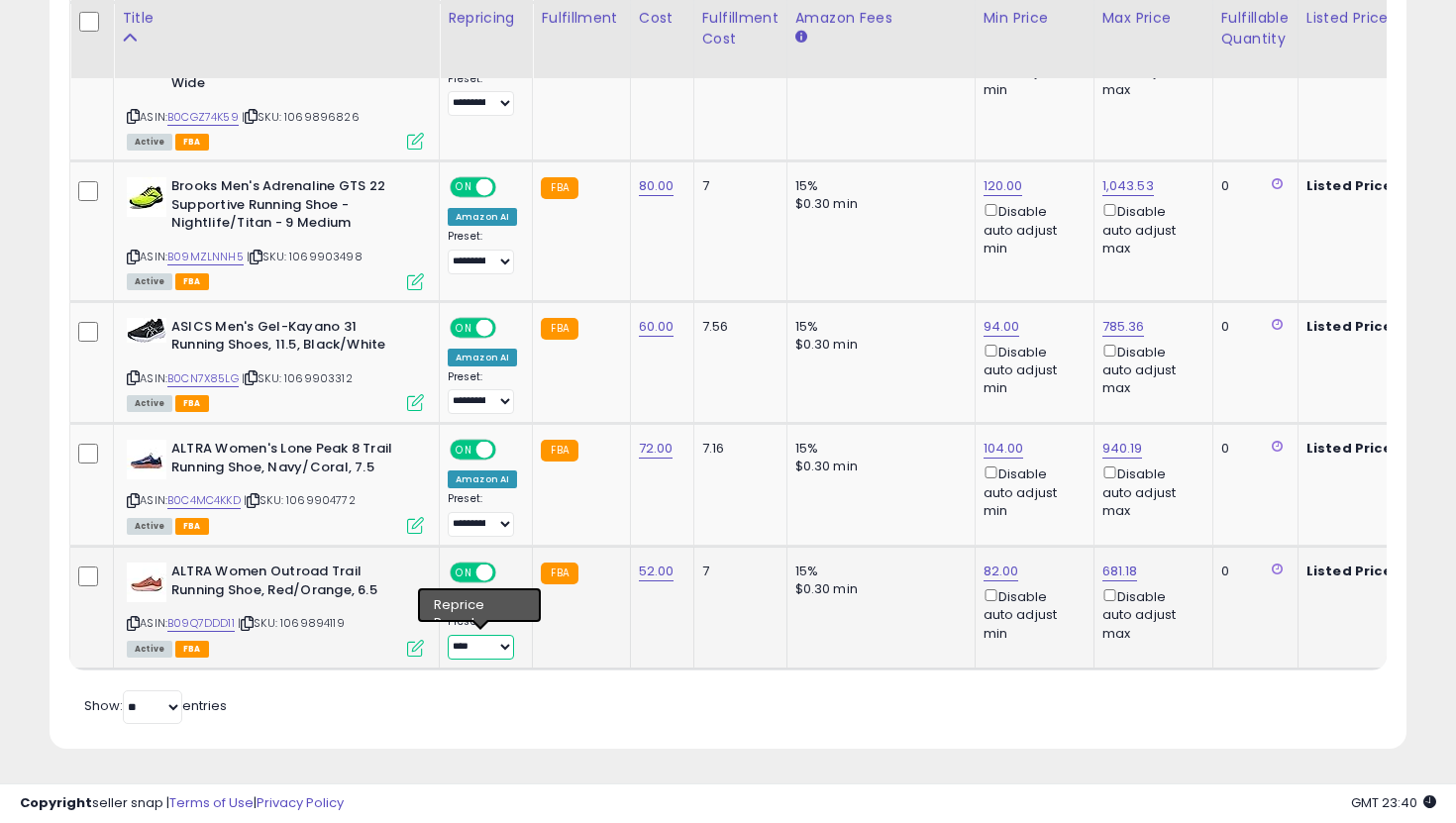 select on "**********" 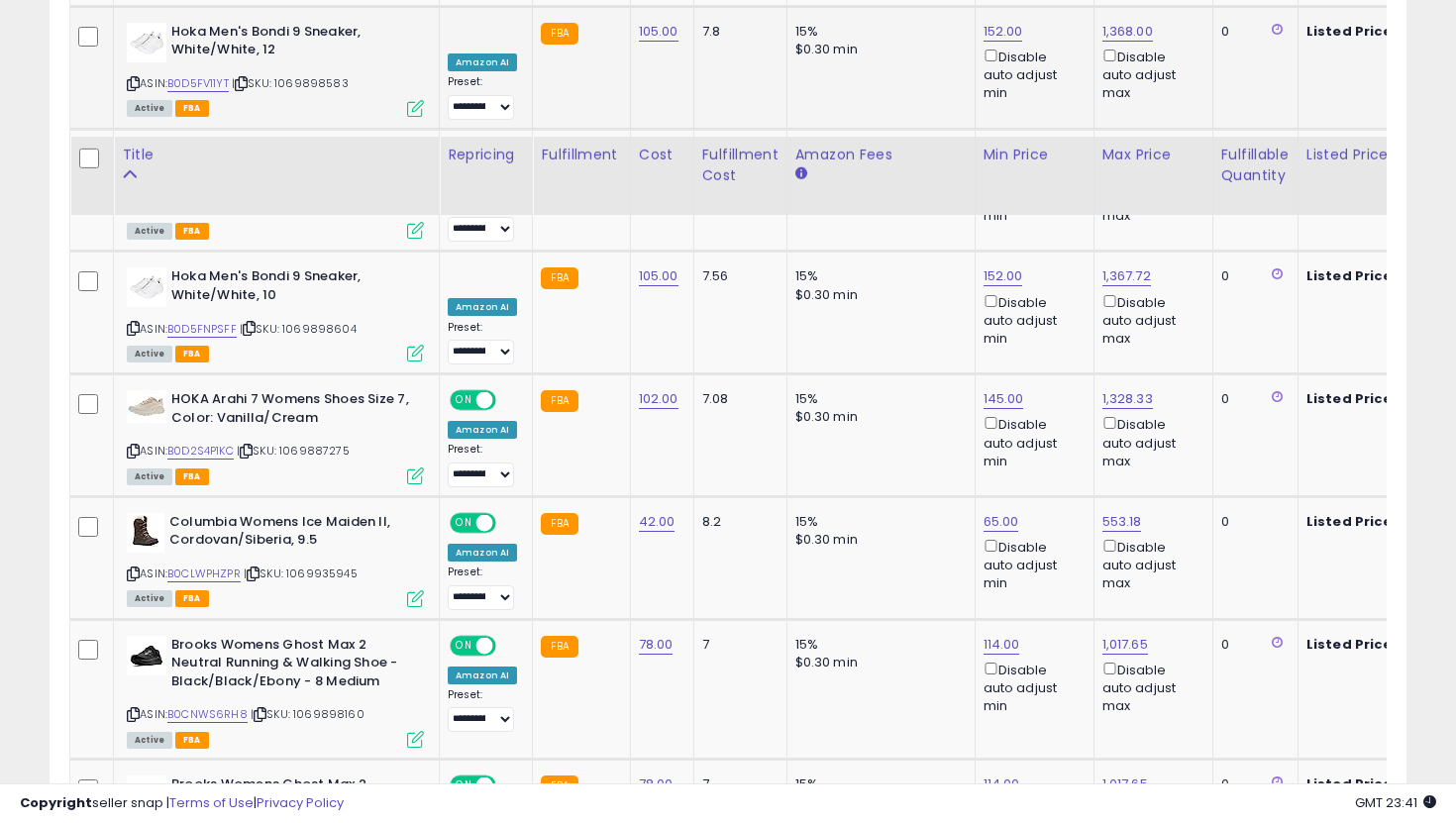 scroll, scrollTop: 1778, scrollLeft: 0, axis: vertical 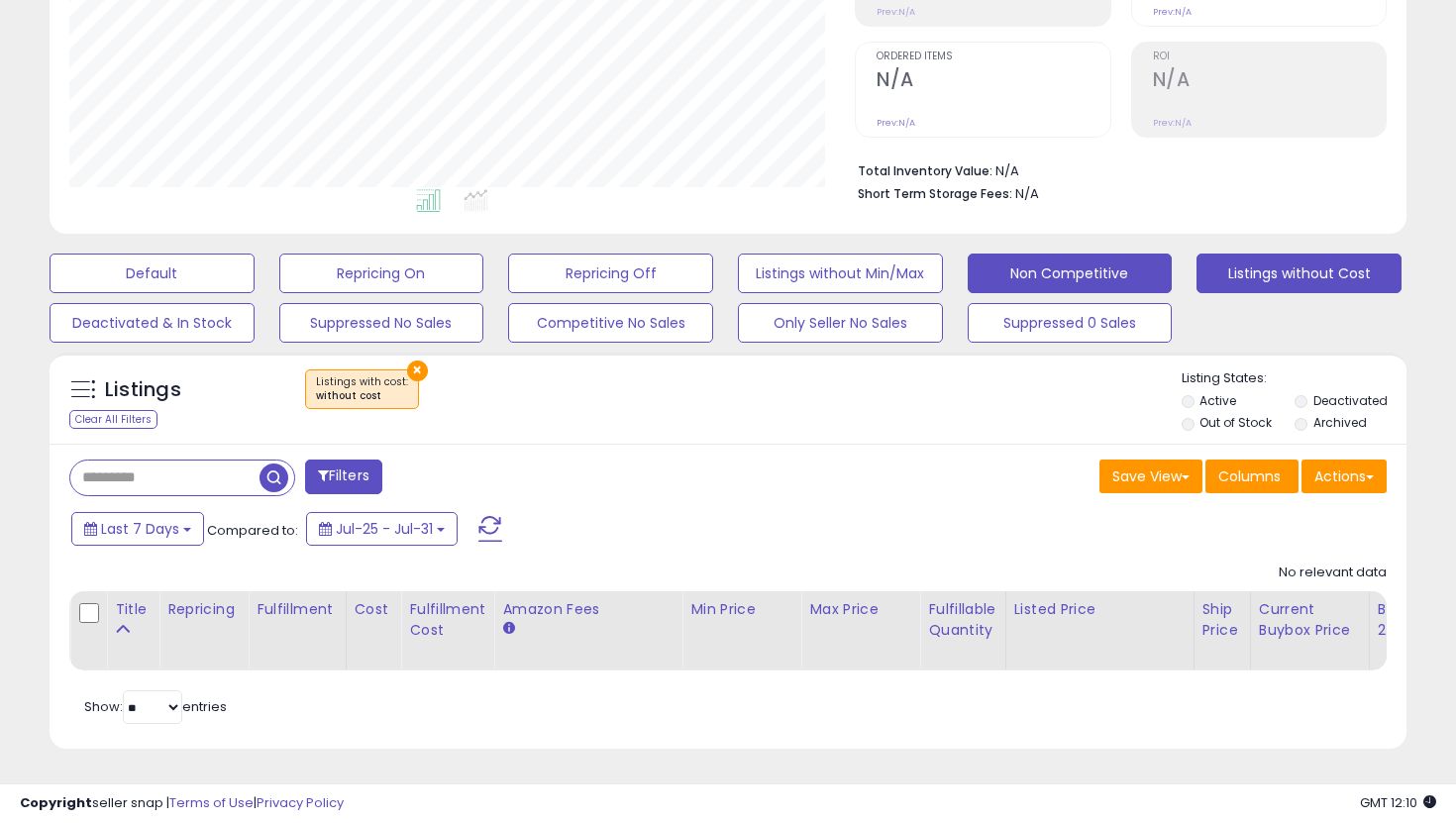 click on "Non Competitive" at bounding box center [152, 273] 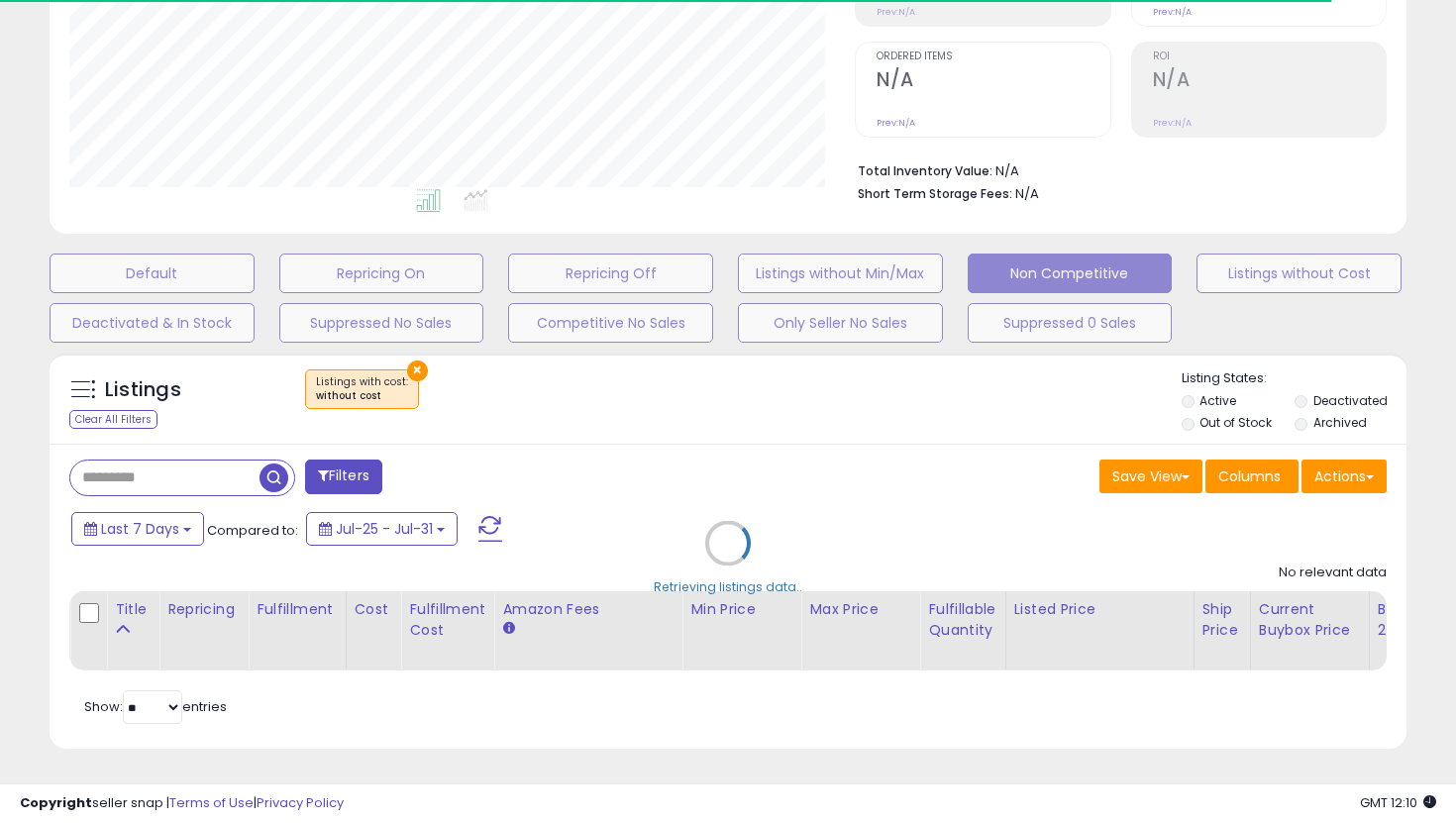 select on "**" 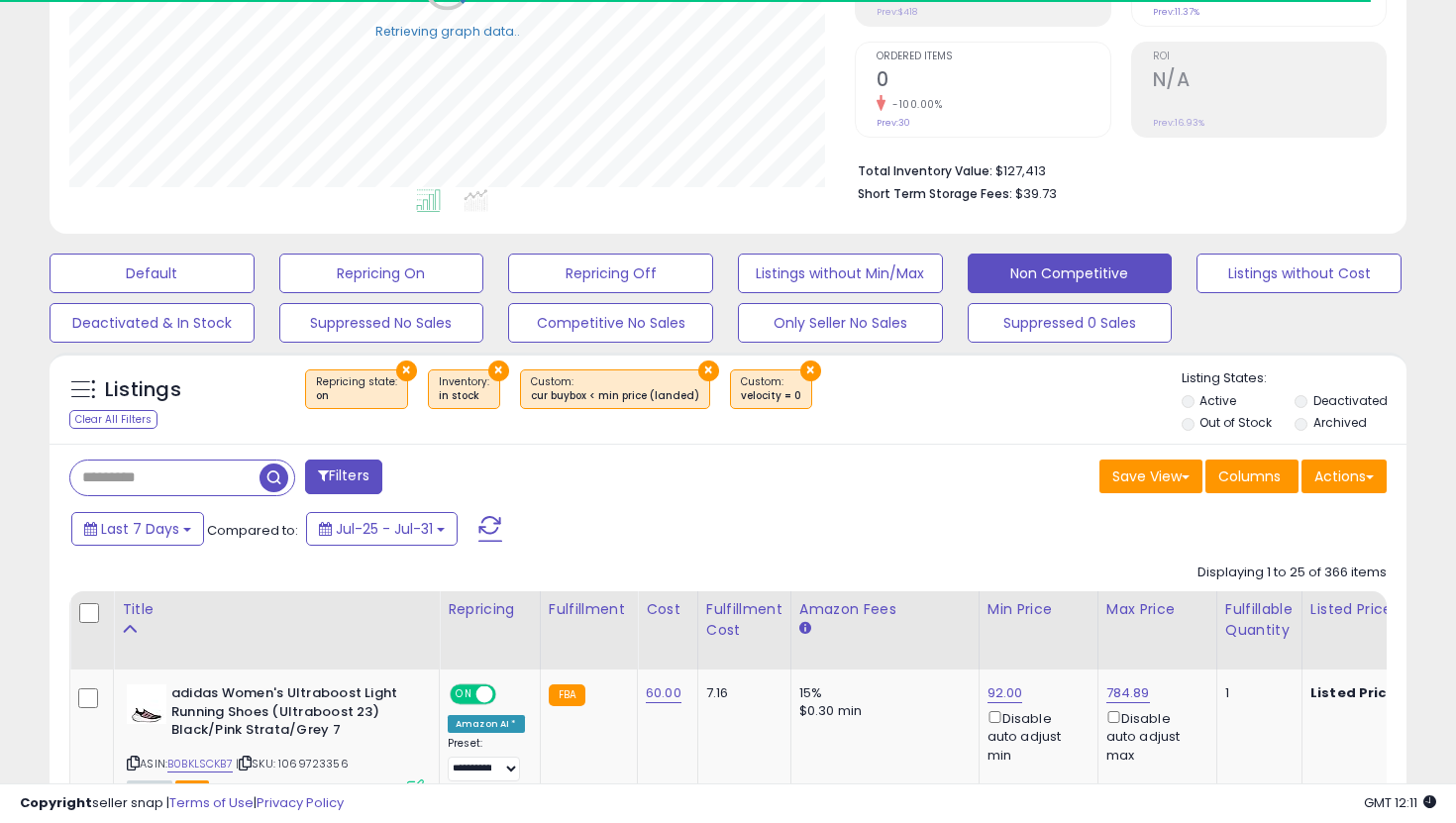 click on "Out of Stock" at bounding box center [1236, 425] 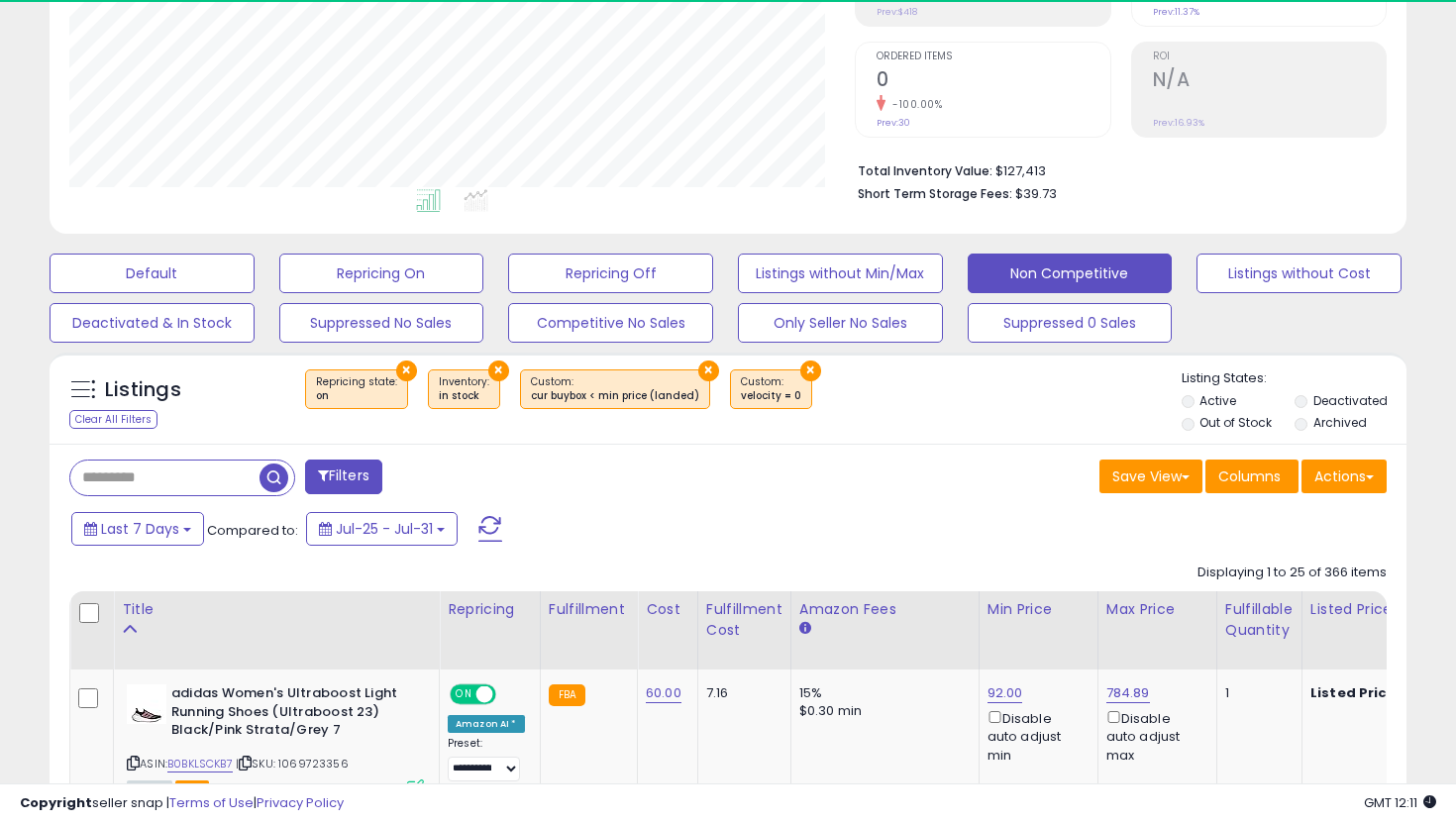 scroll, scrollTop: 989967, scrollLeft: 989690, axis: both 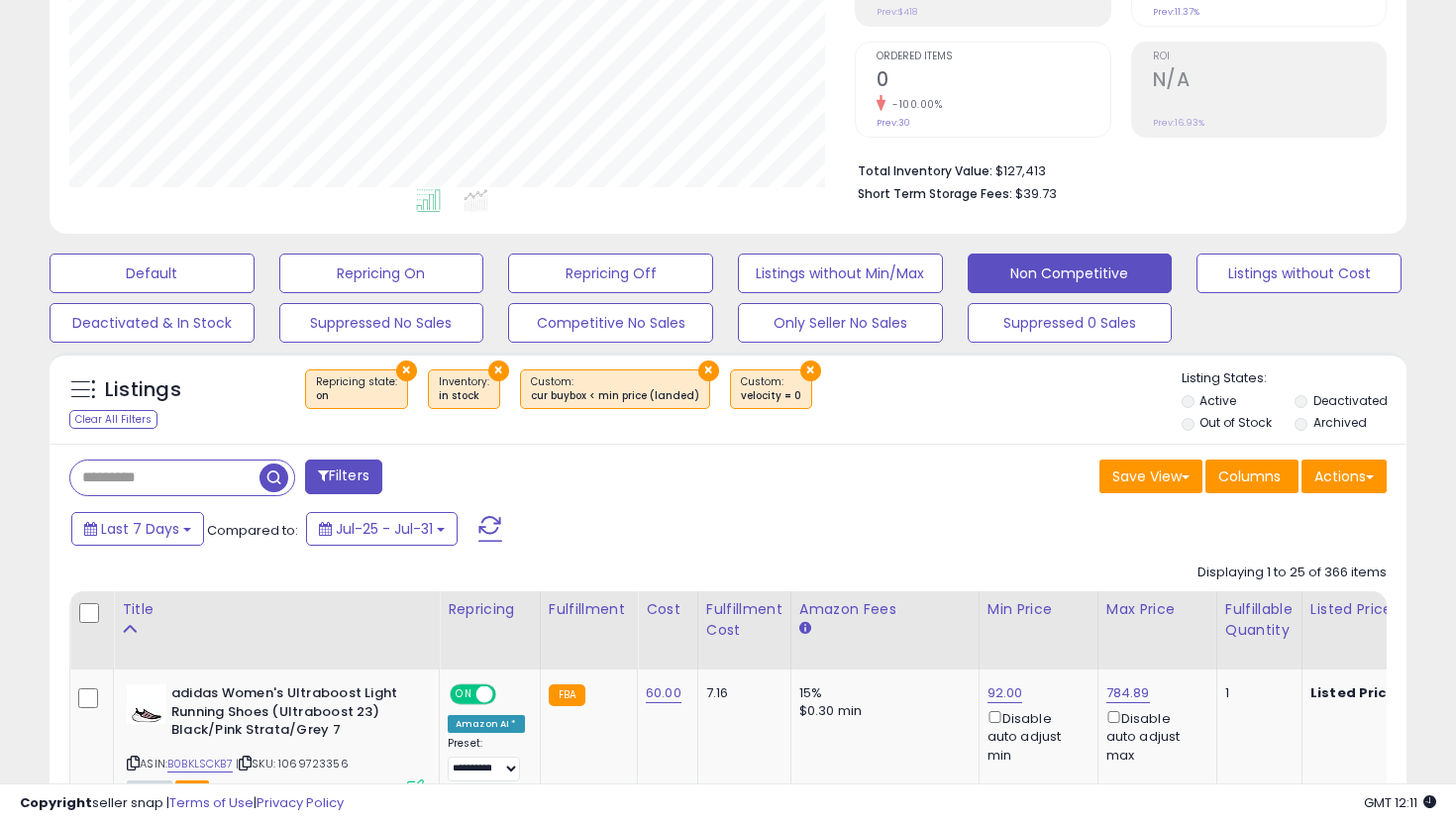 click on "Deactivated" at bounding box center [1350, 400] 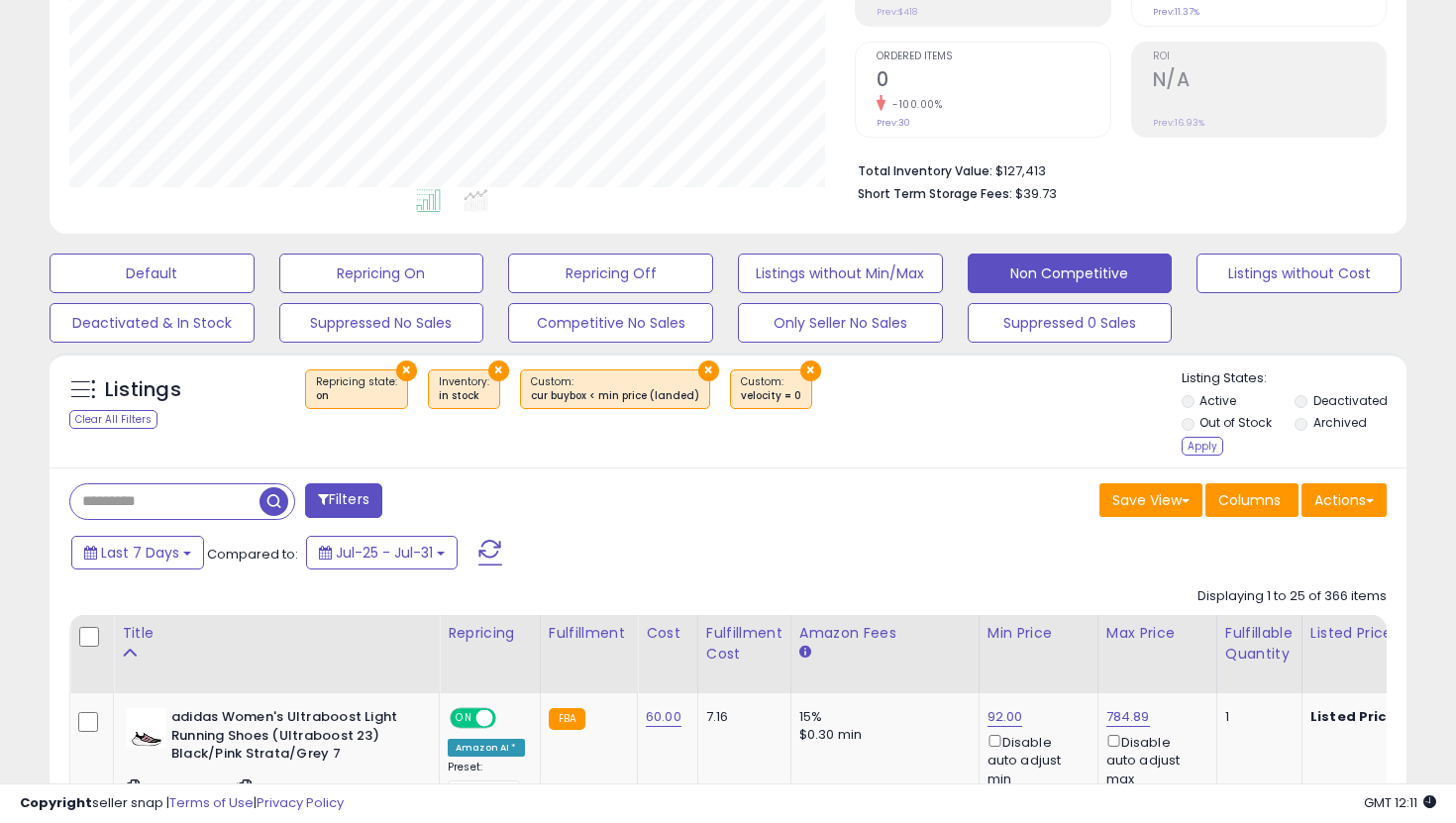 click on "Out of Stock" at bounding box center [1235, 422] 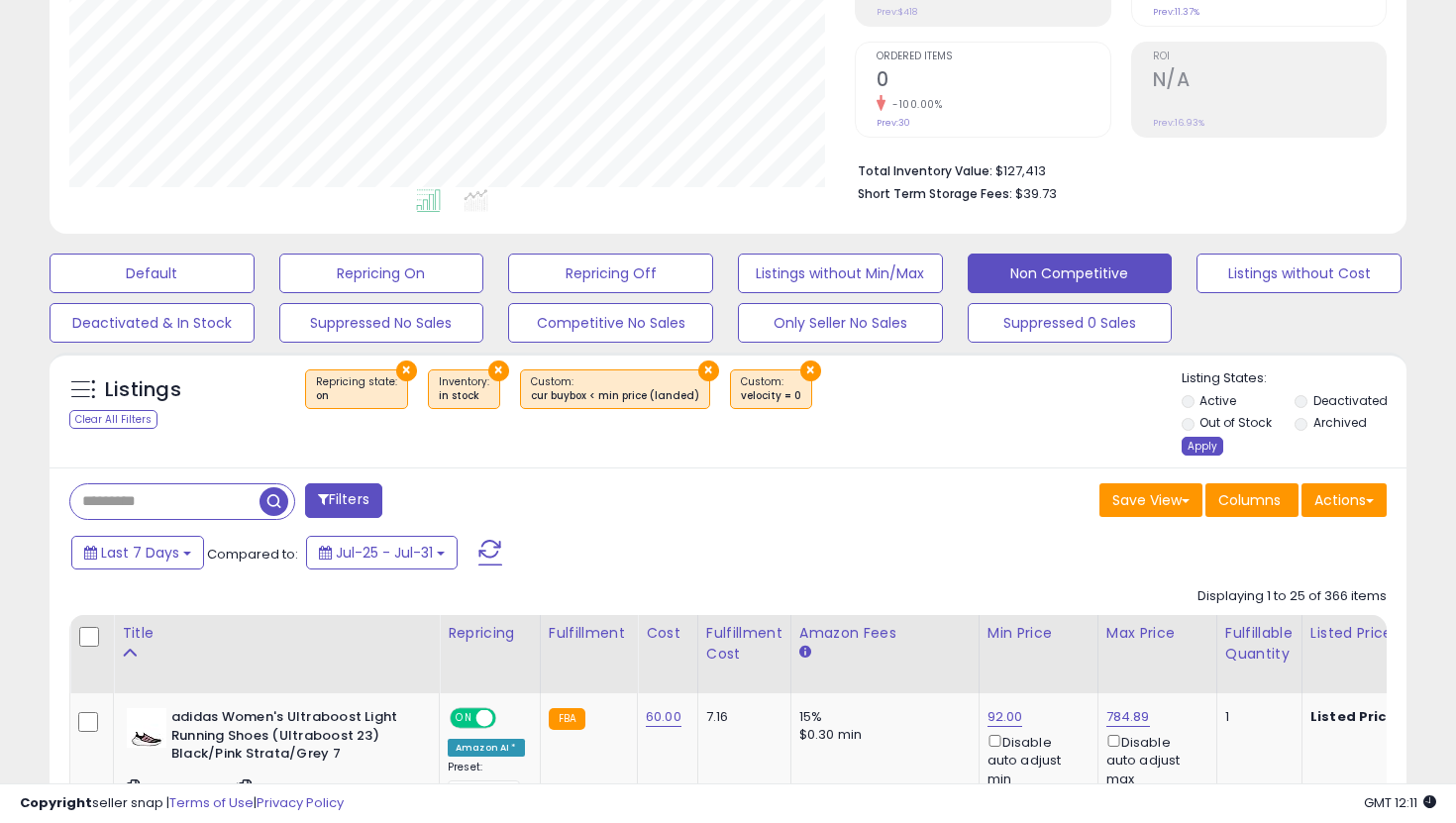 click on "Apply" at bounding box center [1202, 446] 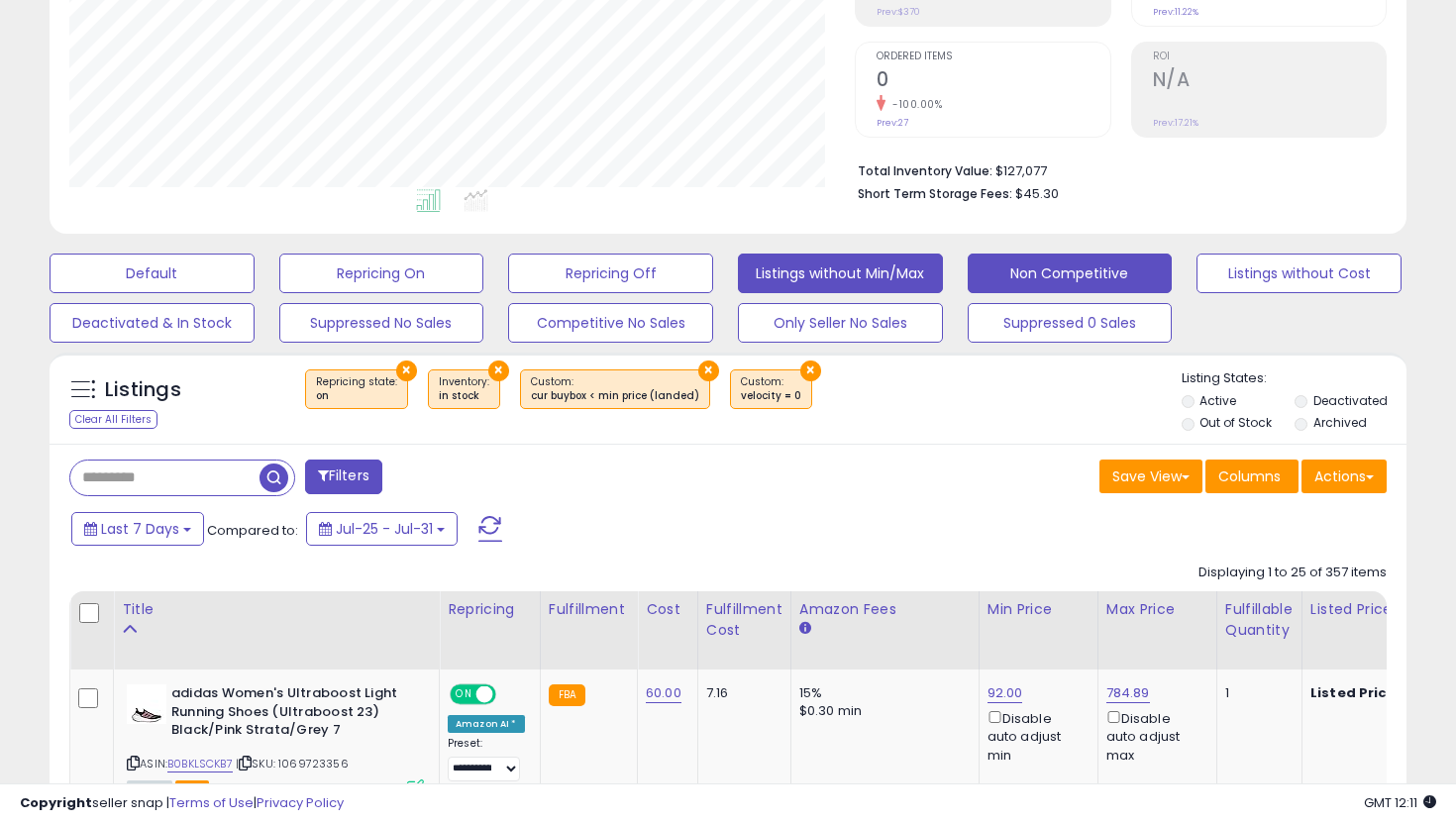 scroll, scrollTop: 989967, scrollLeft: 989690, axis: both 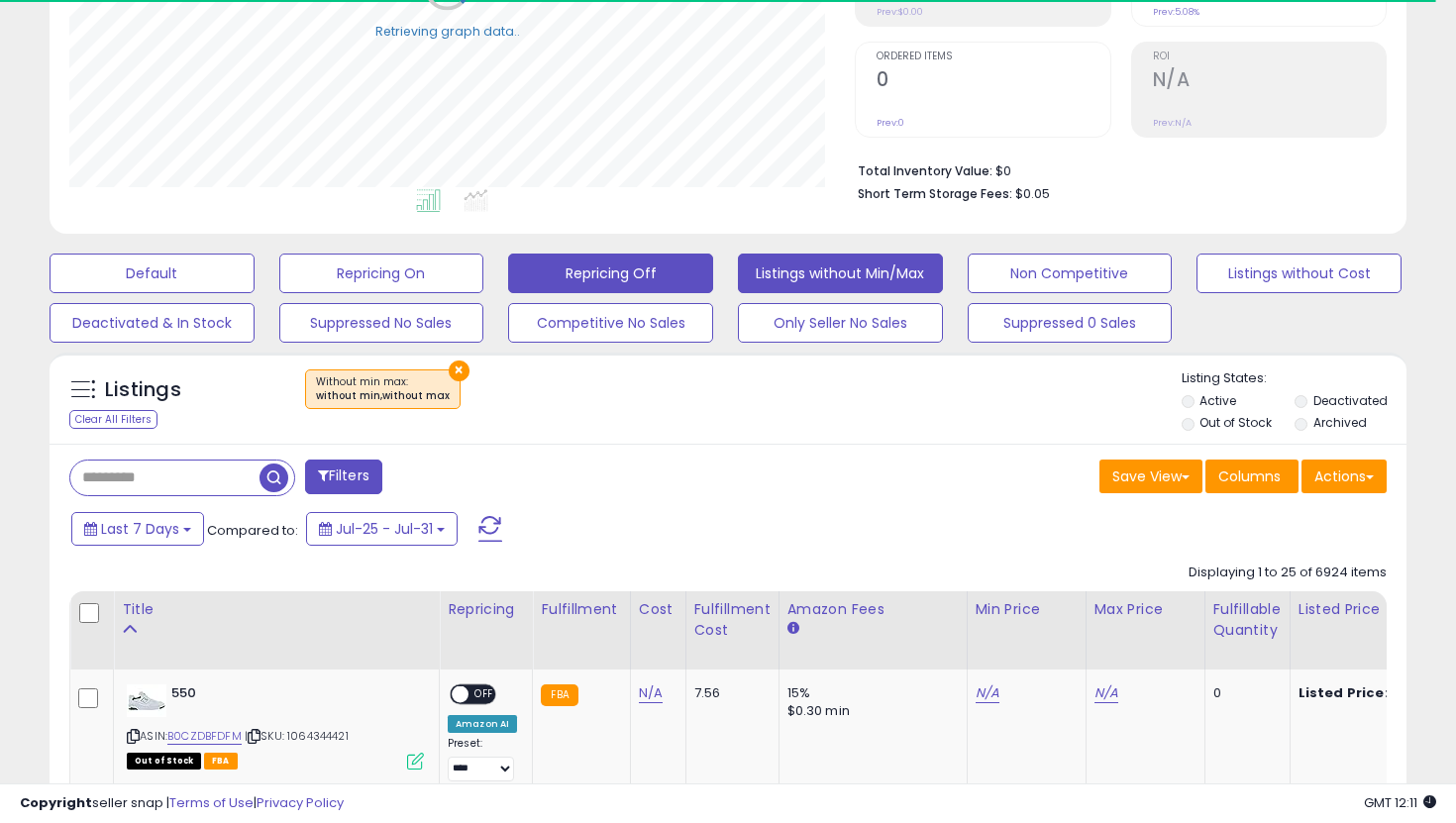 click on "Repricing Off" at bounding box center [152, 273] 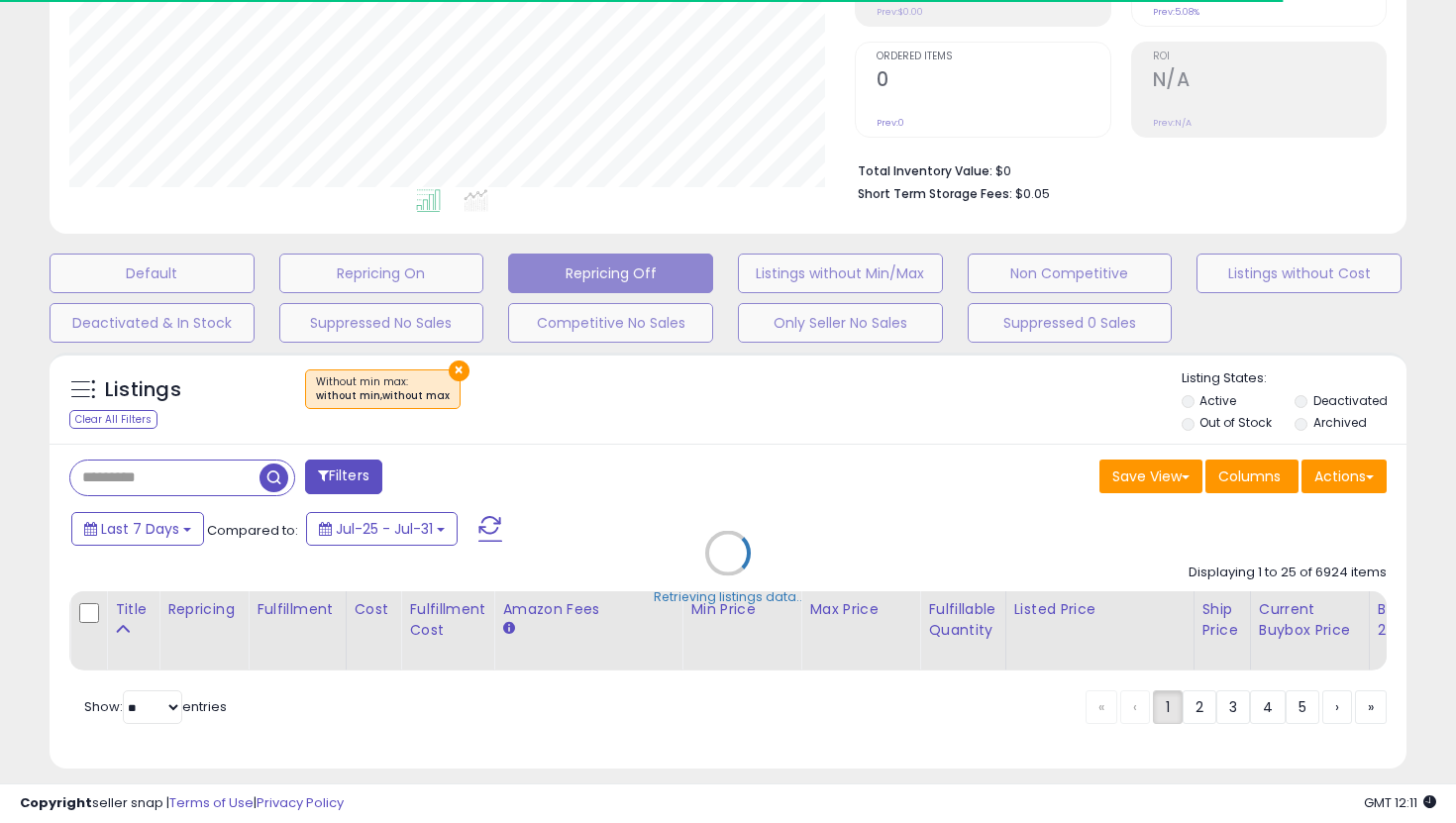scroll, scrollTop: 989967, scrollLeft: 989690, axis: both 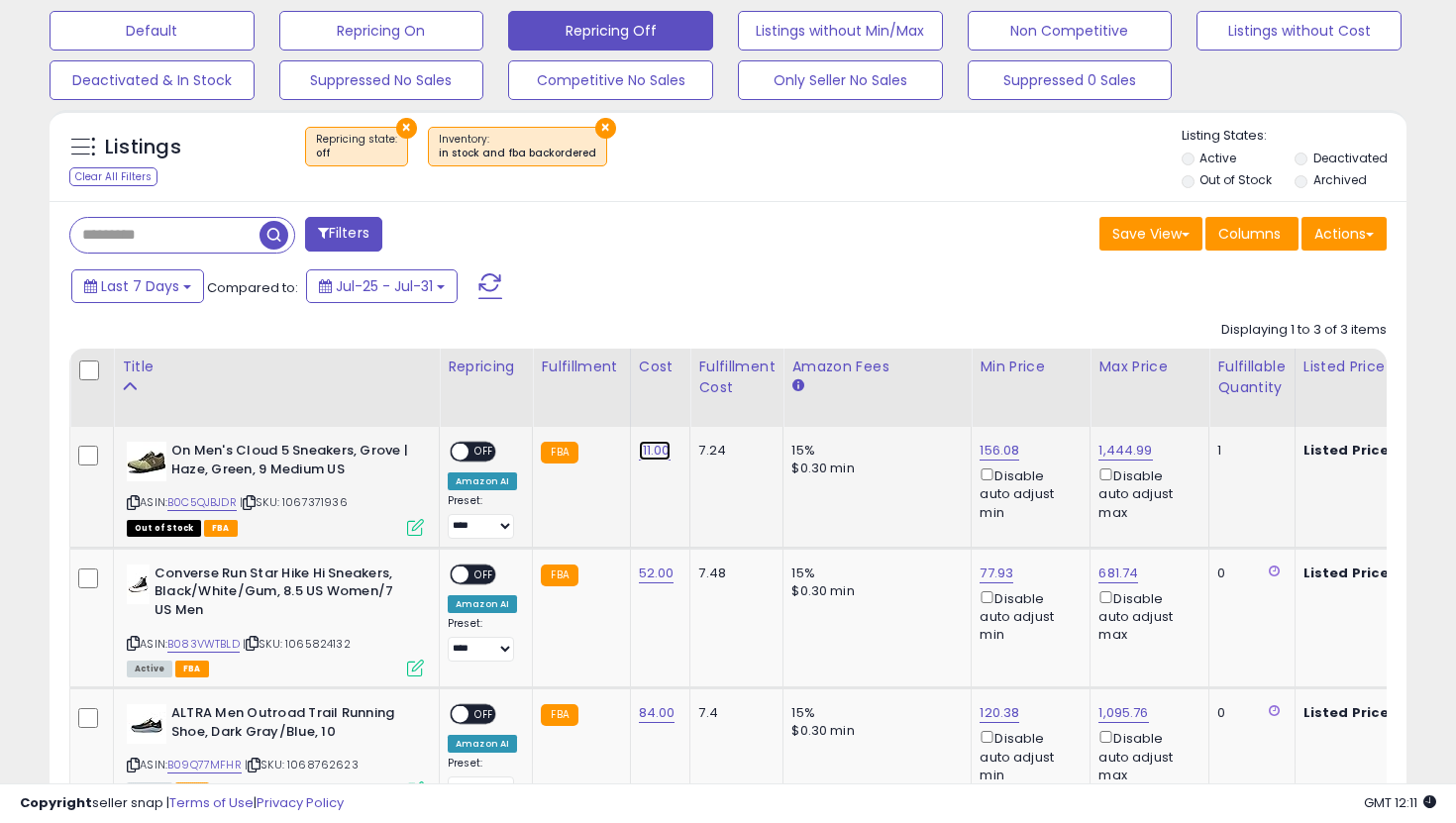 click on "111.00" at bounding box center [655, 451] 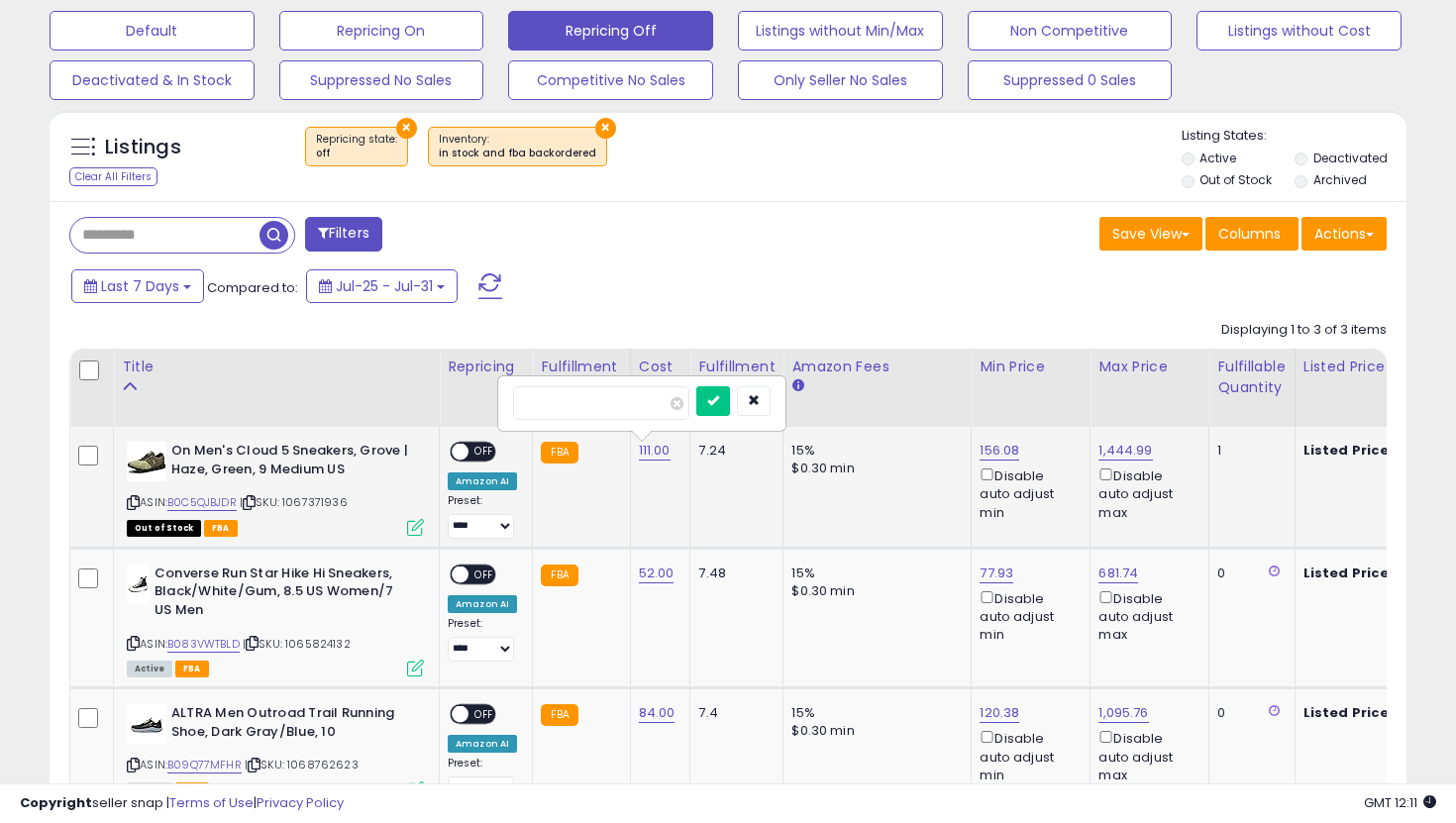 type on "***" 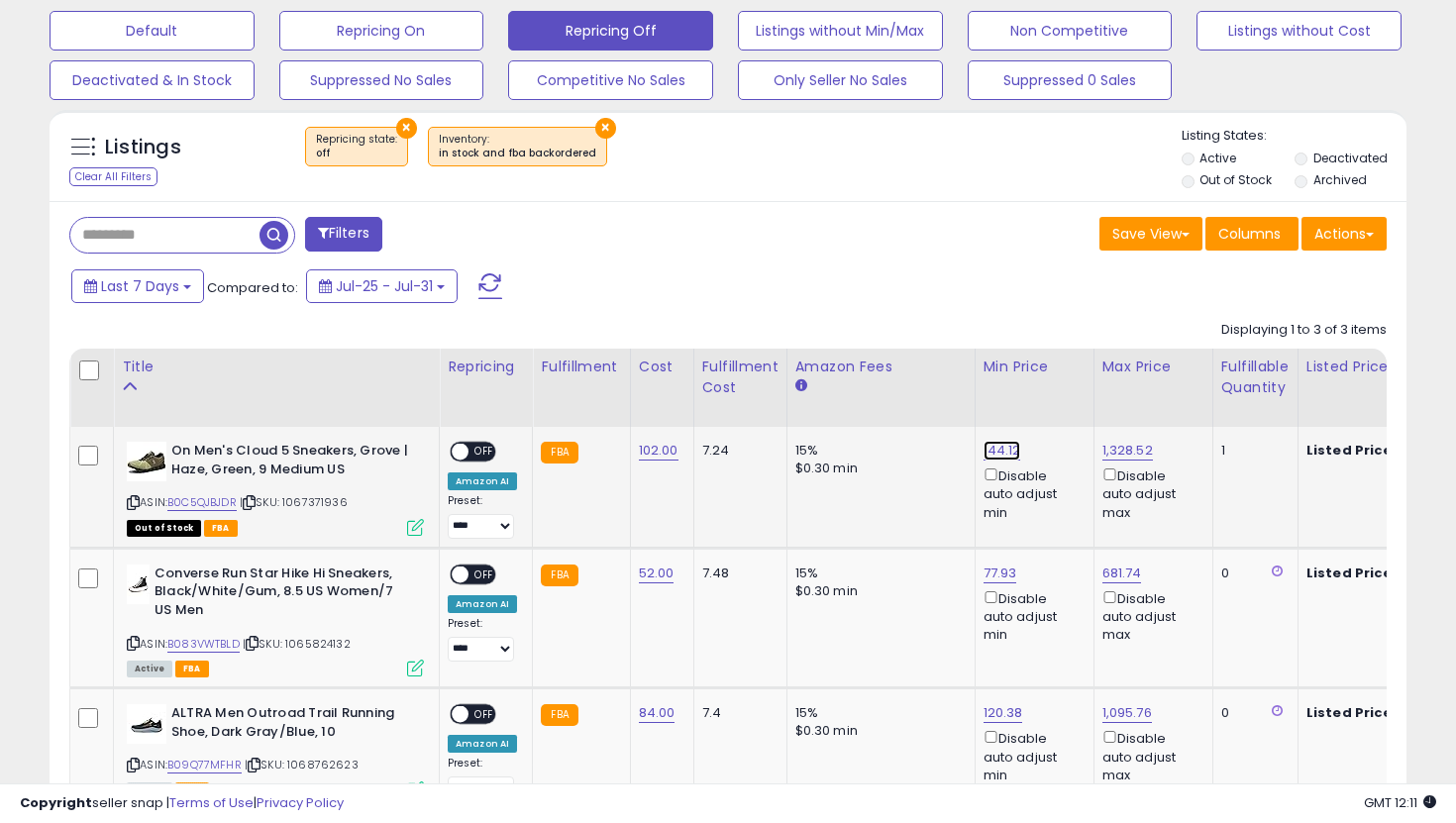 click on "144.12" at bounding box center [1002, 451] 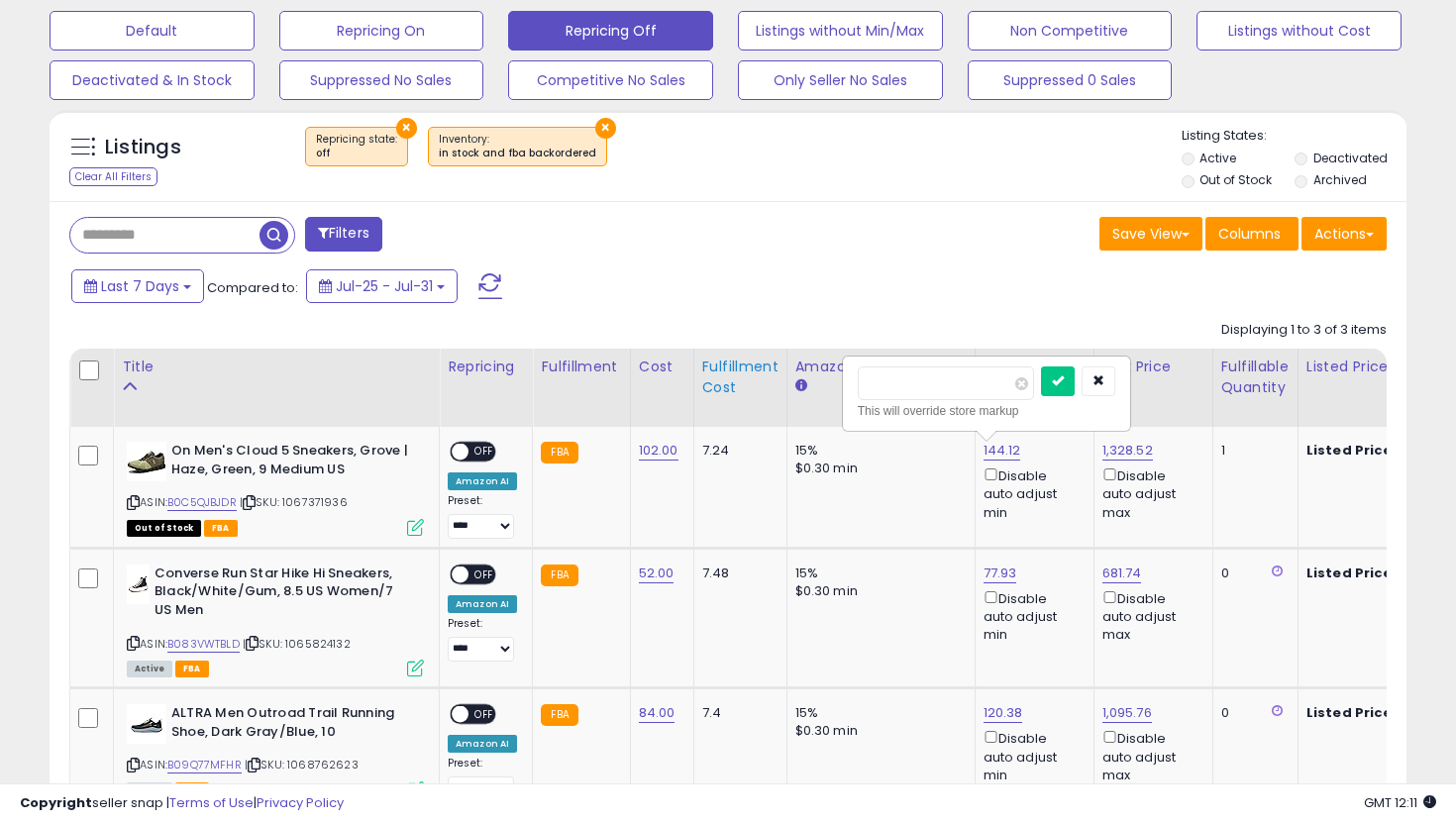 drag, startPoint x: 953, startPoint y: 389, endPoint x: 739, endPoint y: 366, distance: 215.23243 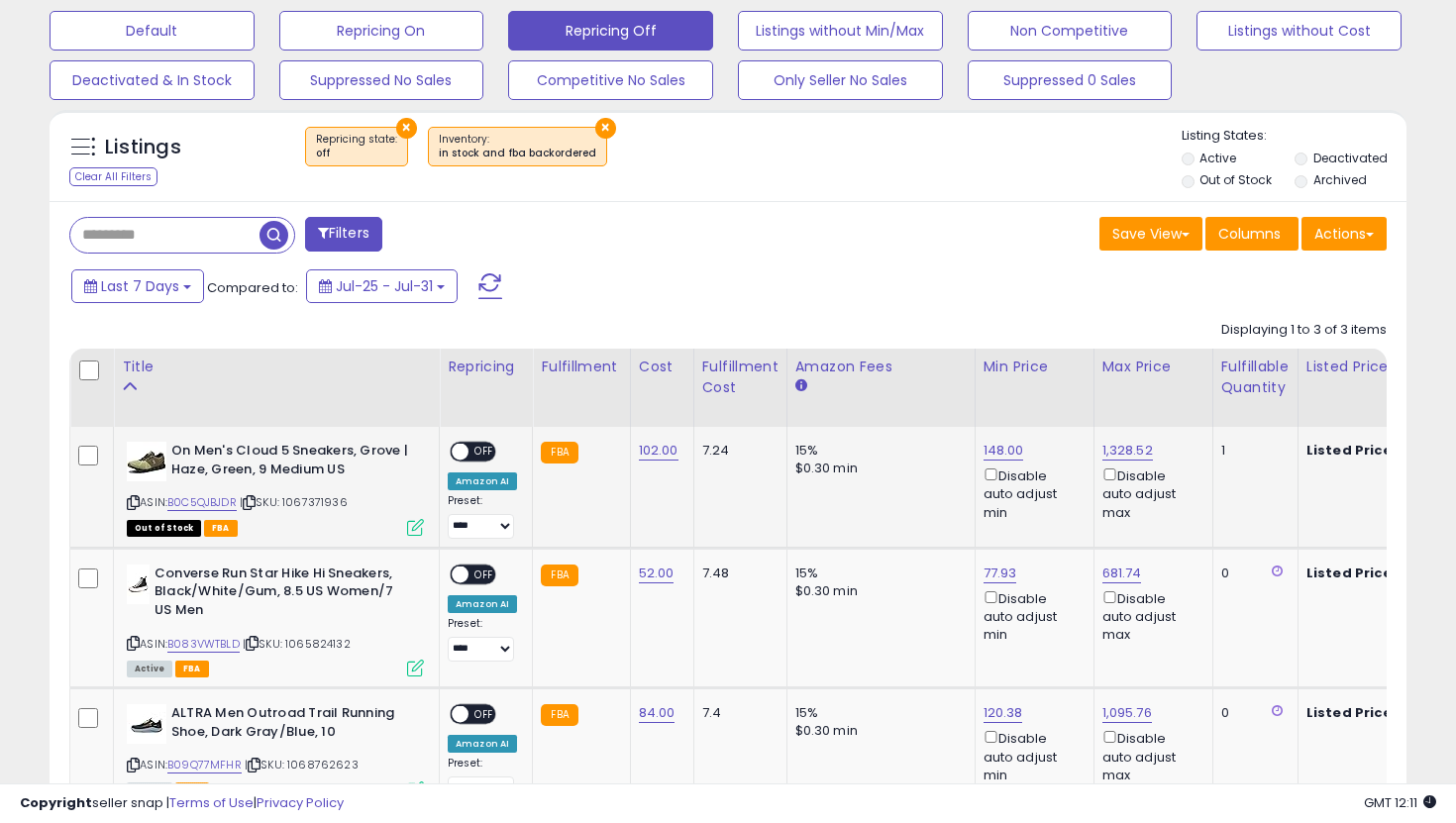 click on "OFF" at bounding box center [484, 452] 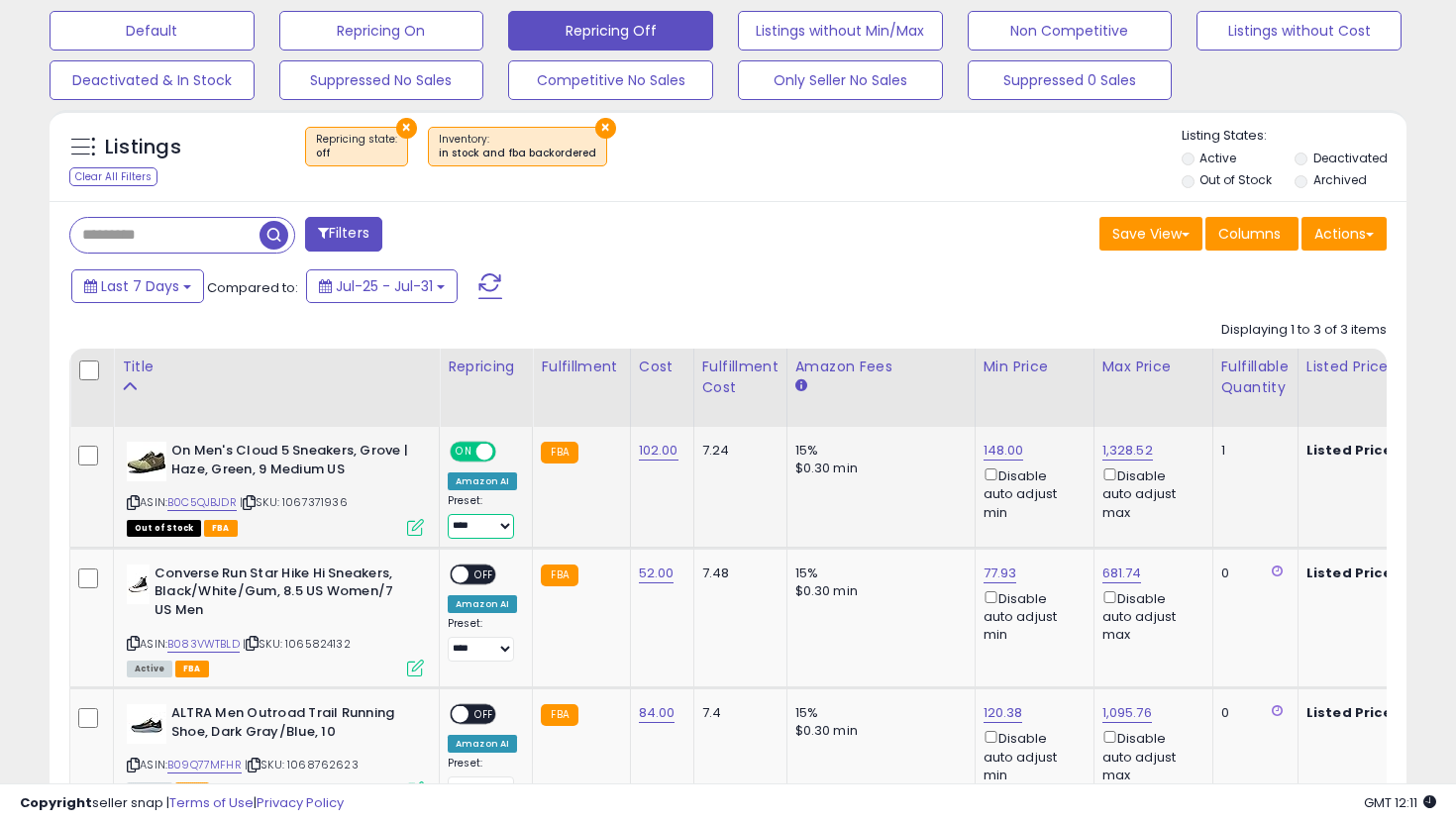 click on "**********" at bounding box center [480, 526] 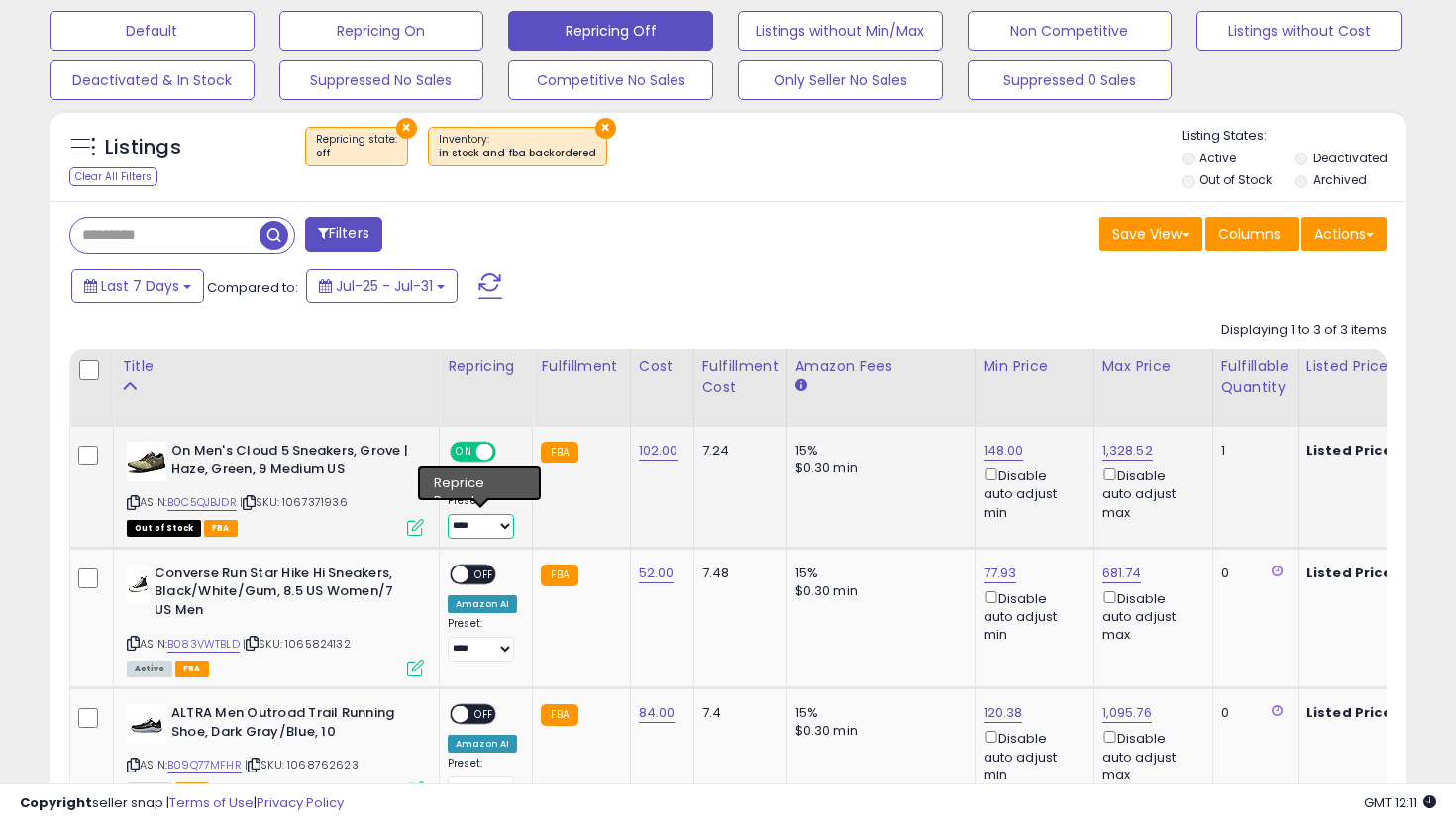 select on "**********" 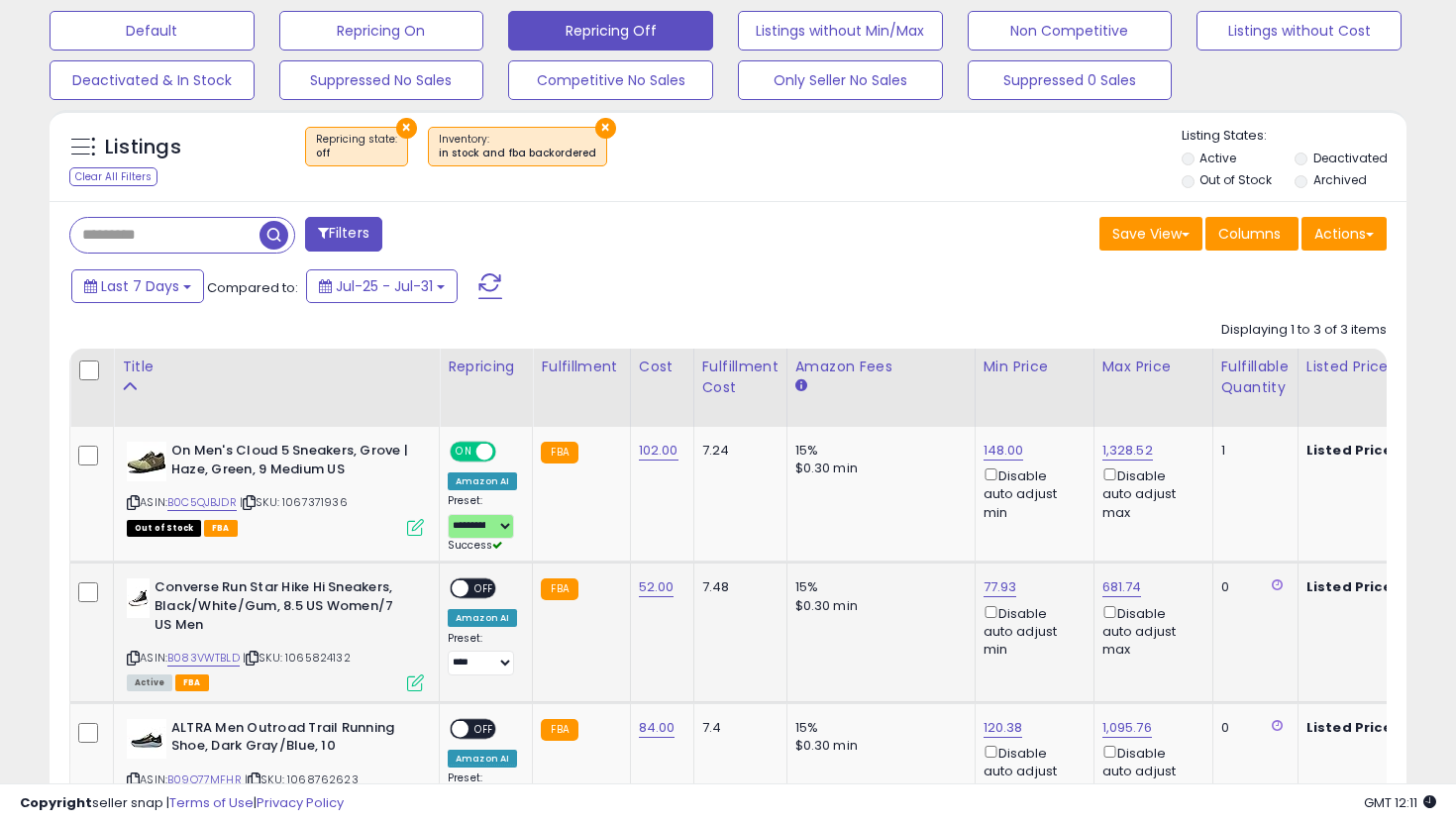 click on "**********" 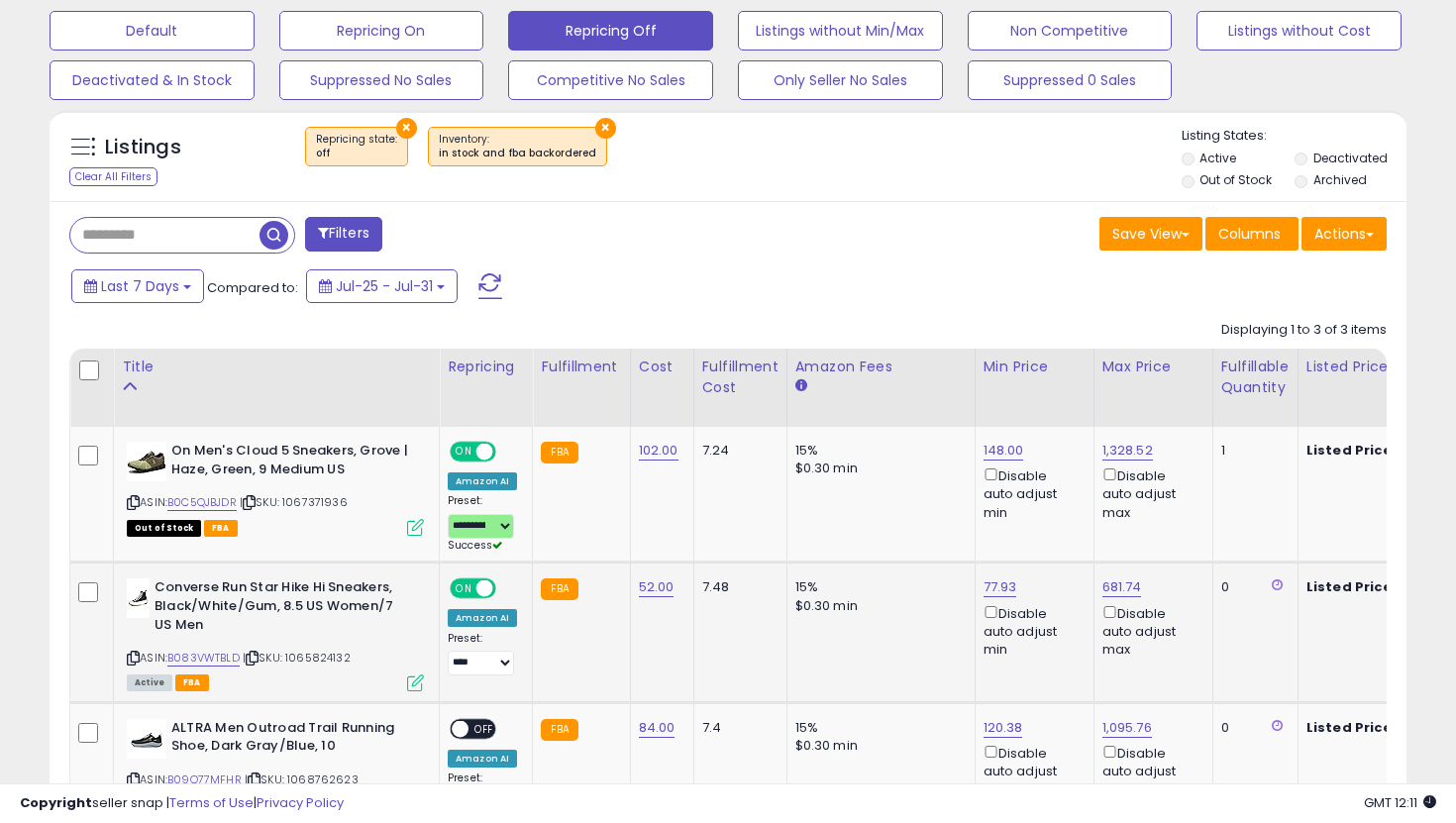 click on "**********" 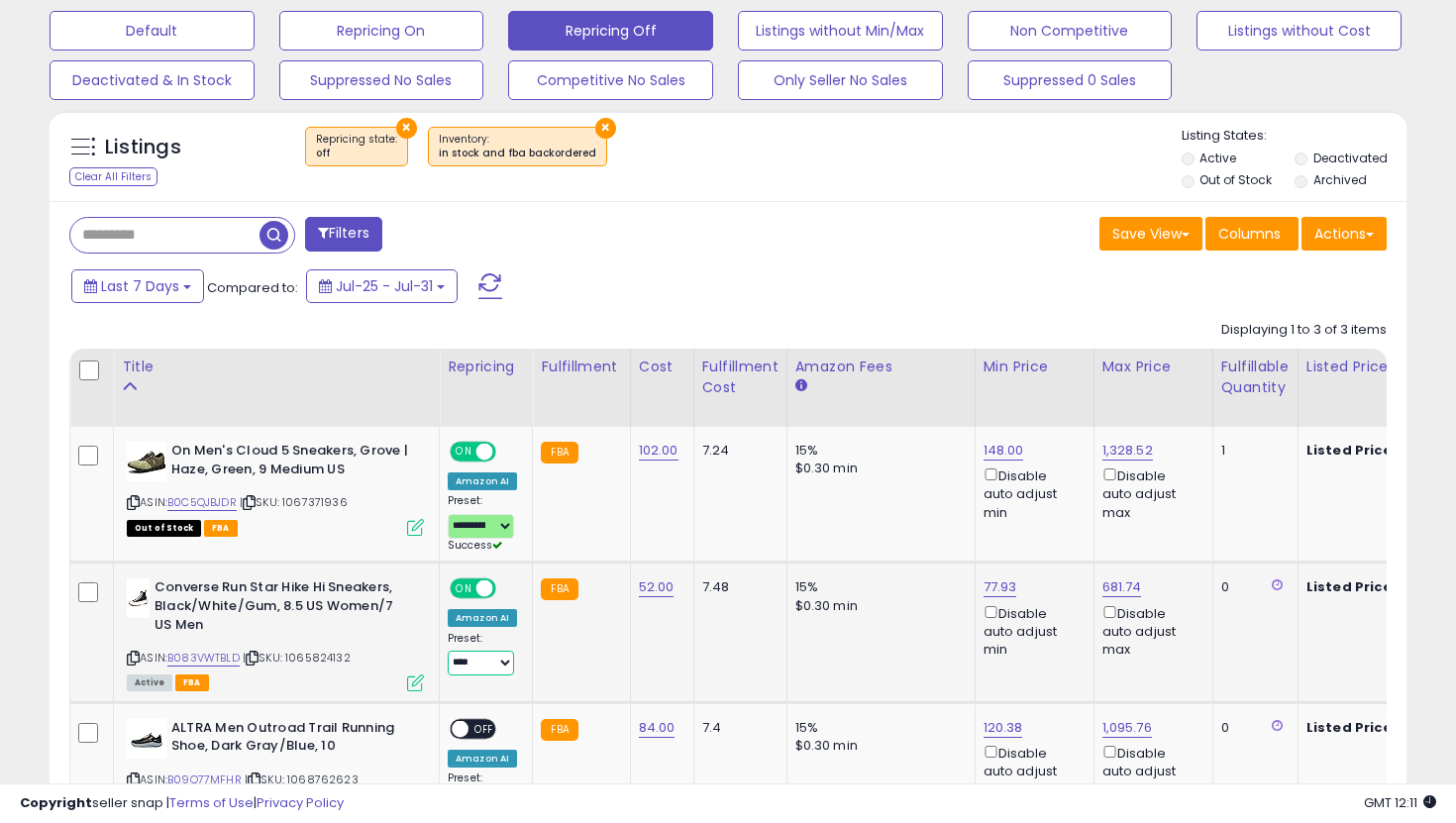 click on "**********" at bounding box center (480, 663) 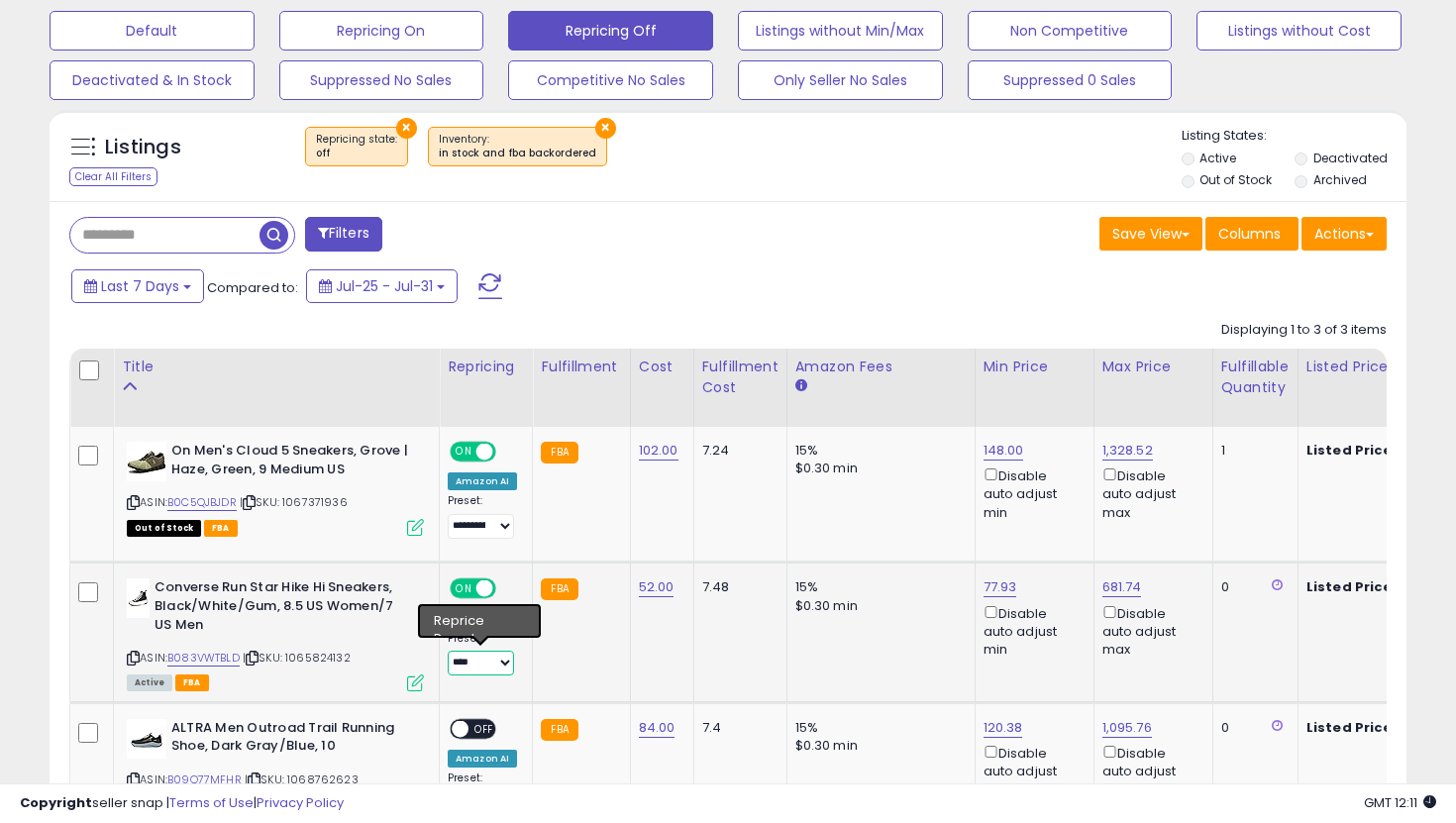 select on "**********" 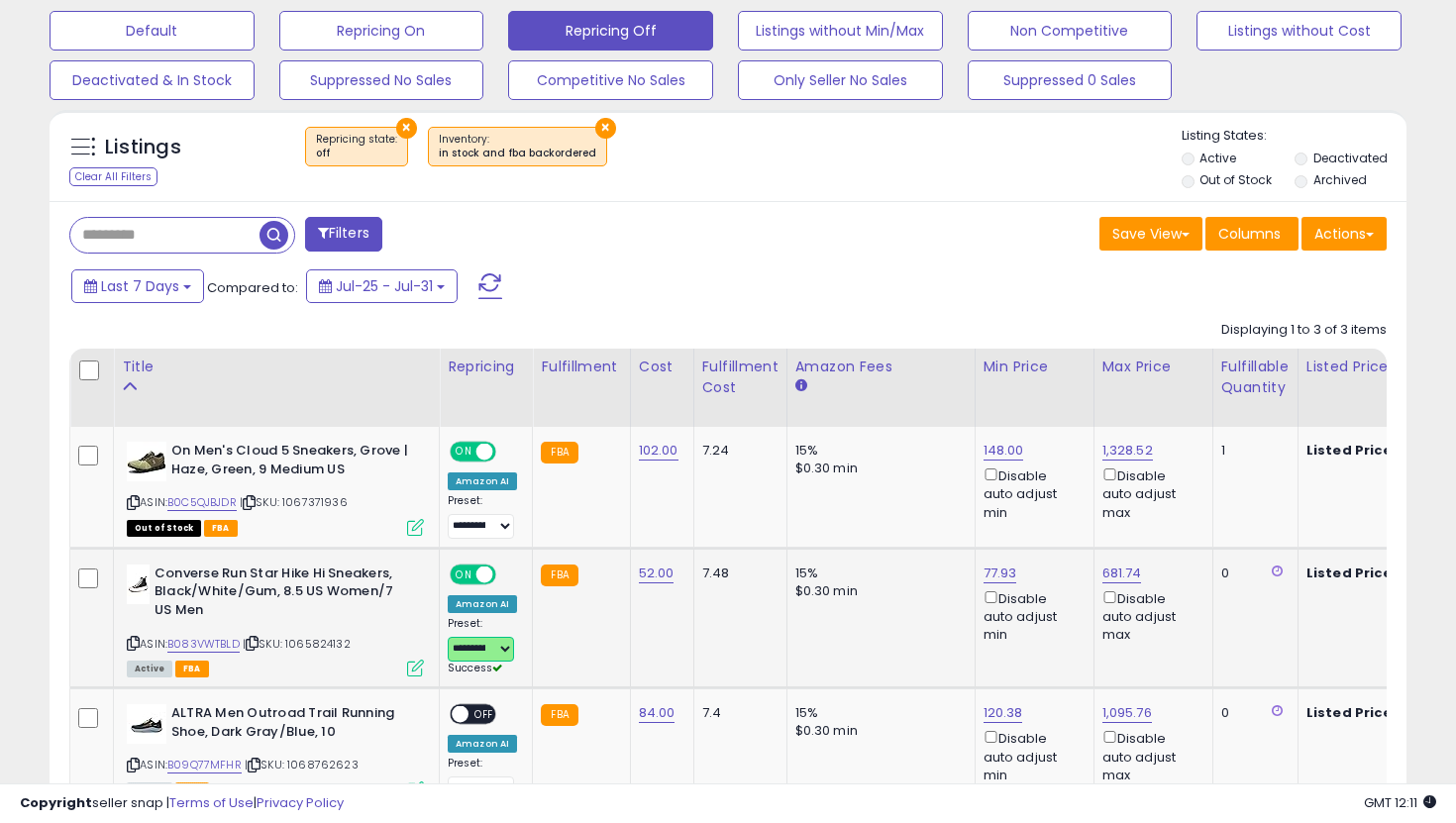 scroll, scrollTop: 755, scrollLeft: 0, axis: vertical 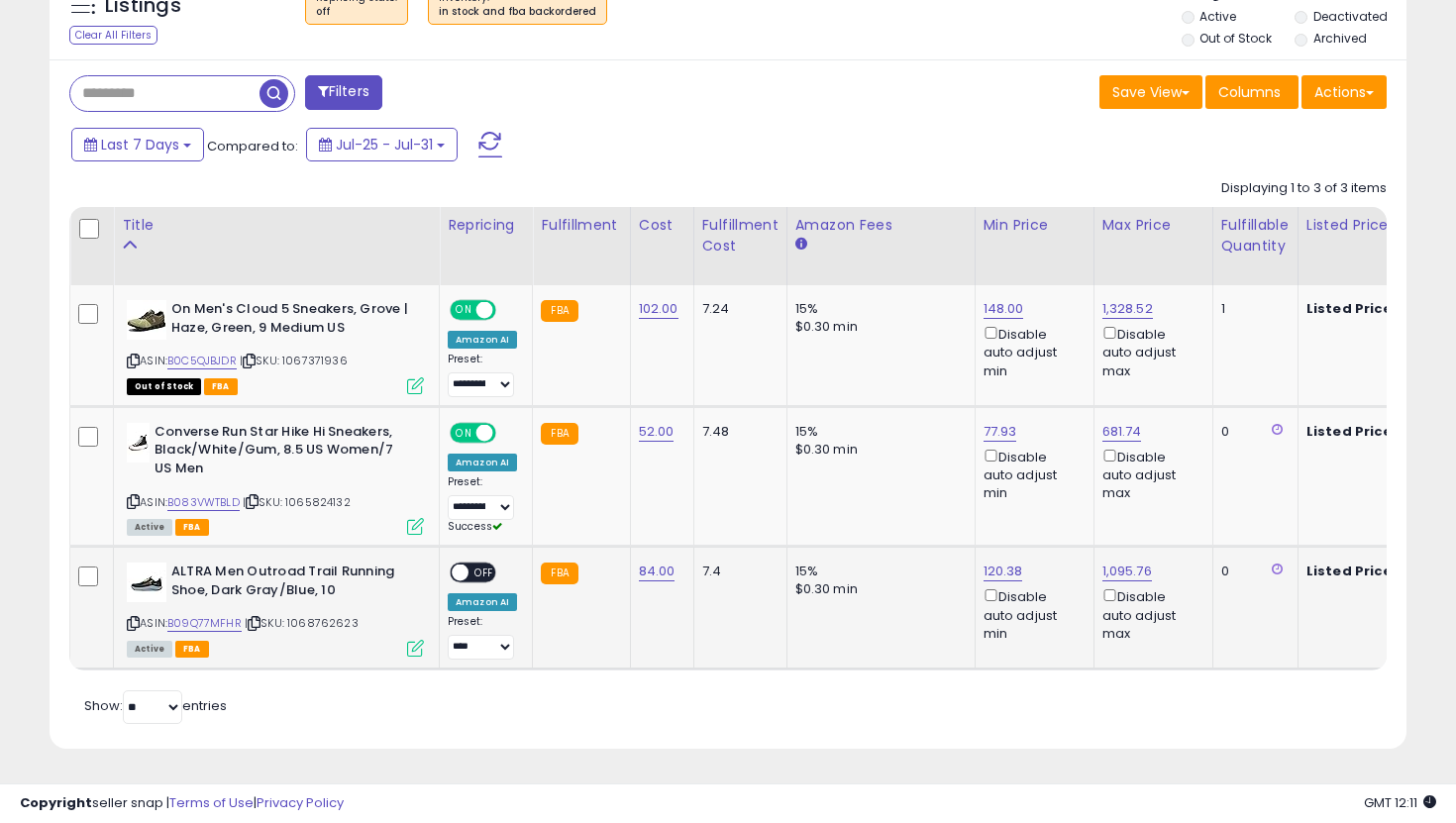 click on "OFF" at bounding box center [484, 572] 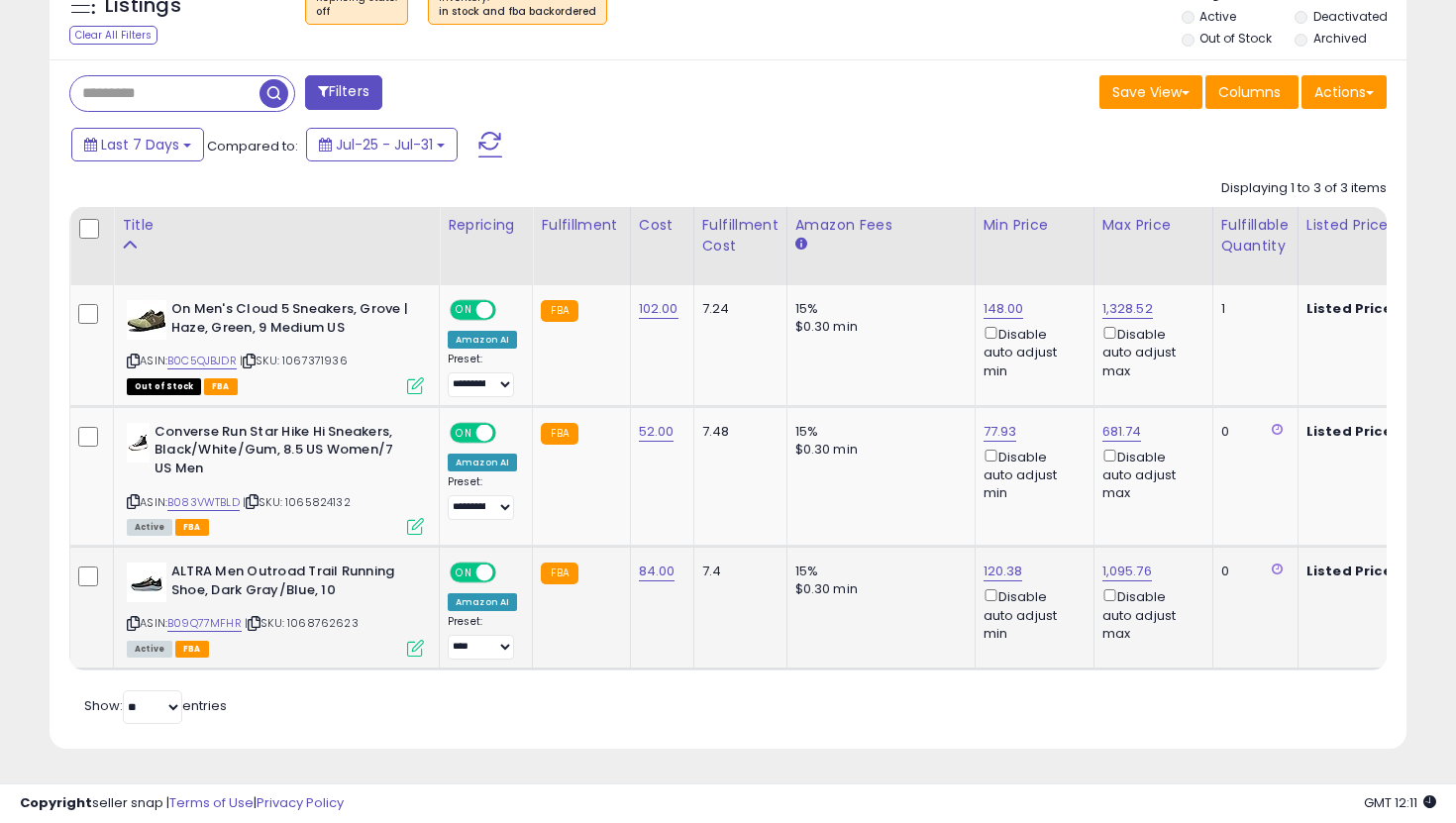click on "**********" at bounding box center [482, 637] 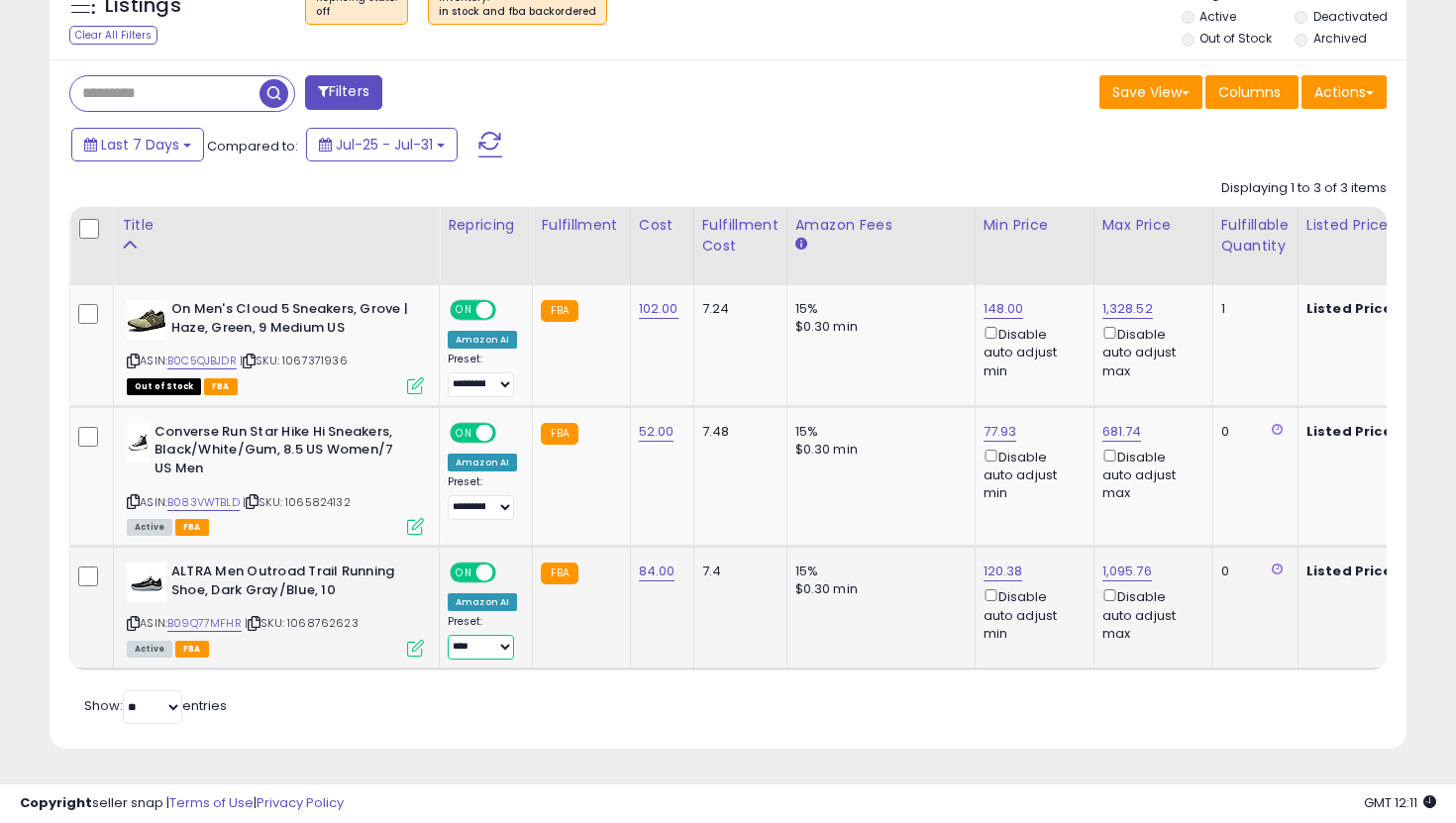 click on "**********" at bounding box center (480, 647) 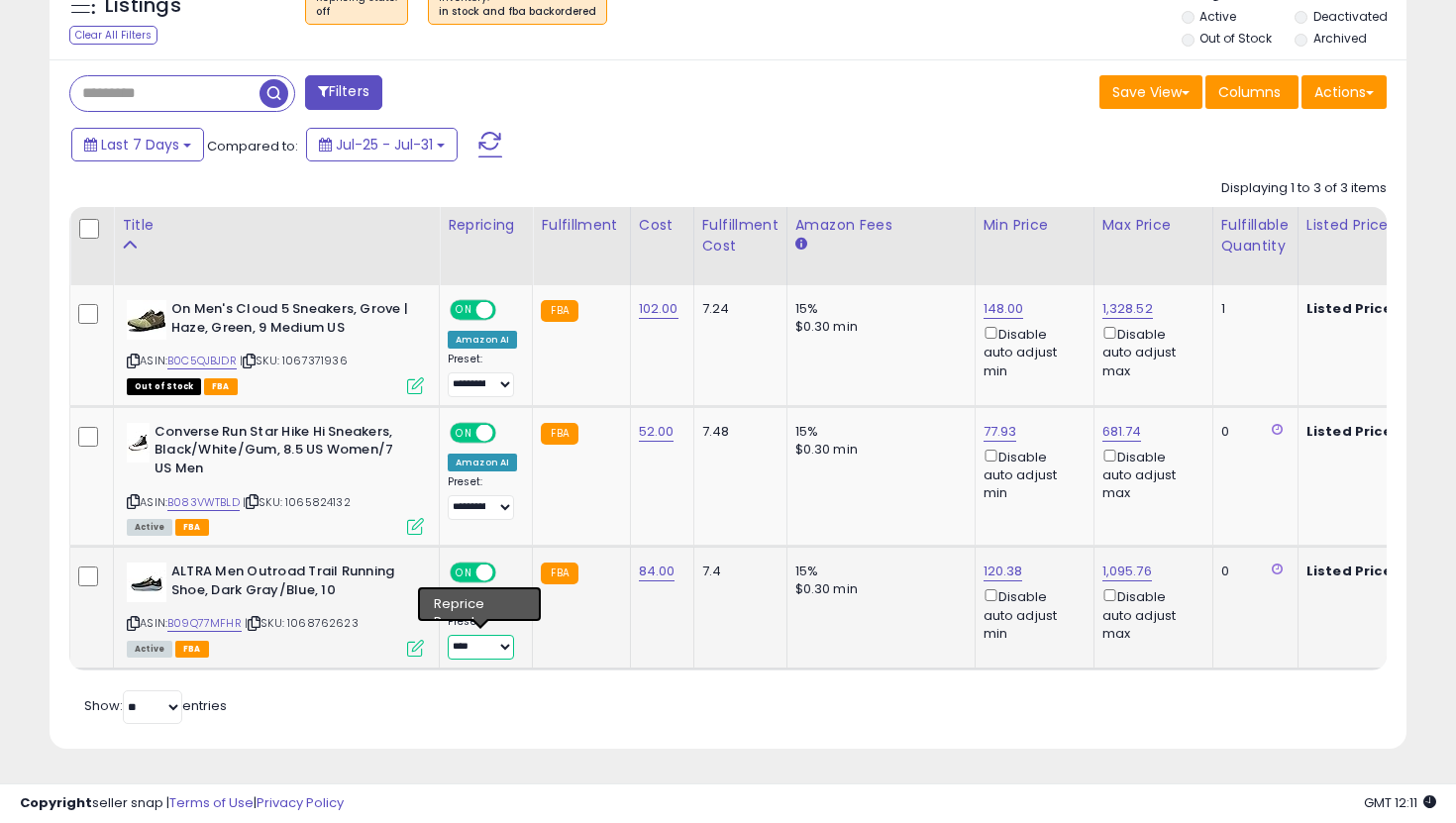 select on "**********" 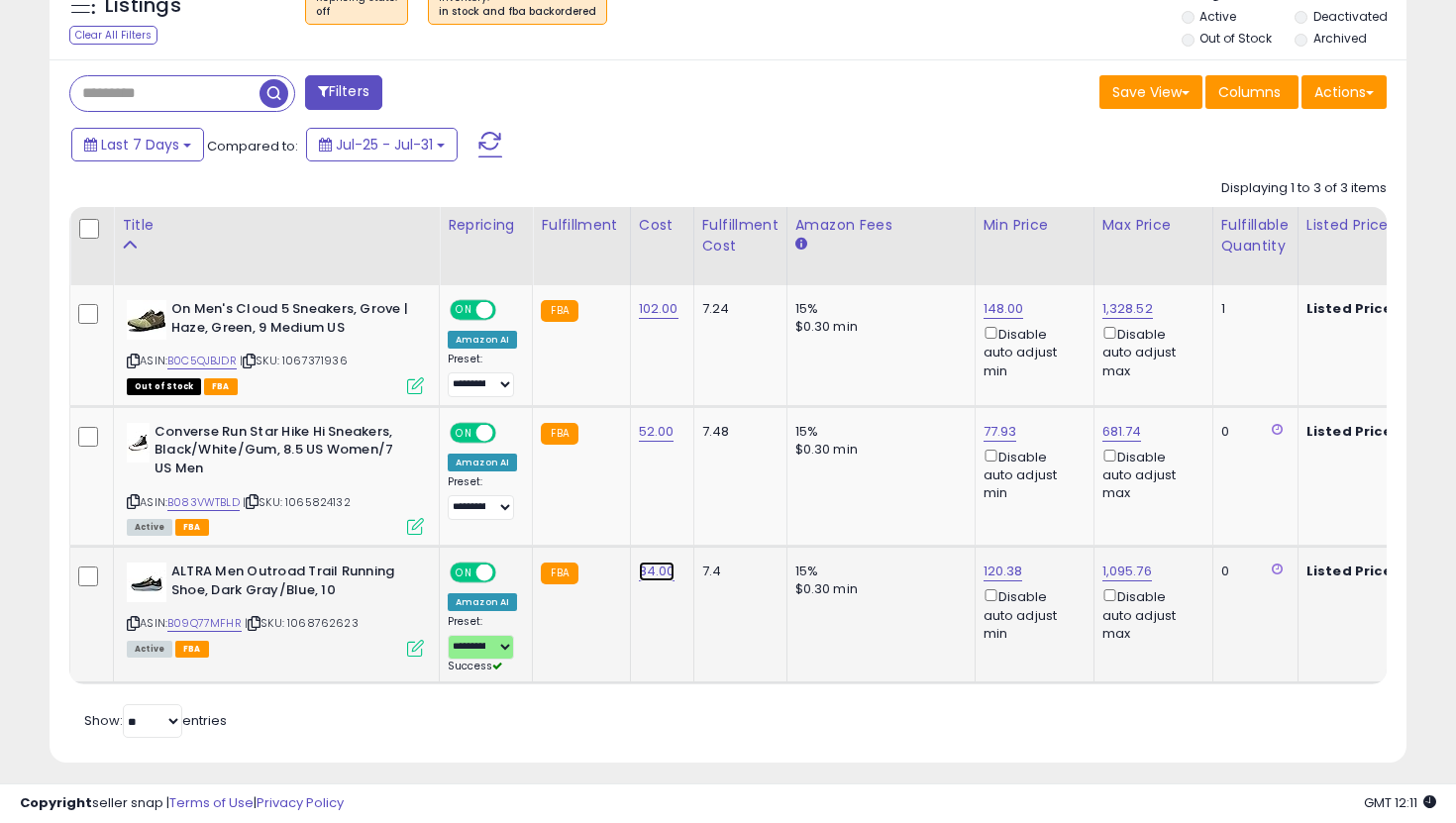 click on "84.00" at bounding box center [659, 309] 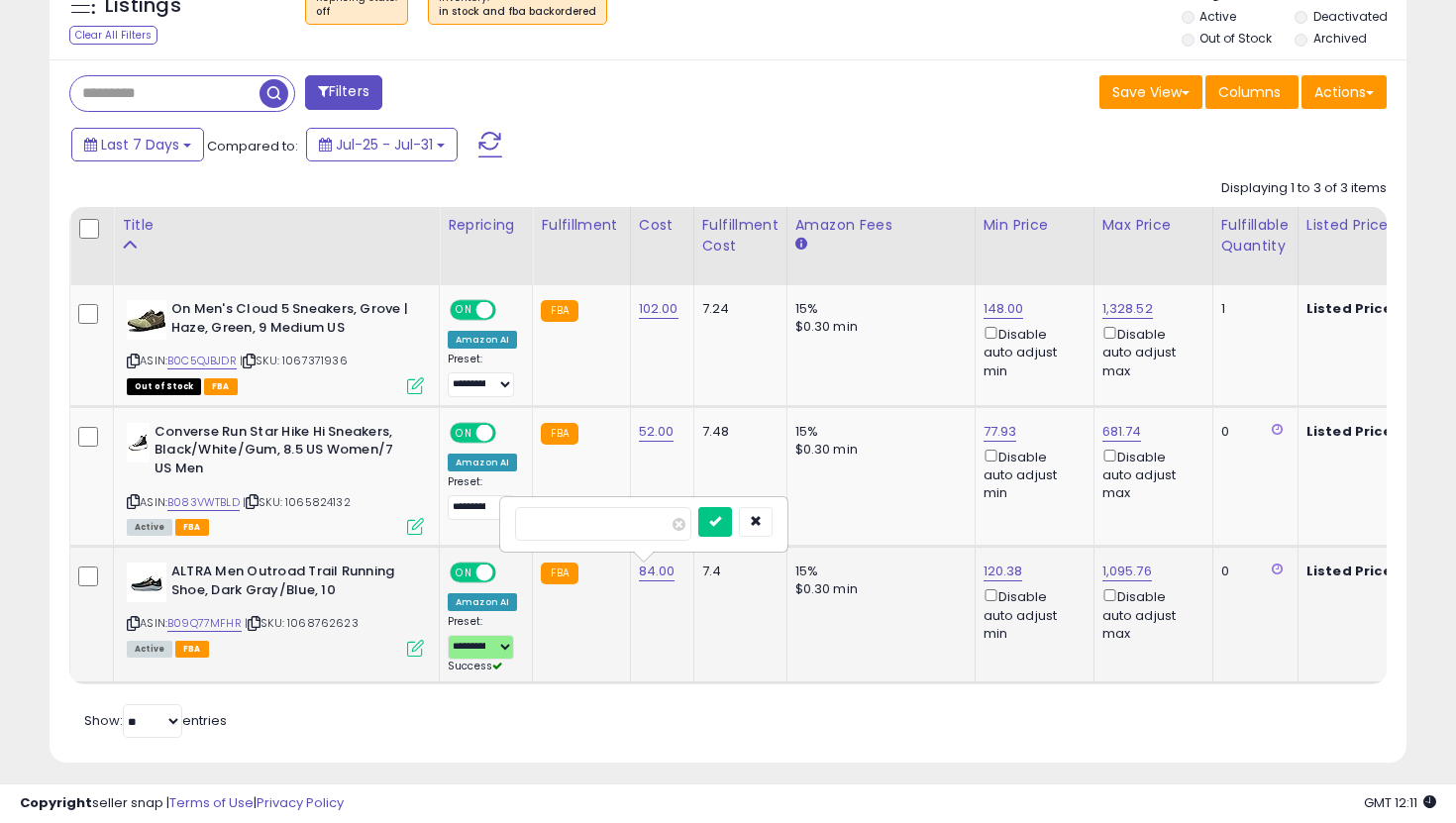 drag, startPoint x: 607, startPoint y: 532, endPoint x: 469, endPoint y: 497, distance: 142.36924 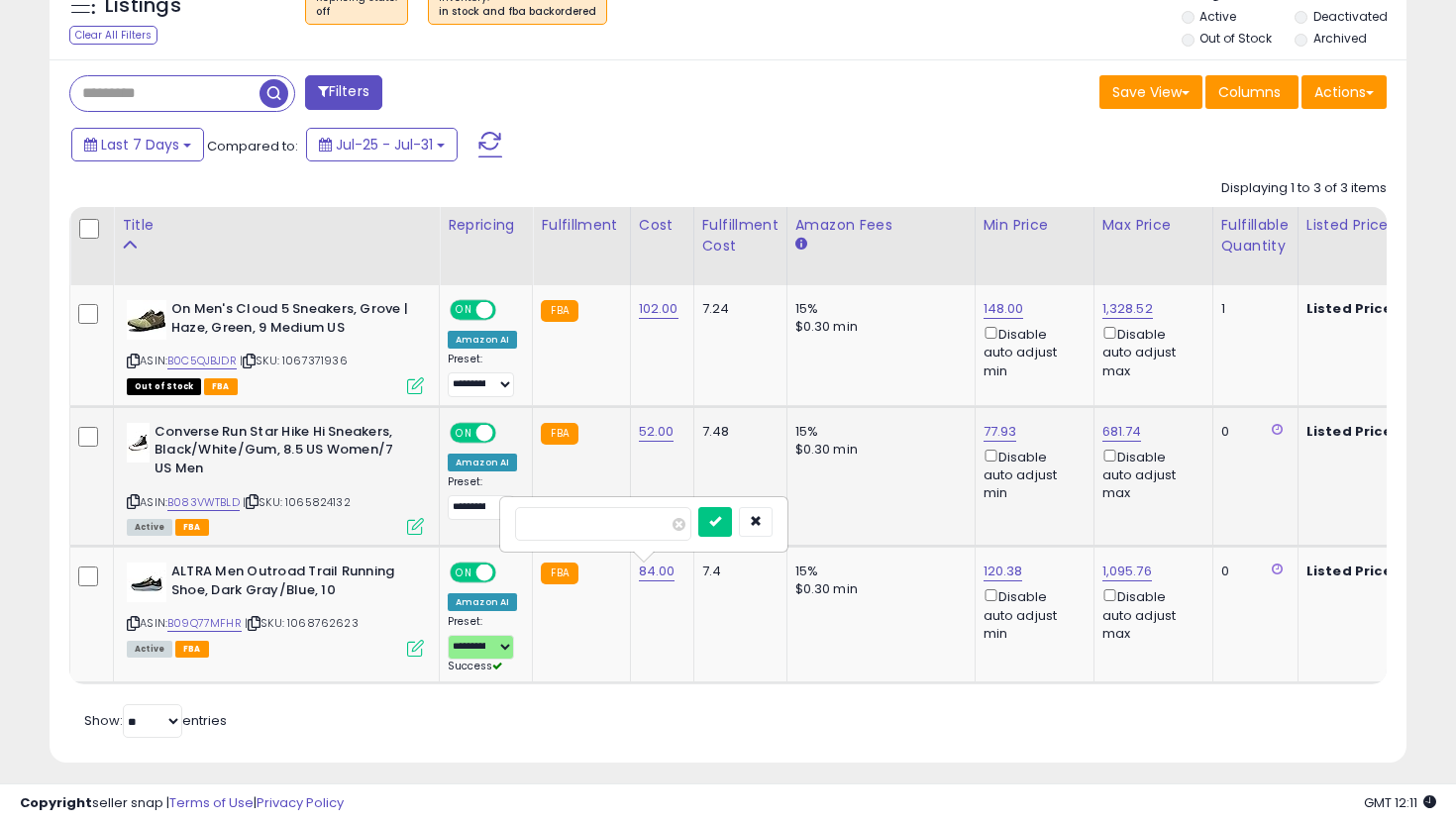 type on "**" 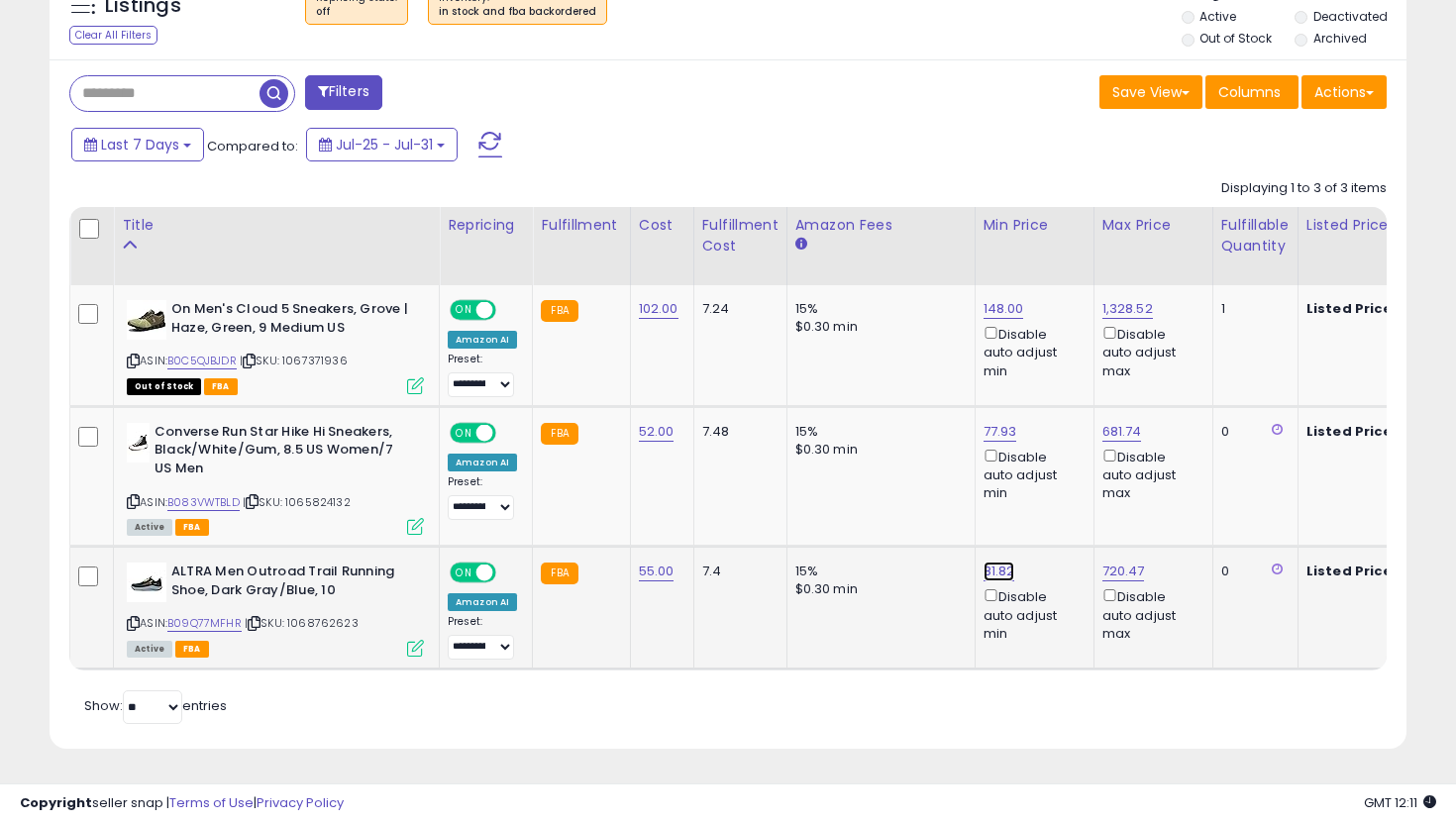 click on "81.82" at bounding box center [1003, 309] 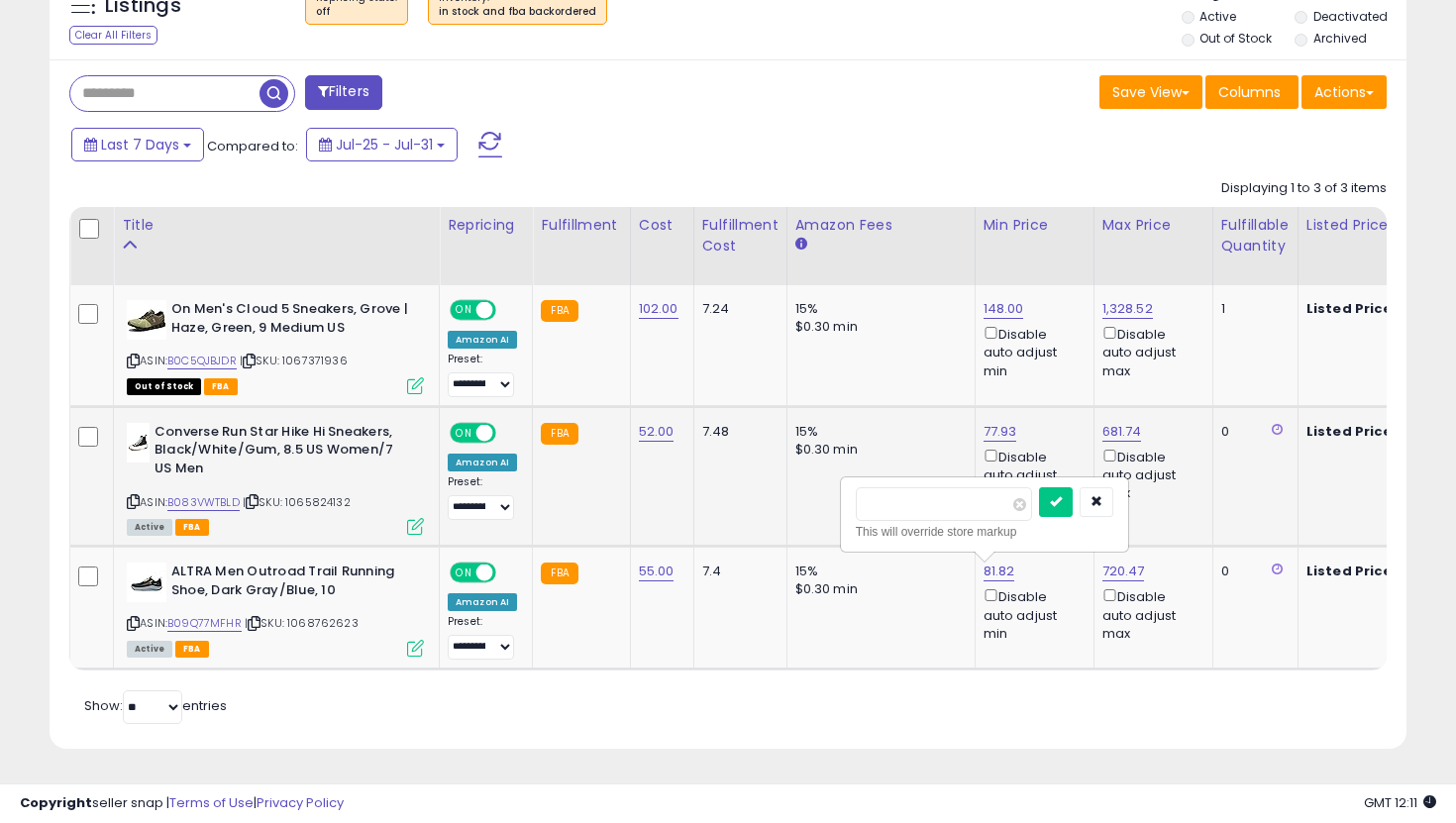 drag, startPoint x: 853, startPoint y: 509, endPoint x: 830, endPoint y: 507, distance: 23.086793 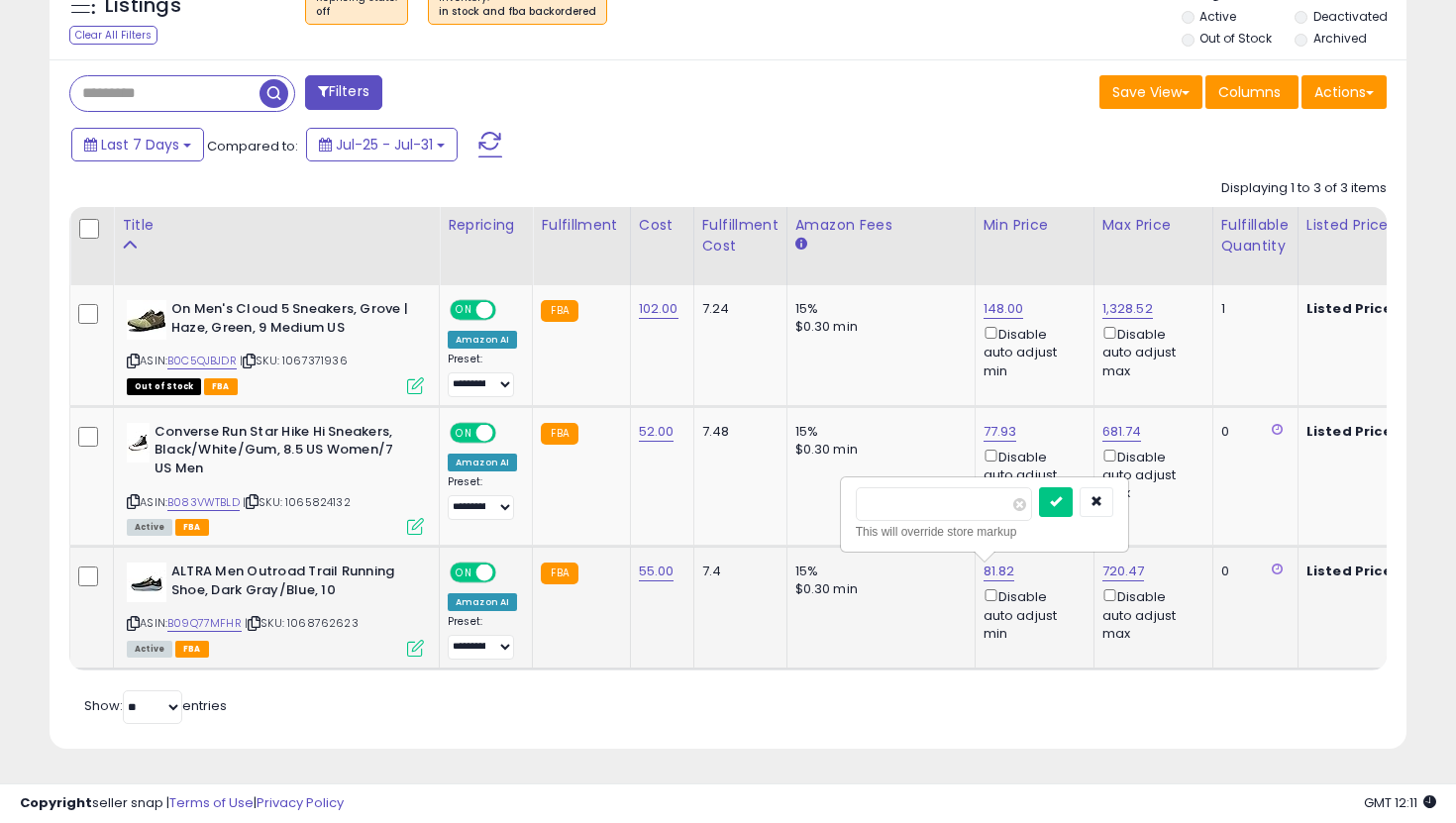 type on "**" 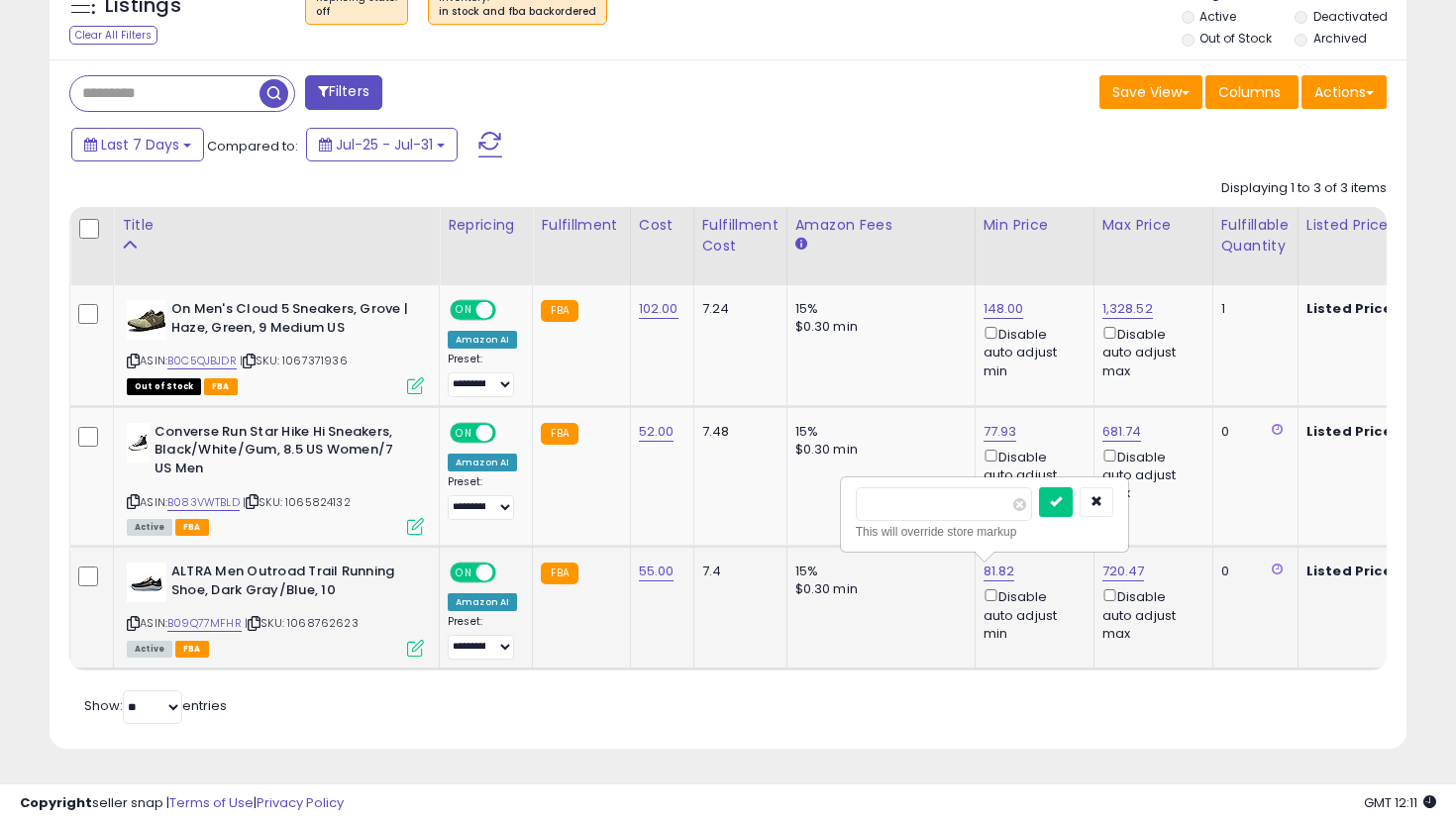 click at bounding box center [1056, 502] 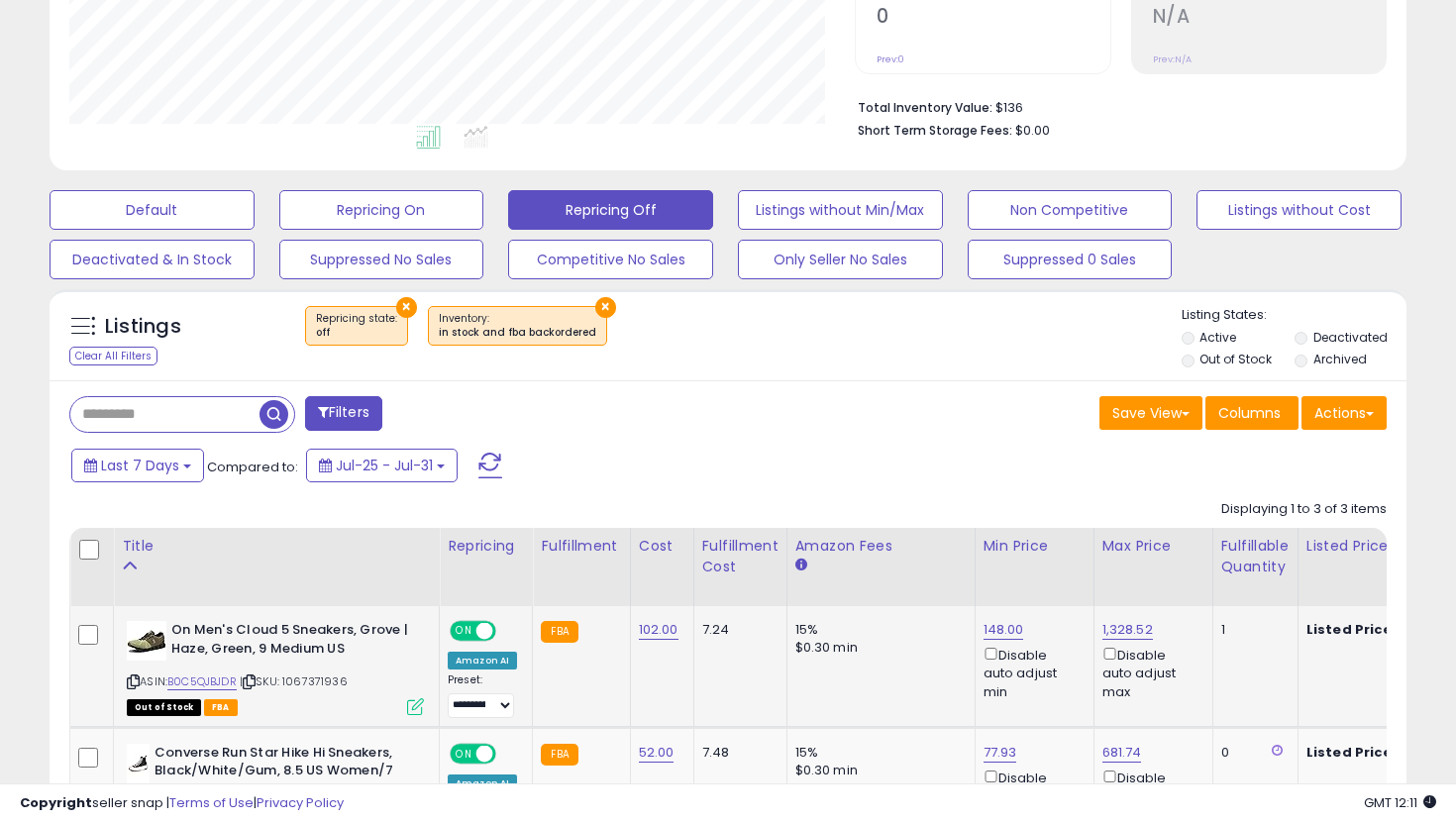 scroll, scrollTop: 423, scrollLeft: 0, axis: vertical 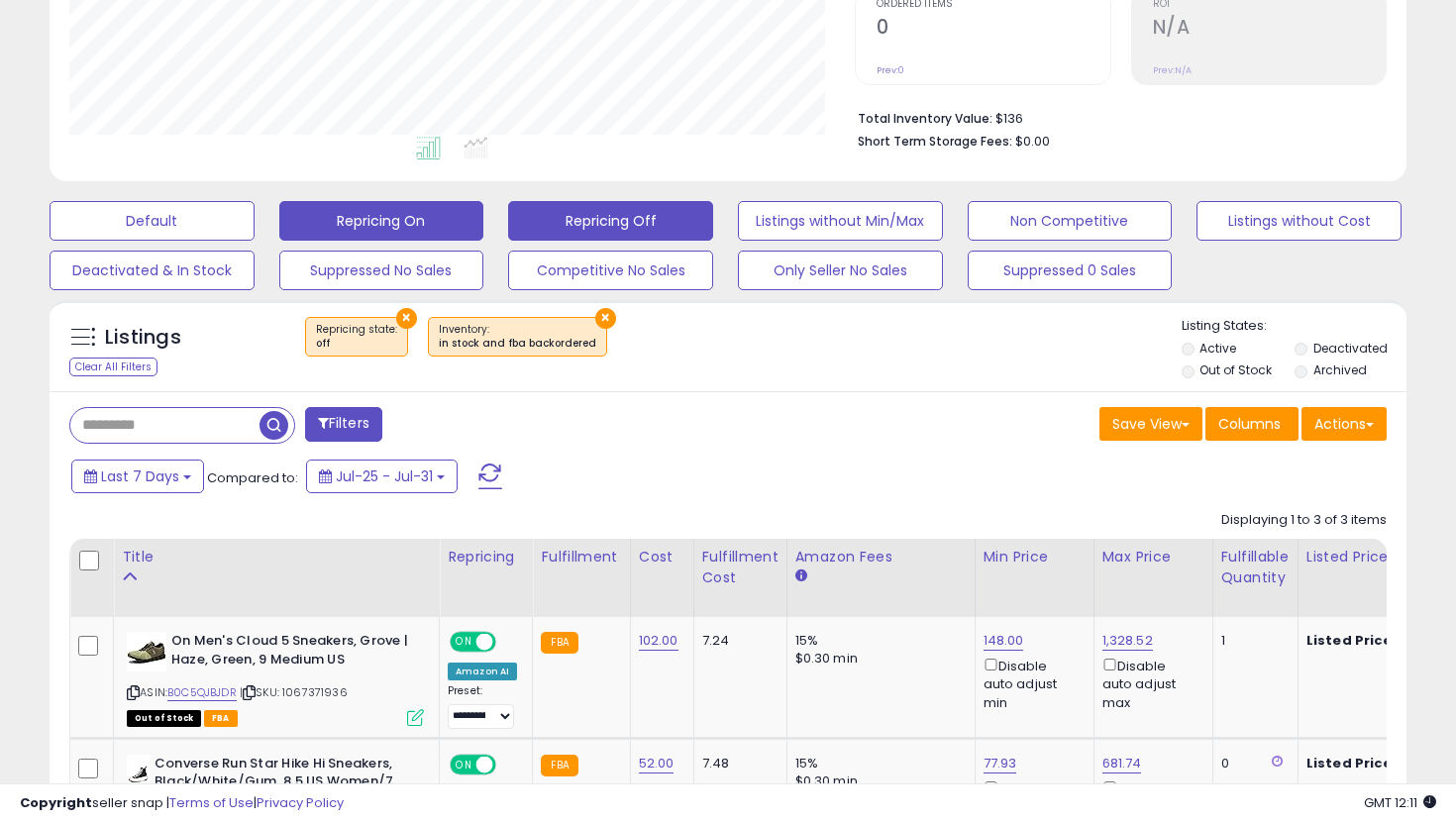 click on "Repricing On" at bounding box center (152, 221) 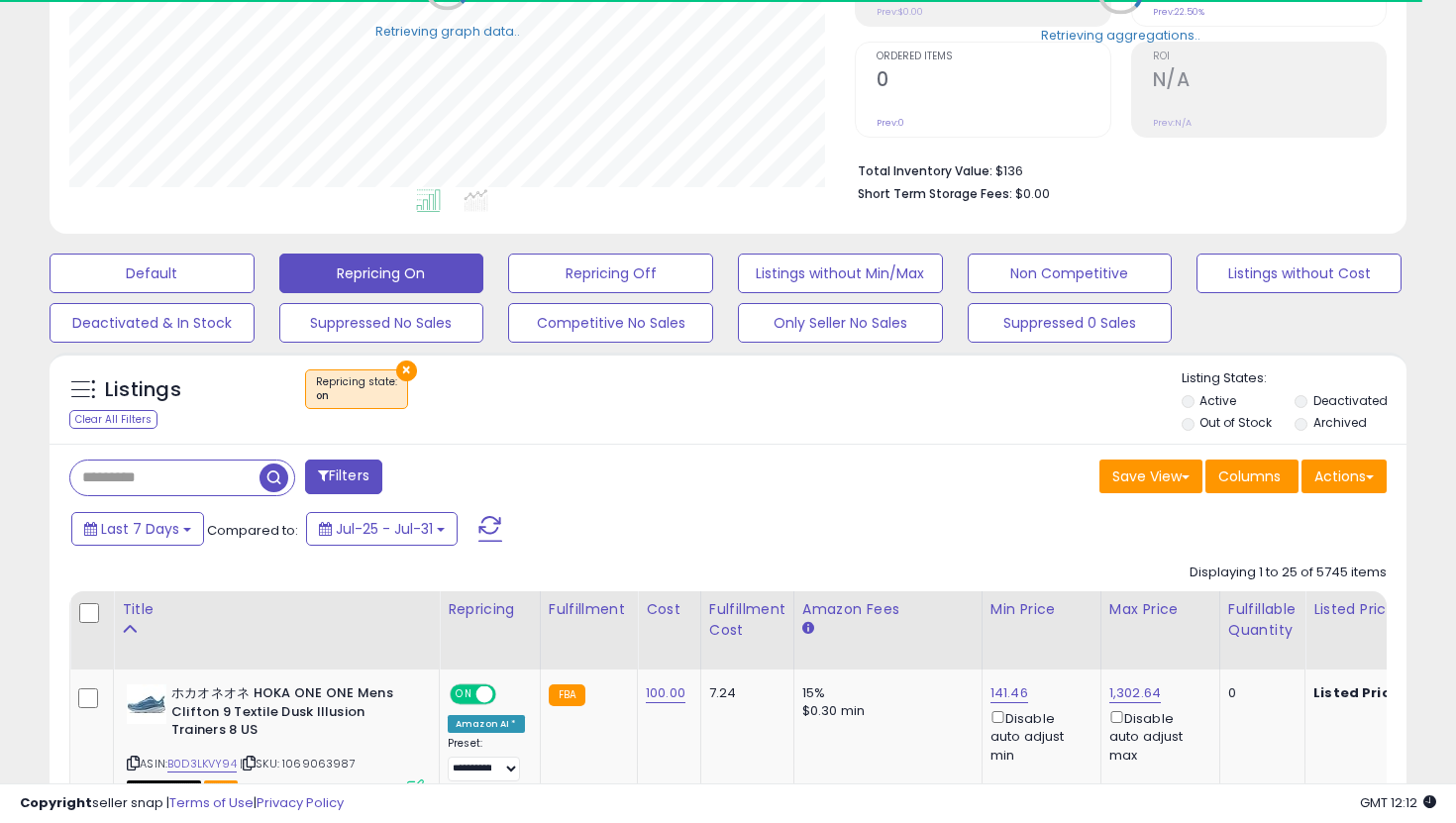 scroll, scrollTop: 423, scrollLeft: 0, axis: vertical 